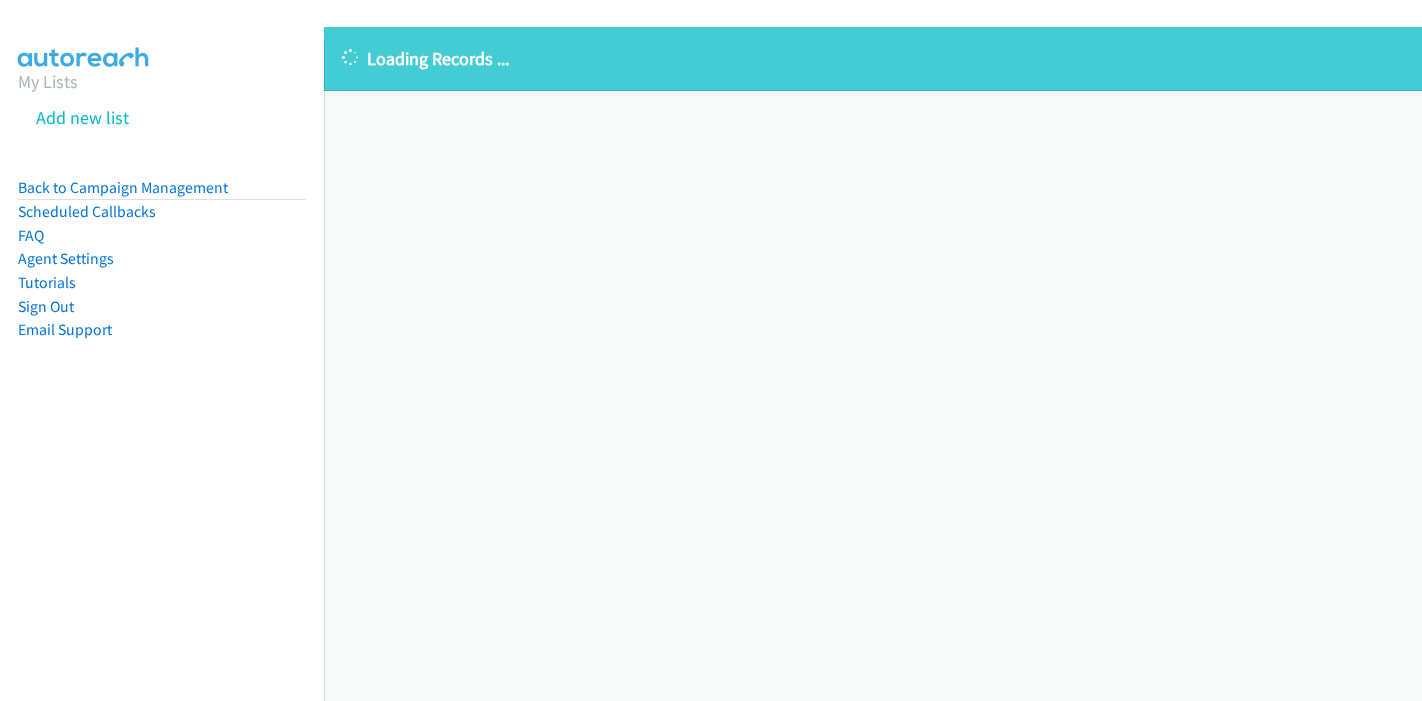 scroll, scrollTop: 0, scrollLeft: 0, axis: both 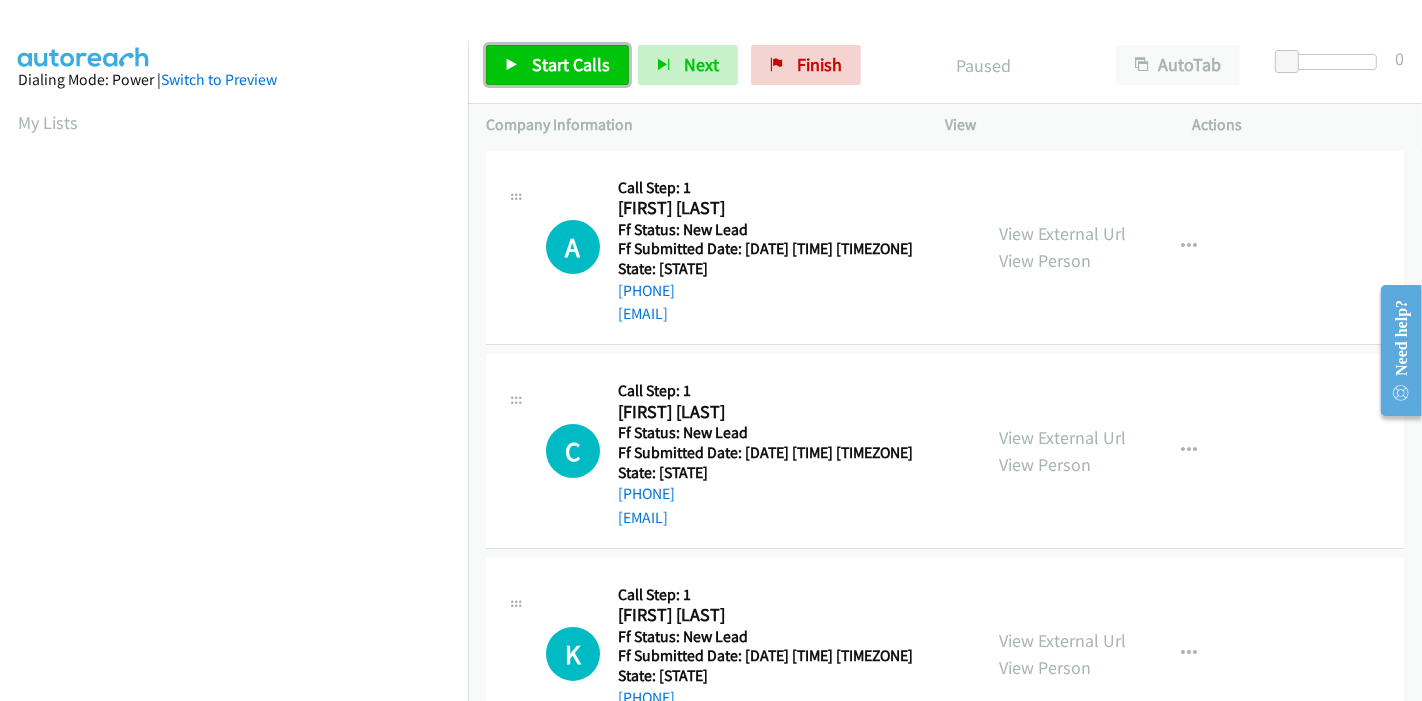click on "Start Calls" at bounding box center [571, 64] 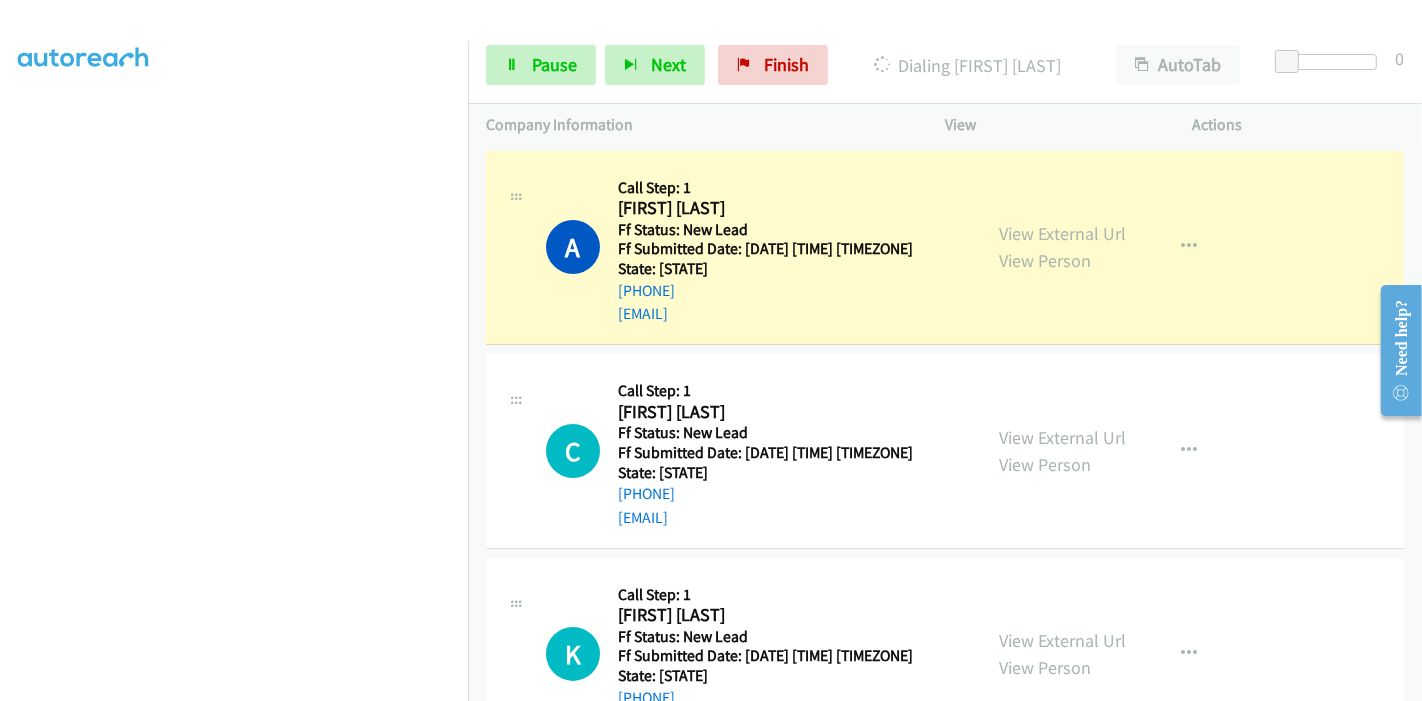 scroll, scrollTop: 0, scrollLeft: 0, axis: both 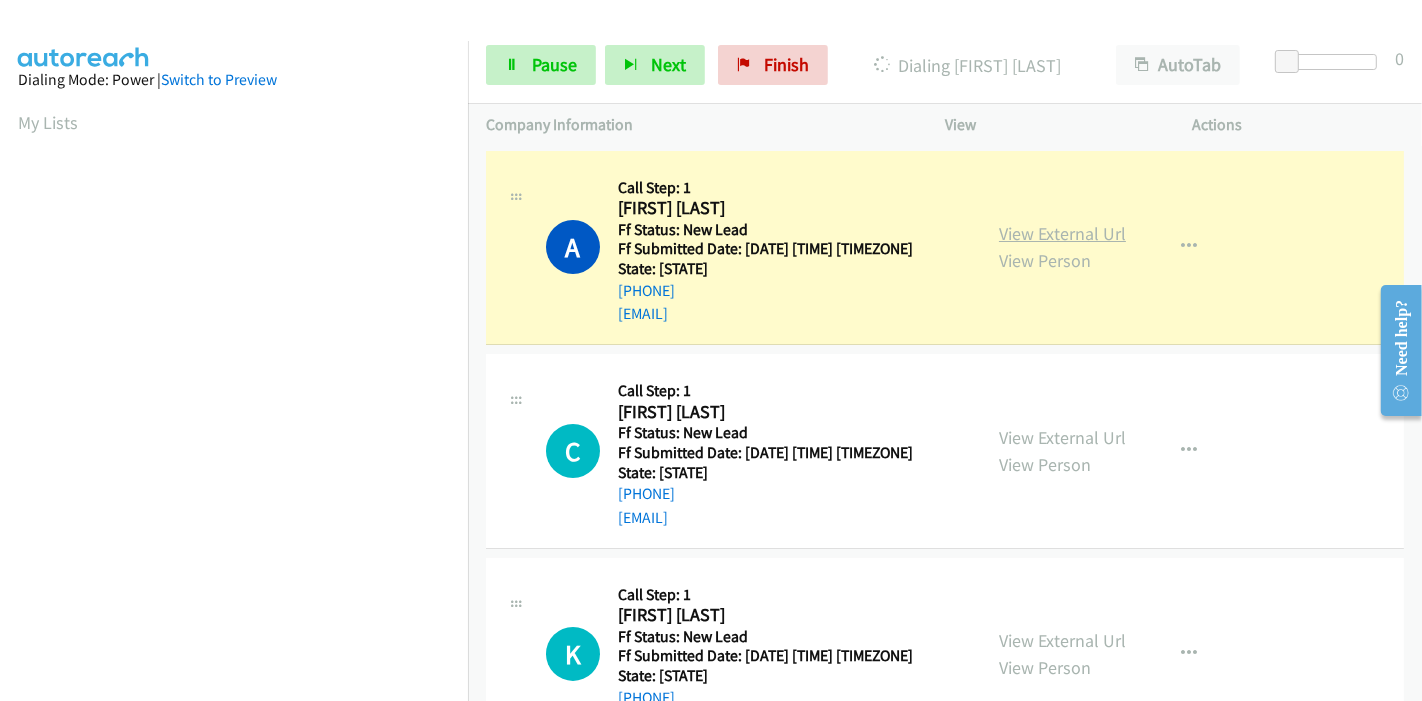 click on "View External Url" at bounding box center (1062, 233) 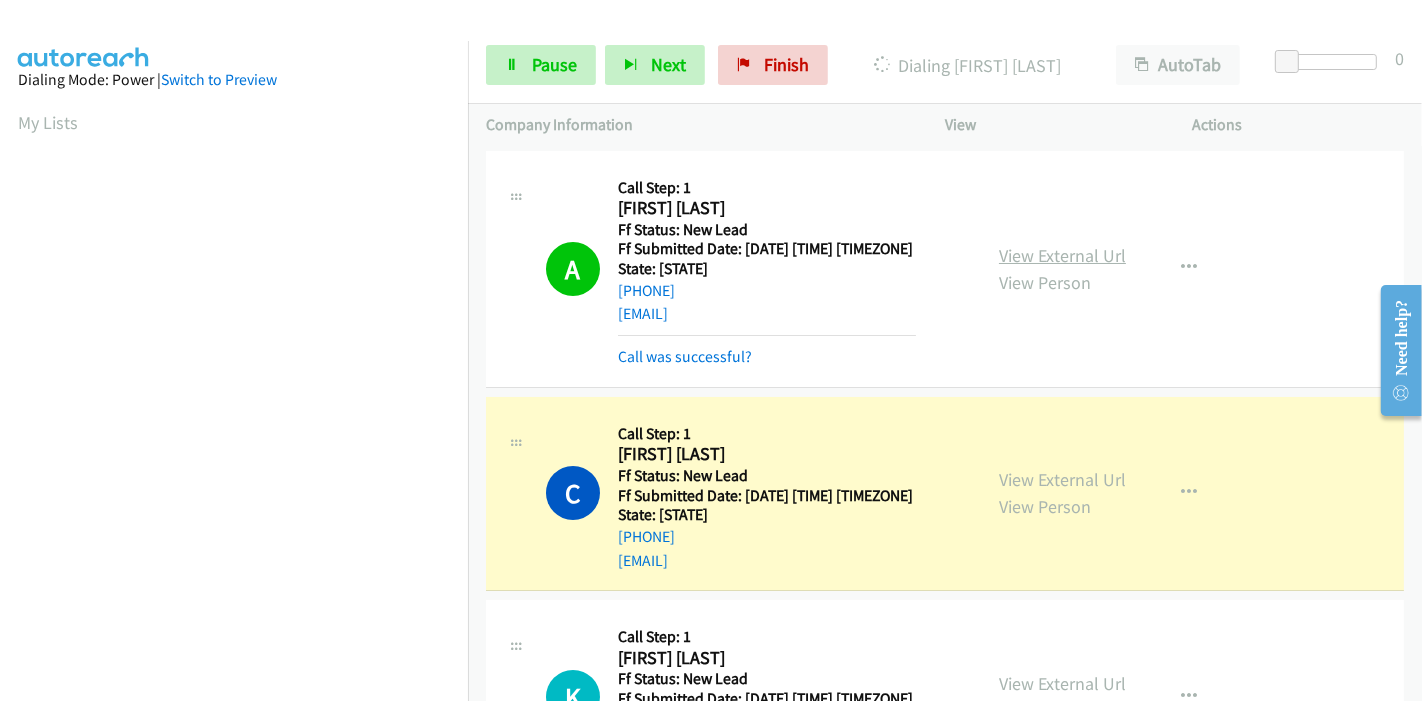 scroll, scrollTop: 422, scrollLeft: 0, axis: vertical 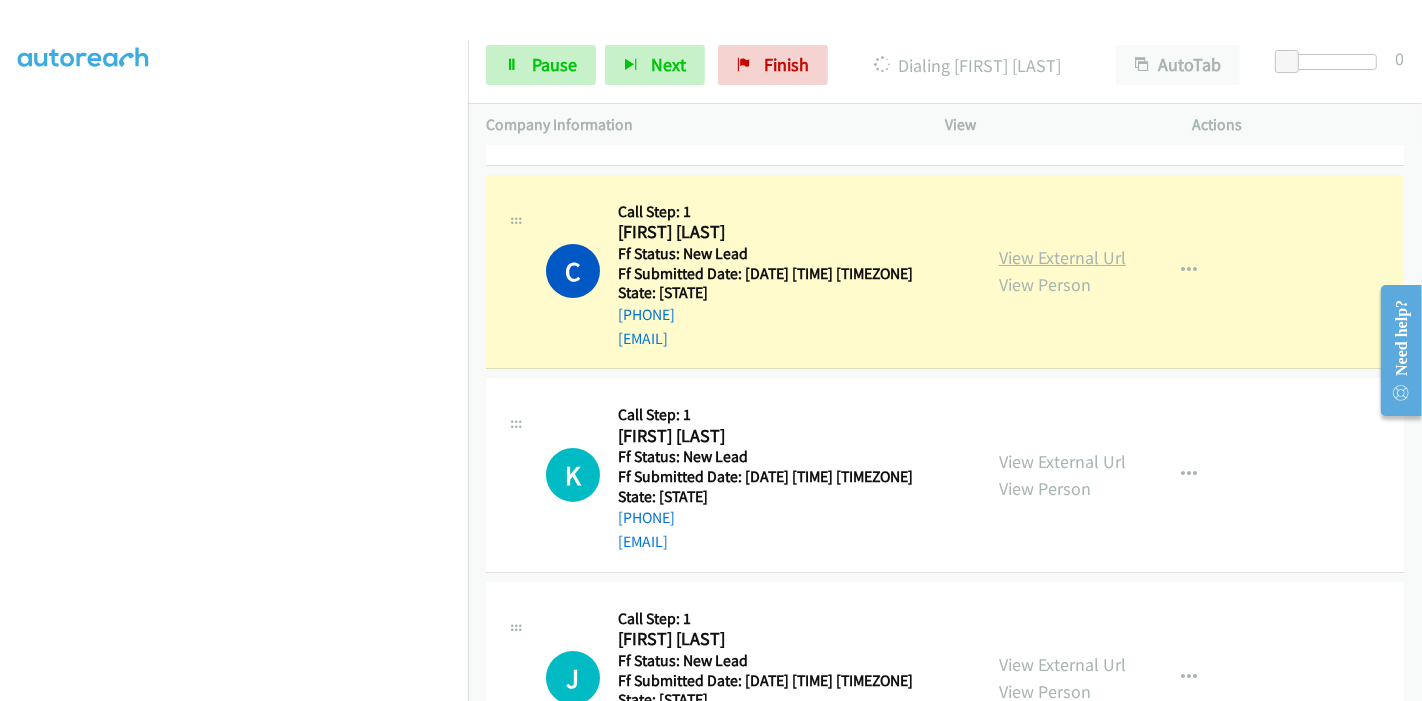click on "View External Url" at bounding box center [1062, 257] 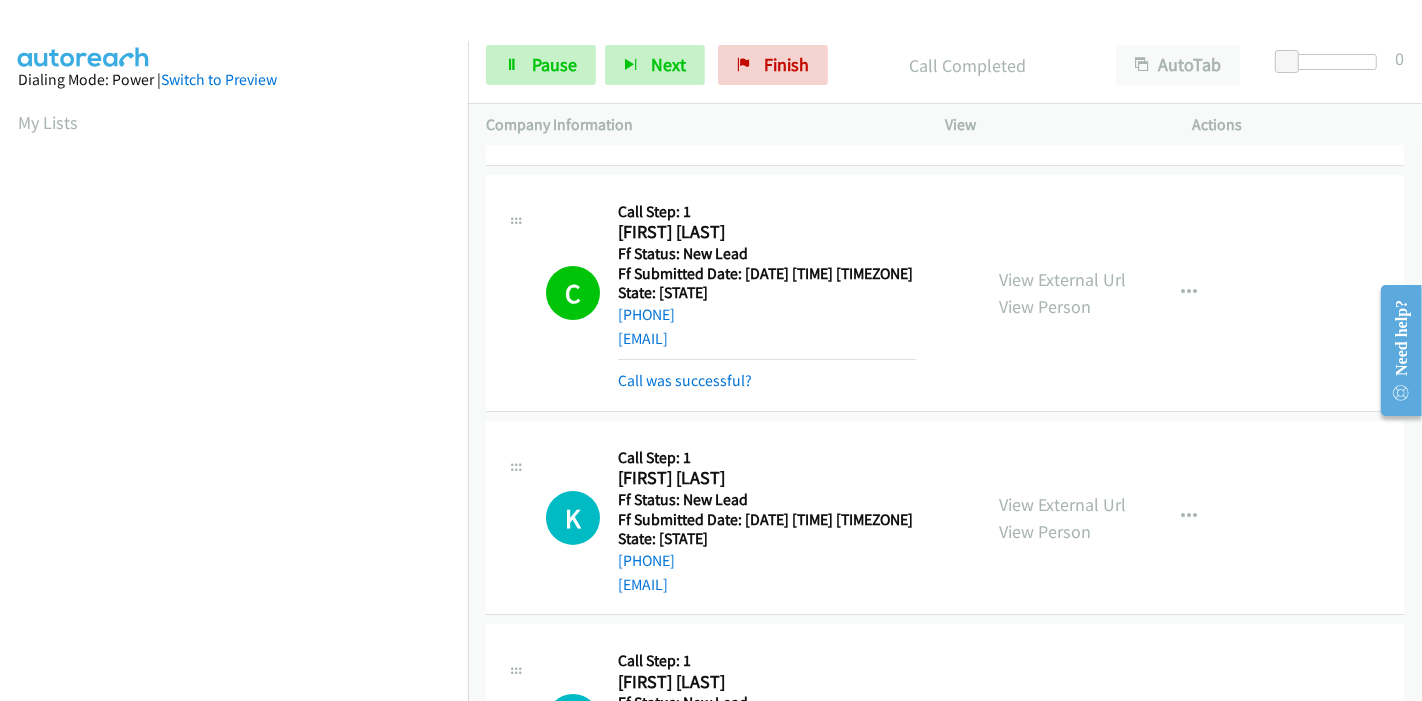 scroll, scrollTop: 422, scrollLeft: 0, axis: vertical 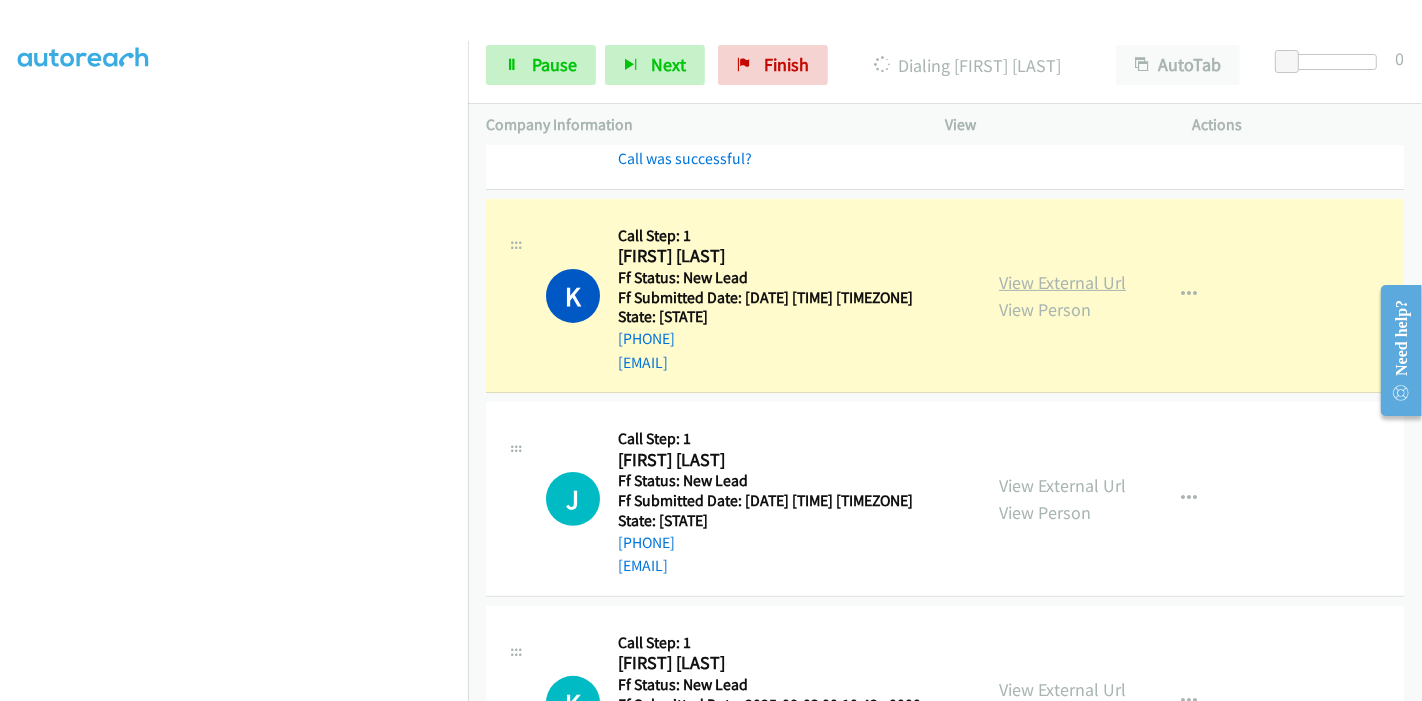 click on "View External Url" at bounding box center [1062, 282] 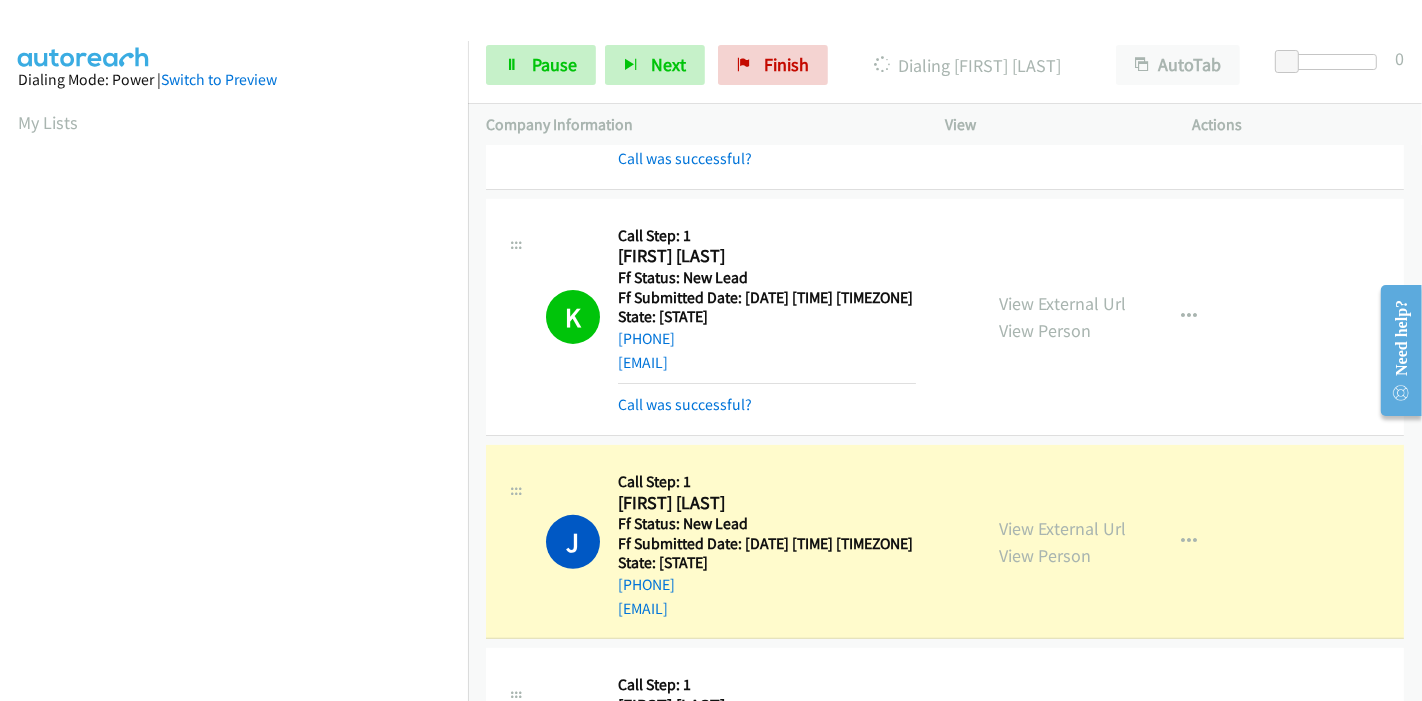 scroll, scrollTop: 422, scrollLeft: 0, axis: vertical 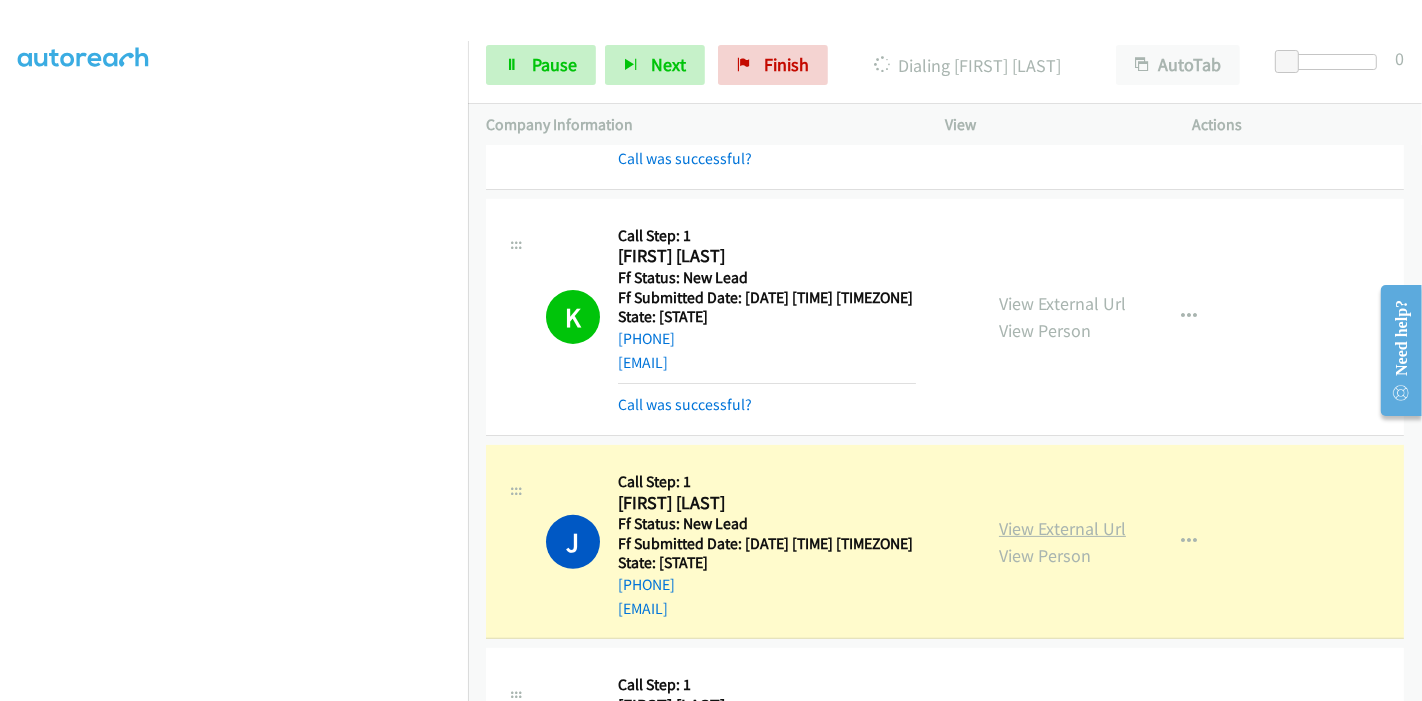 click on "View External Url" at bounding box center (1062, 528) 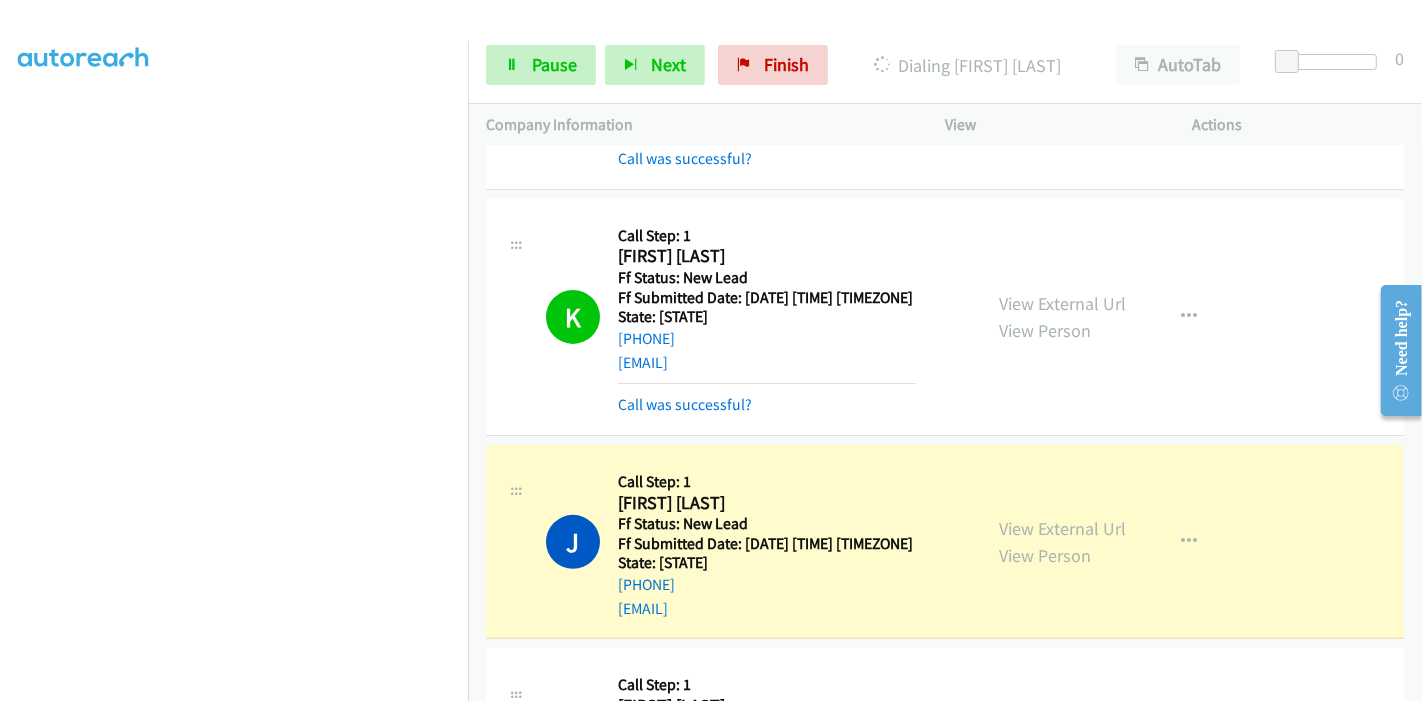 scroll, scrollTop: 0, scrollLeft: 0, axis: both 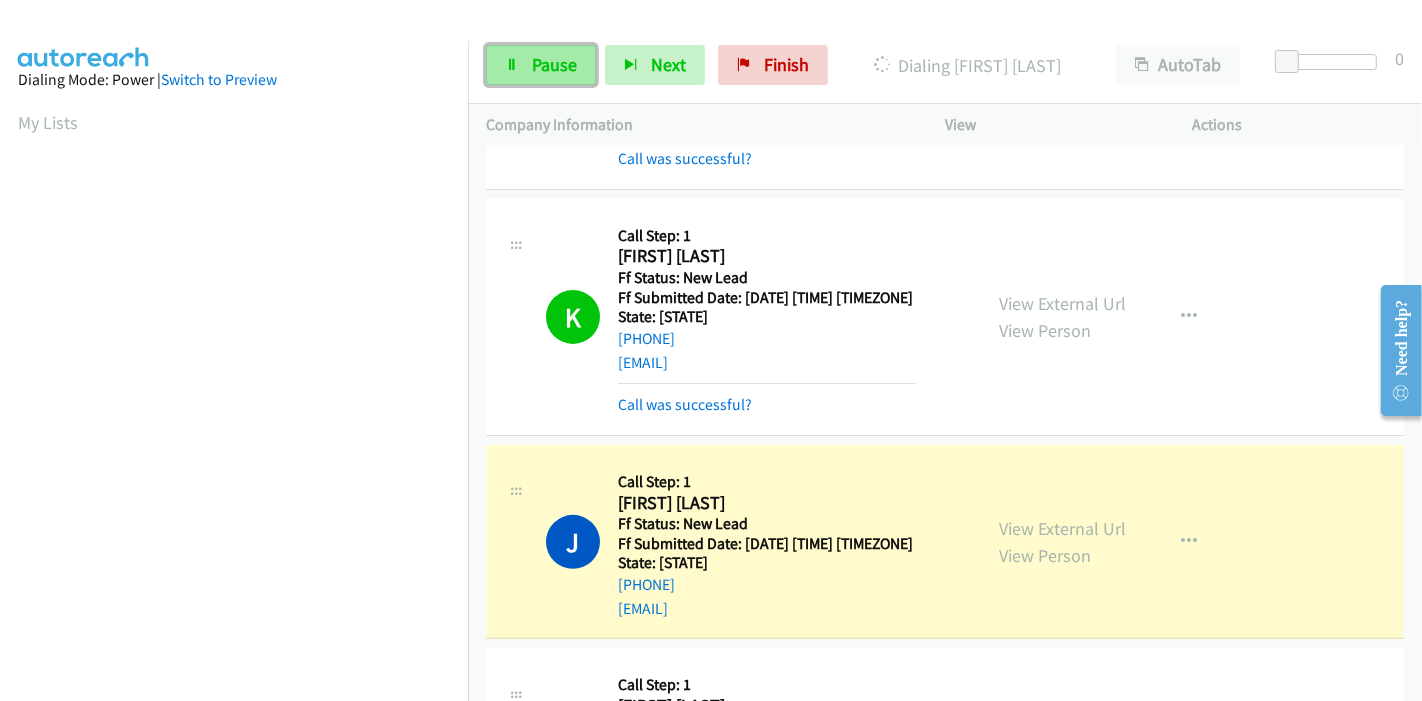 click at bounding box center (512, 66) 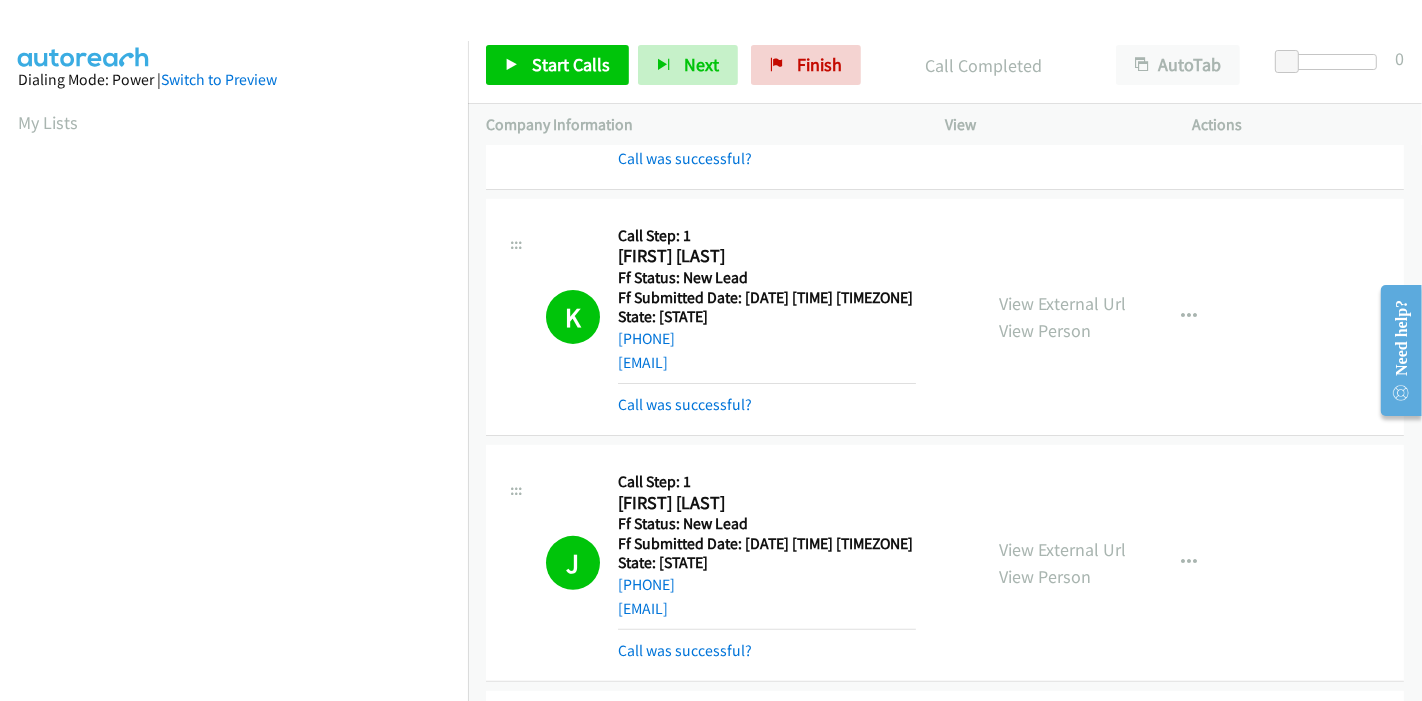 scroll, scrollTop: 422, scrollLeft: 0, axis: vertical 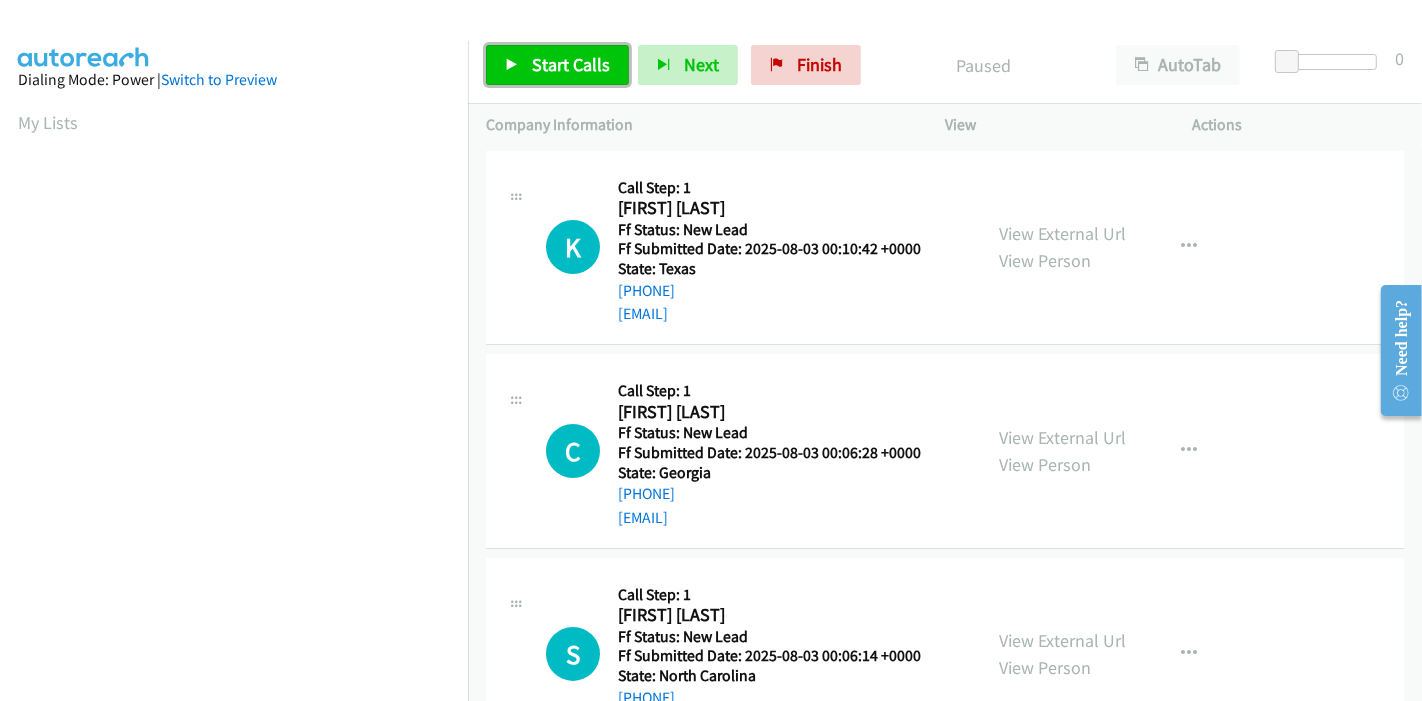 click on "Start Calls" at bounding box center [571, 64] 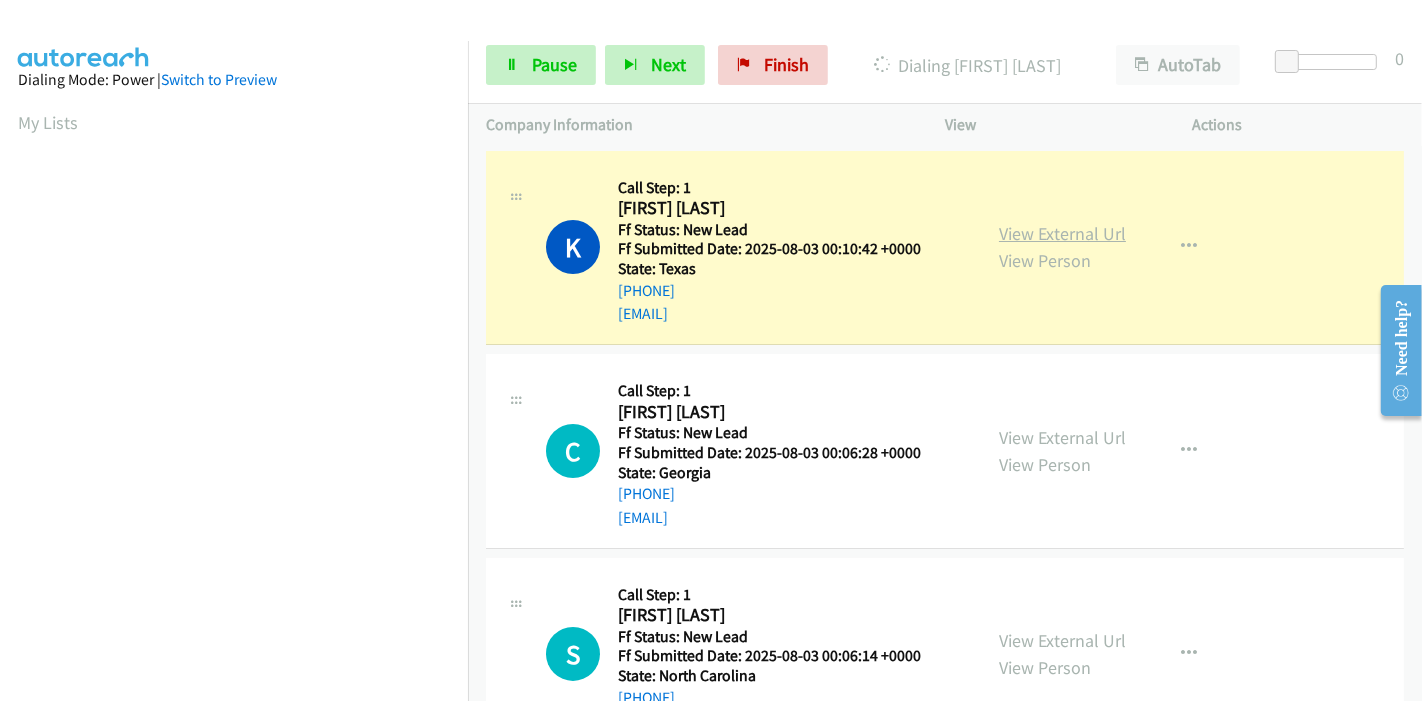 click on "View External Url" at bounding box center [1062, 233] 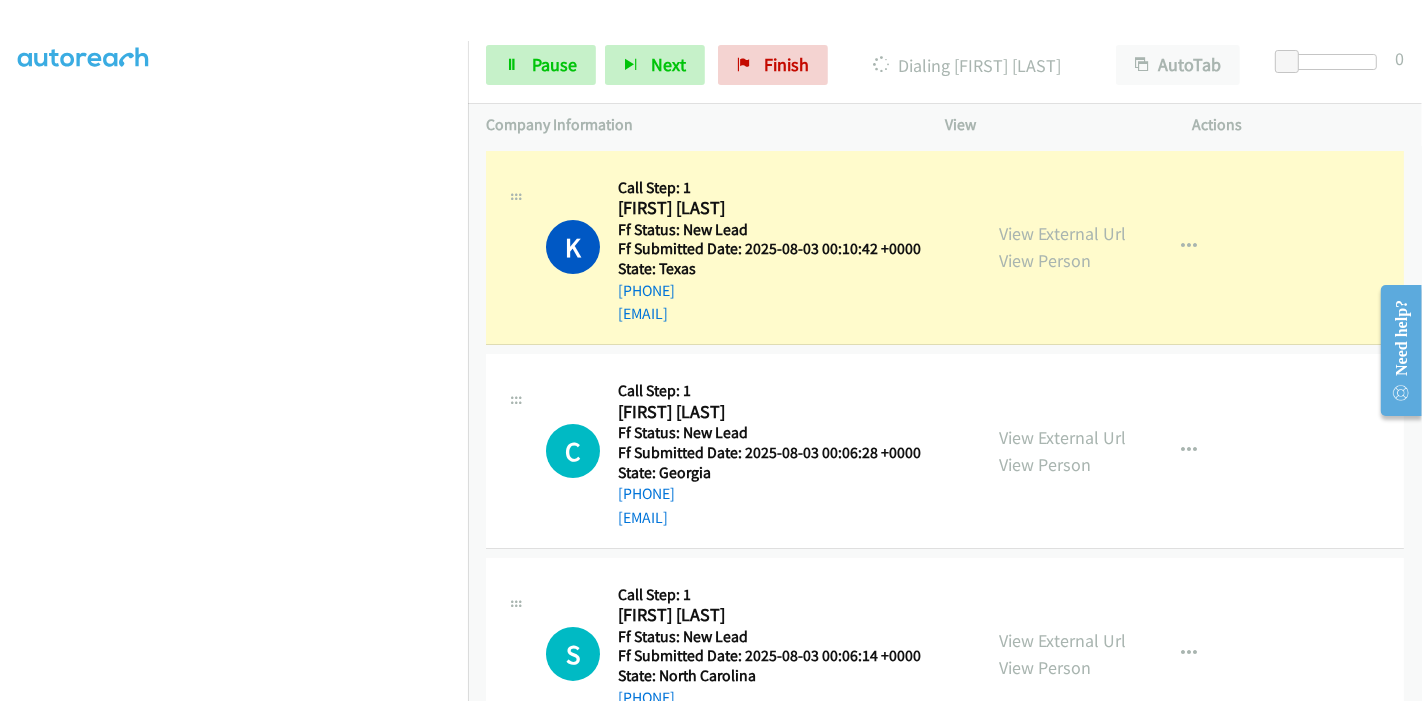scroll, scrollTop: 0, scrollLeft: 0, axis: both 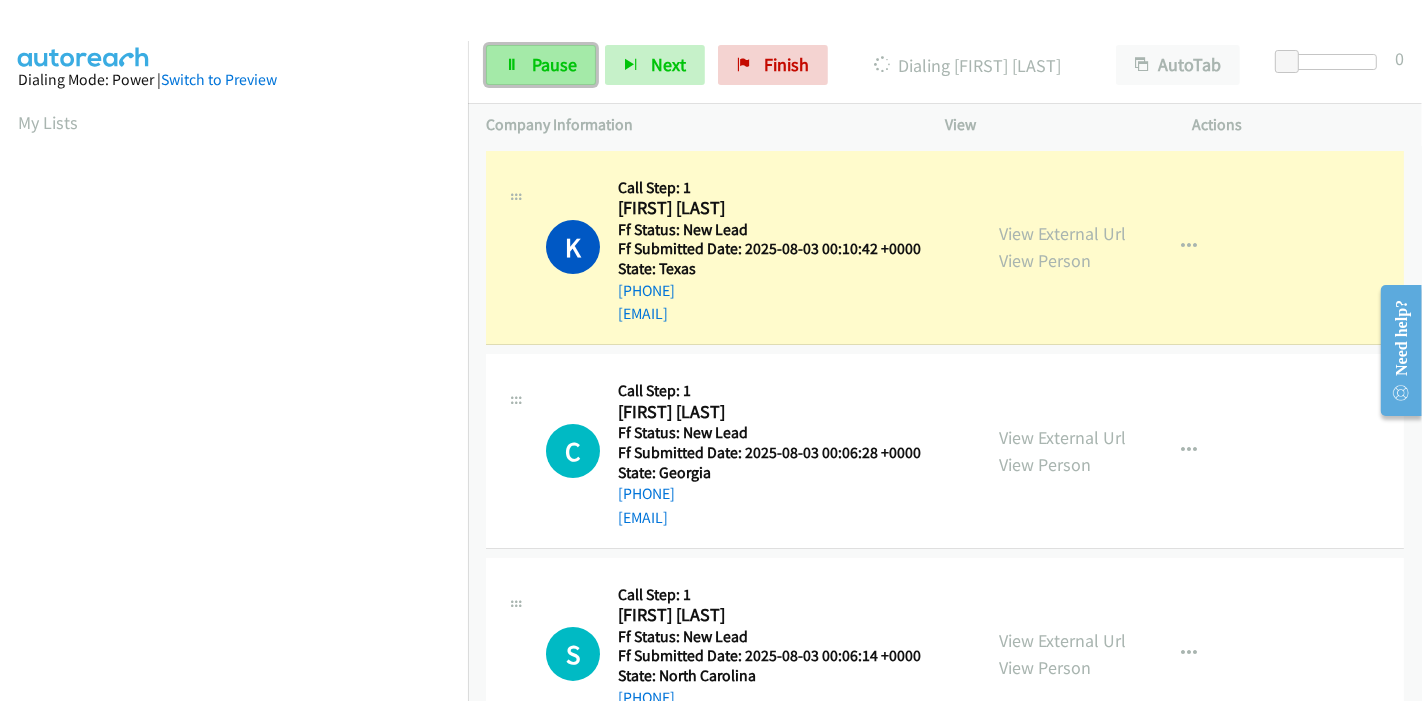 click on "Pause" at bounding box center [554, 64] 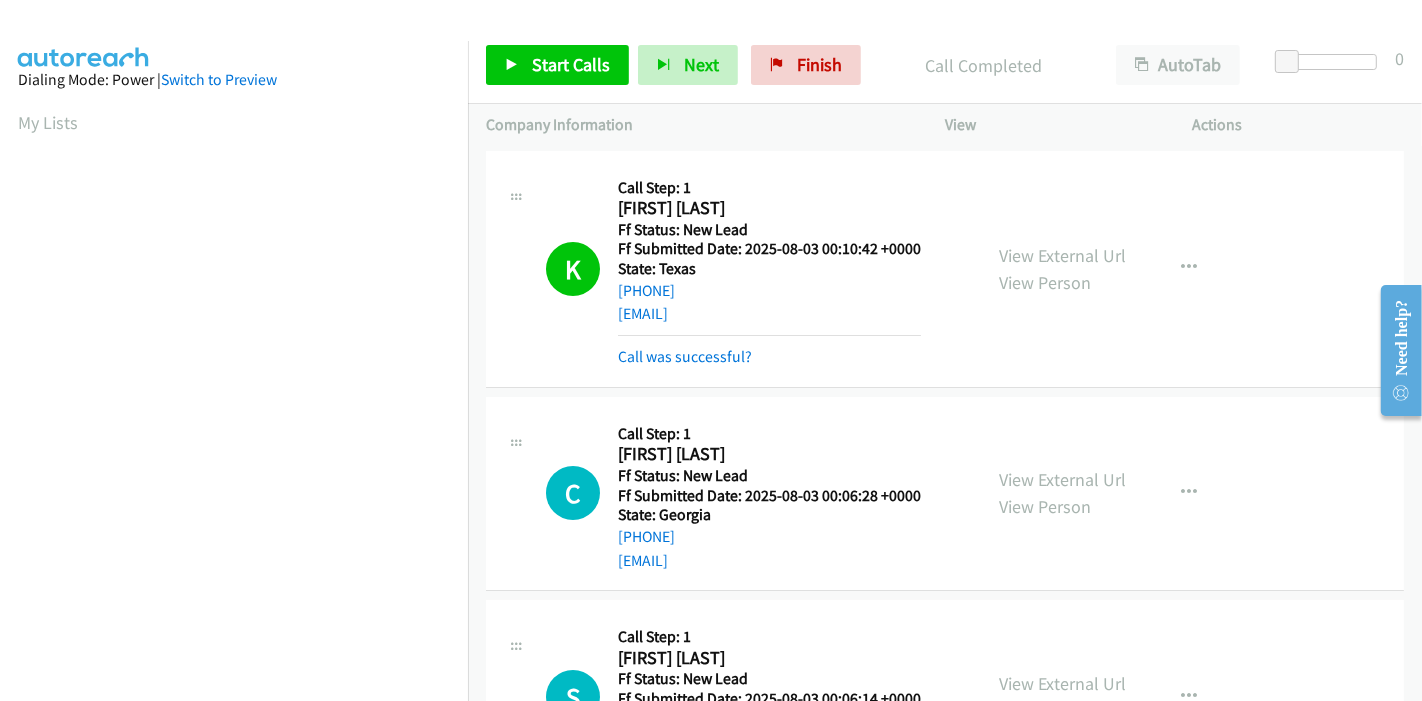 scroll, scrollTop: 422, scrollLeft: 0, axis: vertical 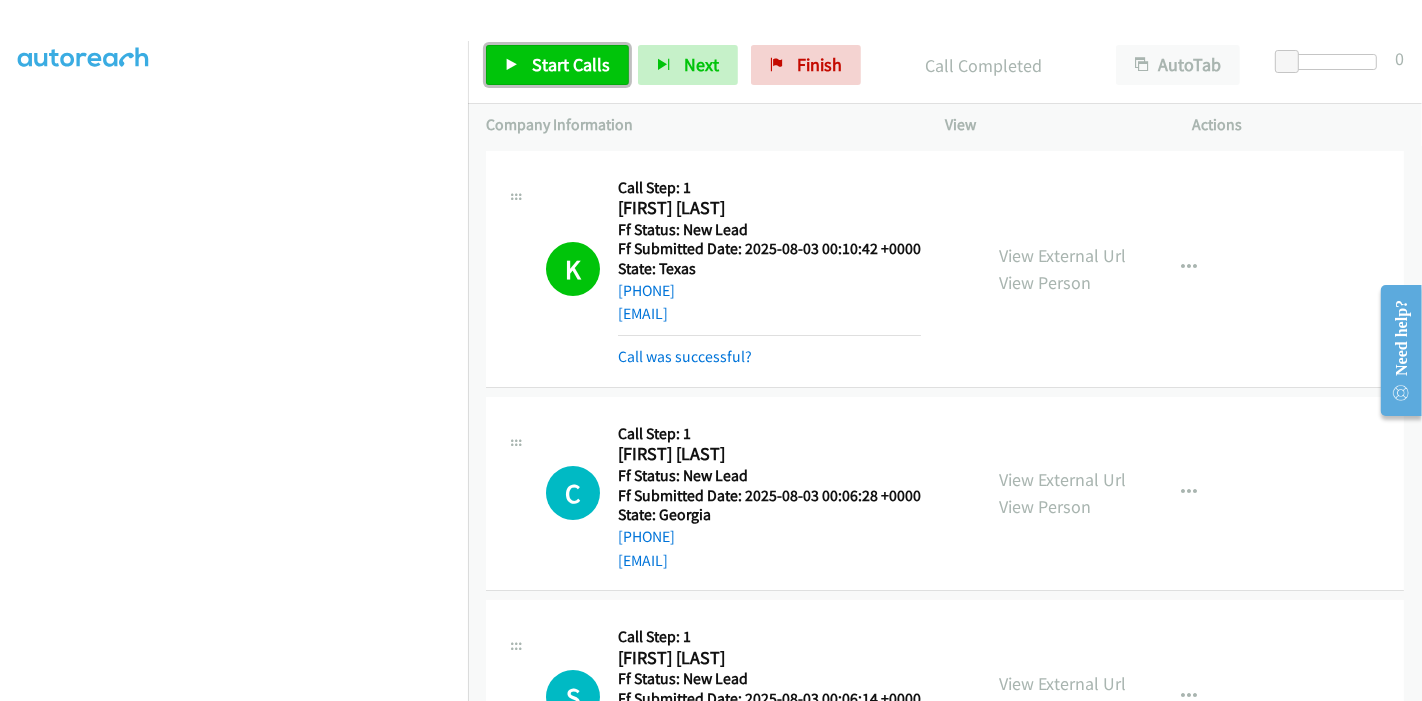 click on "Start Calls" at bounding box center [571, 64] 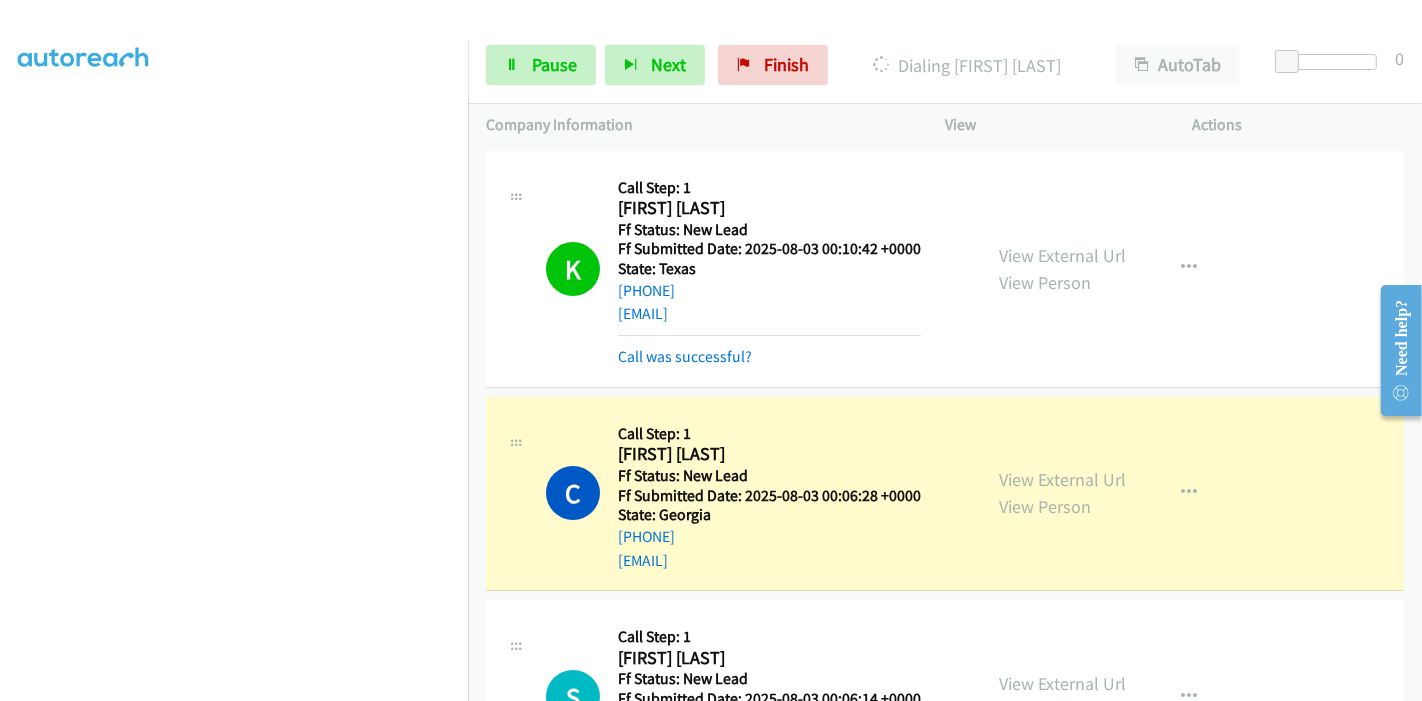 scroll, scrollTop: 311, scrollLeft: 0, axis: vertical 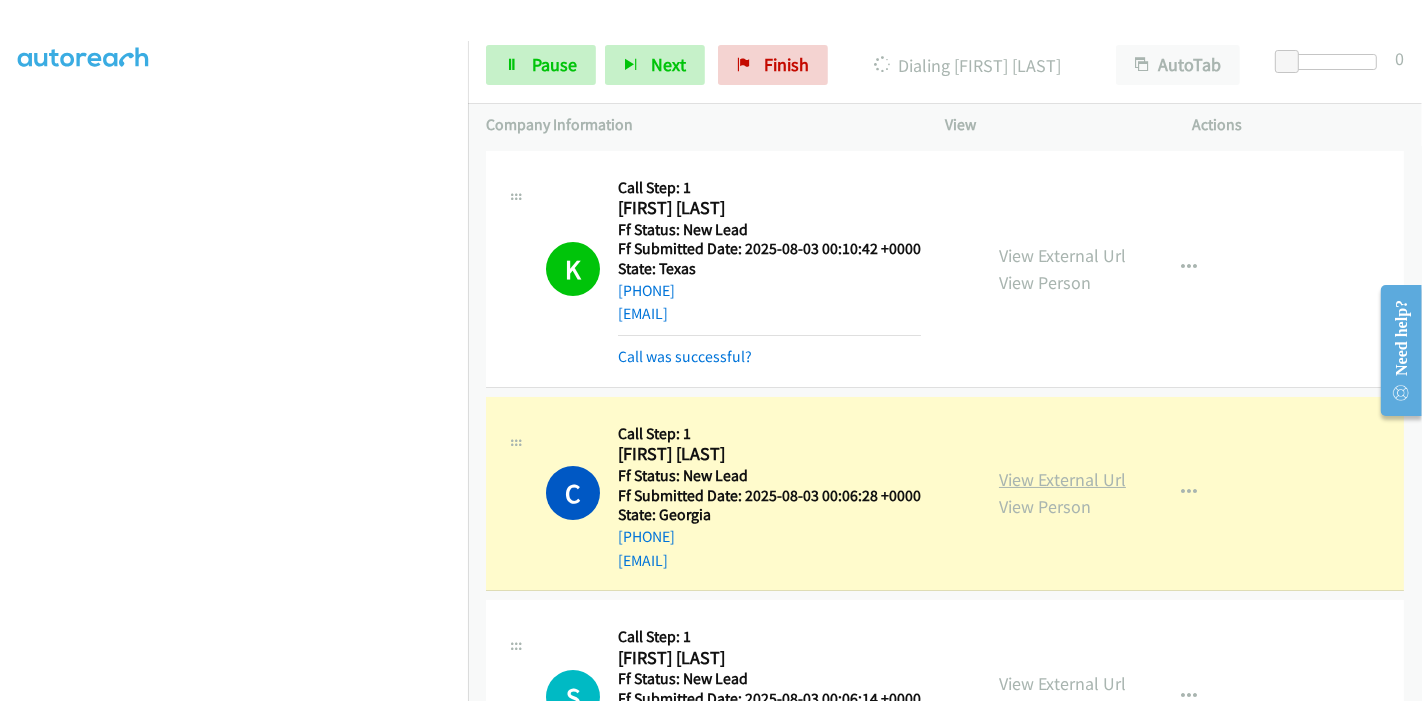 click on "View External Url" at bounding box center [1062, 479] 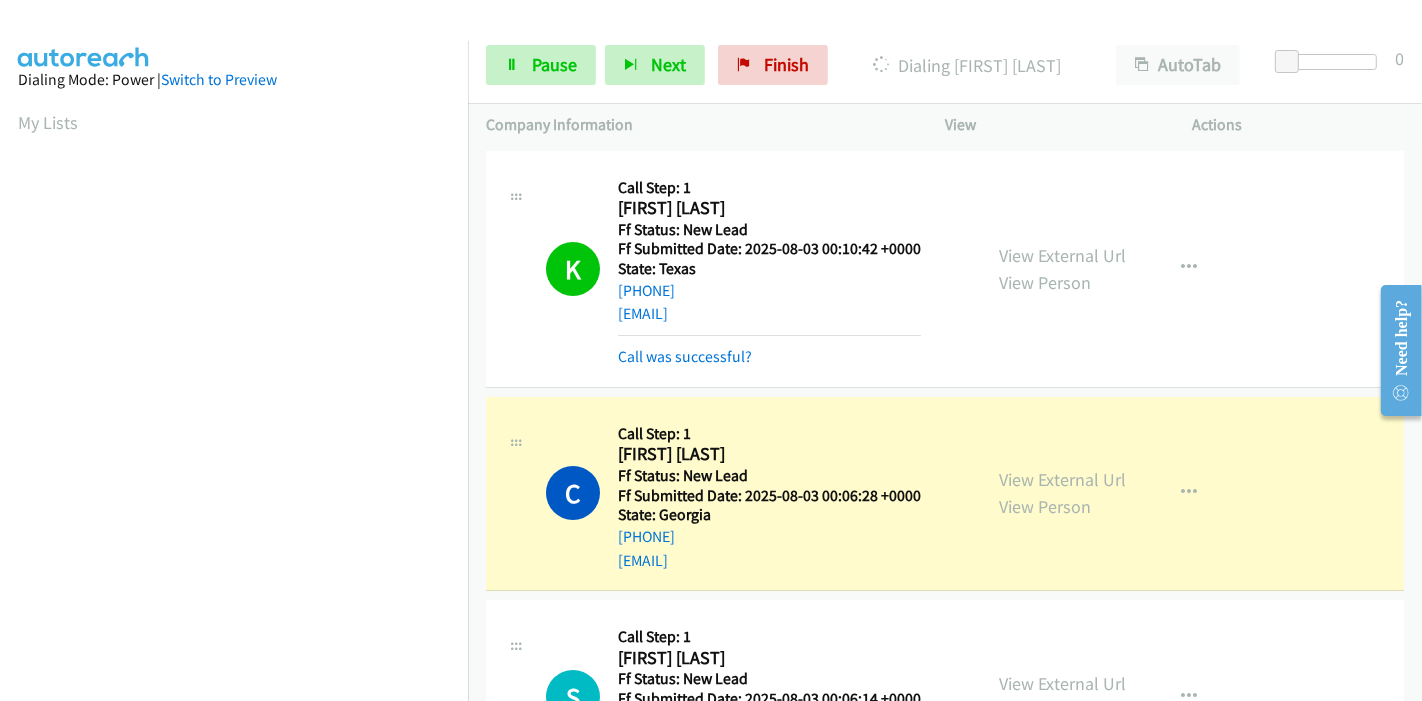scroll, scrollTop: 422, scrollLeft: 0, axis: vertical 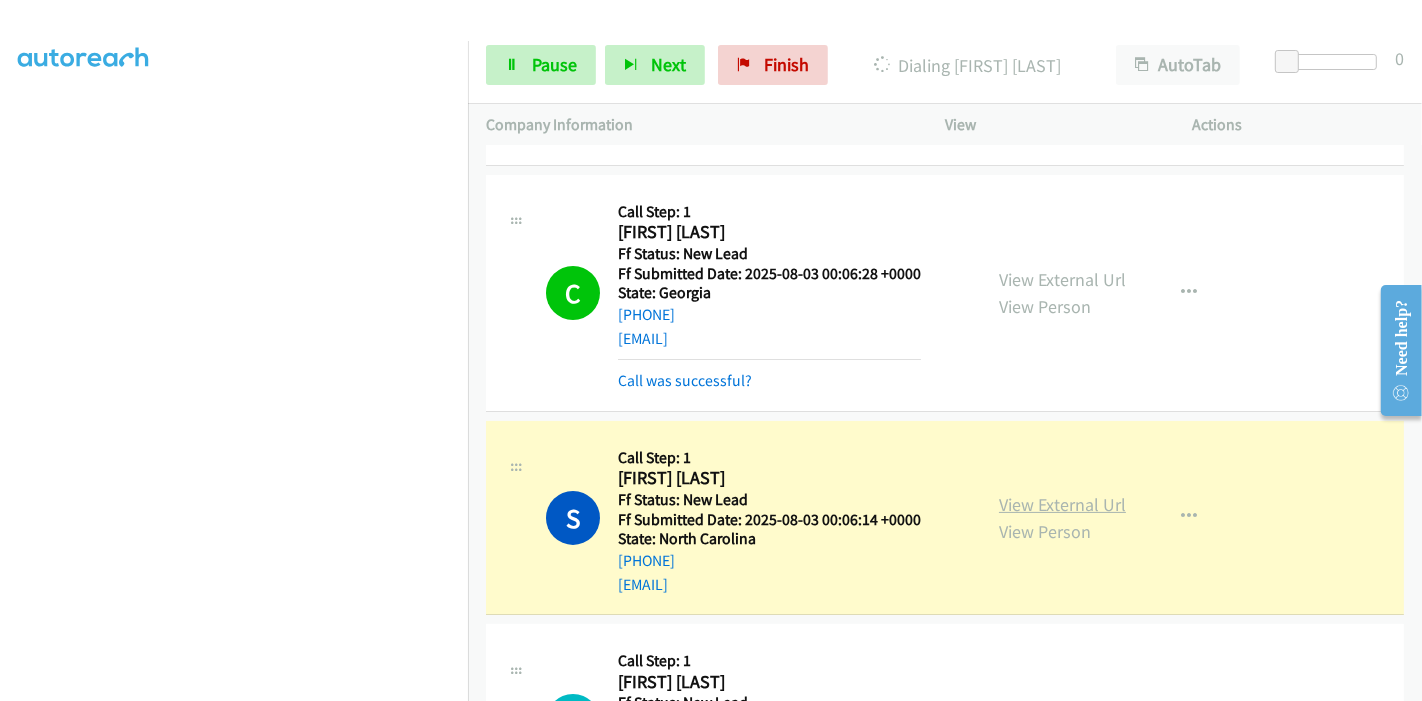 click on "View External Url" at bounding box center [1062, 504] 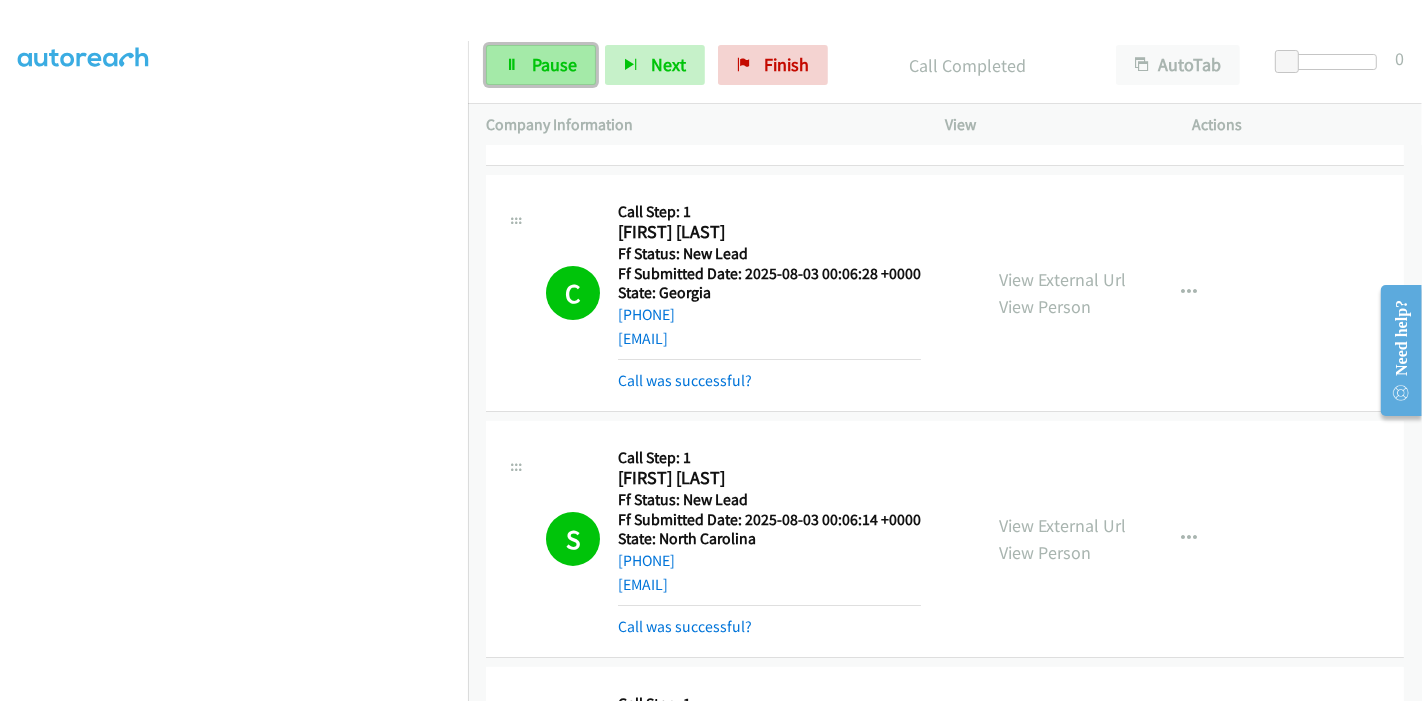click on "Pause" at bounding box center [541, 65] 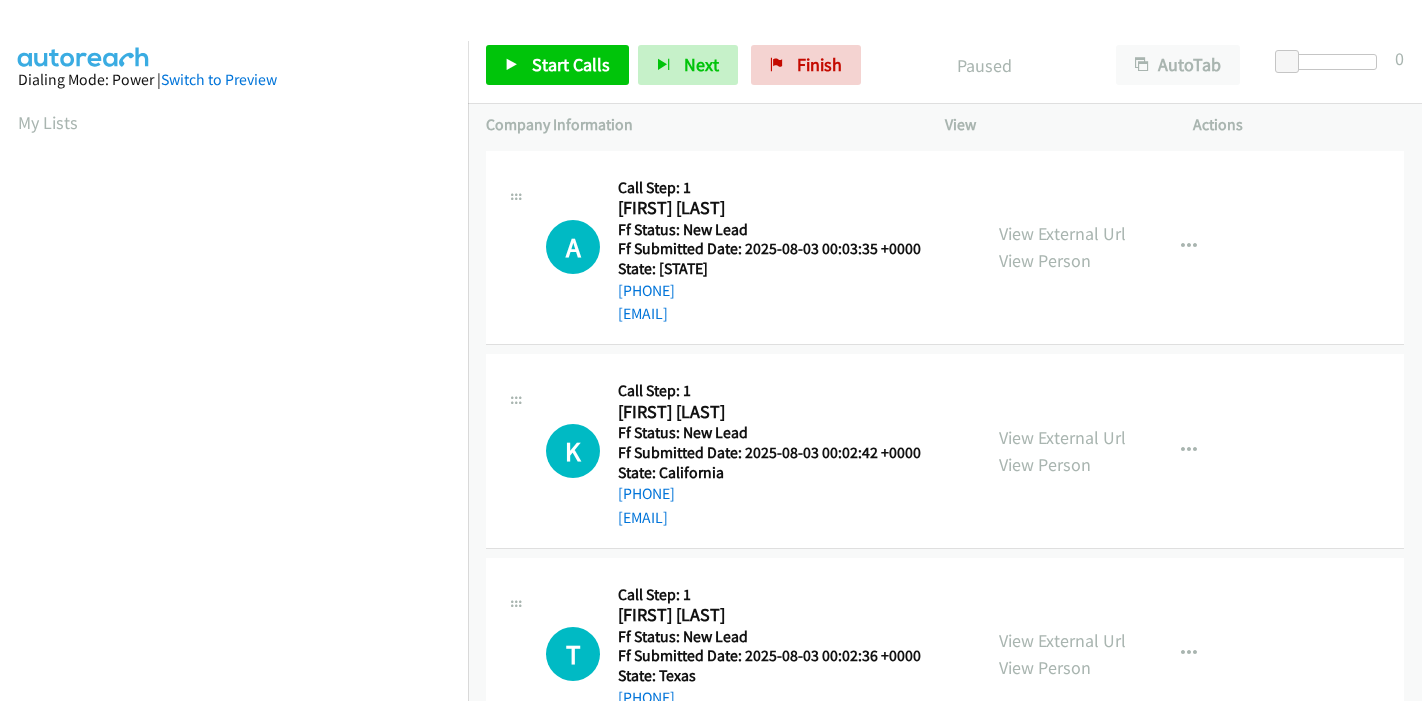 scroll, scrollTop: 0, scrollLeft: 0, axis: both 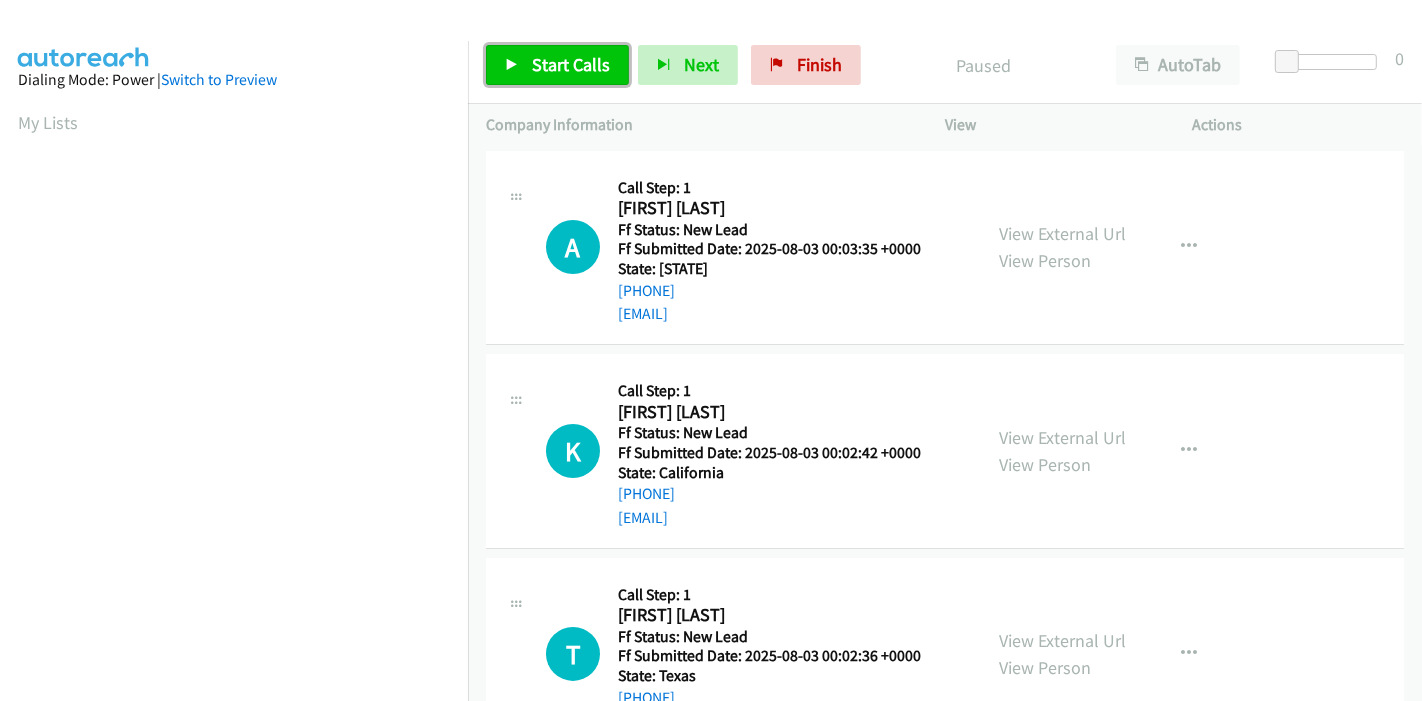click on "Start Calls" at bounding box center (571, 64) 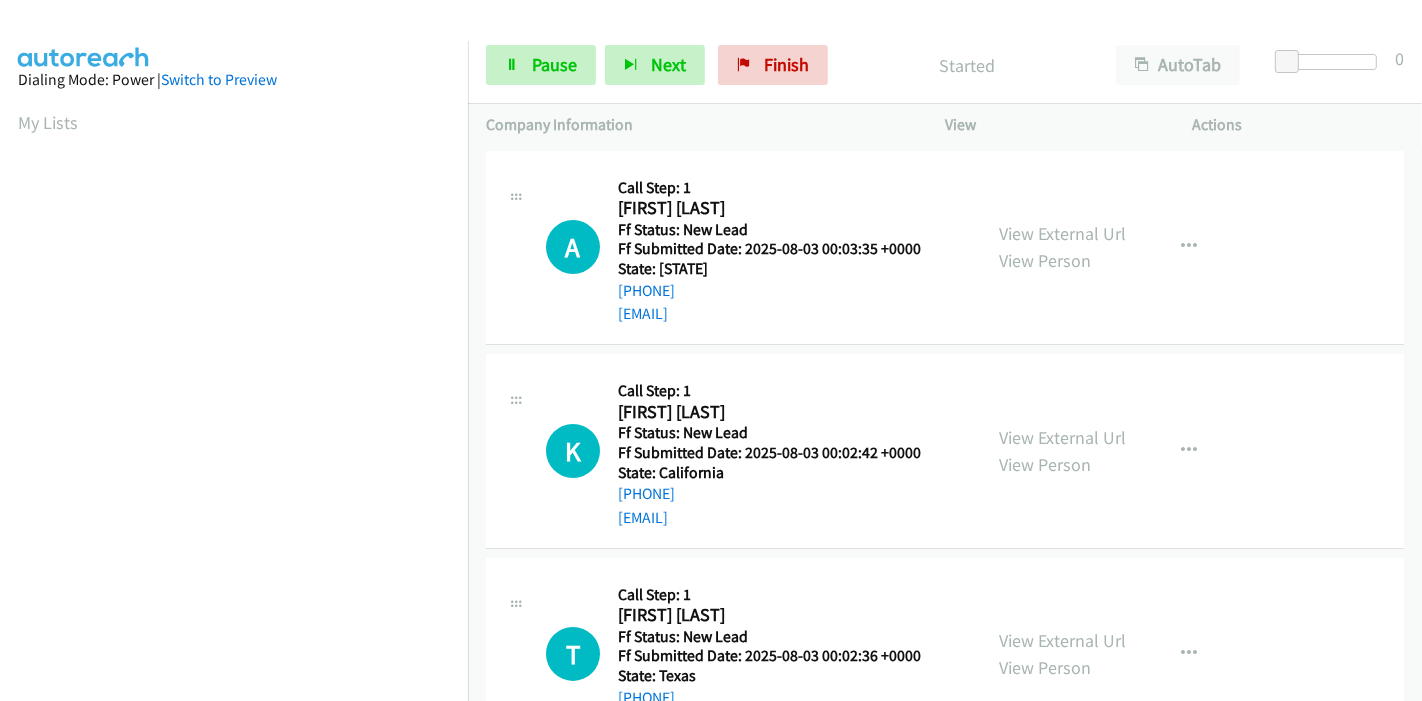 scroll, scrollTop: 0, scrollLeft: 0, axis: both 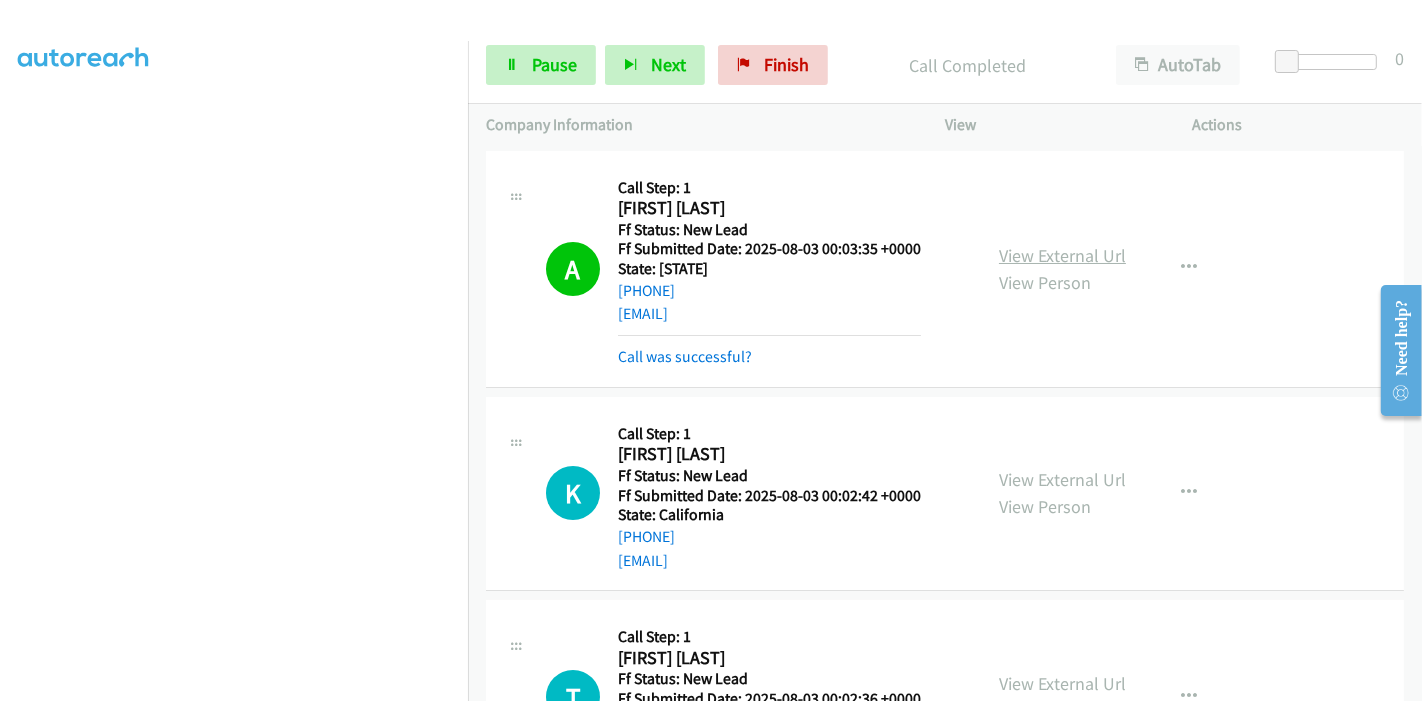 click on "View External Url
View Person
View External Url
Email
Schedule/Manage Callback
Skip Call
Add to do not call list" at bounding box center (1114, 269) 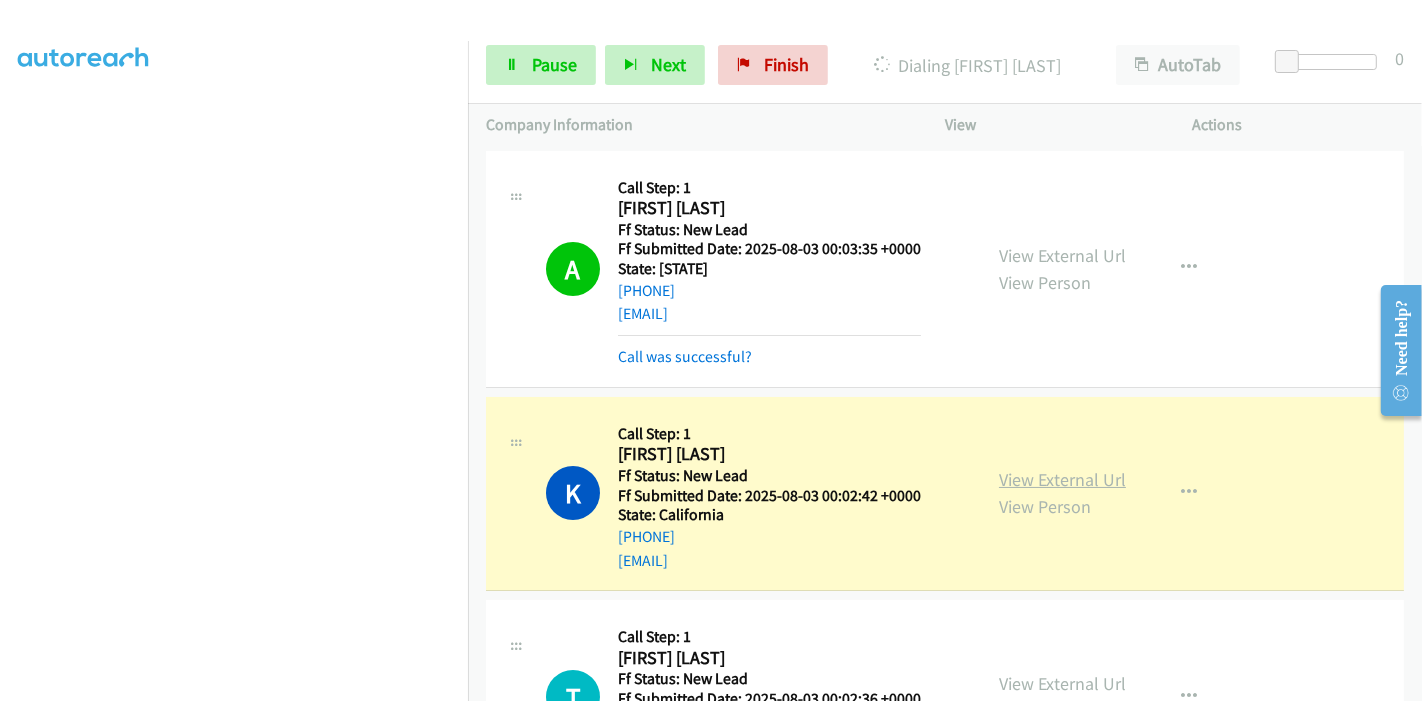 click on "View External Url" at bounding box center (1062, 479) 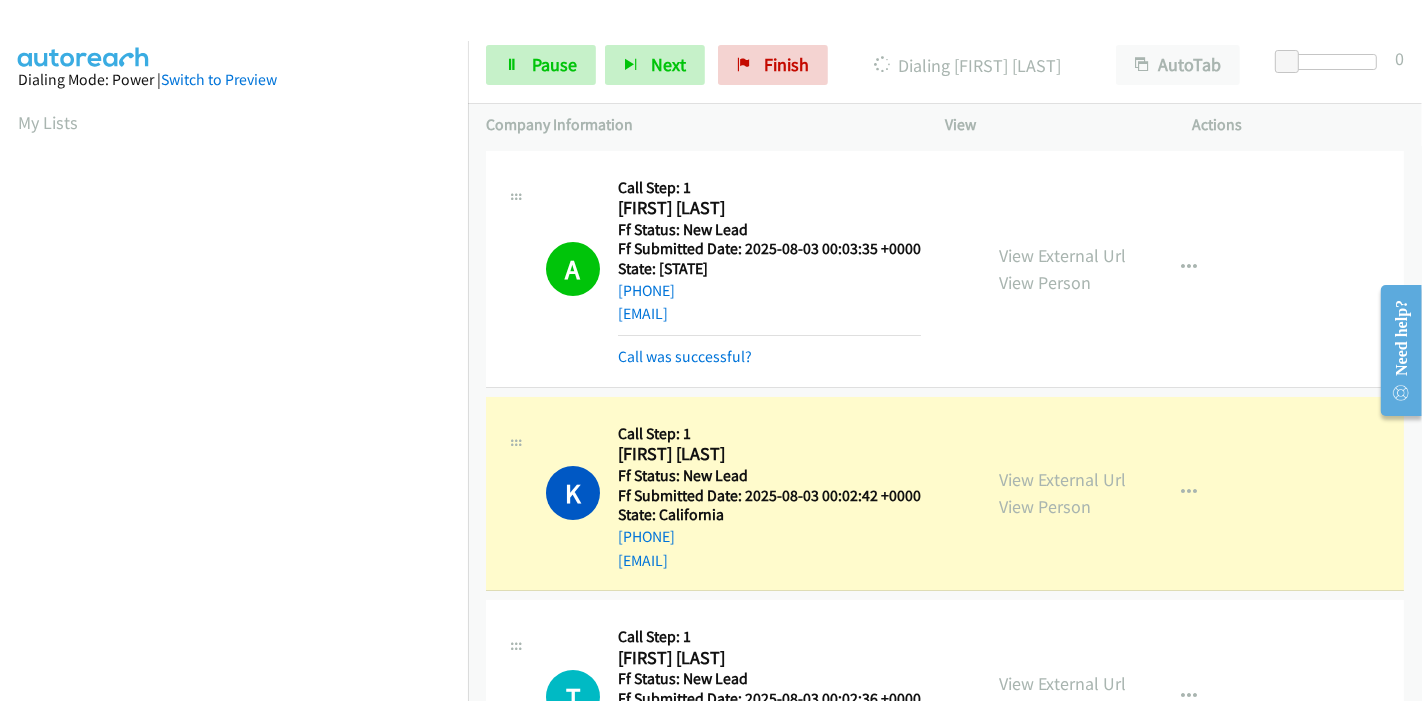 scroll, scrollTop: 422, scrollLeft: 0, axis: vertical 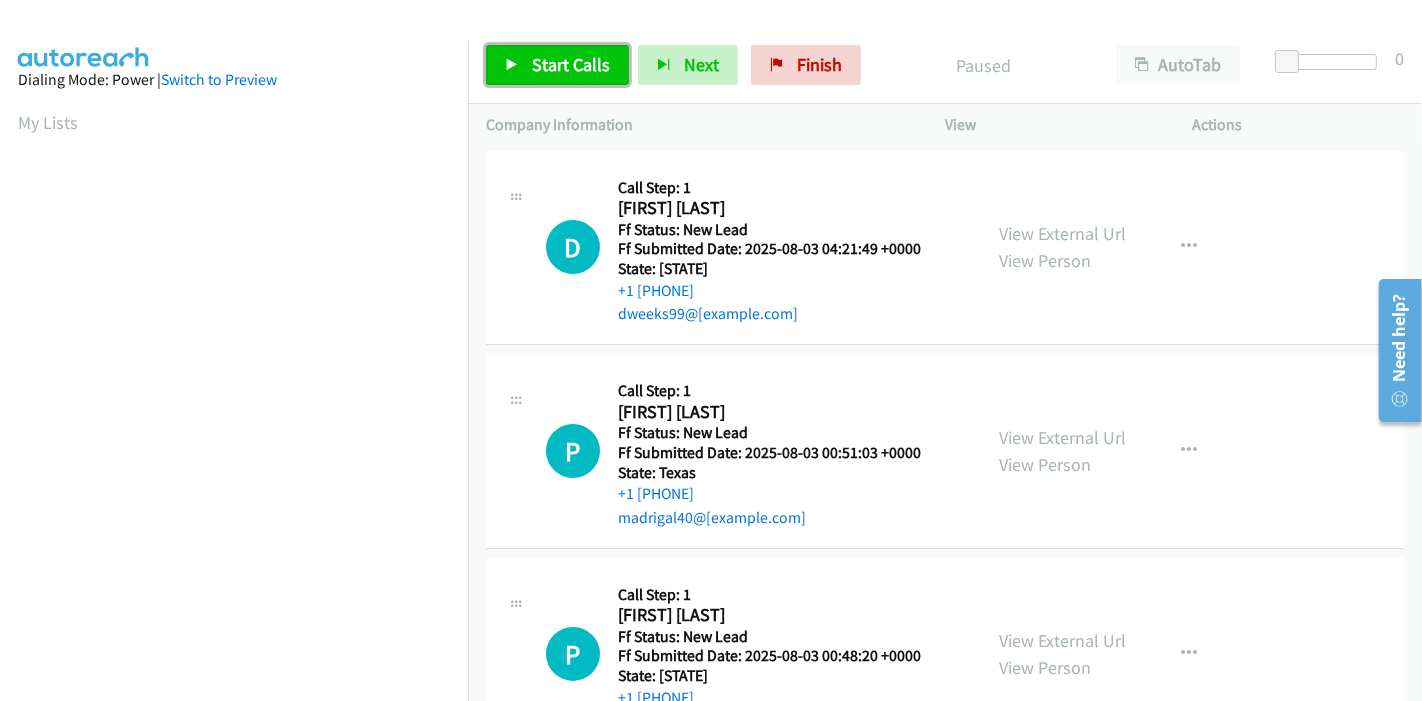 click on "Start Calls" at bounding box center [571, 64] 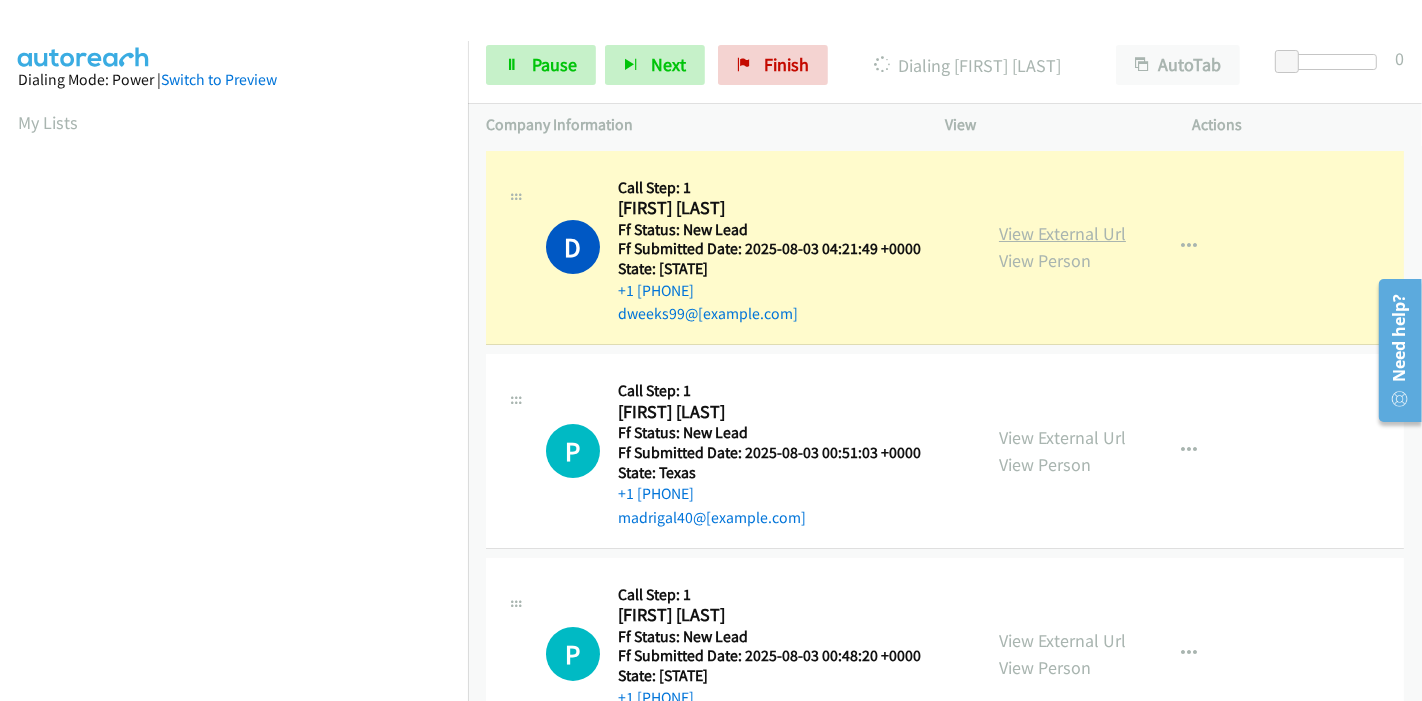 click on "View External Url" at bounding box center (1062, 233) 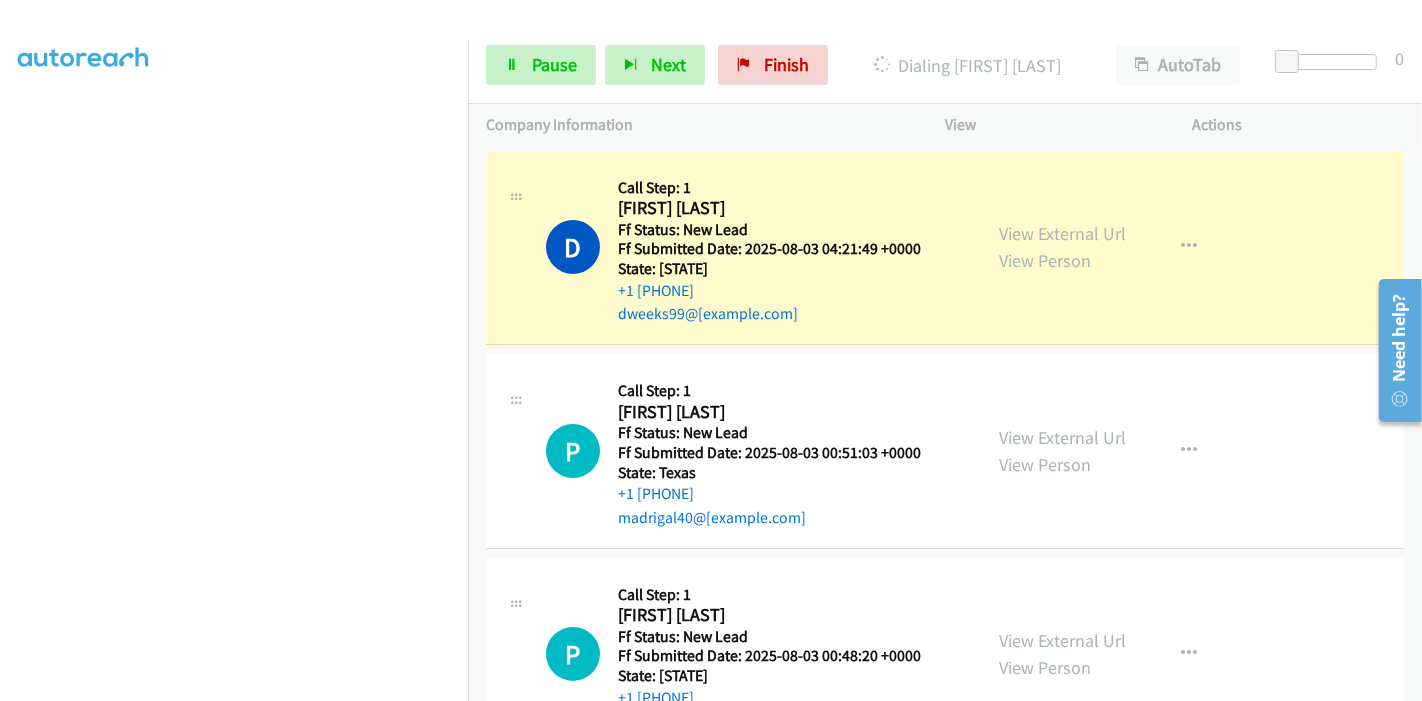 scroll, scrollTop: 0, scrollLeft: 0, axis: both 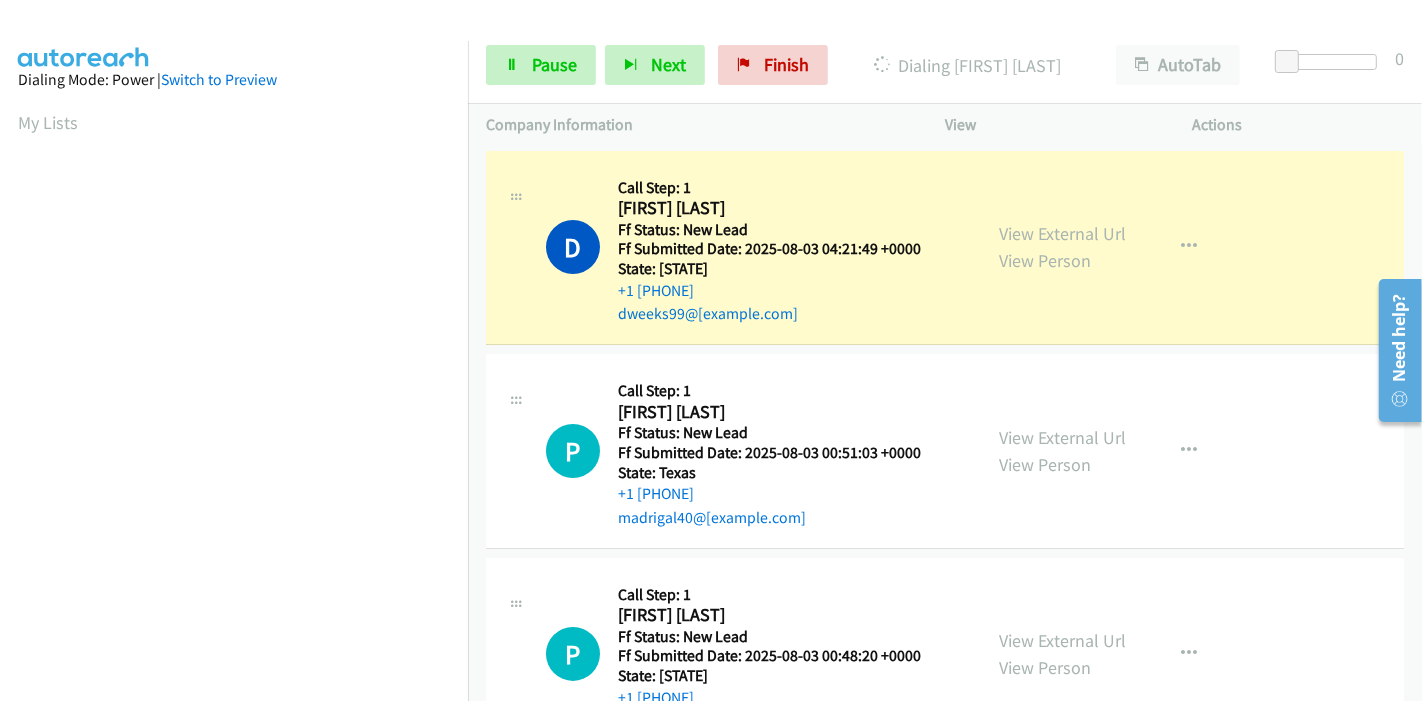 click on "Start Calls
Pause
Next
Finish
Dialing Debbie Weeks
AutoTab
AutoTab
0" at bounding box center [945, 65] 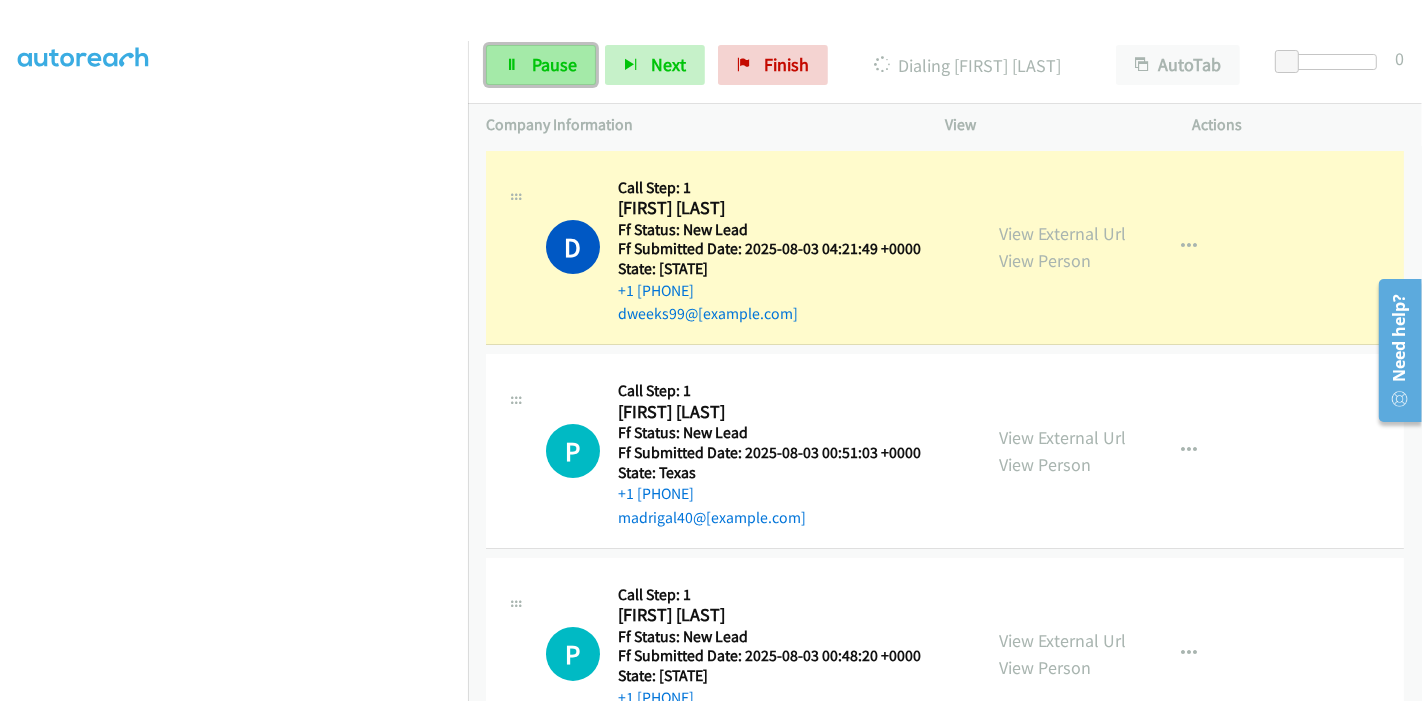 click on "Pause" at bounding box center (541, 65) 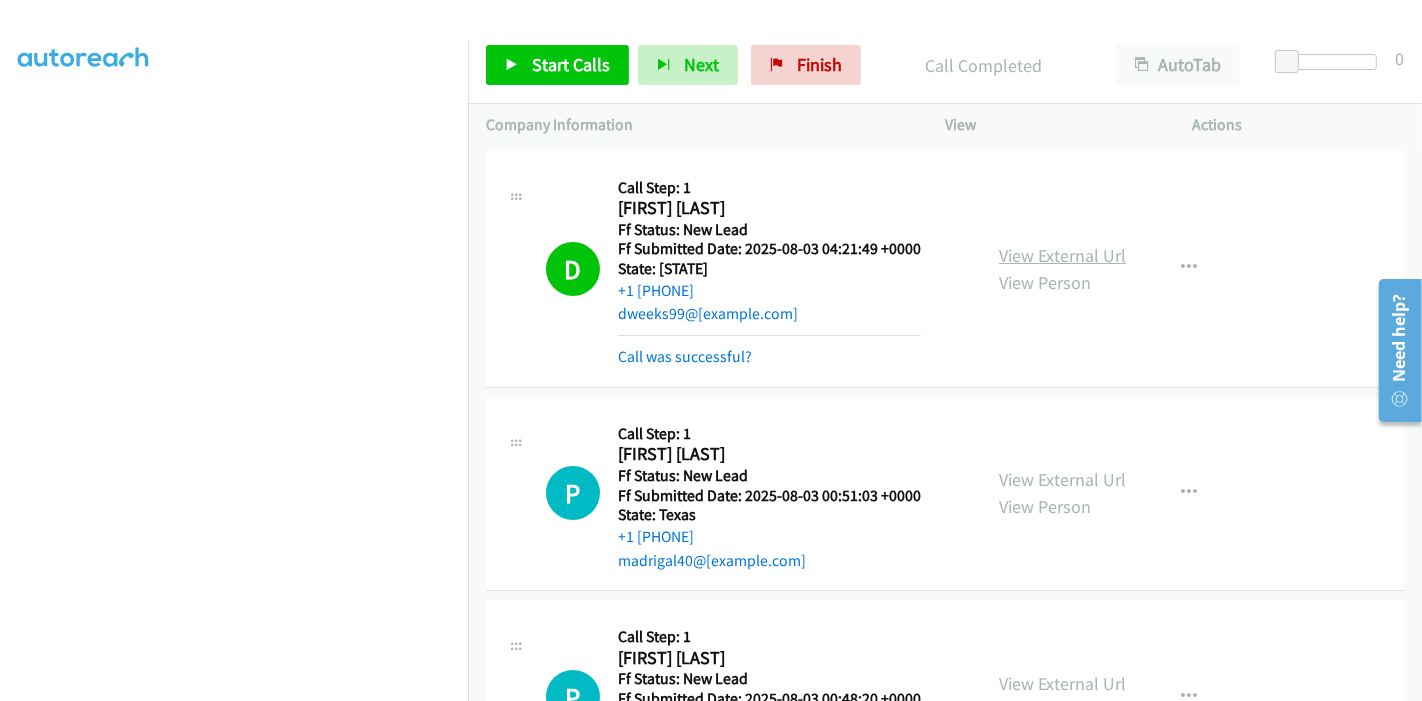 click on "View External Url" at bounding box center (1062, 255) 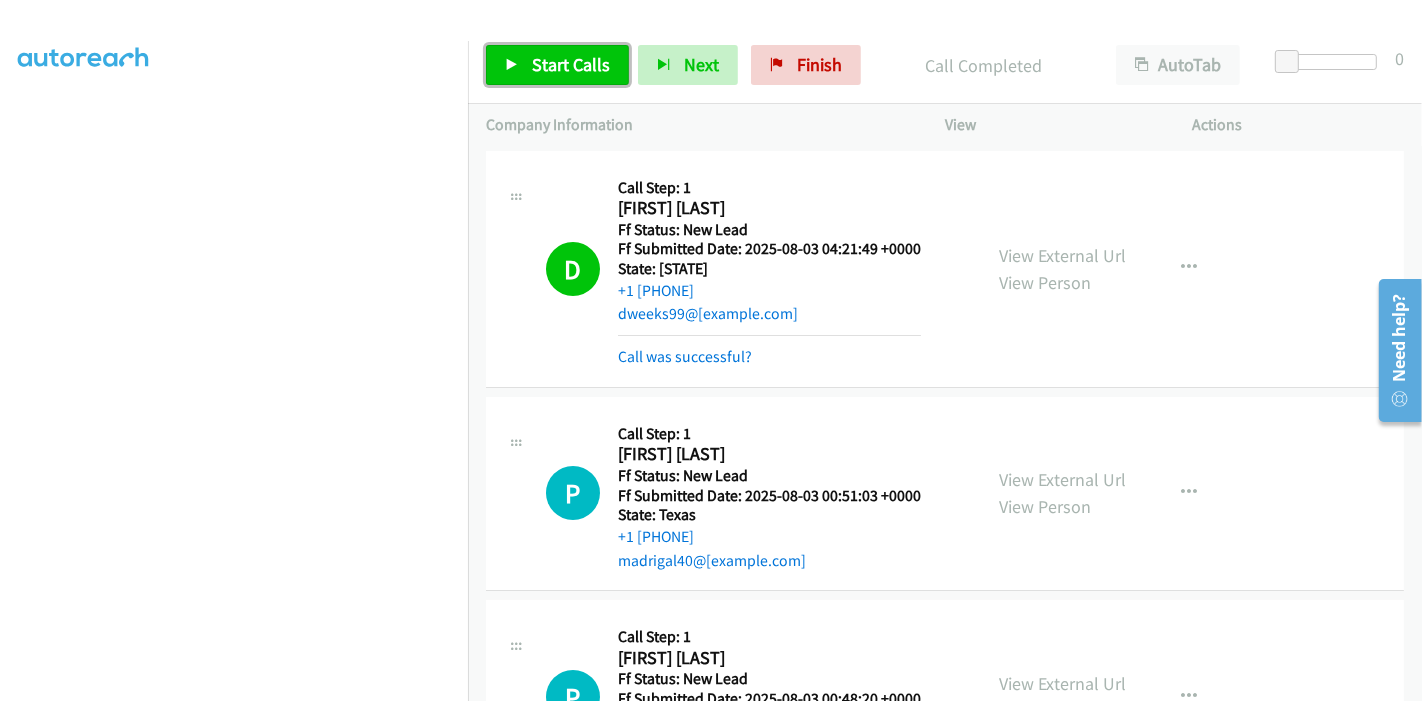 click on "Start Calls" at bounding box center [571, 64] 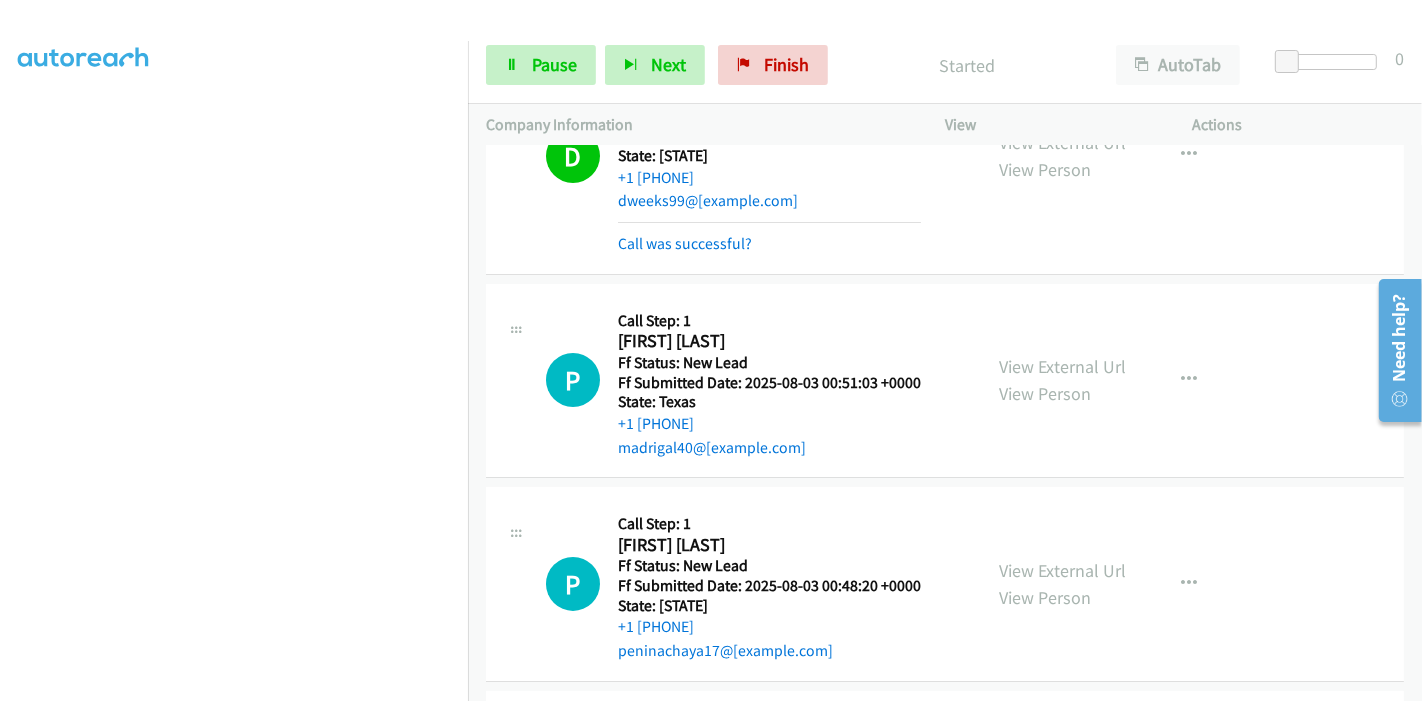scroll, scrollTop: 222, scrollLeft: 0, axis: vertical 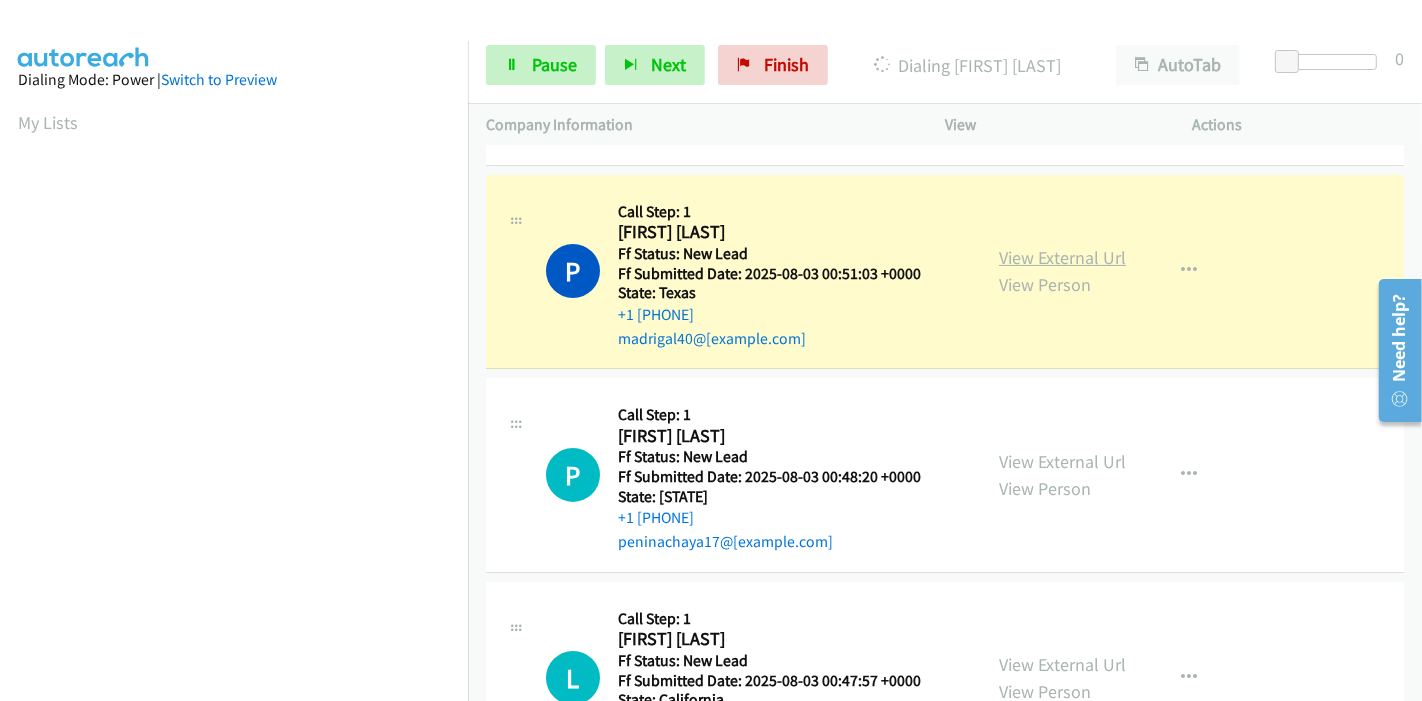 click on "View External Url" at bounding box center (1062, 257) 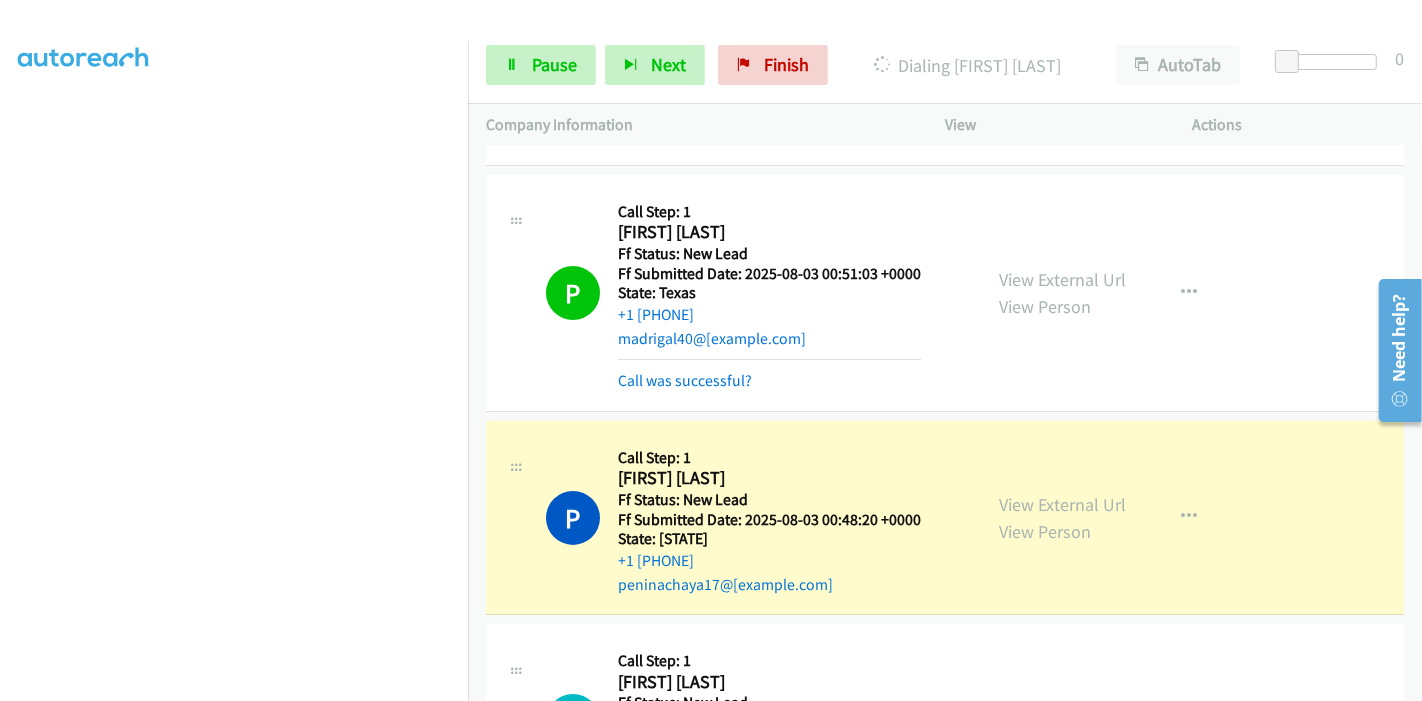 scroll, scrollTop: 0, scrollLeft: 0, axis: both 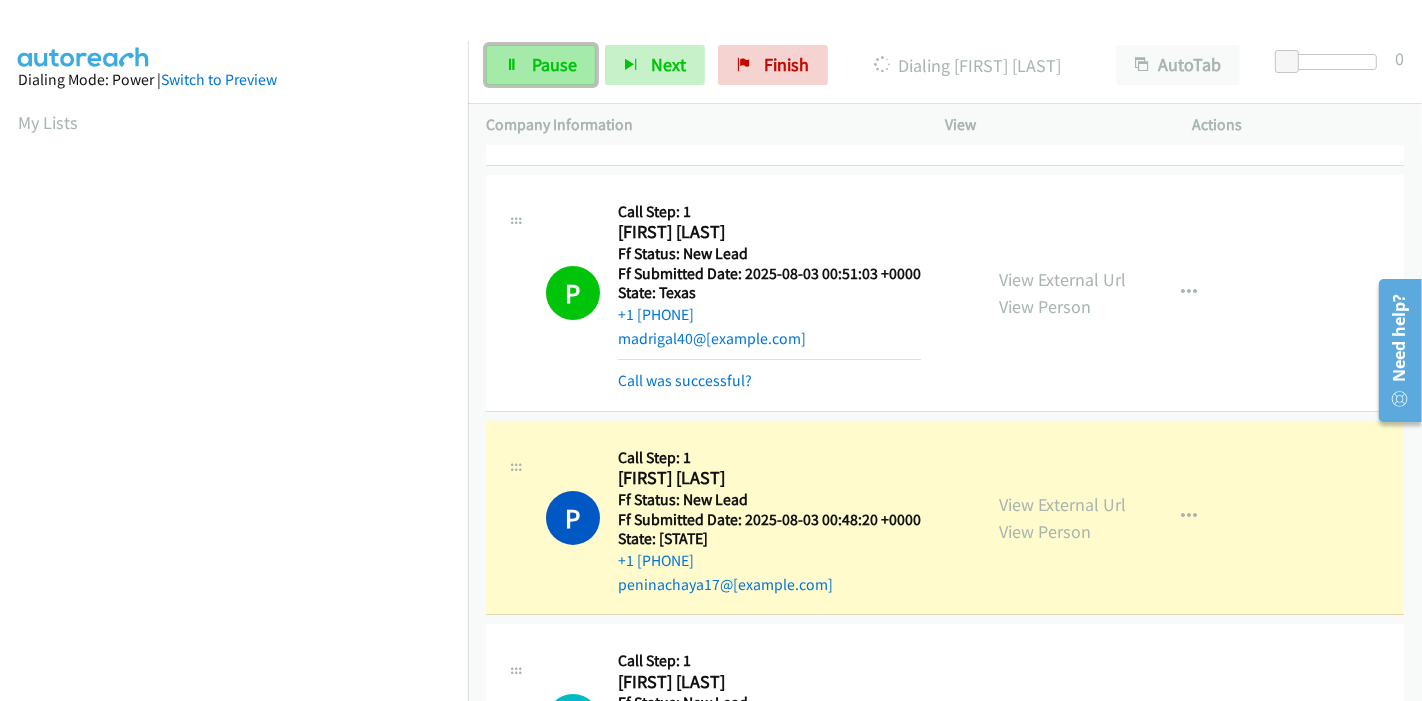 click on "Pause" at bounding box center [541, 65] 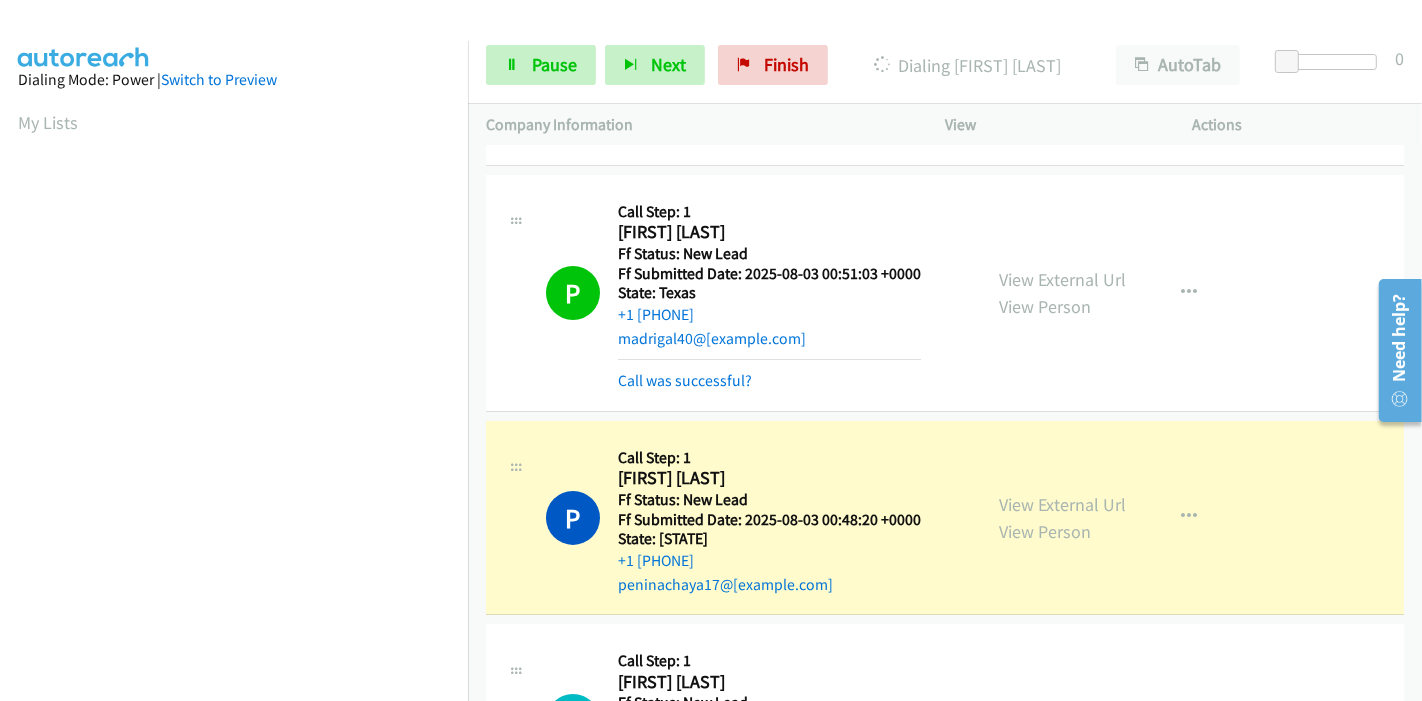 scroll, scrollTop: 422, scrollLeft: 0, axis: vertical 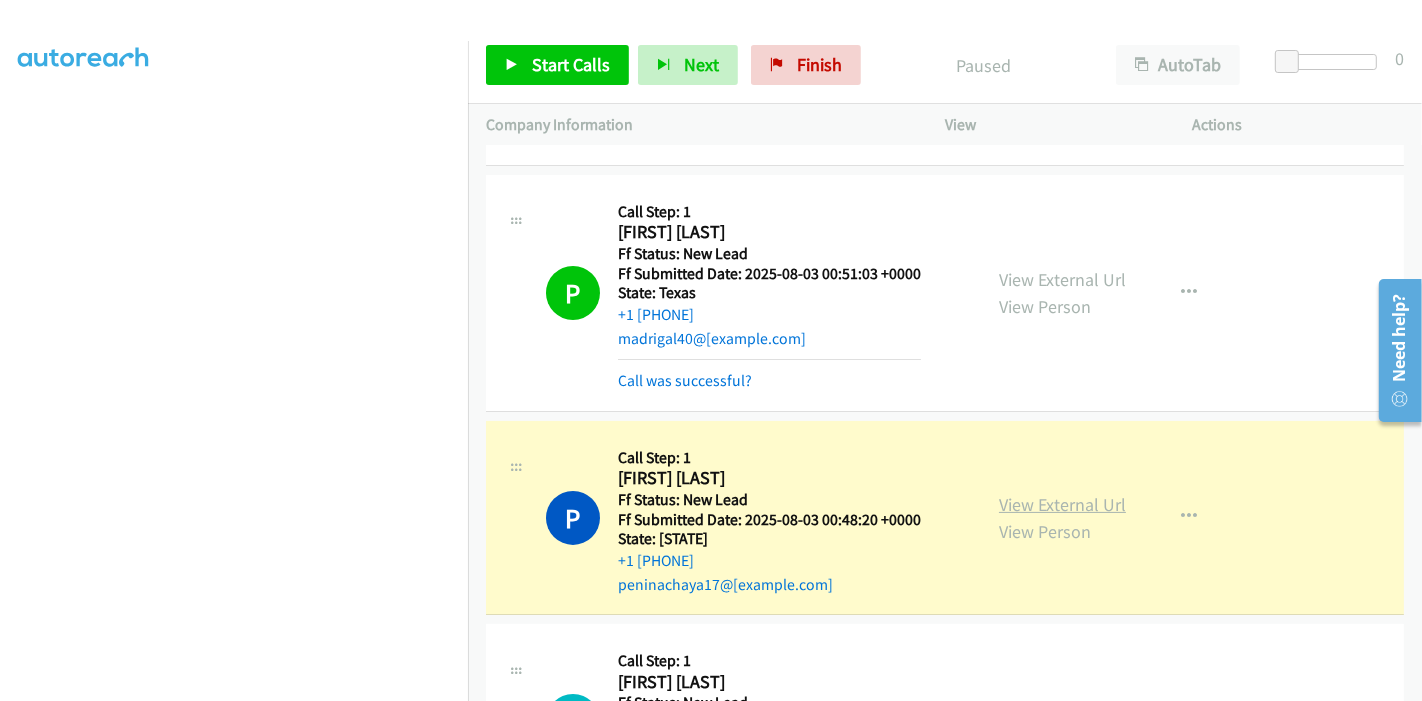 click on "View External Url" at bounding box center (1062, 504) 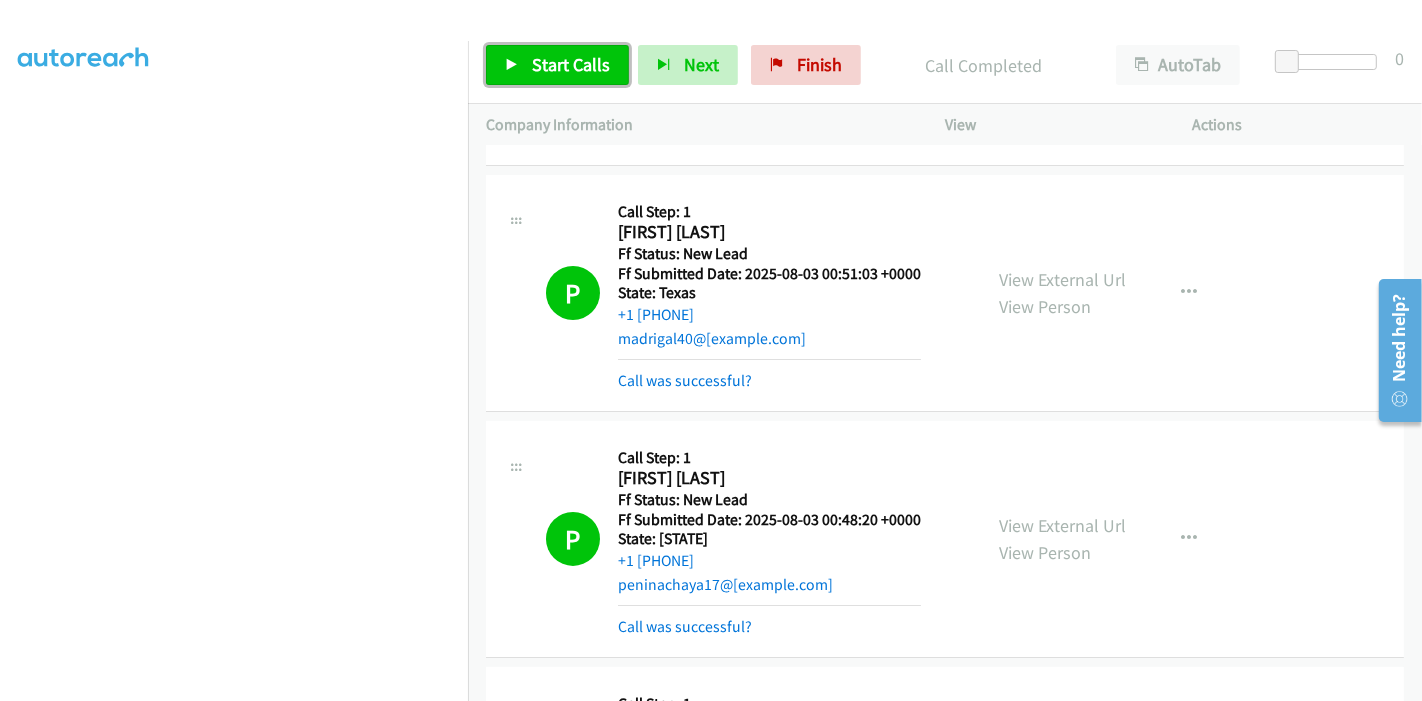 click on "Start Calls" at bounding box center (571, 64) 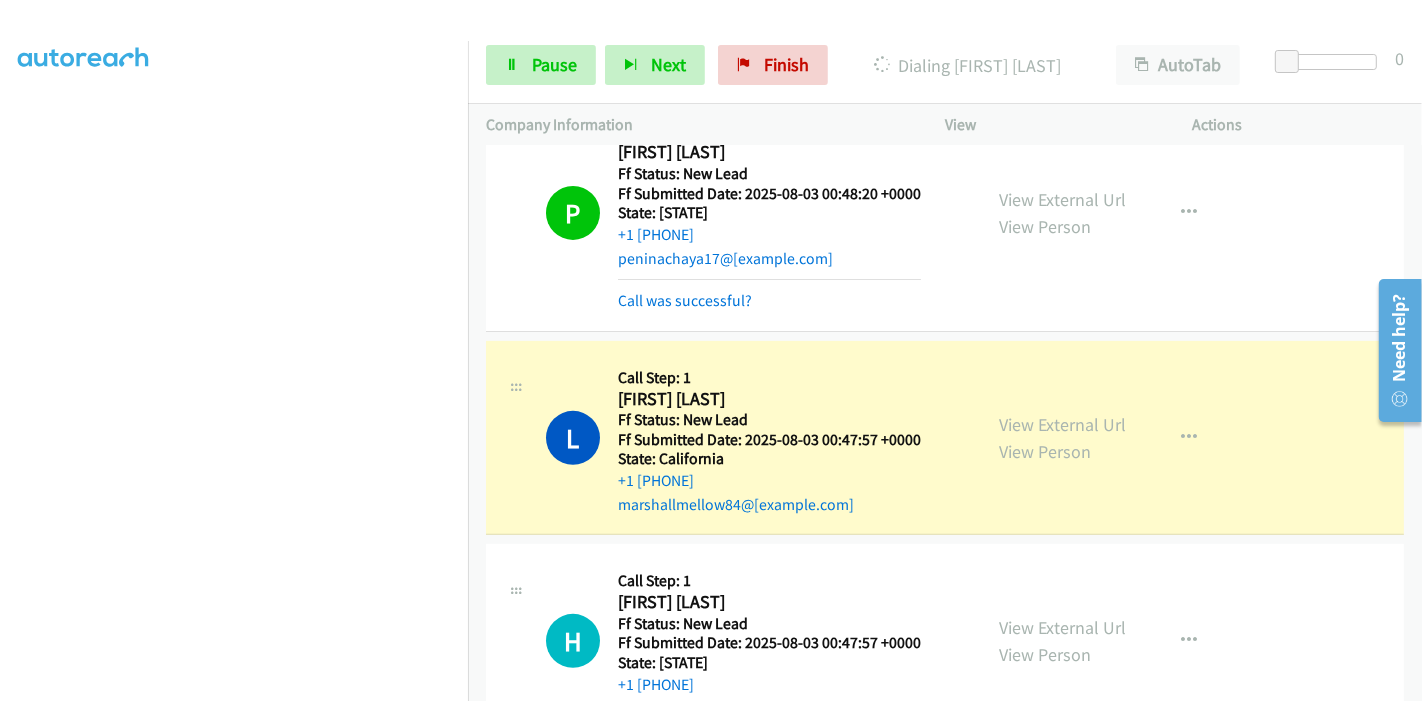 scroll, scrollTop: 555, scrollLeft: 0, axis: vertical 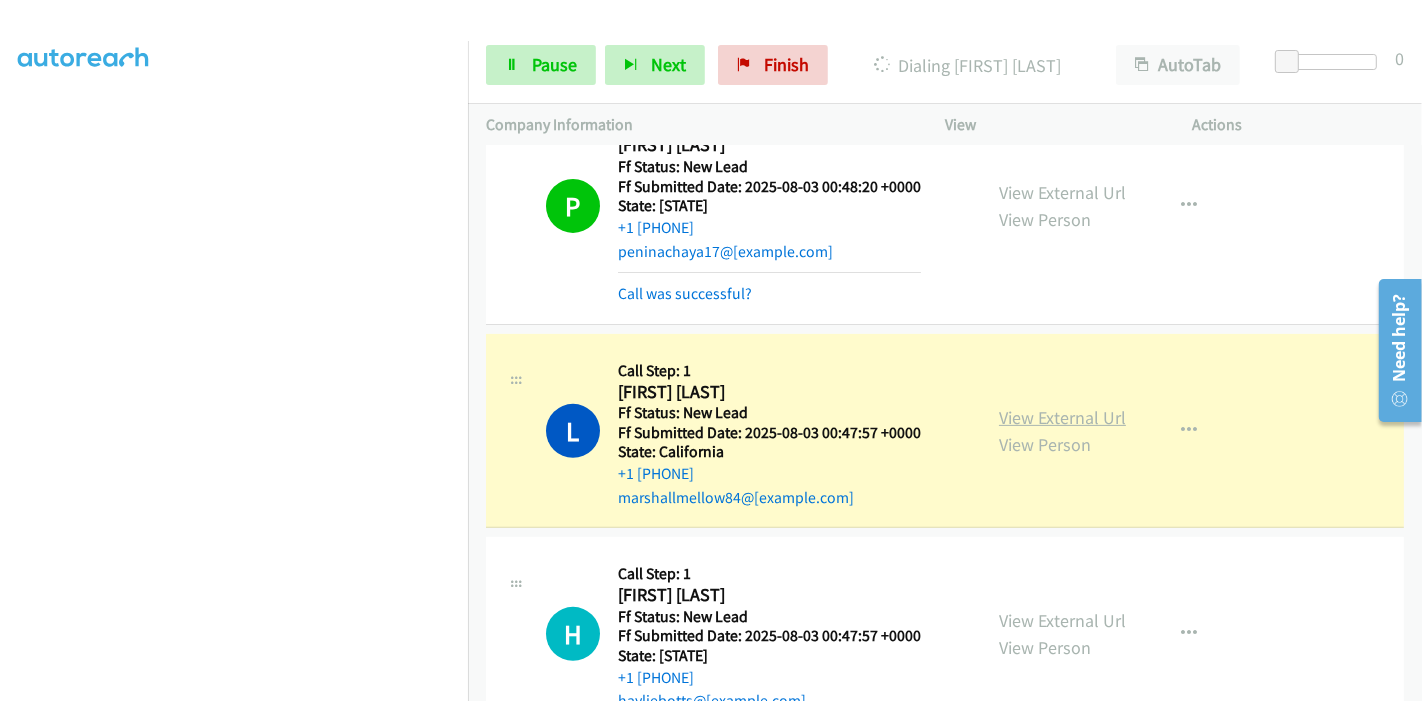 click on "View External Url" at bounding box center (1062, 417) 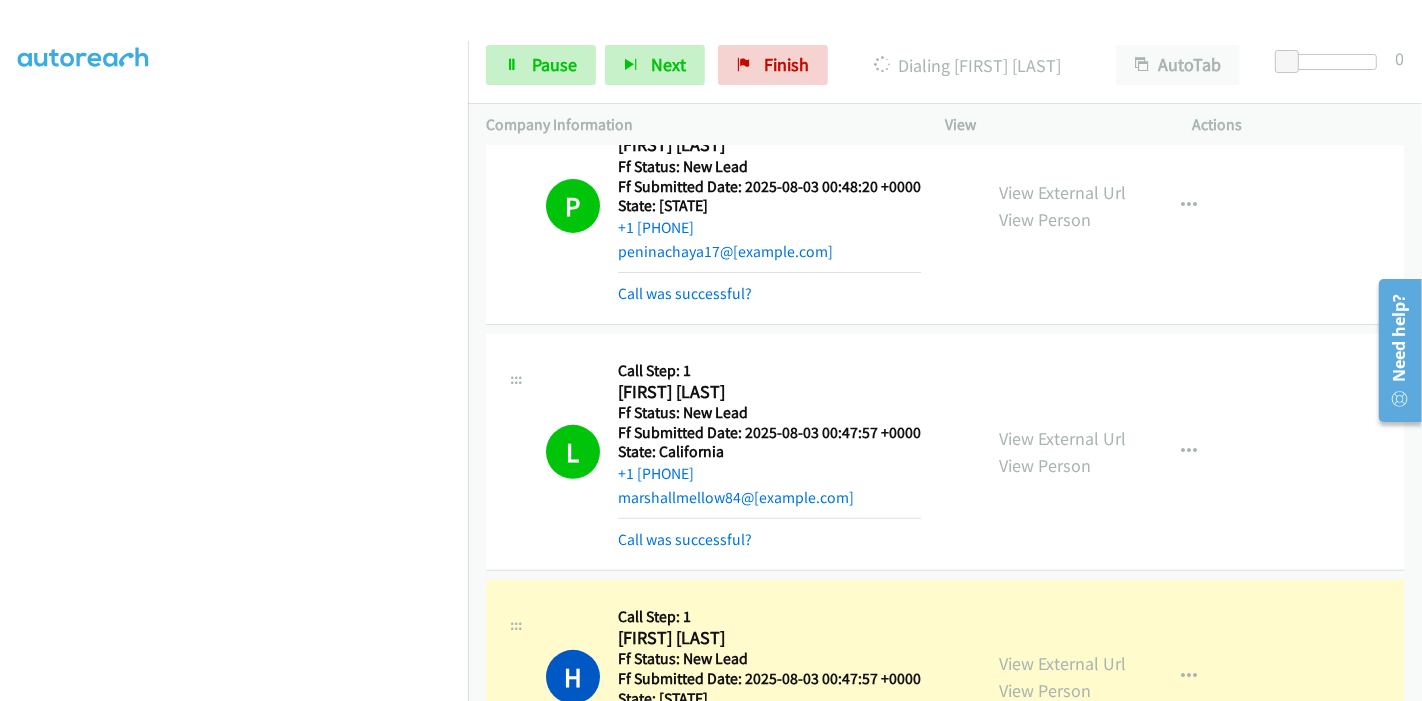 scroll, scrollTop: 0, scrollLeft: 0, axis: both 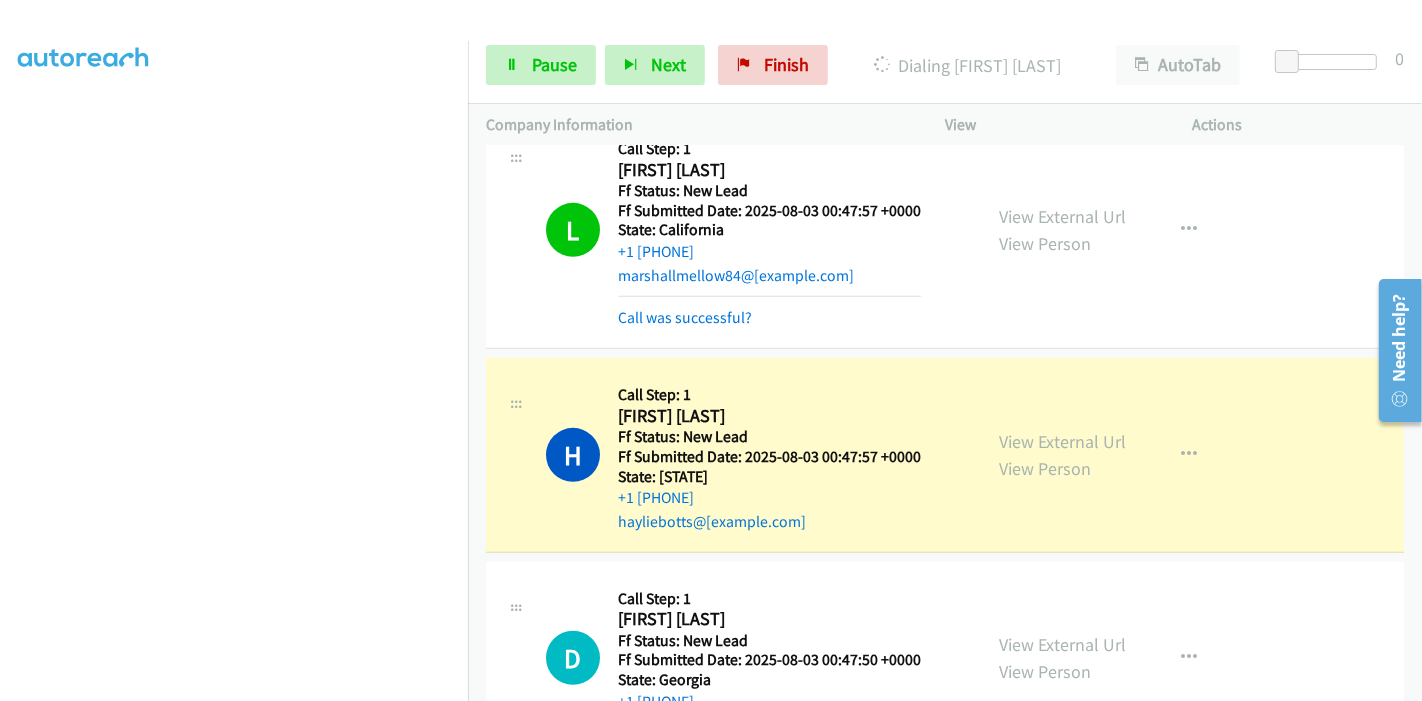 click on "View External Url
View Person" at bounding box center [1062, 455] 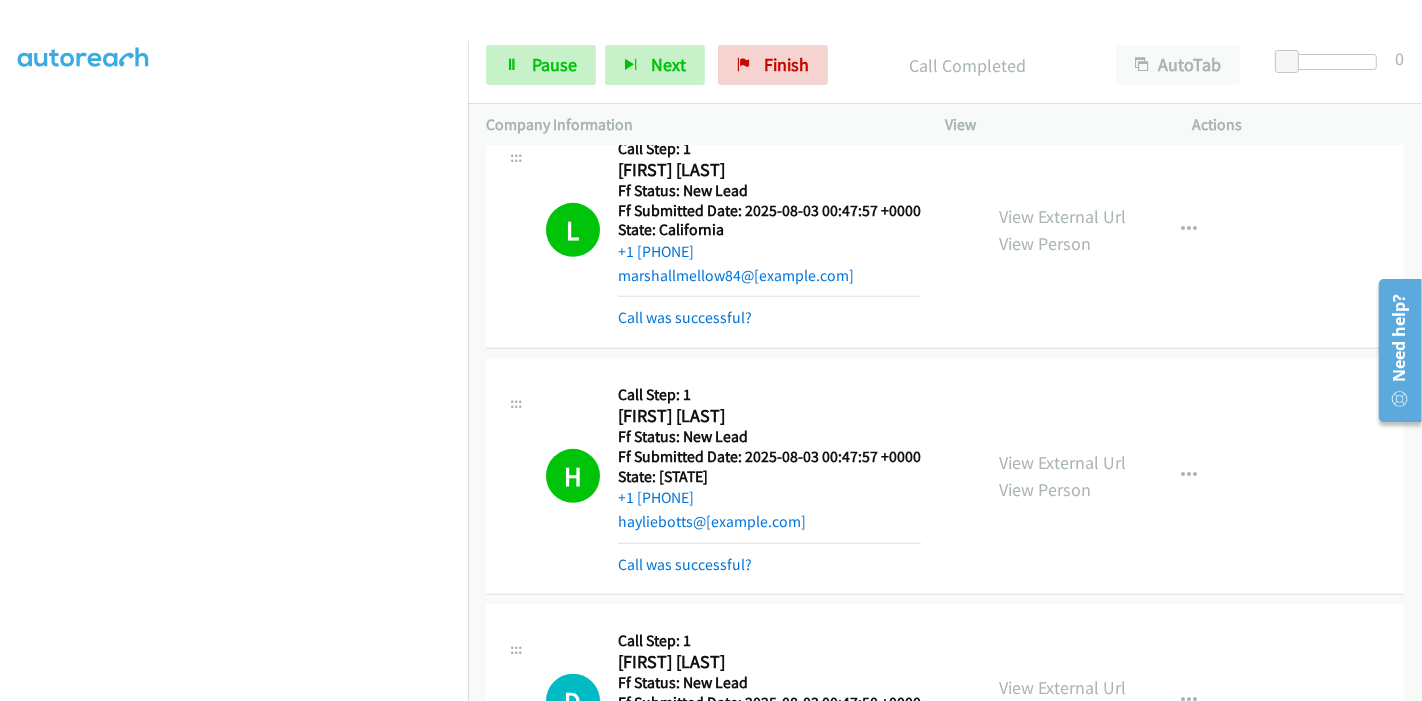 click on "View External Url
View Person
View External Url
Email
Schedule/Manage Callback
Skip Call
Add to do not call list" at bounding box center [1114, 476] 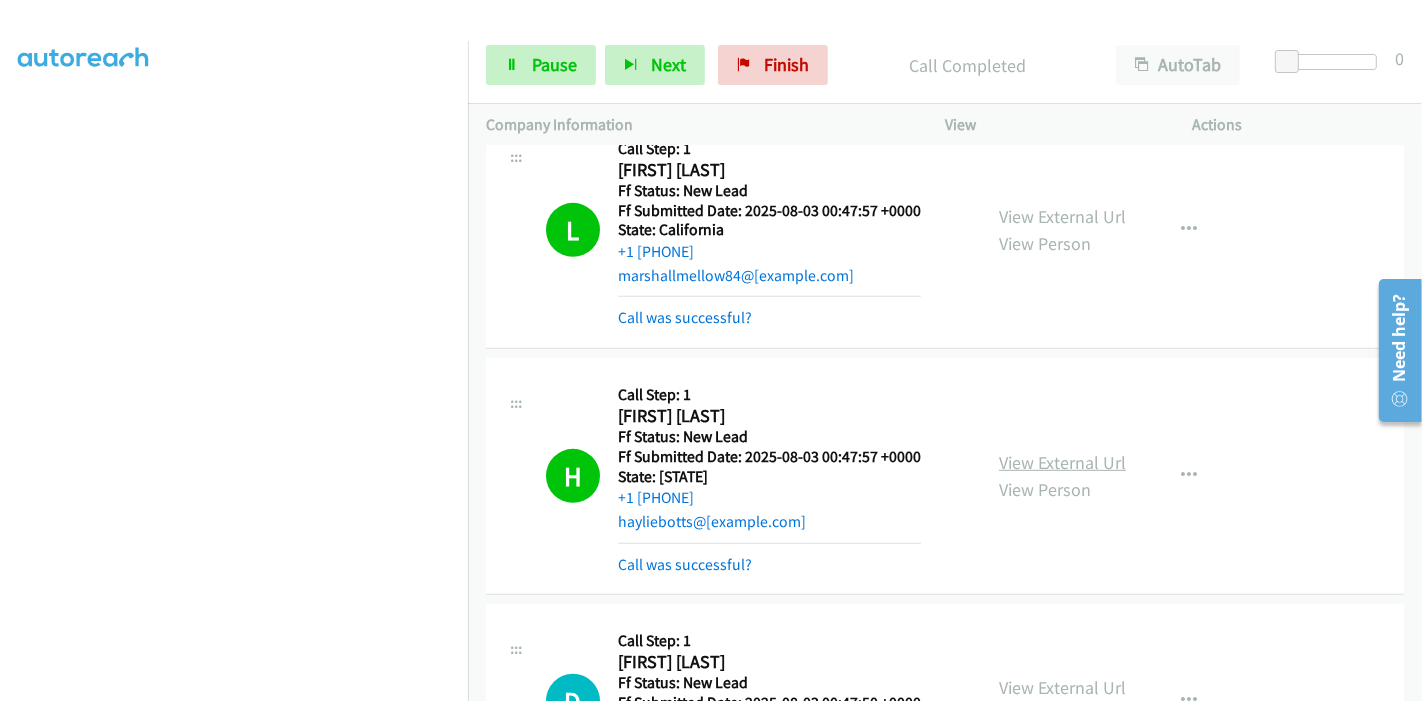 click on "View External Url" at bounding box center [1062, 462] 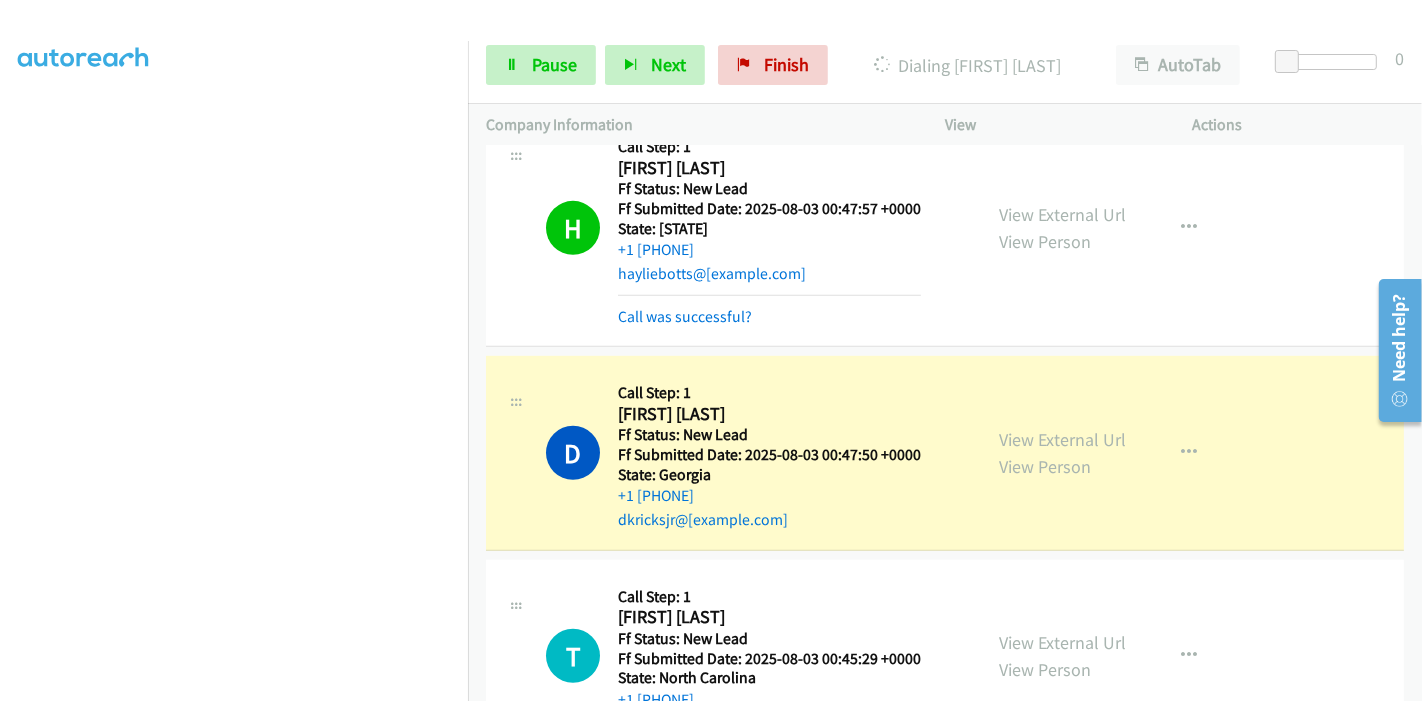 scroll, scrollTop: 1111, scrollLeft: 0, axis: vertical 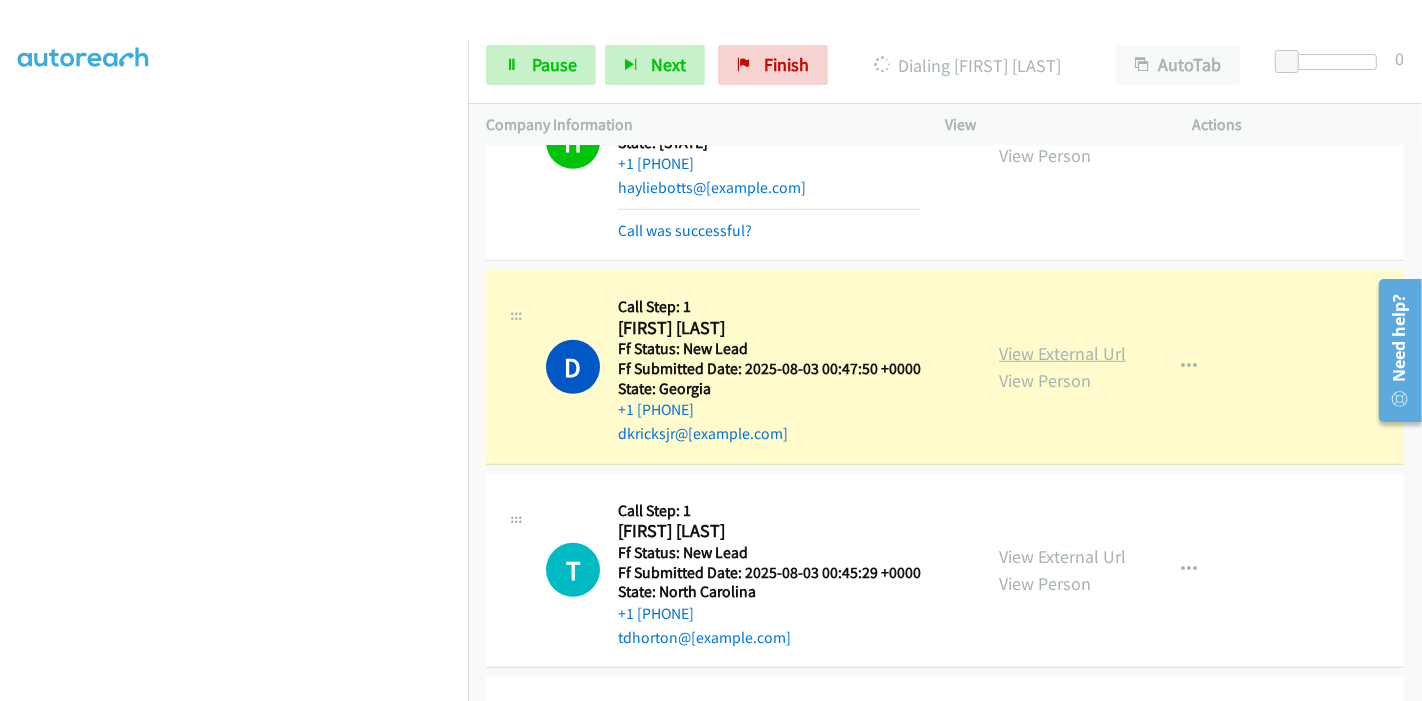 click on "View External Url" at bounding box center [1062, 353] 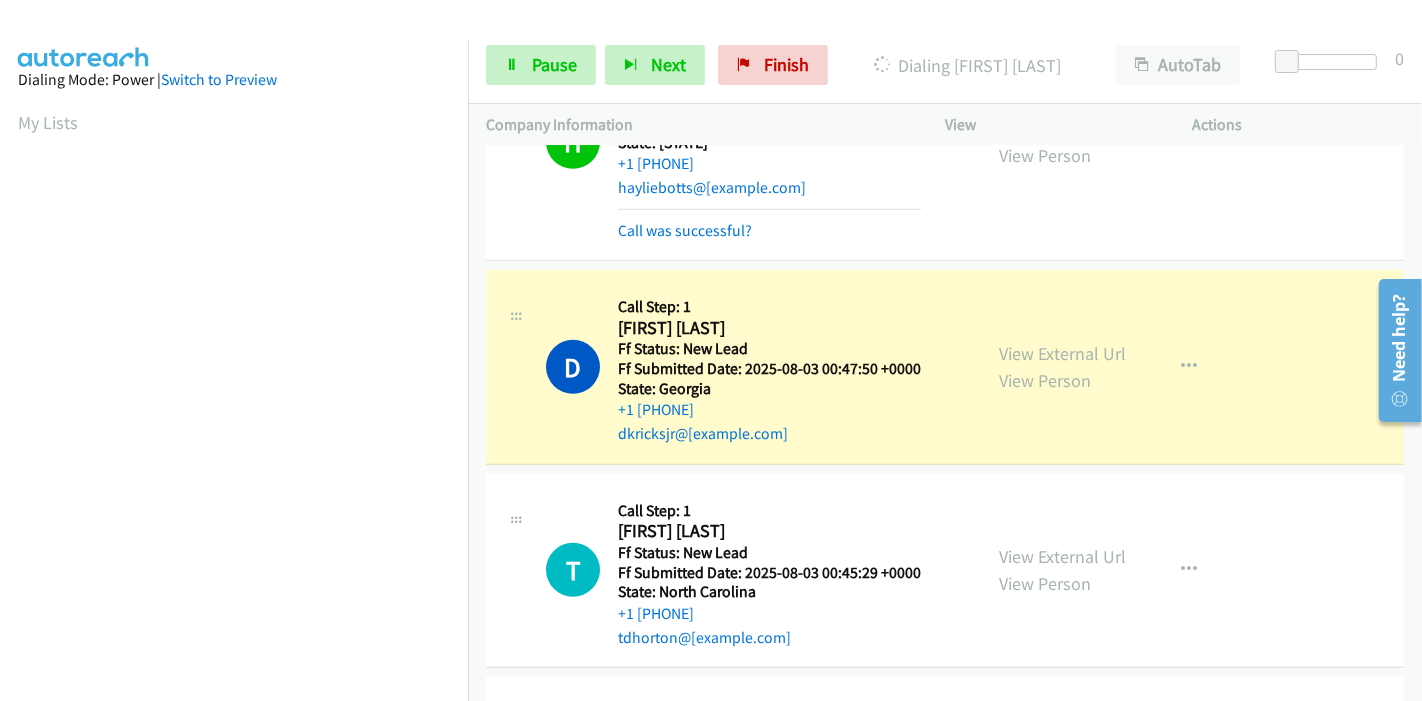 scroll, scrollTop: 422, scrollLeft: 0, axis: vertical 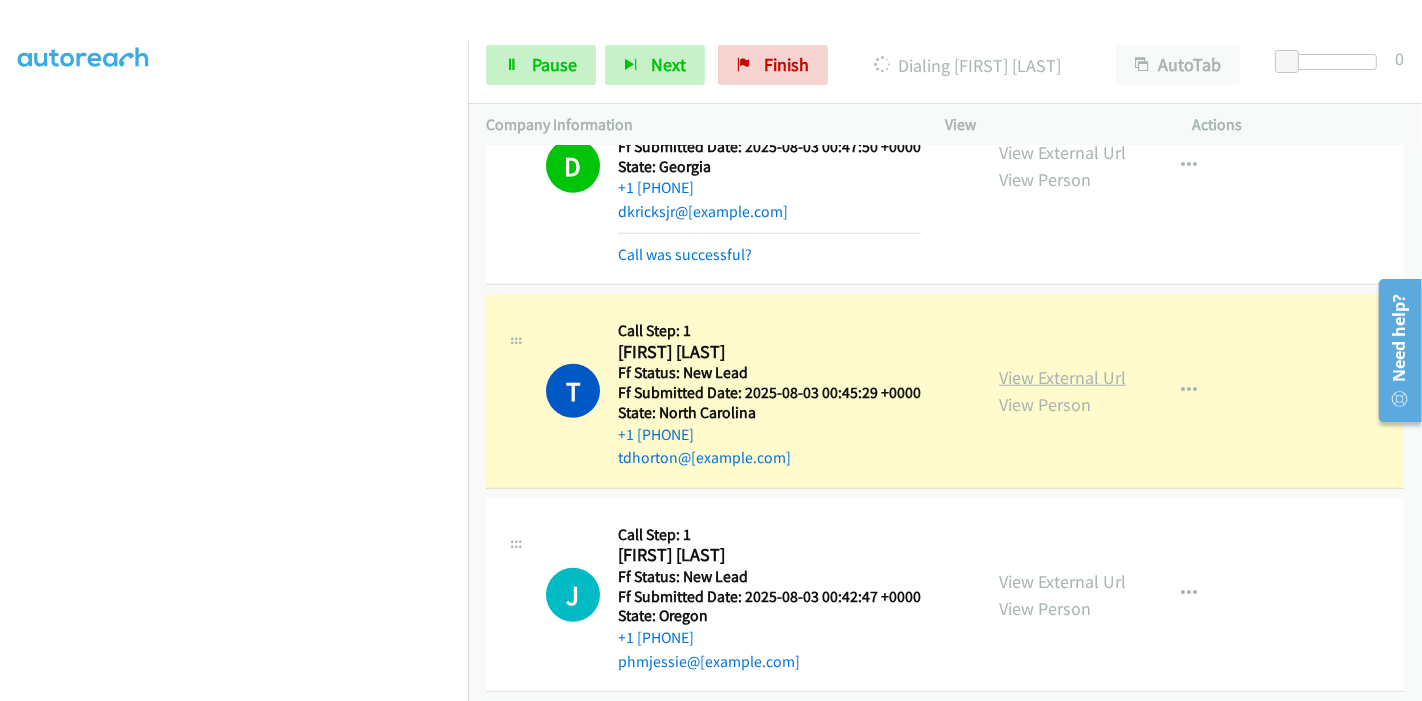 click on "View External Url" at bounding box center (1062, 377) 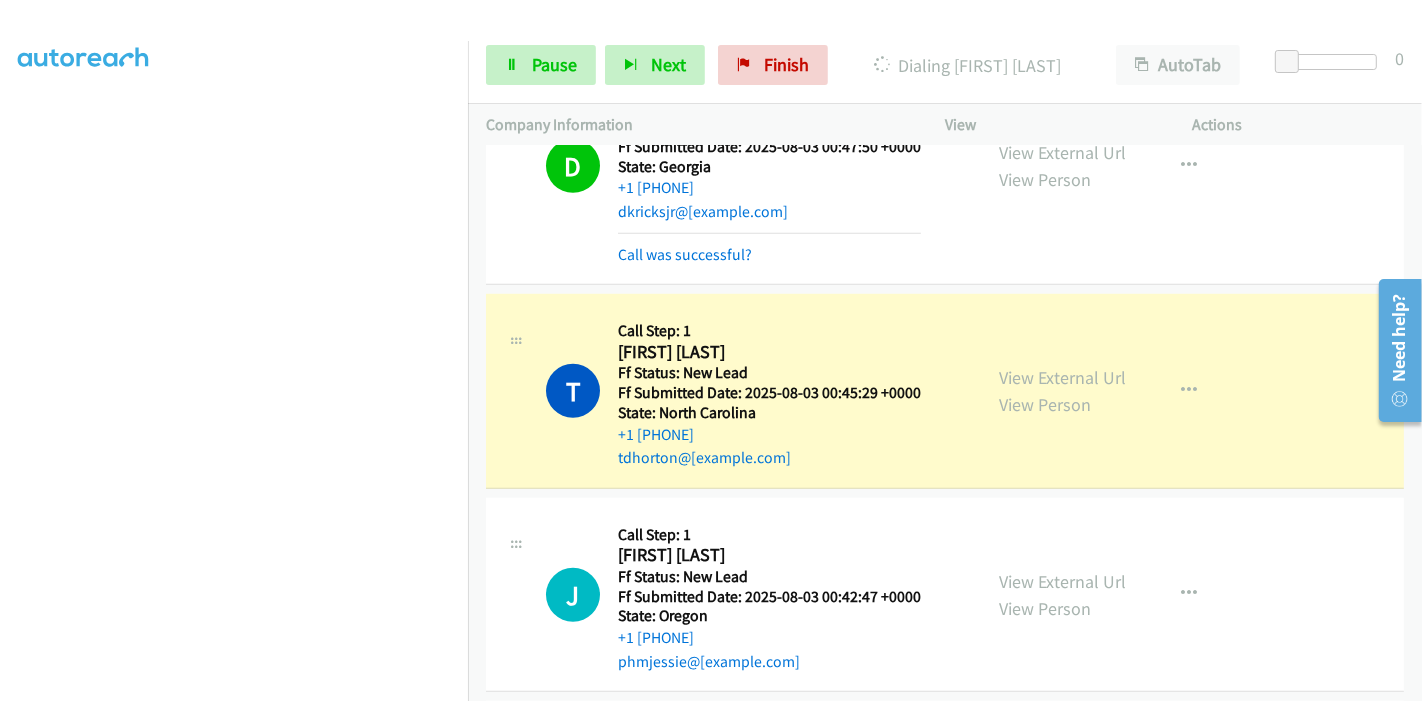 scroll, scrollTop: 0, scrollLeft: 0, axis: both 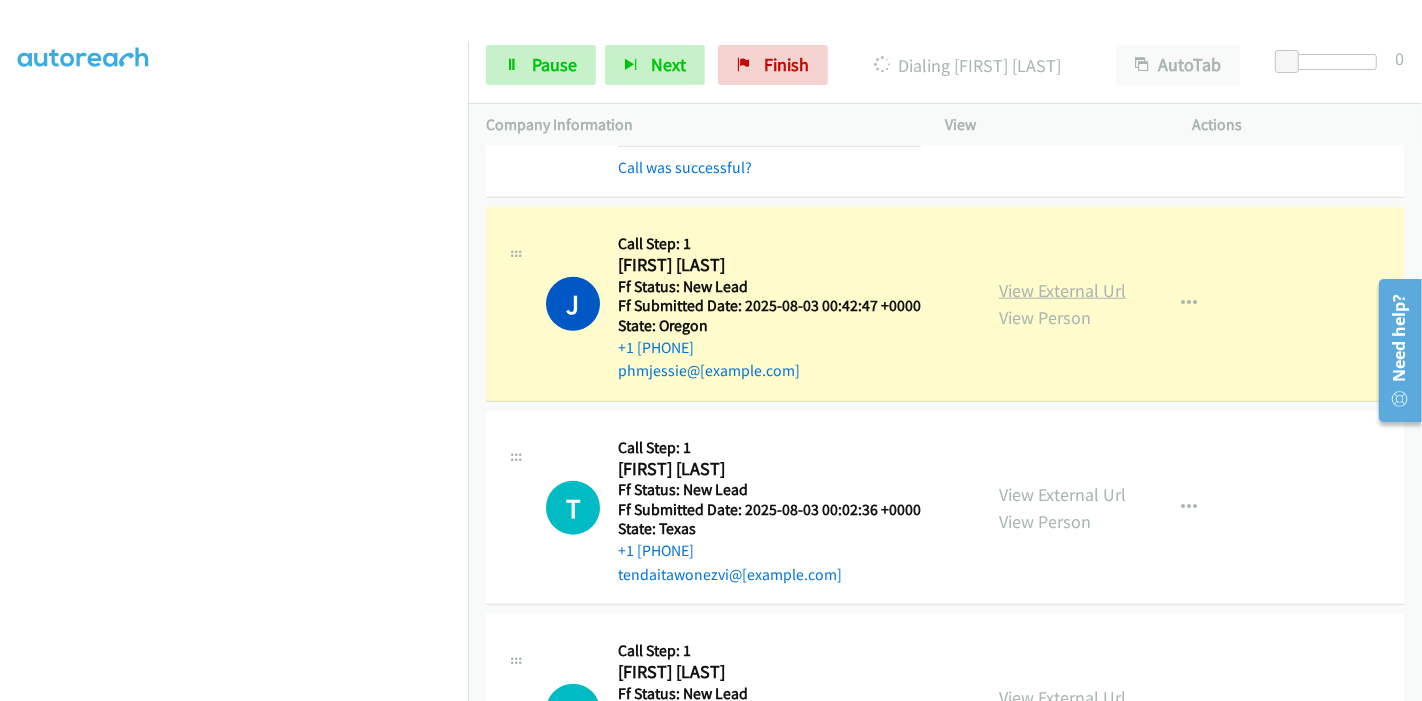 click on "View External Url" at bounding box center (1062, 290) 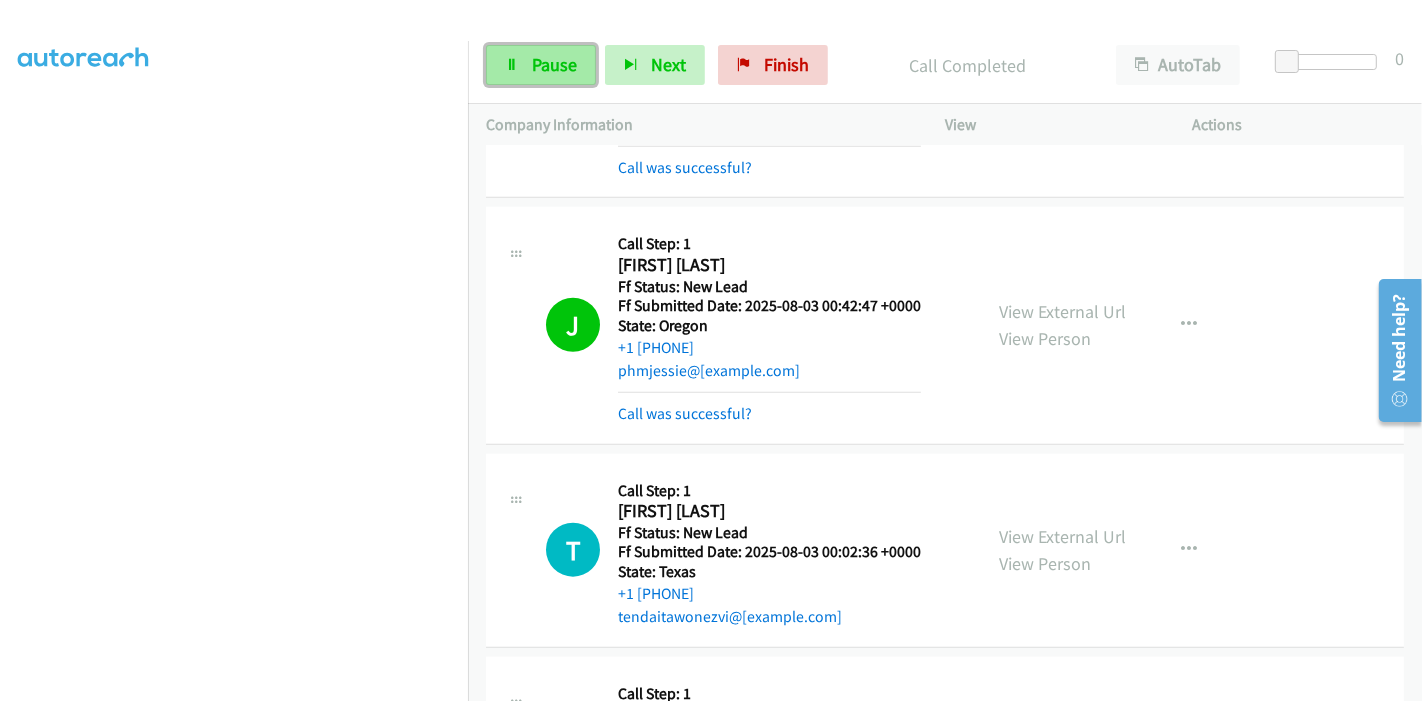click on "Pause" at bounding box center (554, 64) 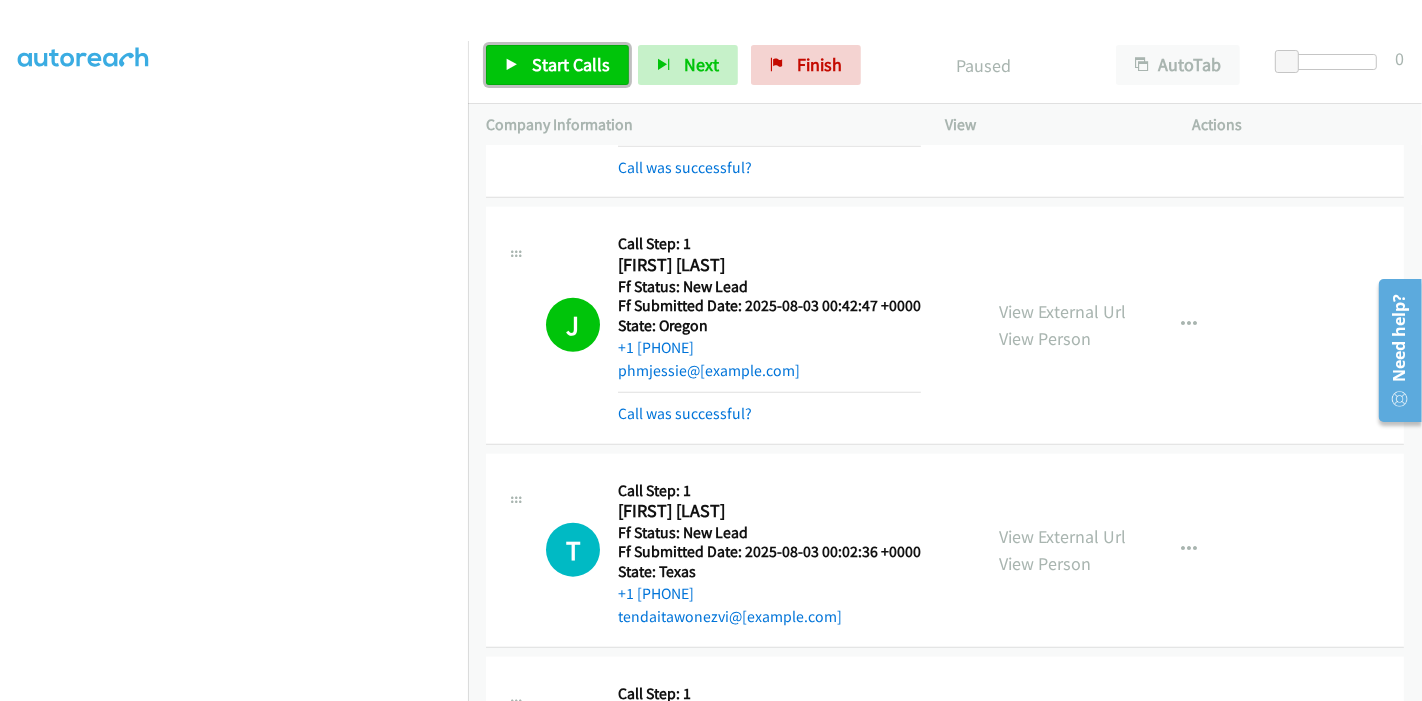 click on "Start Calls" at bounding box center (571, 64) 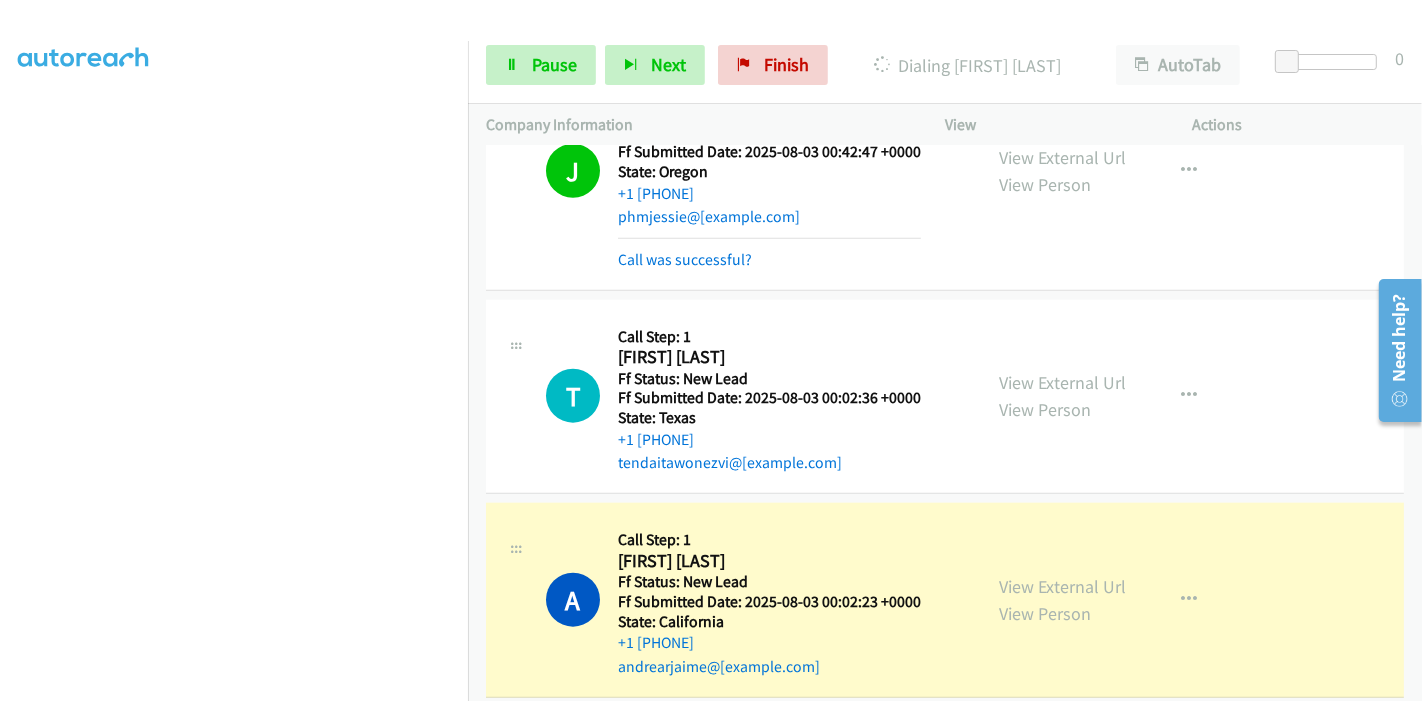scroll, scrollTop: 2000, scrollLeft: 0, axis: vertical 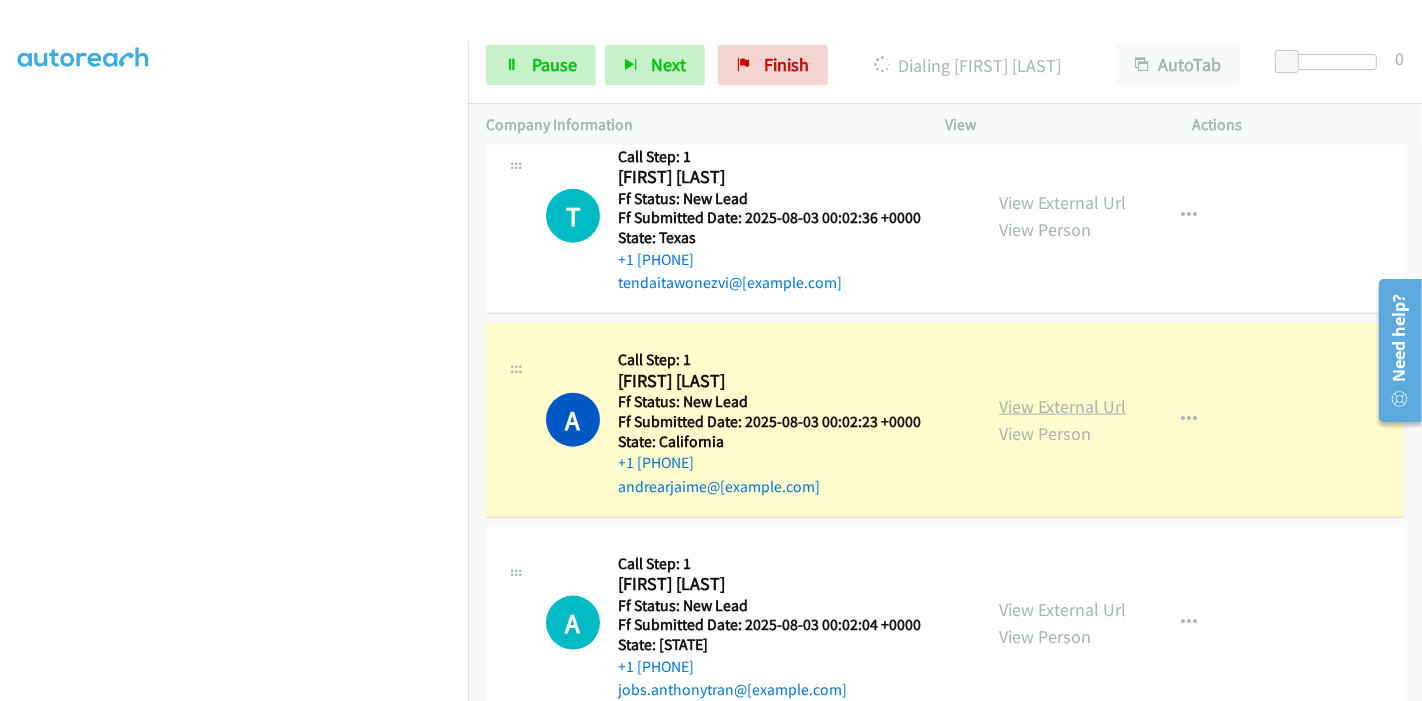 click on "View External Url" at bounding box center (1062, 406) 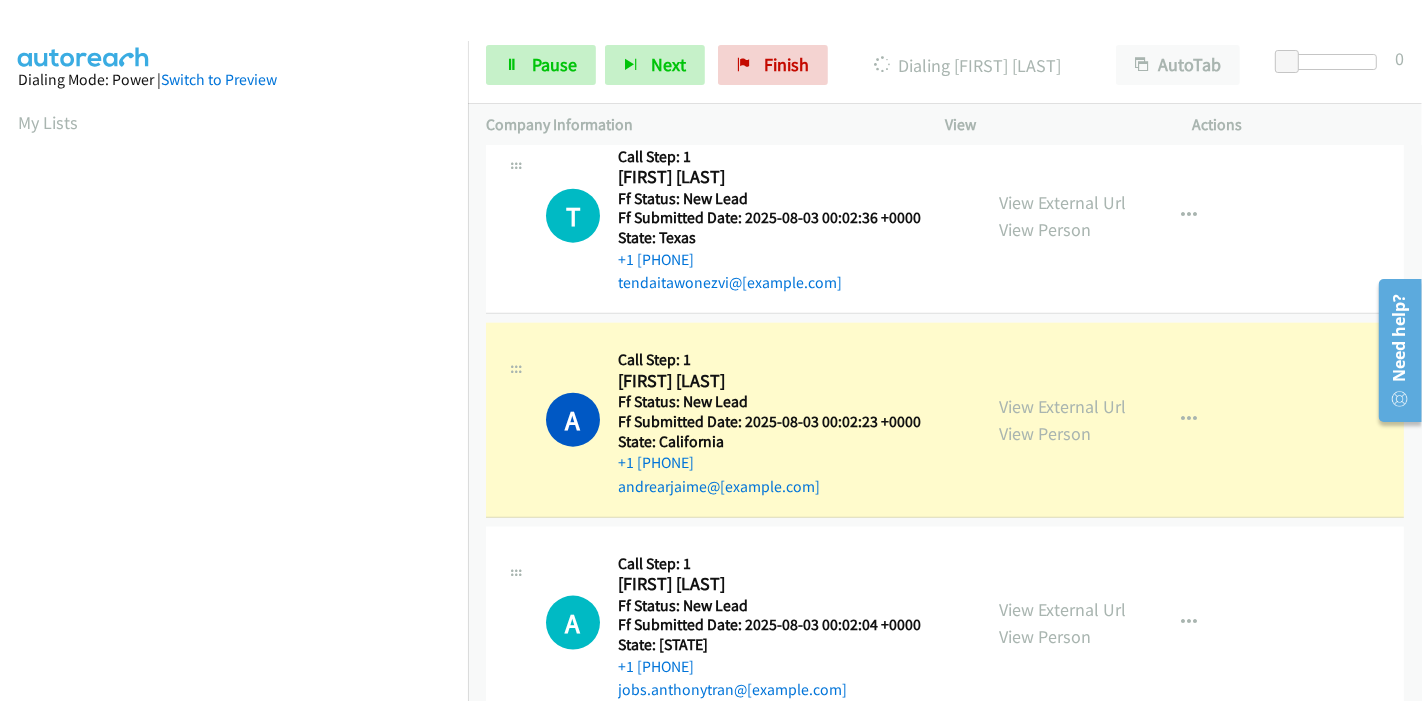 scroll, scrollTop: 0, scrollLeft: 0, axis: both 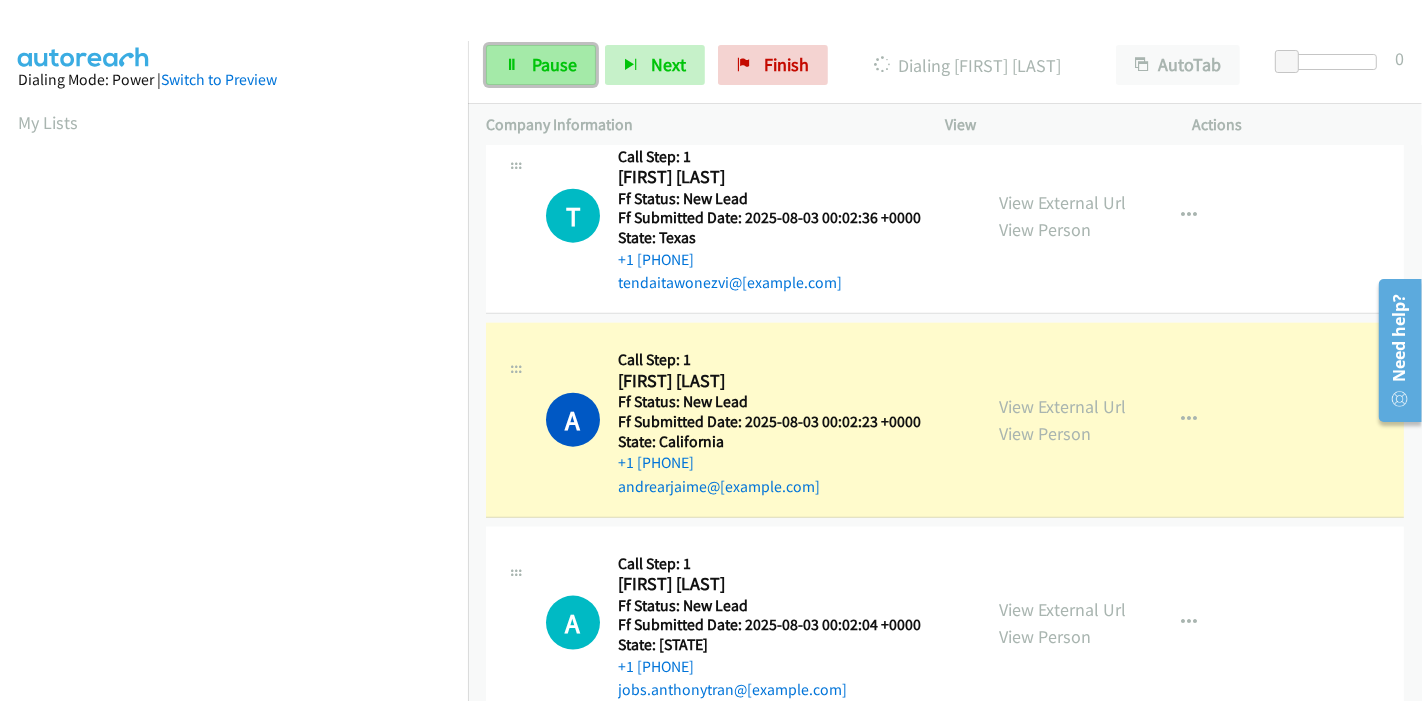 click on "Pause" at bounding box center [554, 64] 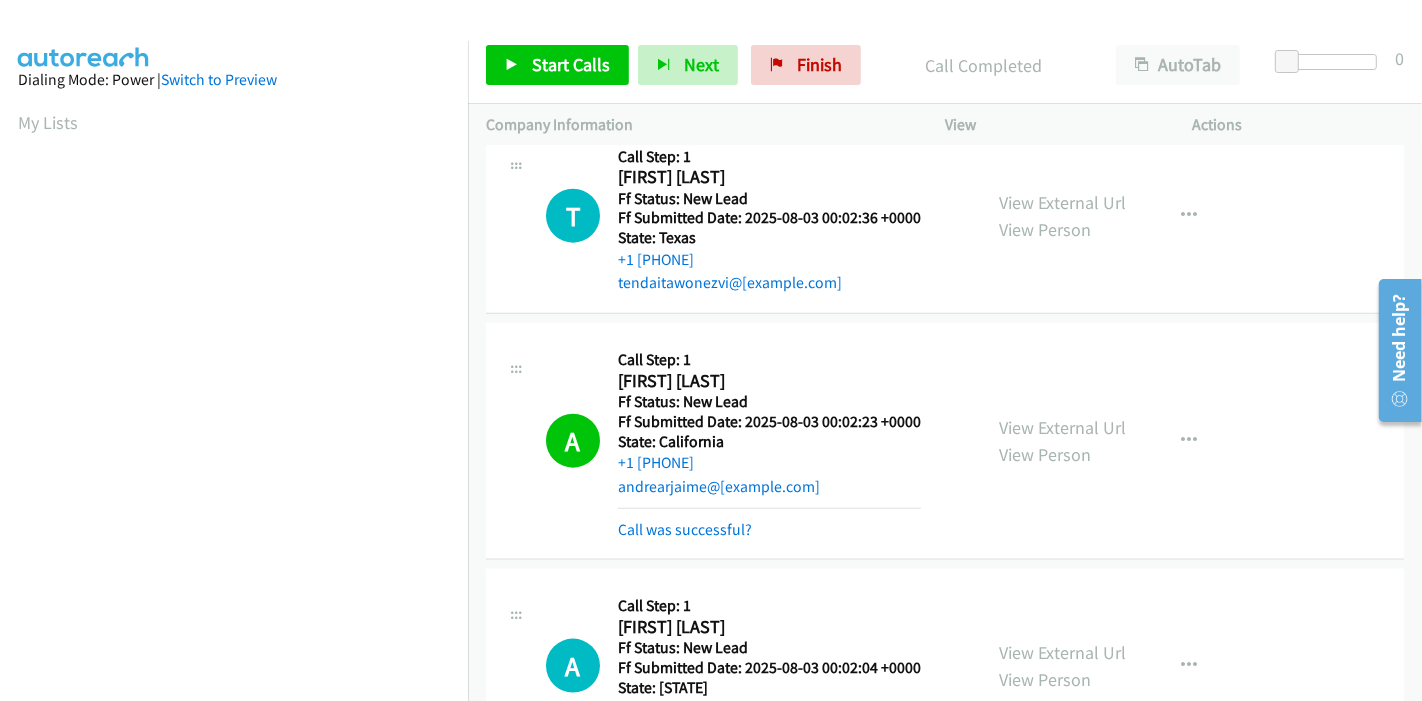 scroll, scrollTop: 422, scrollLeft: 0, axis: vertical 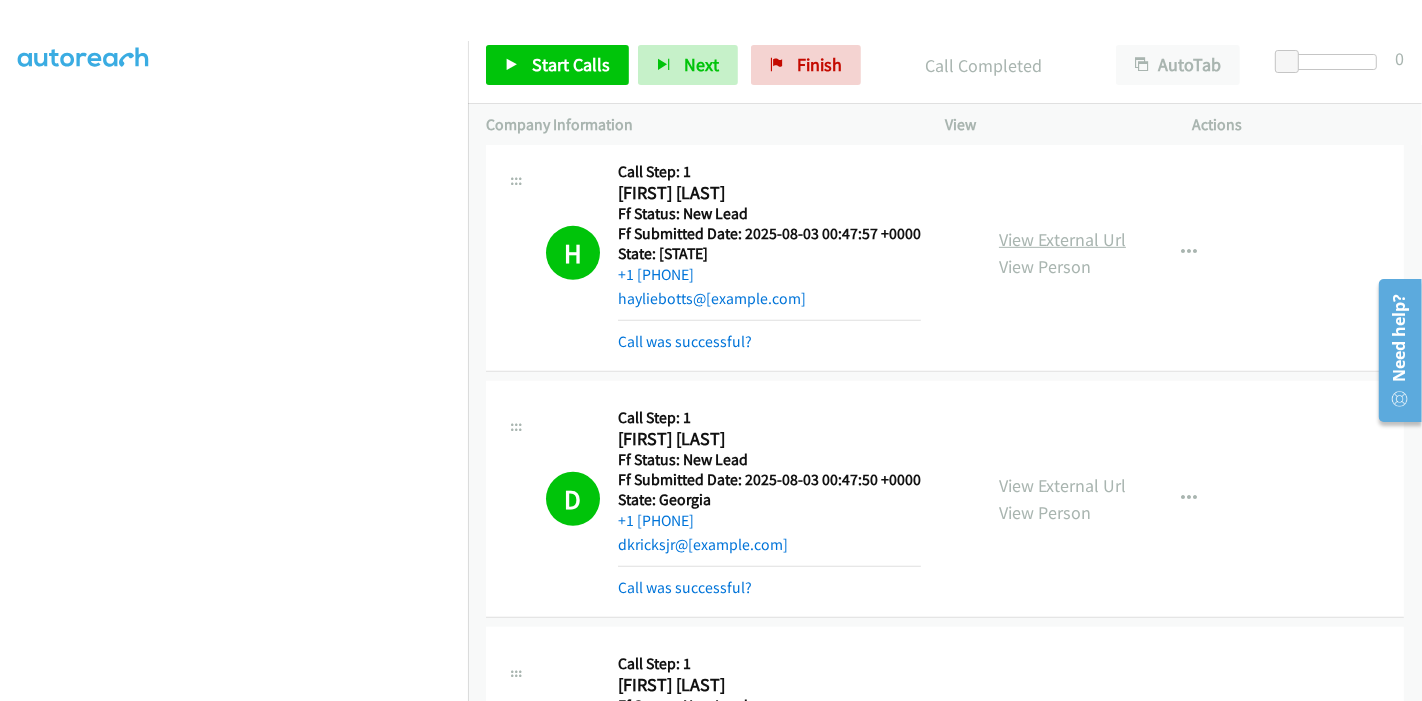 click on "View External Url" at bounding box center [1062, 239] 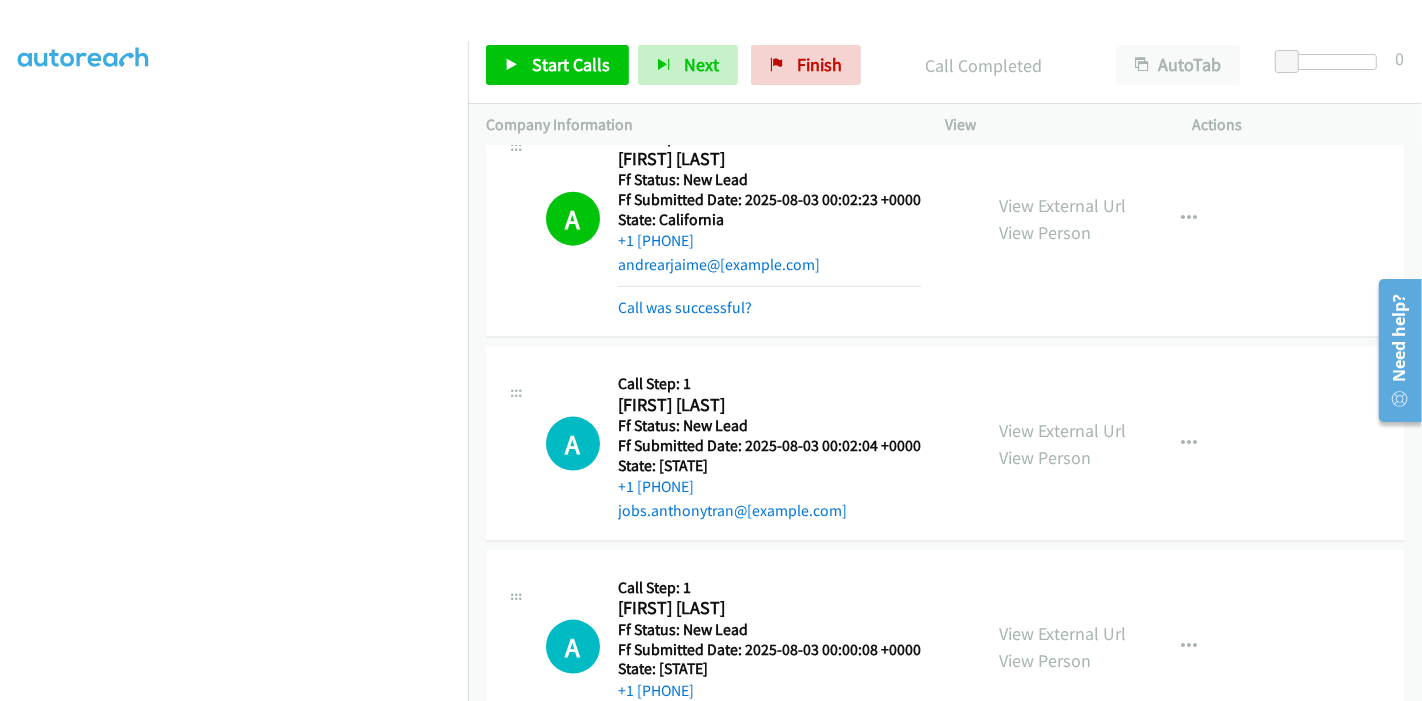 scroll, scrollTop: 2111, scrollLeft: 0, axis: vertical 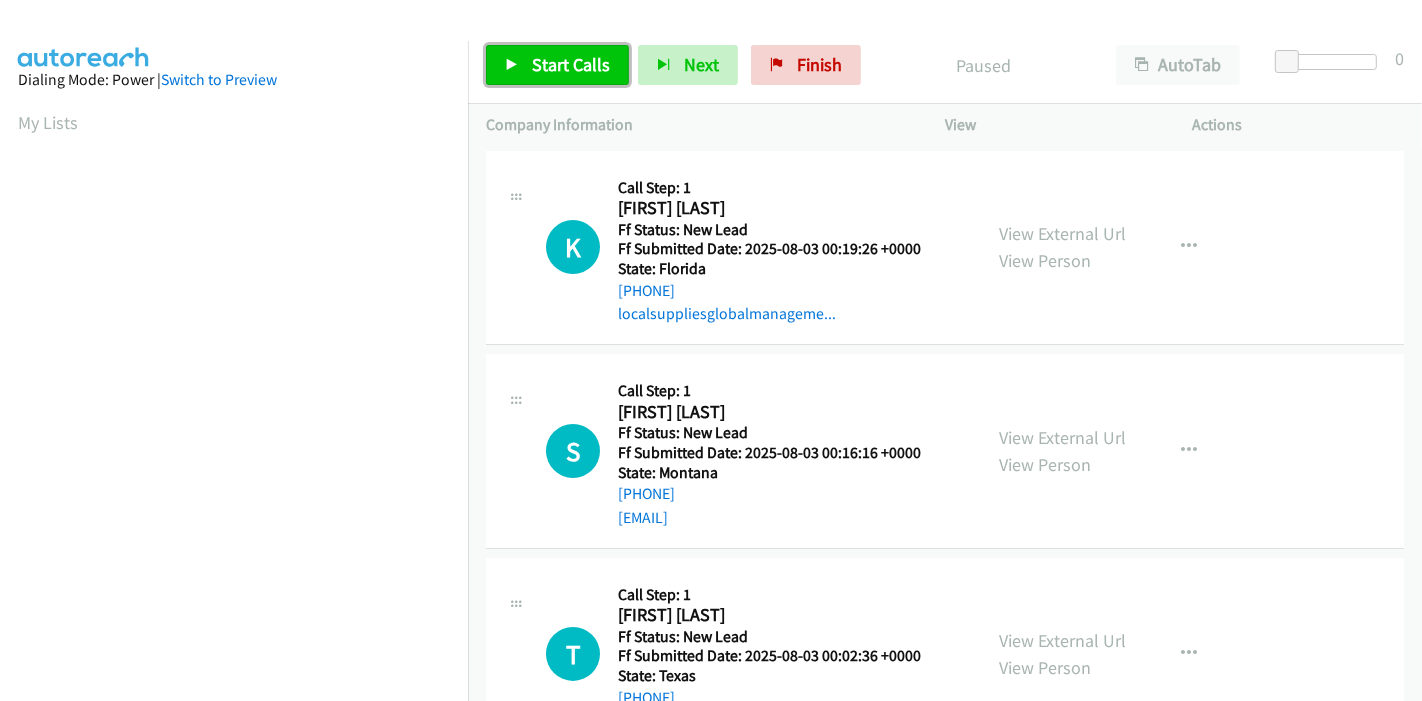 click on "Start Calls" at bounding box center [571, 64] 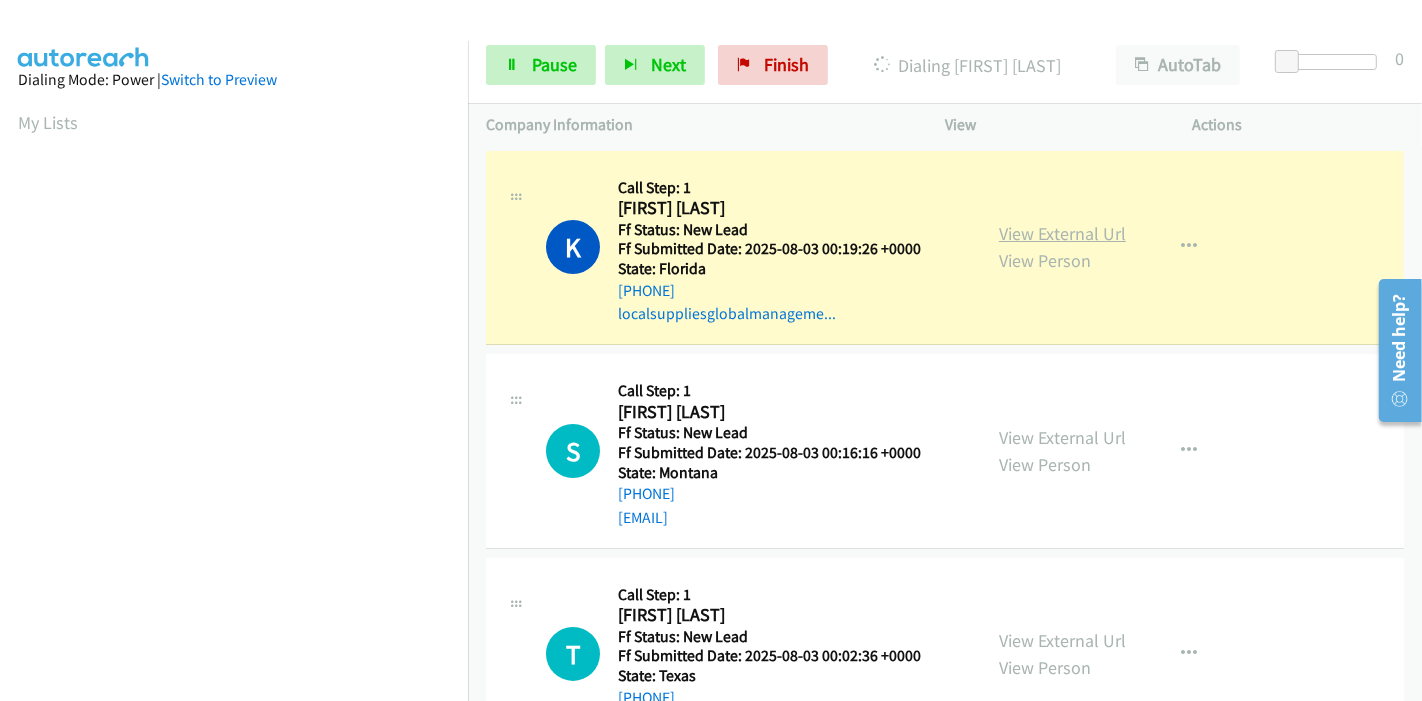 click on "View External Url" at bounding box center (1062, 233) 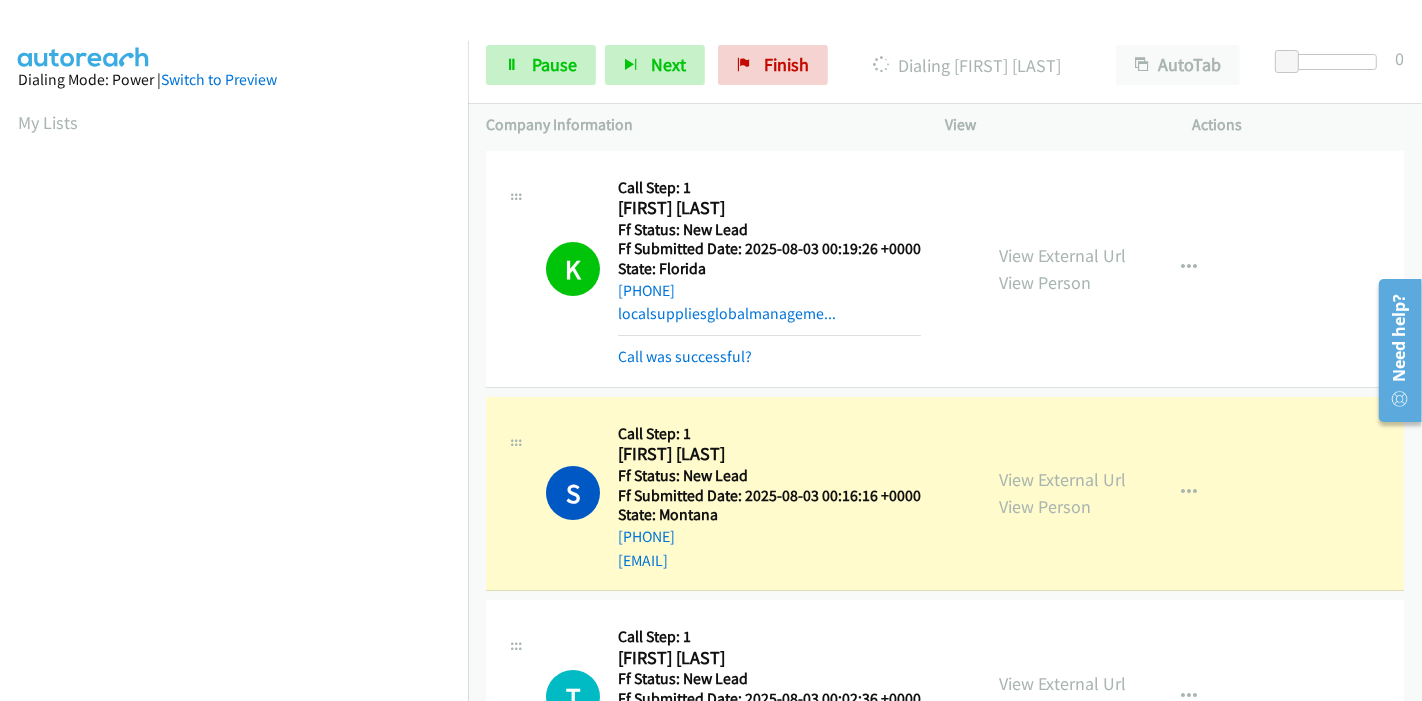 scroll, scrollTop: 422, scrollLeft: 0, axis: vertical 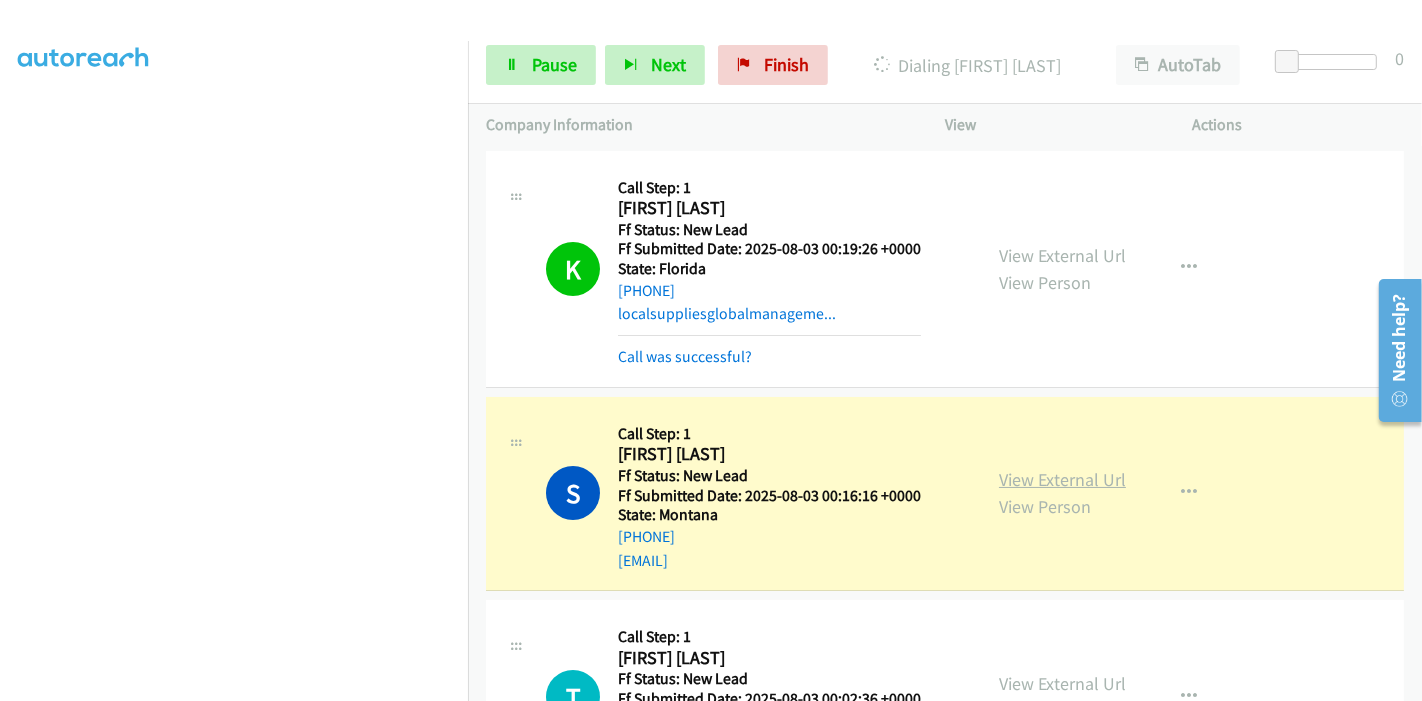 click on "View External Url" at bounding box center [1062, 479] 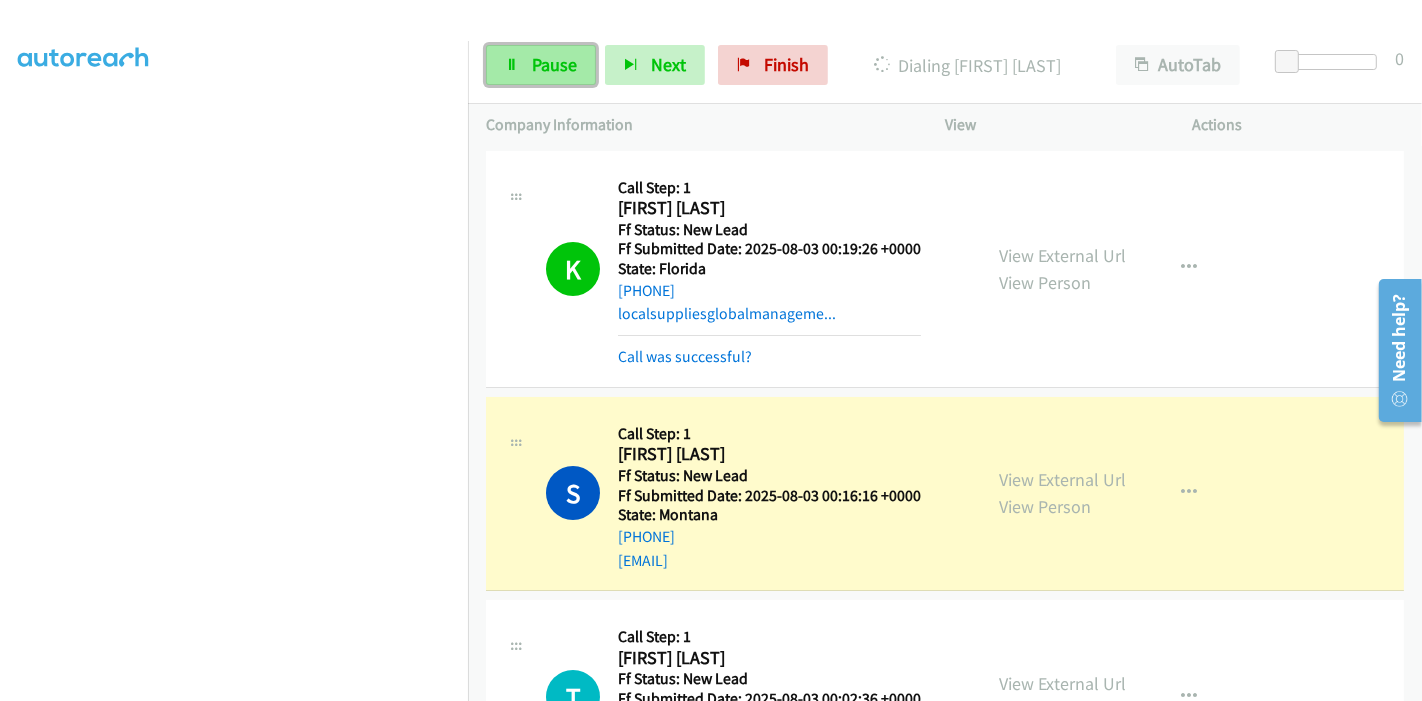 click on "Pause" at bounding box center [541, 65] 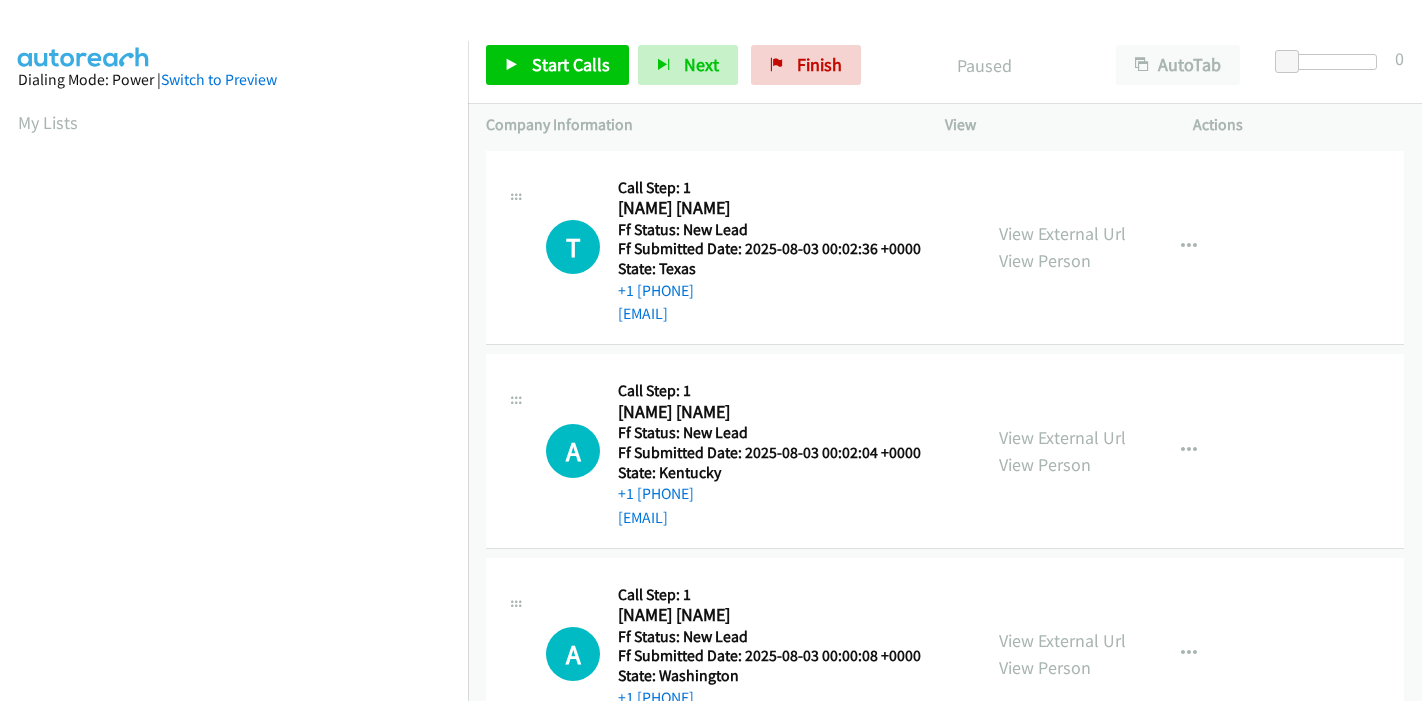 scroll, scrollTop: 0, scrollLeft: 0, axis: both 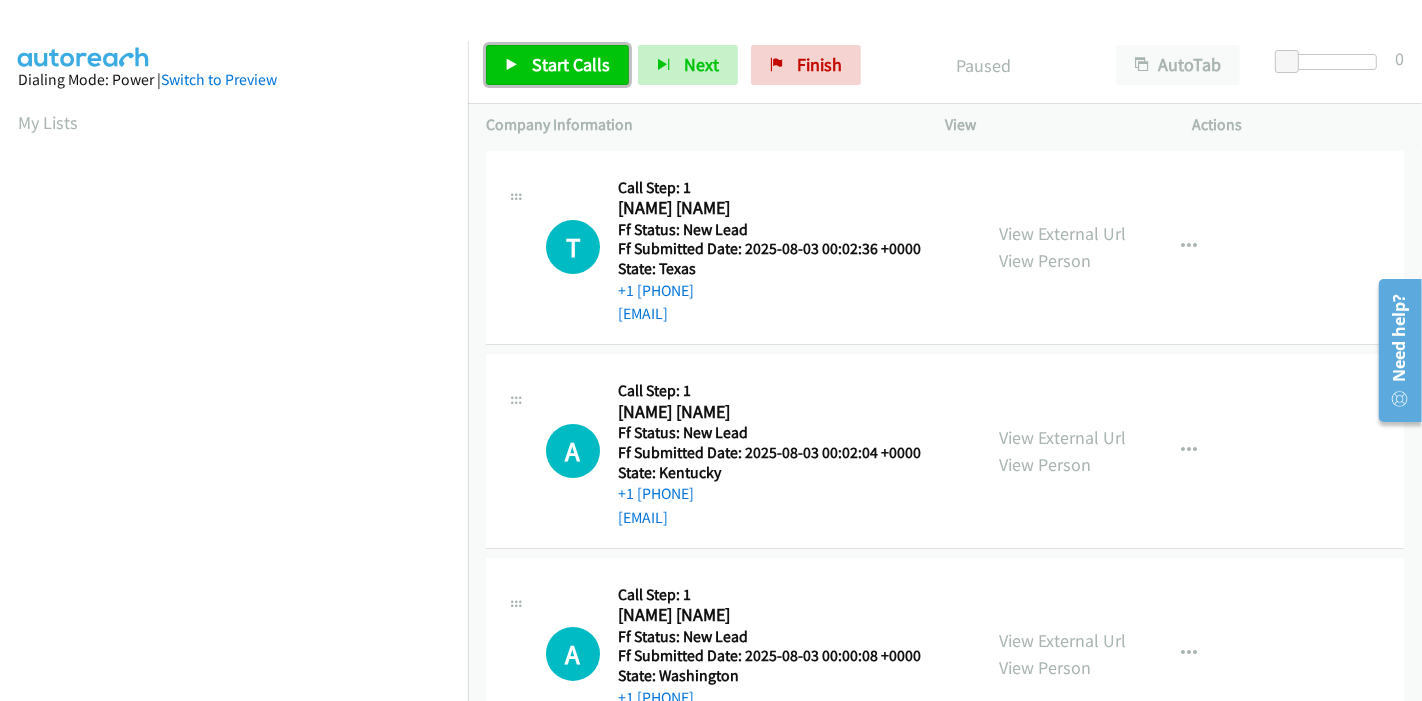 click on "Start Calls" at bounding box center [571, 64] 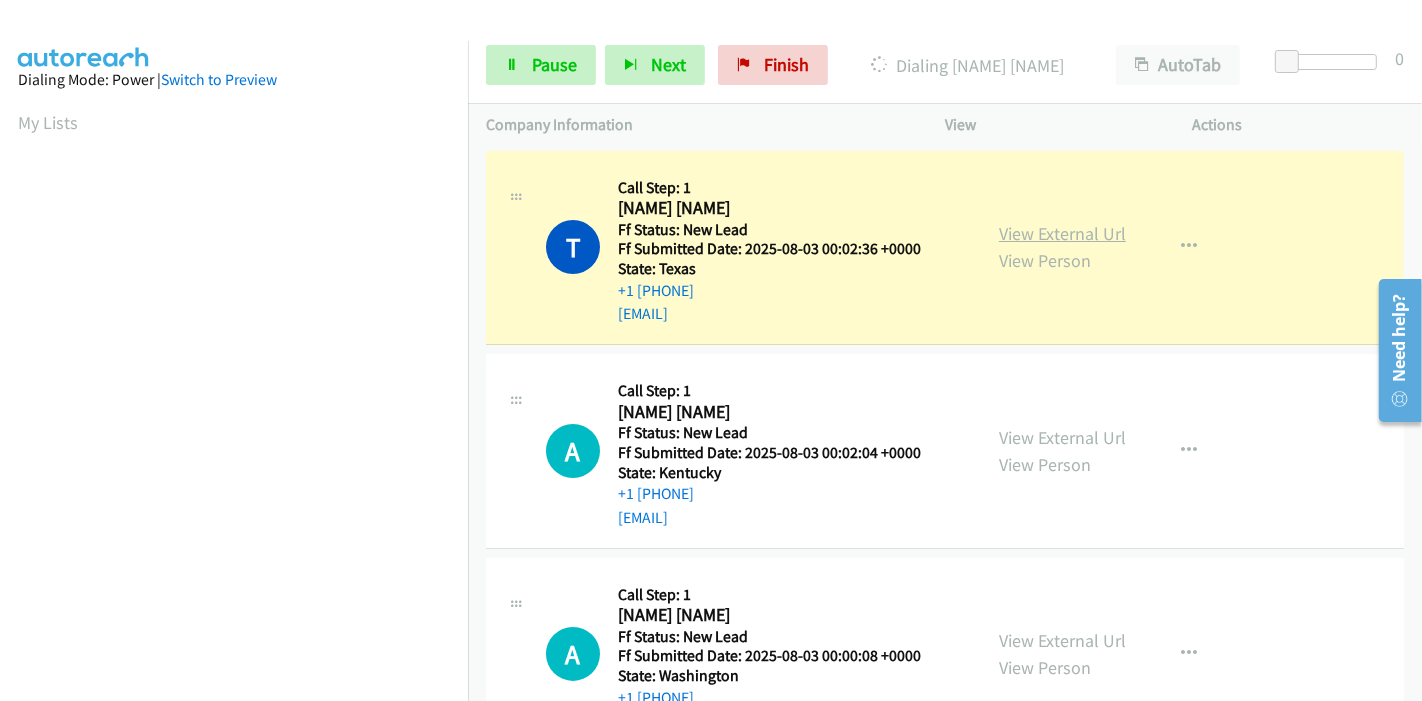 click on "View External Url" at bounding box center (1062, 233) 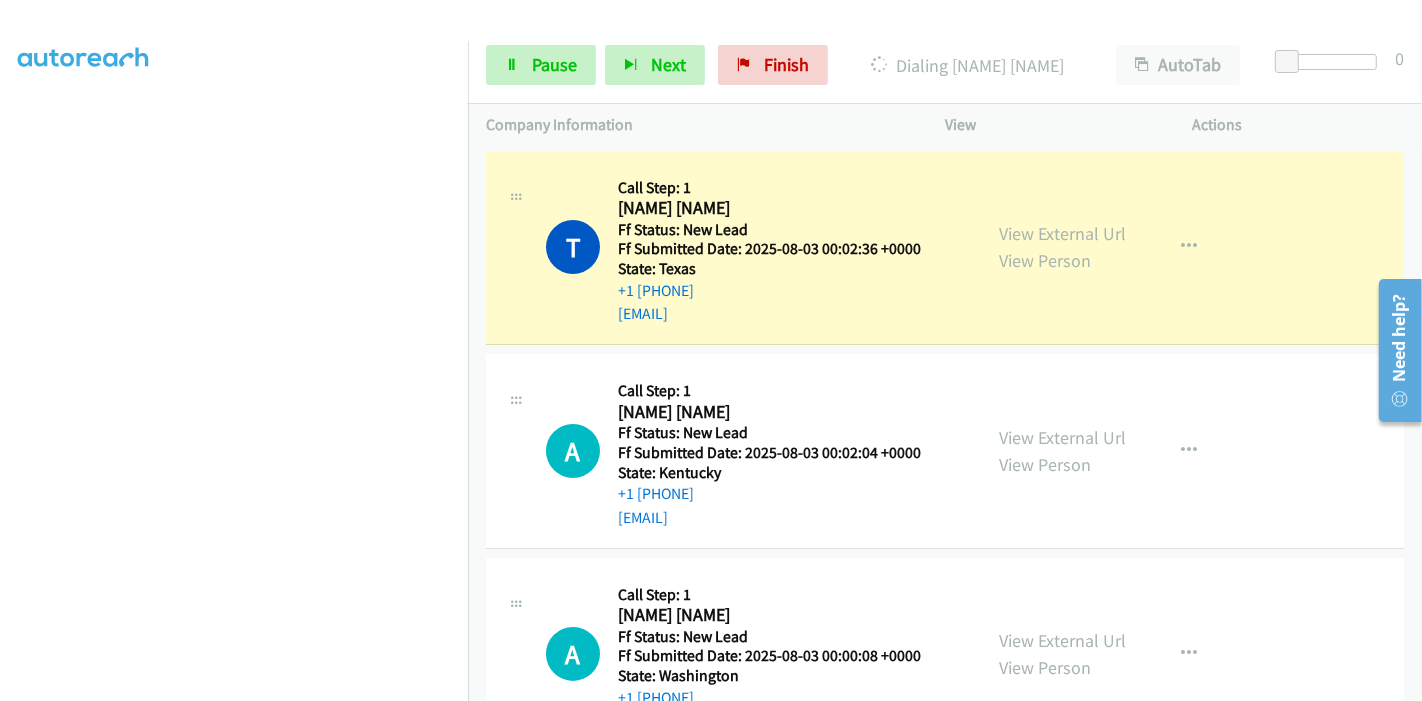 scroll, scrollTop: 0, scrollLeft: 0, axis: both 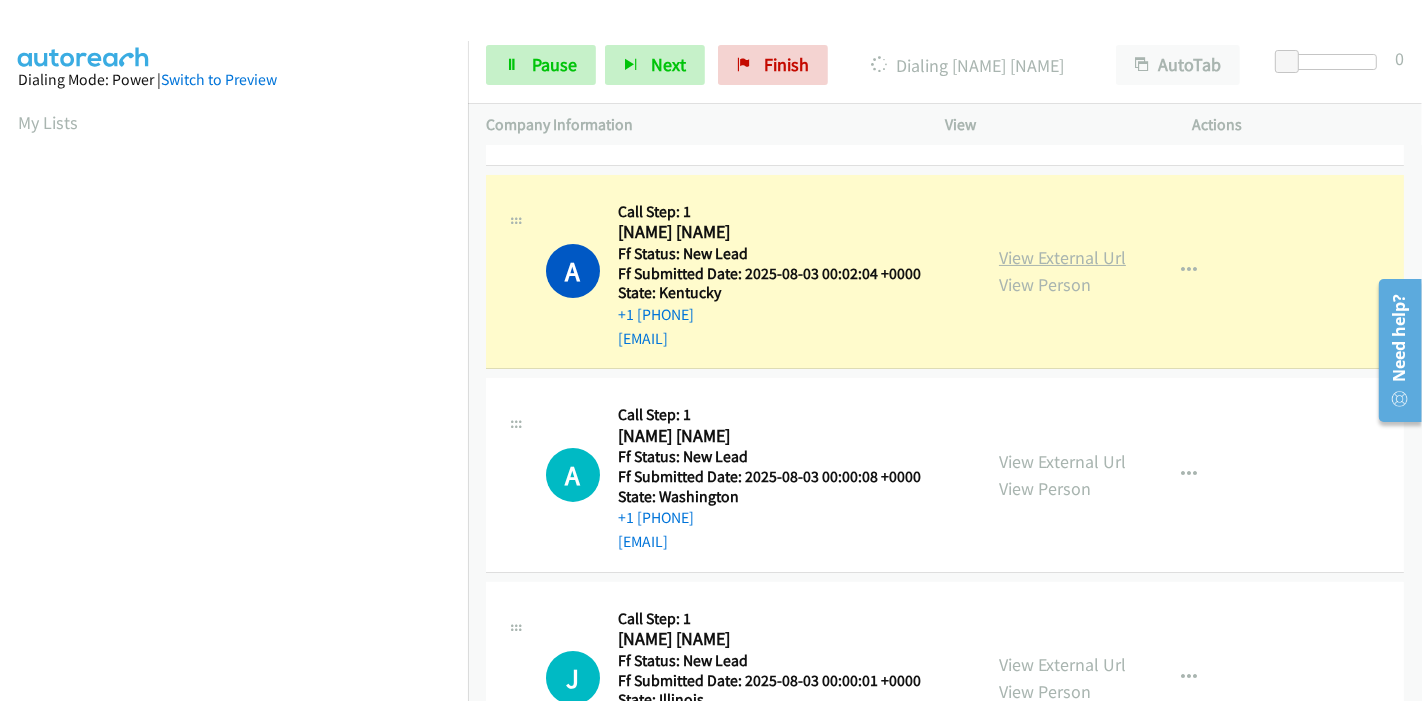 click on "View External Url" at bounding box center (1062, 257) 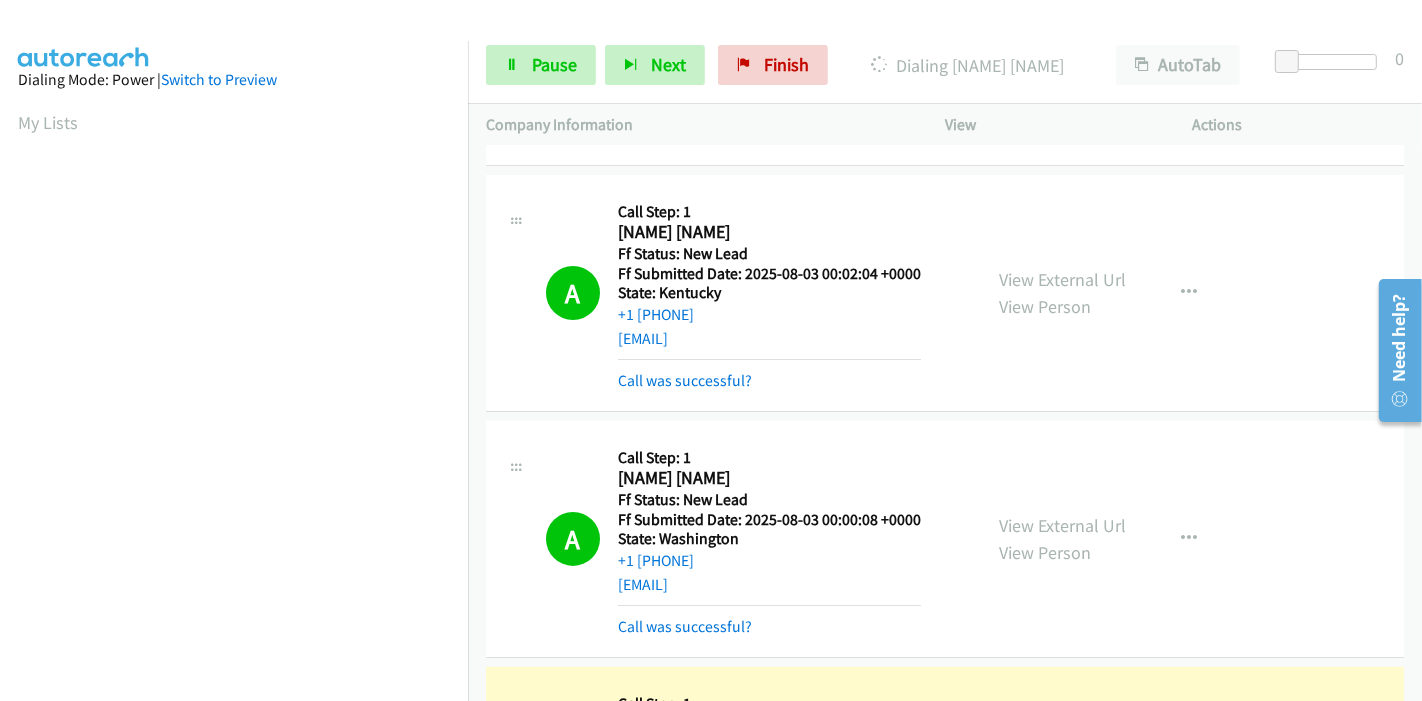 scroll, scrollTop: 422, scrollLeft: 0, axis: vertical 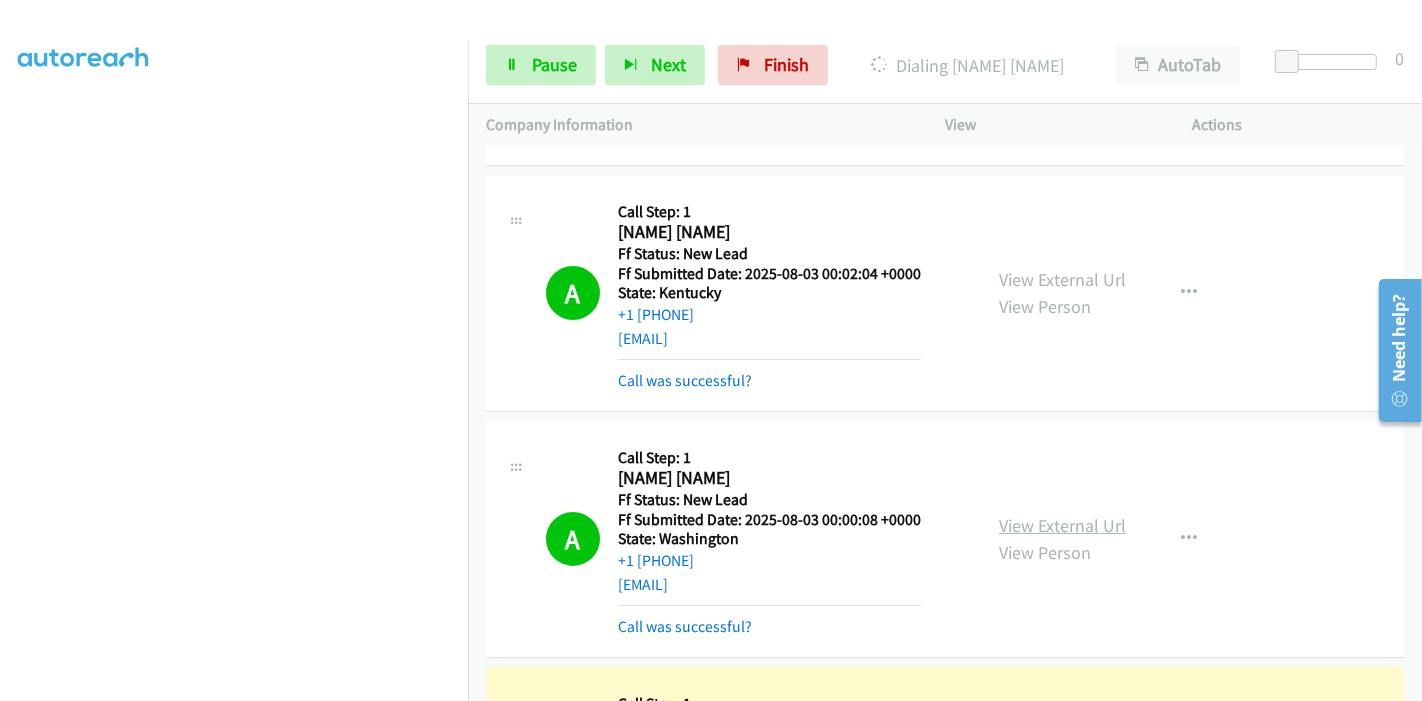 click on "View External Url" at bounding box center (1062, 525) 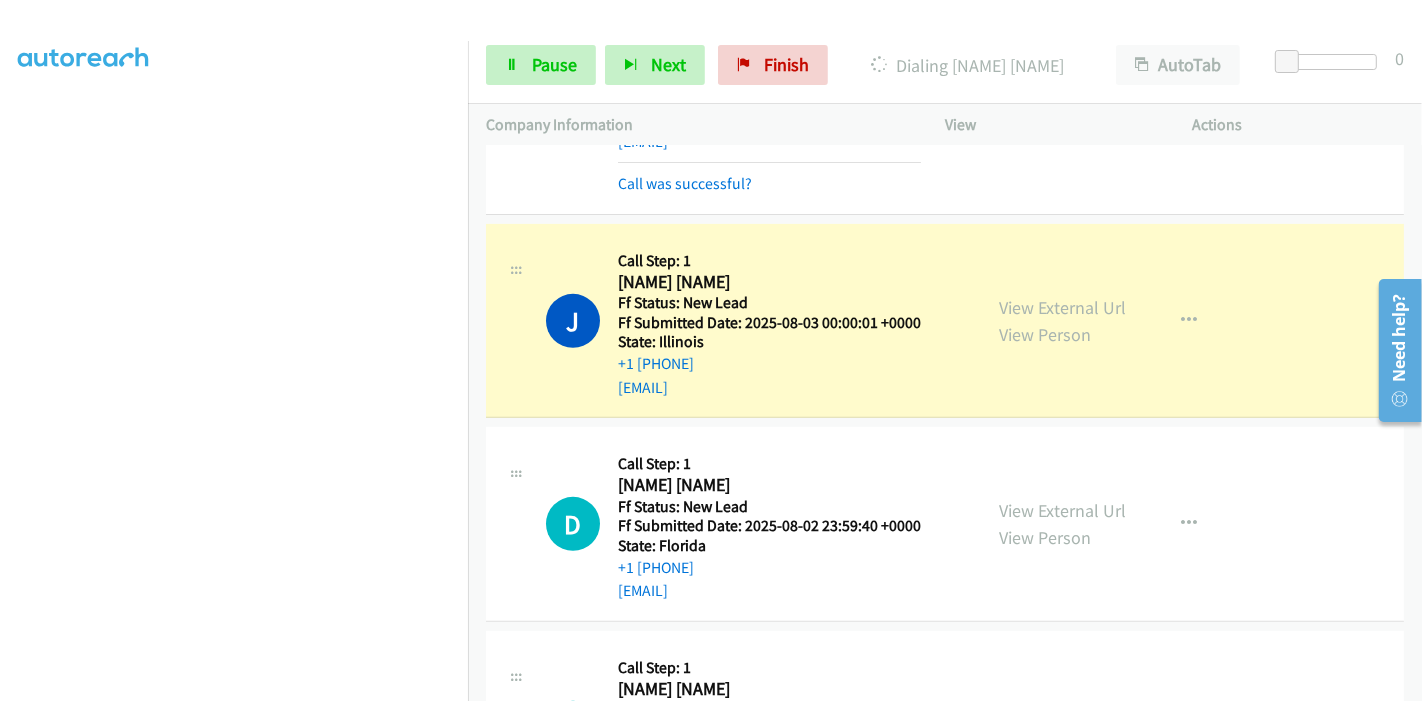scroll, scrollTop: 666, scrollLeft: 0, axis: vertical 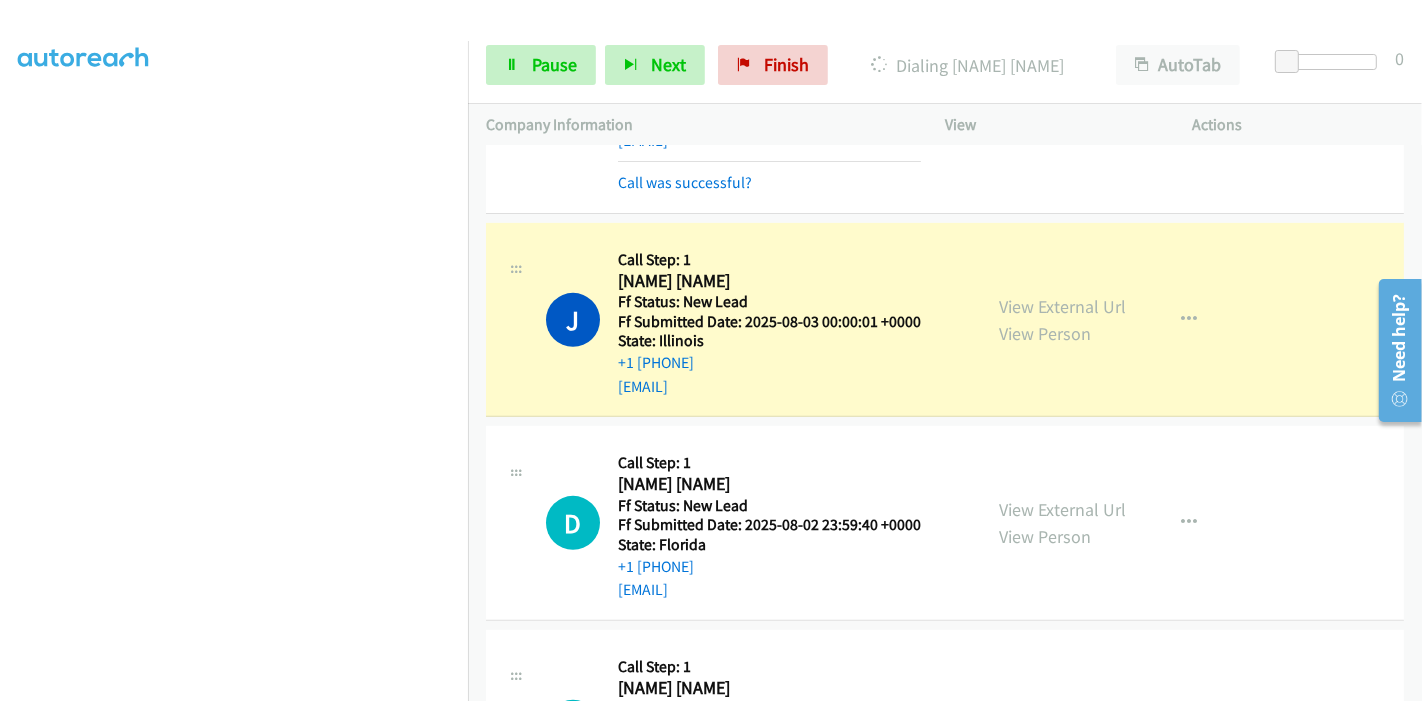 drag, startPoint x: 1089, startPoint y: 316, endPoint x: 1077, endPoint y: 315, distance: 12.0415945 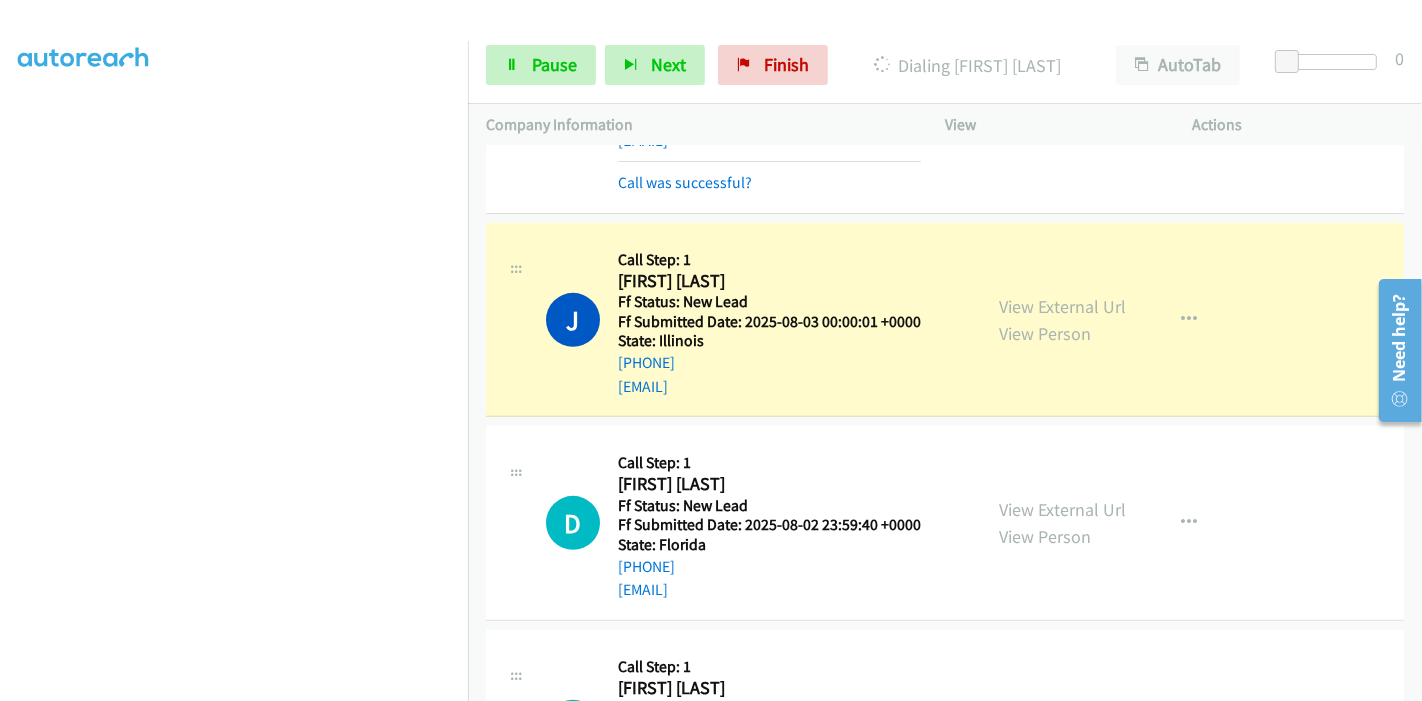 click on "View External Url
View Person" 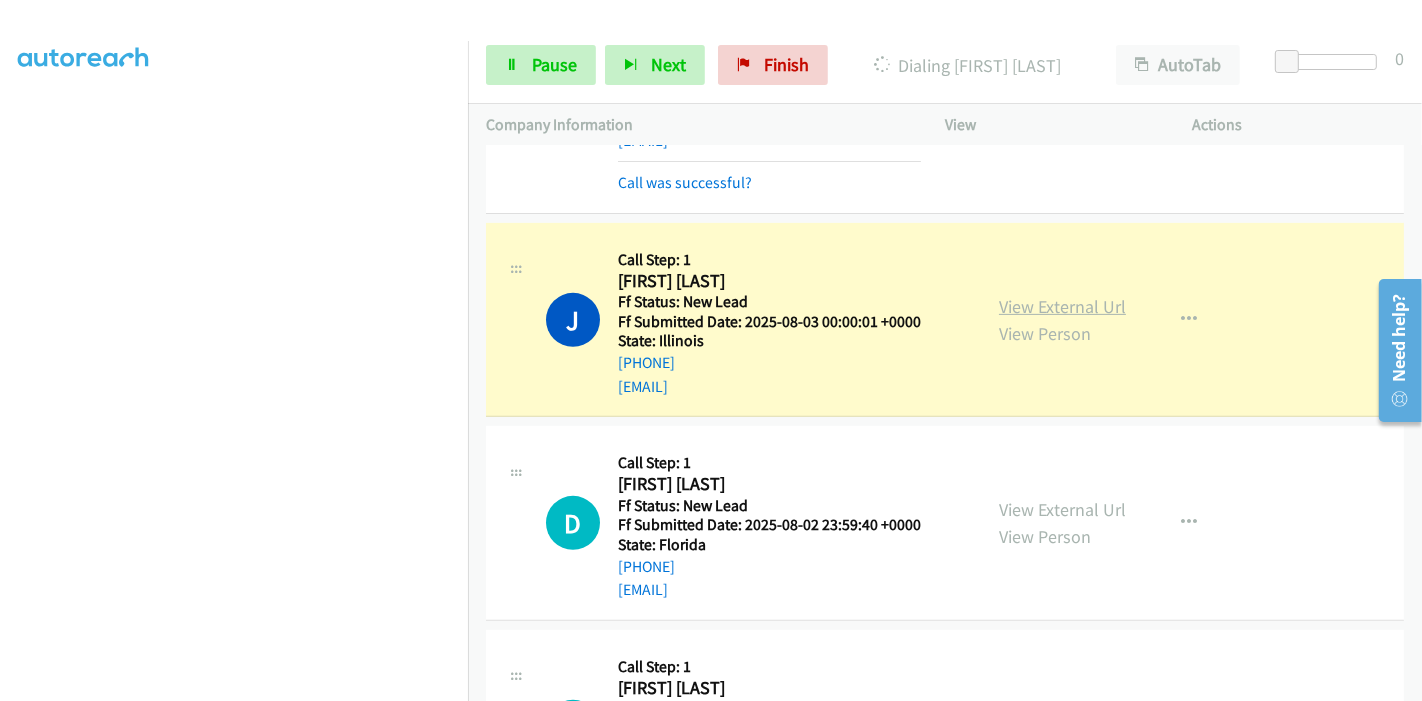 click on "View External Url" 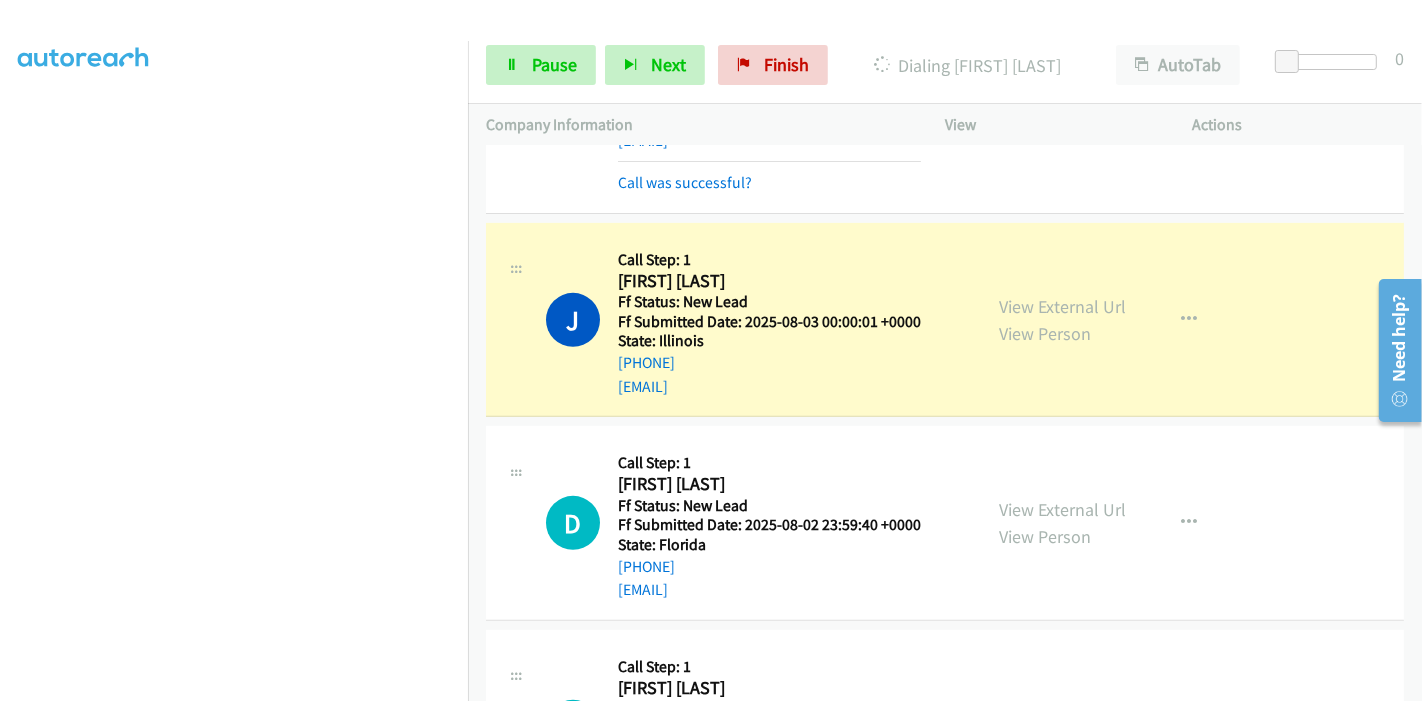 scroll, scrollTop: 0, scrollLeft: 0, axis: both 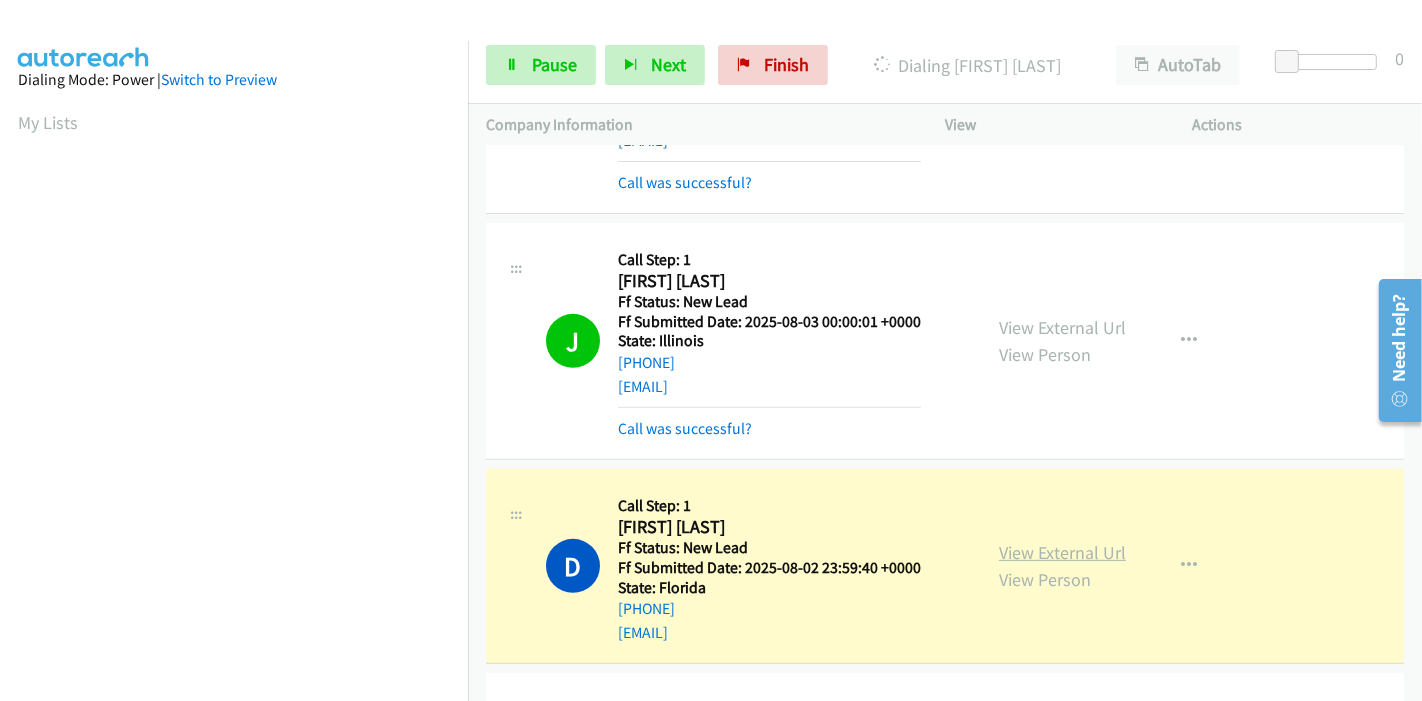 click on "View External Url" 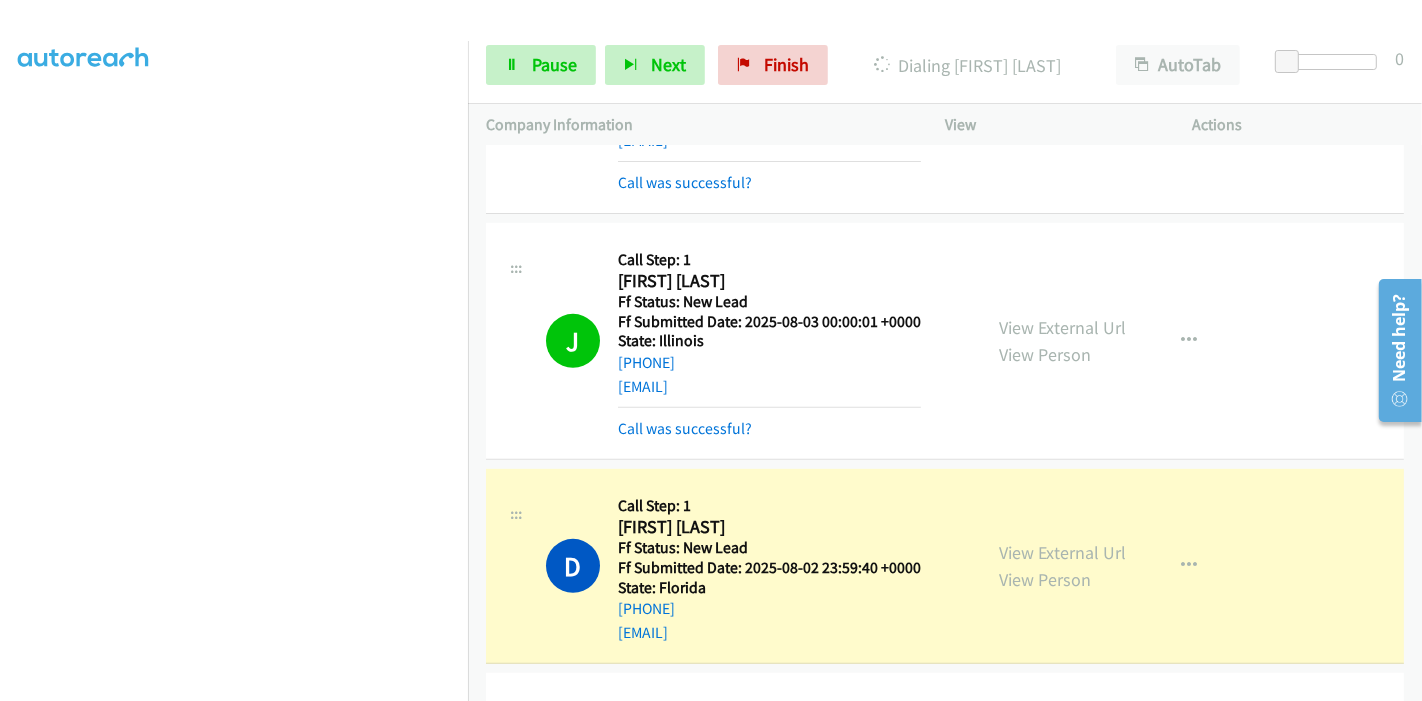 scroll, scrollTop: 0, scrollLeft: 0, axis: both 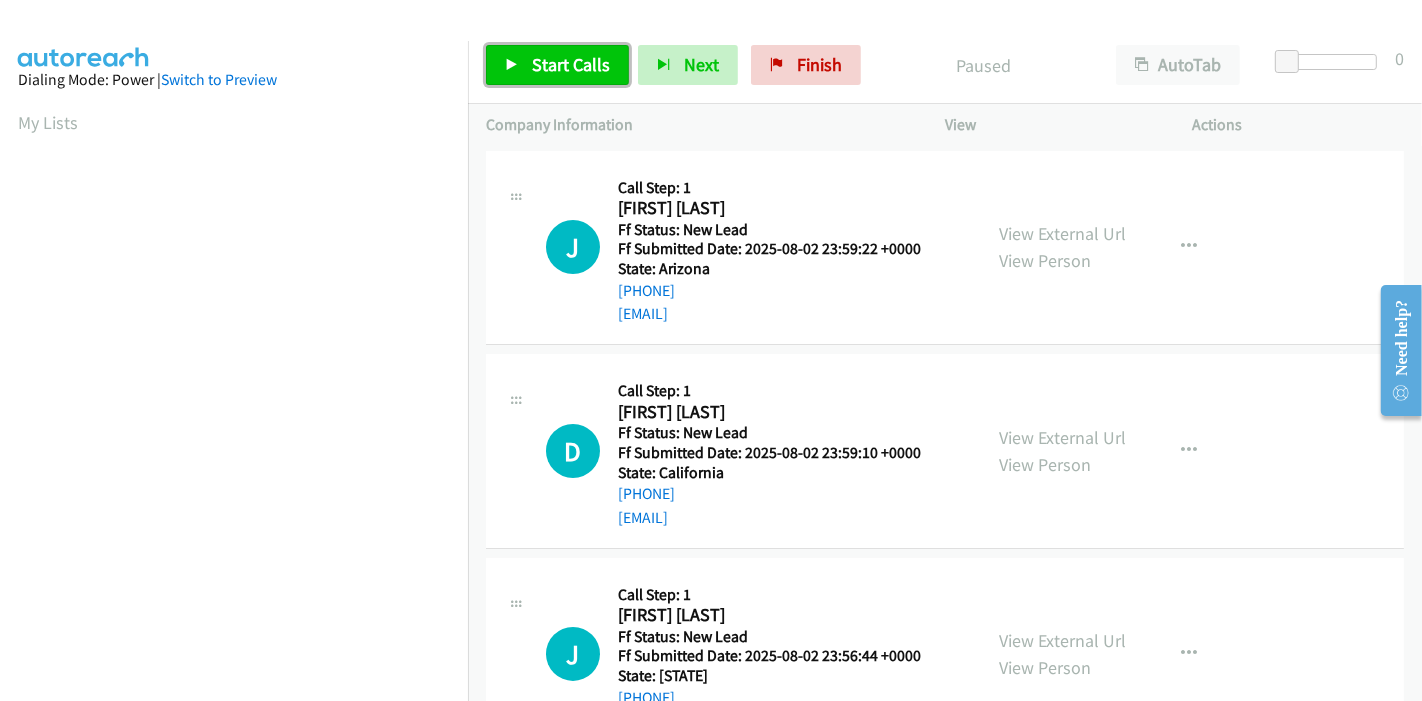click on "Start Calls" at bounding box center (571, 64) 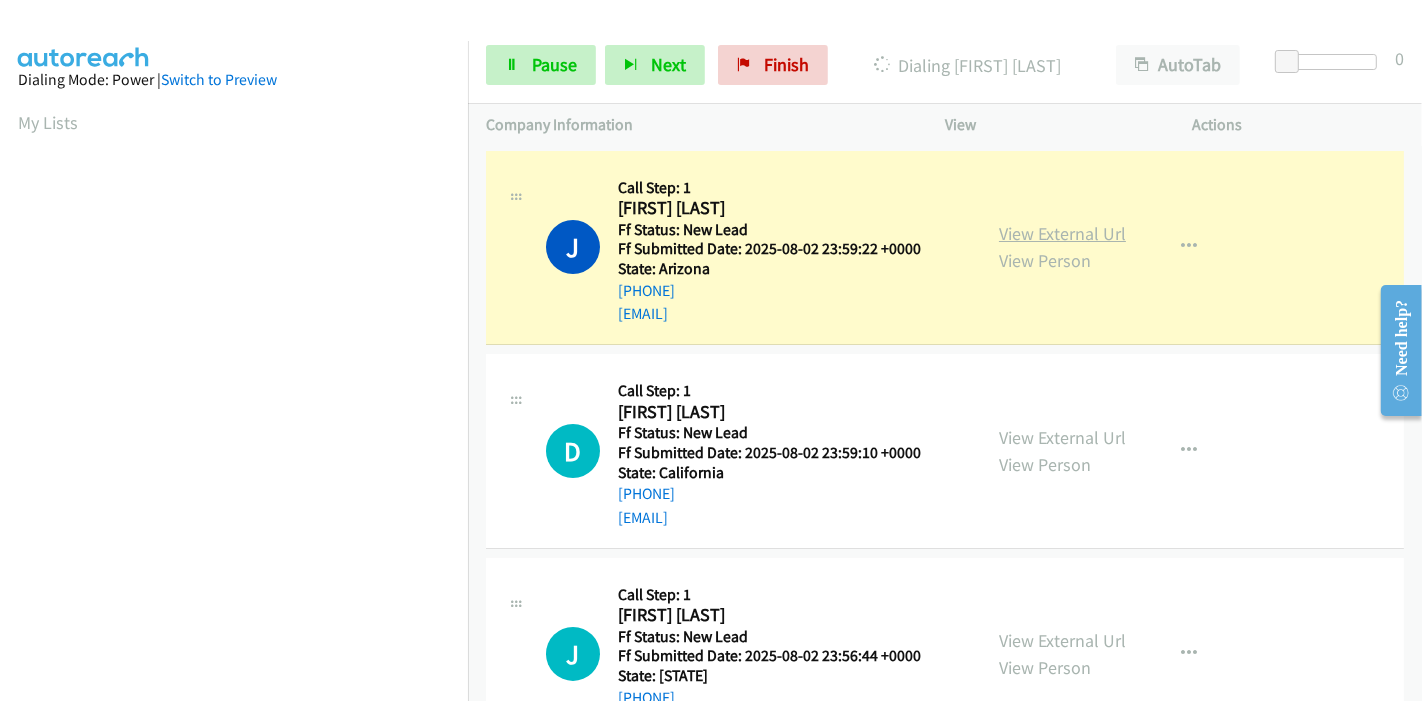click on "View External Url" at bounding box center [1062, 233] 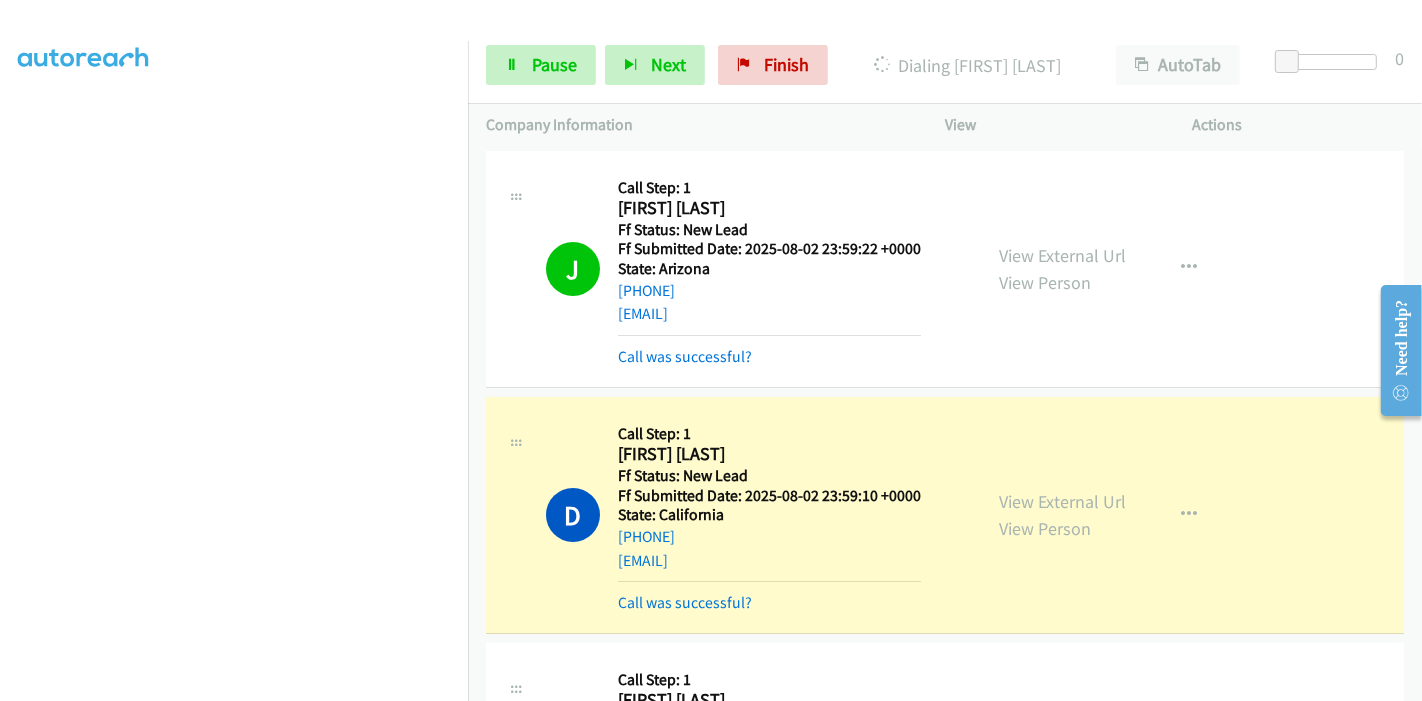 scroll, scrollTop: 0, scrollLeft: 0, axis: both 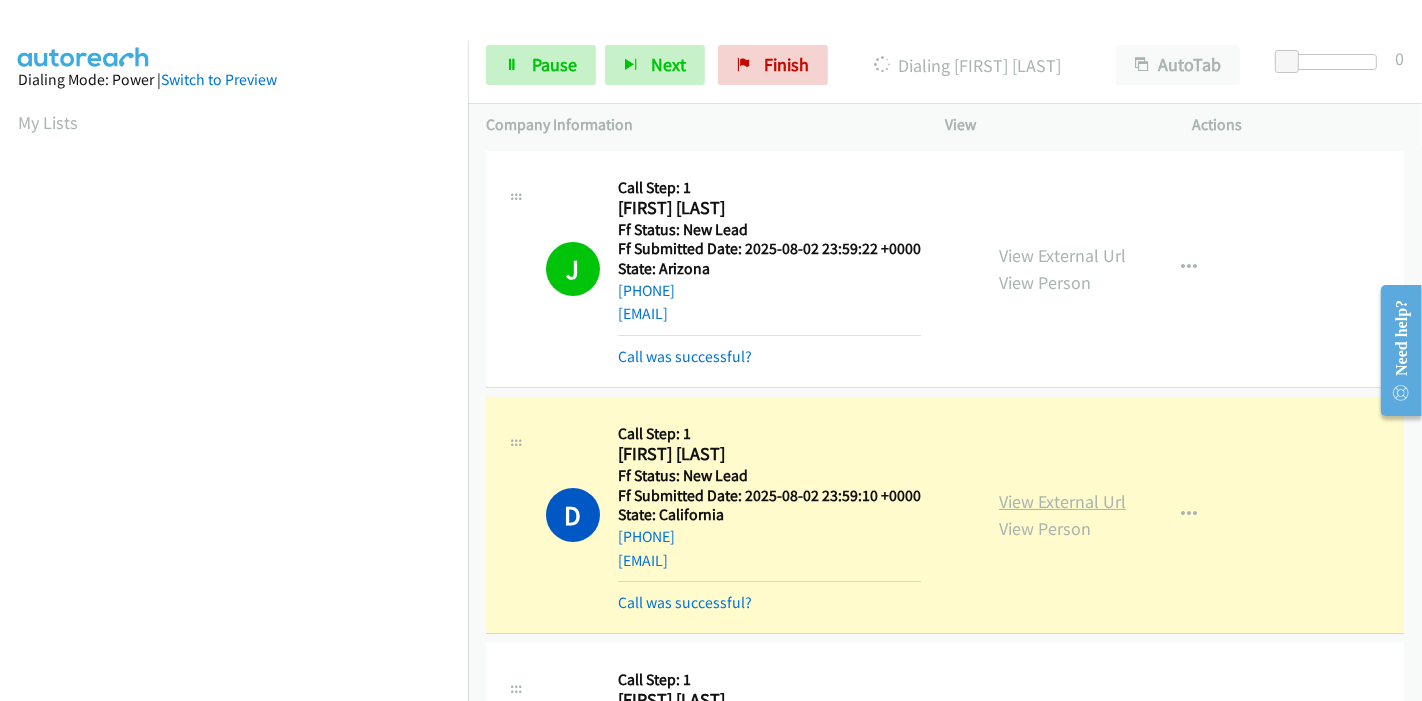 click on "View External Url" at bounding box center [1062, 501] 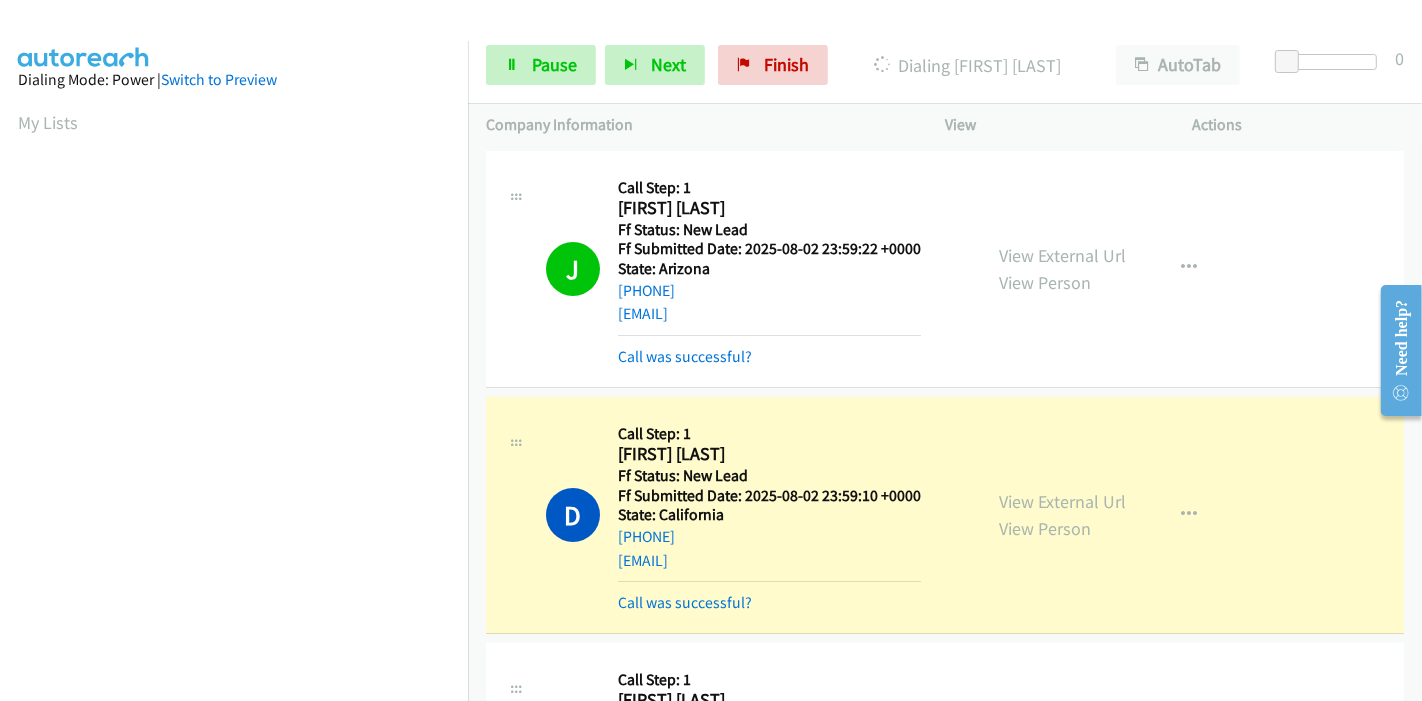 scroll, scrollTop: 422, scrollLeft: 0, axis: vertical 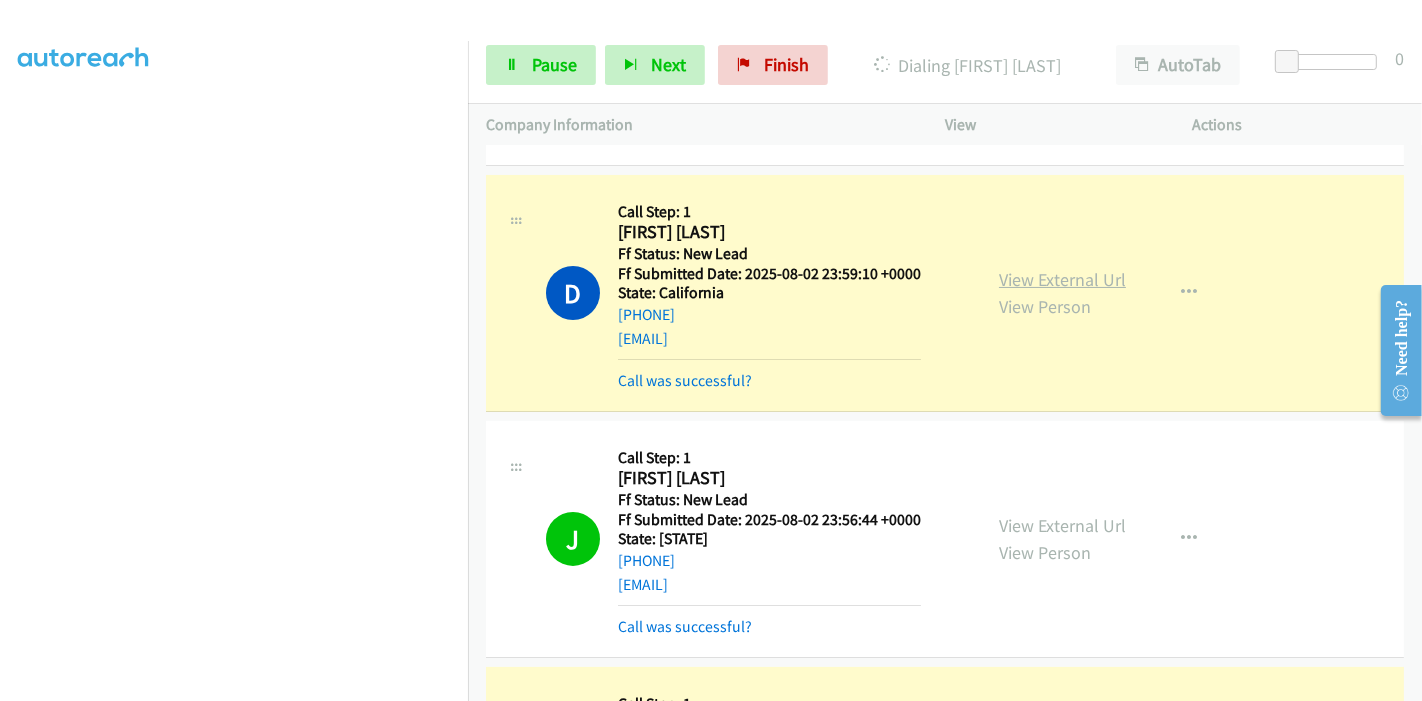 click on "View External Url" at bounding box center (1062, 279) 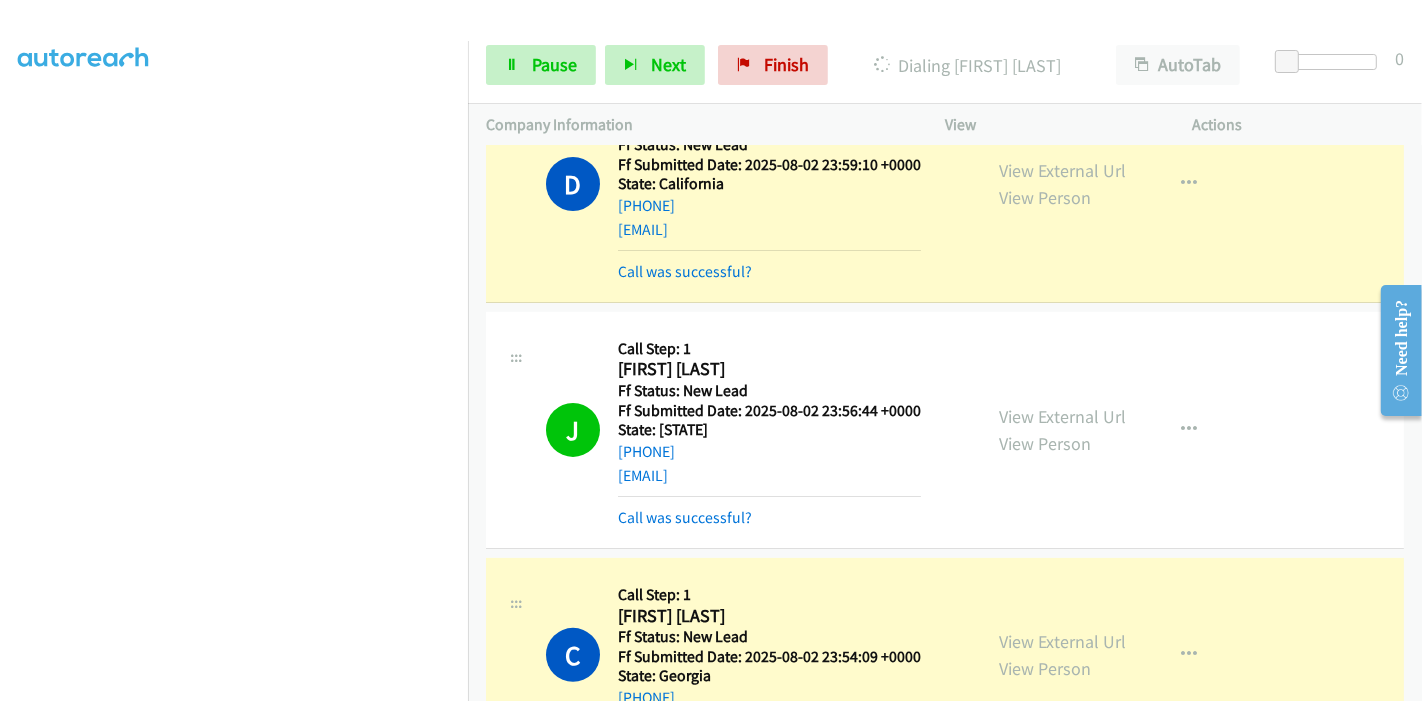 scroll, scrollTop: 222, scrollLeft: 0, axis: vertical 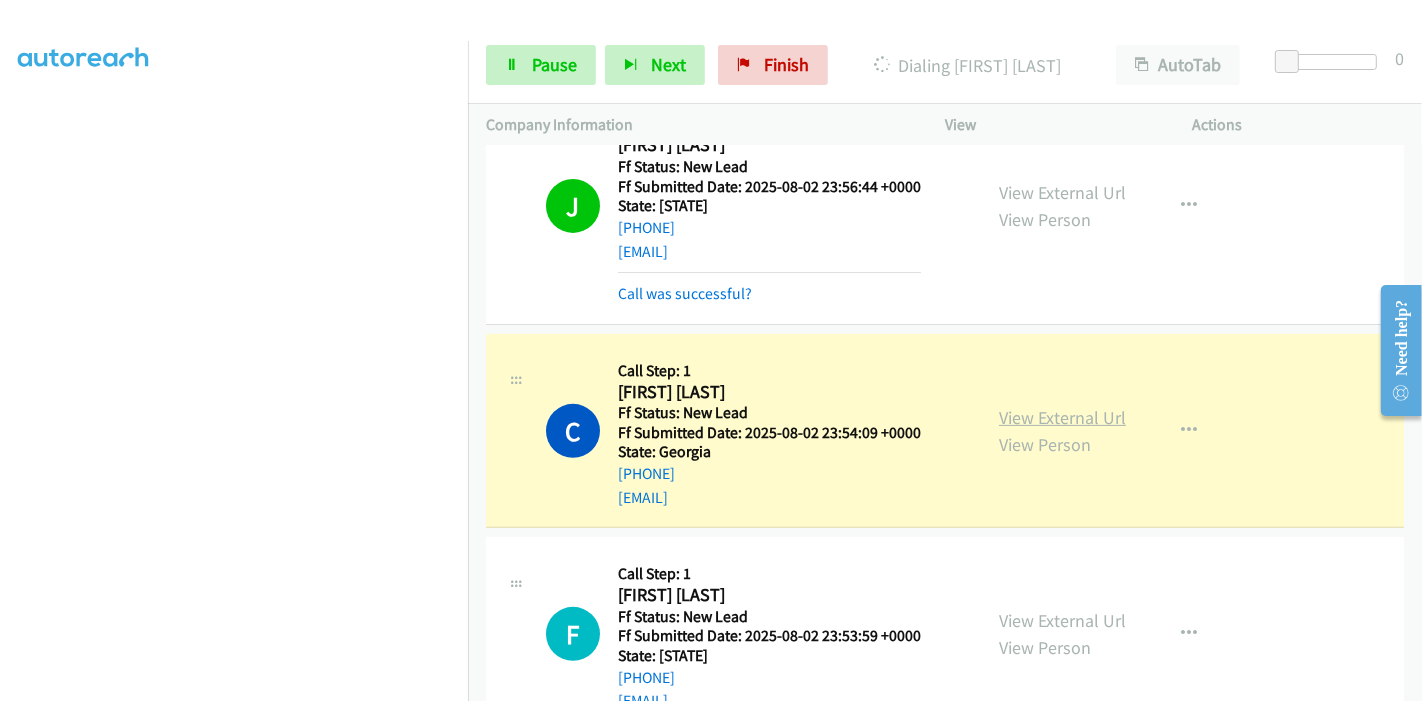 click on "View External Url" at bounding box center (1062, 417) 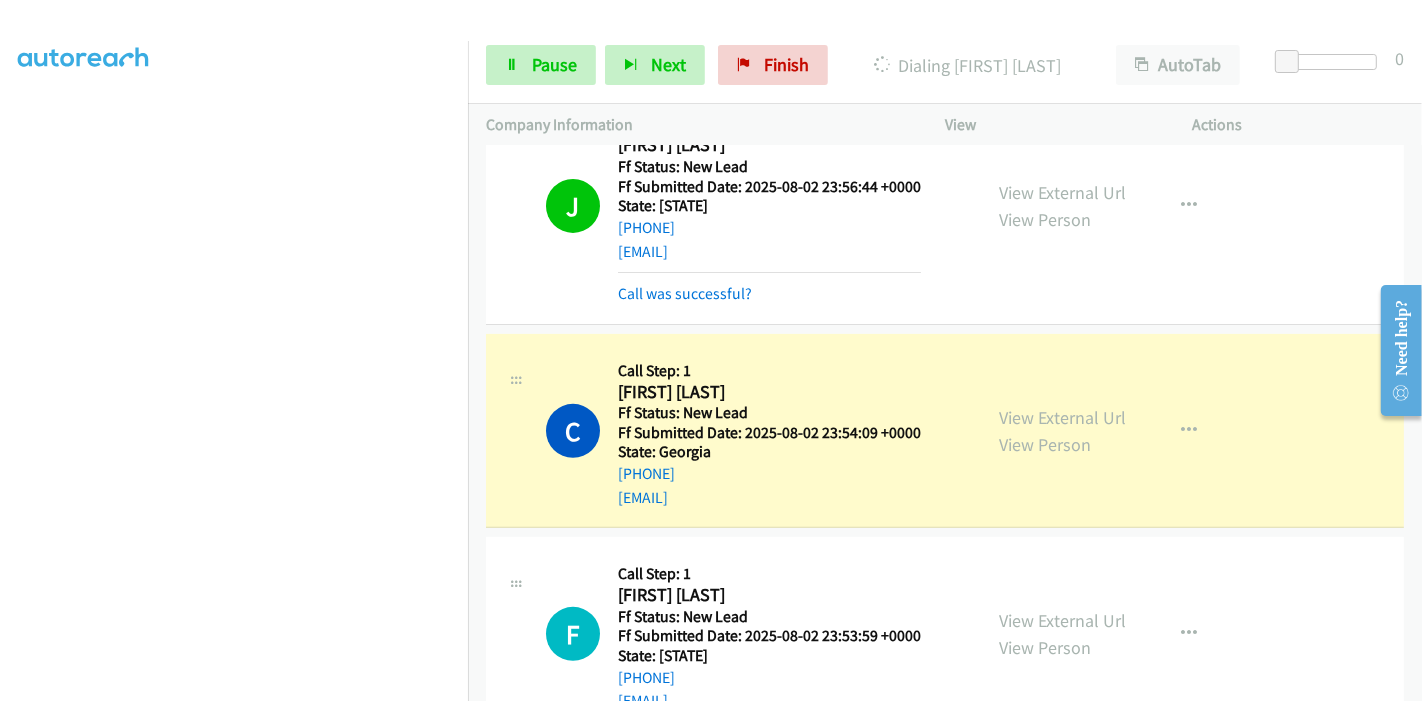 scroll, scrollTop: 444, scrollLeft: 0, axis: vertical 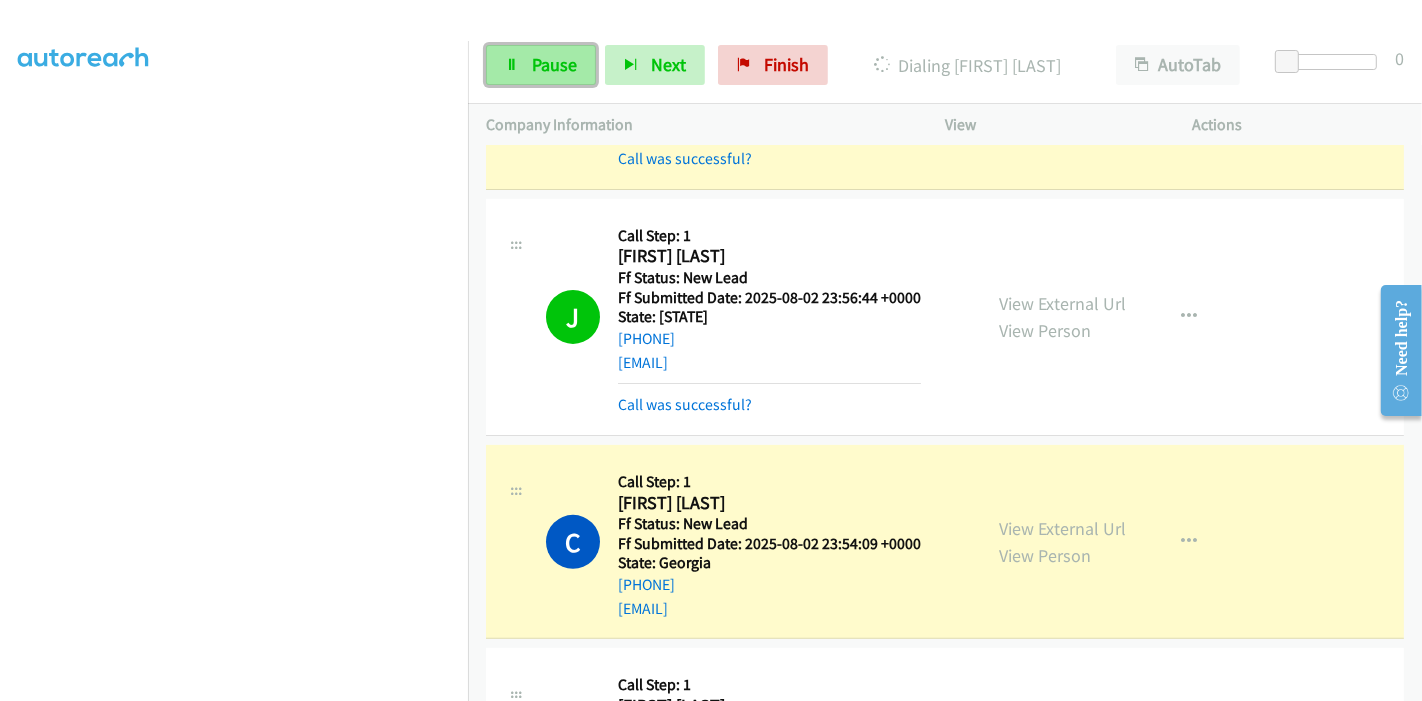 click on "Pause" at bounding box center (554, 64) 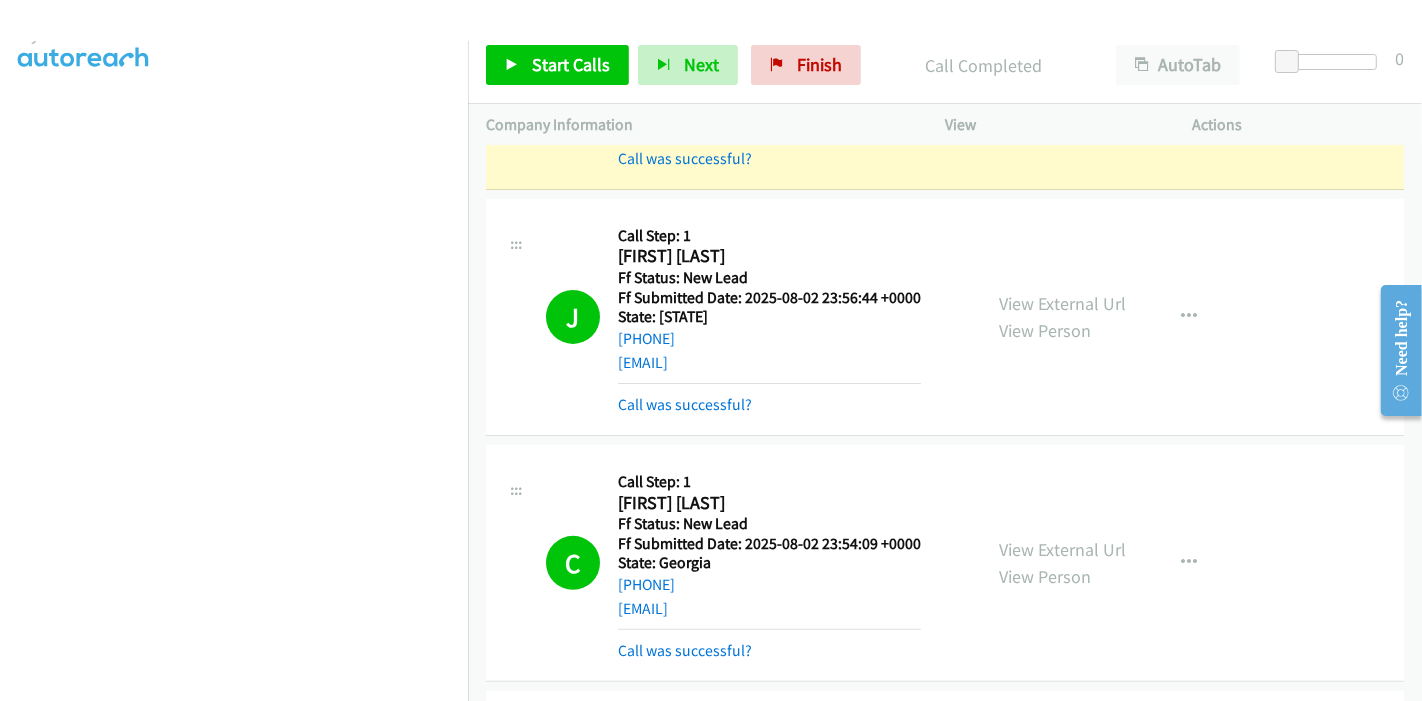 scroll, scrollTop: 422, scrollLeft: 0, axis: vertical 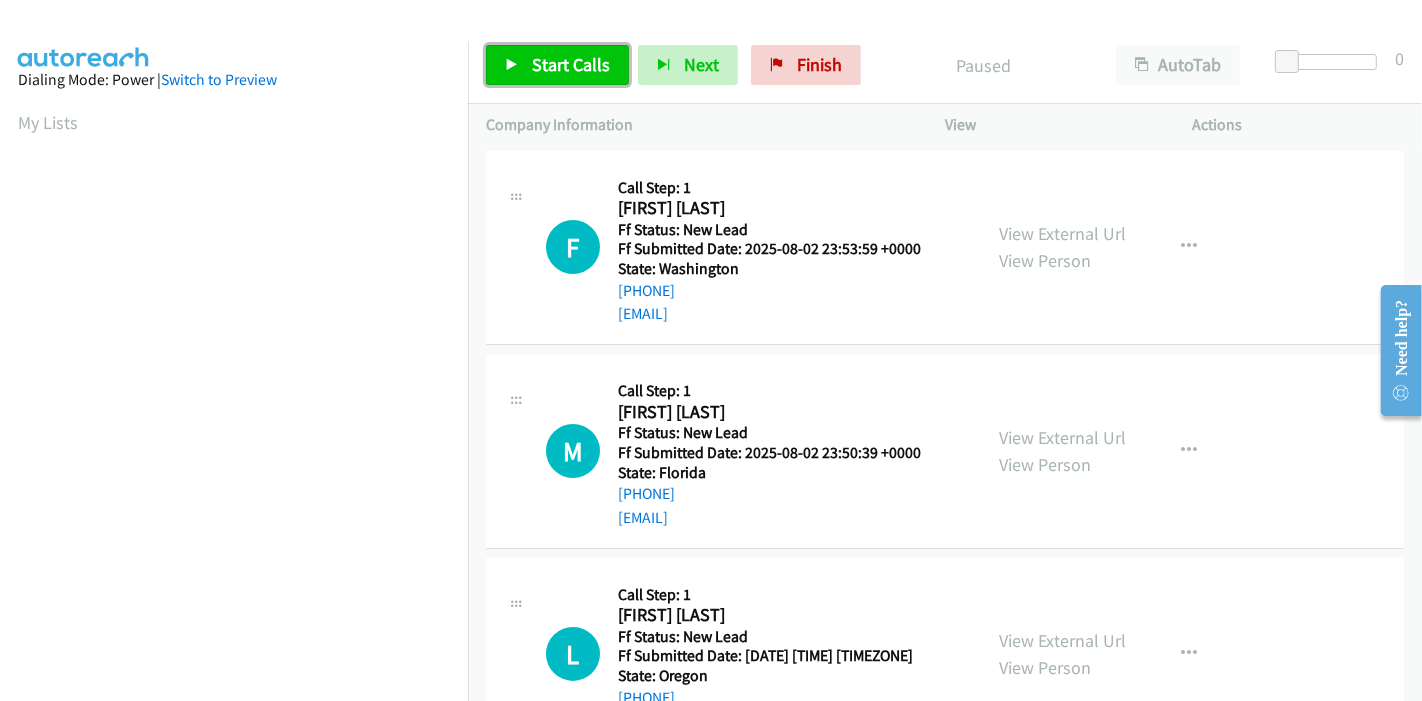 click on "Start Calls" at bounding box center (557, 65) 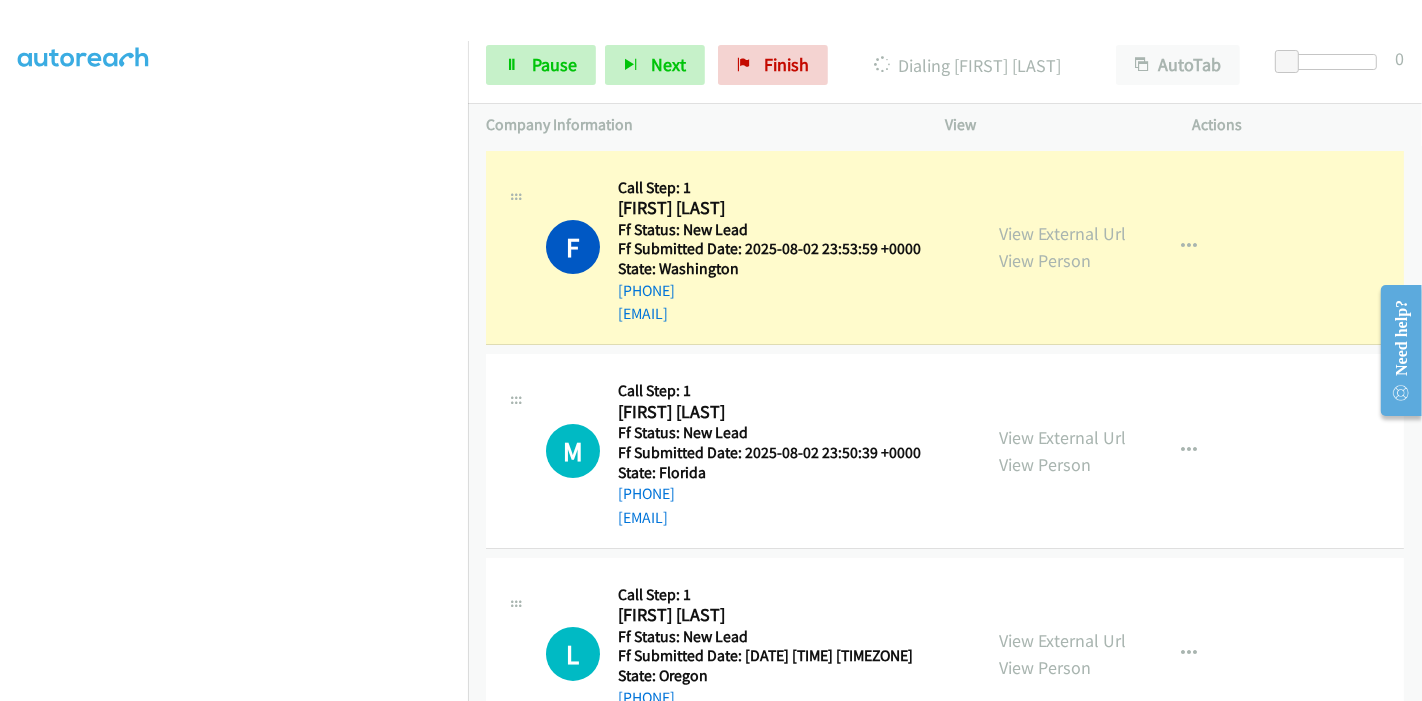 scroll, scrollTop: 422, scrollLeft: 0, axis: vertical 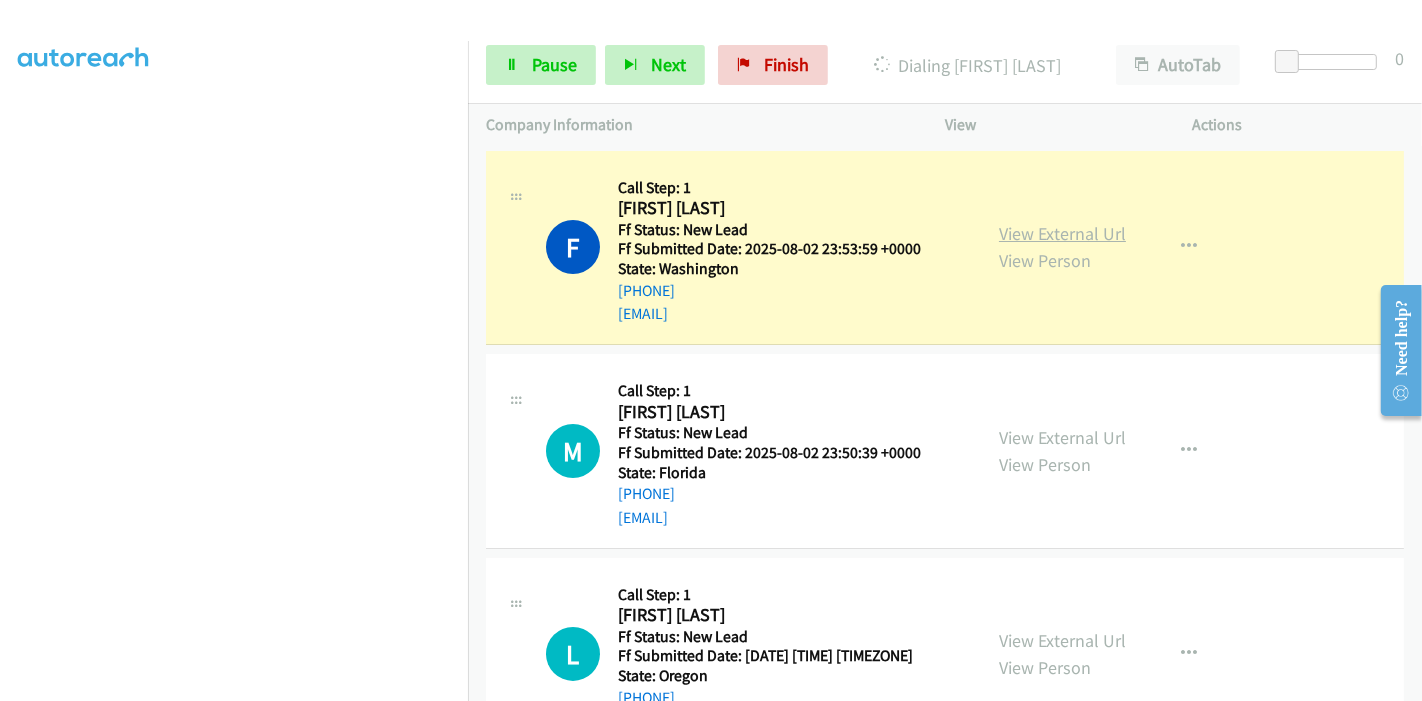 click on "View External Url" at bounding box center (1062, 233) 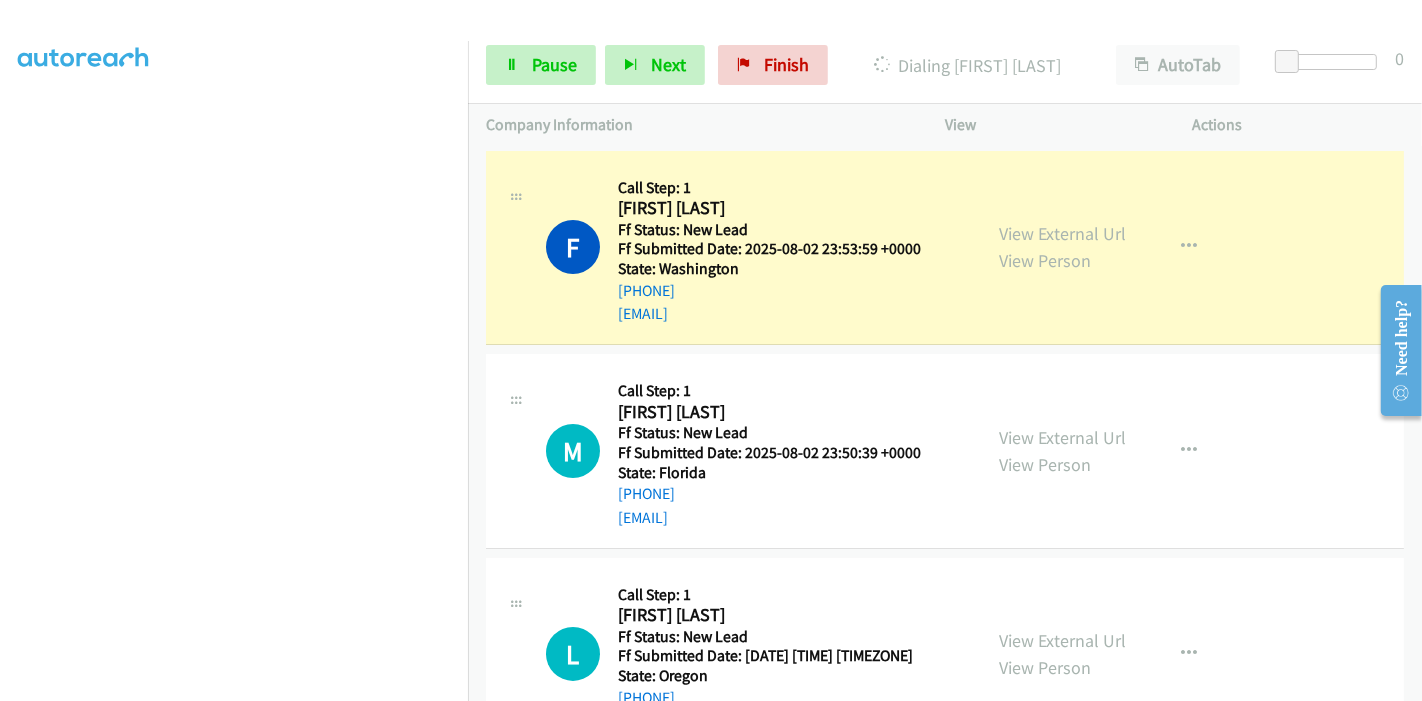 scroll, scrollTop: 0, scrollLeft: 0, axis: both 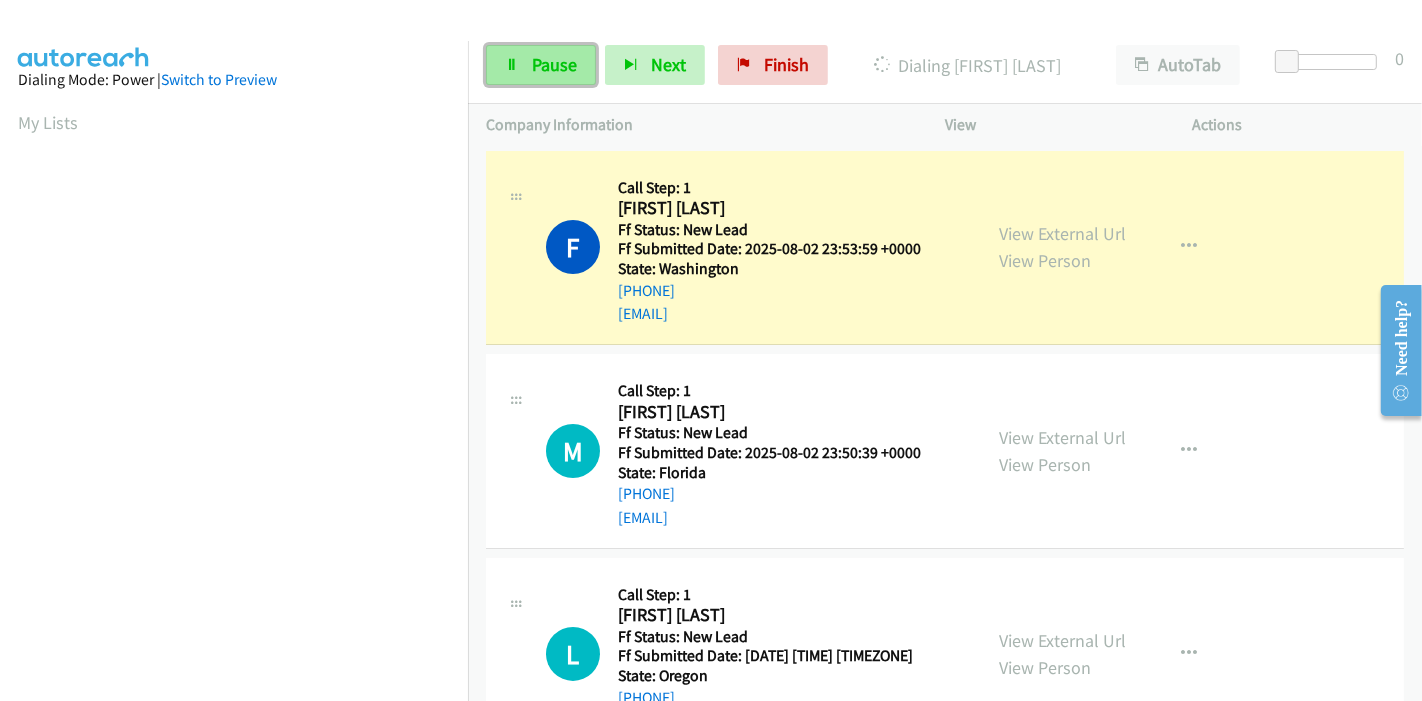 click on "Pause" at bounding box center (554, 64) 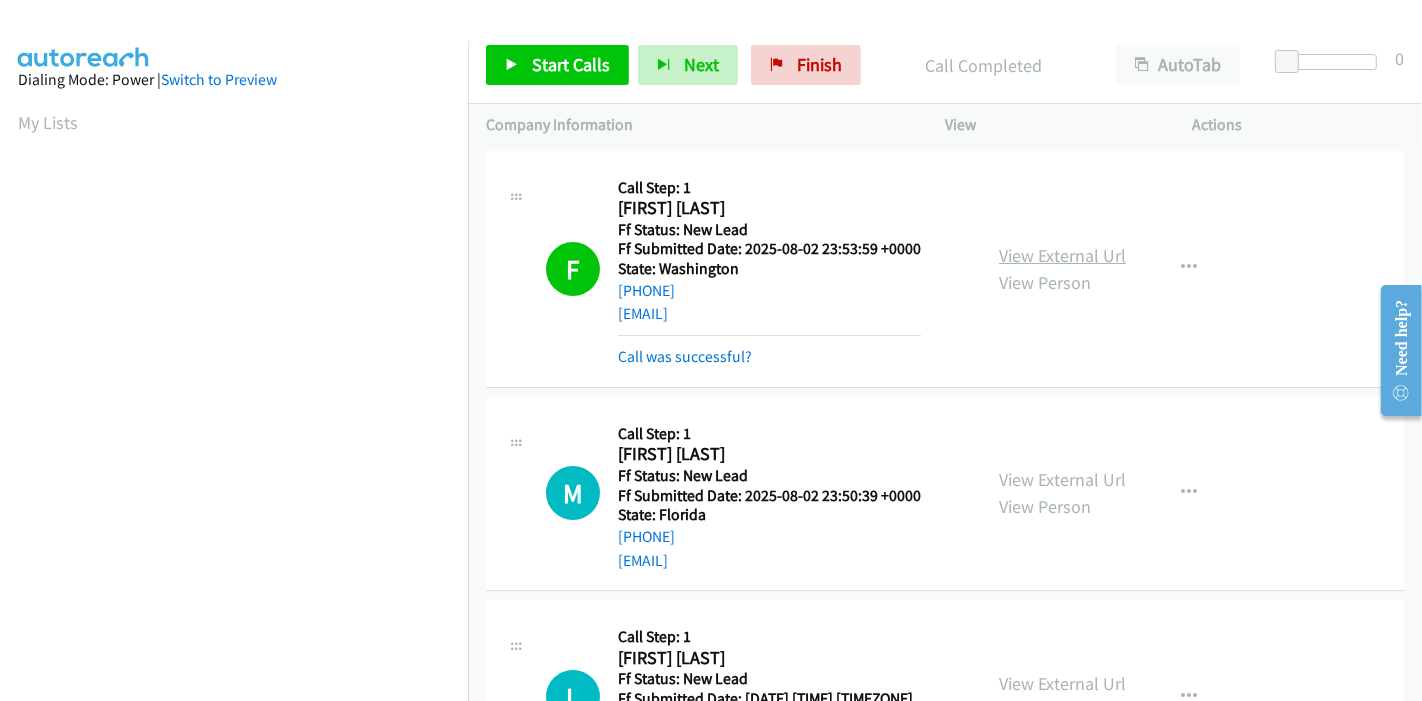 click on "View External Url" at bounding box center [1062, 255] 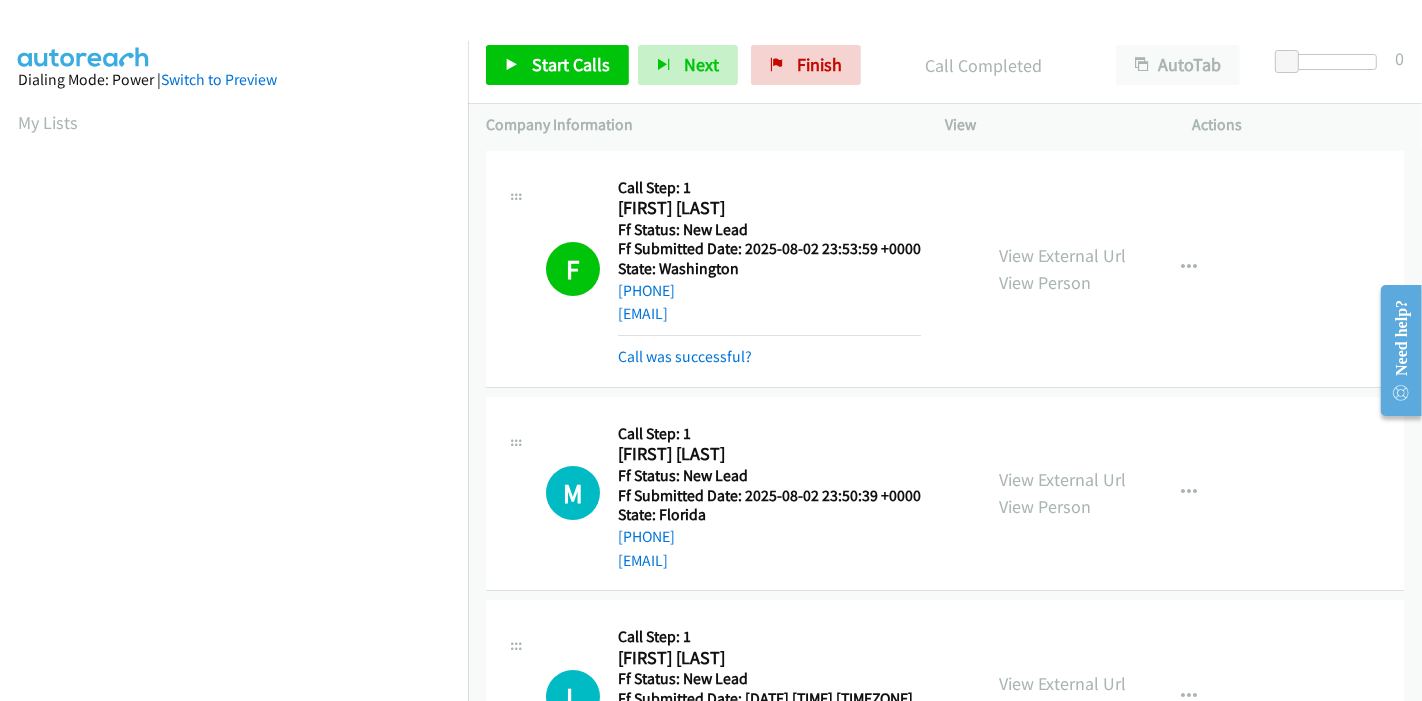 click on "Start Calls
Pause
Next
Finish
Call Completed
AutoTab
AutoTab
0" at bounding box center (945, 65) 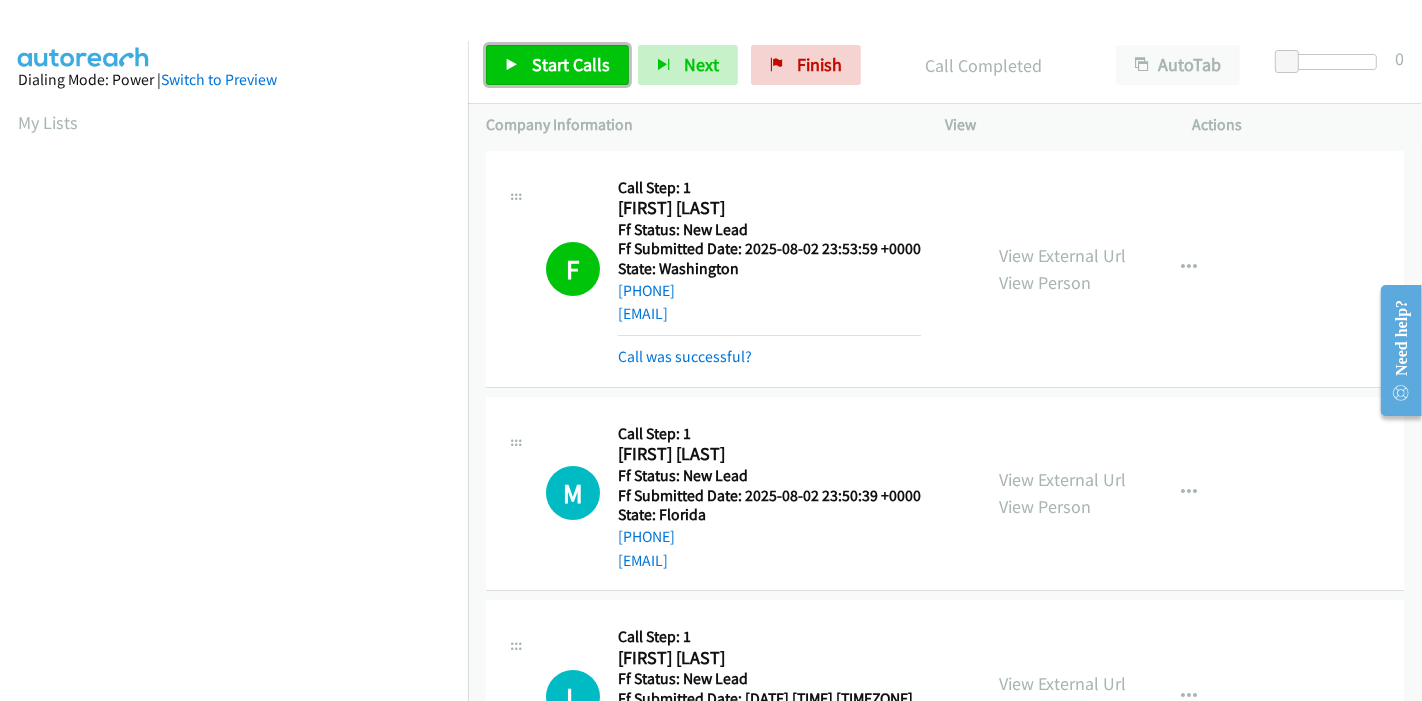 click on "Start Calls" at bounding box center [571, 64] 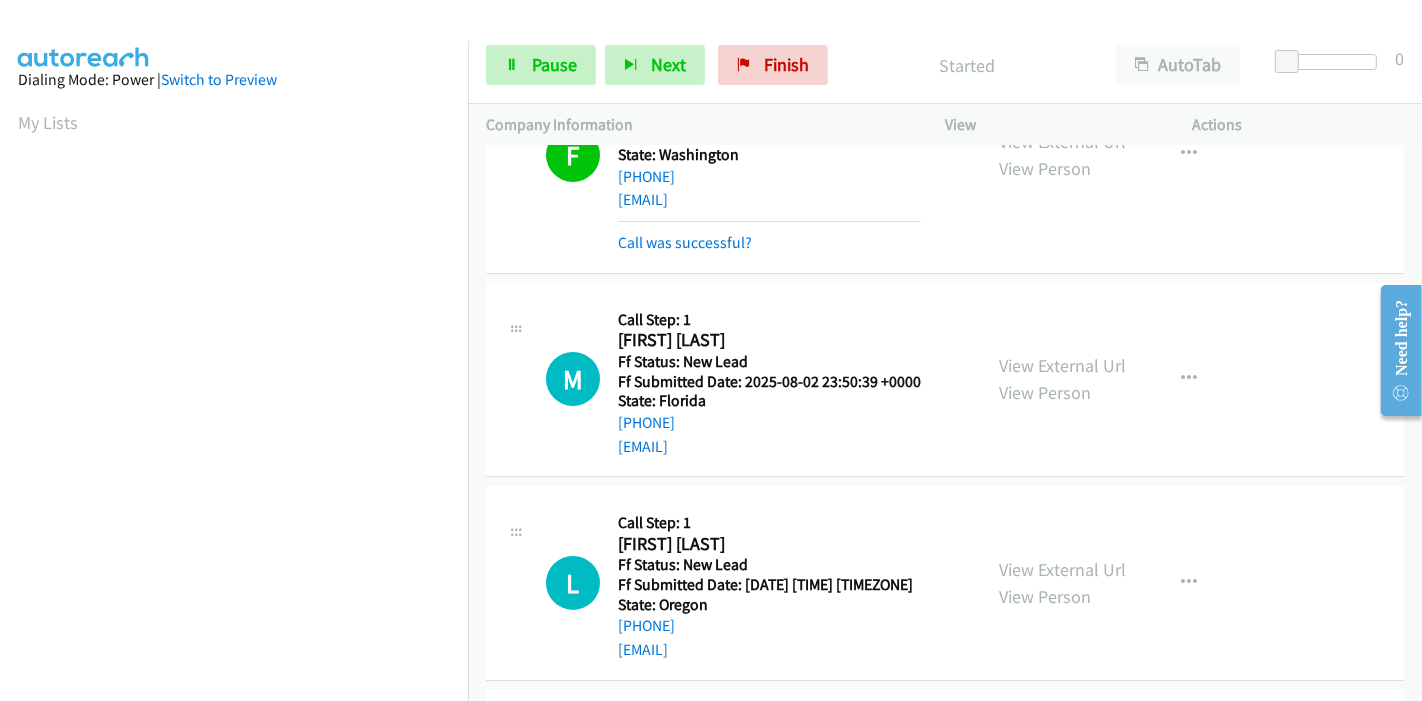 scroll, scrollTop: 222, scrollLeft: 0, axis: vertical 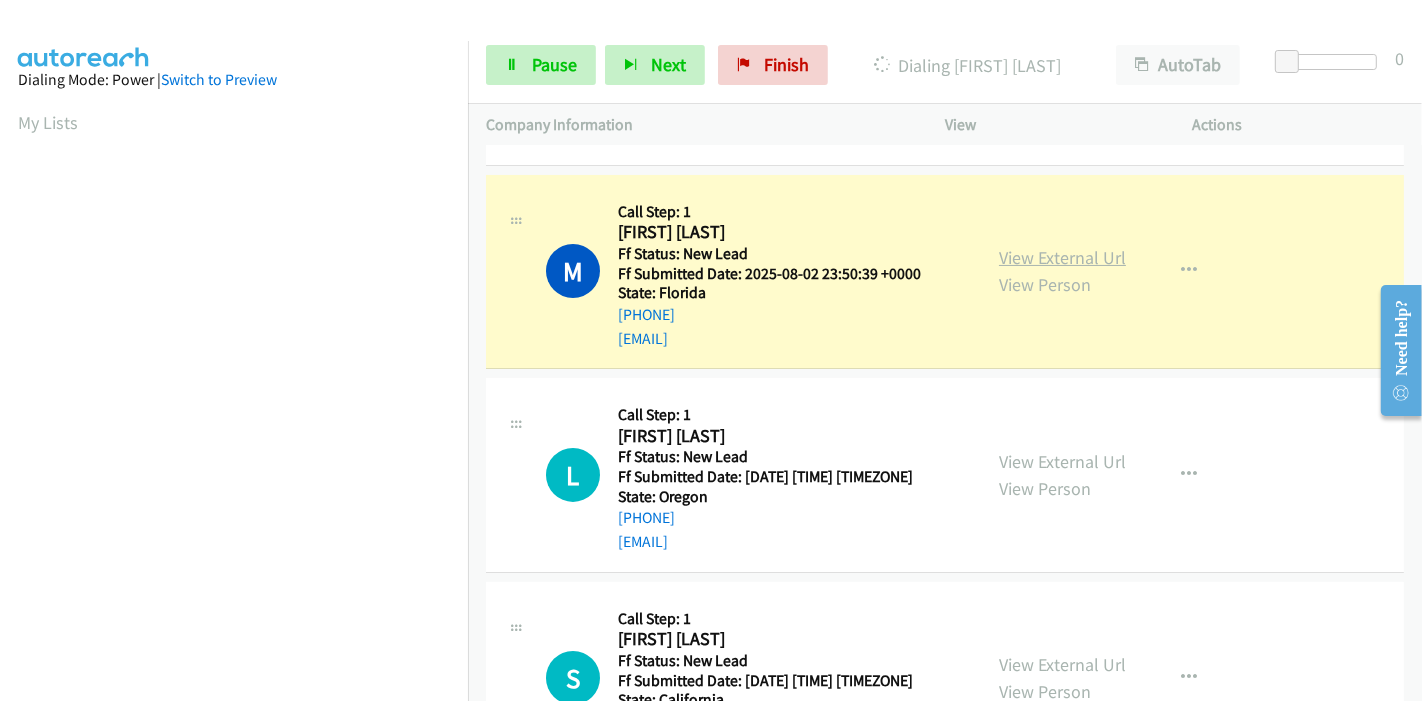 click on "View External Url" at bounding box center (1062, 257) 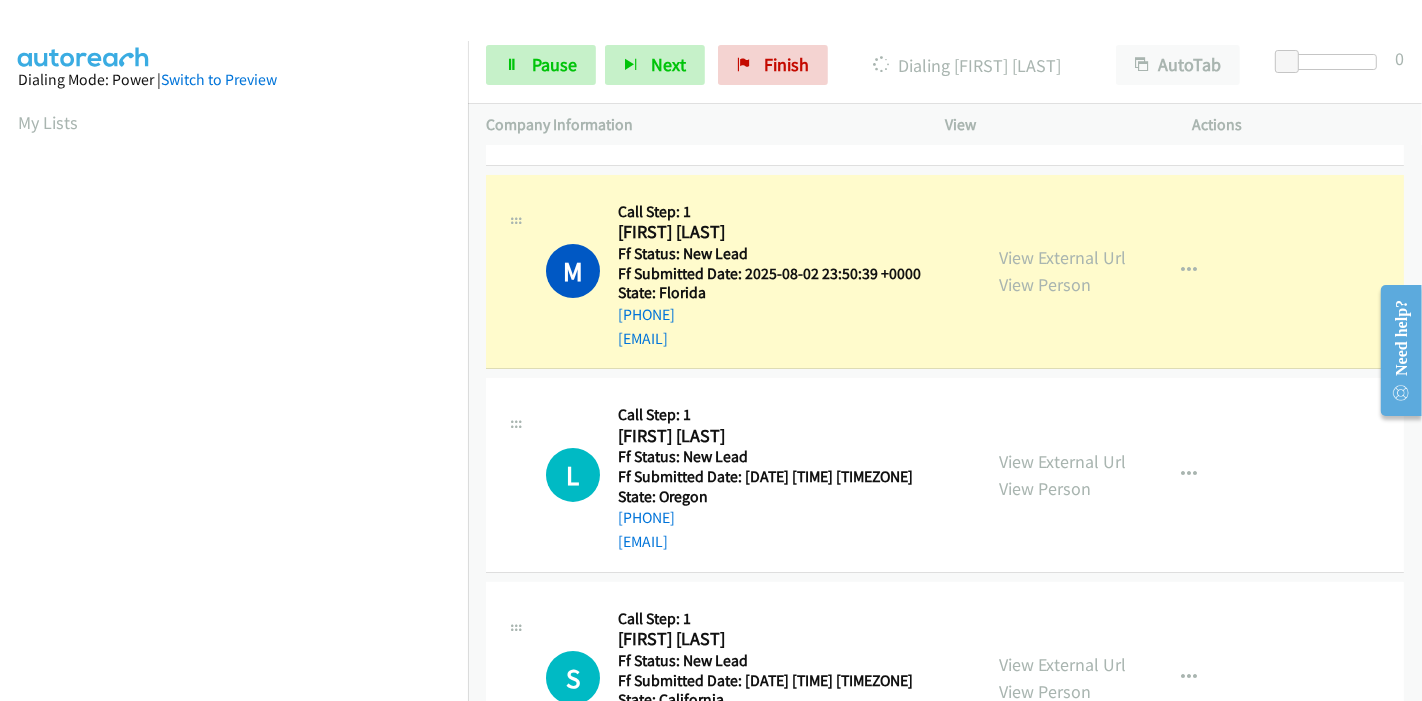scroll, scrollTop: 0, scrollLeft: 0, axis: both 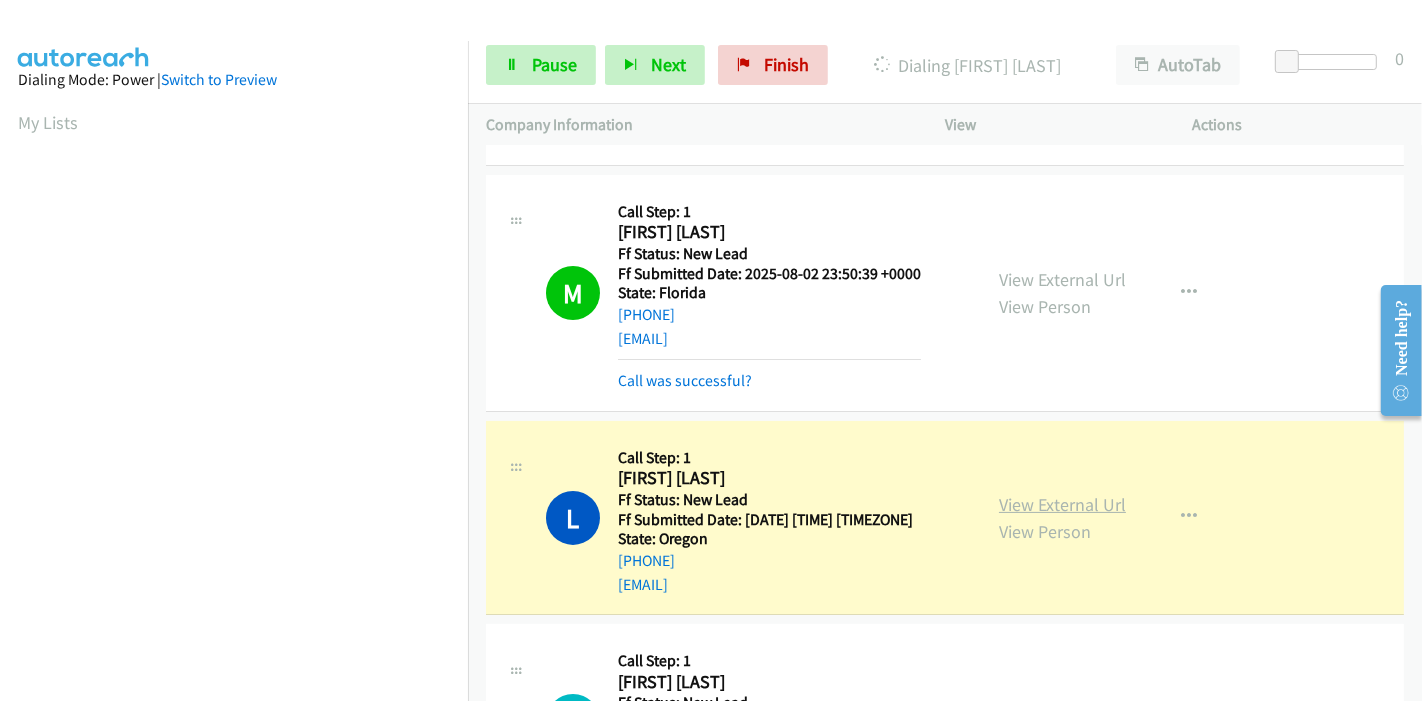 click on "View External Url" at bounding box center (1062, 504) 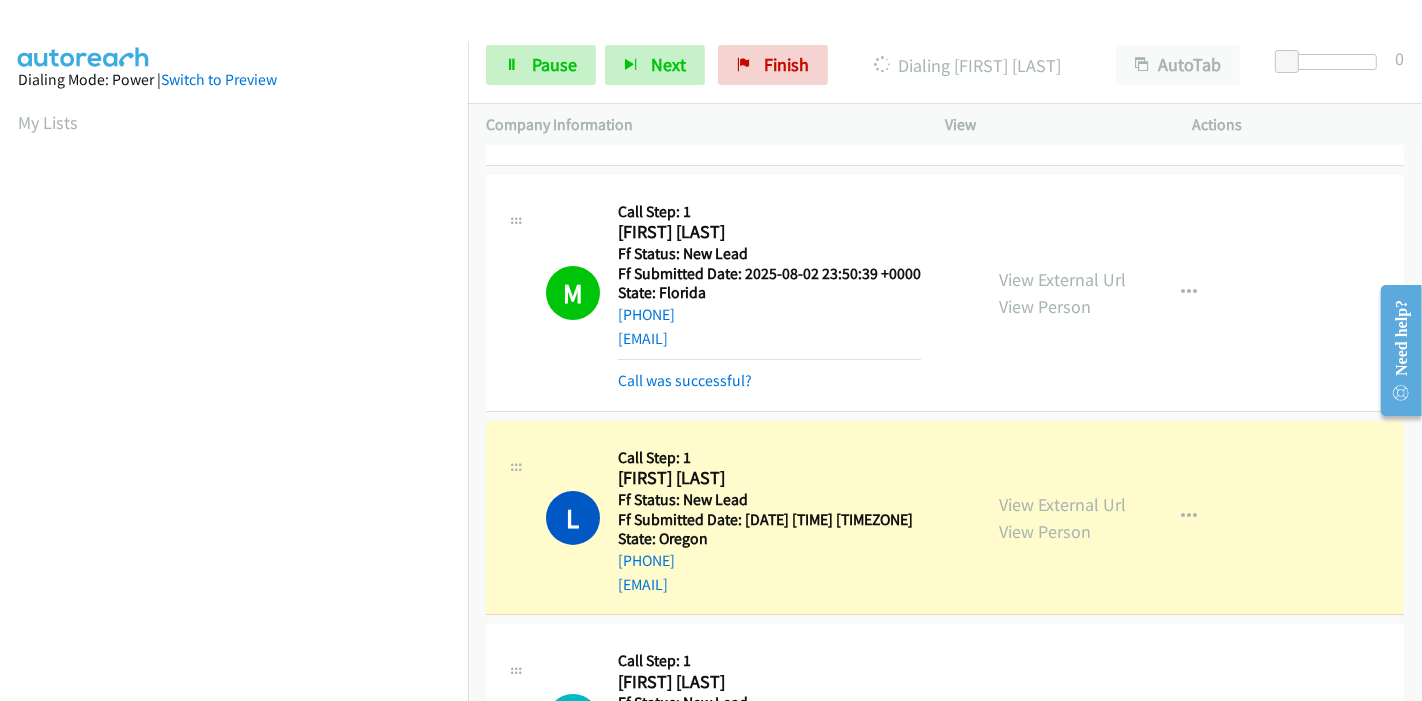 scroll, scrollTop: 422, scrollLeft: 0, axis: vertical 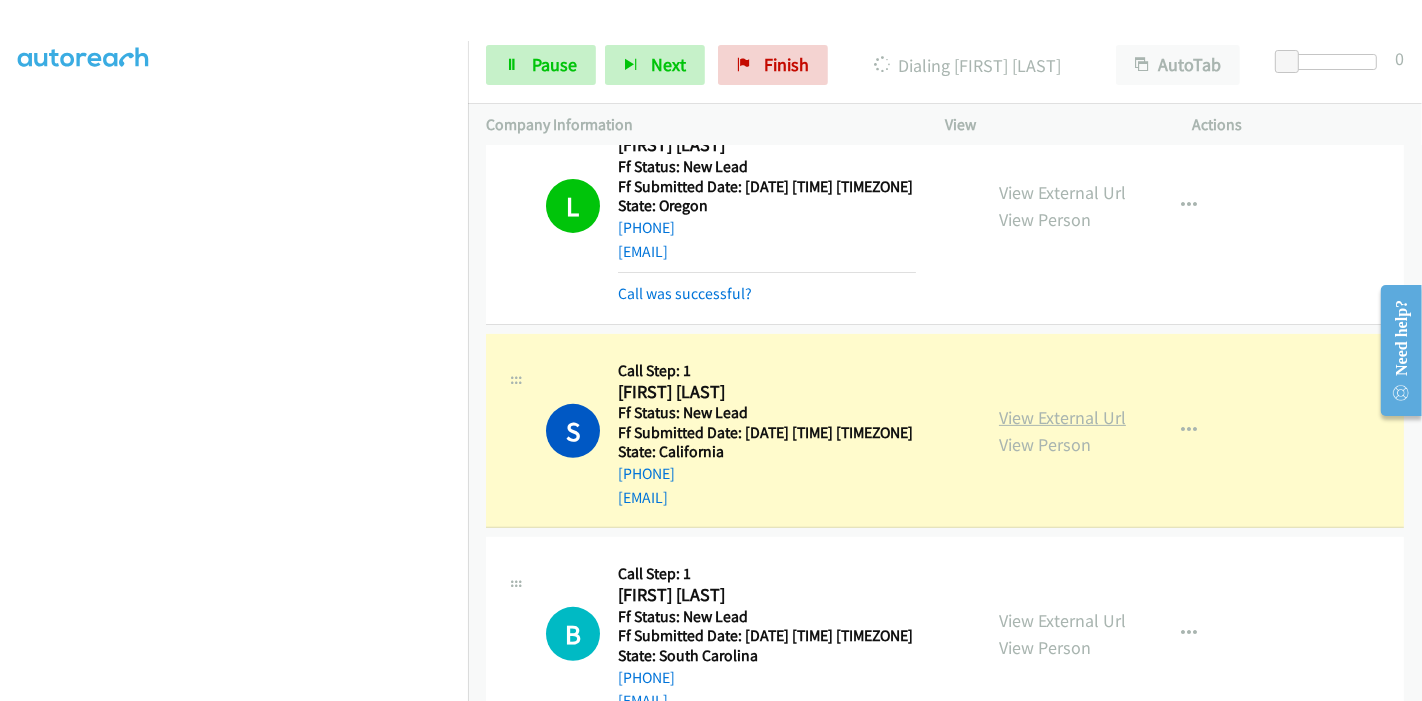 click on "View External Url" at bounding box center [1062, 417] 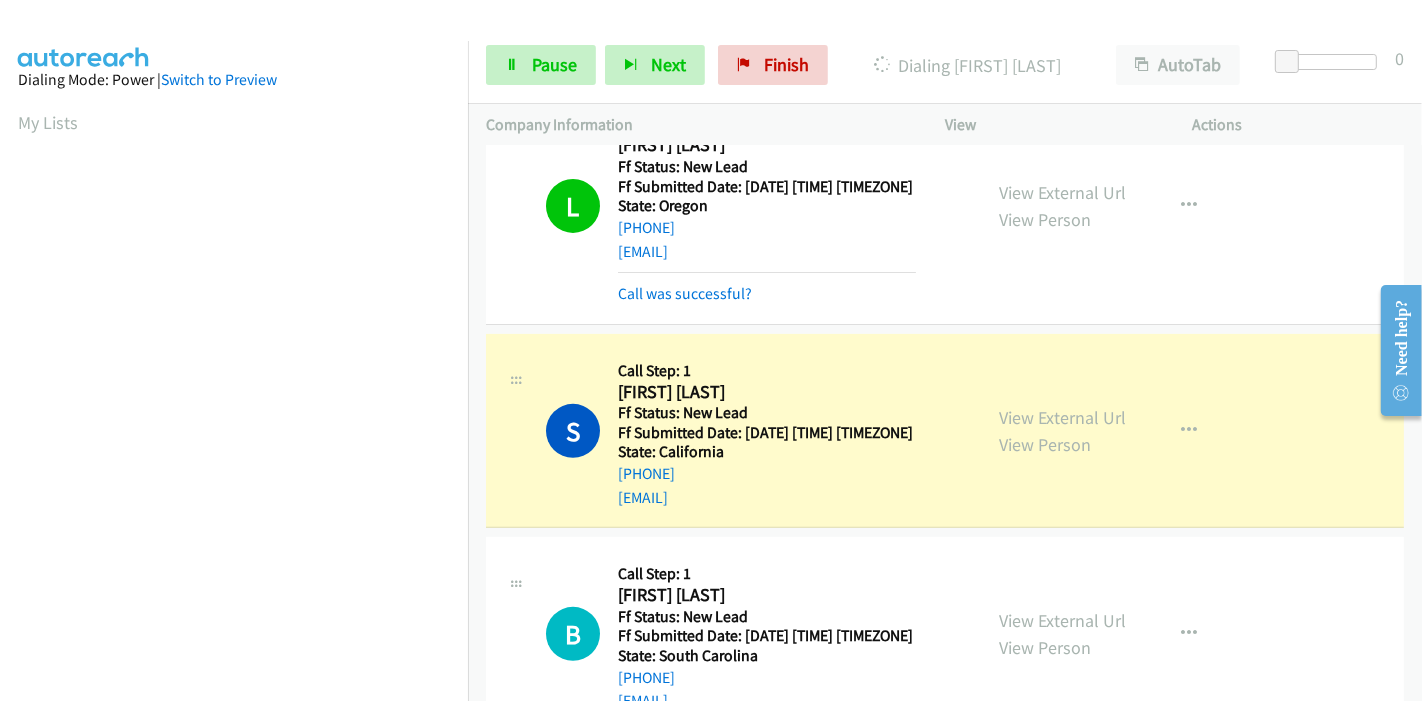 scroll, scrollTop: 422, scrollLeft: 0, axis: vertical 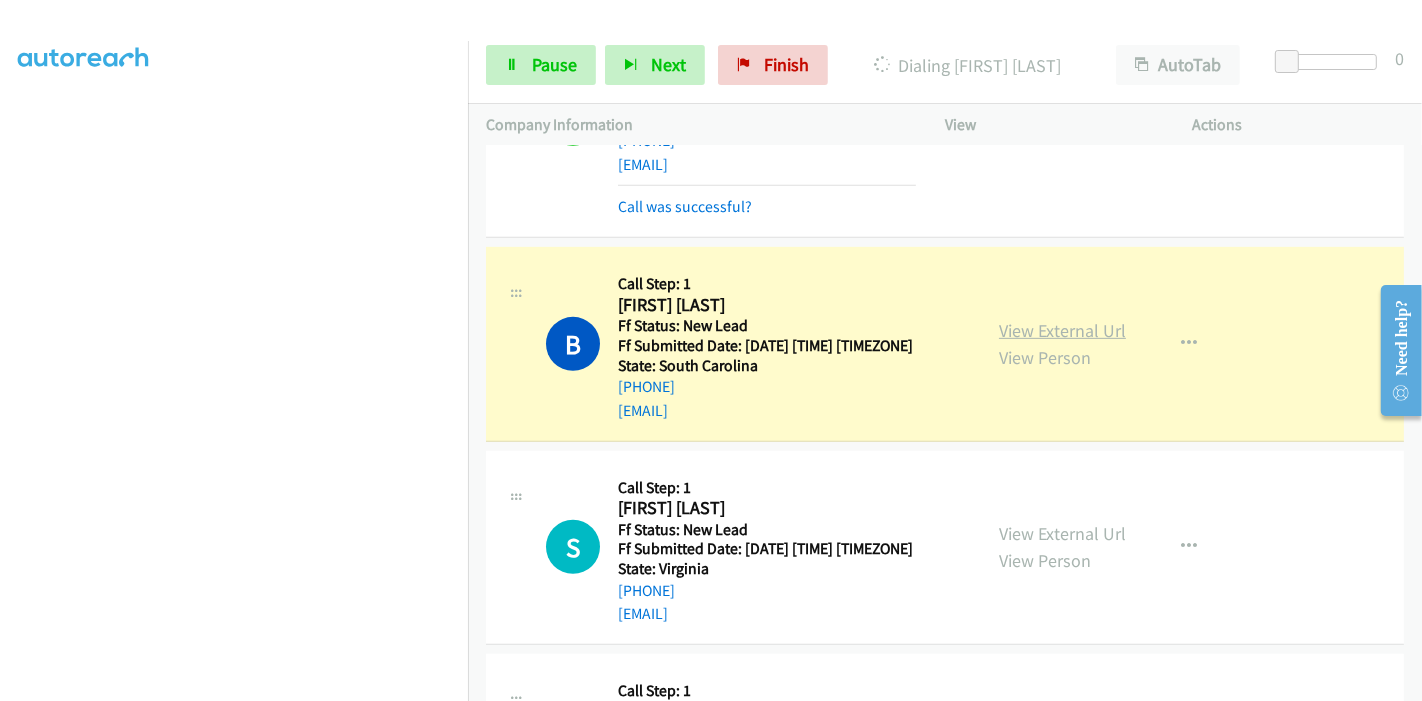 click on "View External Url" at bounding box center (1062, 330) 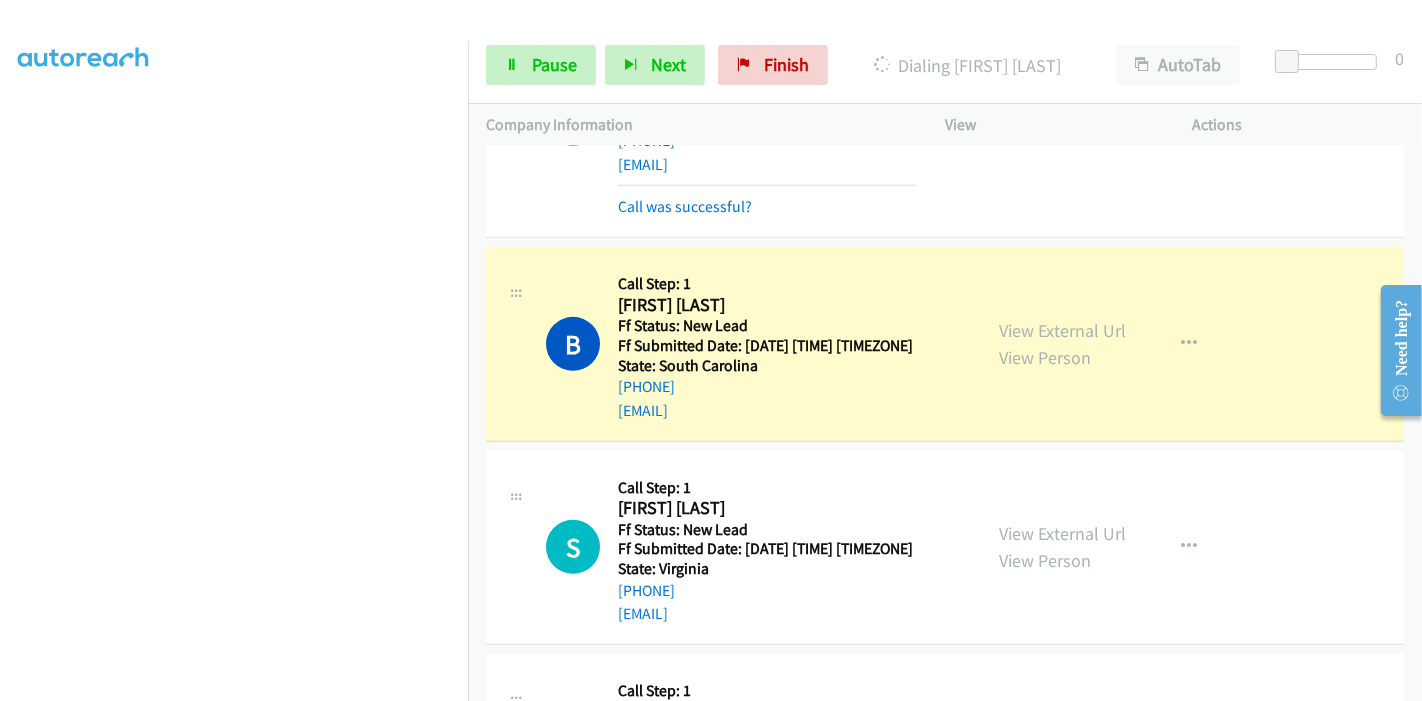 click at bounding box center [234, 226] 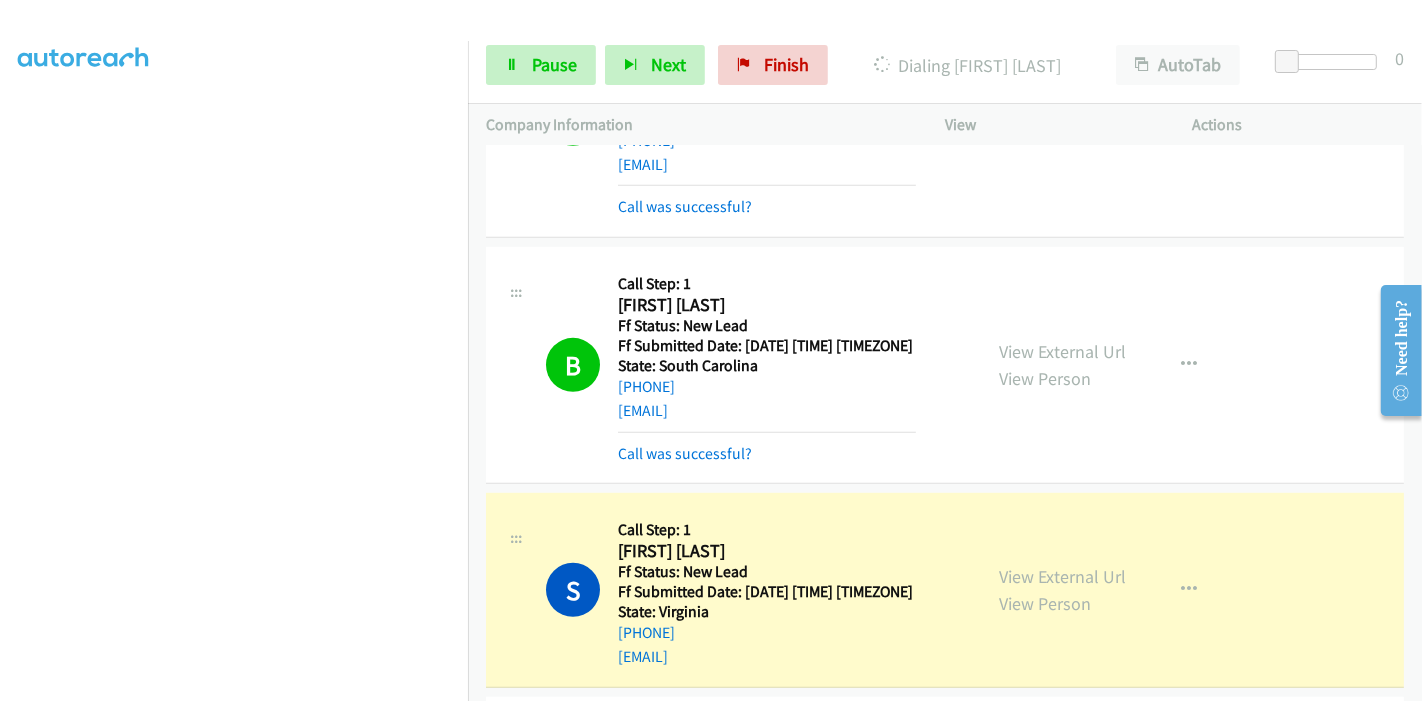 scroll, scrollTop: 0, scrollLeft: 0, axis: both 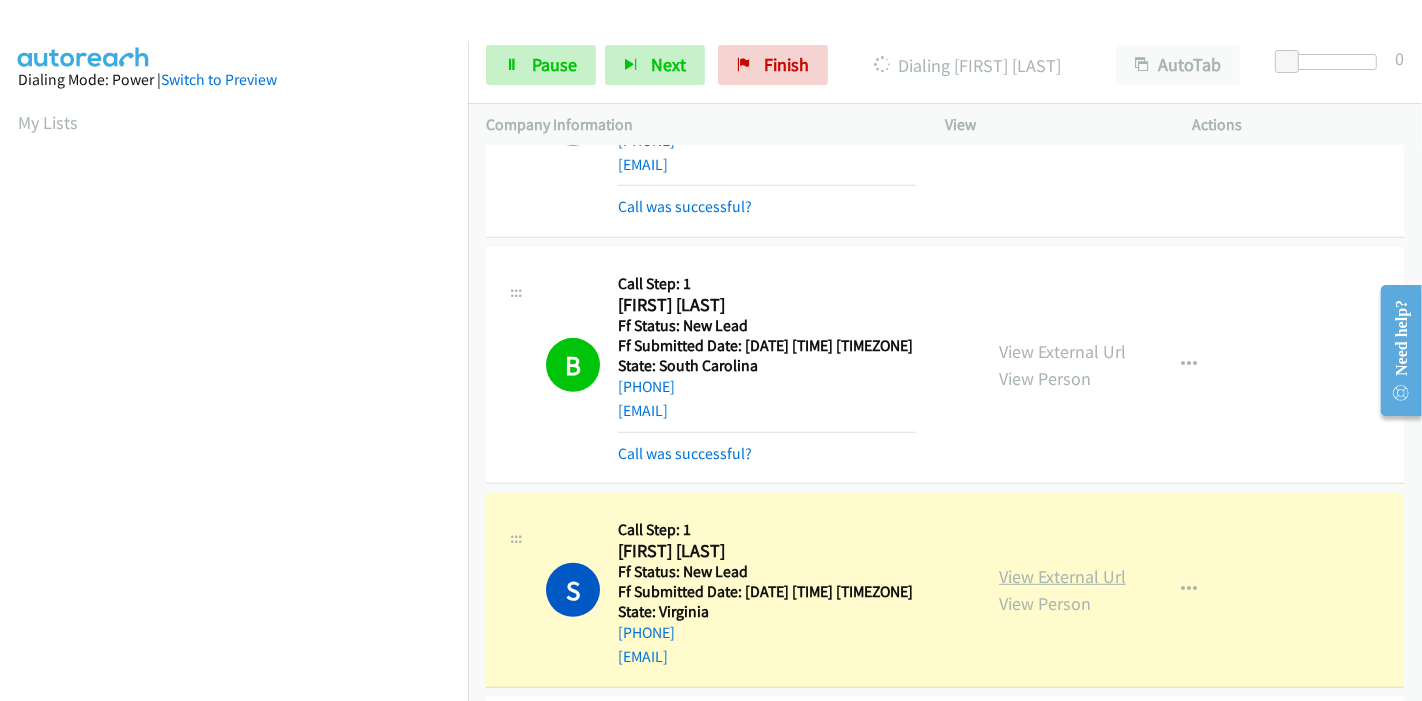 click on "View External Url" at bounding box center [1062, 576] 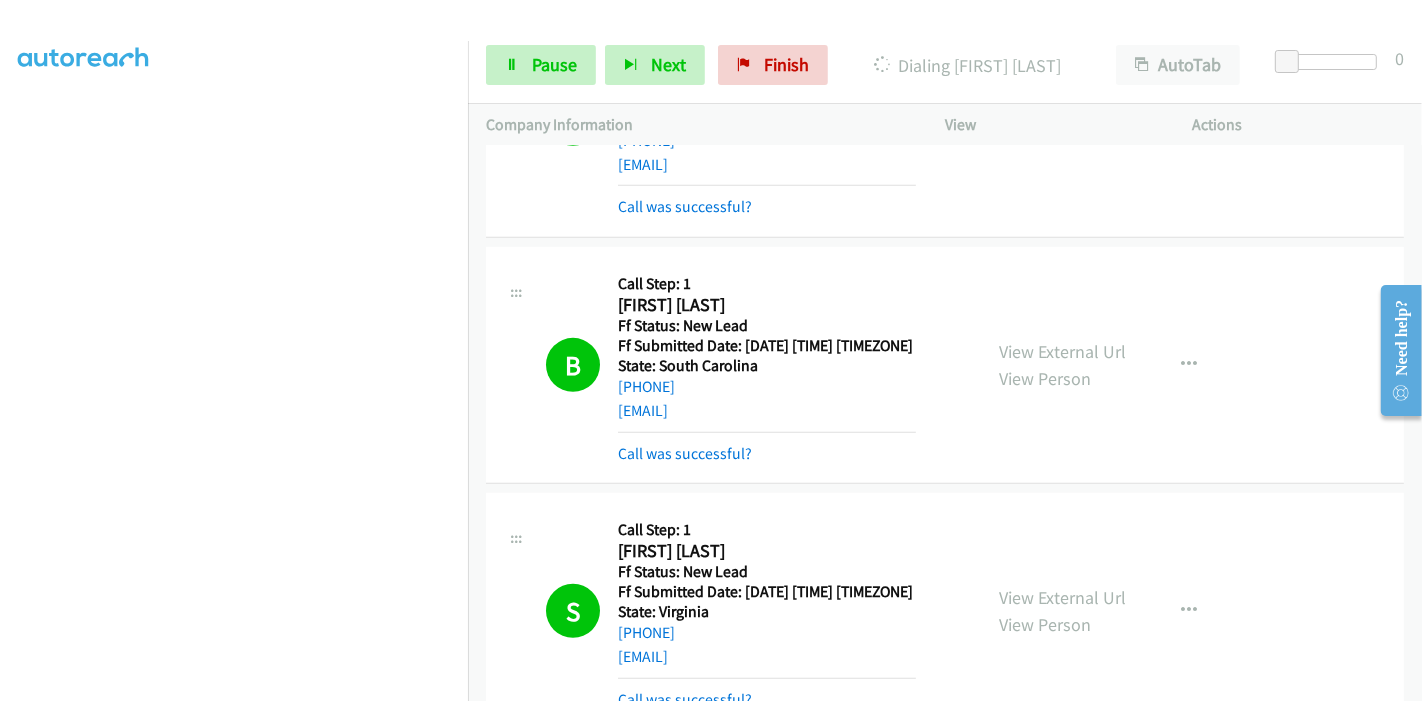 scroll, scrollTop: 0, scrollLeft: 0, axis: both 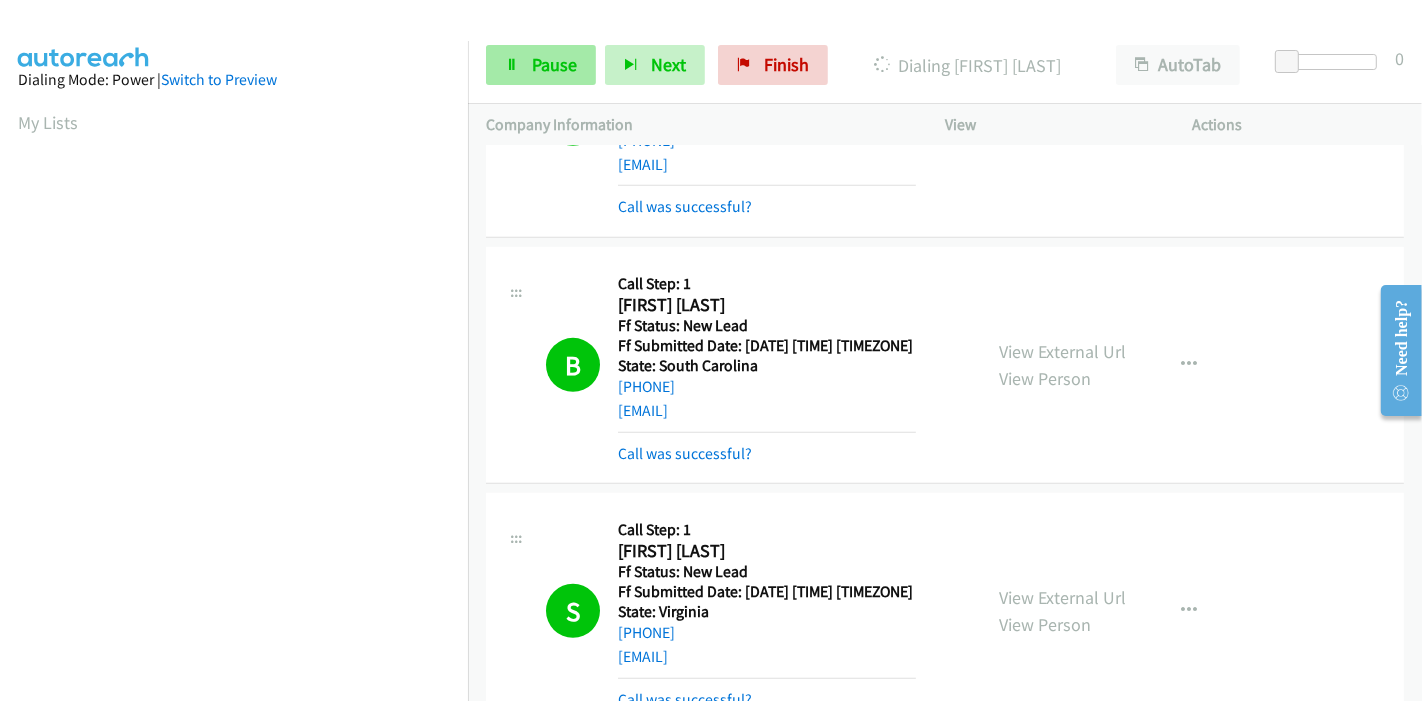 click on "Pause" at bounding box center [554, 64] 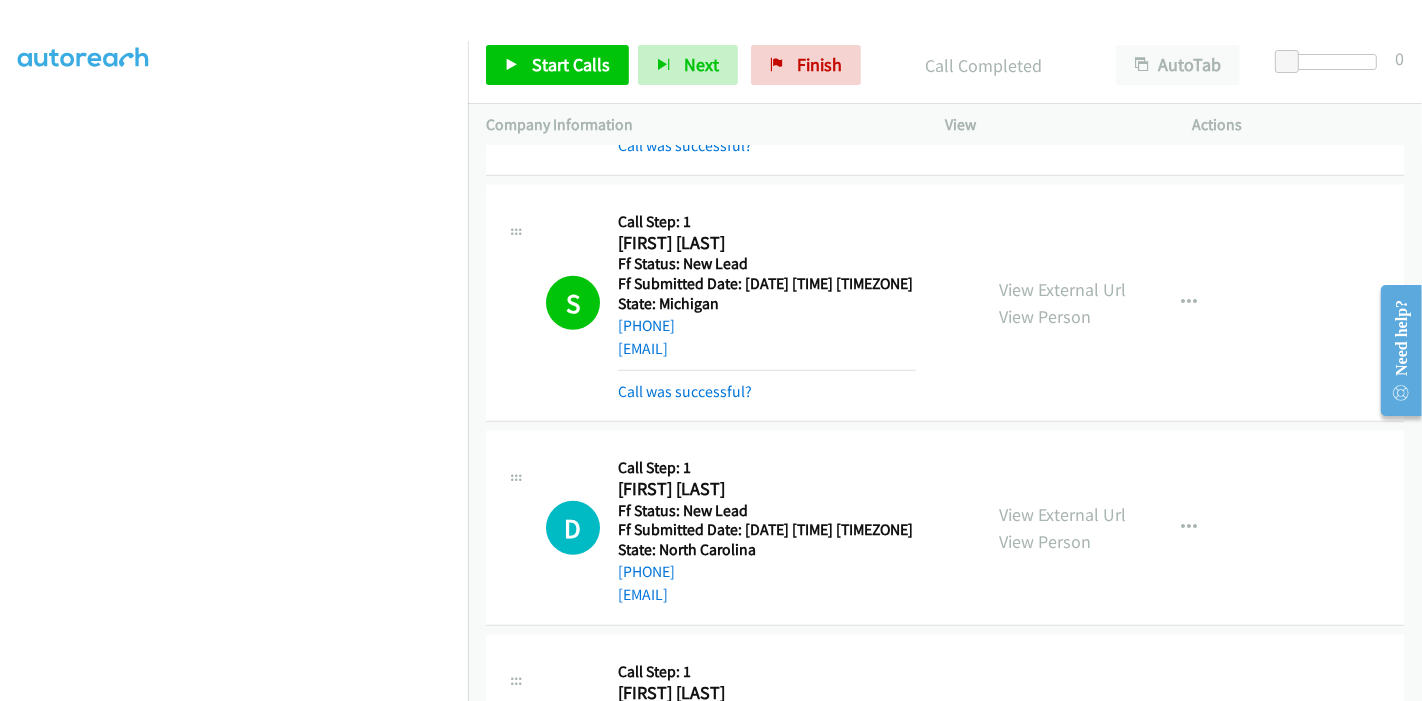 scroll, scrollTop: 1444, scrollLeft: 0, axis: vertical 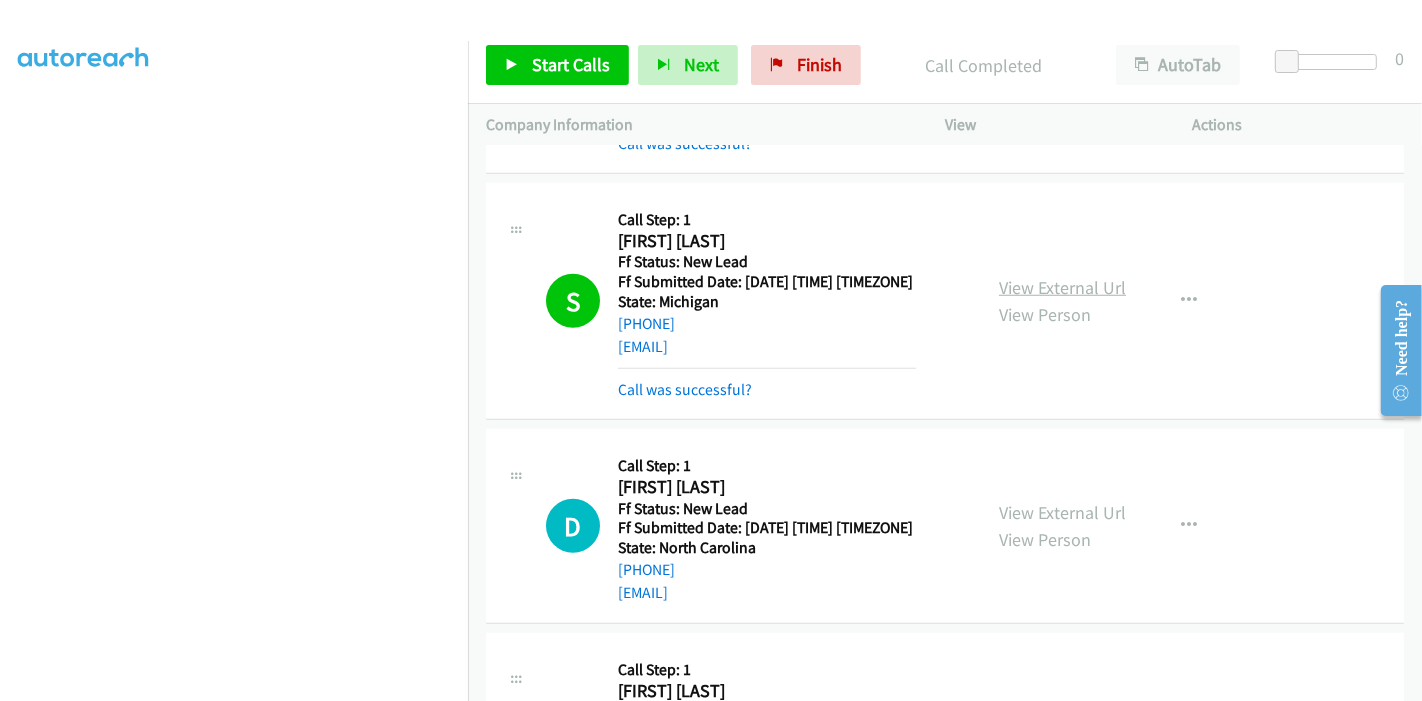 click on "View External Url" at bounding box center [1062, 287] 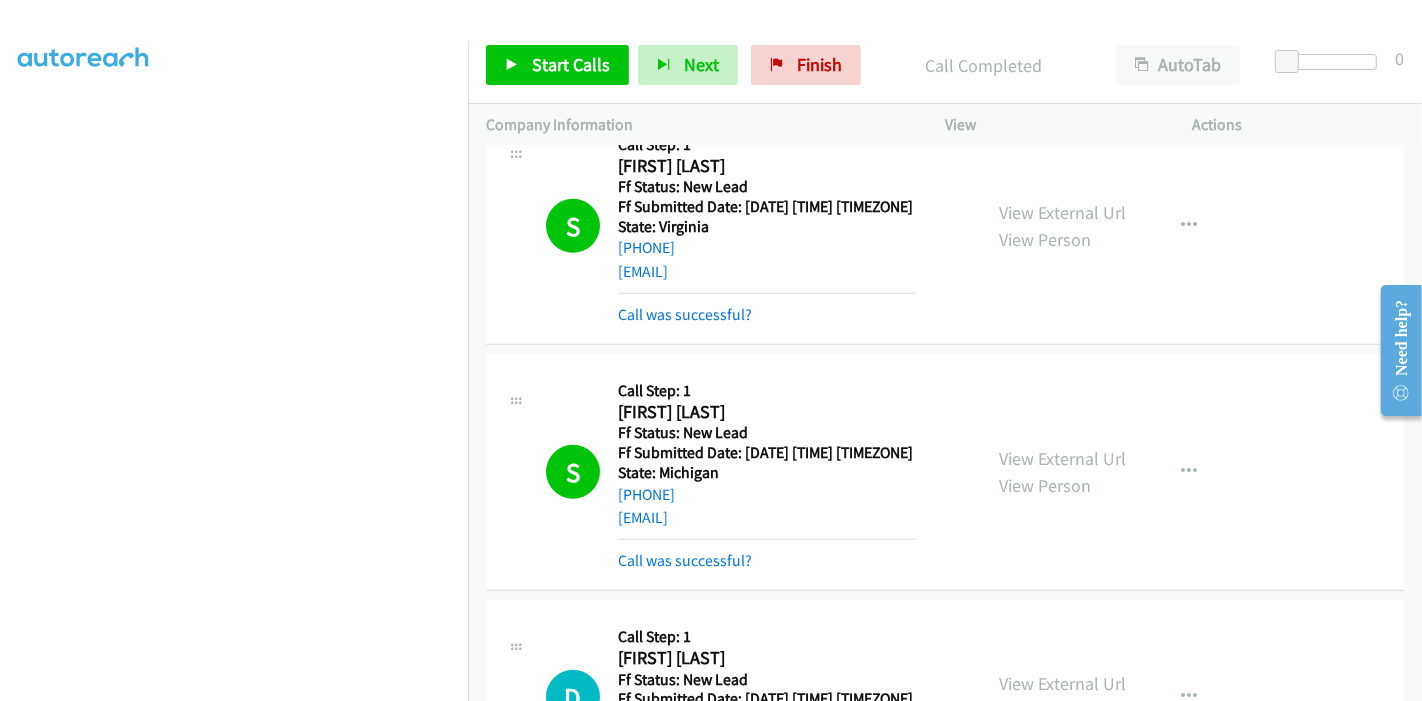 scroll, scrollTop: 1222, scrollLeft: 0, axis: vertical 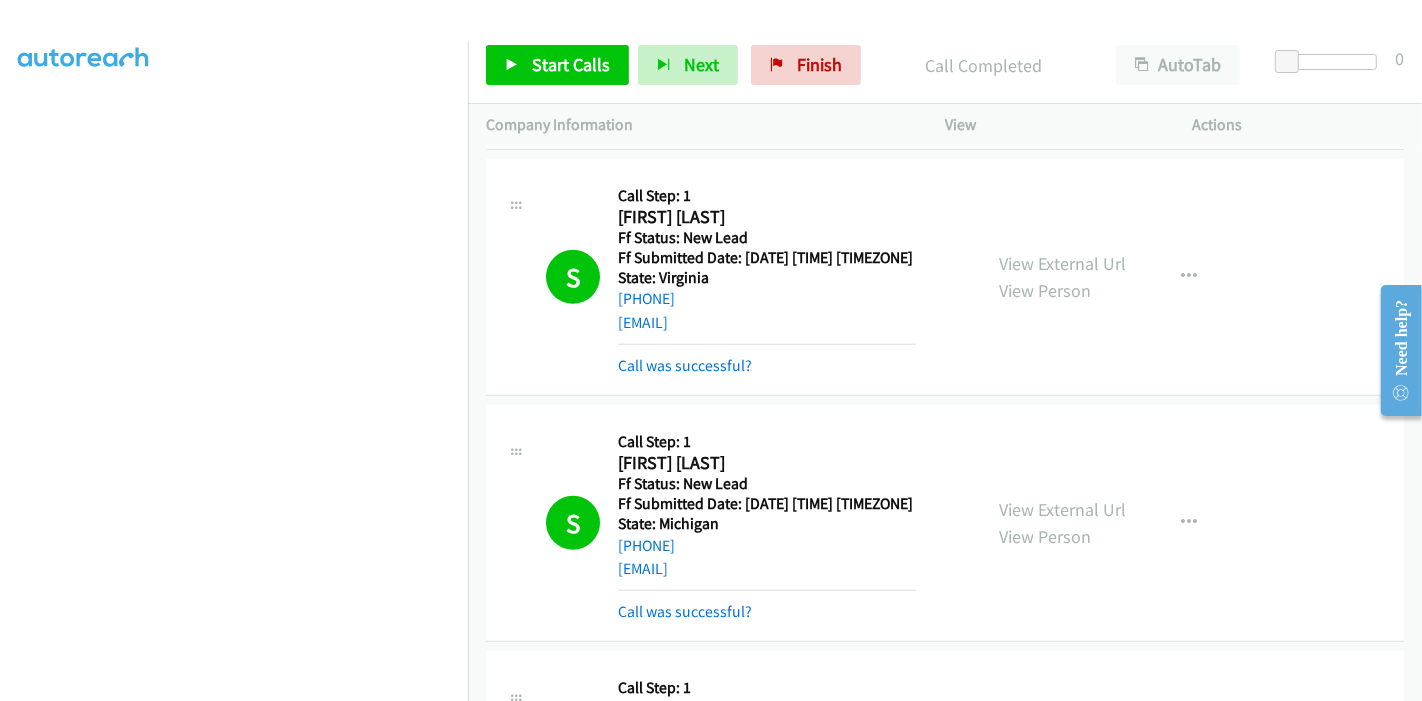 click on "View External Url
View Person
View External Url
Email
Schedule/Manage Callback
Skip Call
Add to do not call list" at bounding box center [1114, 277] 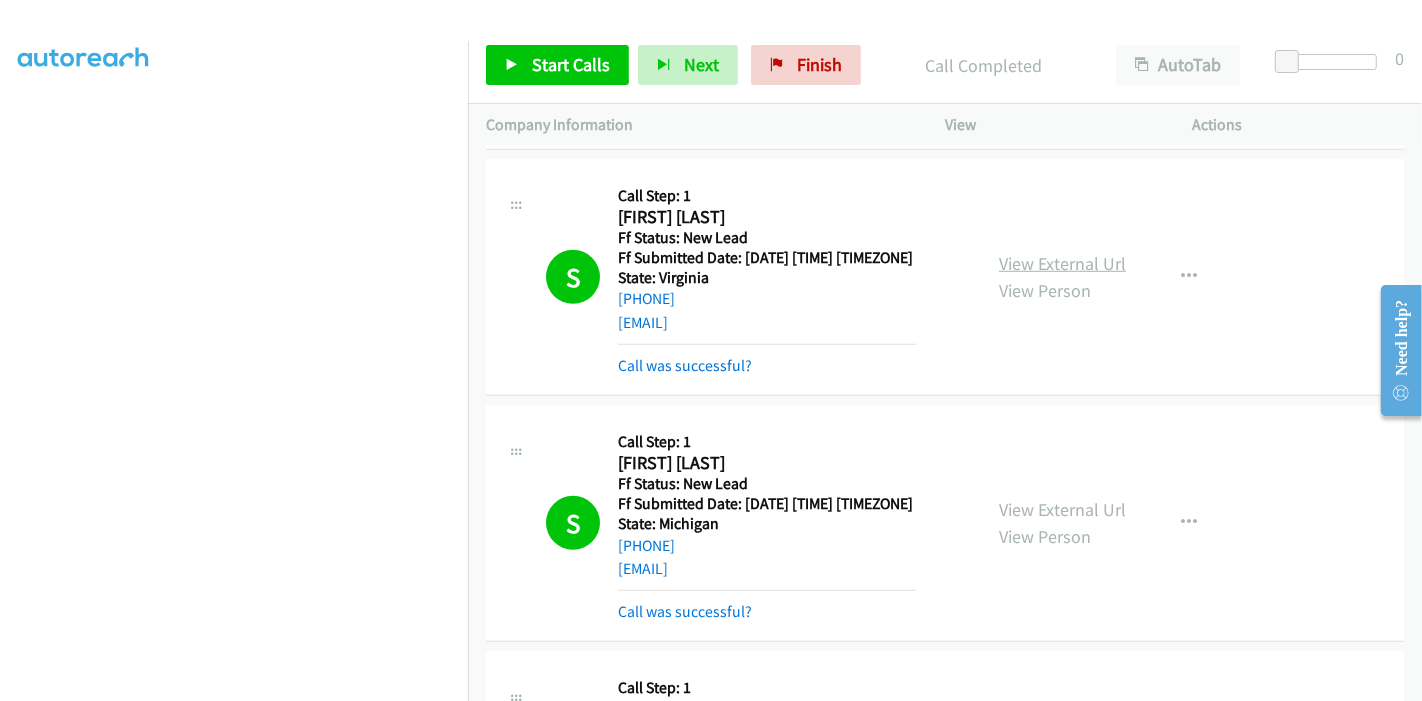 click on "View External Url" at bounding box center [1062, 263] 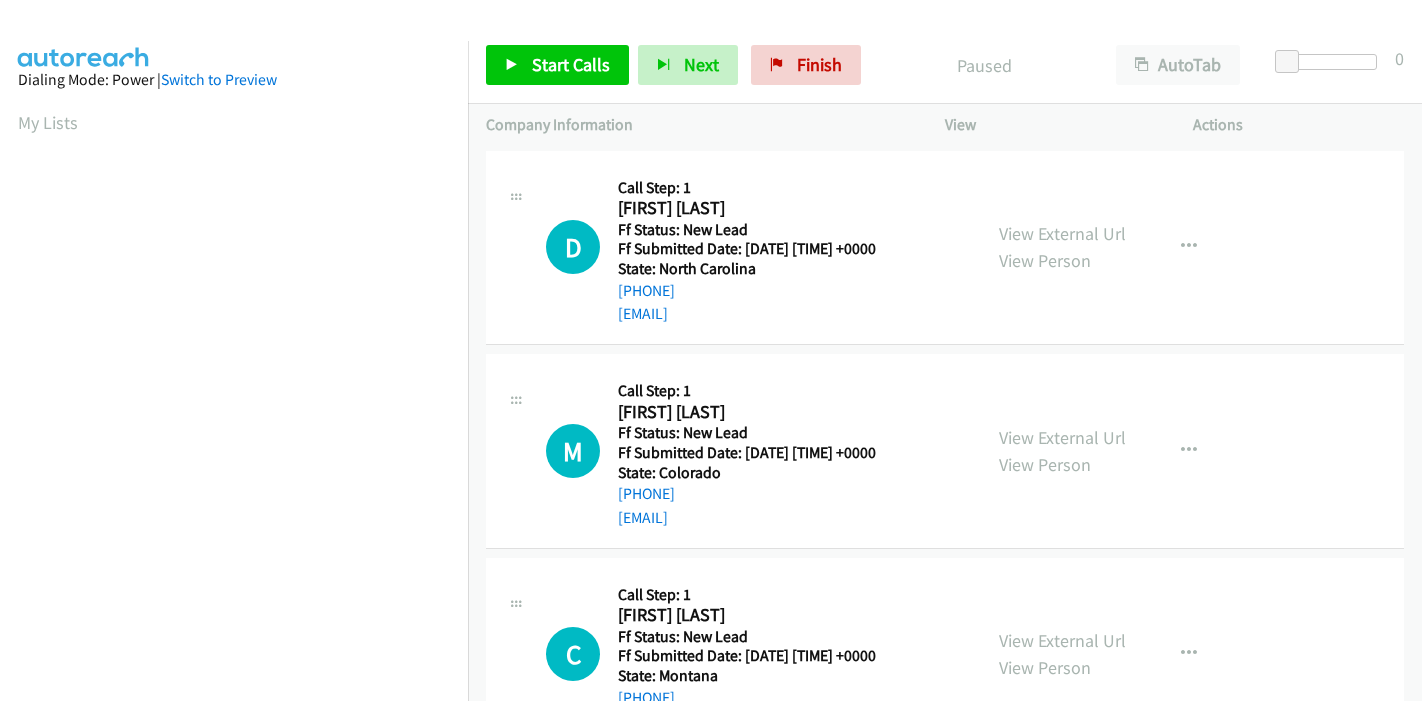 scroll, scrollTop: 0, scrollLeft: 0, axis: both 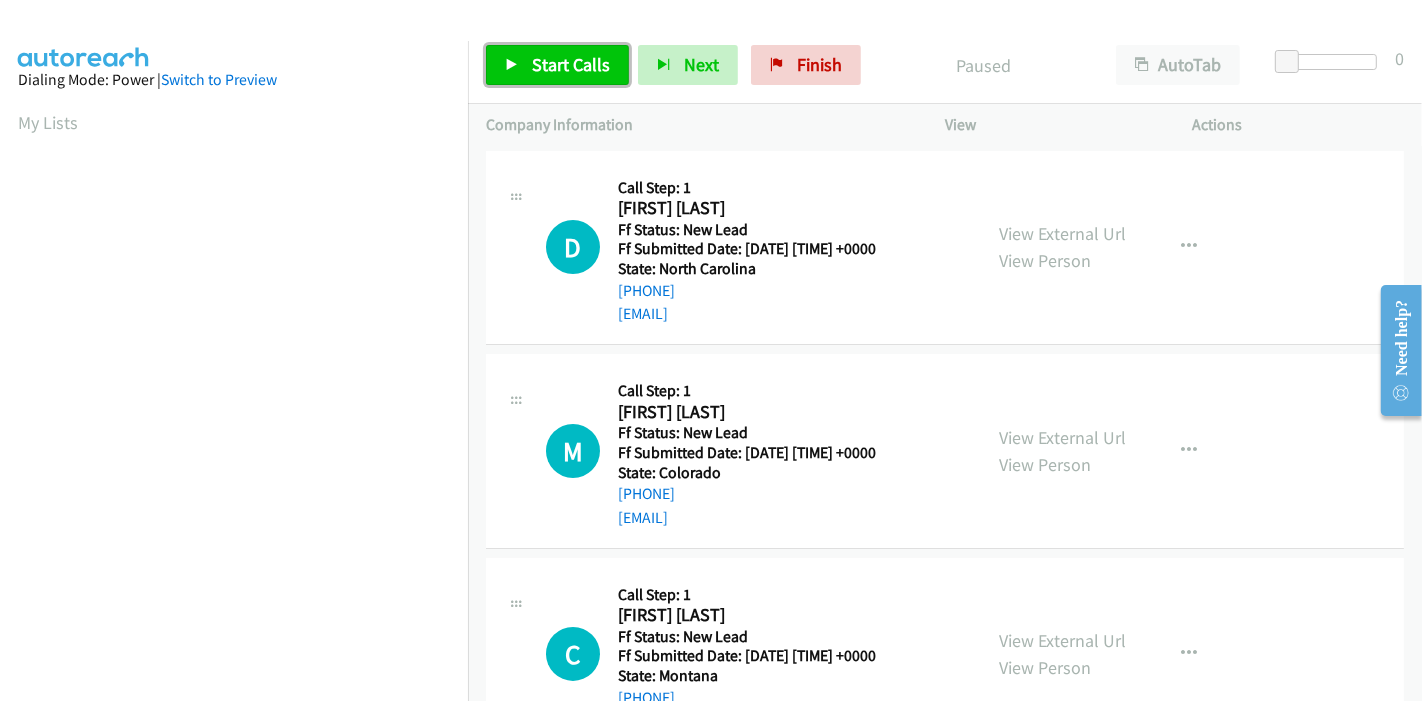 click at bounding box center [512, 66] 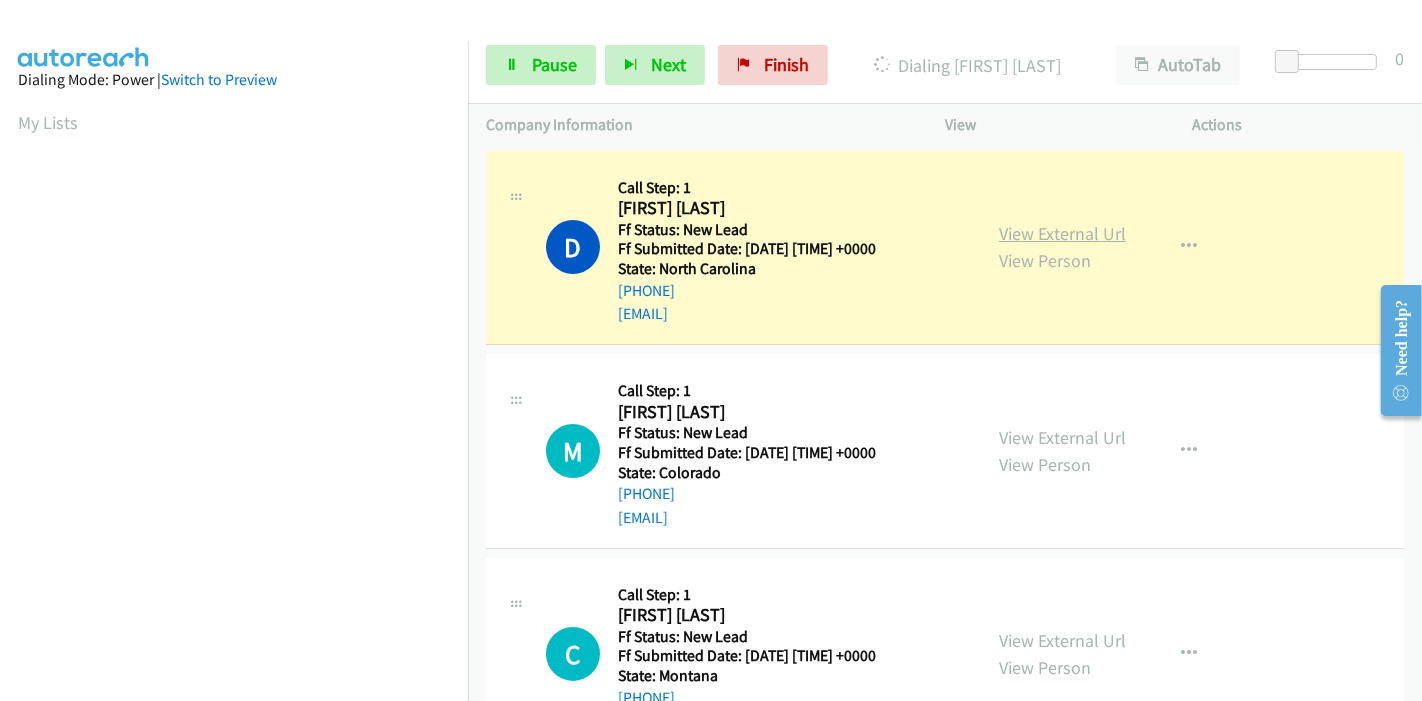 click on "View External Url" at bounding box center (1062, 233) 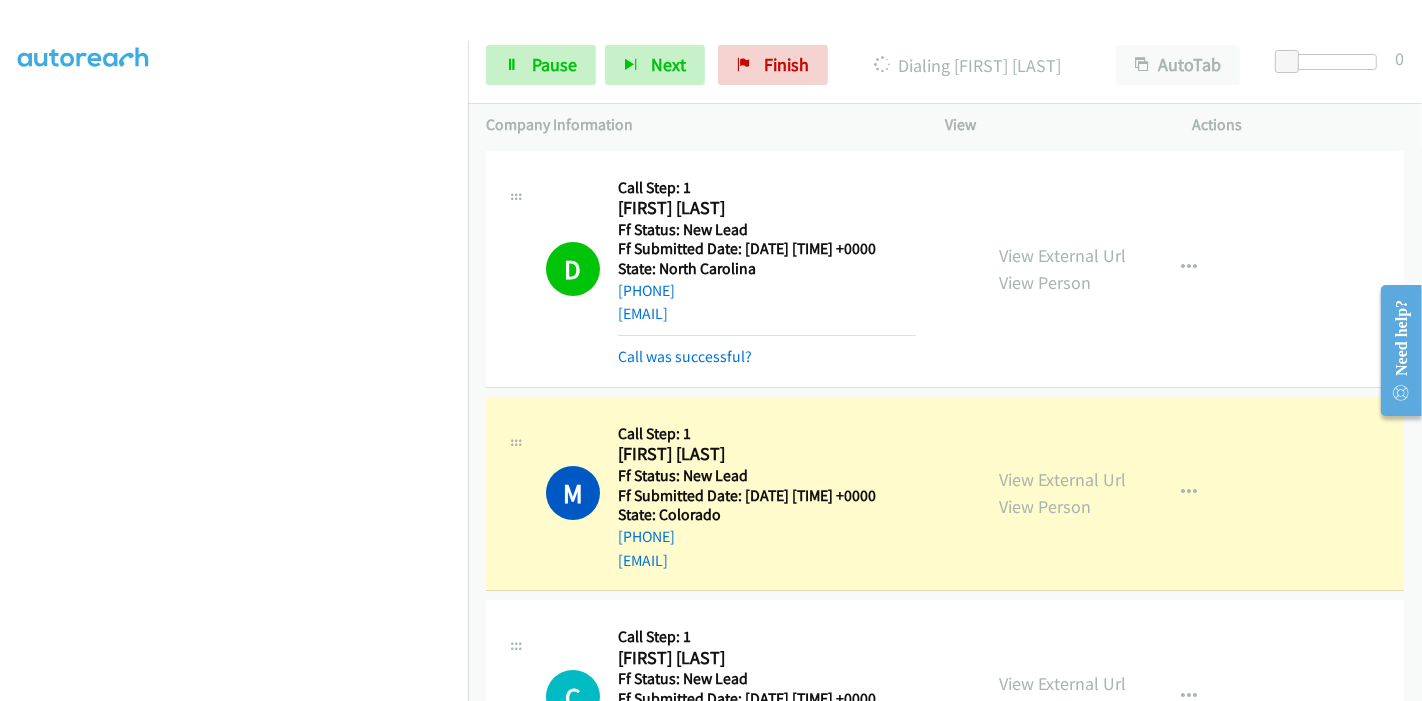 scroll, scrollTop: 0, scrollLeft: 0, axis: both 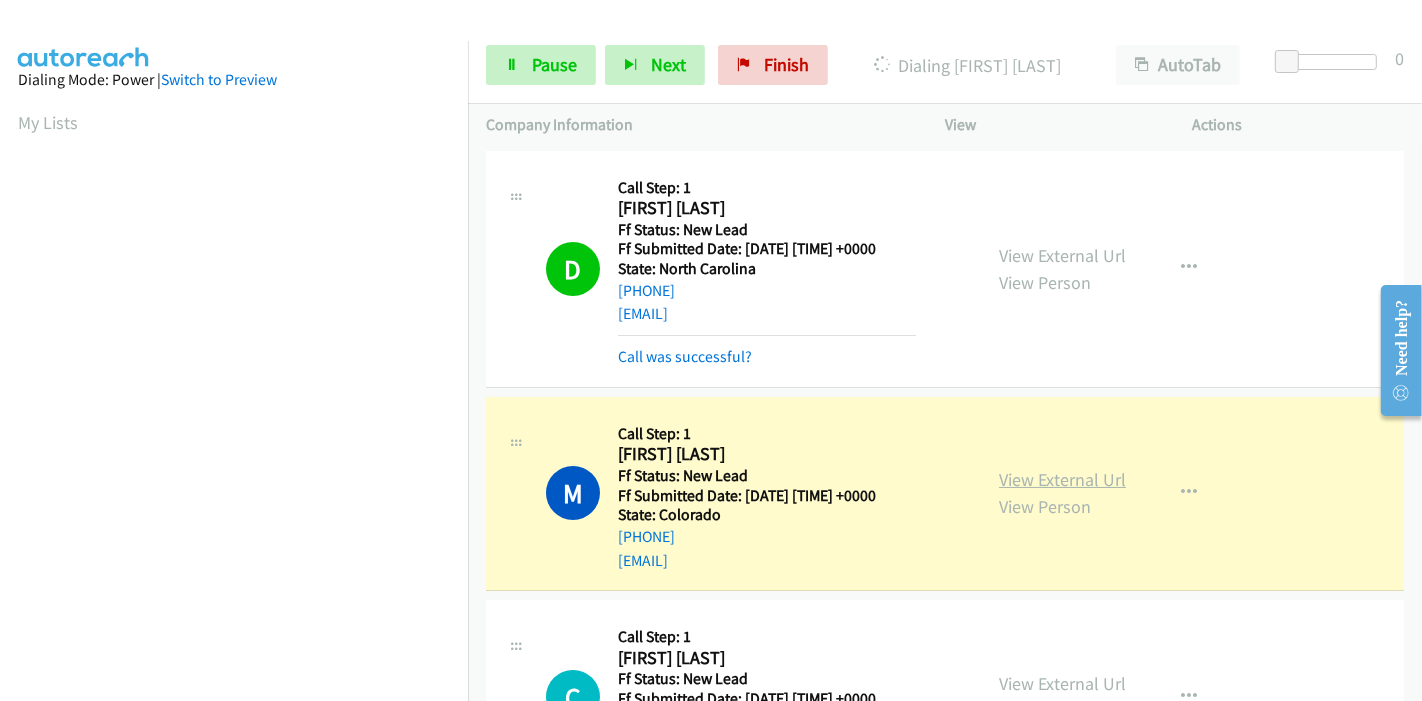 click on "View External Url" at bounding box center [1062, 479] 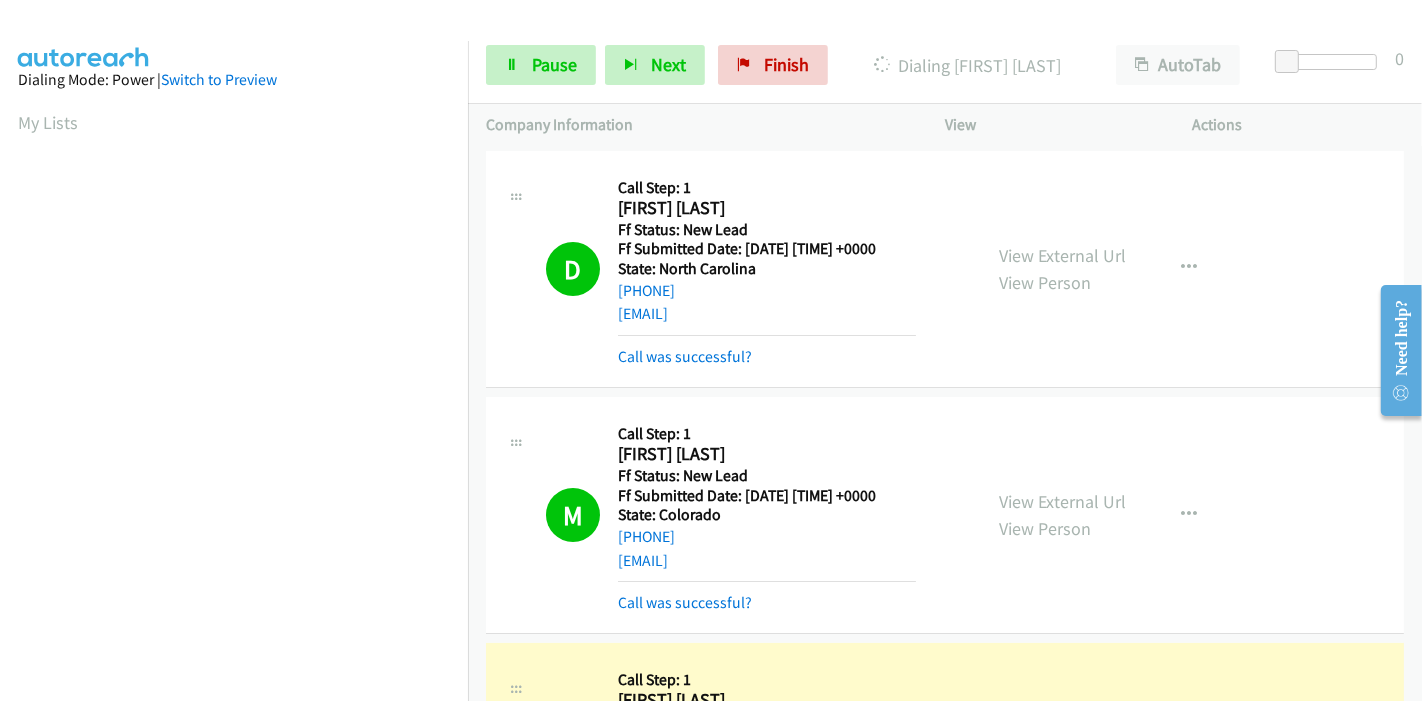 scroll, scrollTop: 422, scrollLeft: 0, axis: vertical 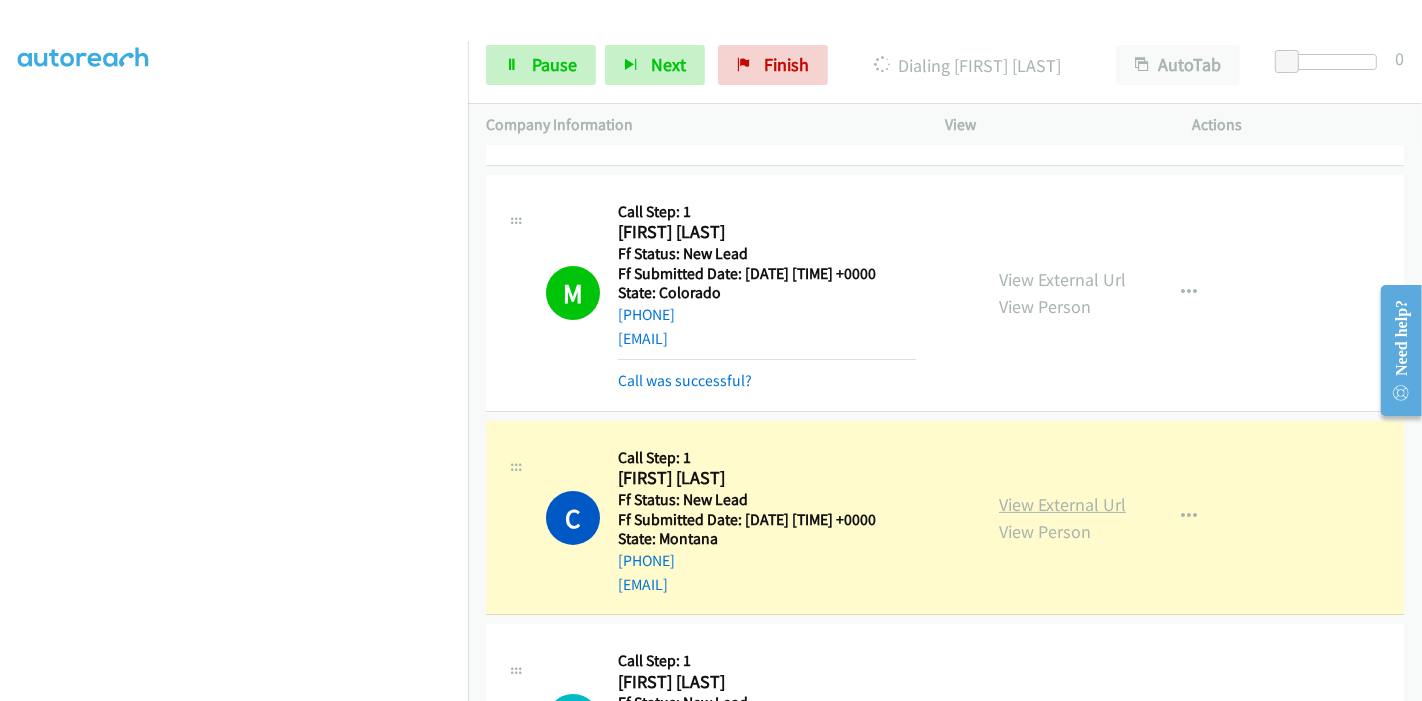 click on "View External Url" at bounding box center (1062, 504) 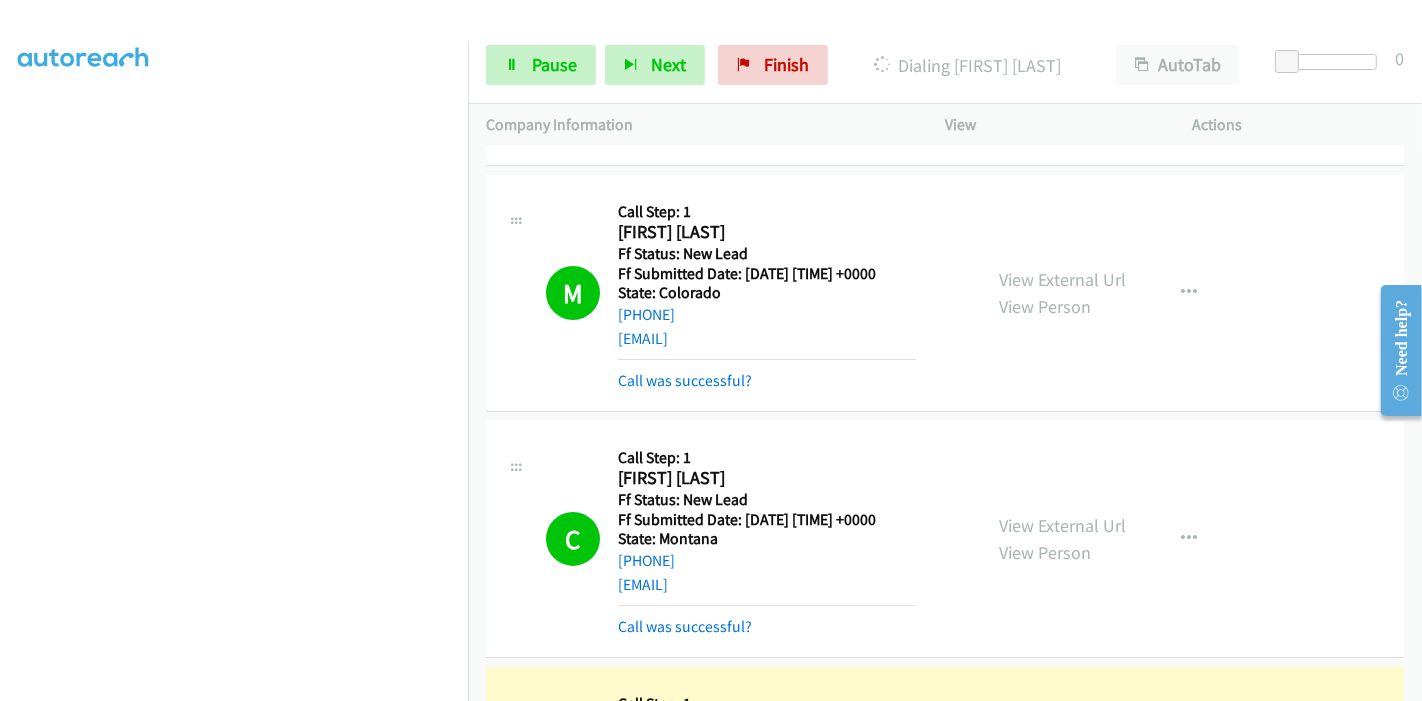 scroll, scrollTop: 0, scrollLeft: 0, axis: both 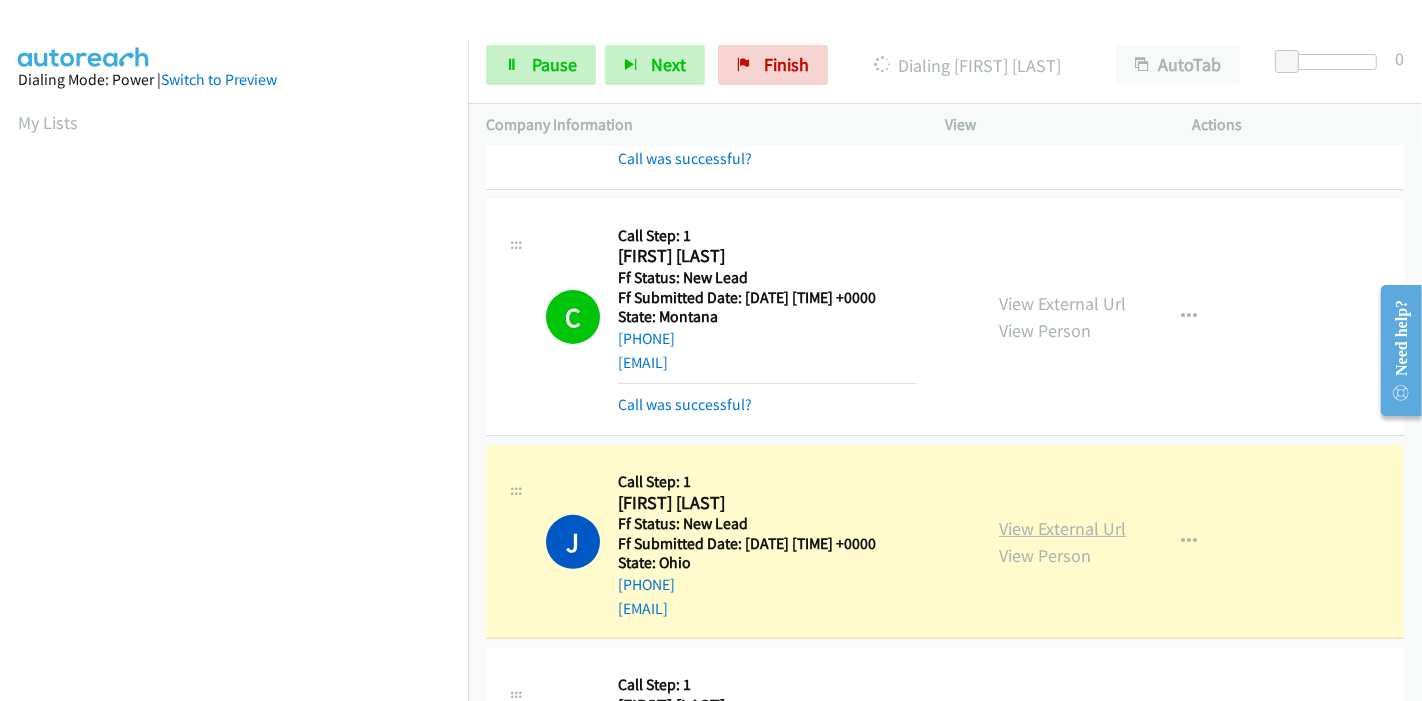 click on "View External Url" at bounding box center [1062, 528] 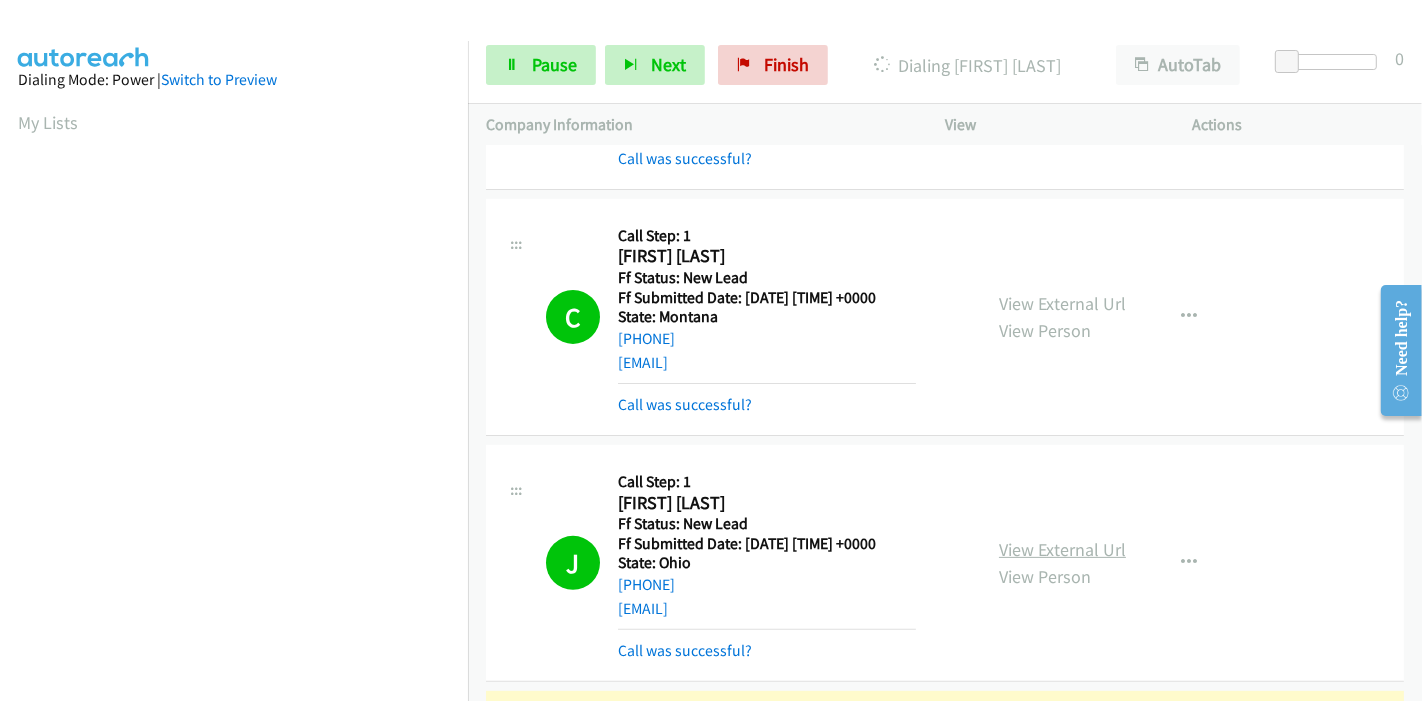 scroll, scrollTop: 422, scrollLeft: 0, axis: vertical 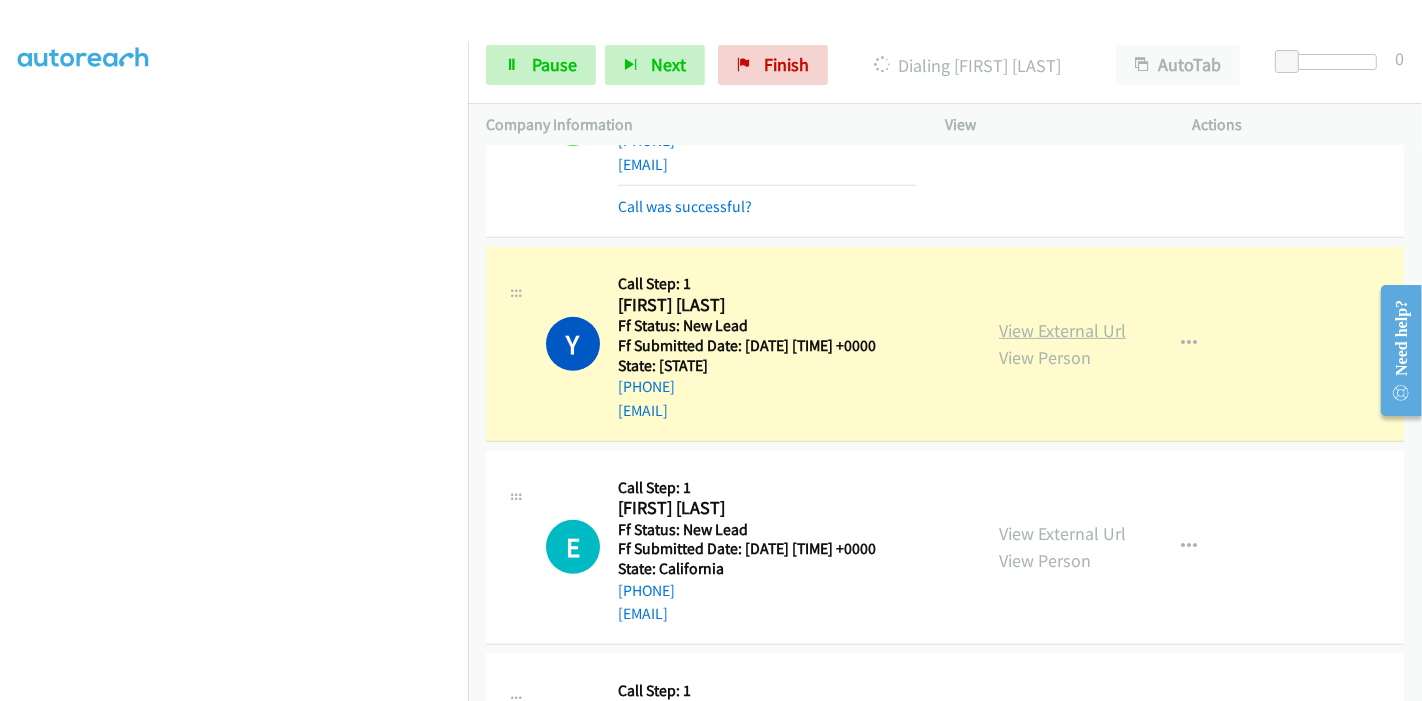 click on "View External Url" at bounding box center (1062, 330) 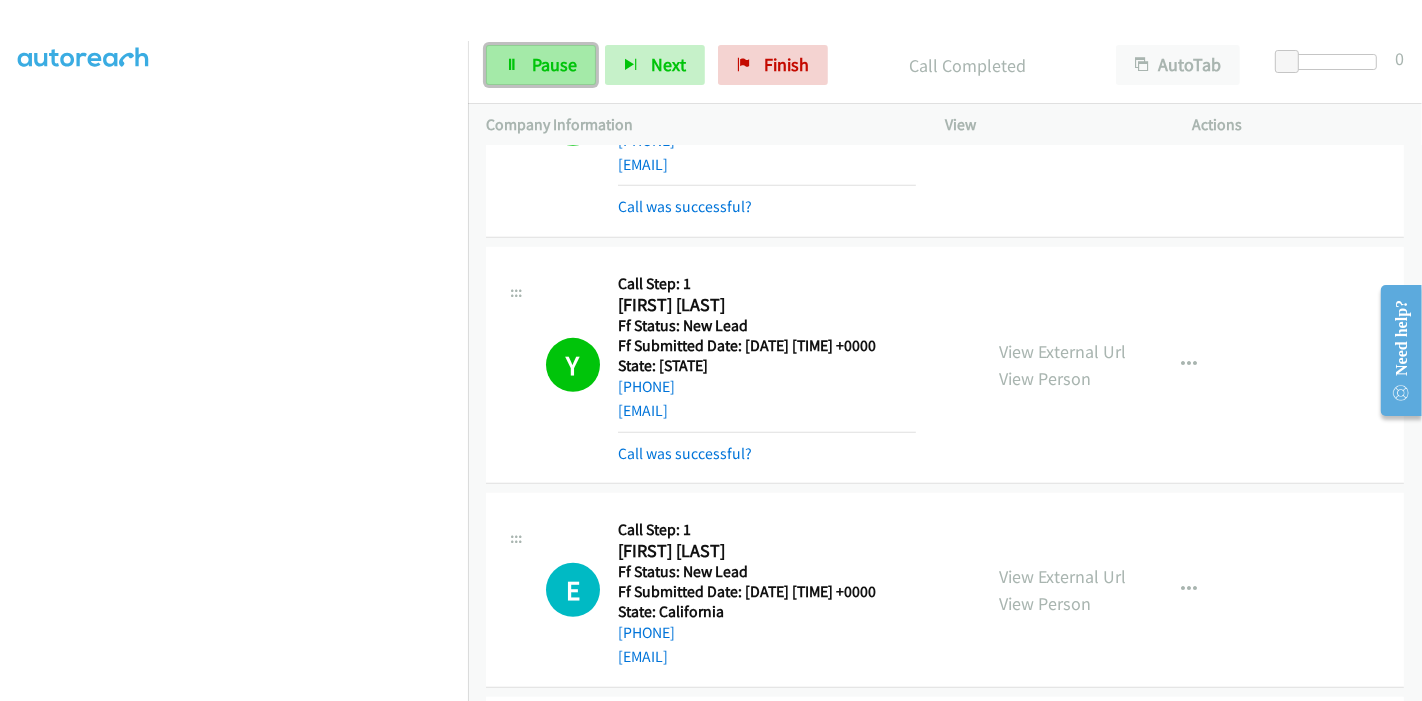 click on "Pause" at bounding box center (554, 64) 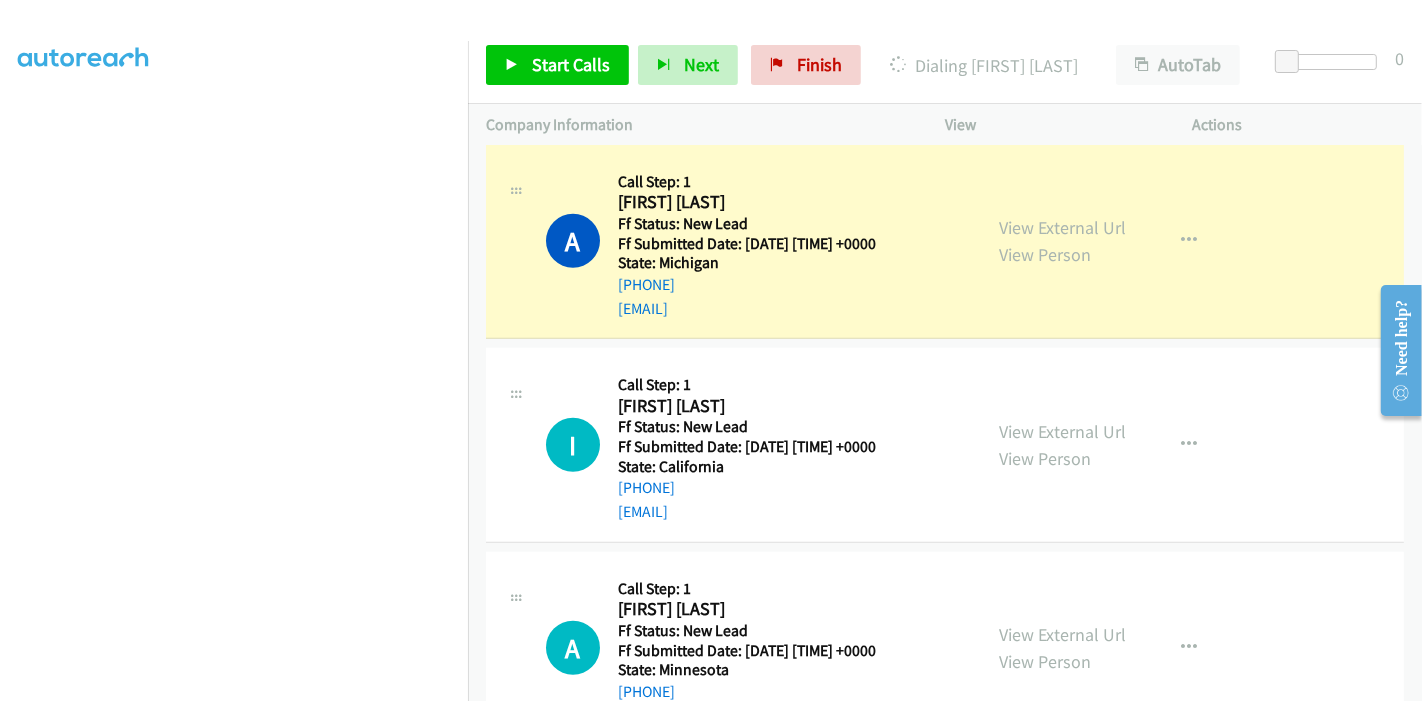 scroll, scrollTop: 1444, scrollLeft: 0, axis: vertical 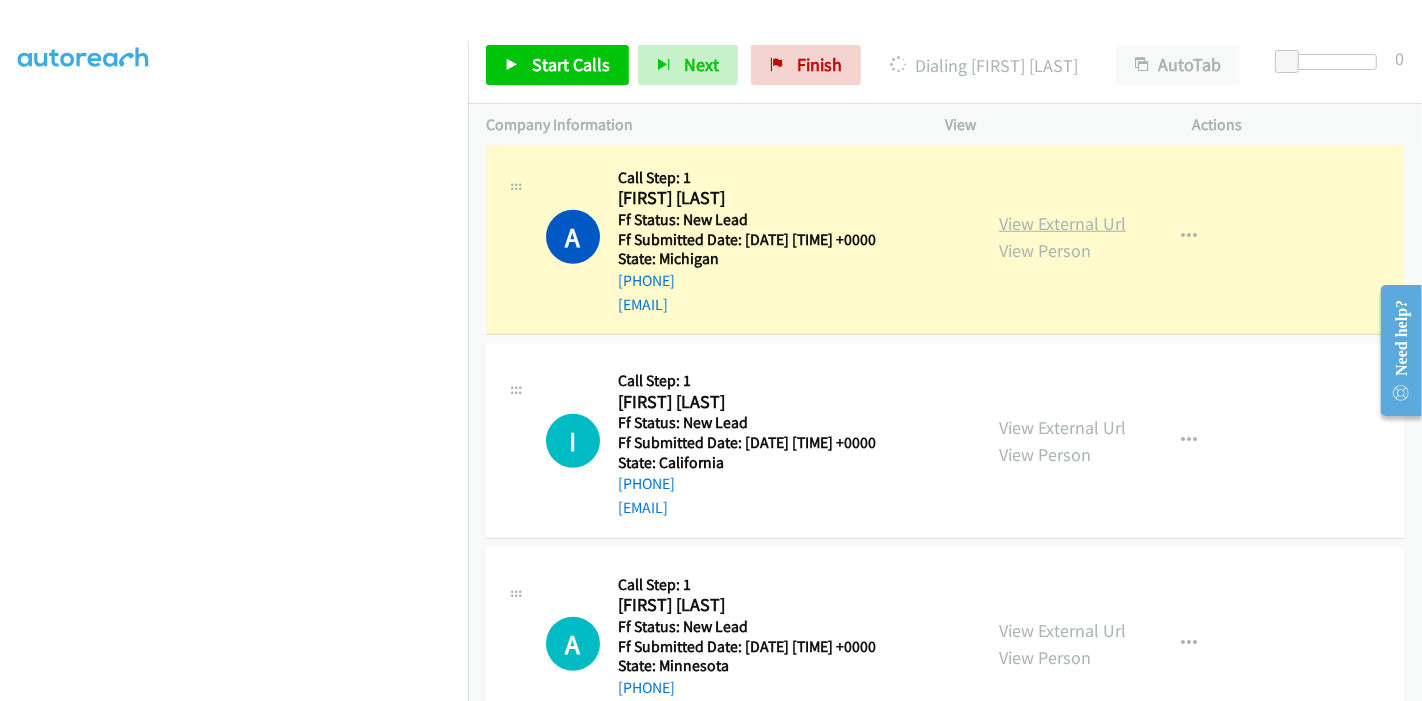 click on "View External Url" at bounding box center (1062, 223) 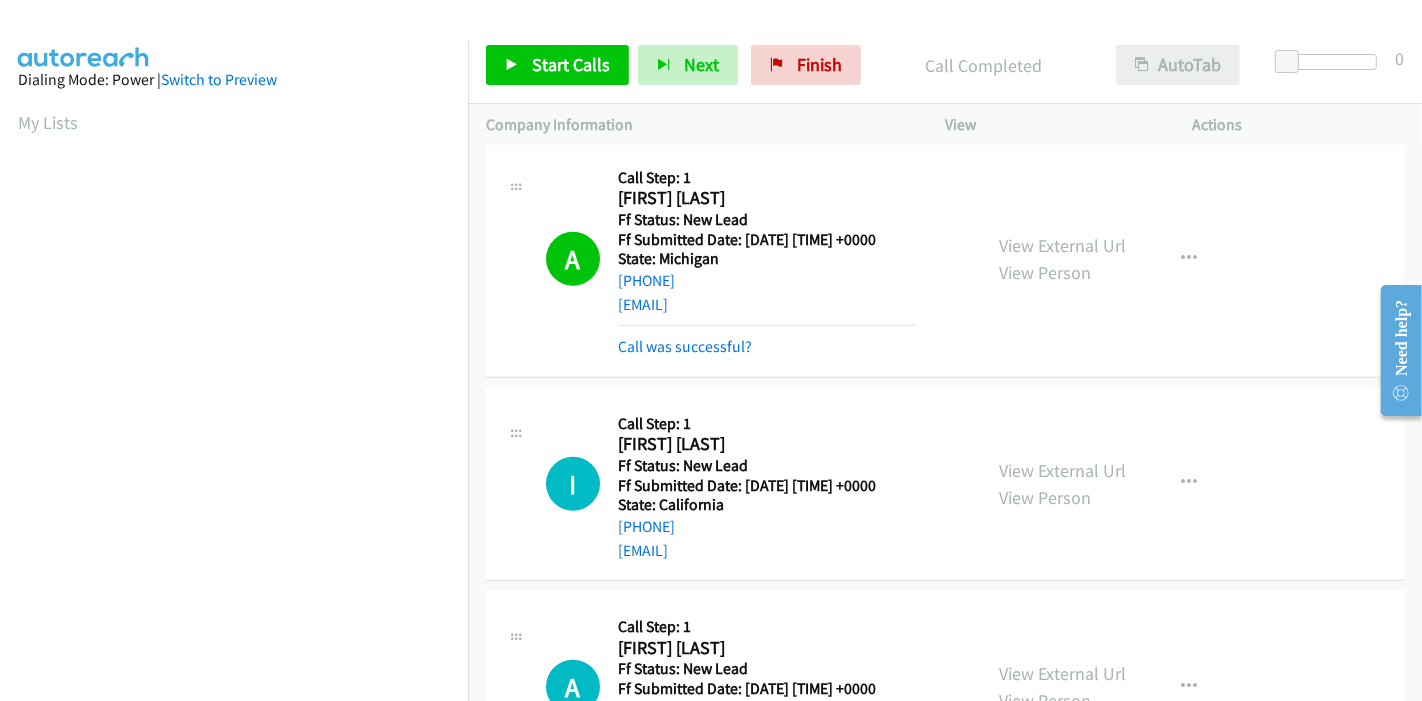 scroll, scrollTop: 422, scrollLeft: 0, axis: vertical 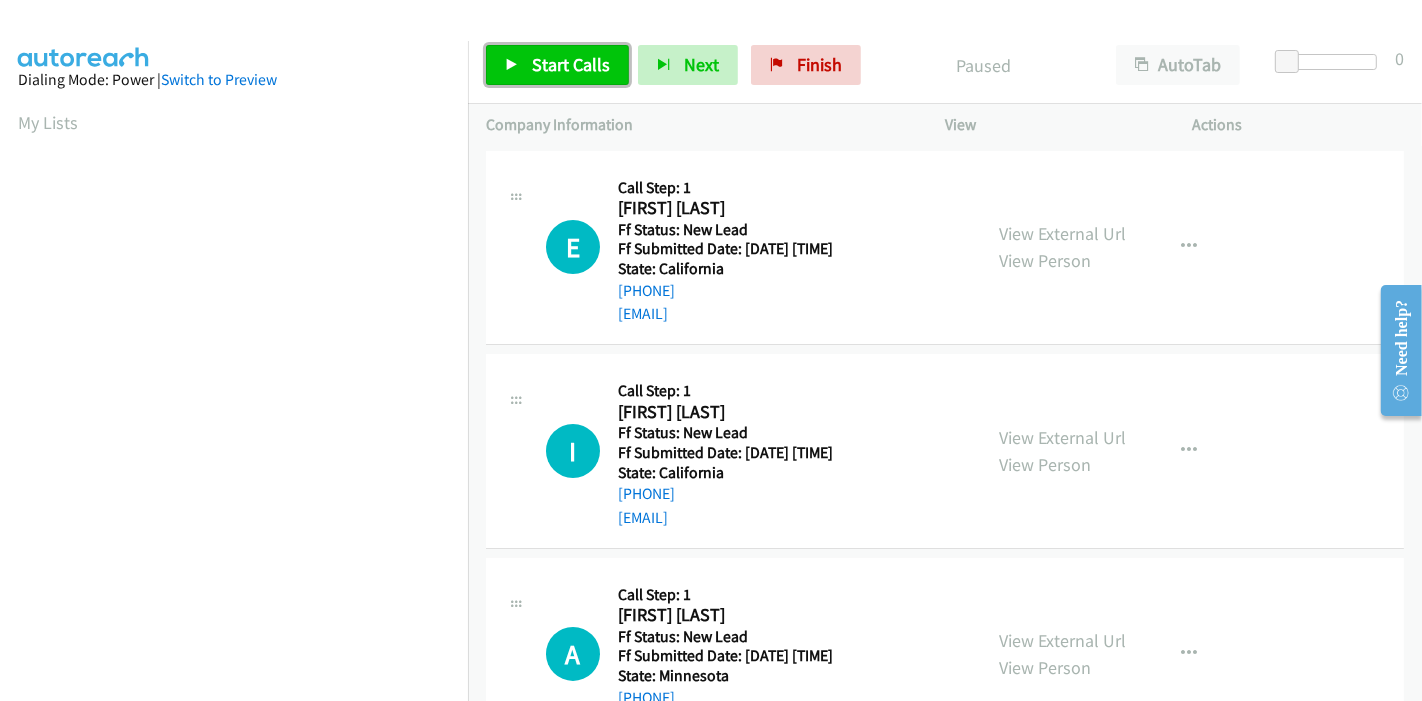 click on "Start Calls" at bounding box center [557, 65] 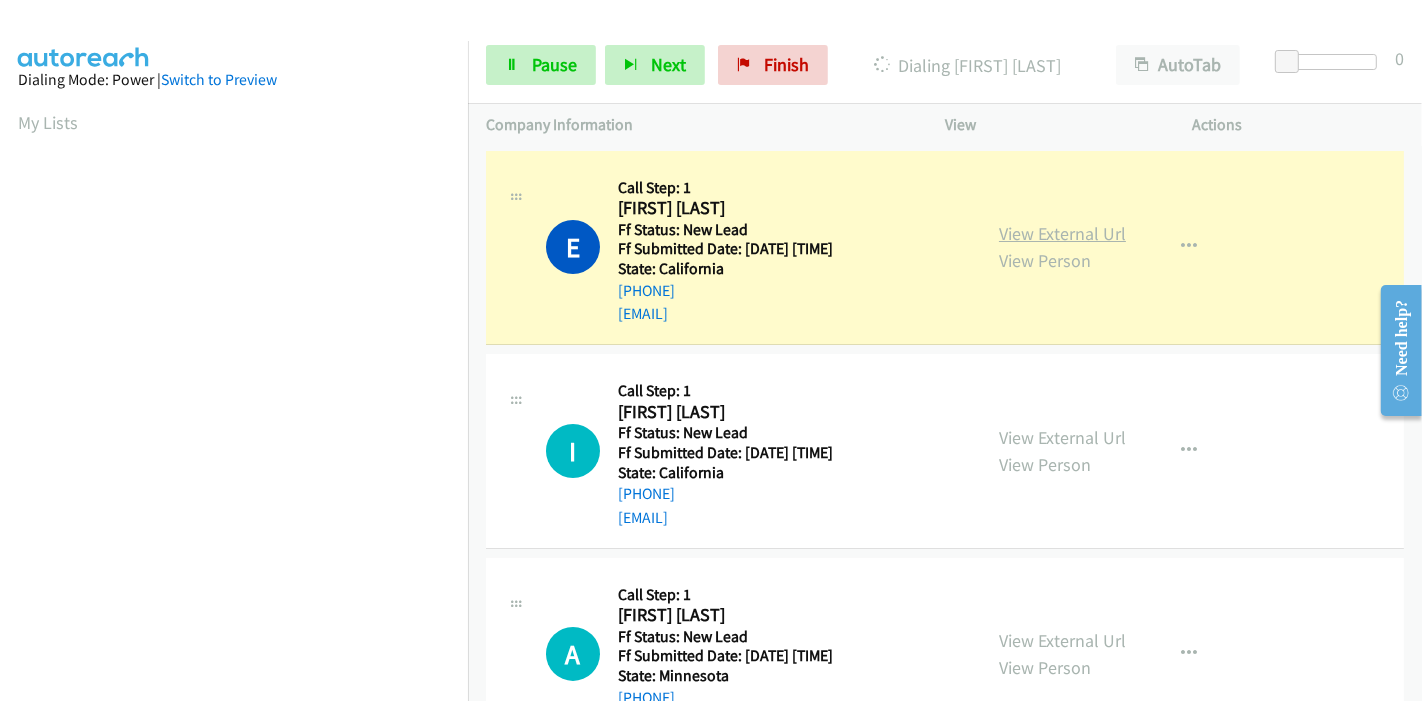click on "View External Url" at bounding box center (1062, 233) 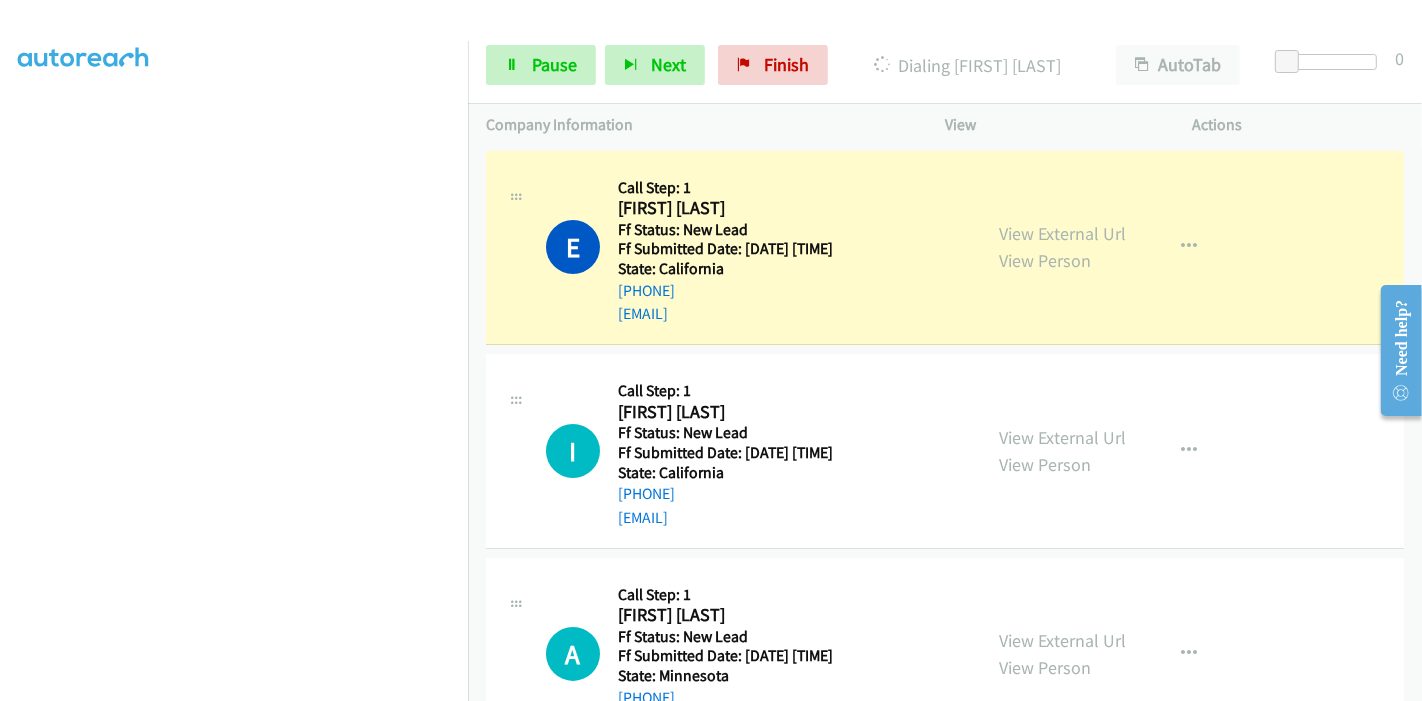 scroll, scrollTop: 0, scrollLeft: 0, axis: both 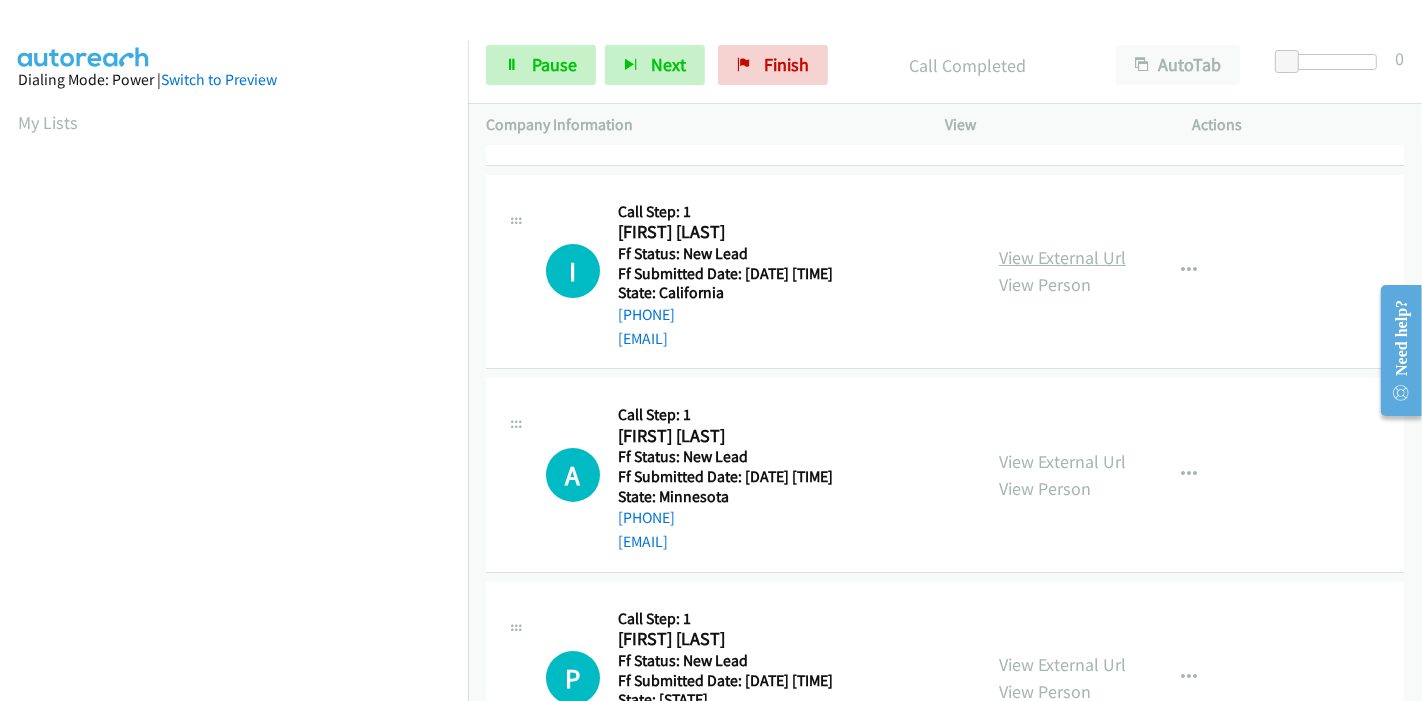 click on "View External Url" at bounding box center [1062, 257] 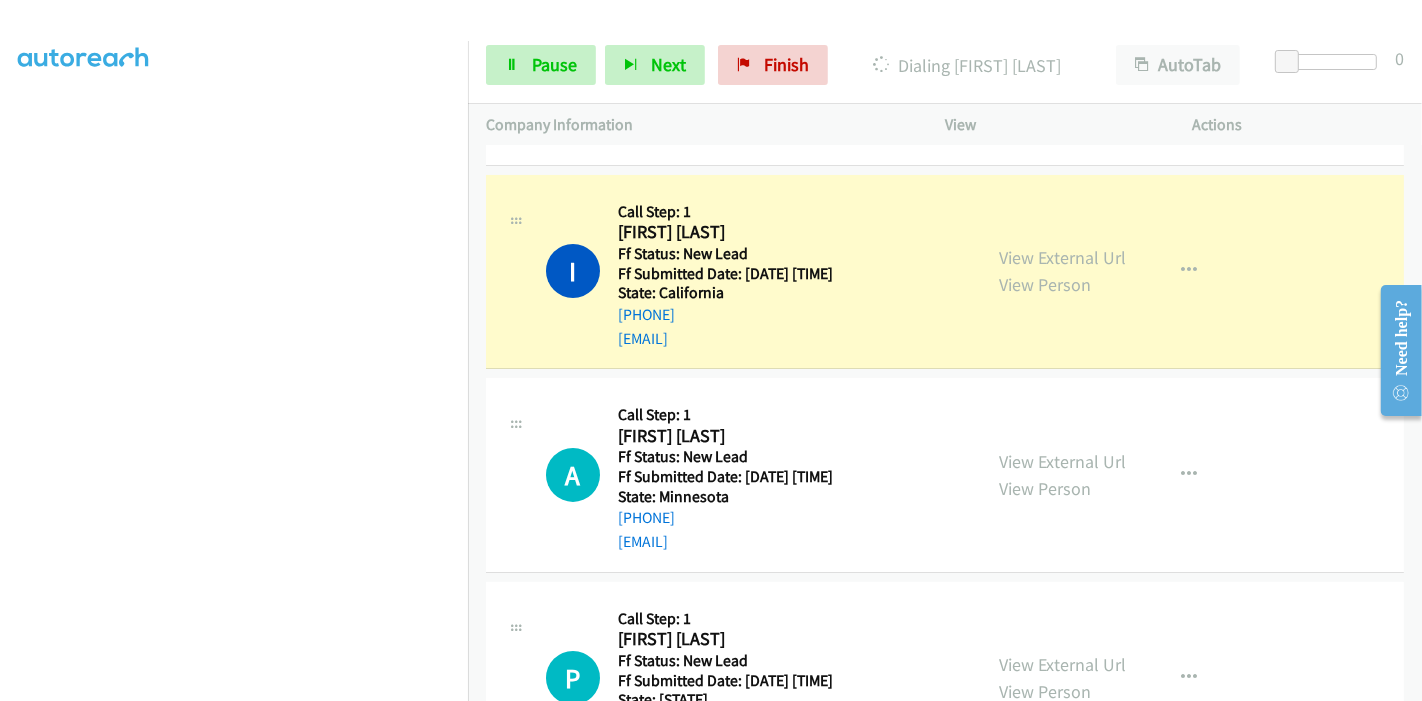 scroll, scrollTop: 0, scrollLeft: 0, axis: both 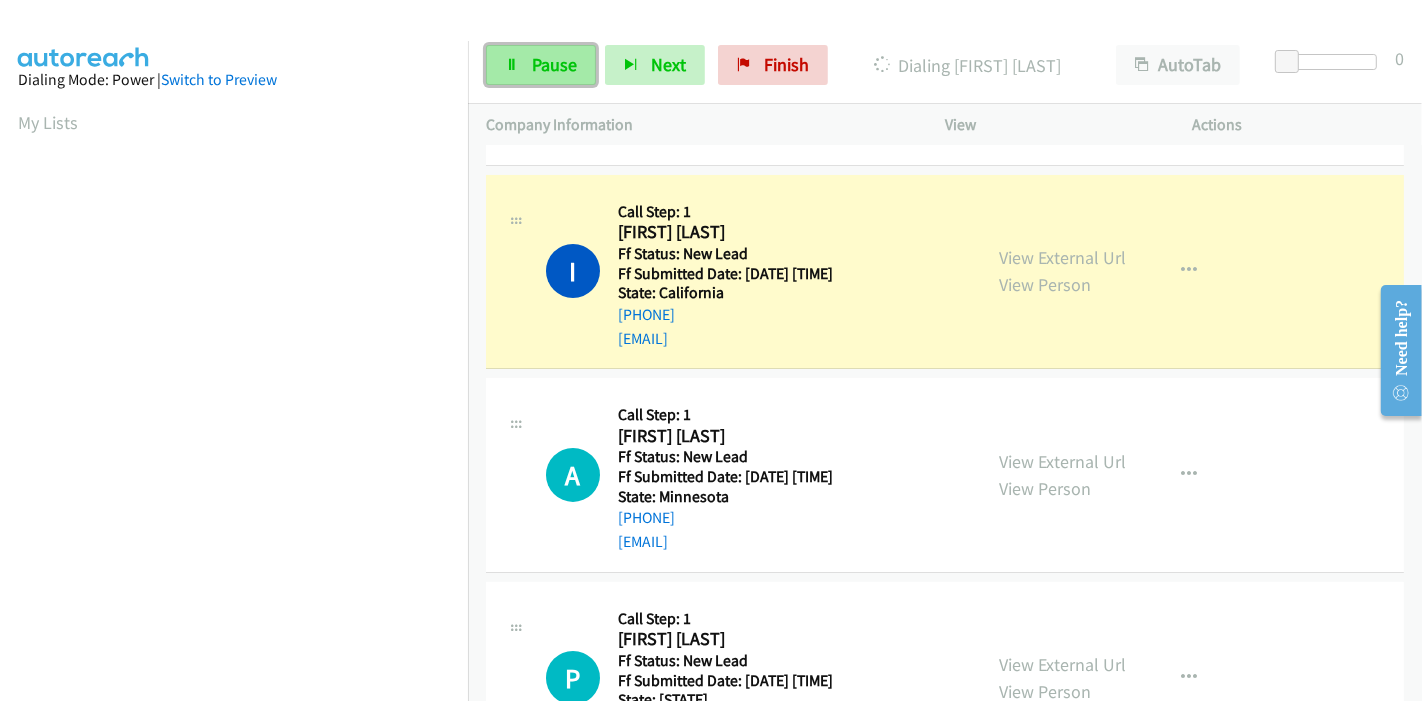 click on "Pause" at bounding box center [541, 65] 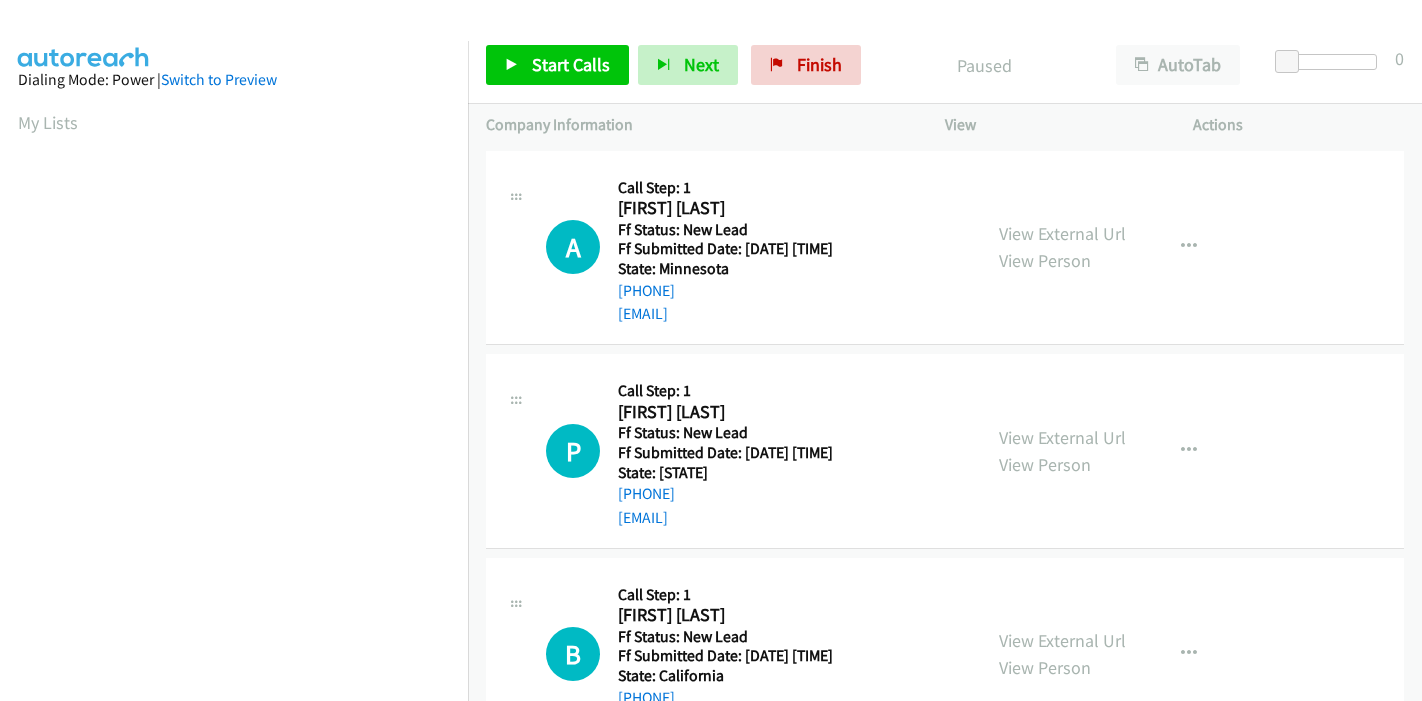 scroll, scrollTop: 0, scrollLeft: 0, axis: both 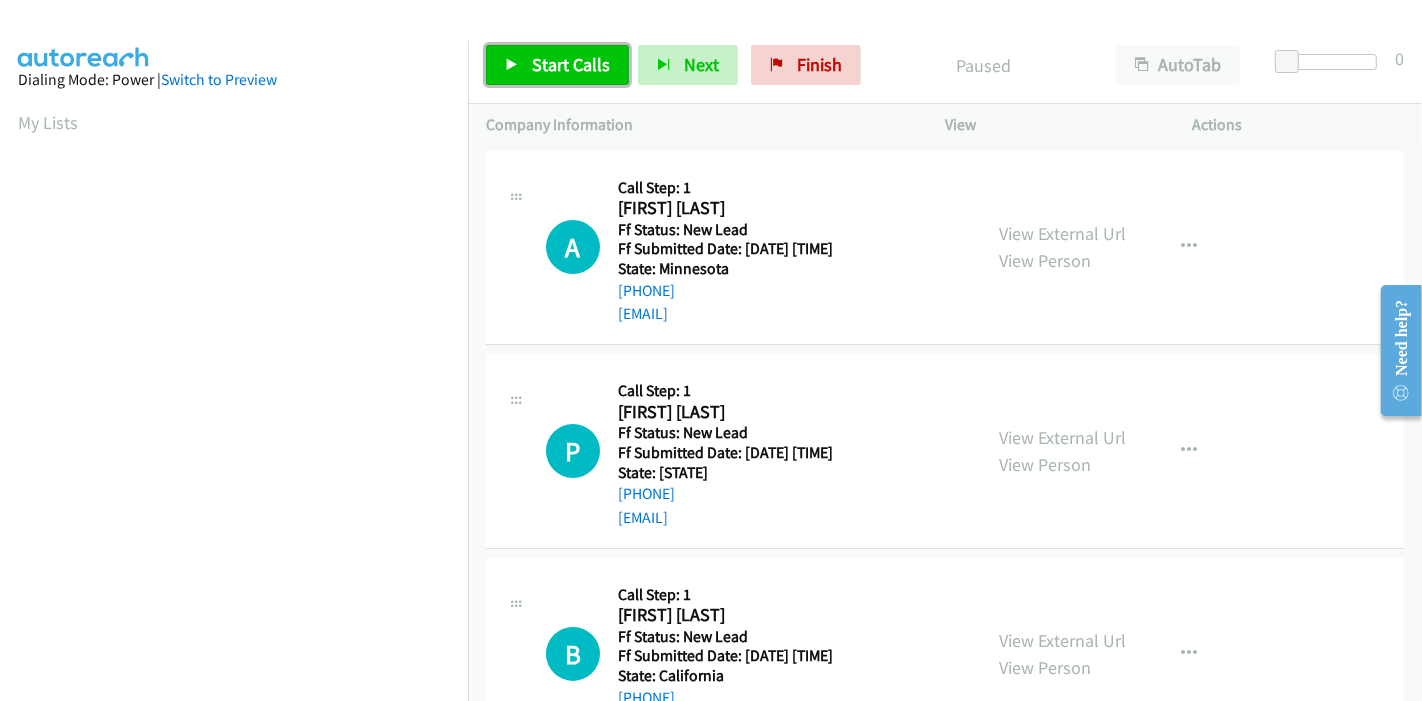 click on "Start Calls" at bounding box center [571, 64] 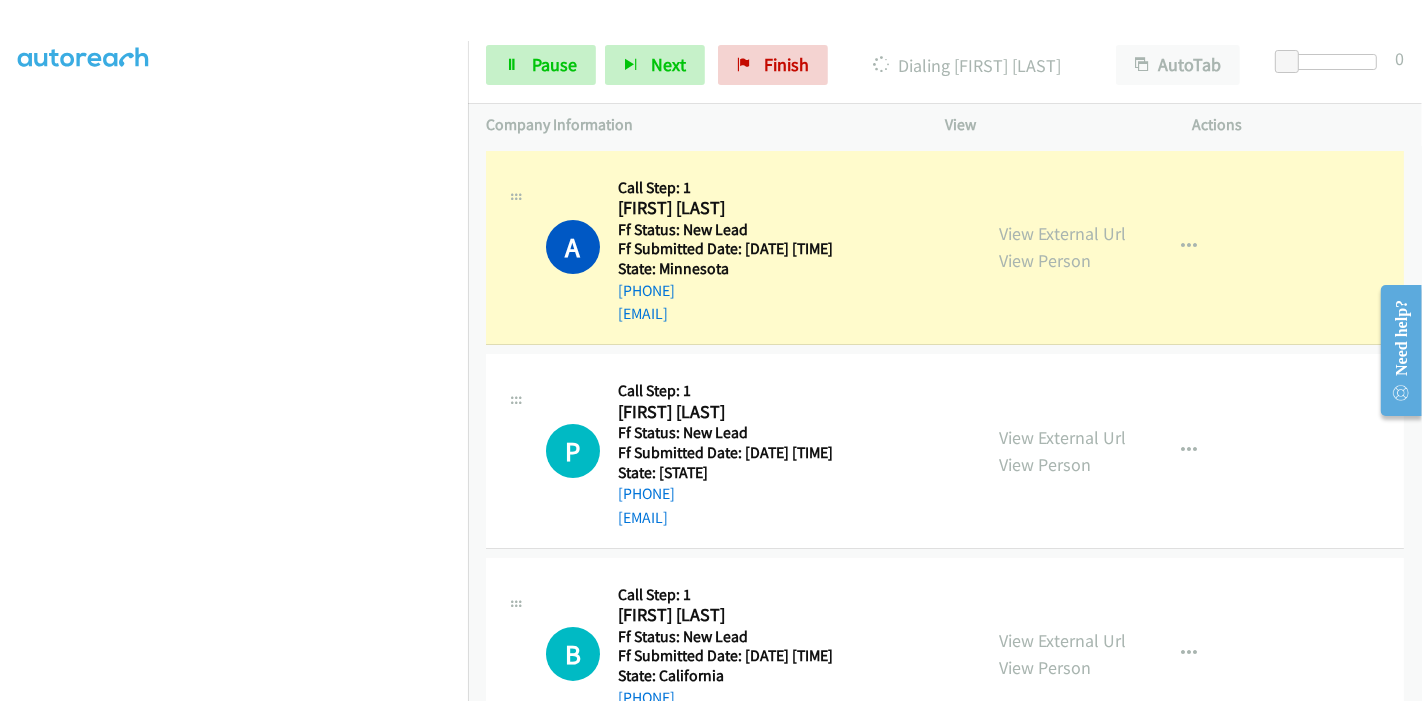 scroll, scrollTop: 422, scrollLeft: 0, axis: vertical 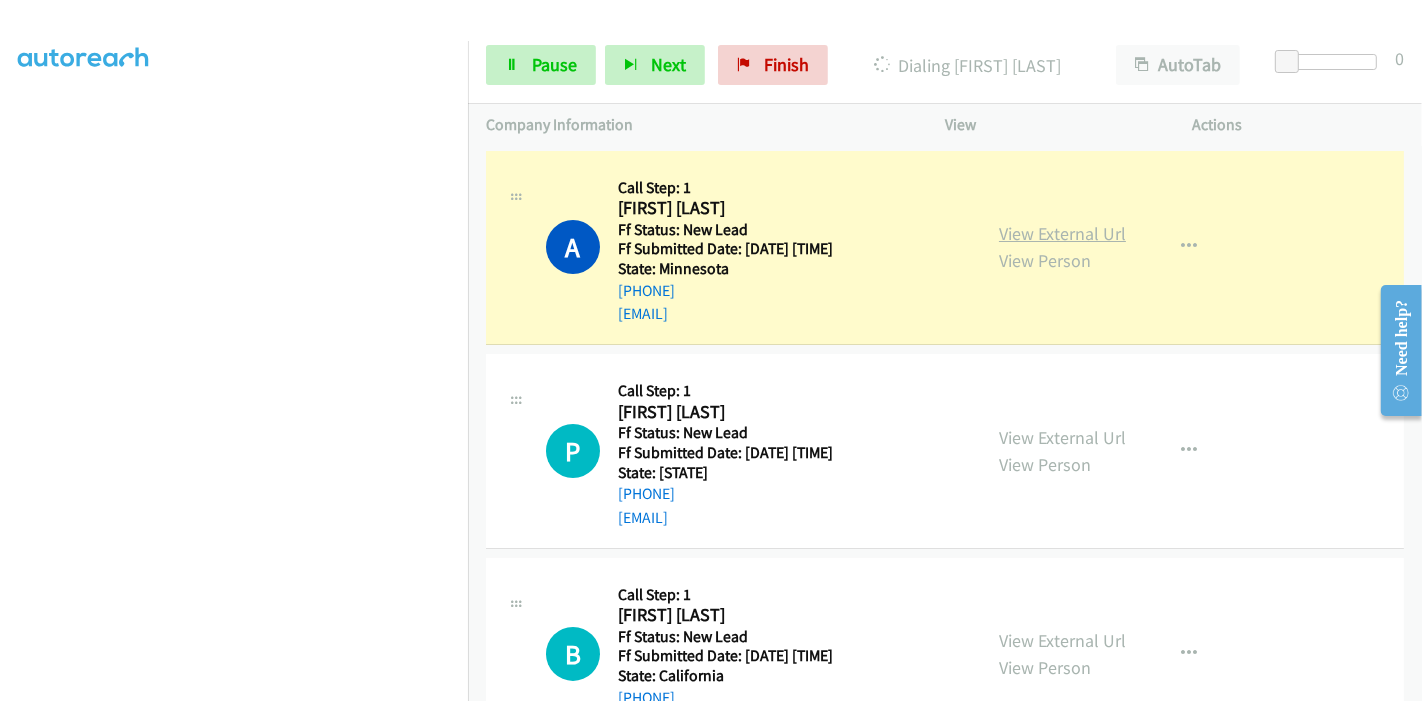 click on "View External Url" at bounding box center (1062, 233) 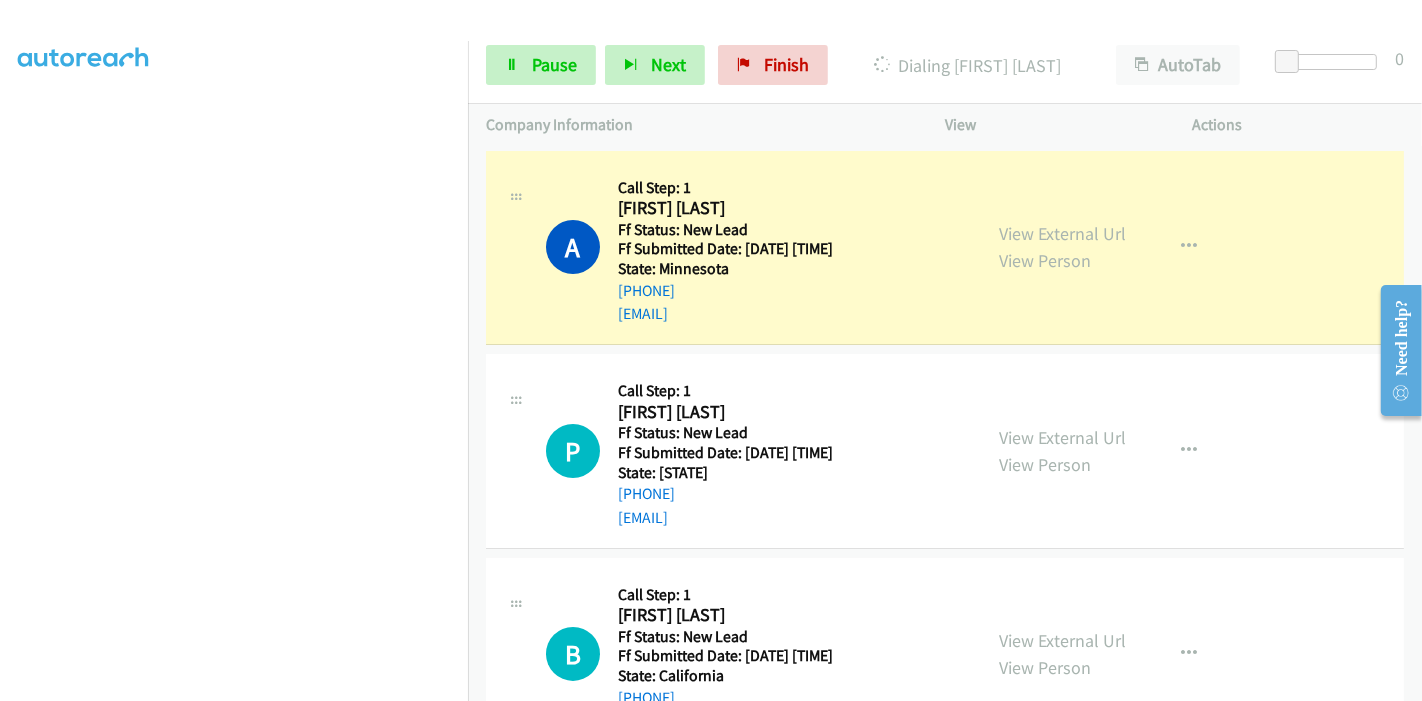 scroll, scrollTop: 0, scrollLeft: 0, axis: both 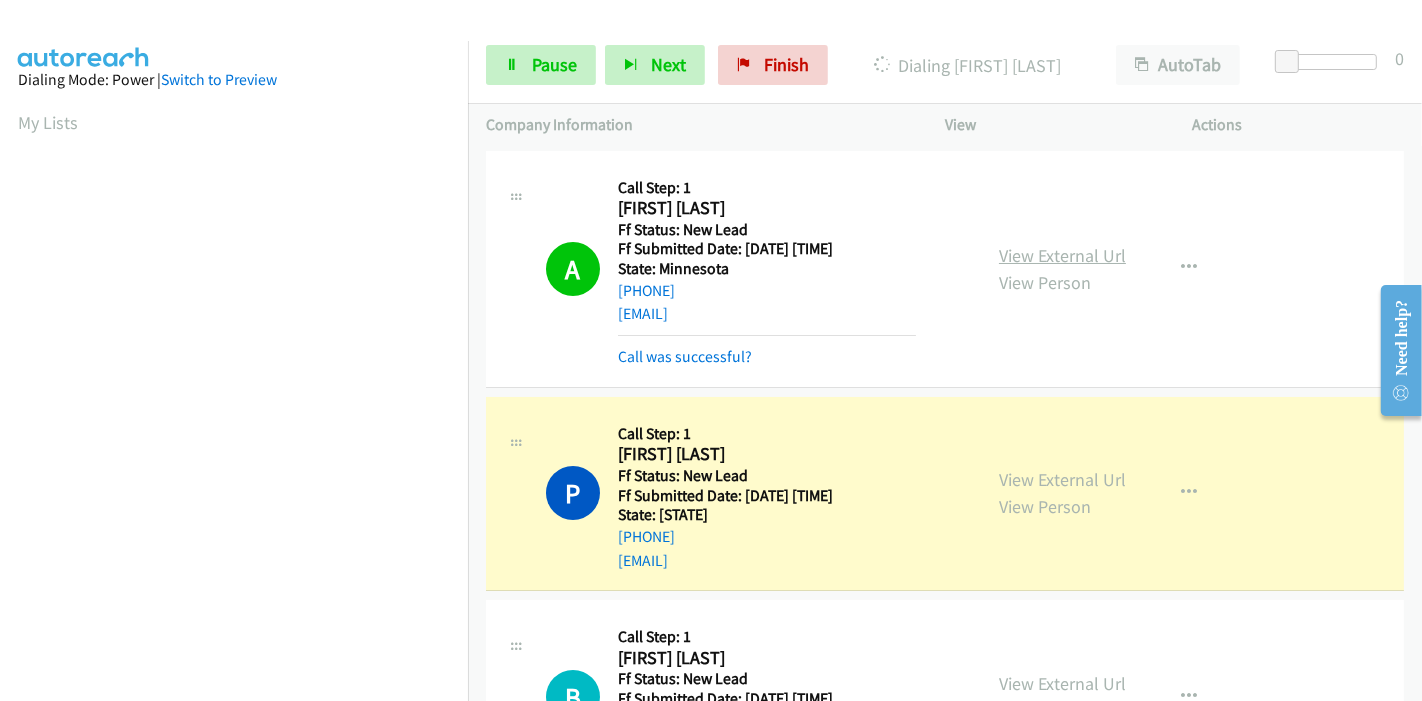 click on "View External Url" at bounding box center [1062, 255] 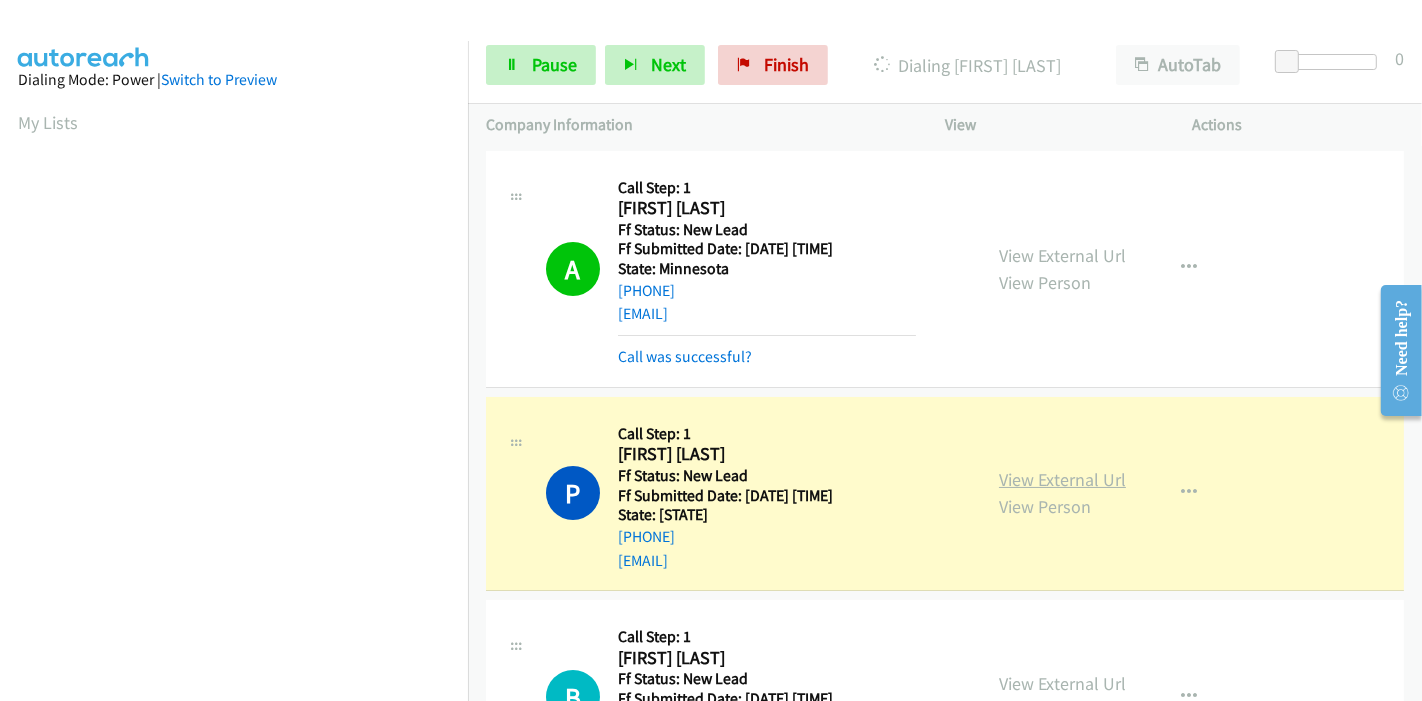 click on "View External Url" at bounding box center [1062, 479] 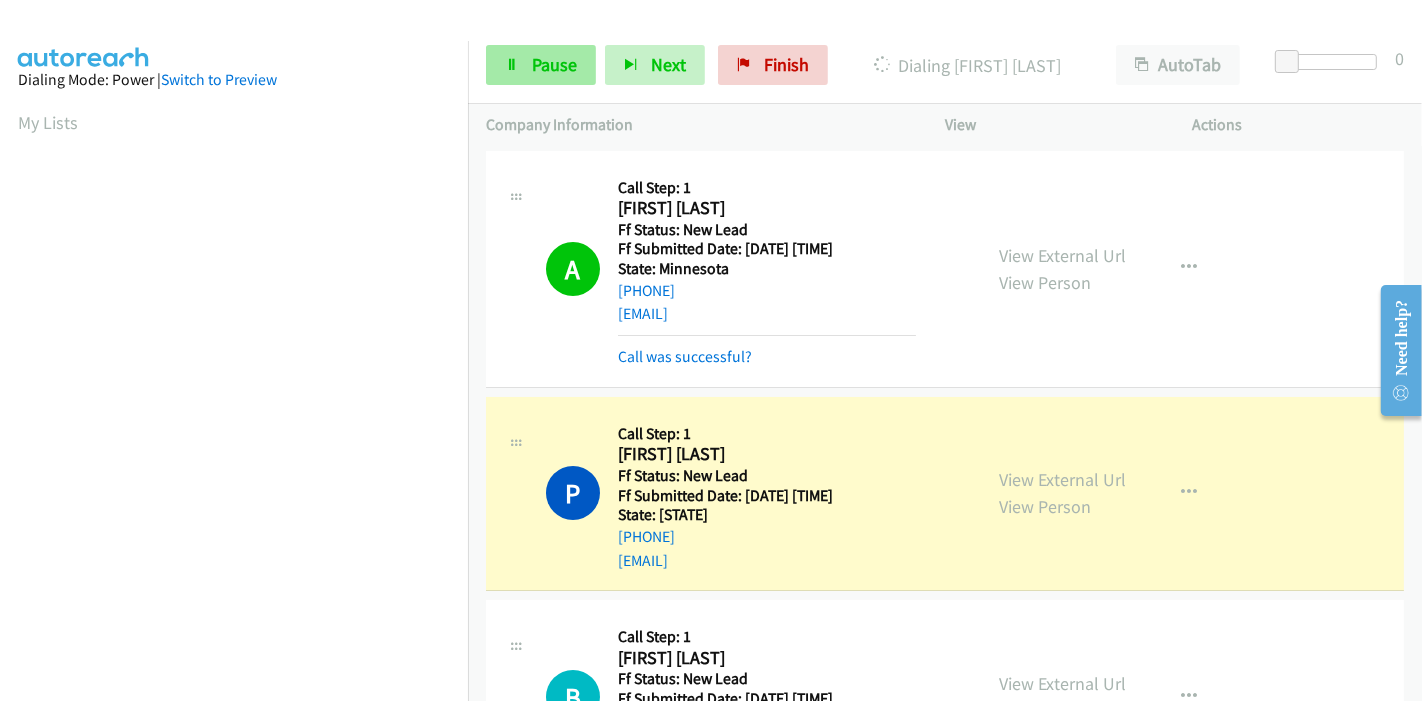 scroll, scrollTop: 422, scrollLeft: 0, axis: vertical 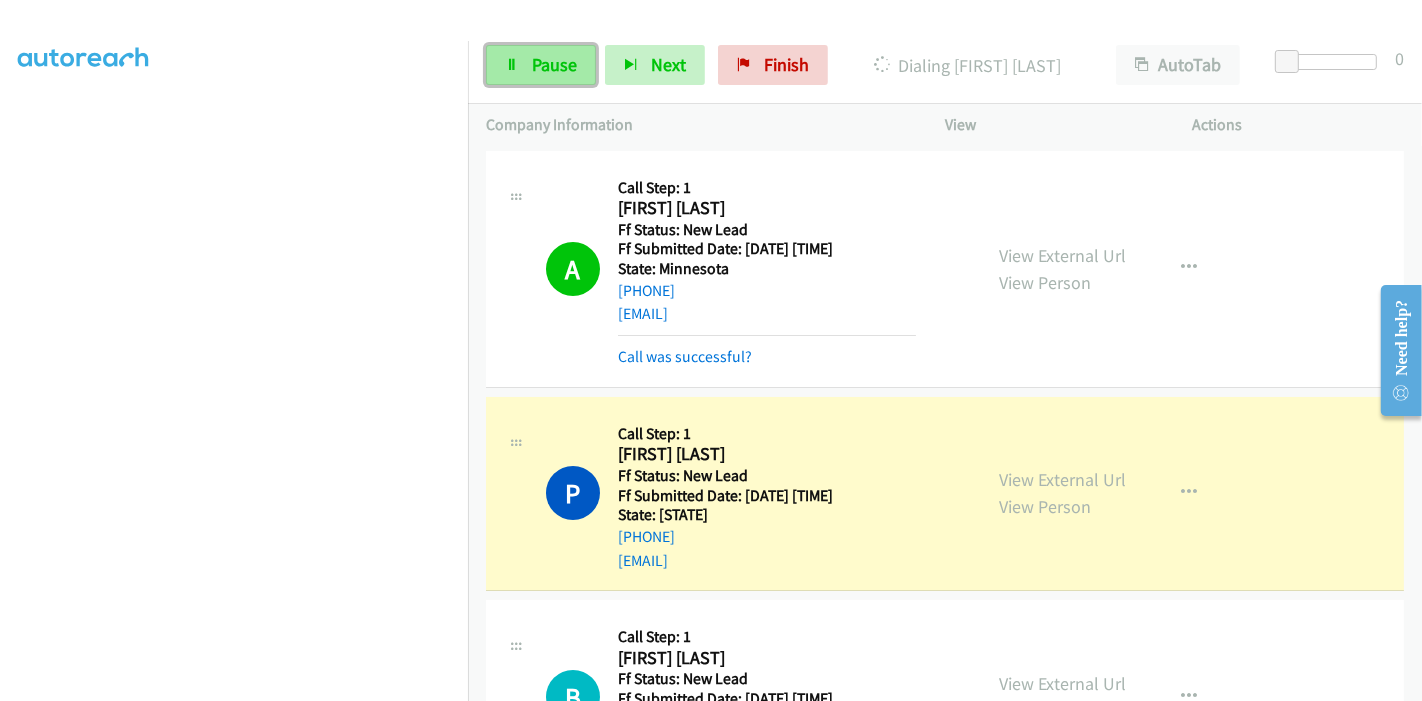 click on "Pause" at bounding box center [554, 64] 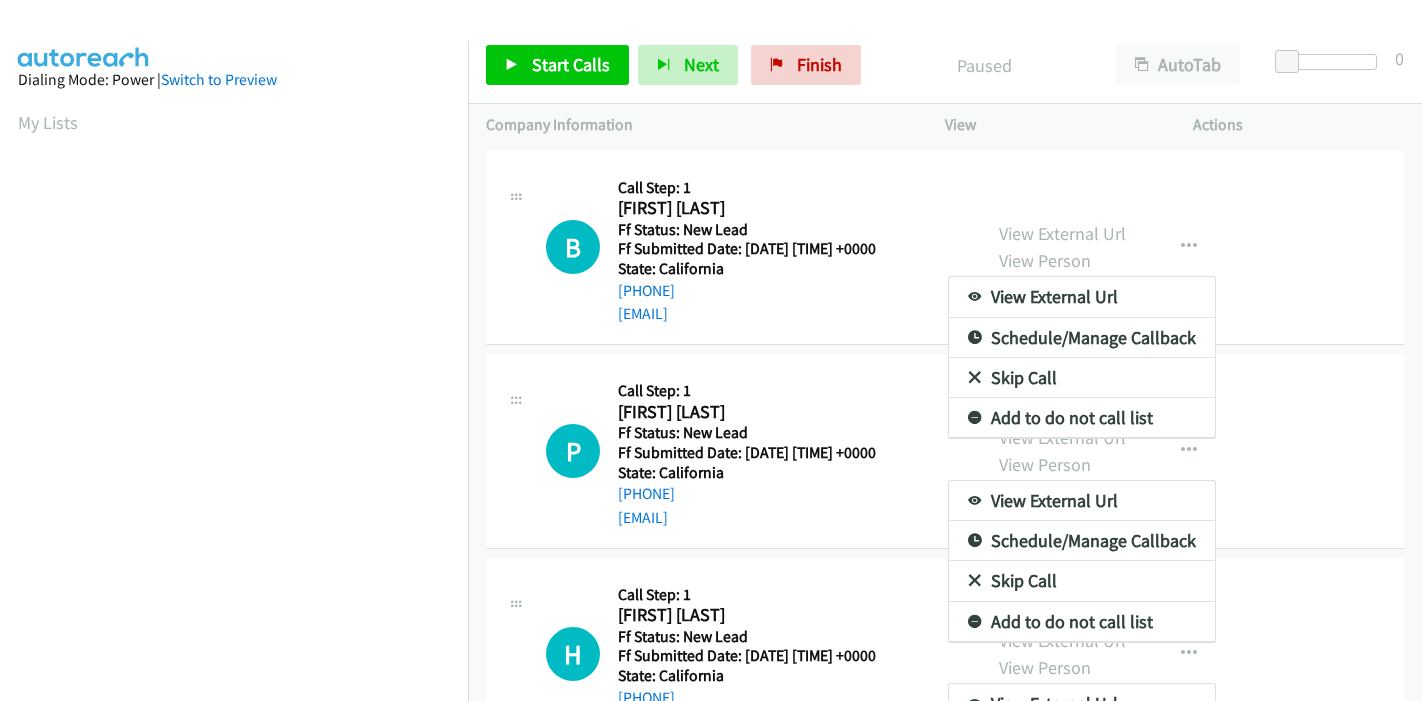 scroll, scrollTop: 0, scrollLeft: 0, axis: both 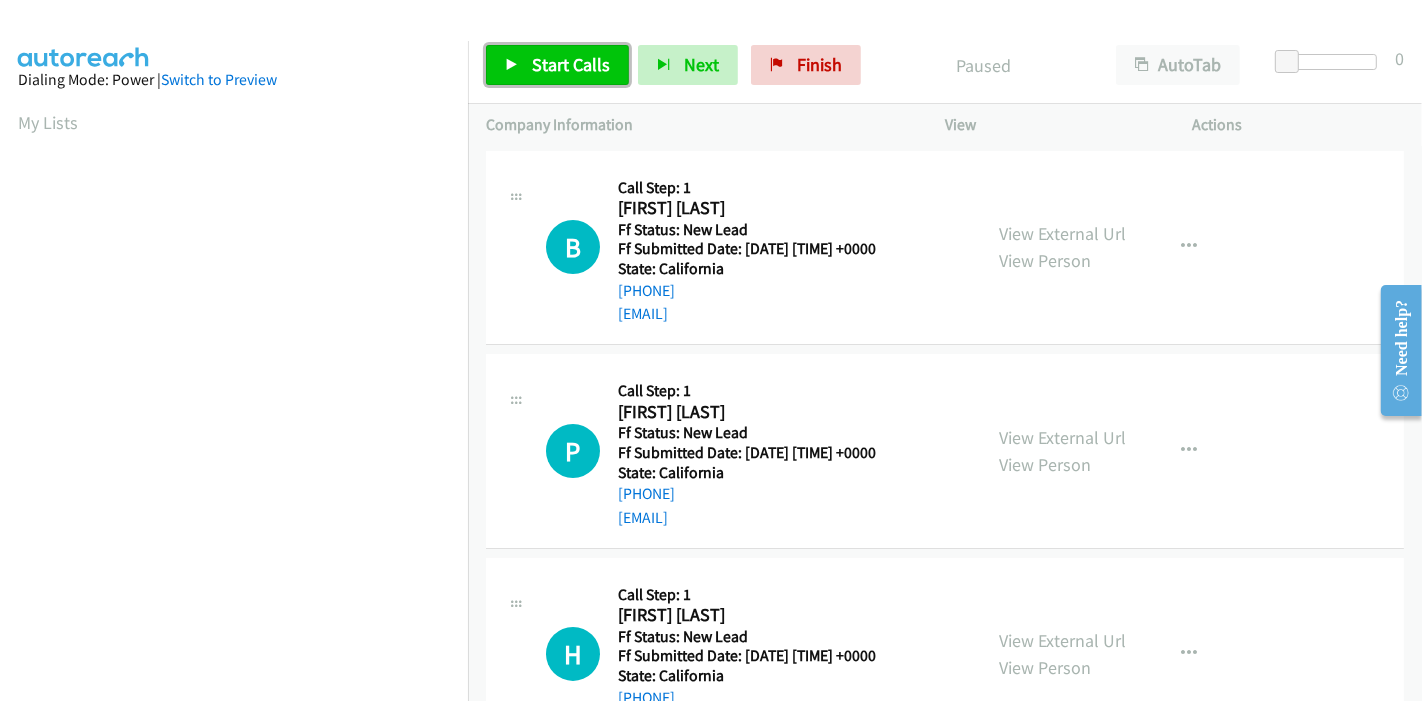click on "Start Calls" at bounding box center [557, 65] 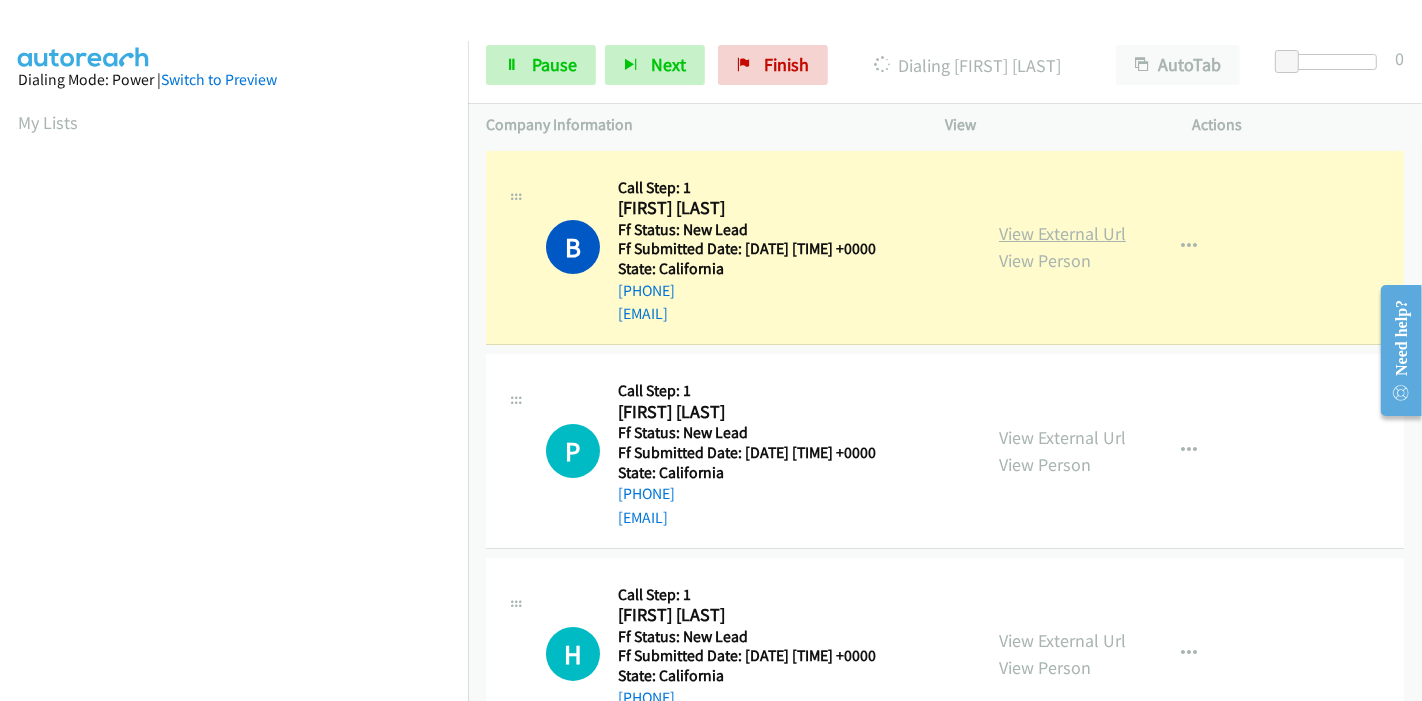click on "View External Url" at bounding box center (1062, 233) 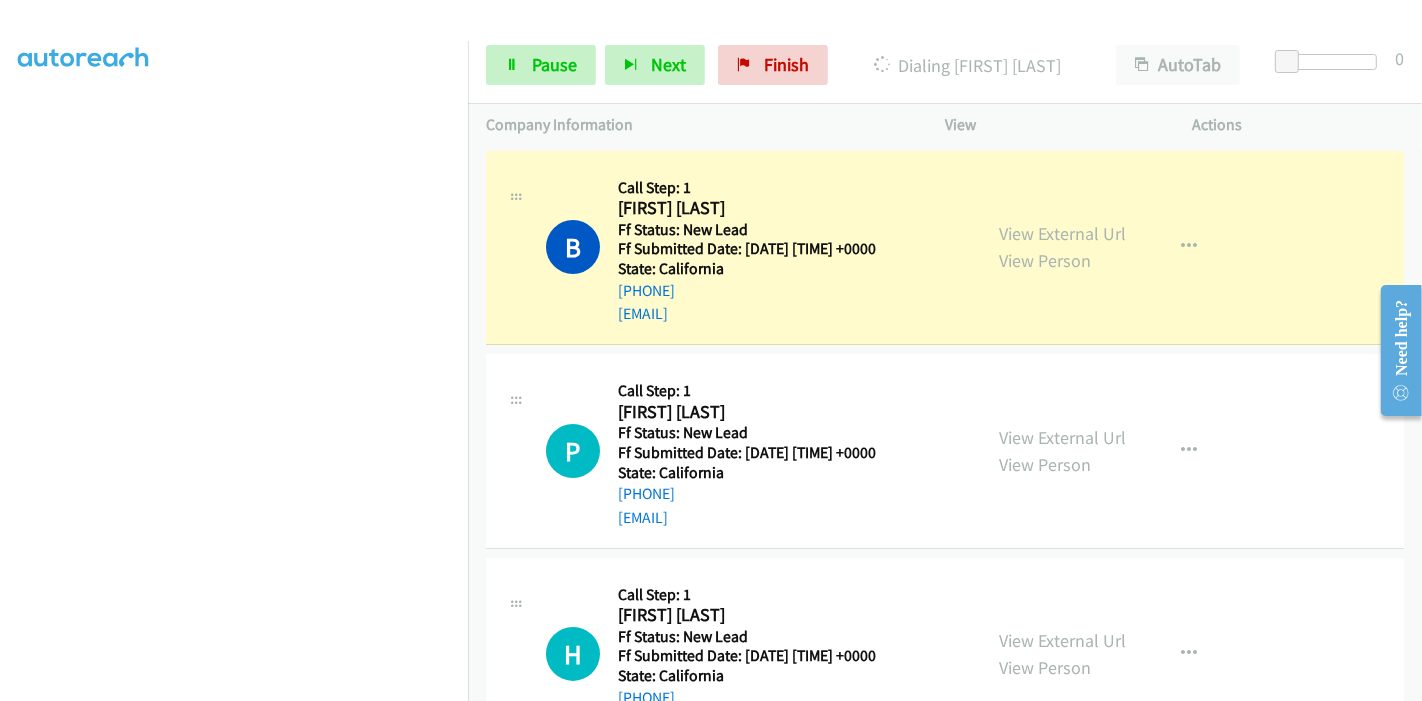scroll, scrollTop: 0, scrollLeft: 0, axis: both 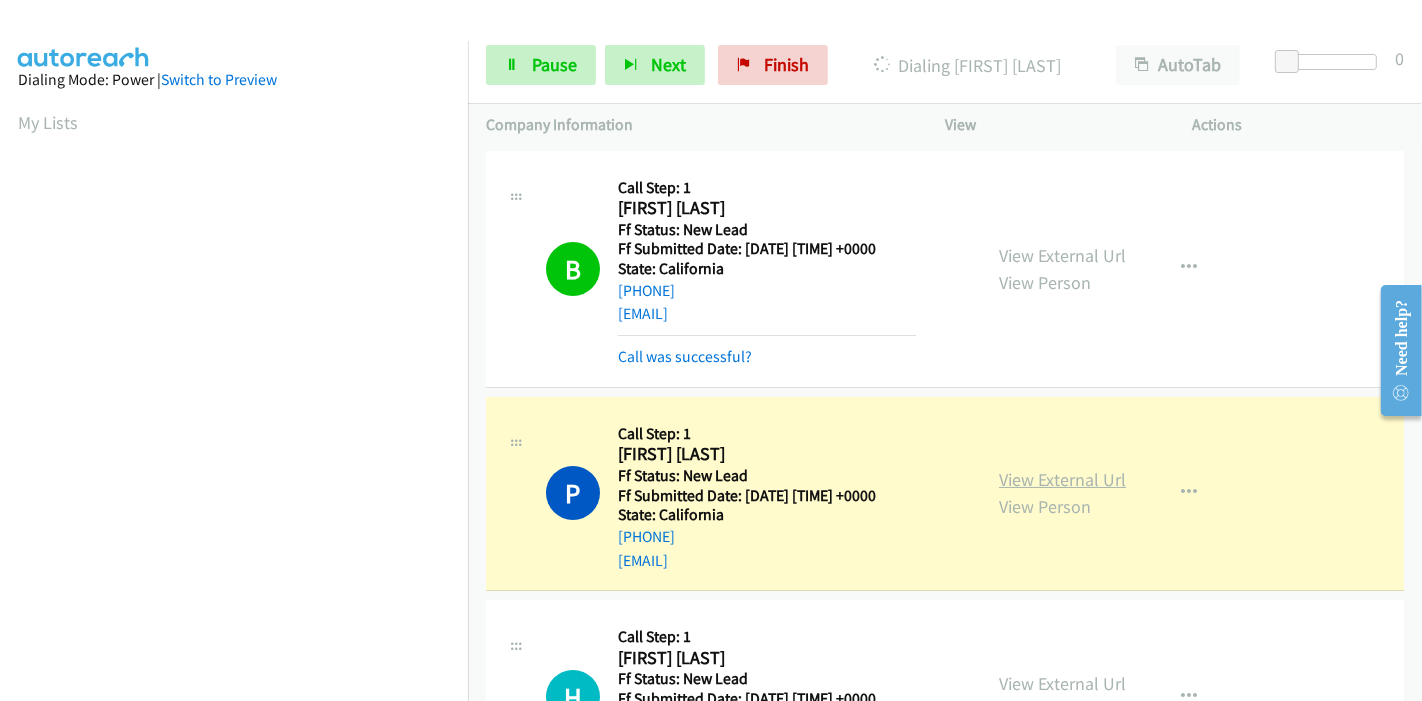 click on "View External Url" at bounding box center (1062, 479) 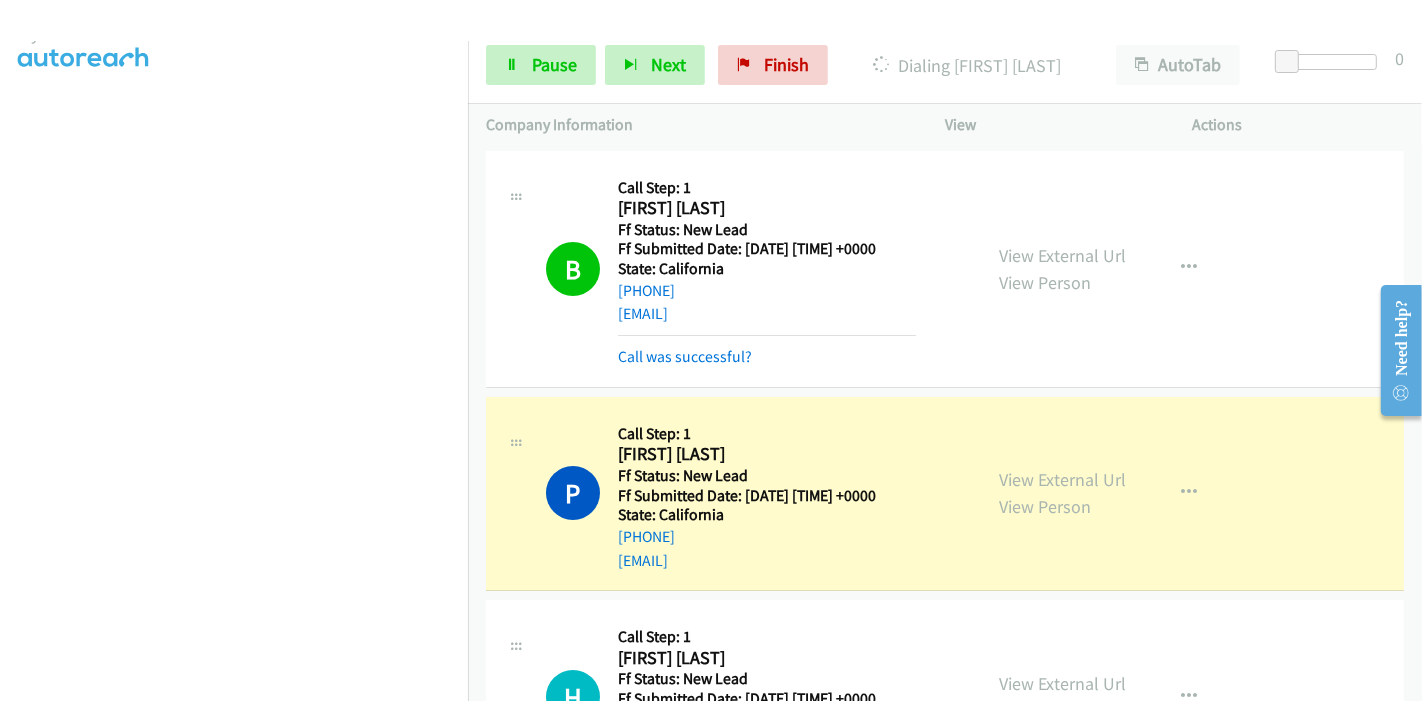 scroll, scrollTop: 422, scrollLeft: 0, axis: vertical 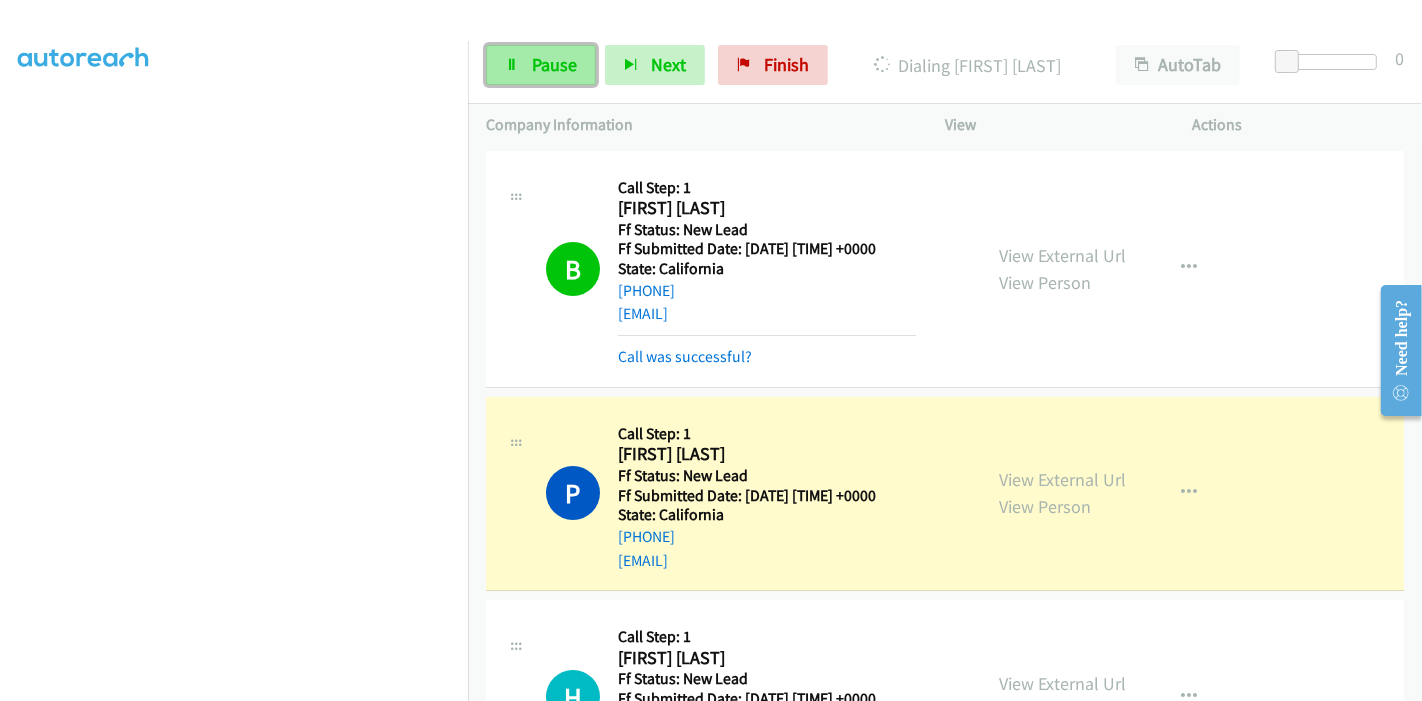 click on "Pause" at bounding box center (554, 64) 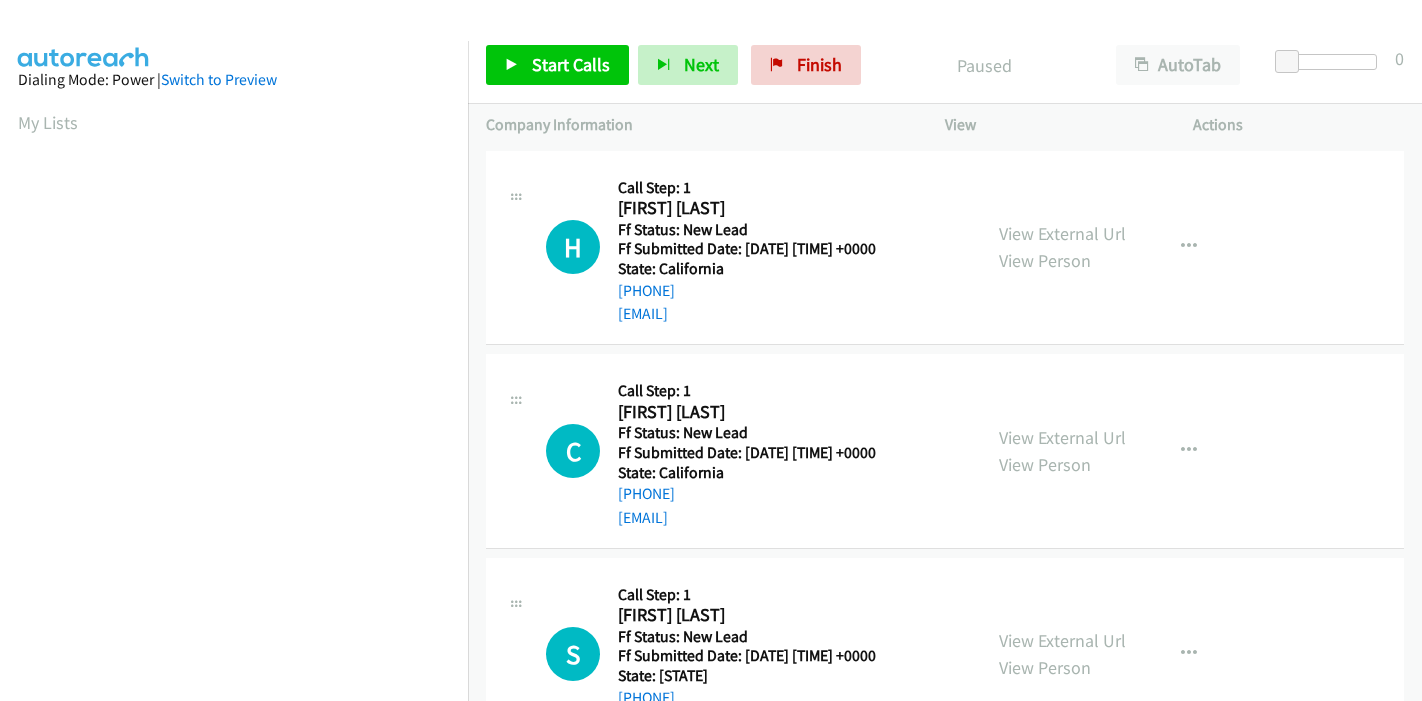 scroll, scrollTop: 0, scrollLeft: 0, axis: both 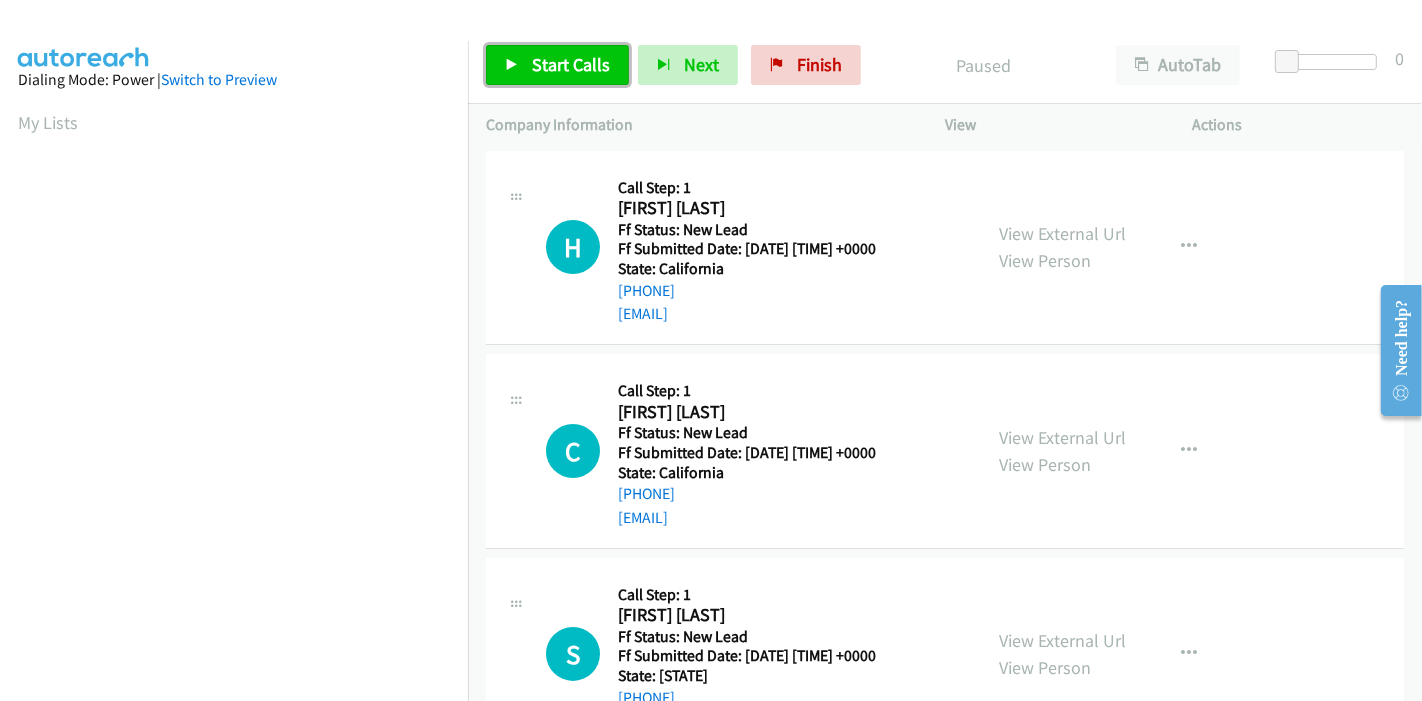 click on "Start Calls" at bounding box center (571, 64) 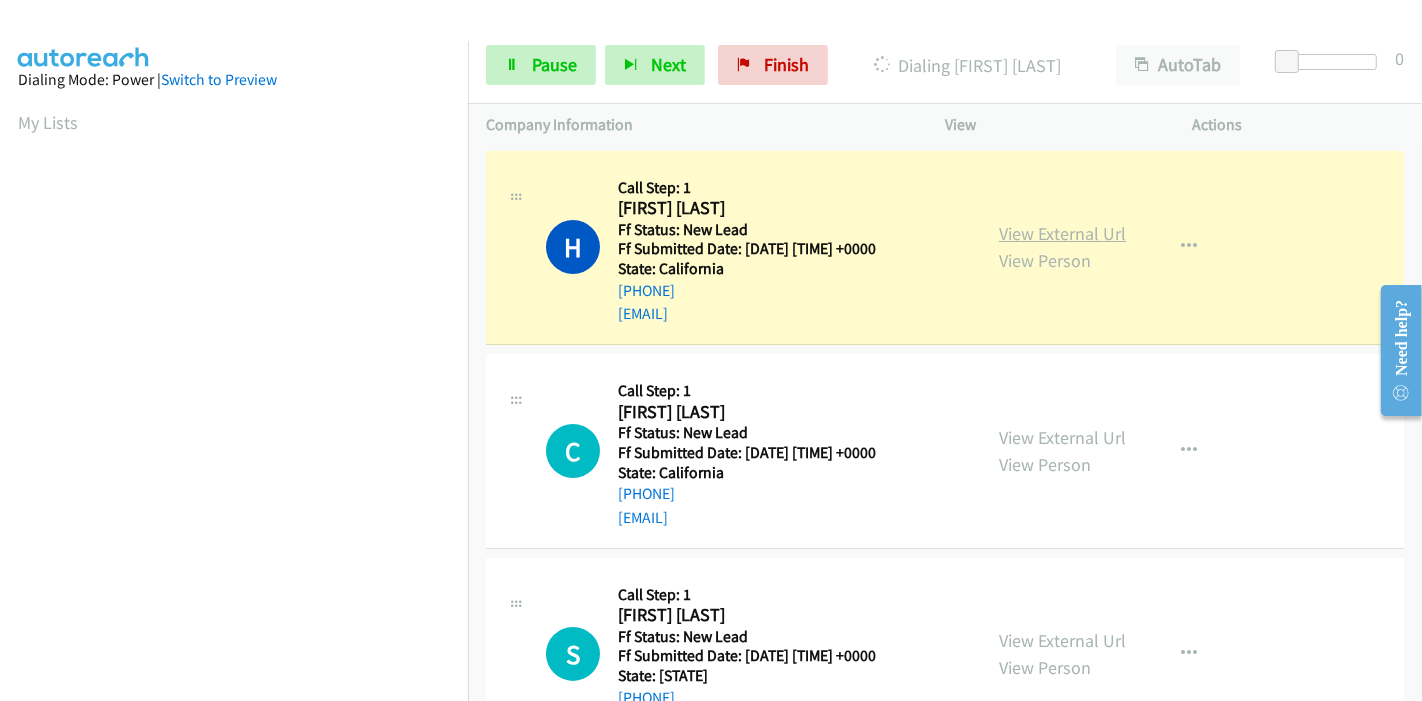click on "View External Url" at bounding box center (1062, 233) 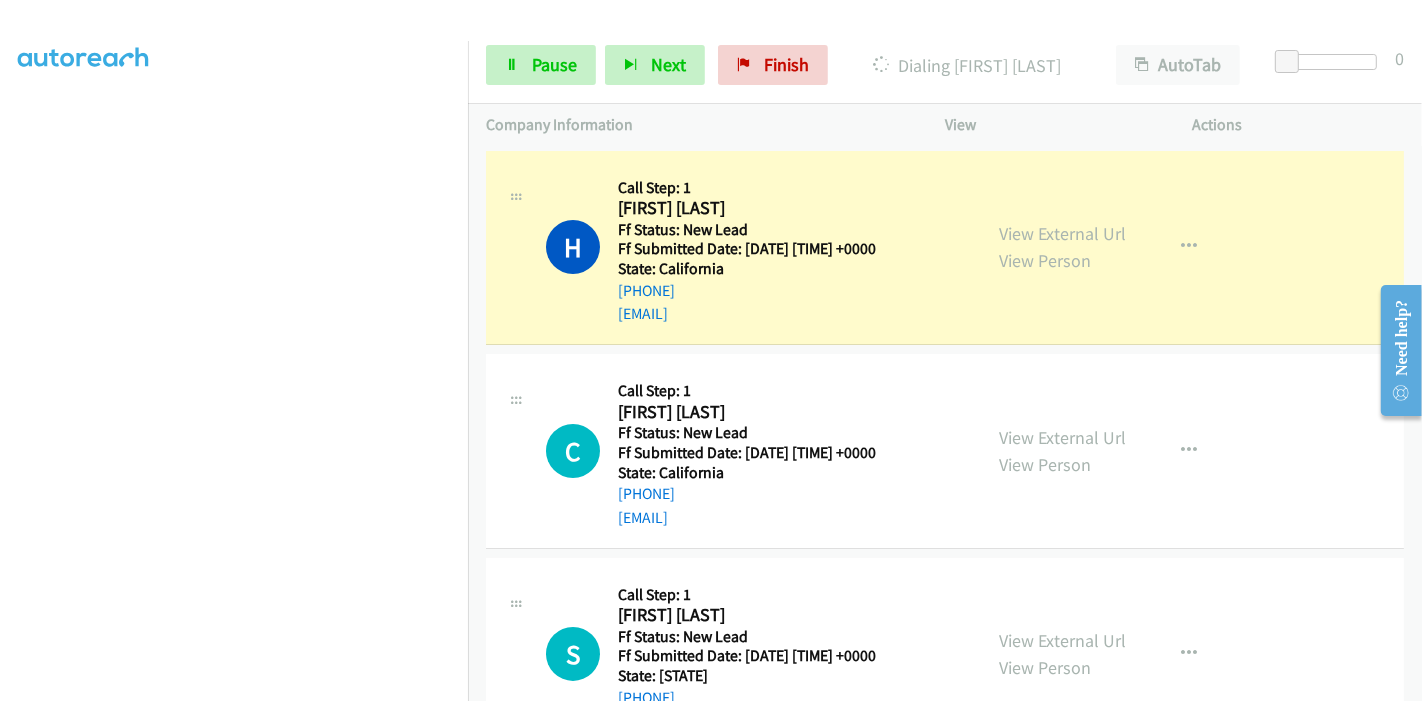 scroll, scrollTop: 200, scrollLeft: 0, axis: vertical 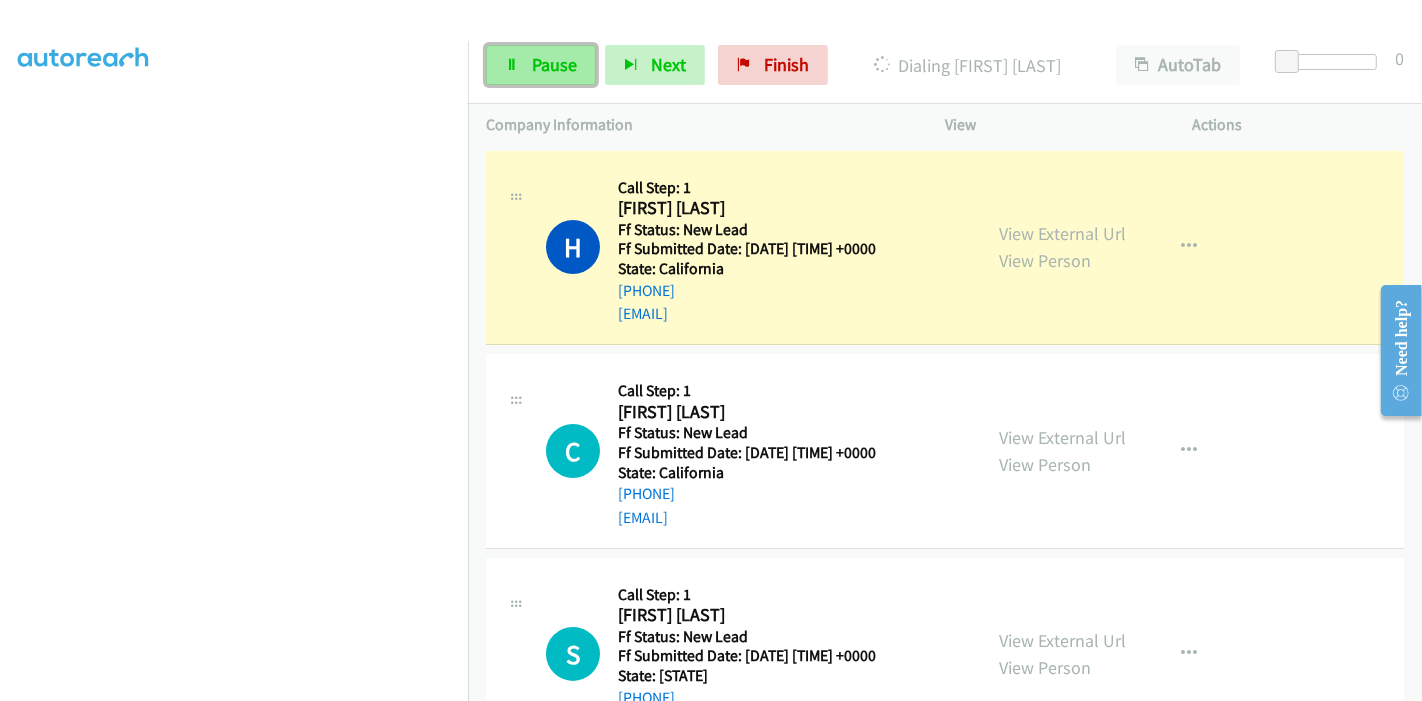 click on "Pause" at bounding box center (554, 64) 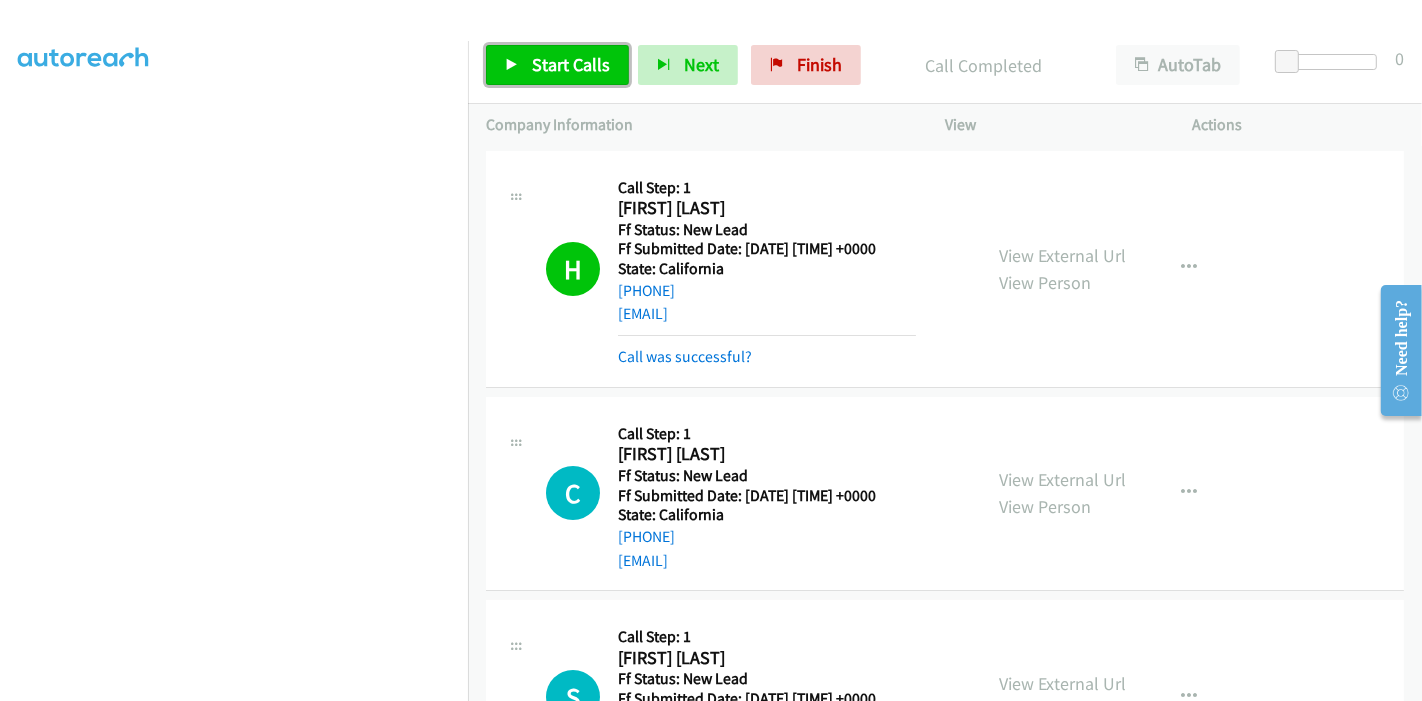 click on "Start Calls" at bounding box center (571, 64) 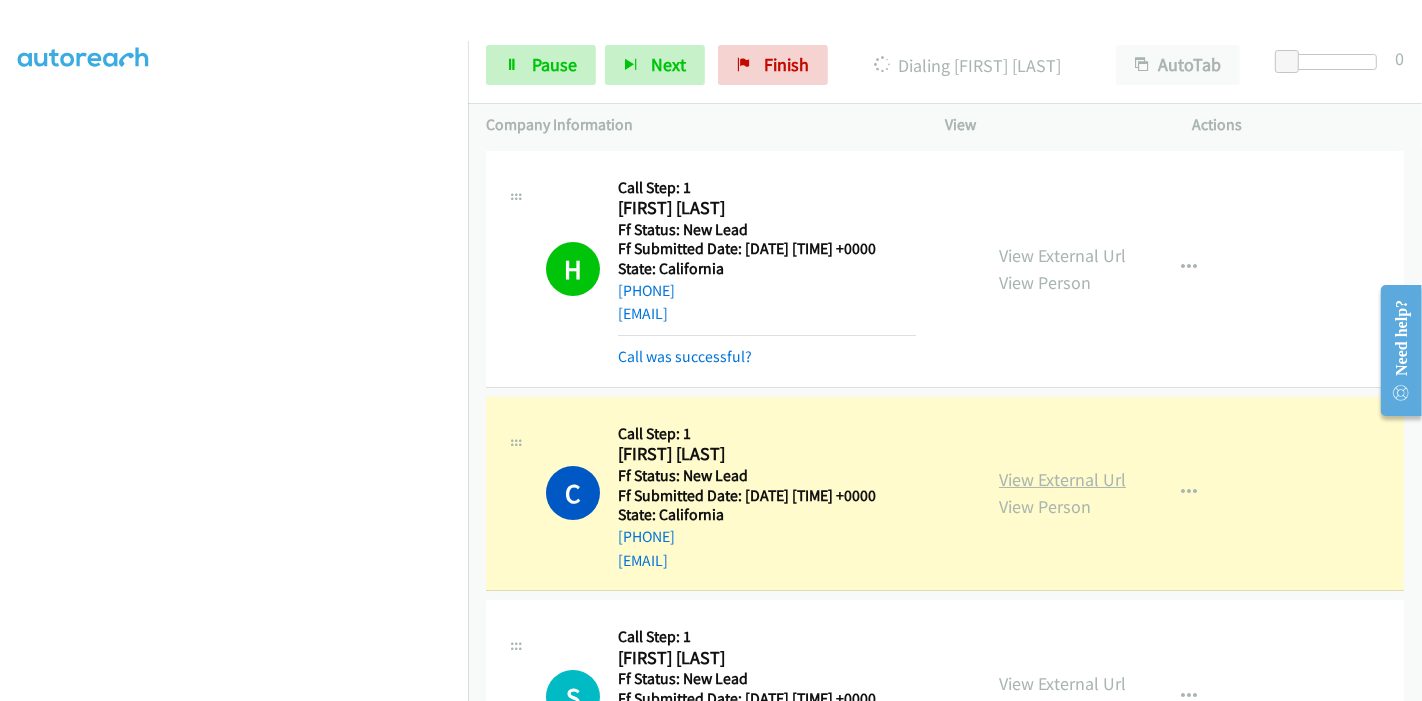 click on "View External Url" at bounding box center [1062, 479] 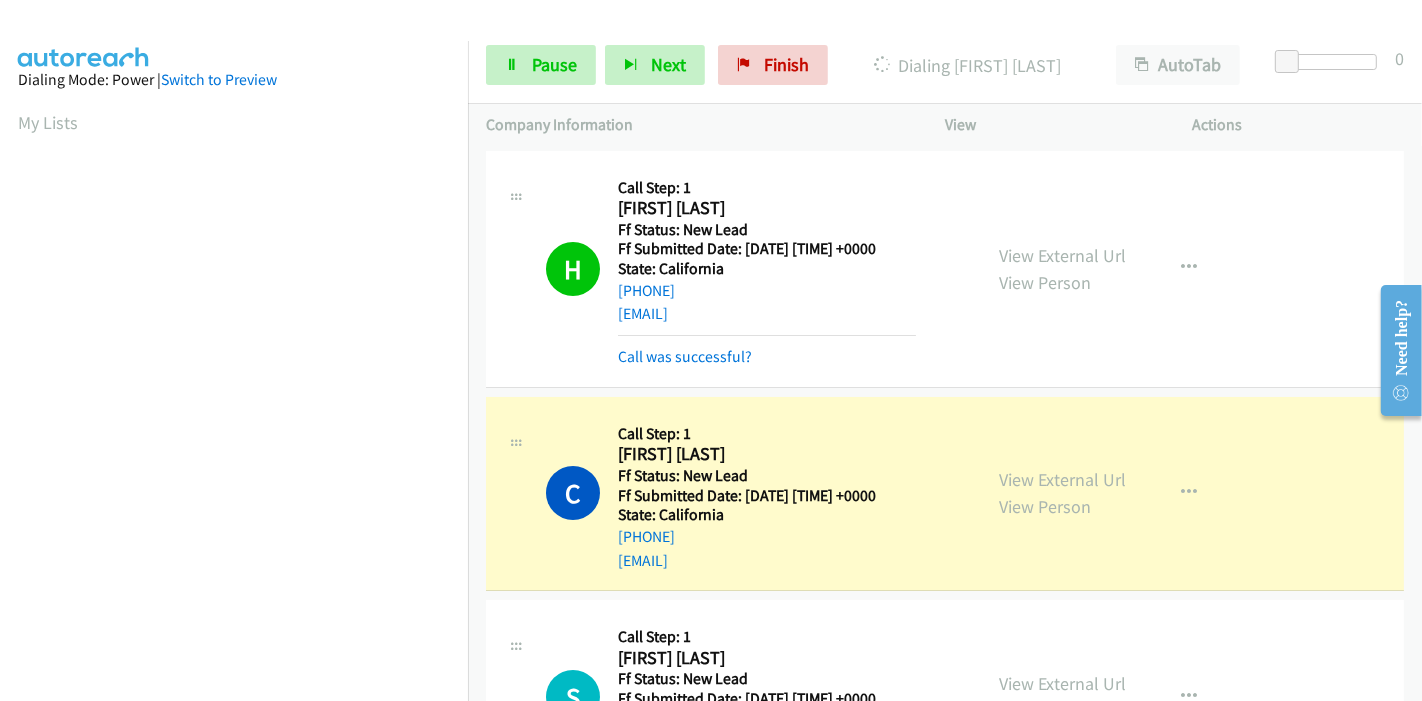 scroll, scrollTop: 0, scrollLeft: 0, axis: both 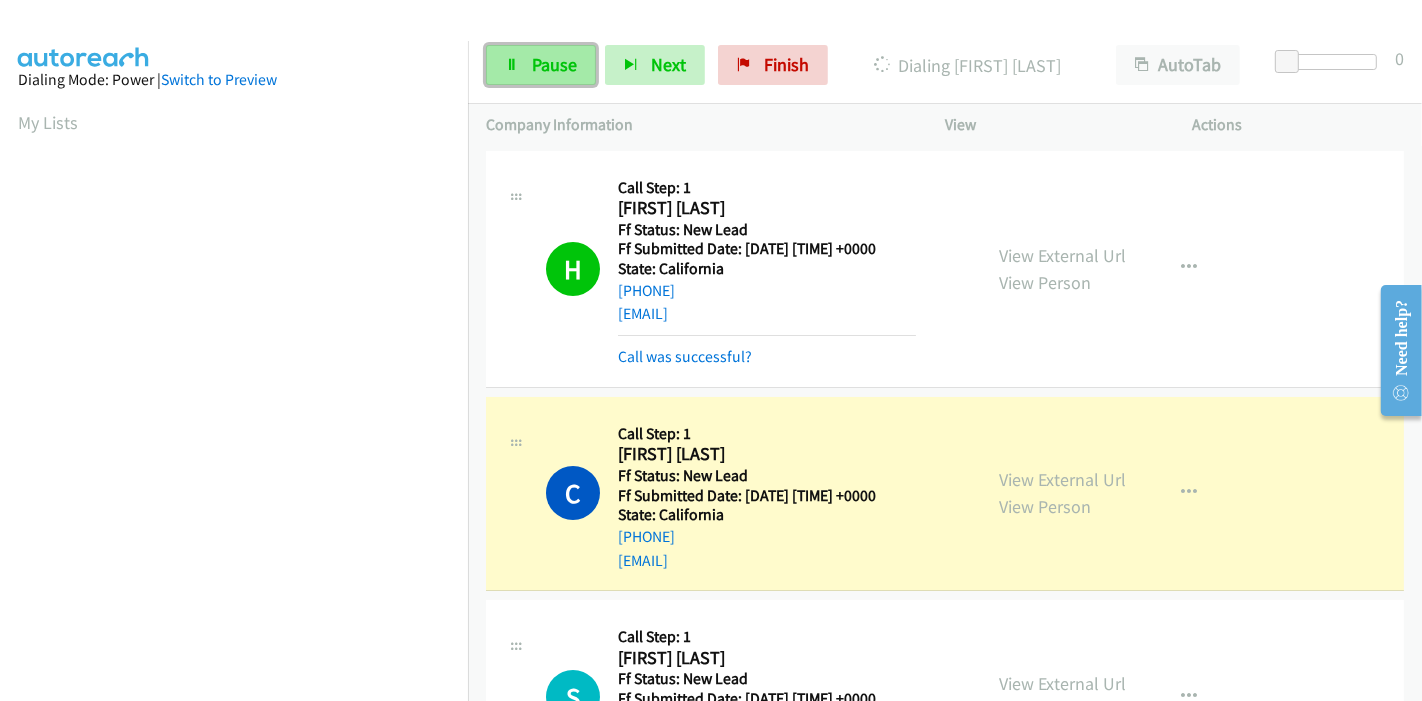 click on "Pause" at bounding box center (554, 64) 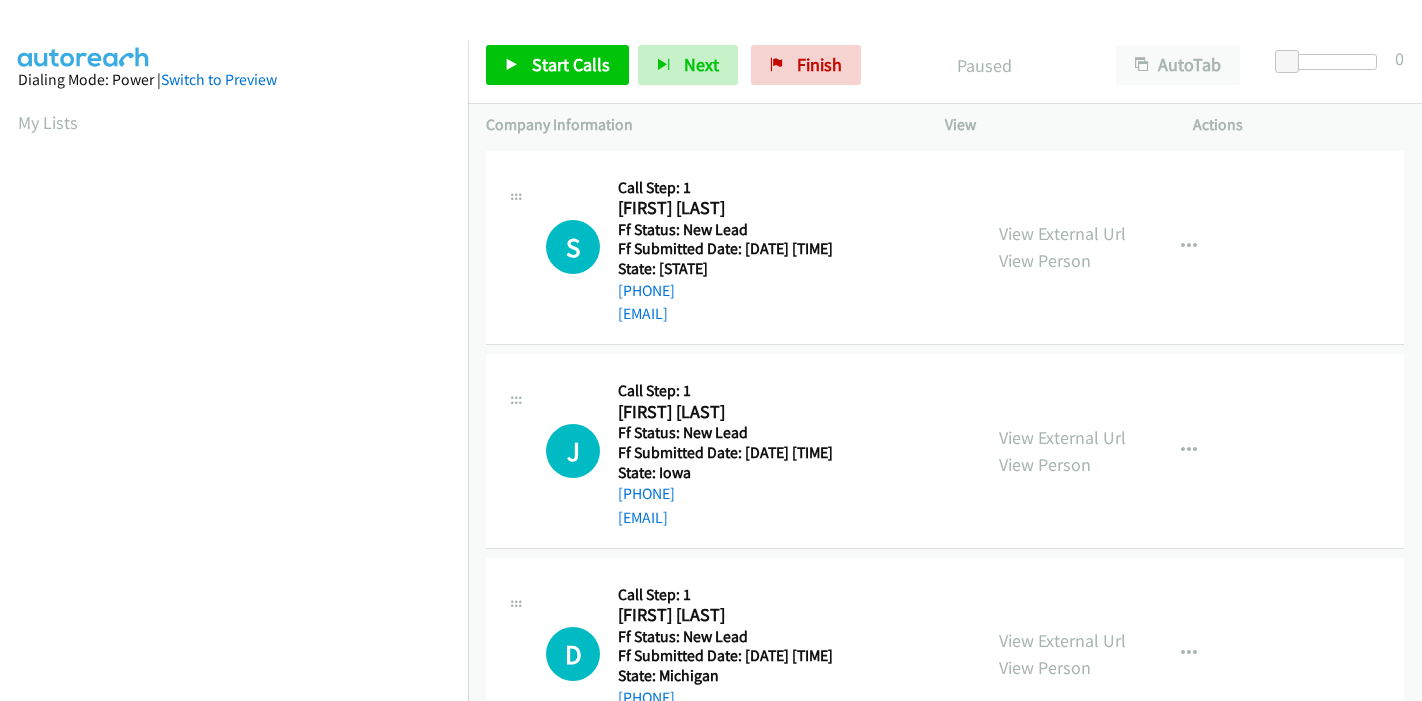 scroll, scrollTop: 0, scrollLeft: 0, axis: both 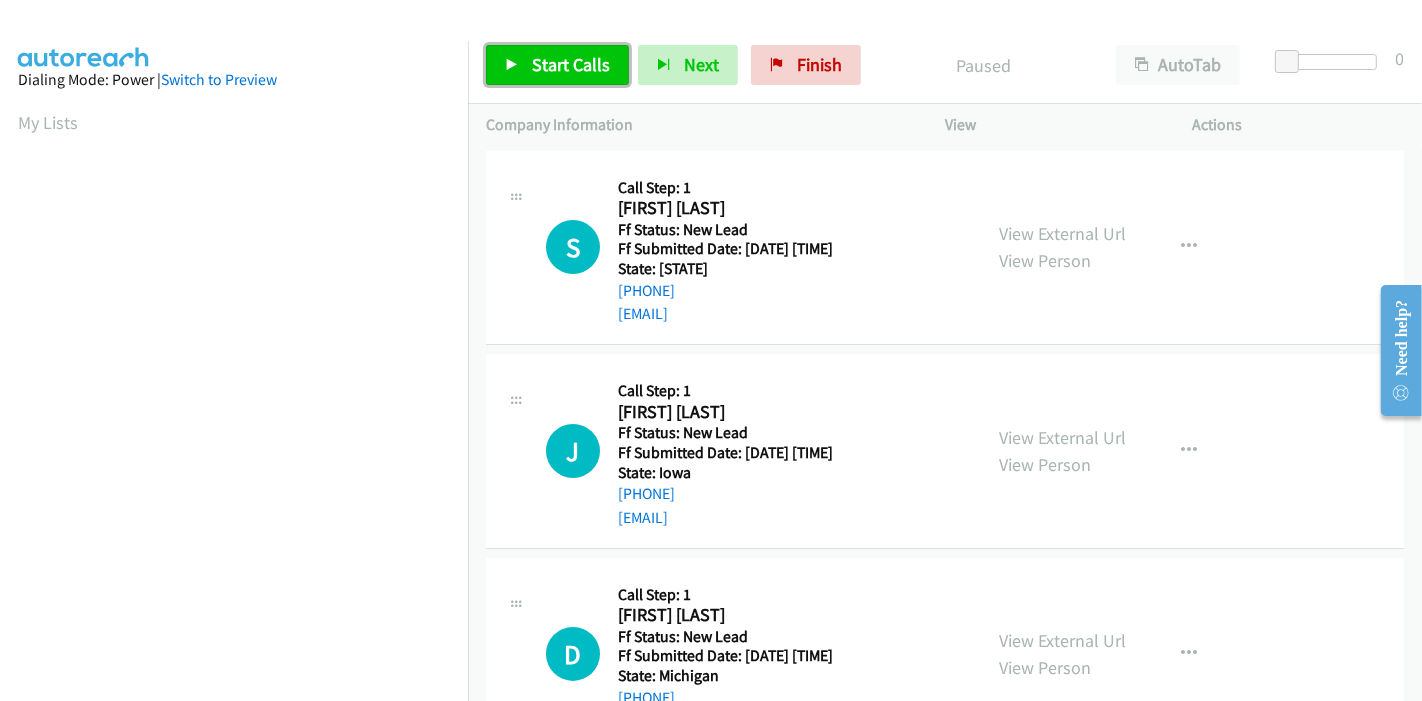 click at bounding box center (512, 66) 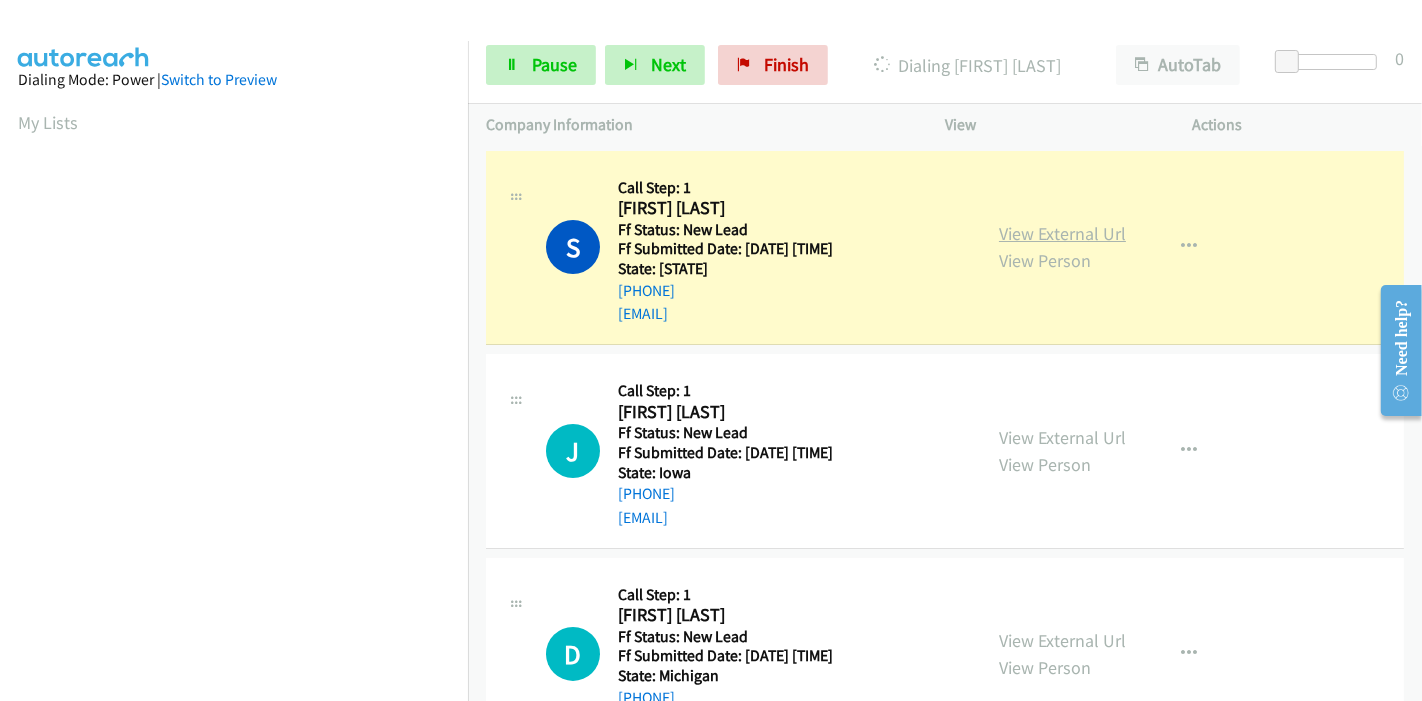 click on "View External Url" at bounding box center (1062, 233) 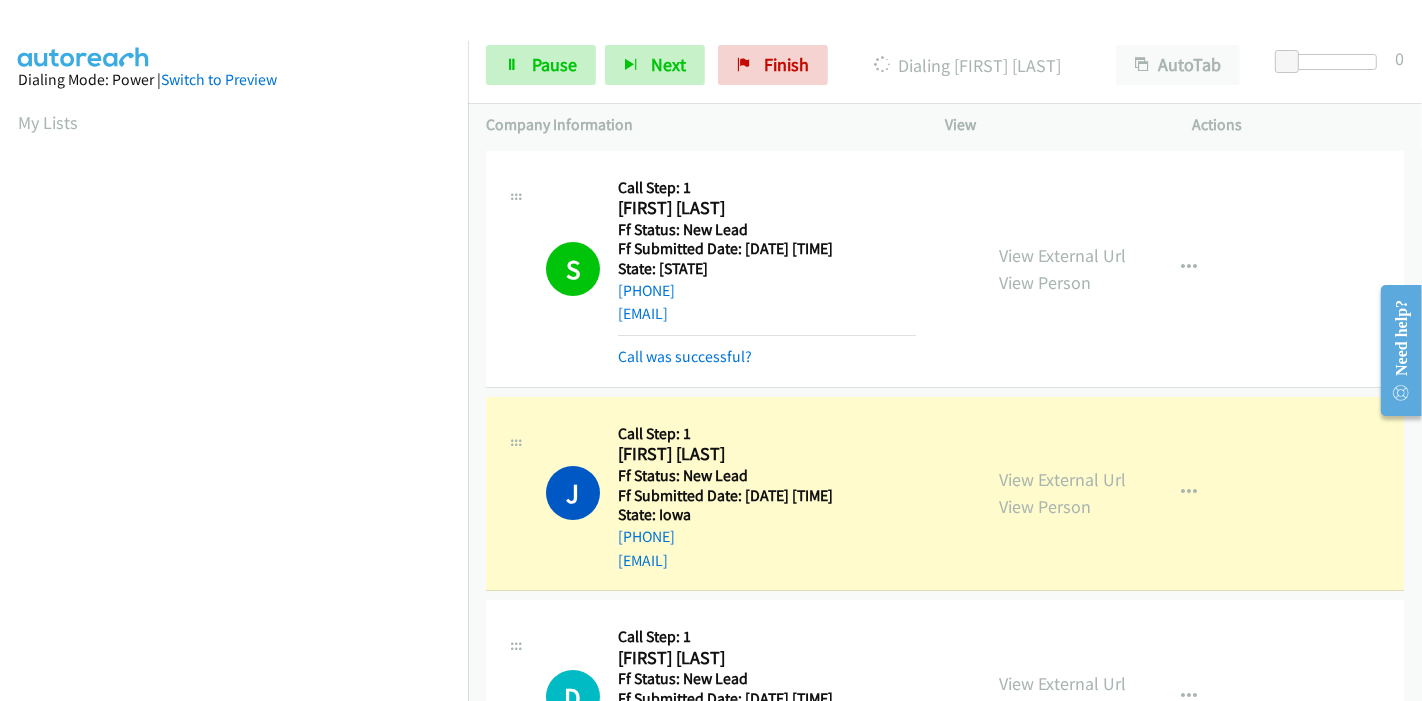scroll, scrollTop: 422, scrollLeft: 0, axis: vertical 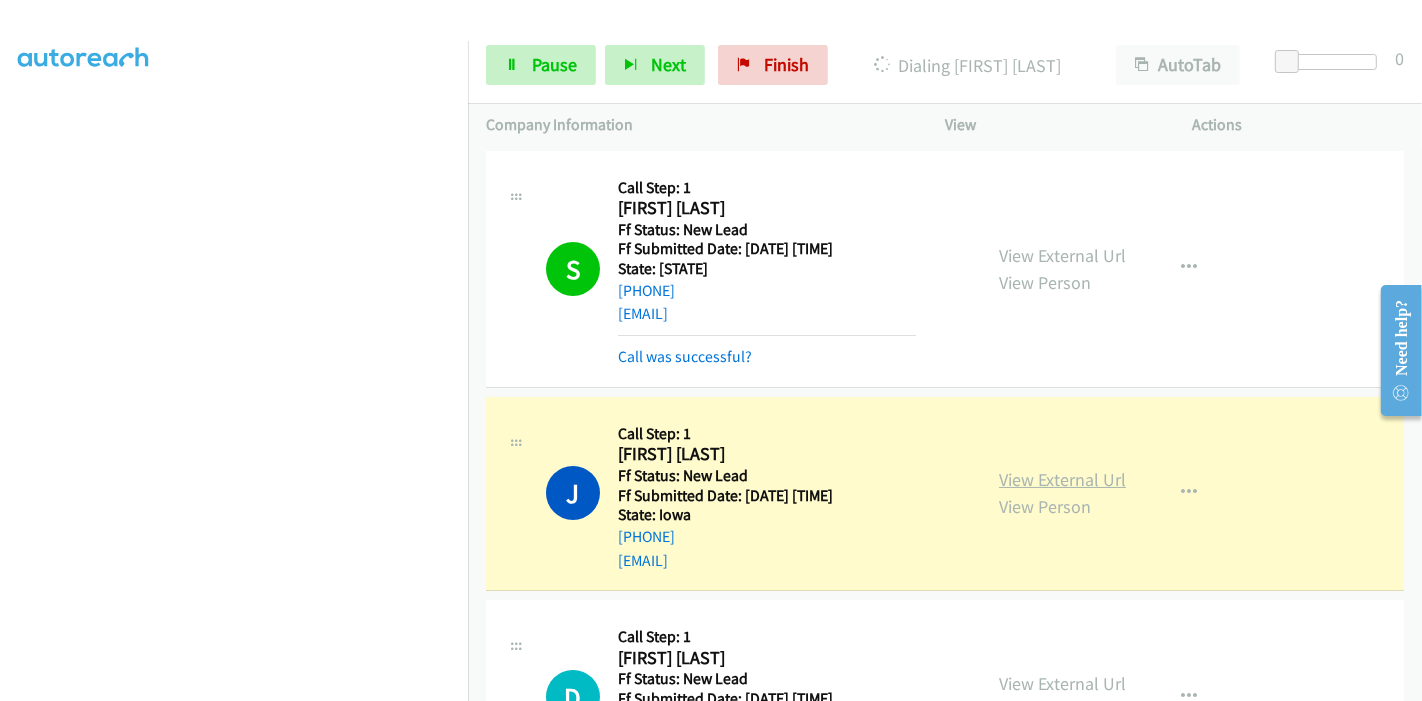 click on "View External Url" at bounding box center (1062, 479) 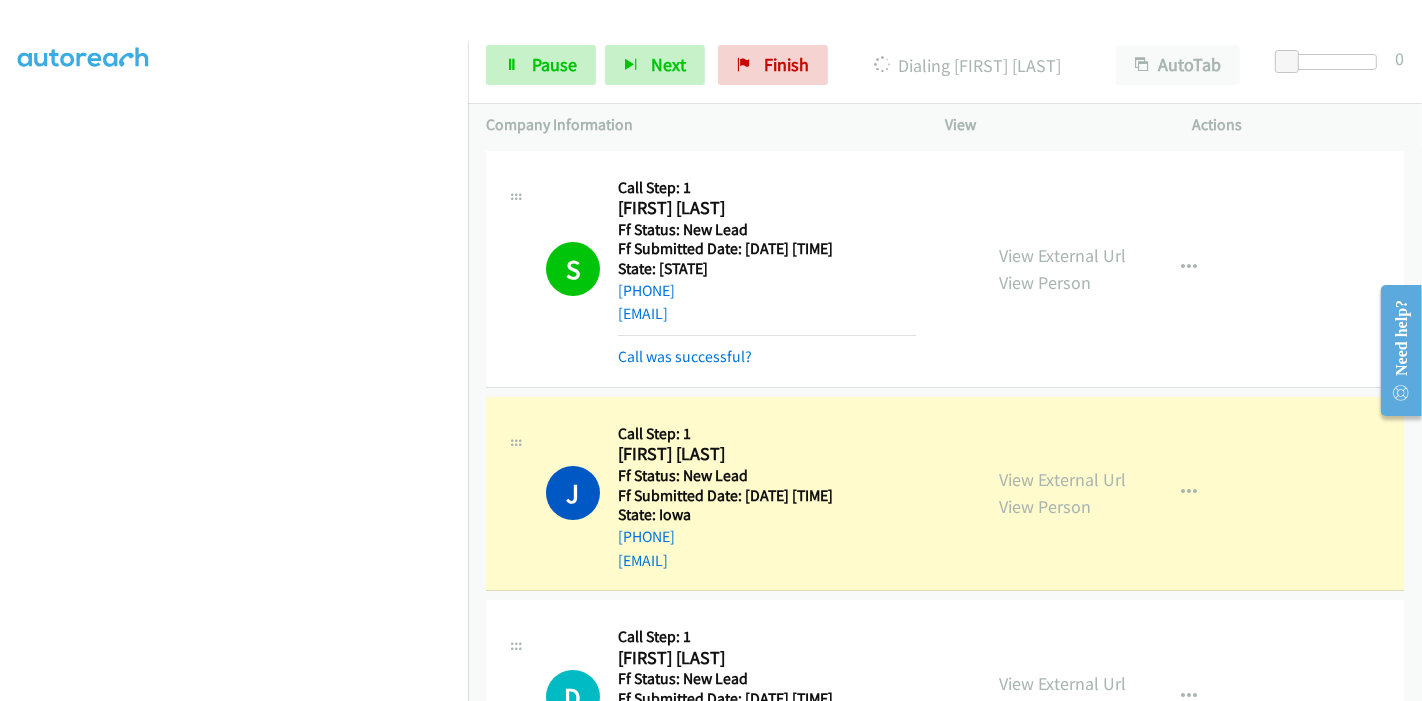 scroll, scrollTop: 0, scrollLeft: 0, axis: both 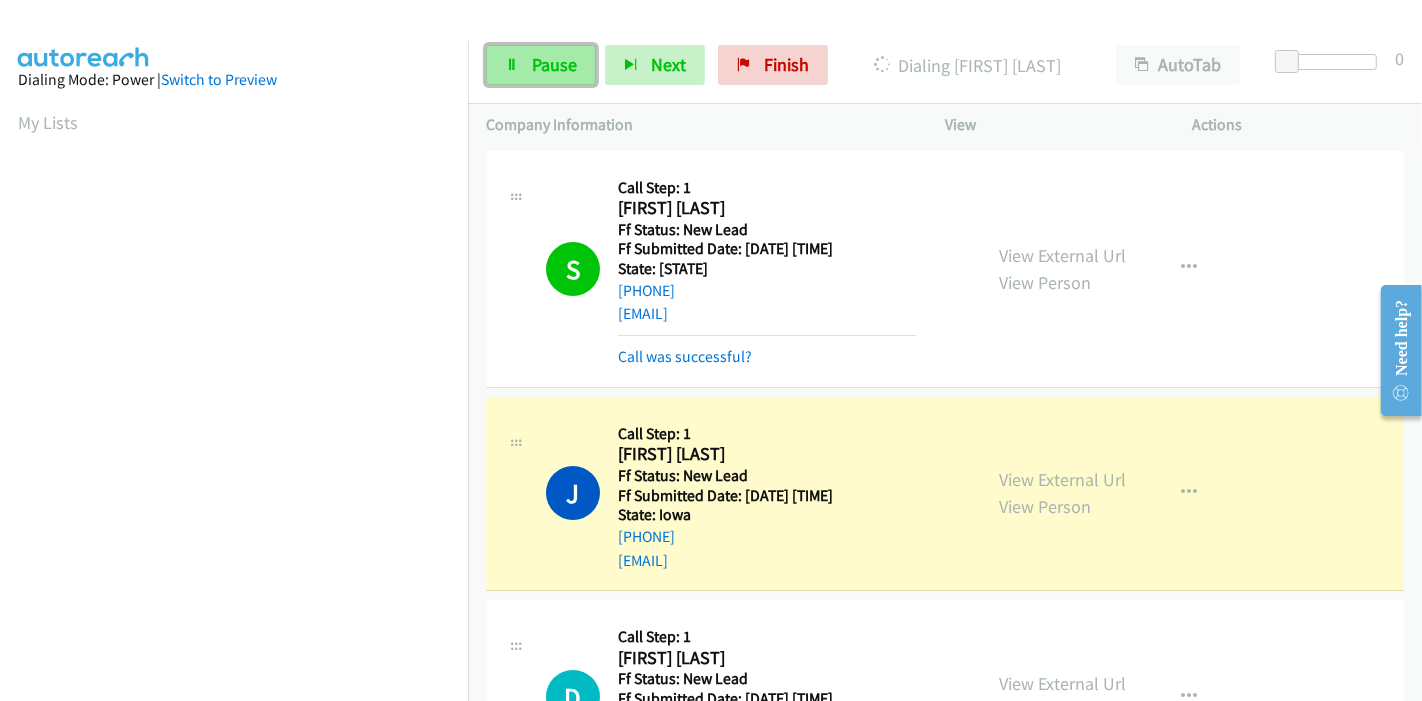 click on "Pause" at bounding box center [554, 64] 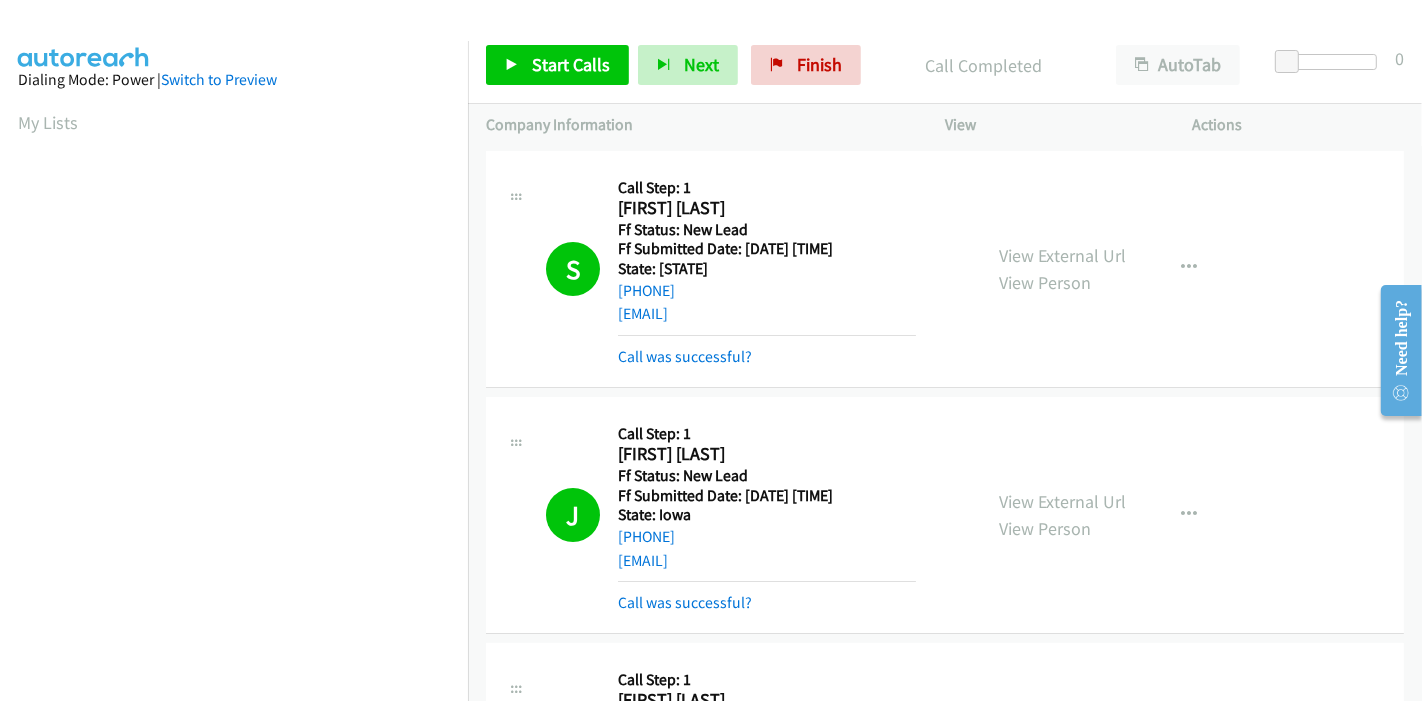 scroll, scrollTop: 422, scrollLeft: 0, axis: vertical 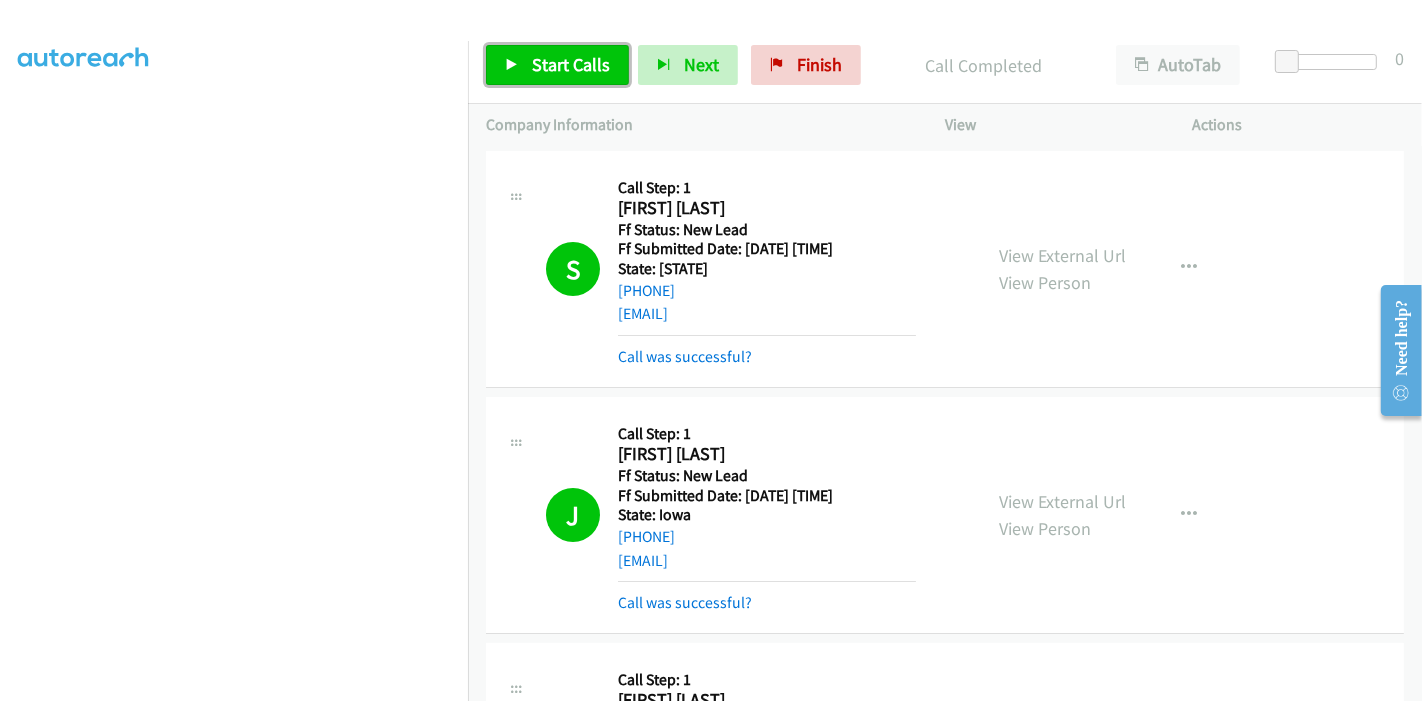 click on "Start Calls" at bounding box center (571, 64) 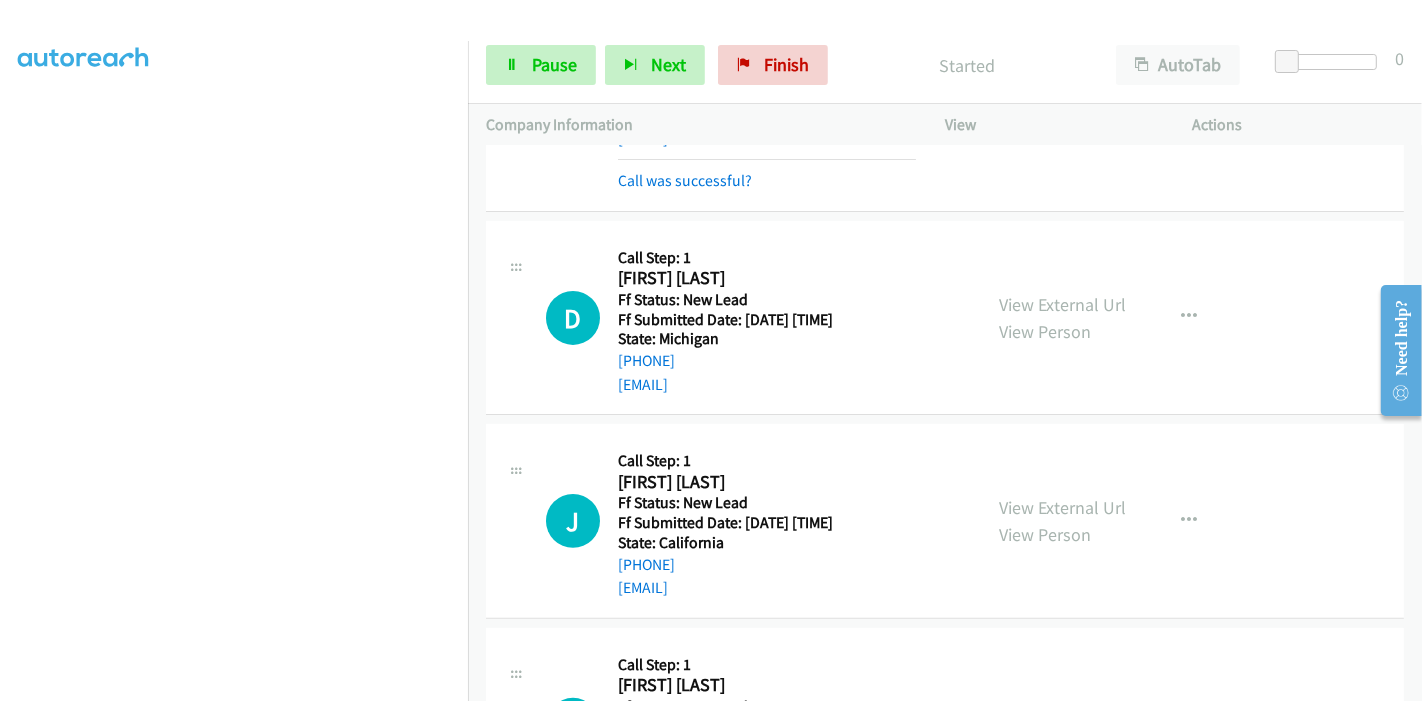 scroll, scrollTop: 444, scrollLeft: 0, axis: vertical 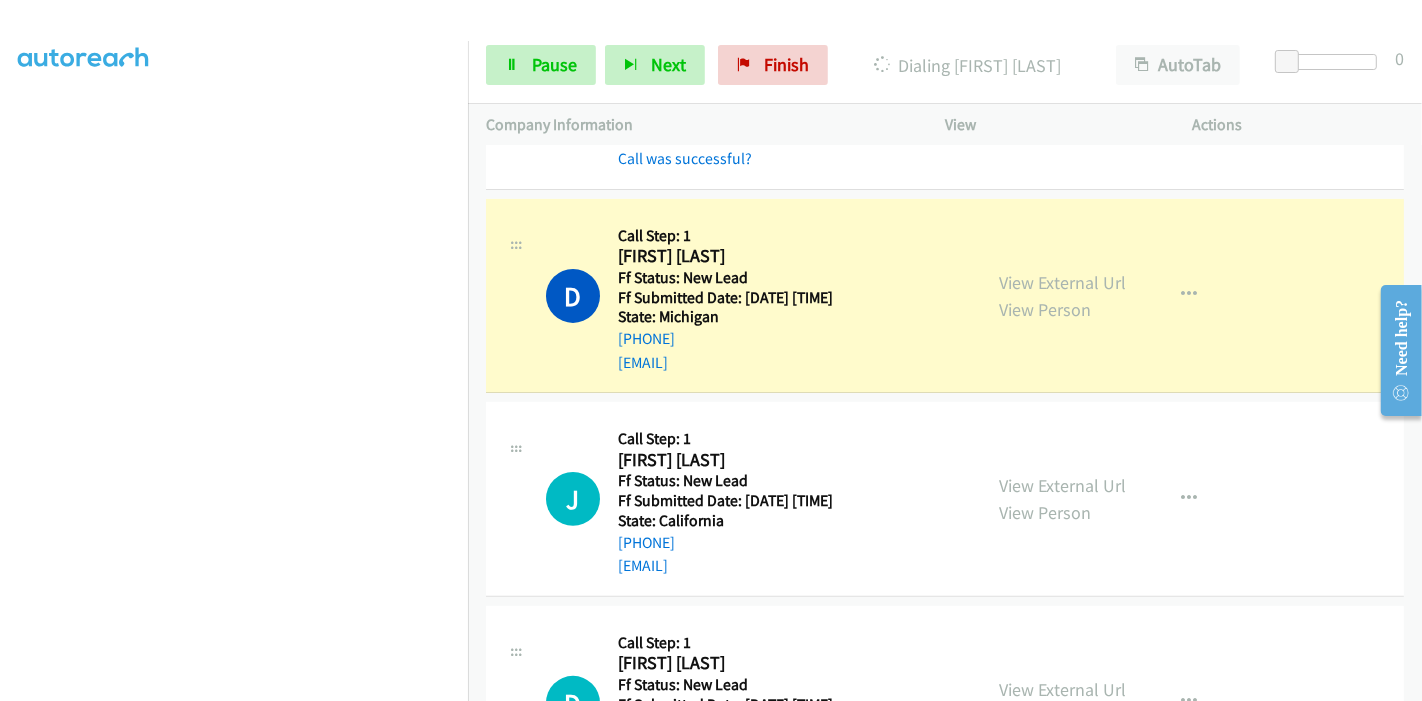 click on "View External Url
View Person" at bounding box center [1062, 296] 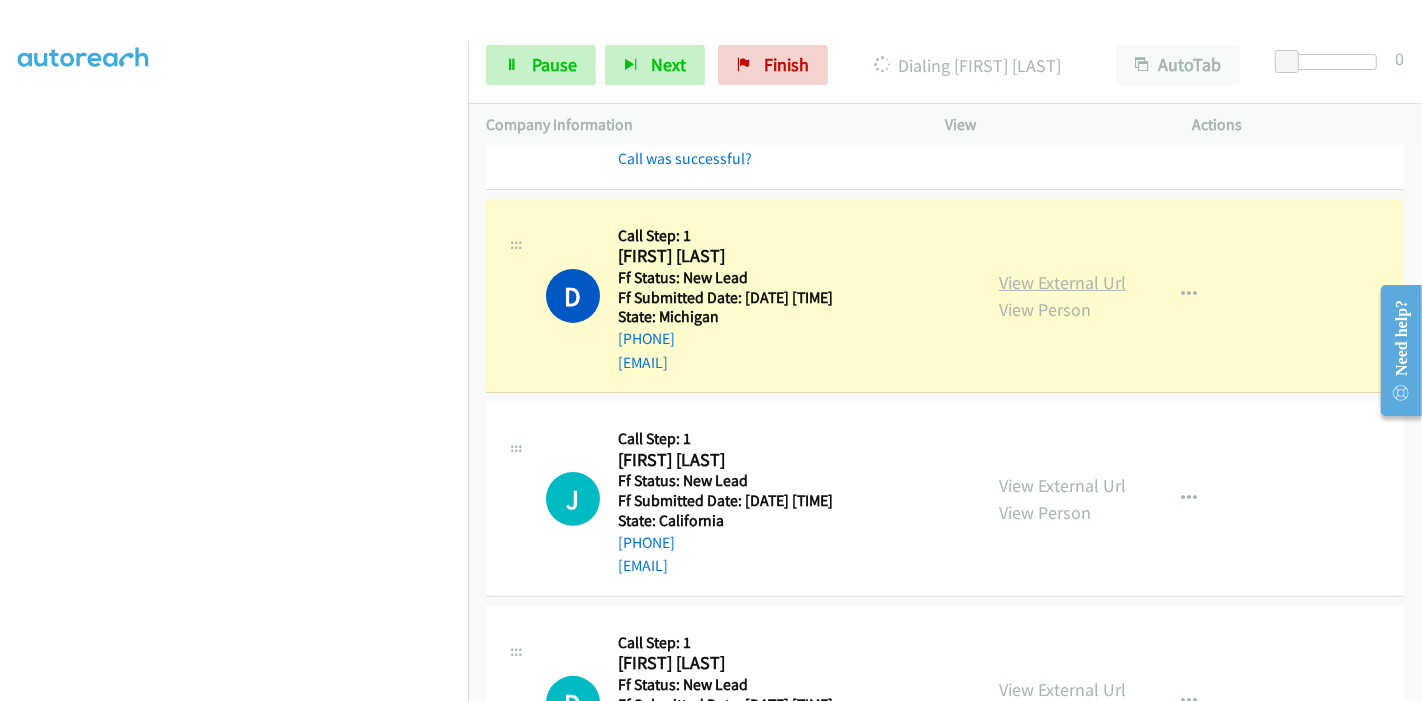 click on "View External Url" at bounding box center [1062, 282] 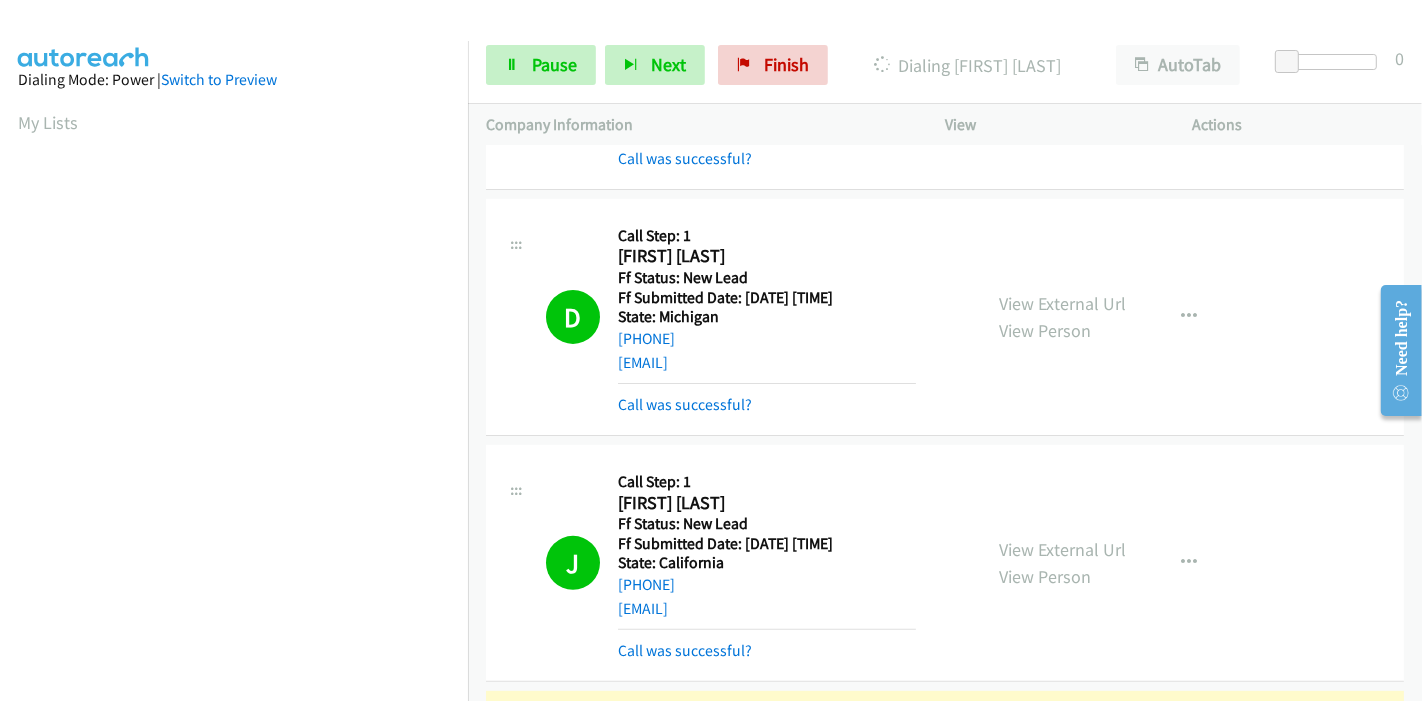 scroll, scrollTop: 422, scrollLeft: 0, axis: vertical 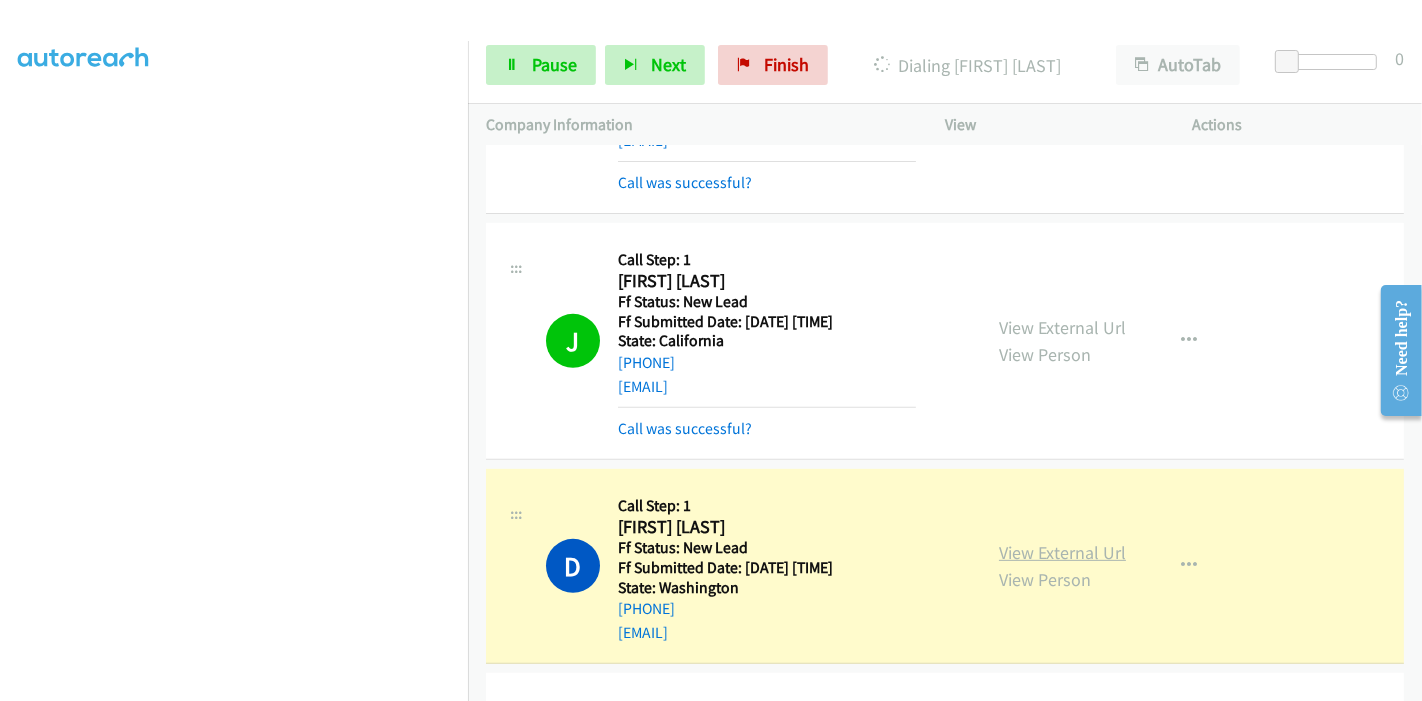 click on "View External Url" at bounding box center (1062, 552) 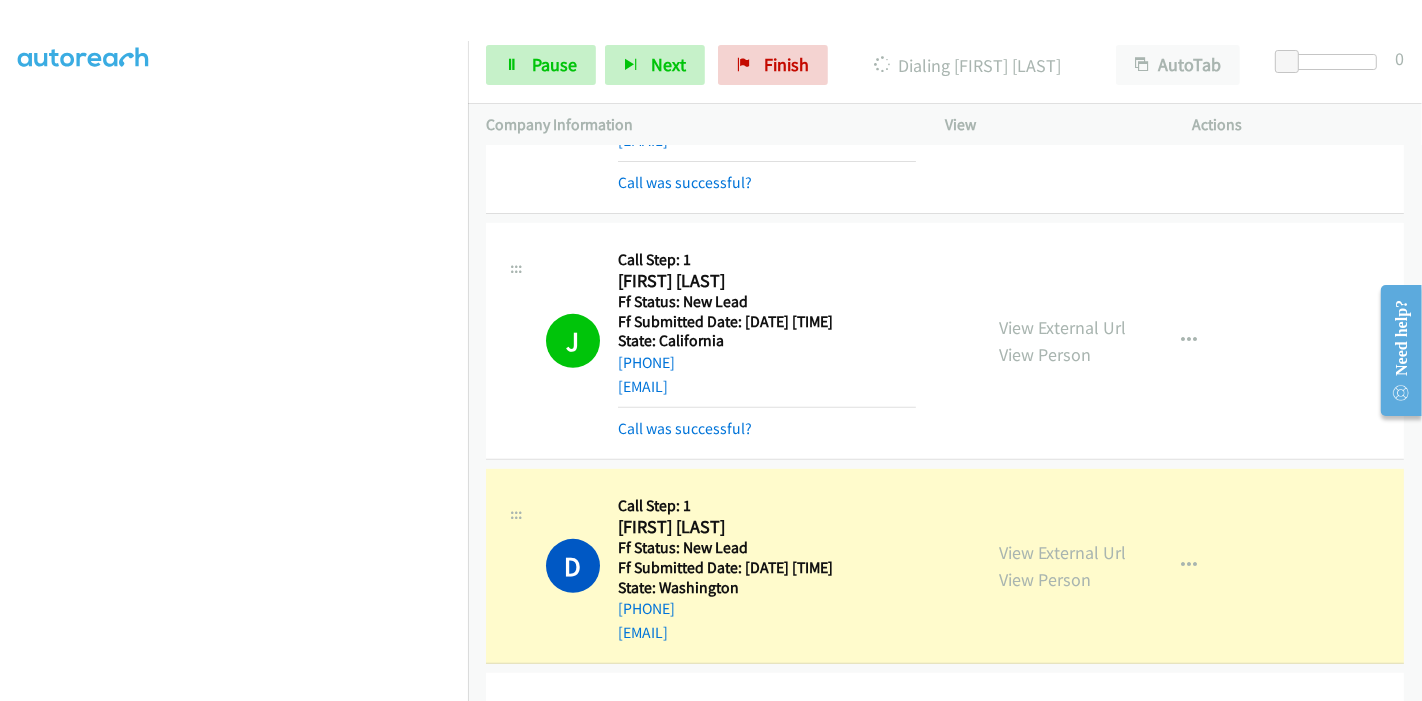 scroll, scrollTop: 0, scrollLeft: 0, axis: both 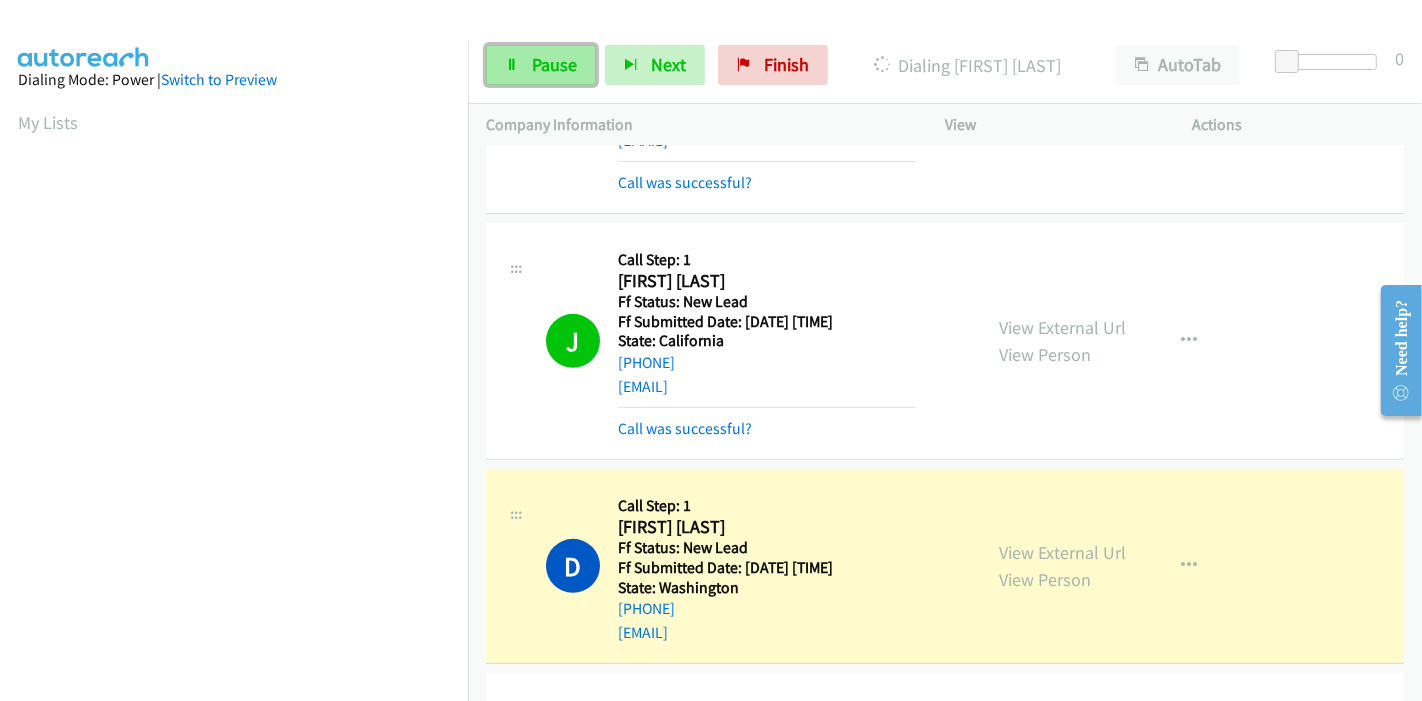 click on "Pause" at bounding box center [541, 65] 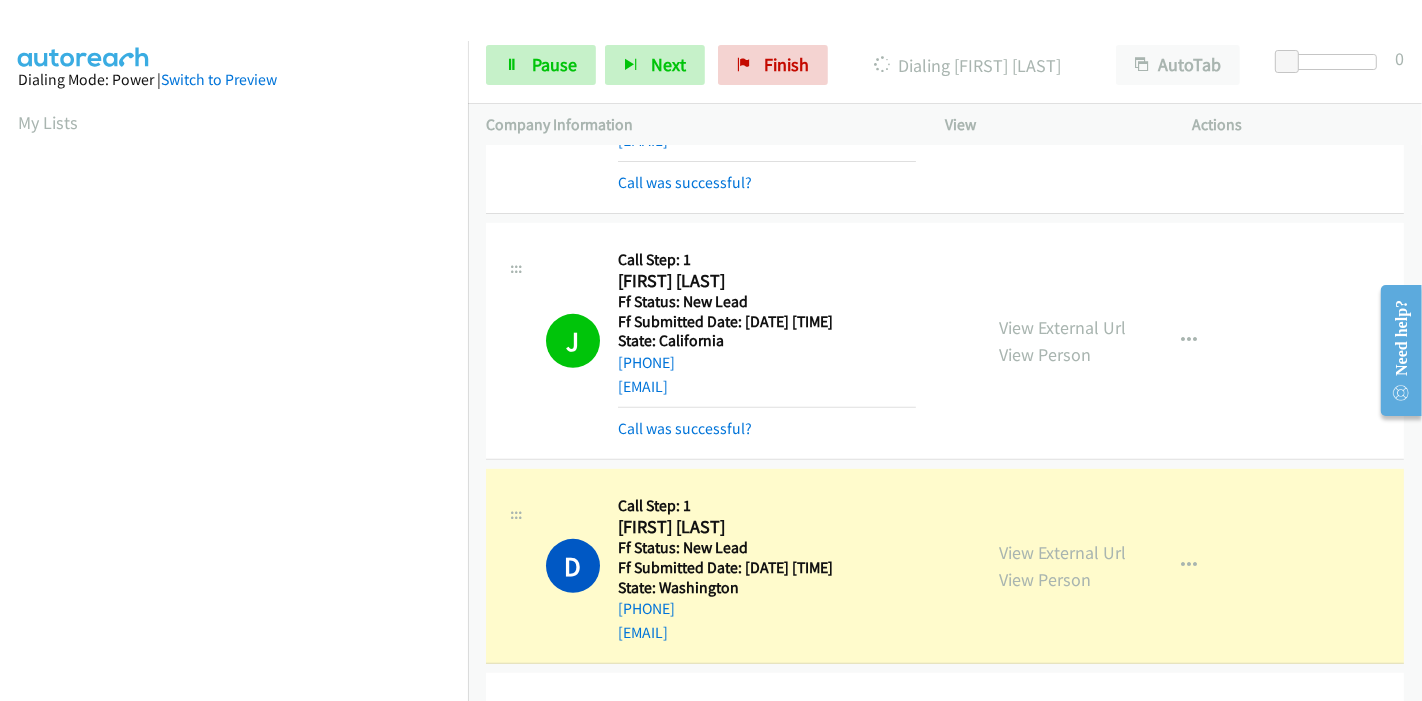 scroll, scrollTop: 422, scrollLeft: 0, axis: vertical 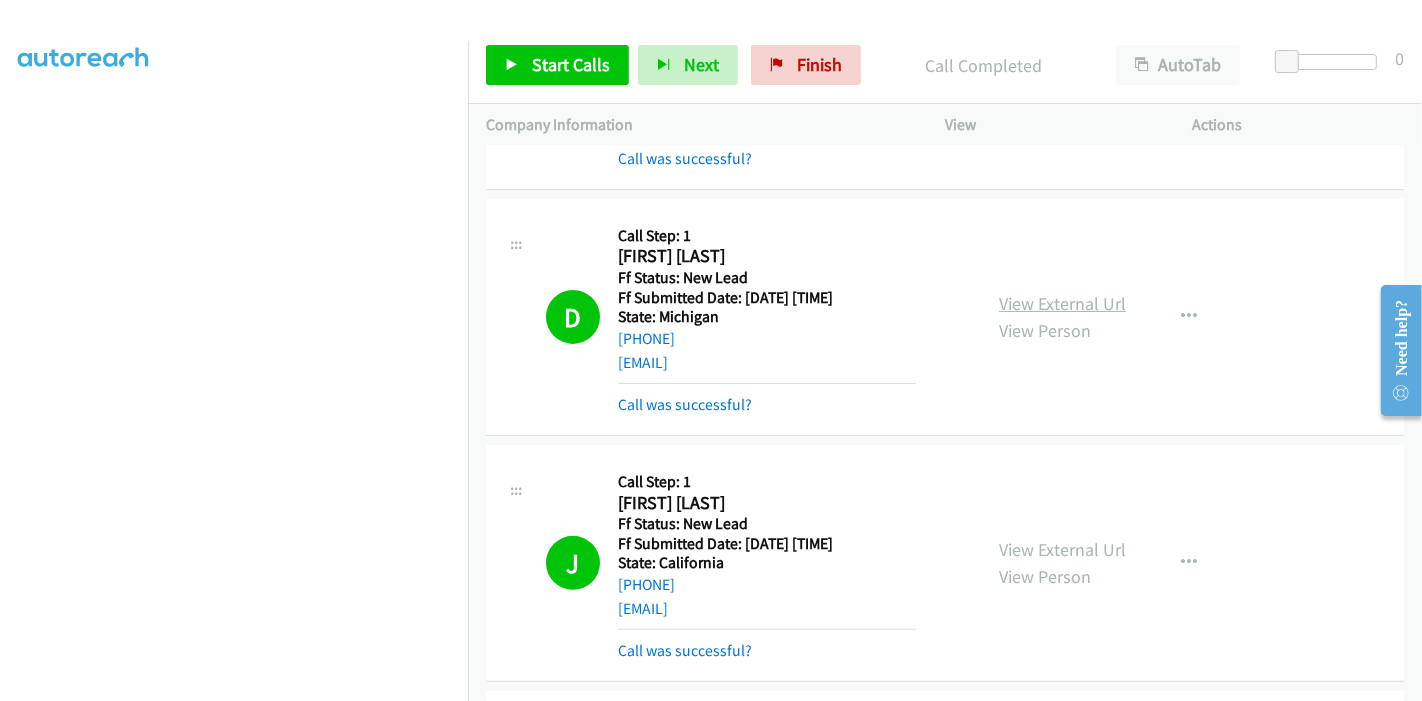 click on "View External Url" at bounding box center (1062, 303) 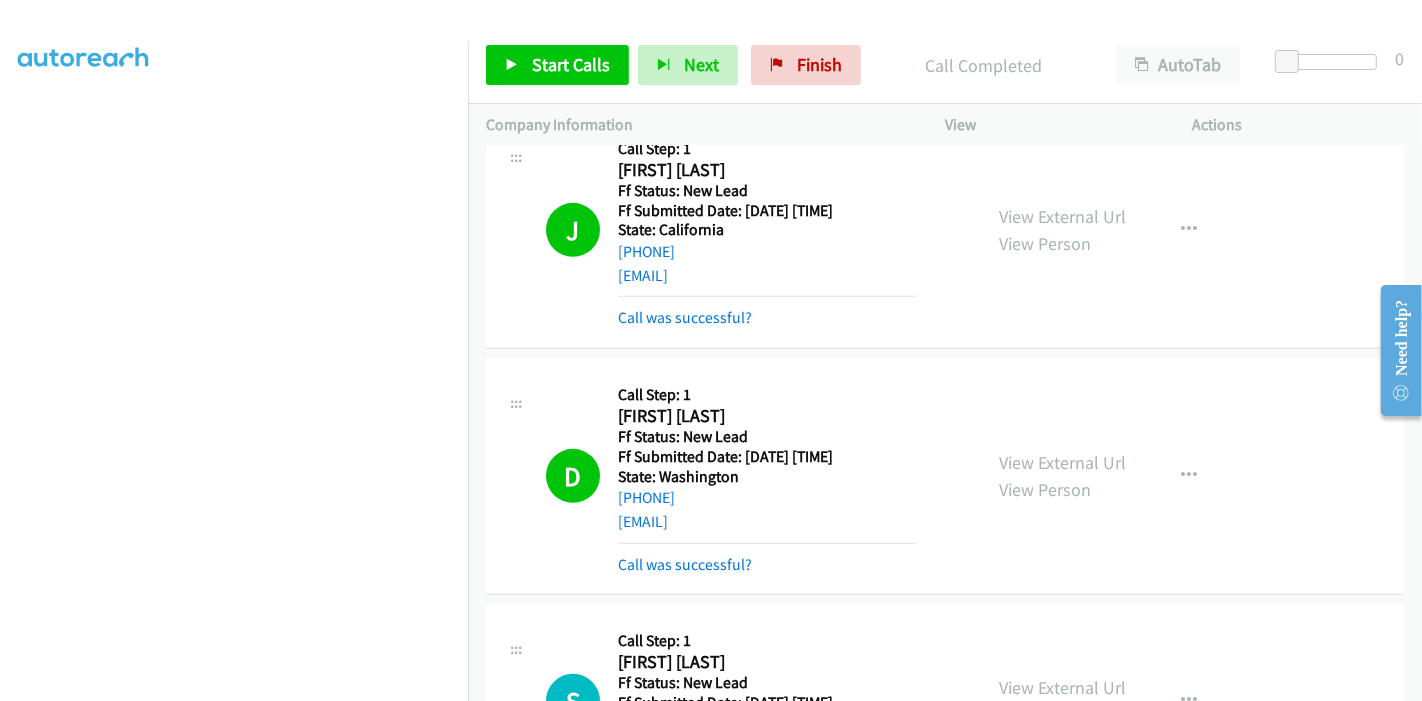 scroll, scrollTop: 666, scrollLeft: 0, axis: vertical 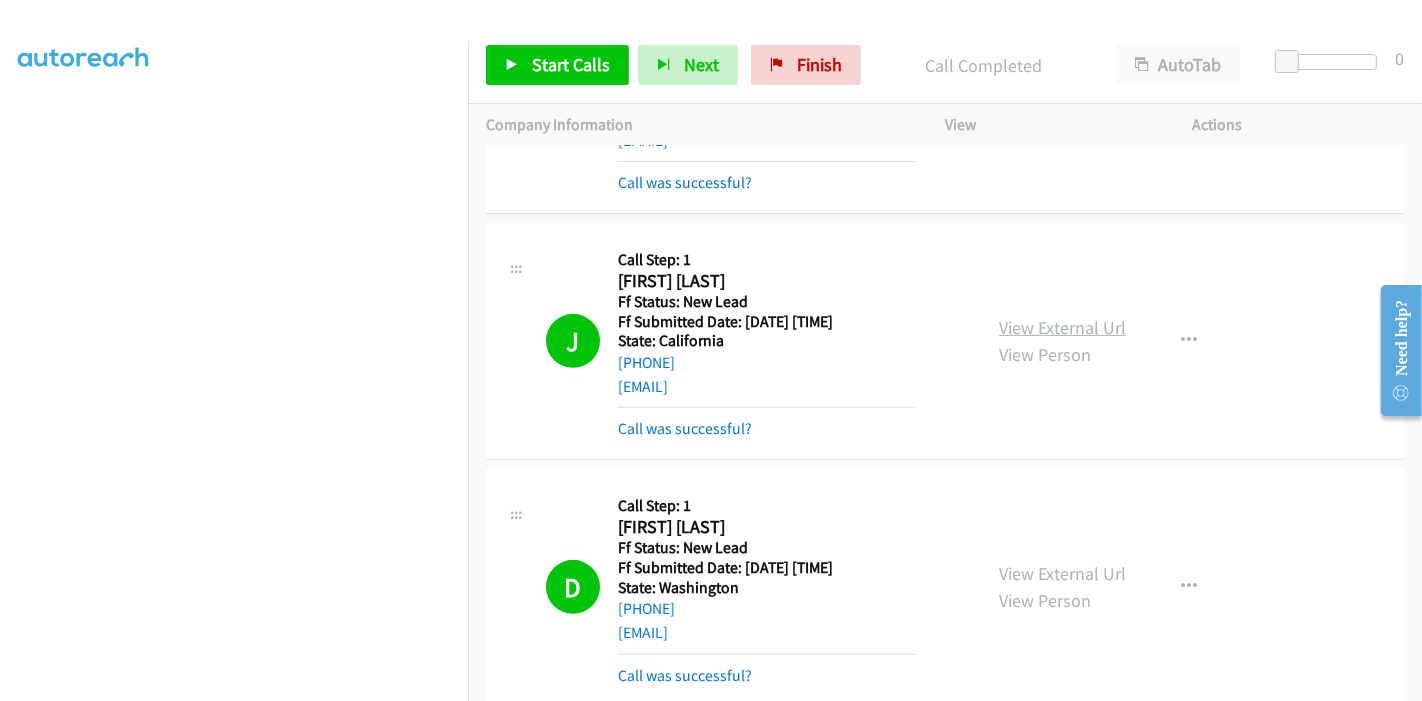 click on "View External Url" at bounding box center [1062, 327] 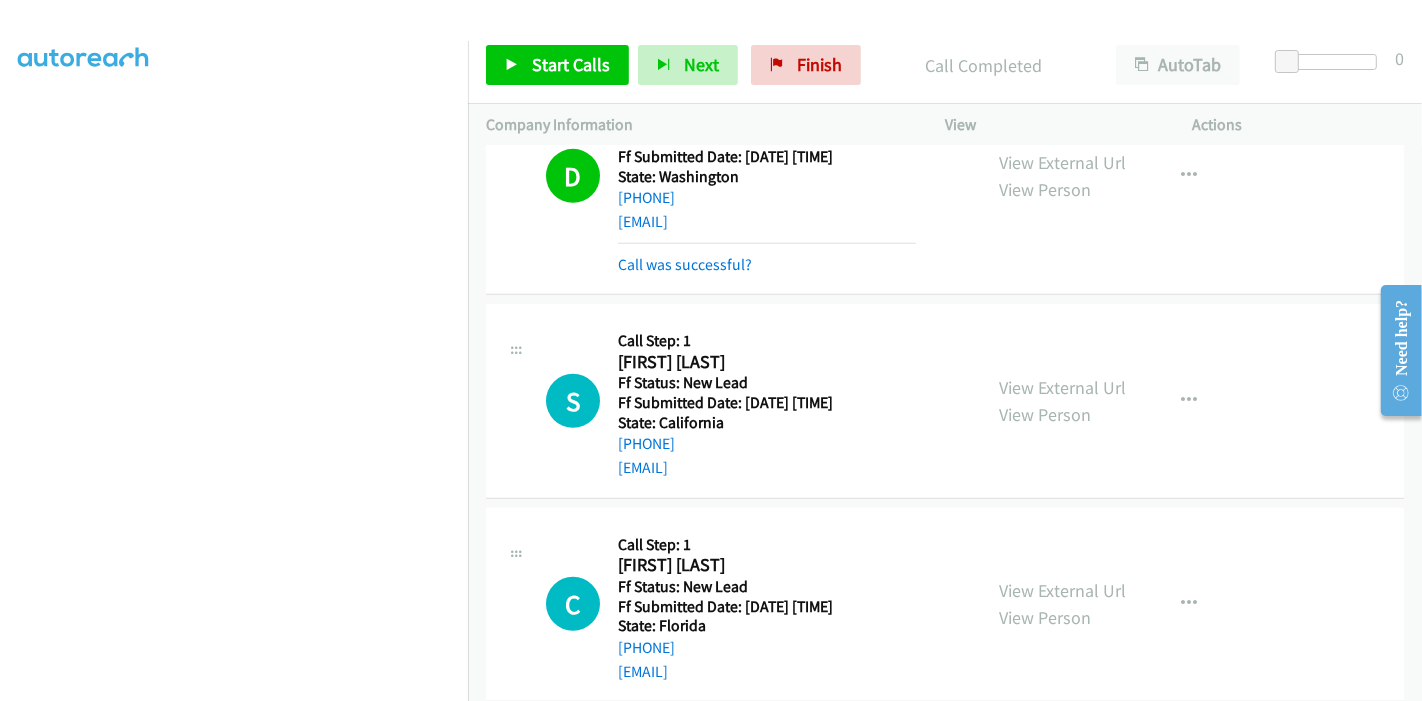 scroll, scrollTop: 1111, scrollLeft: 0, axis: vertical 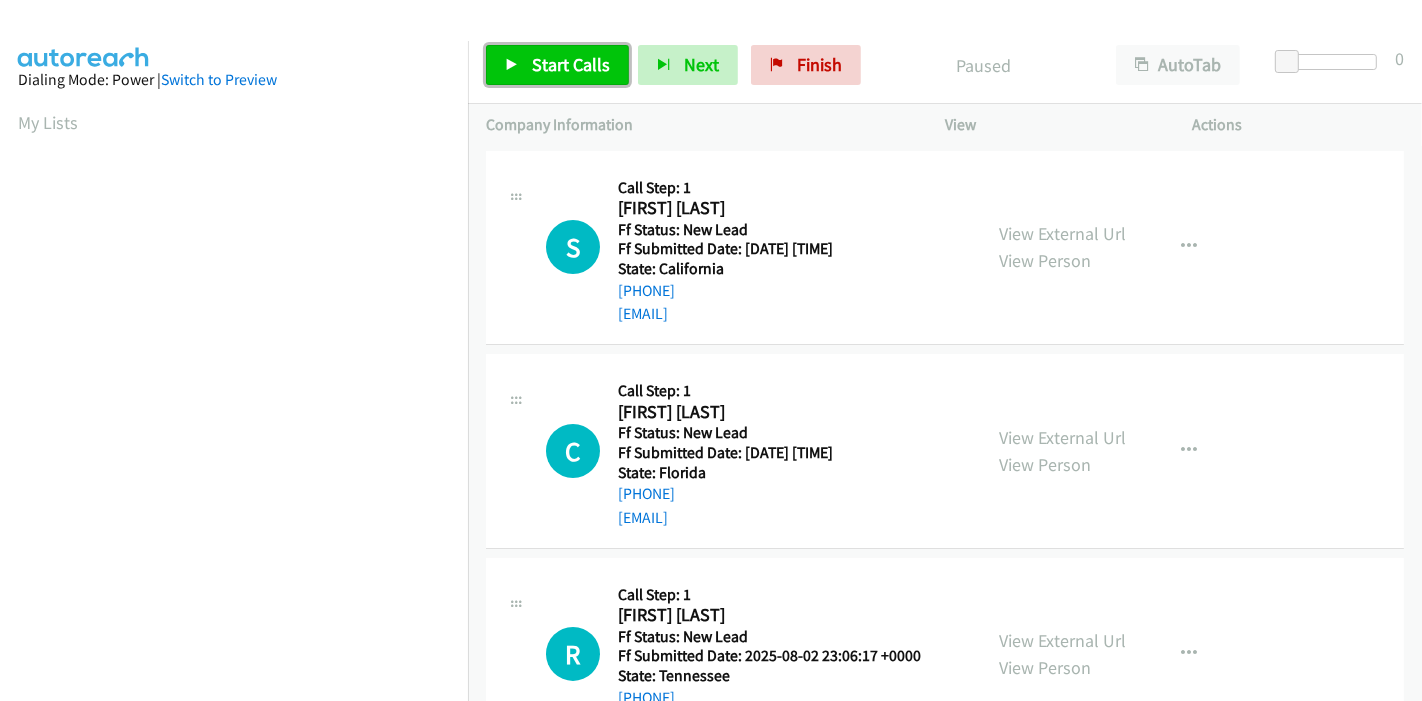 click on "Start Calls" at bounding box center [571, 64] 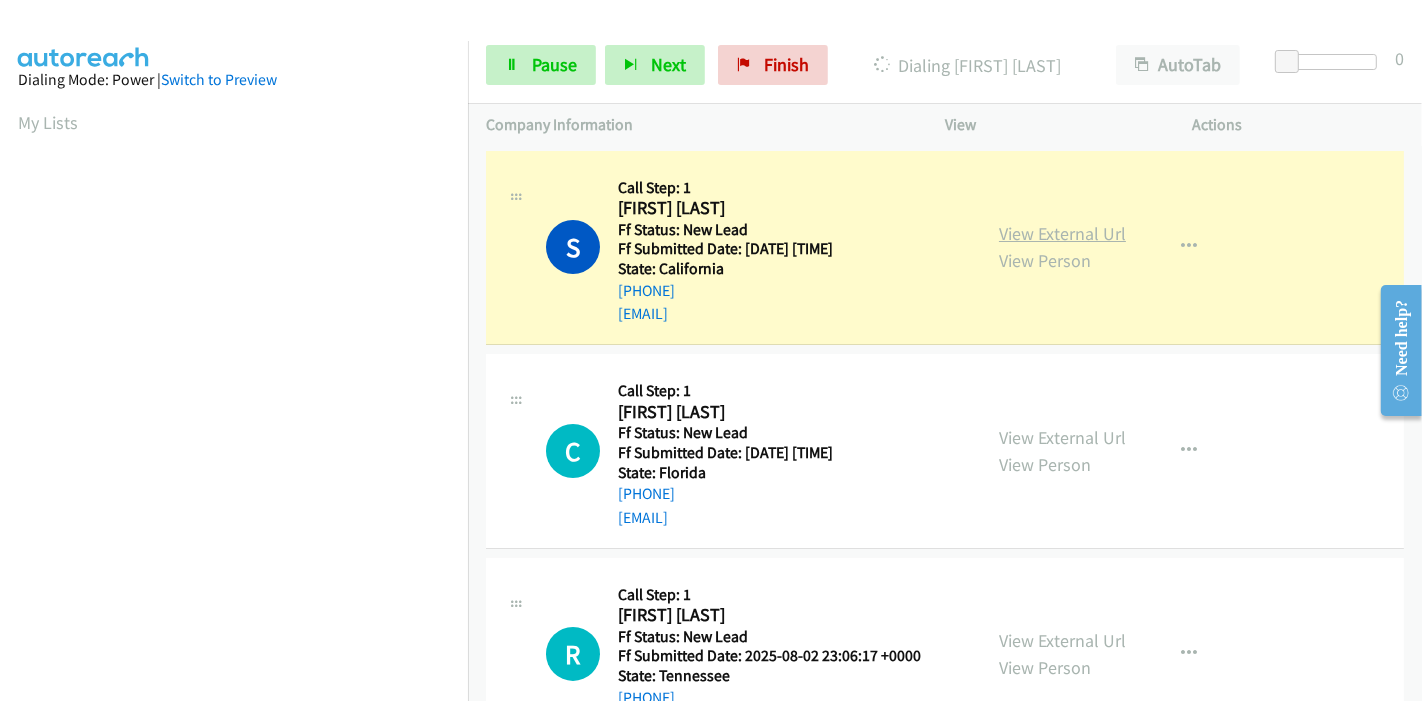 click on "View External Url" at bounding box center [1062, 233] 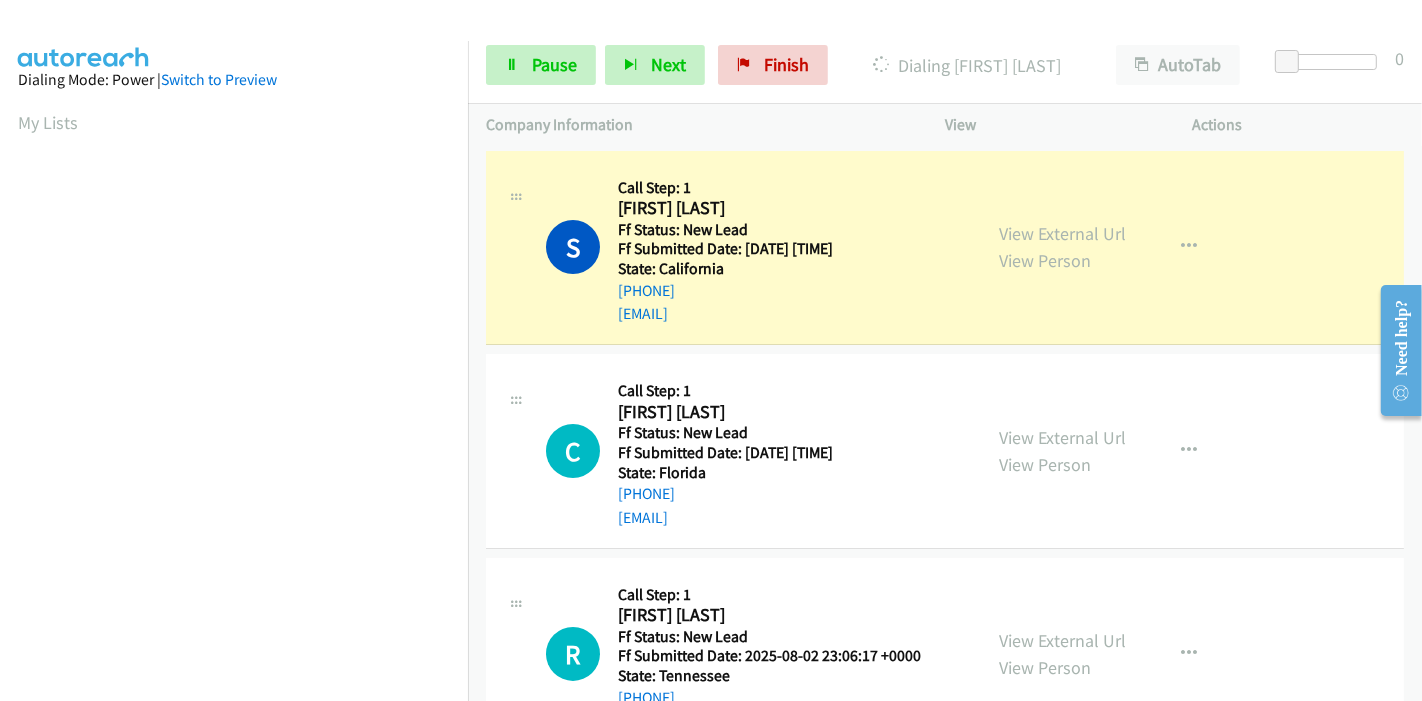 scroll, scrollTop: 422, scrollLeft: 0, axis: vertical 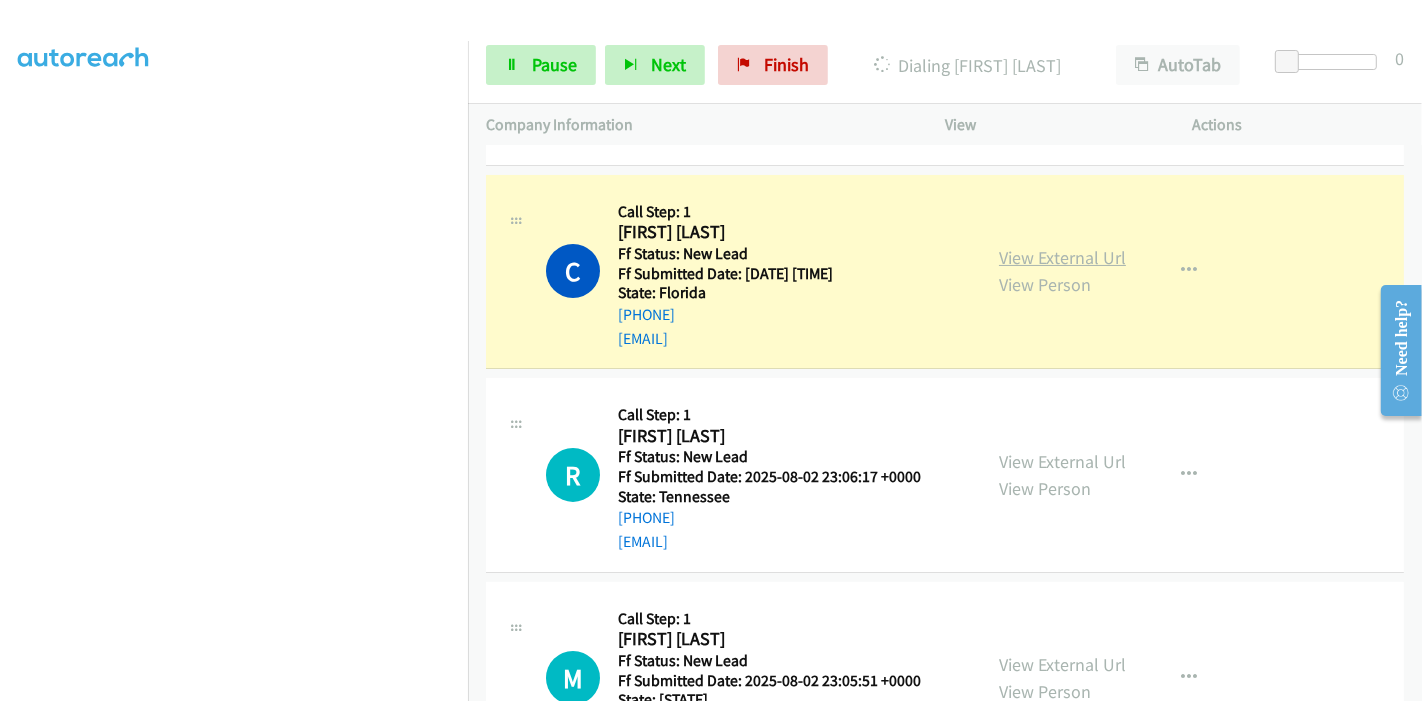 click on "View External Url" at bounding box center [1062, 257] 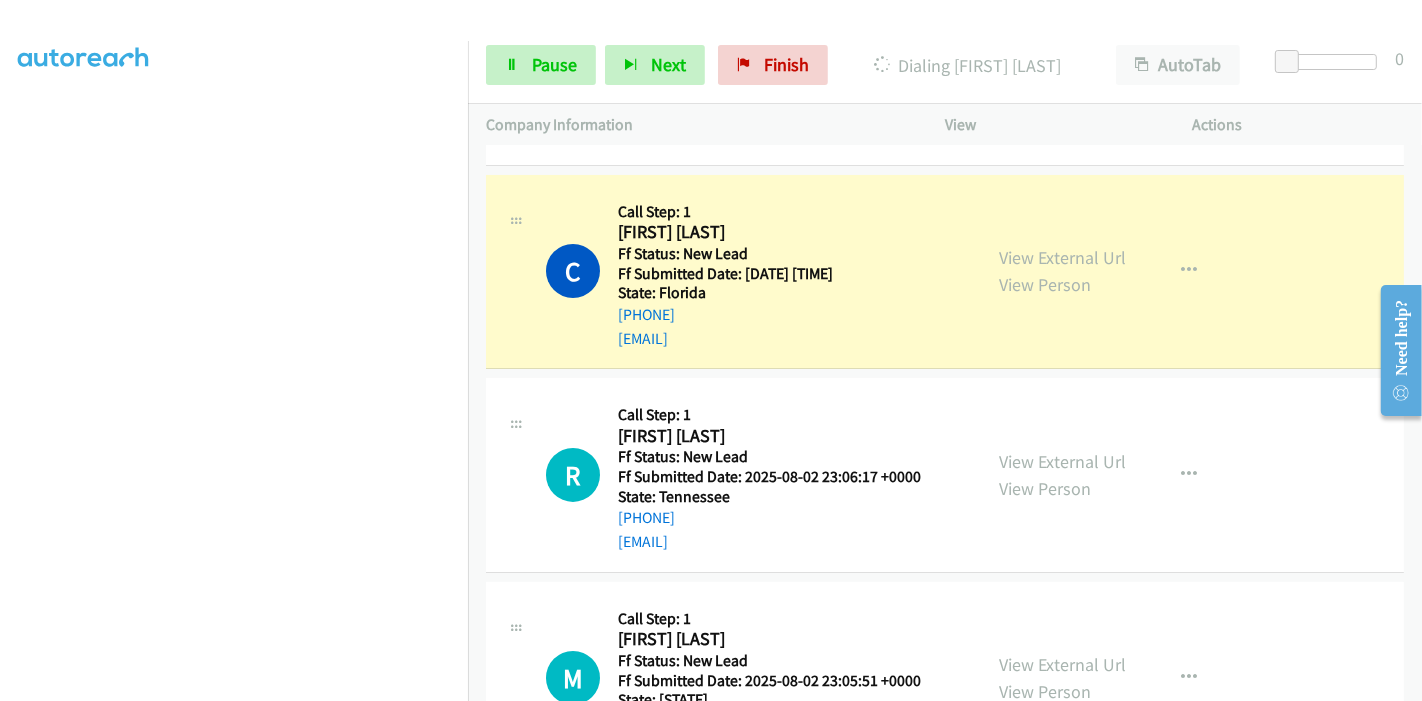 scroll, scrollTop: 200, scrollLeft: 0, axis: vertical 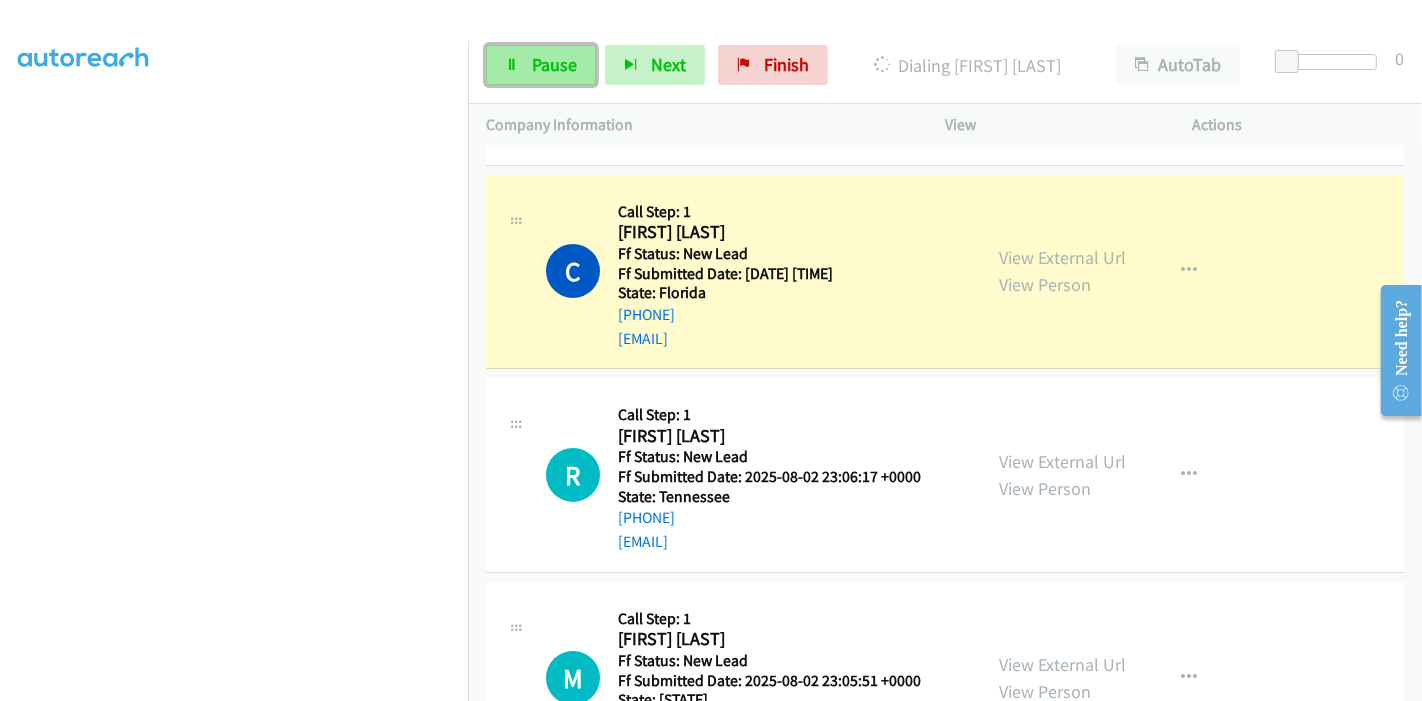 click on "Pause" at bounding box center [541, 65] 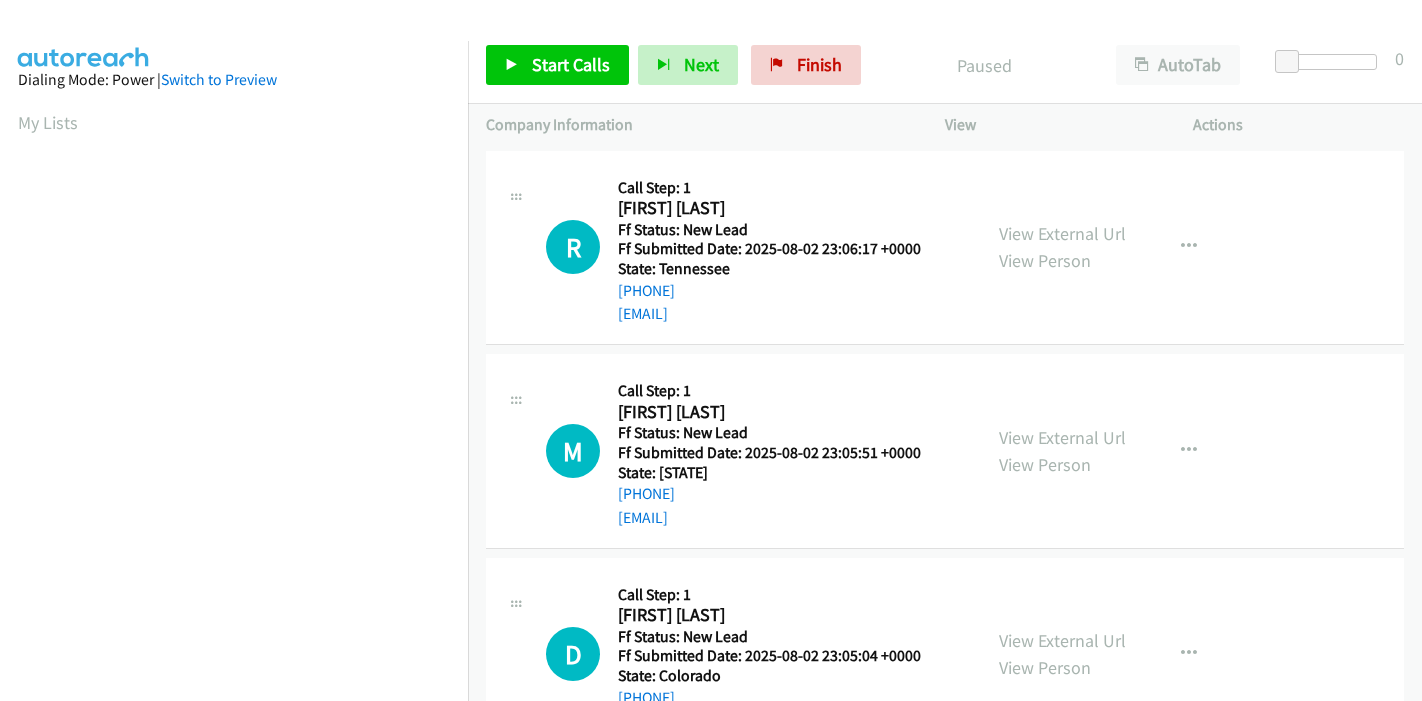 scroll, scrollTop: 0, scrollLeft: 0, axis: both 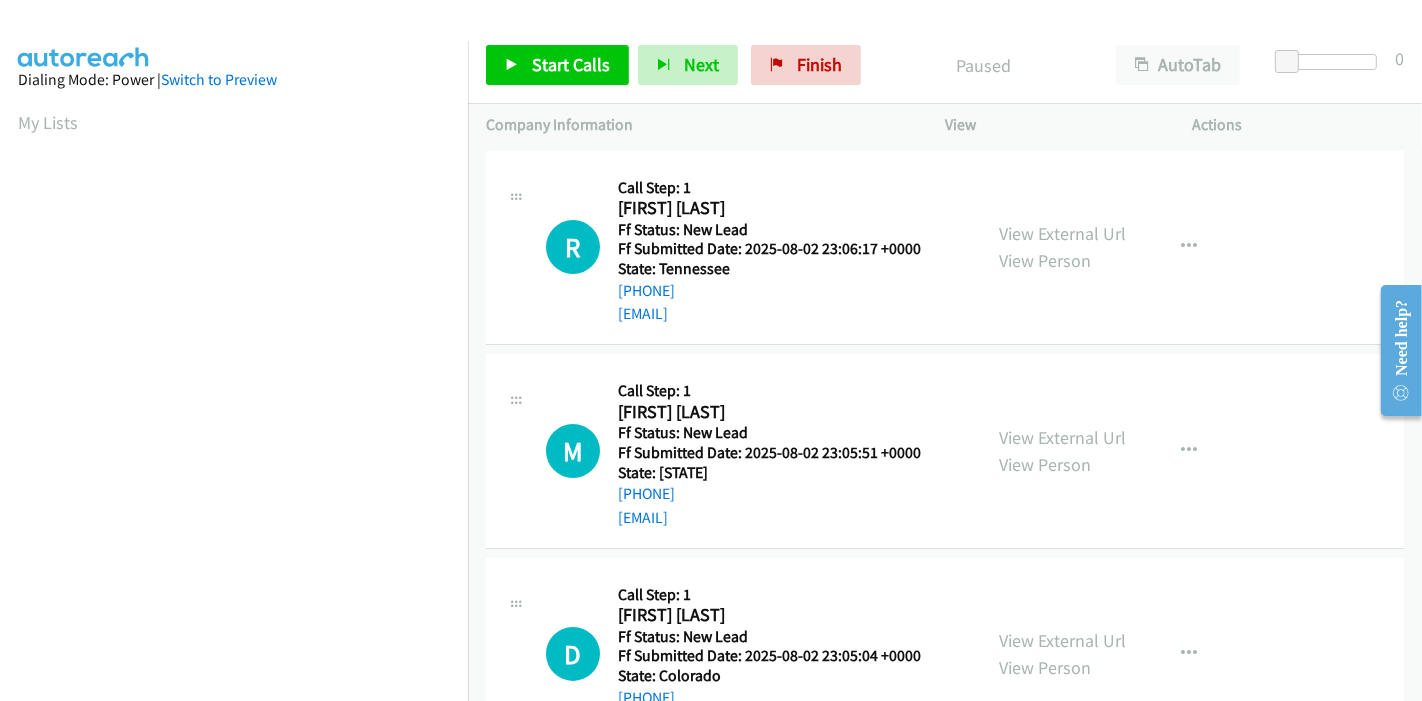 click on "Start Calls
Pause
Next
Finish
Paused
AutoTab
AutoTab
0" at bounding box center (945, 65) 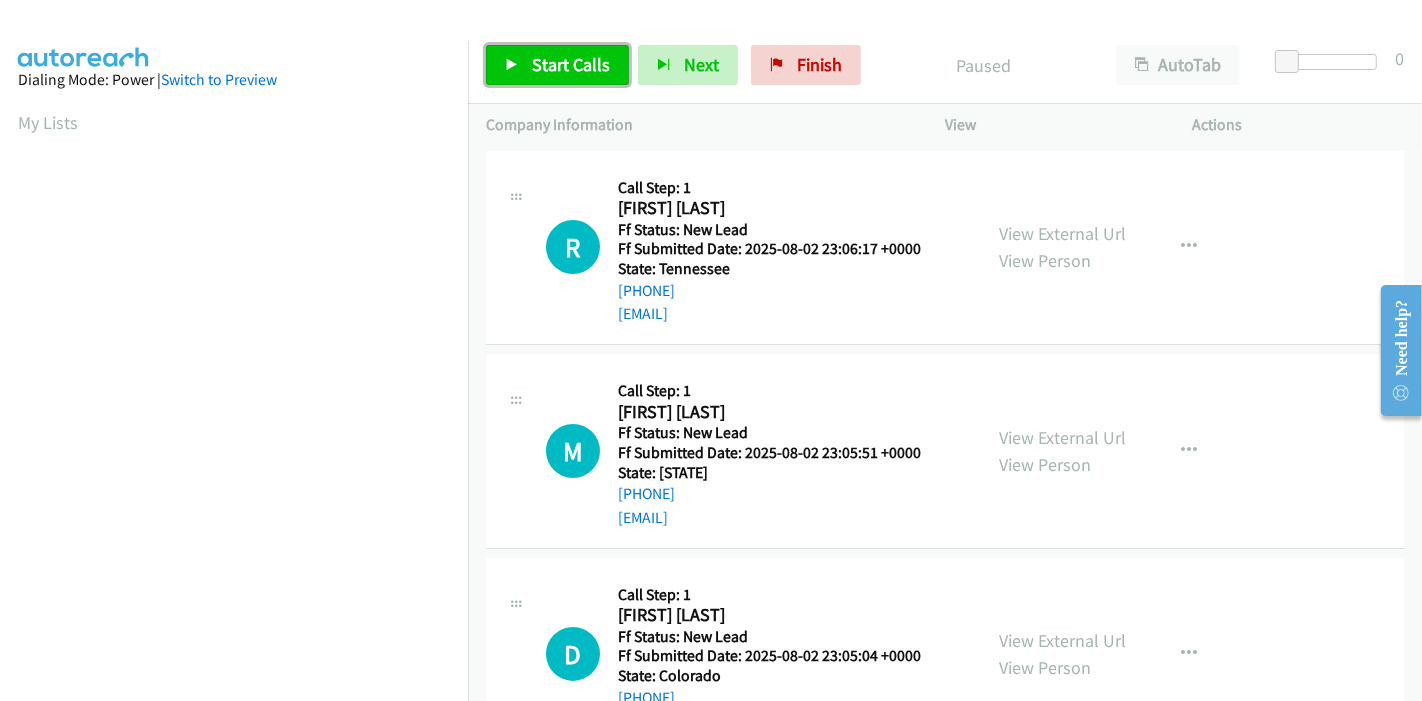 click on "Start Calls" at bounding box center [557, 65] 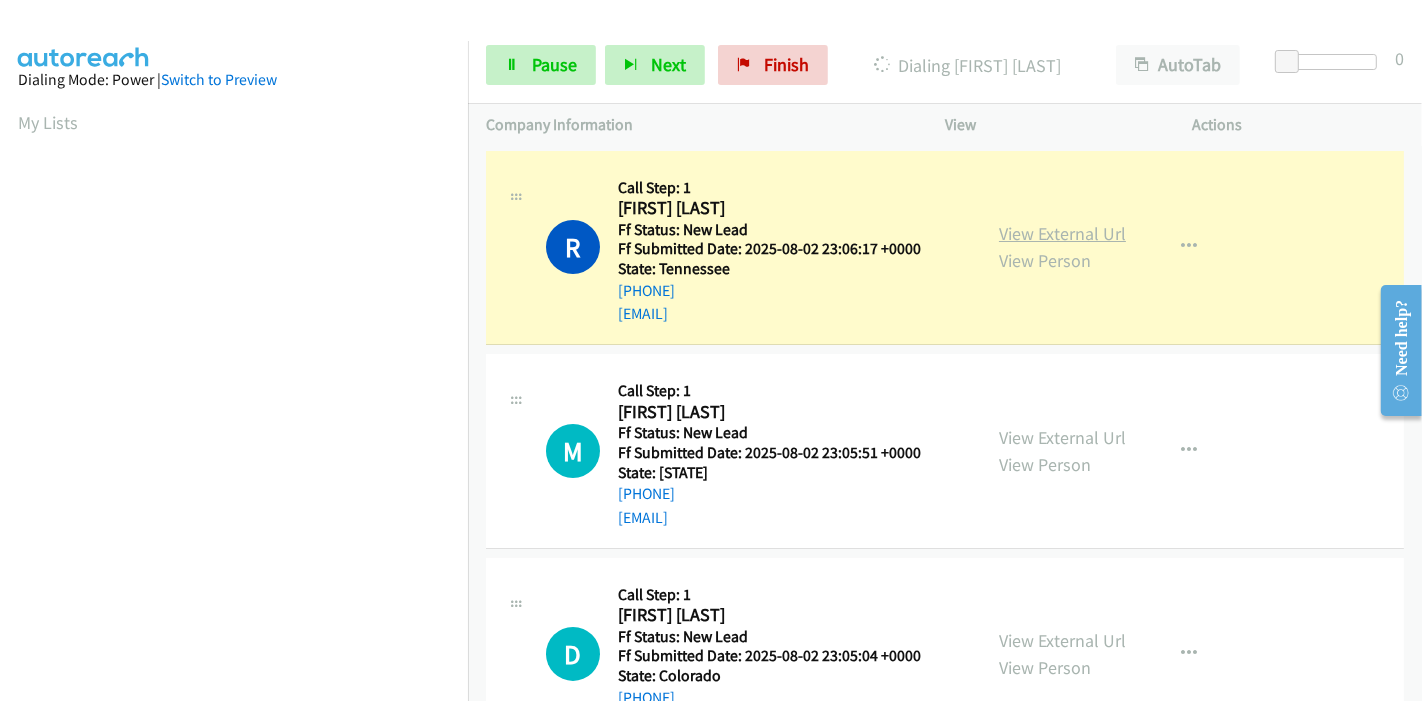 click on "View External Url" at bounding box center [1062, 233] 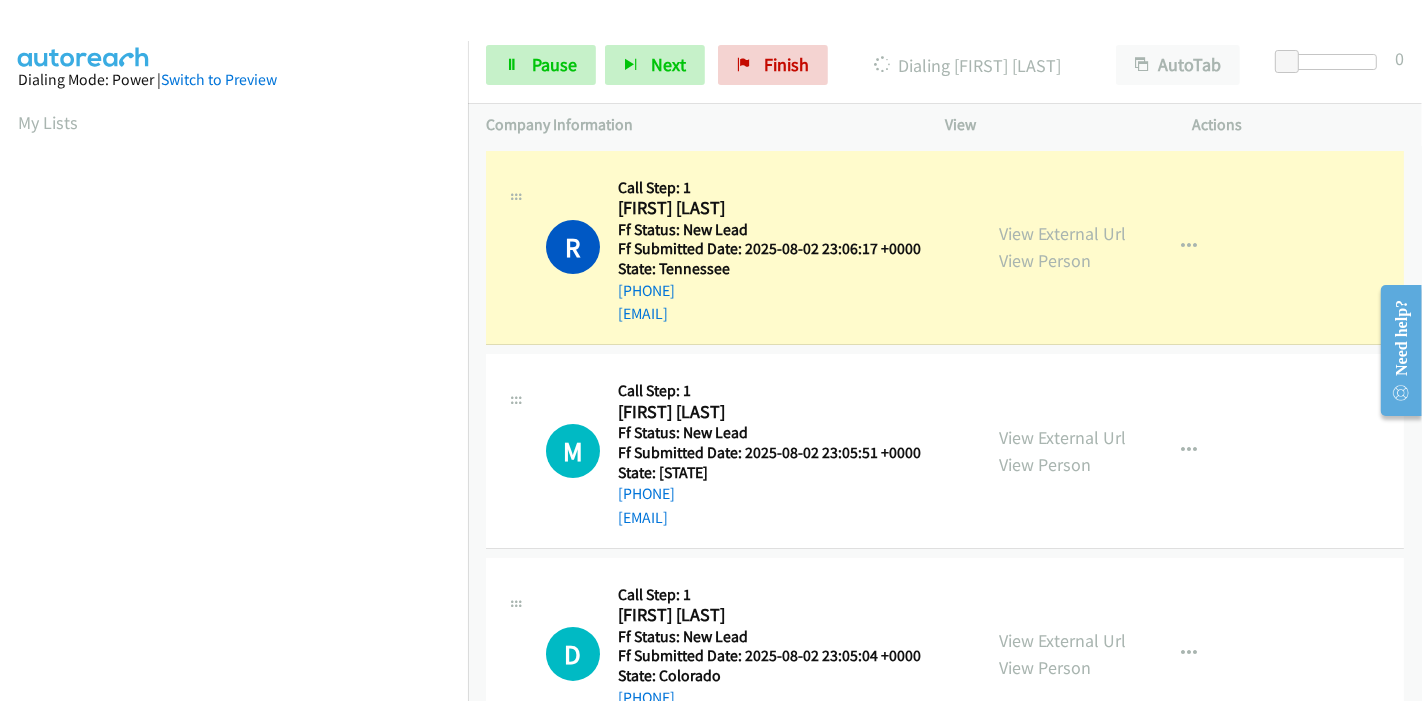 scroll, scrollTop: 422, scrollLeft: 0, axis: vertical 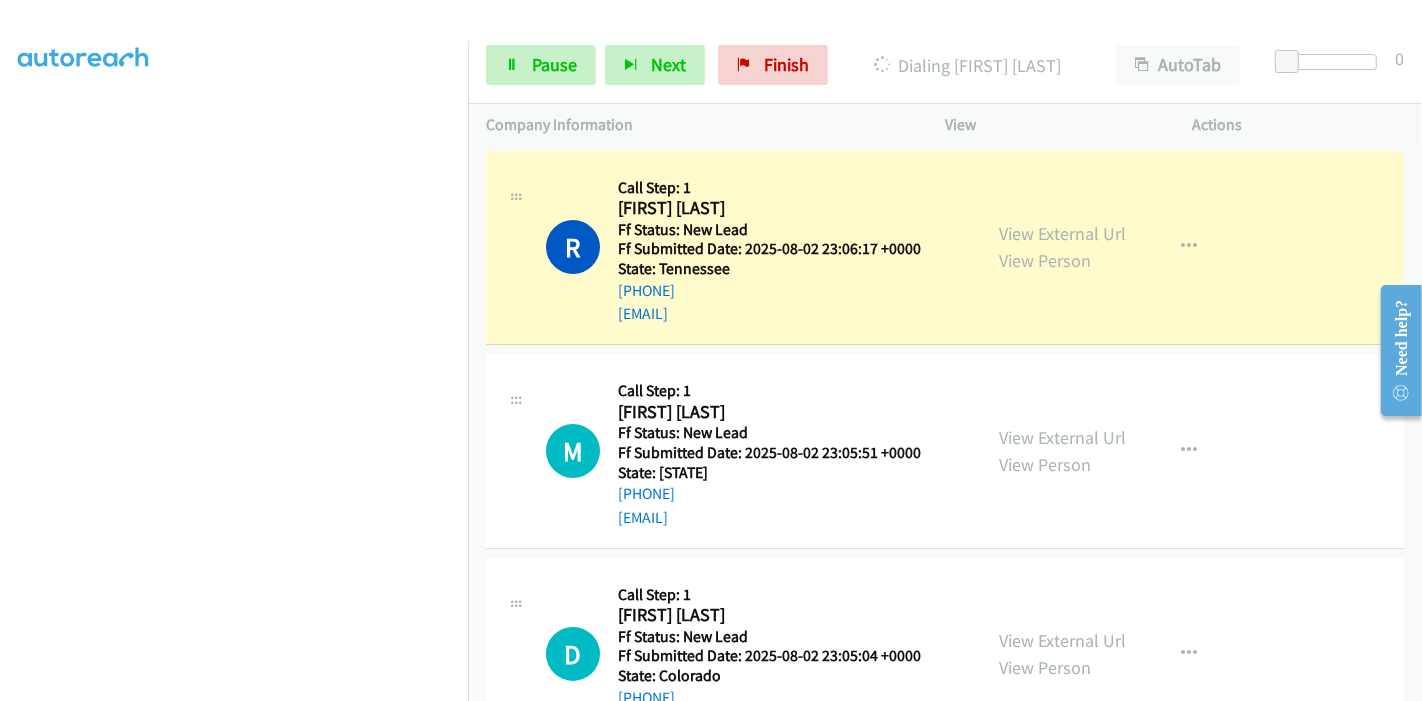 click at bounding box center [234, 226] 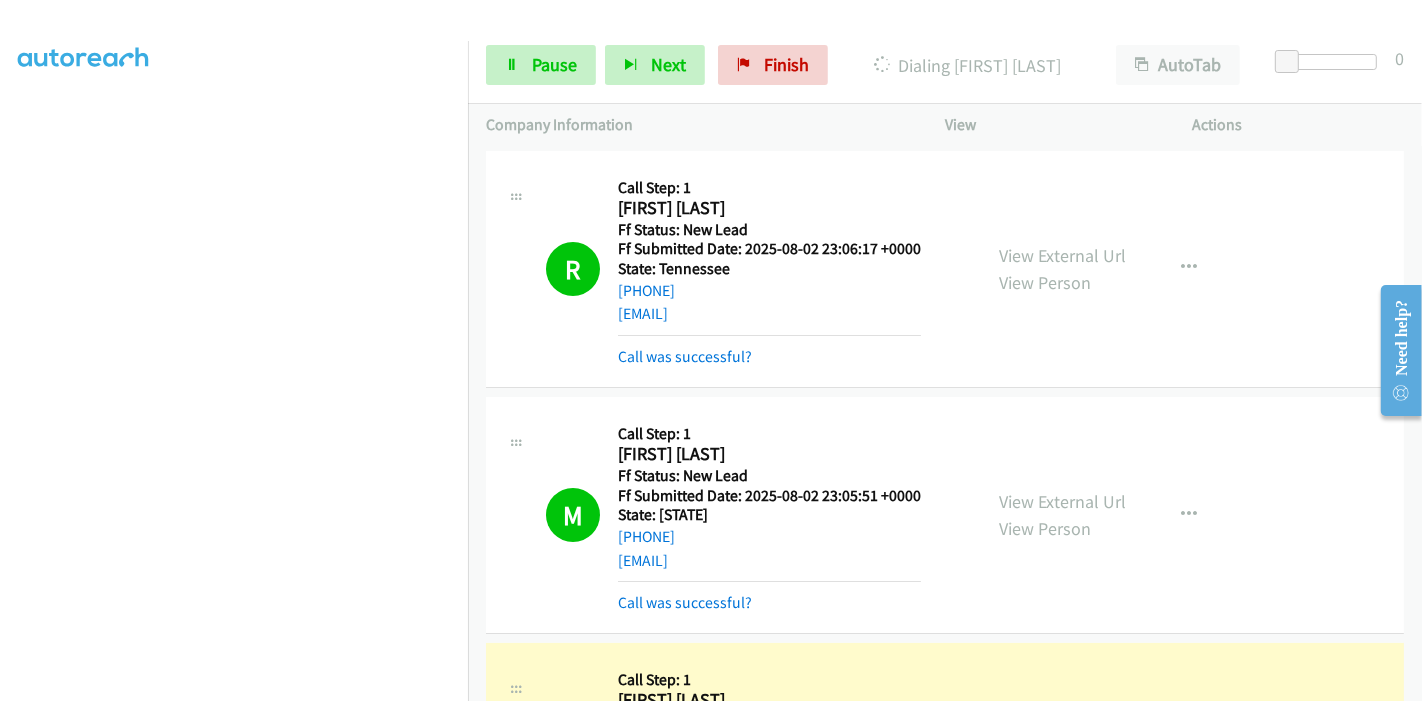 scroll, scrollTop: 0, scrollLeft: 0, axis: both 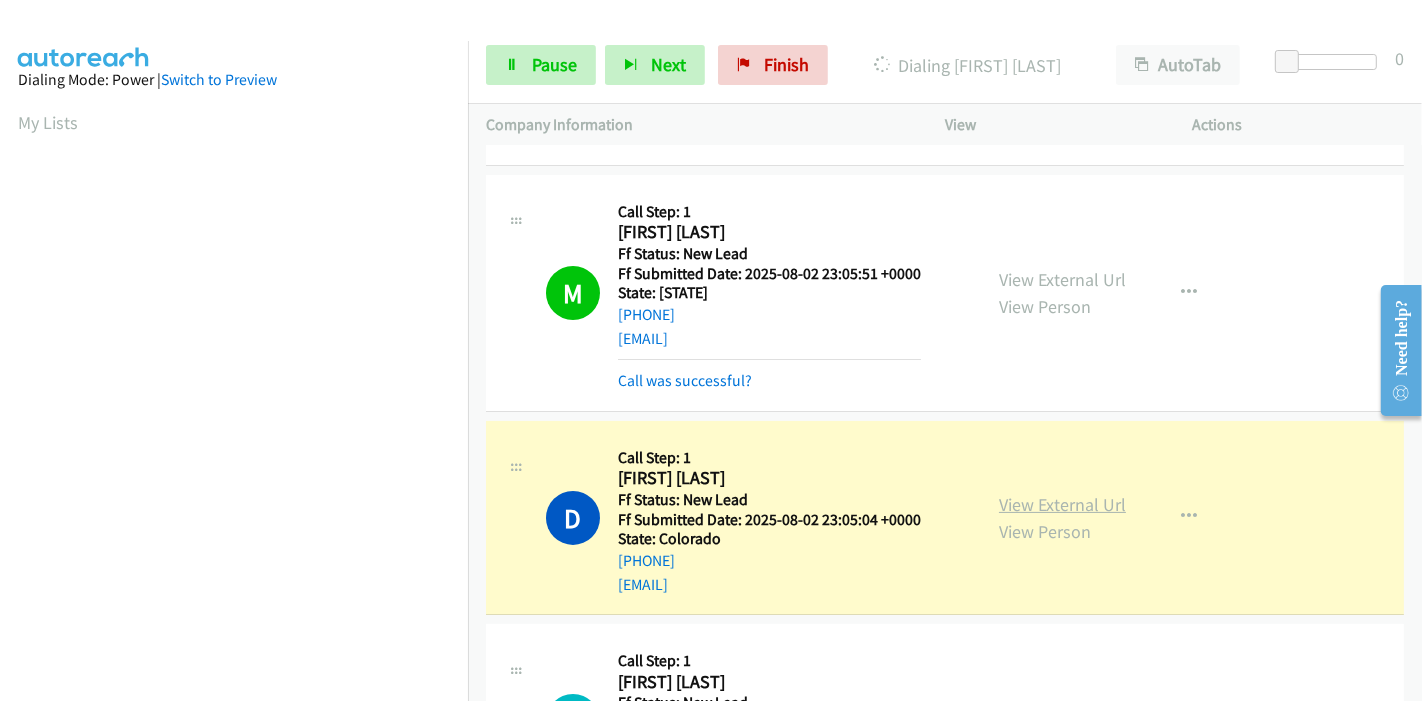 click on "View External Url" at bounding box center (1062, 504) 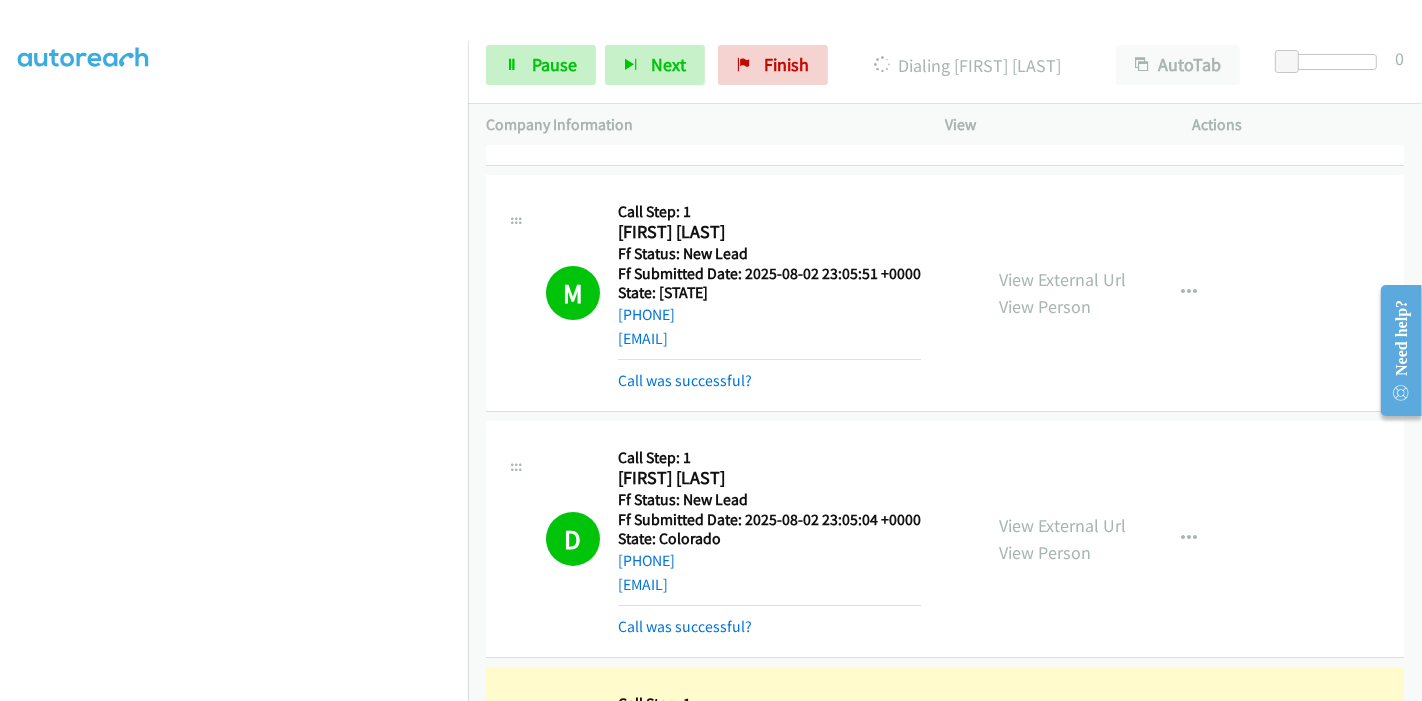 scroll, scrollTop: 0, scrollLeft: 0, axis: both 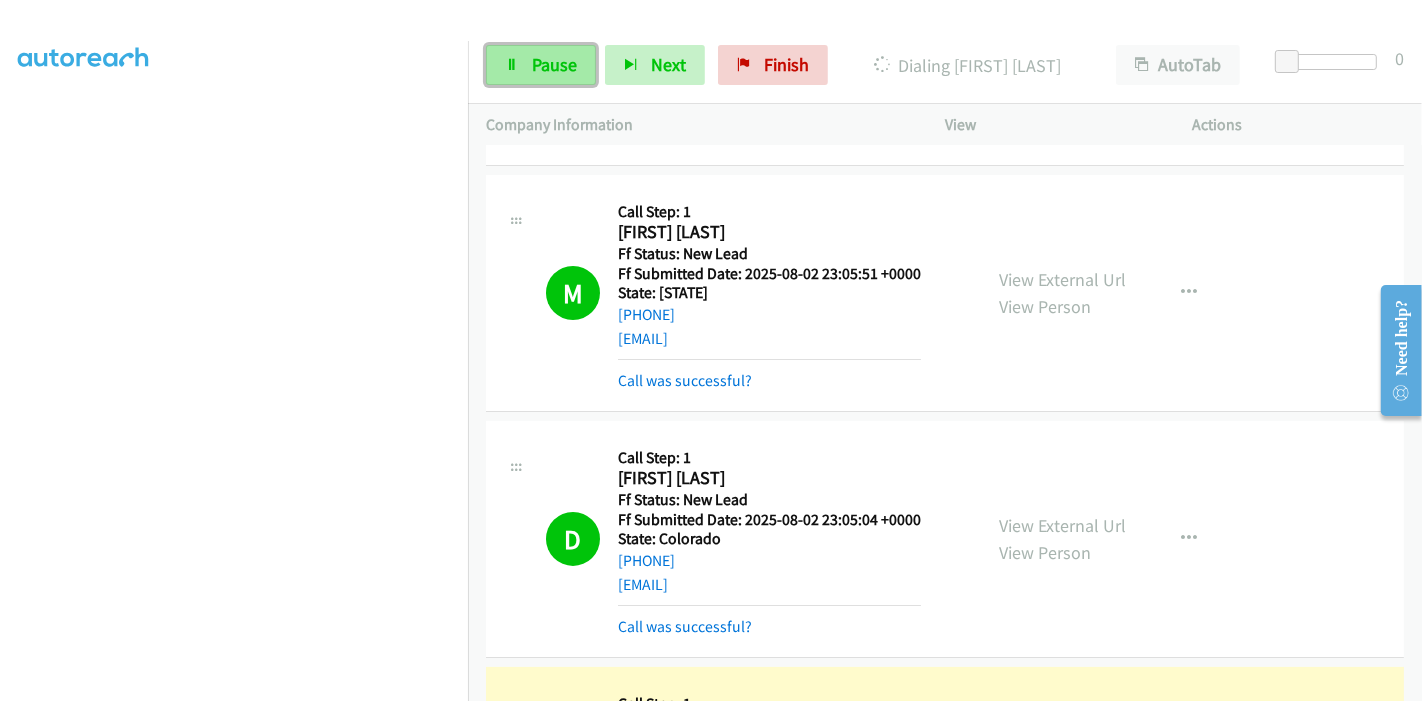 click on "Pause" at bounding box center (554, 64) 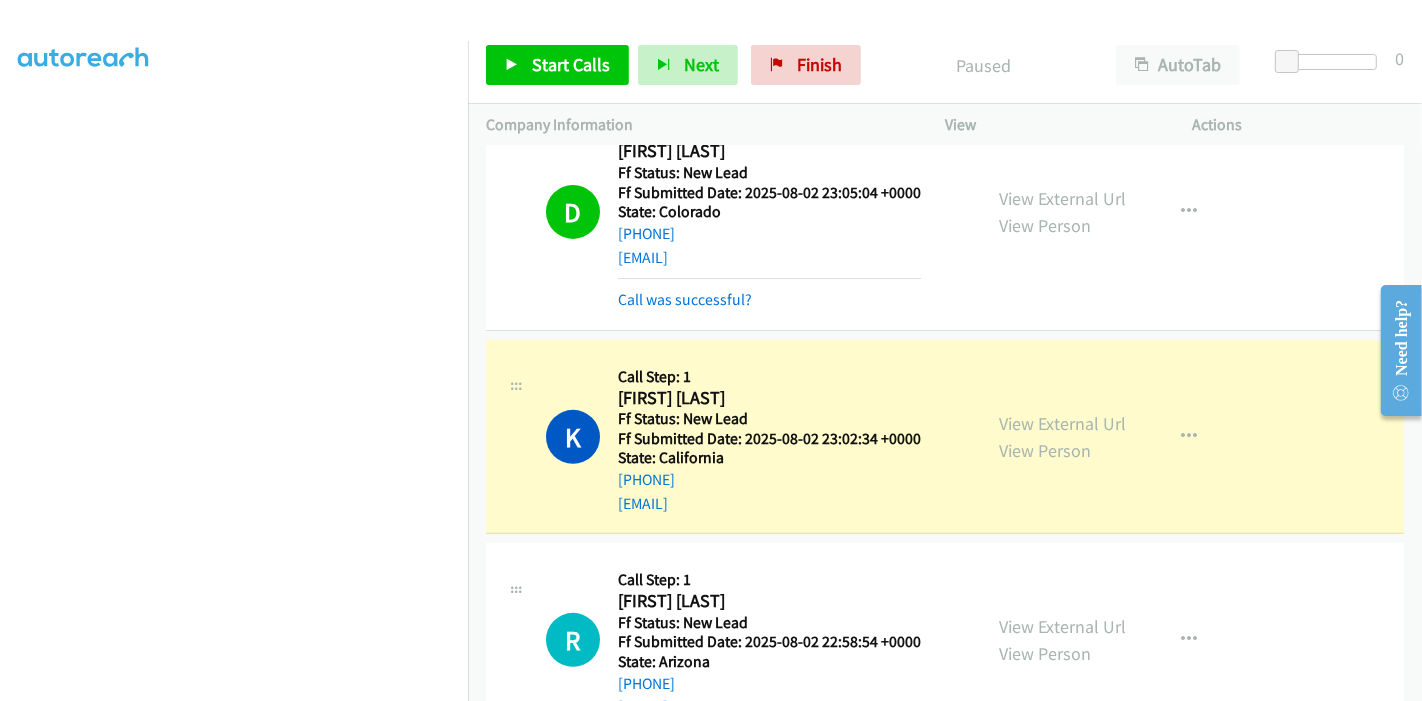 scroll, scrollTop: 555, scrollLeft: 0, axis: vertical 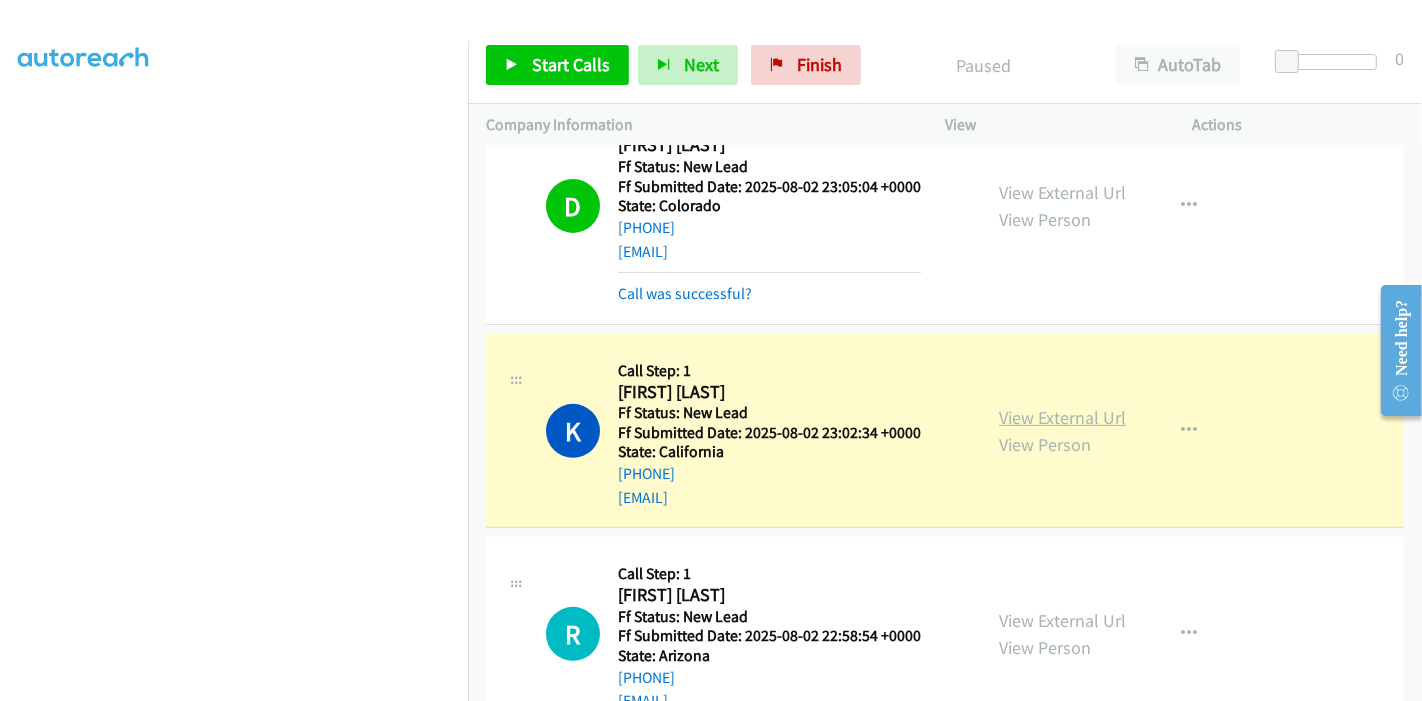 click on "View External Url" at bounding box center [1062, 417] 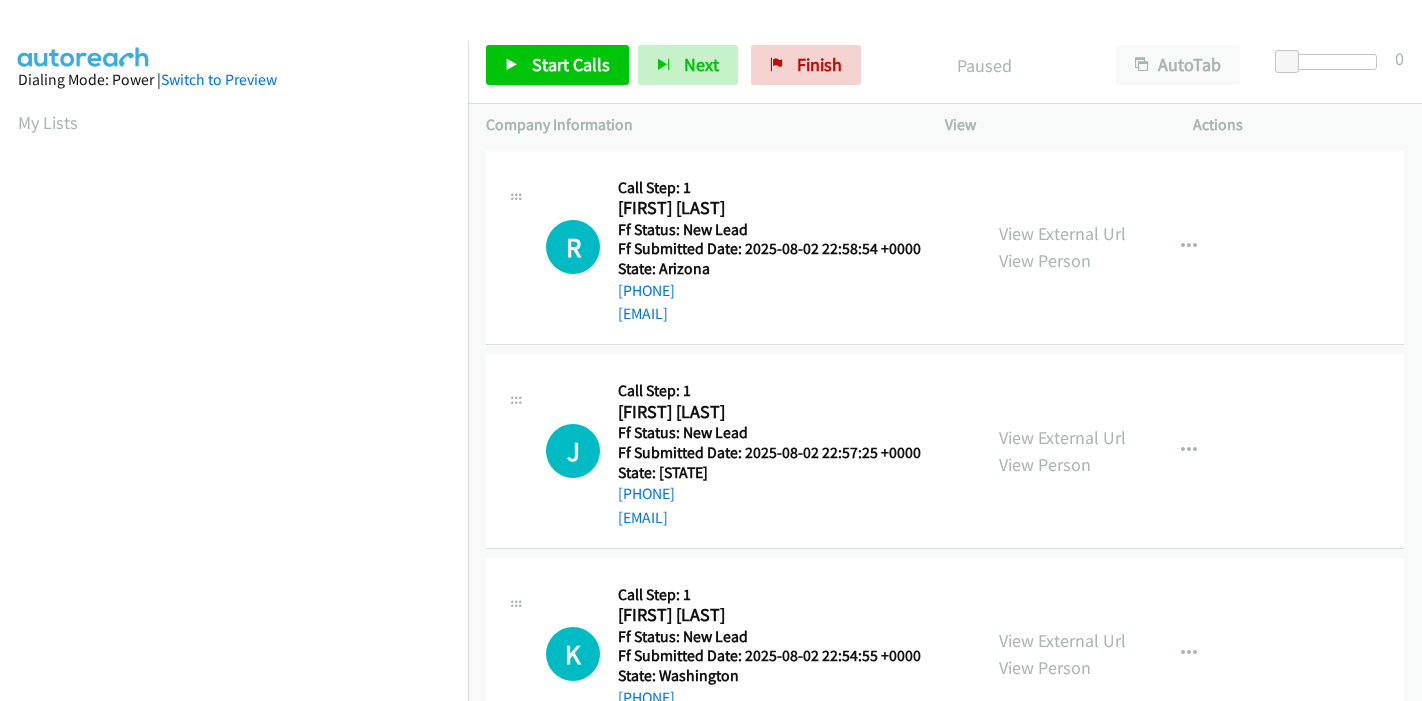 scroll, scrollTop: 0, scrollLeft: 0, axis: both 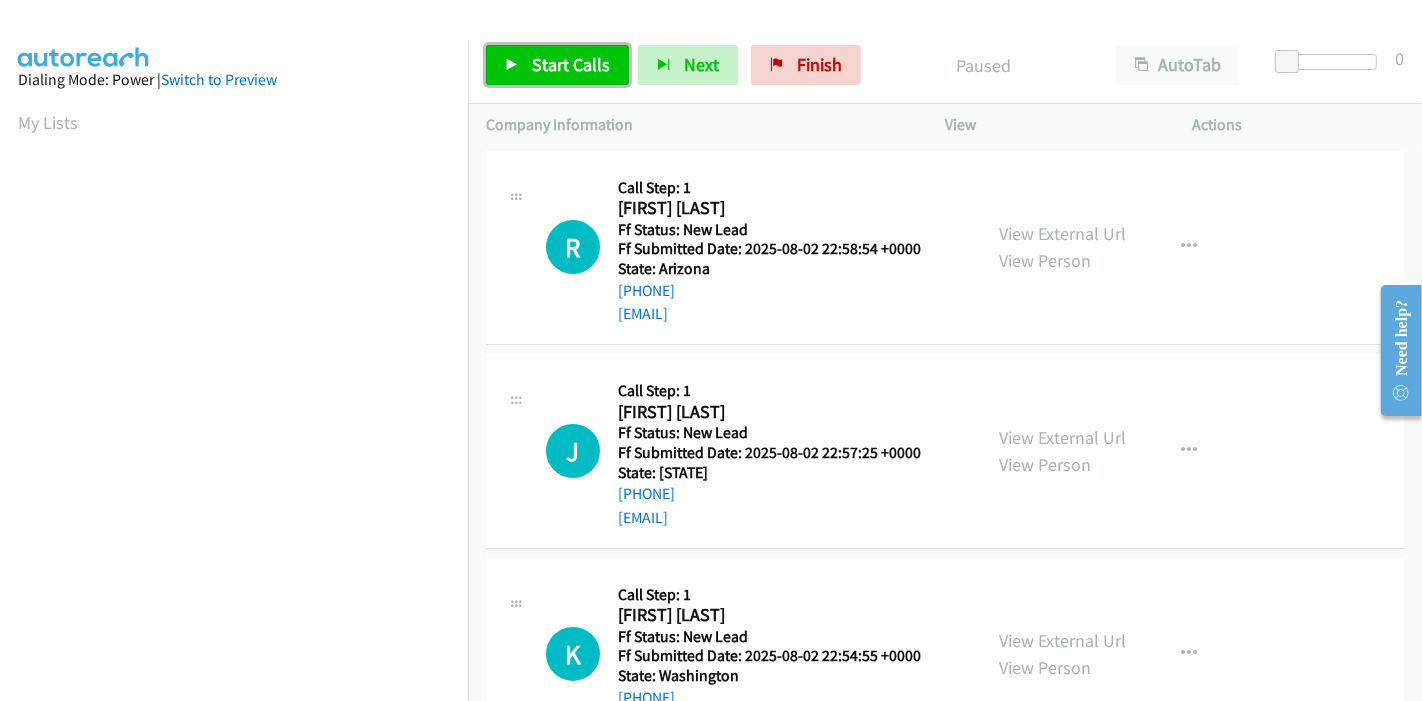 click on "Start Calls" at bounding box center [557, 65] 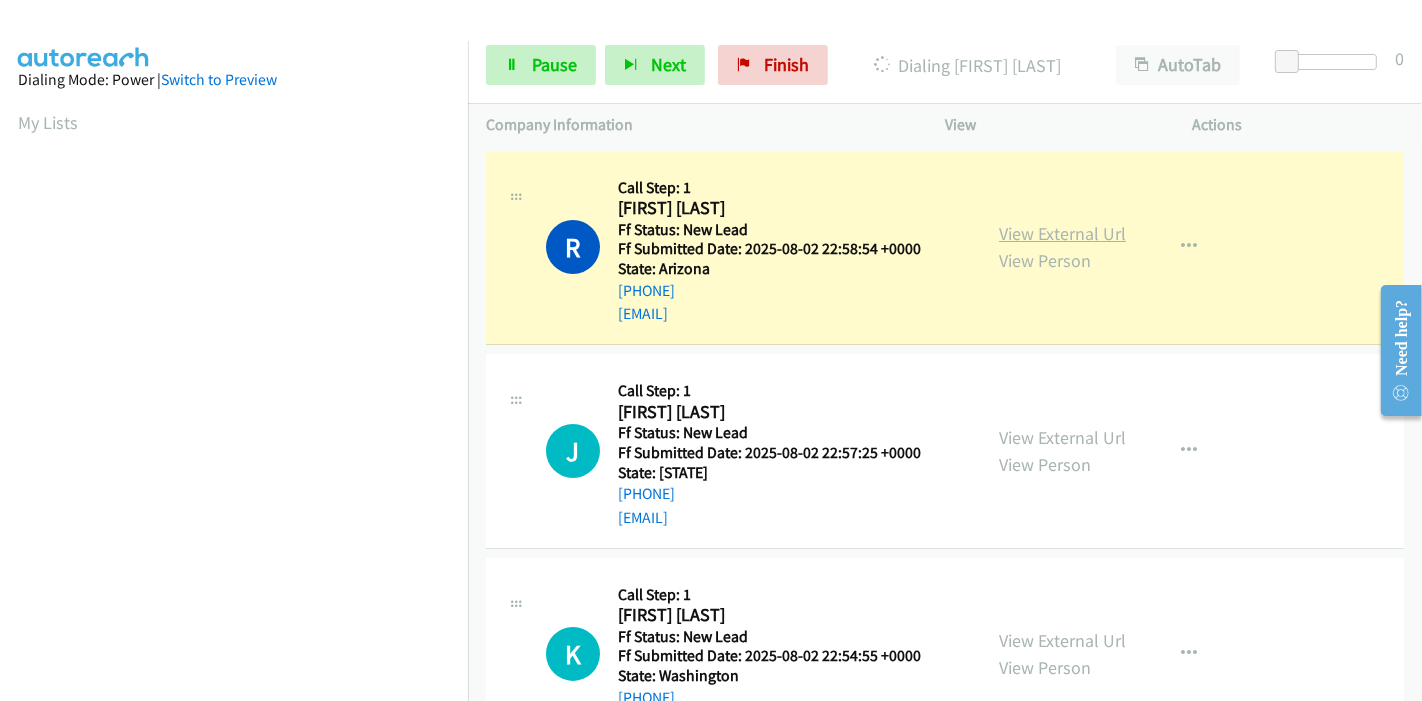 click on "View External Url" at bounding box center [1062, 233] 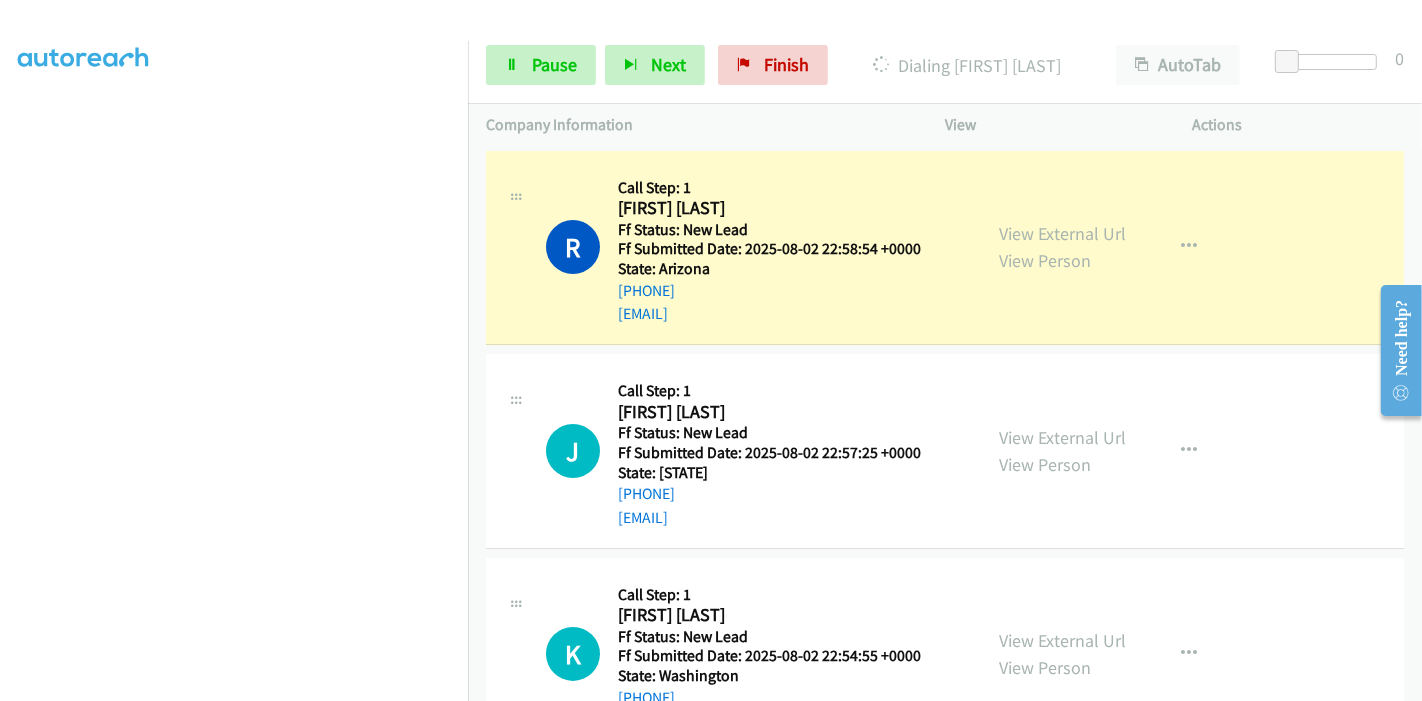 scroll, scrollTop: 0, scrollLeft: 0, axis: both 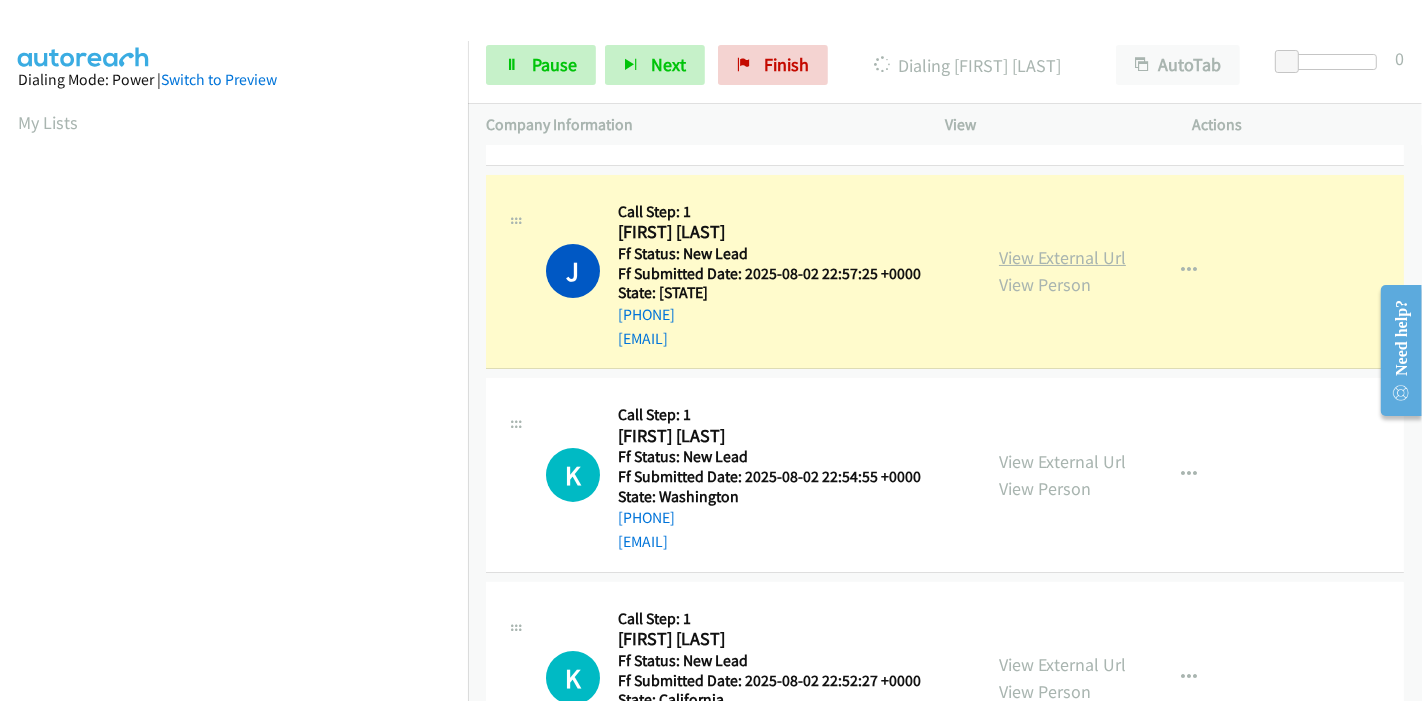 click on "View External Url" at bounding box center (1062, 257) 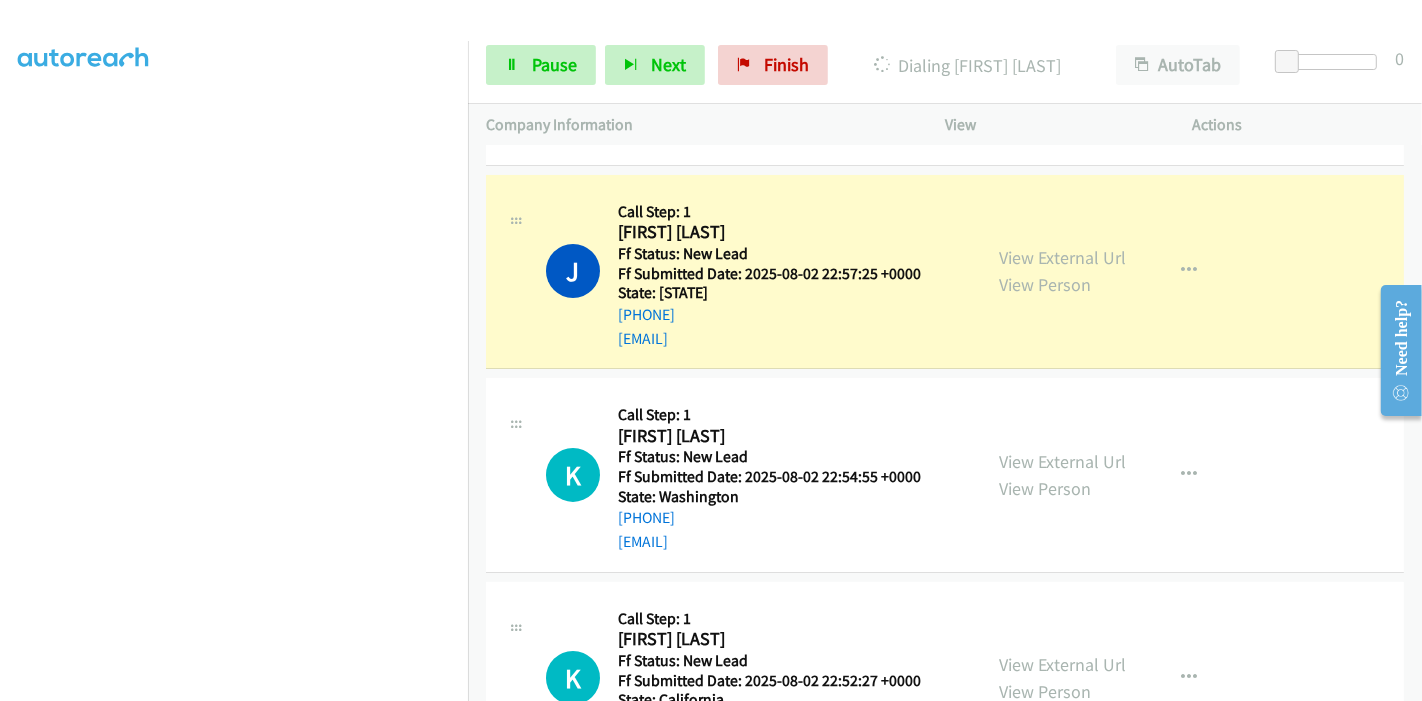 scroll, scrollTop: 0, scrollLeft: 0, axis: both 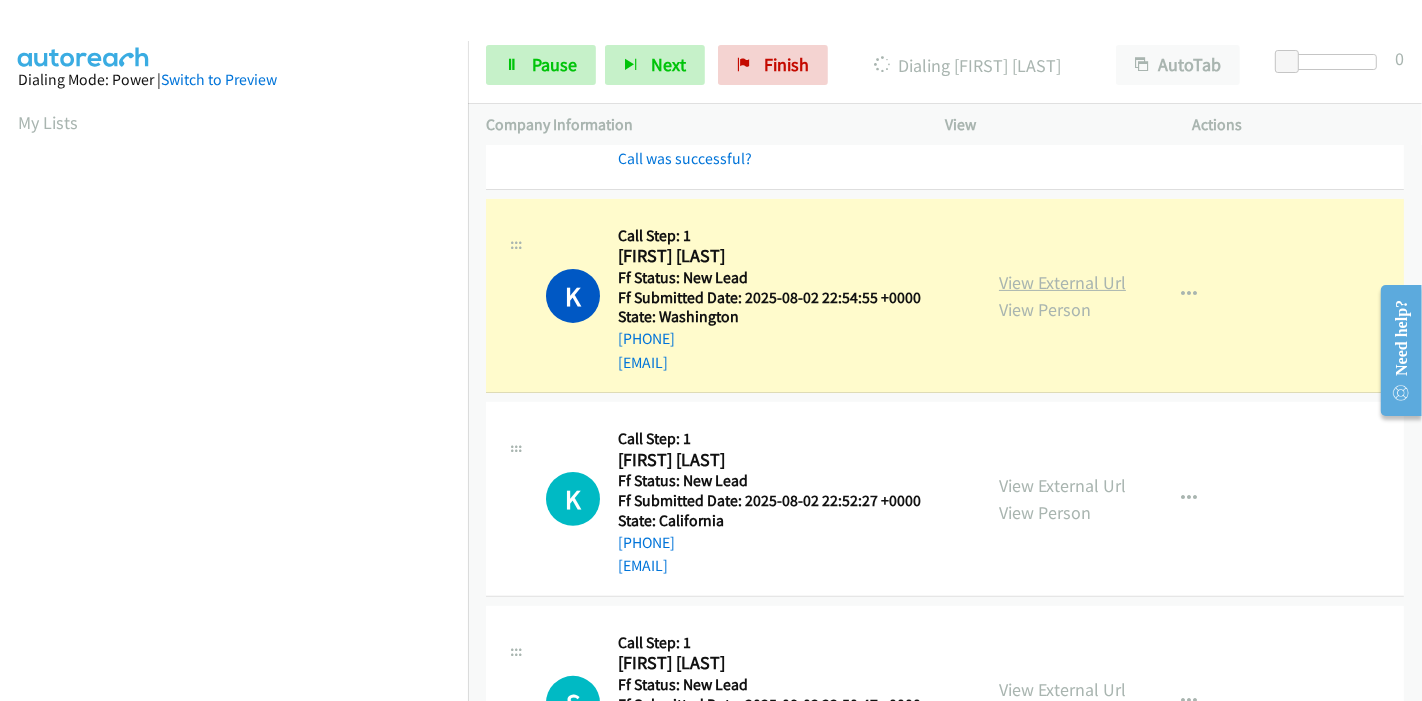 click on "View External Url" at bounding box center [1062, 282] 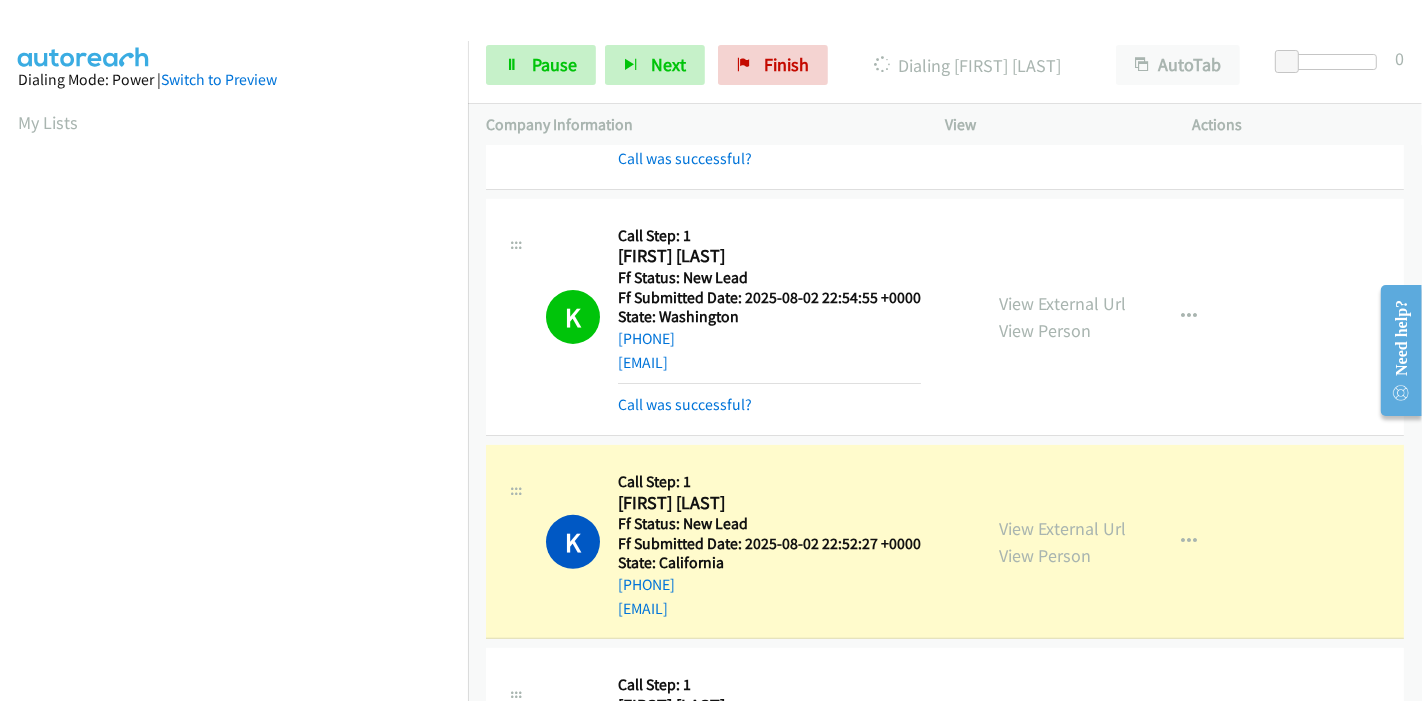 scroll, scrollTop: 422, scrollLeft: 0, axis: vertical 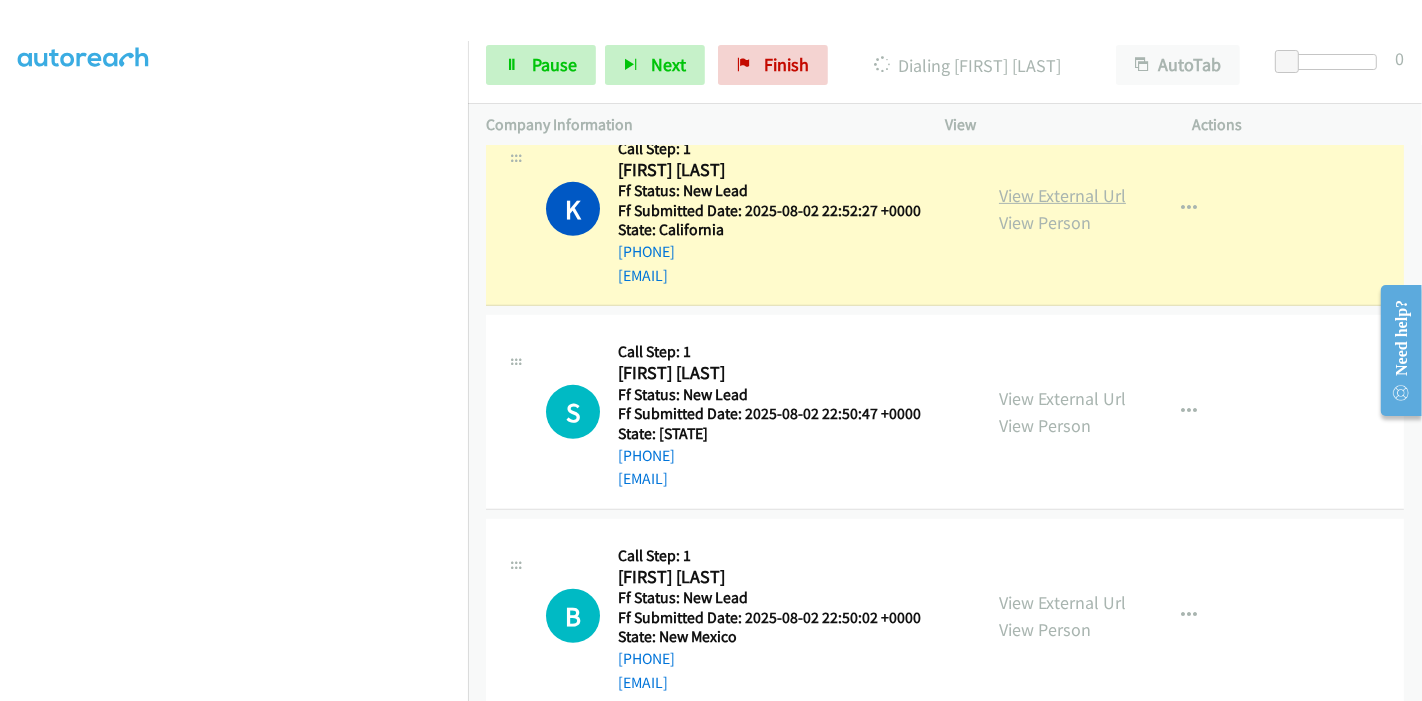 click on "View External Url" at bounding box center (1062, 195) 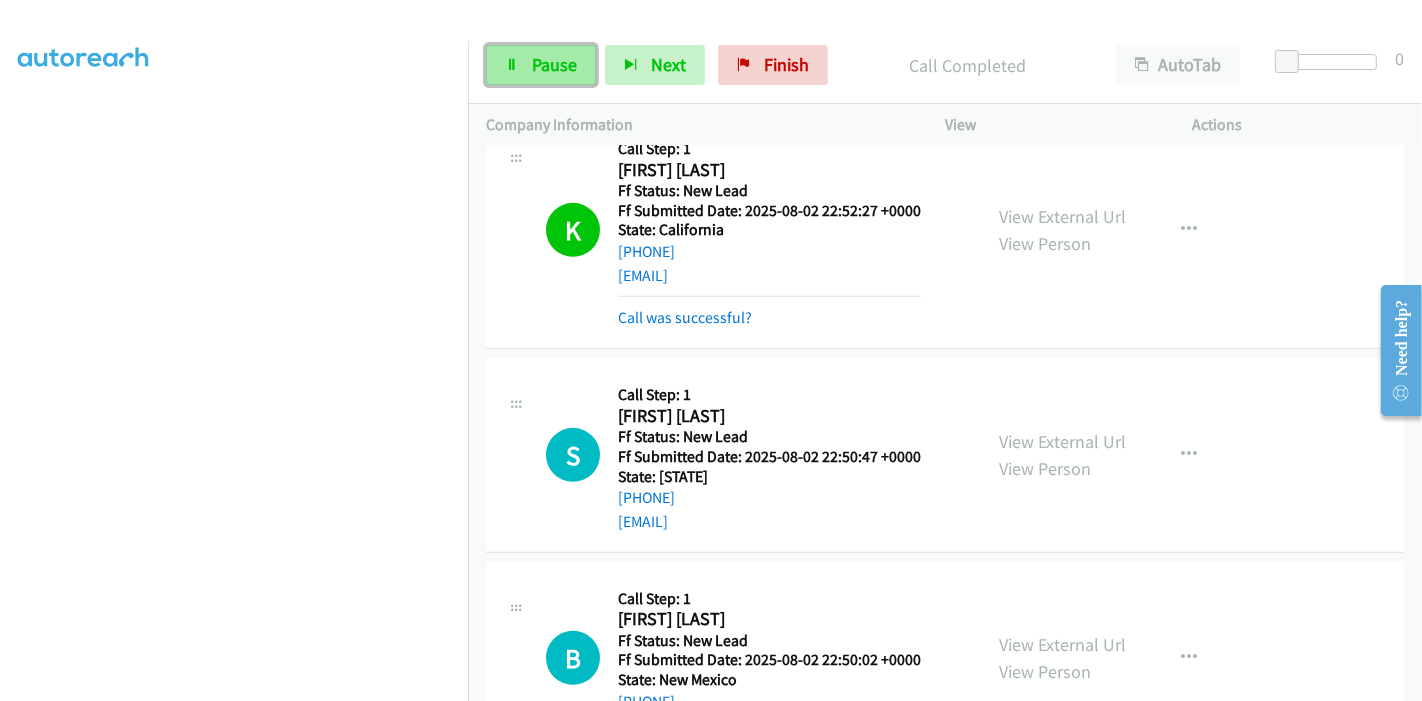 click on "Pause" at bounding box center [541, 65] 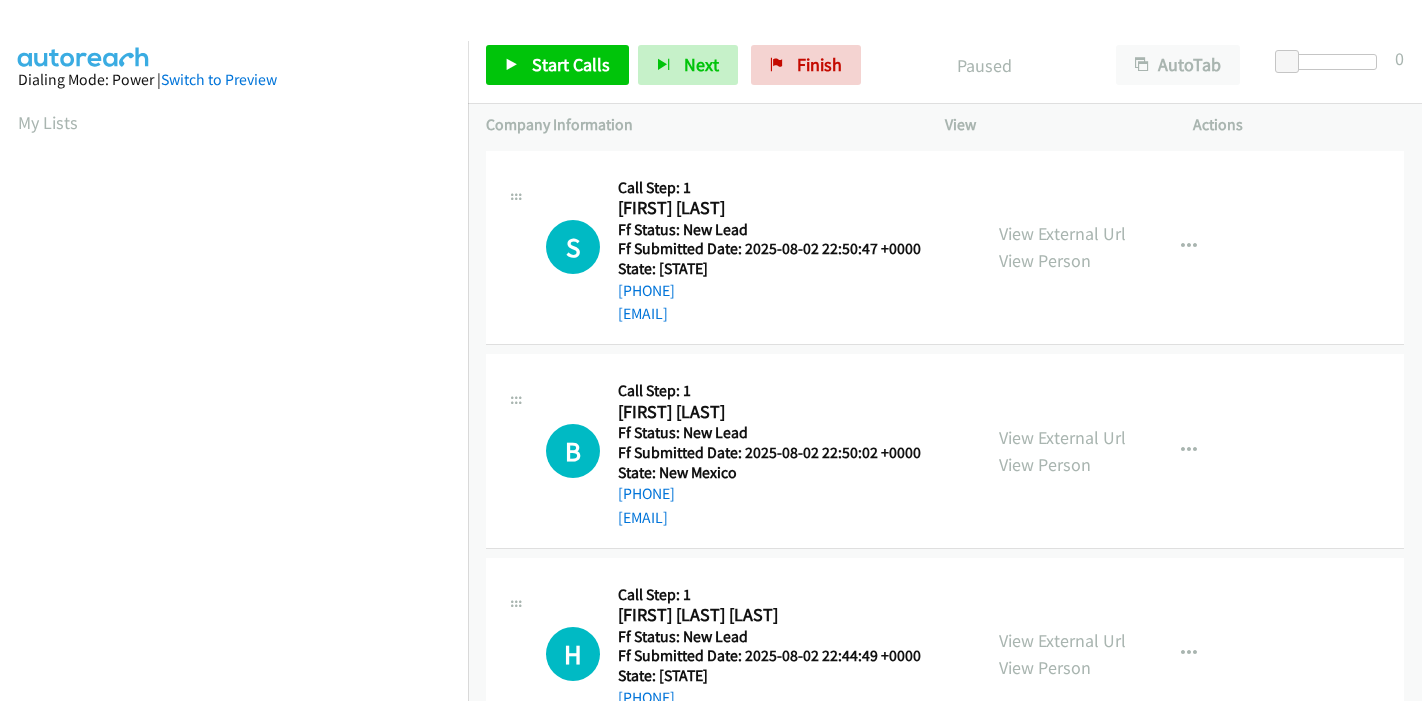 scroll, scrollTop: 0, scrollLeft: 0, axis: both 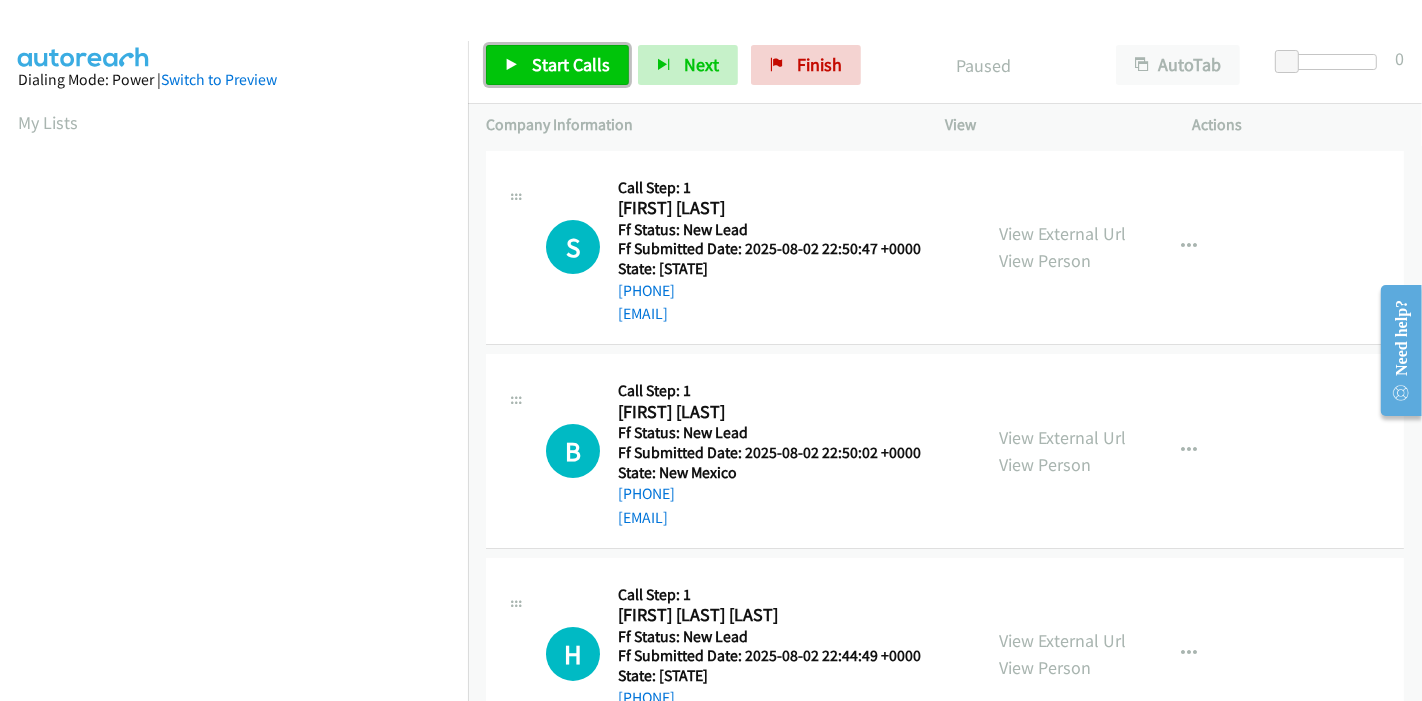 click on "Start Calls" at bounding box center [571, 64] 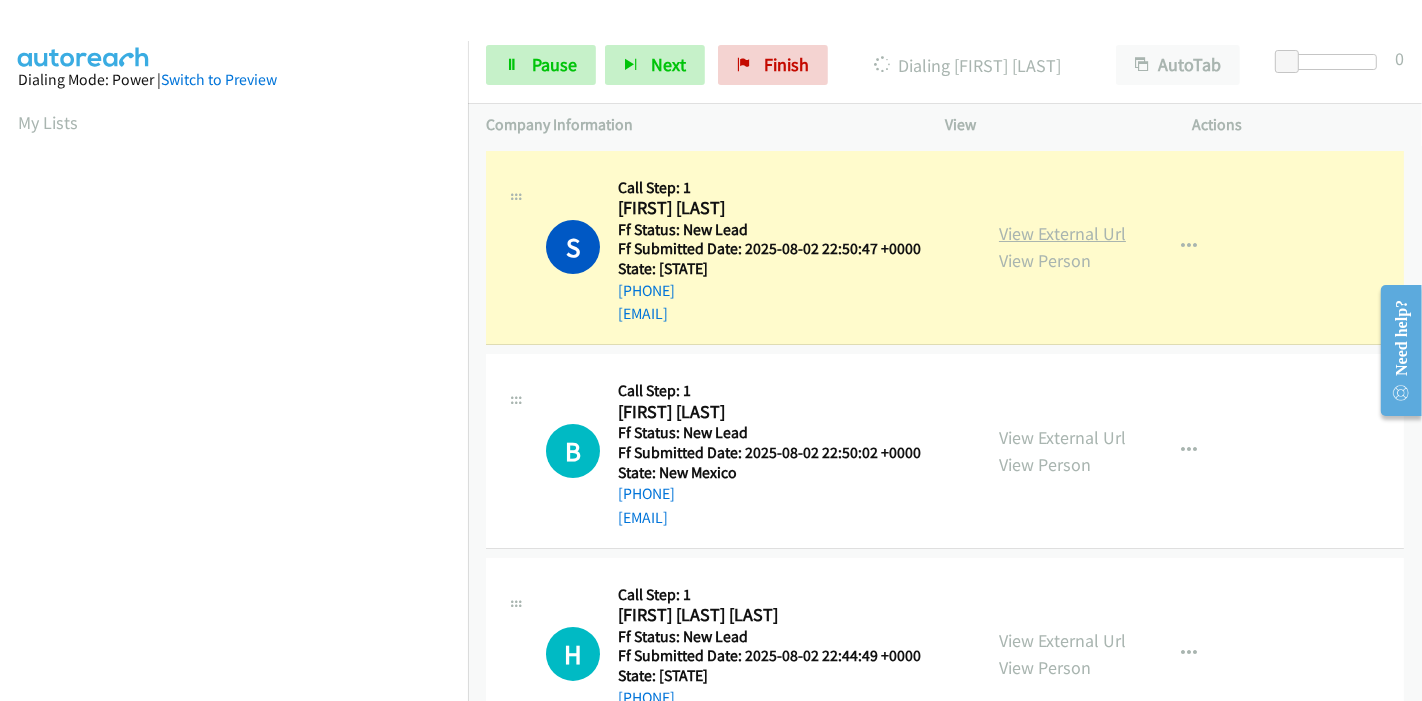 click on "View External Url" at bounding box center [1062, 233] 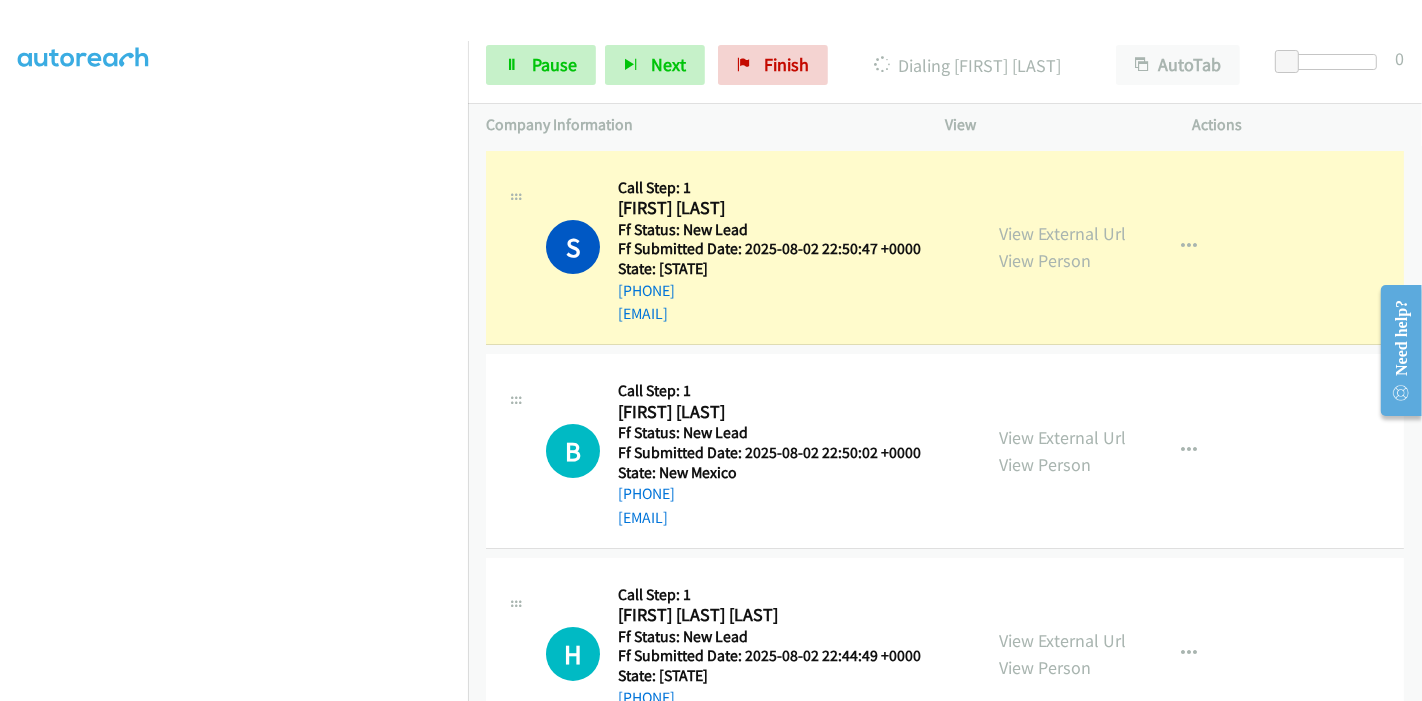 scroll, scrollTop: 0, scrollLeft: 0, axis: both 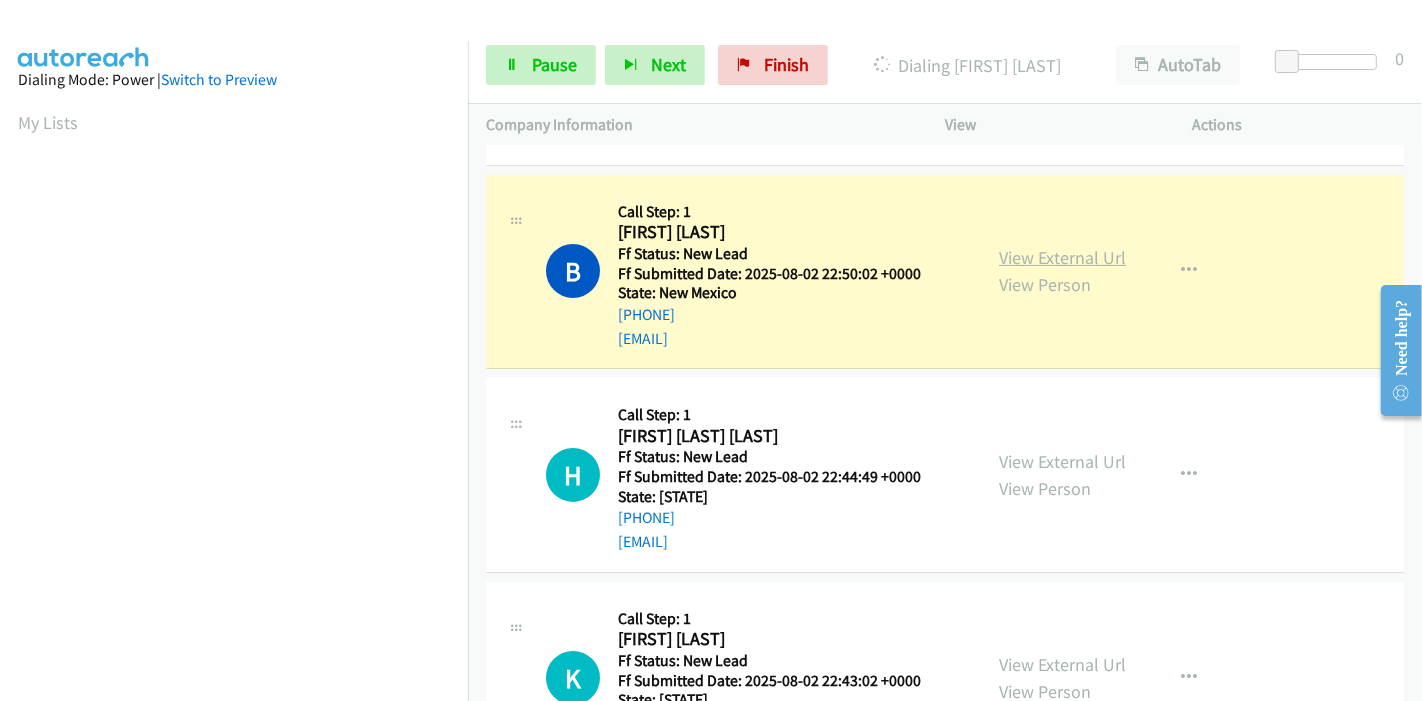 click on "View External Url" at bounding box center (1062, 257) 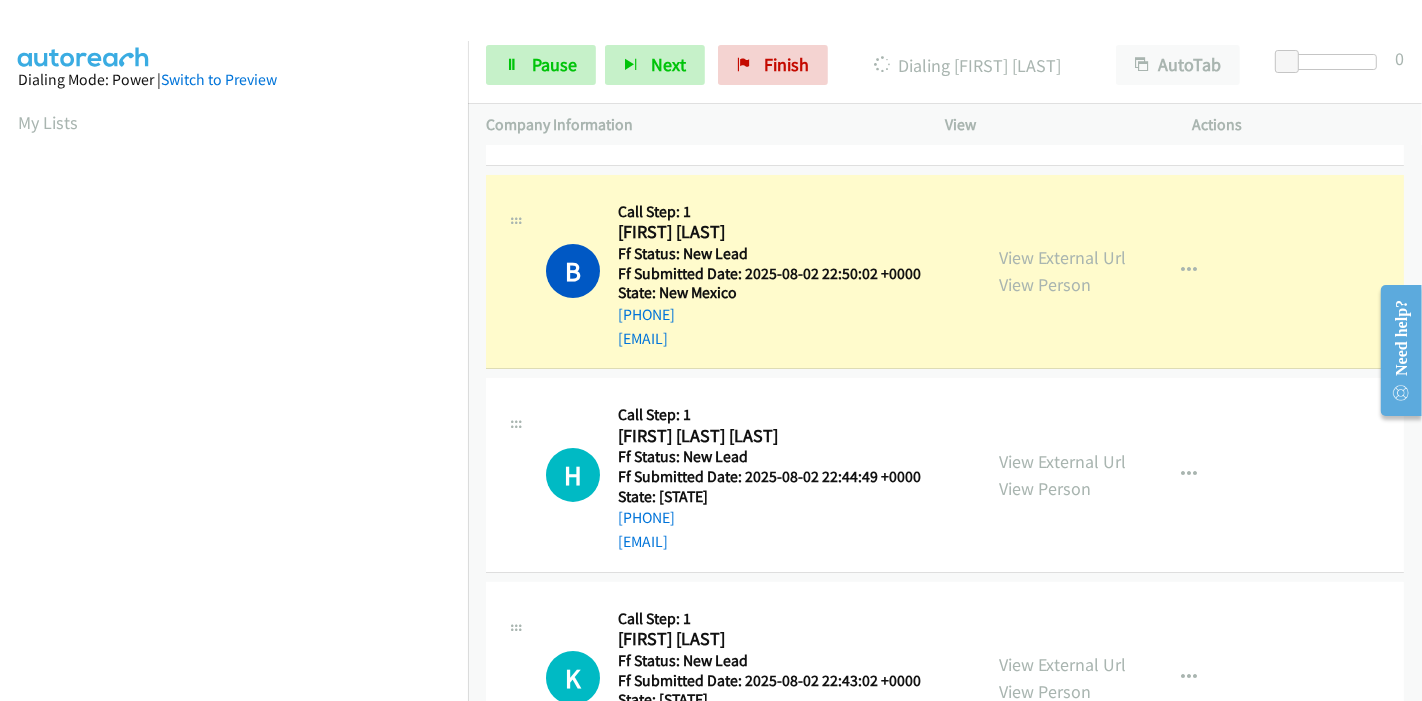 scroll, scrollTop: 422, scrollLeft: 0, axis: vertical 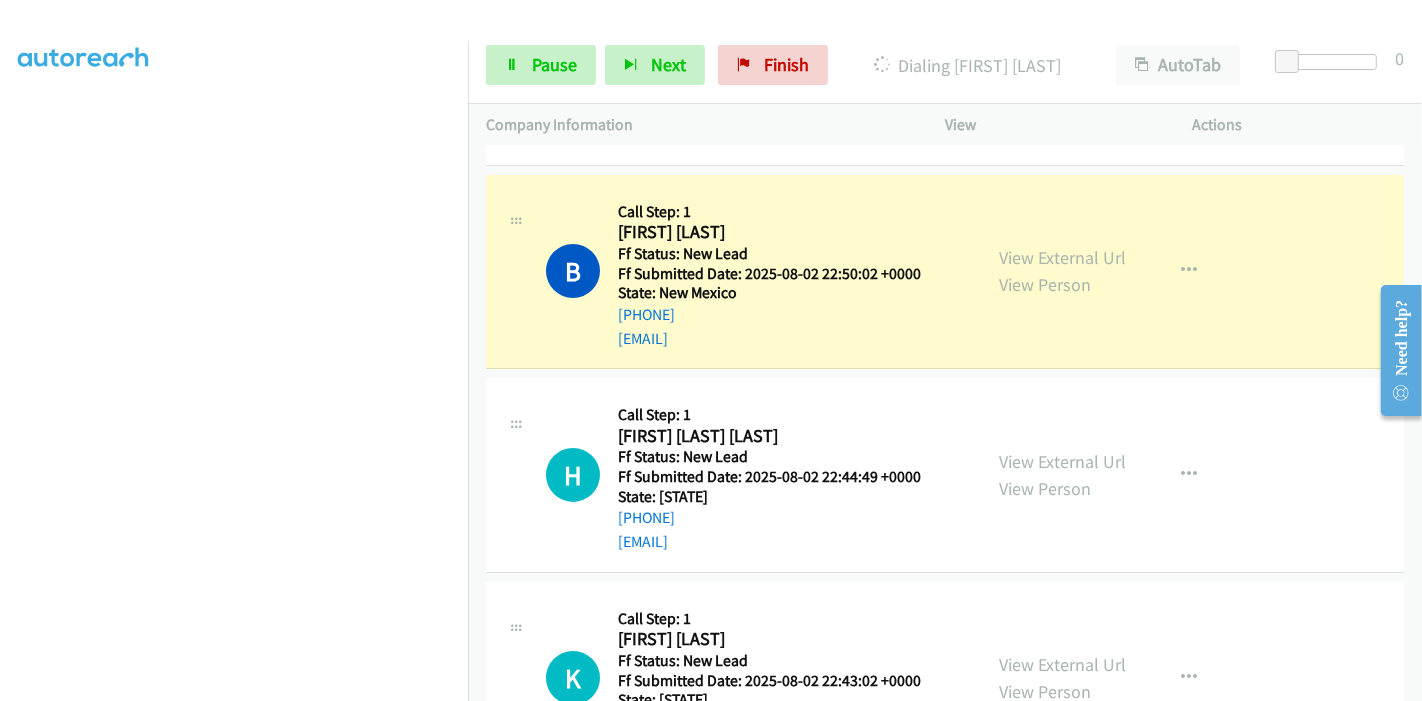 click at bounding box center [234, 226] 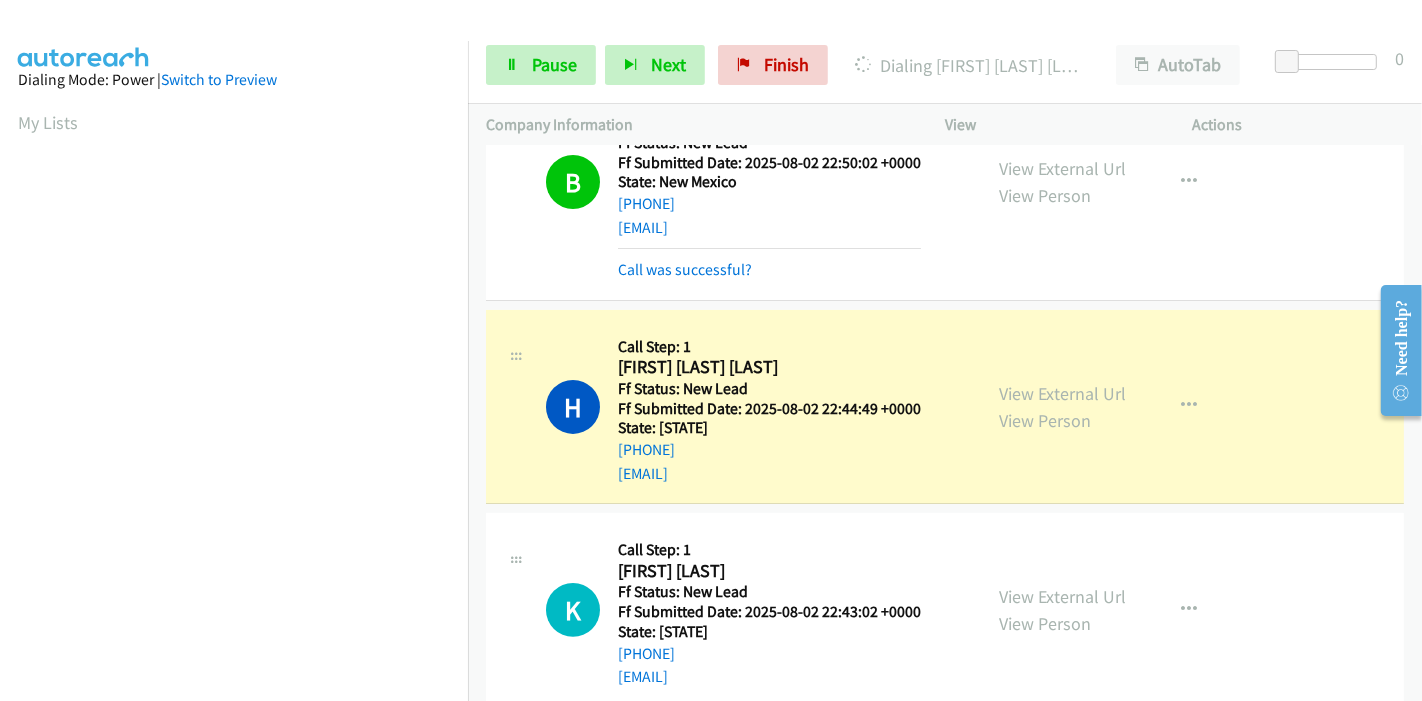 scroll, scrollTop: 444, scrollLeft: 0, axis: vertical 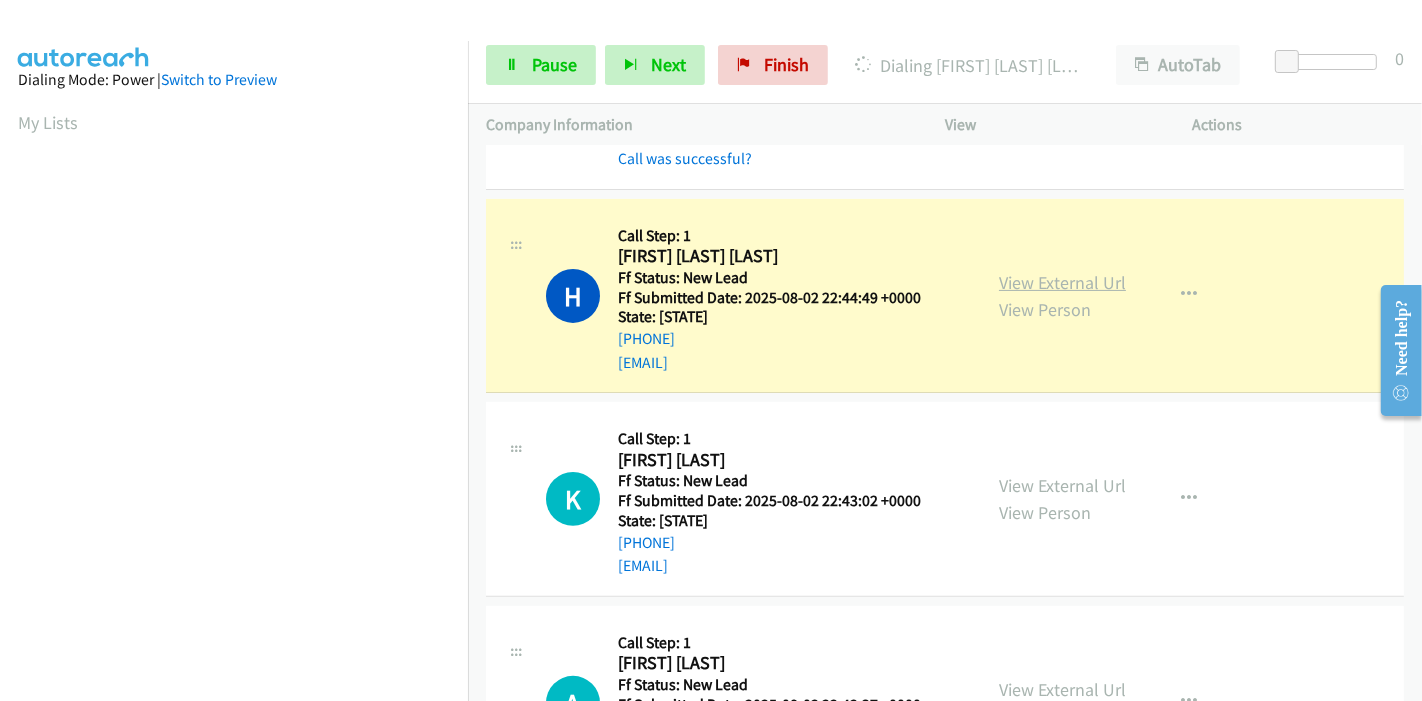 click on "View External Url" at bounding box center (1062, 282) 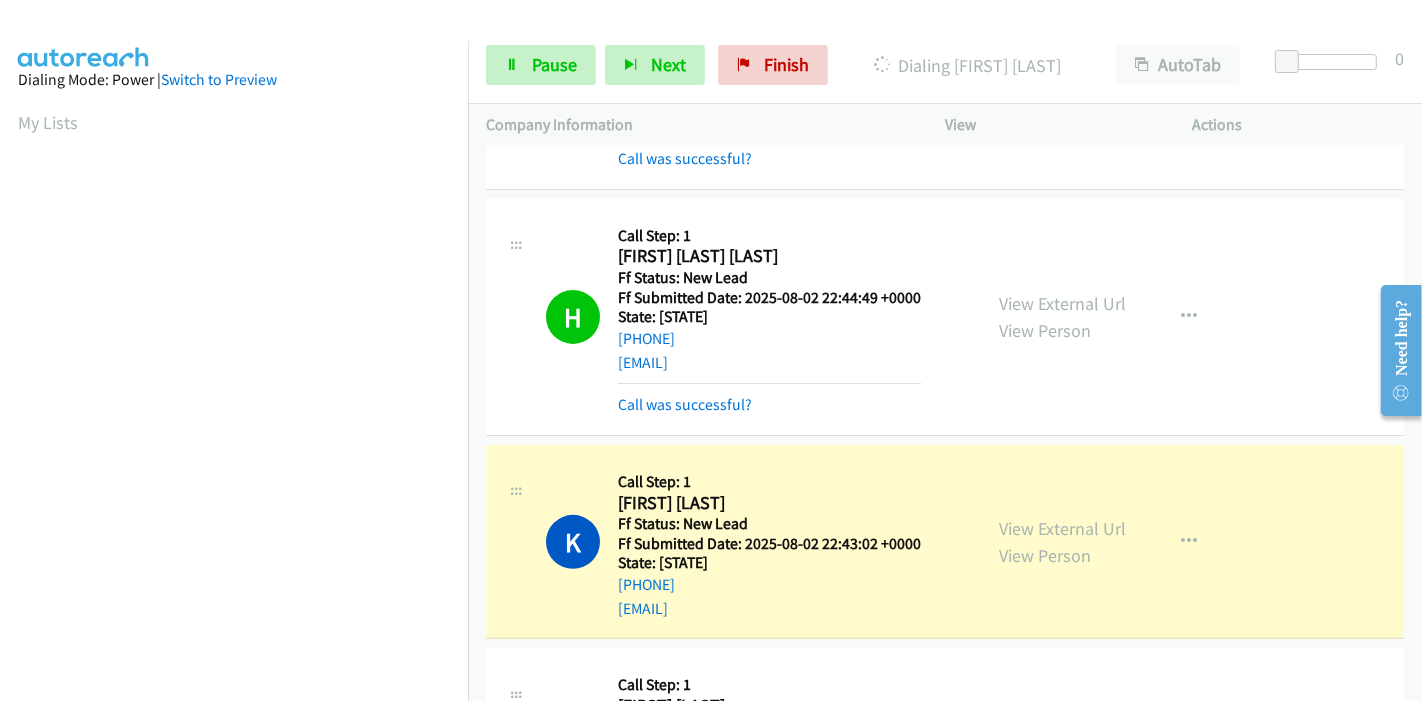 scroll, scrollTop: 422, scrollLeft: 0, axis: vertical 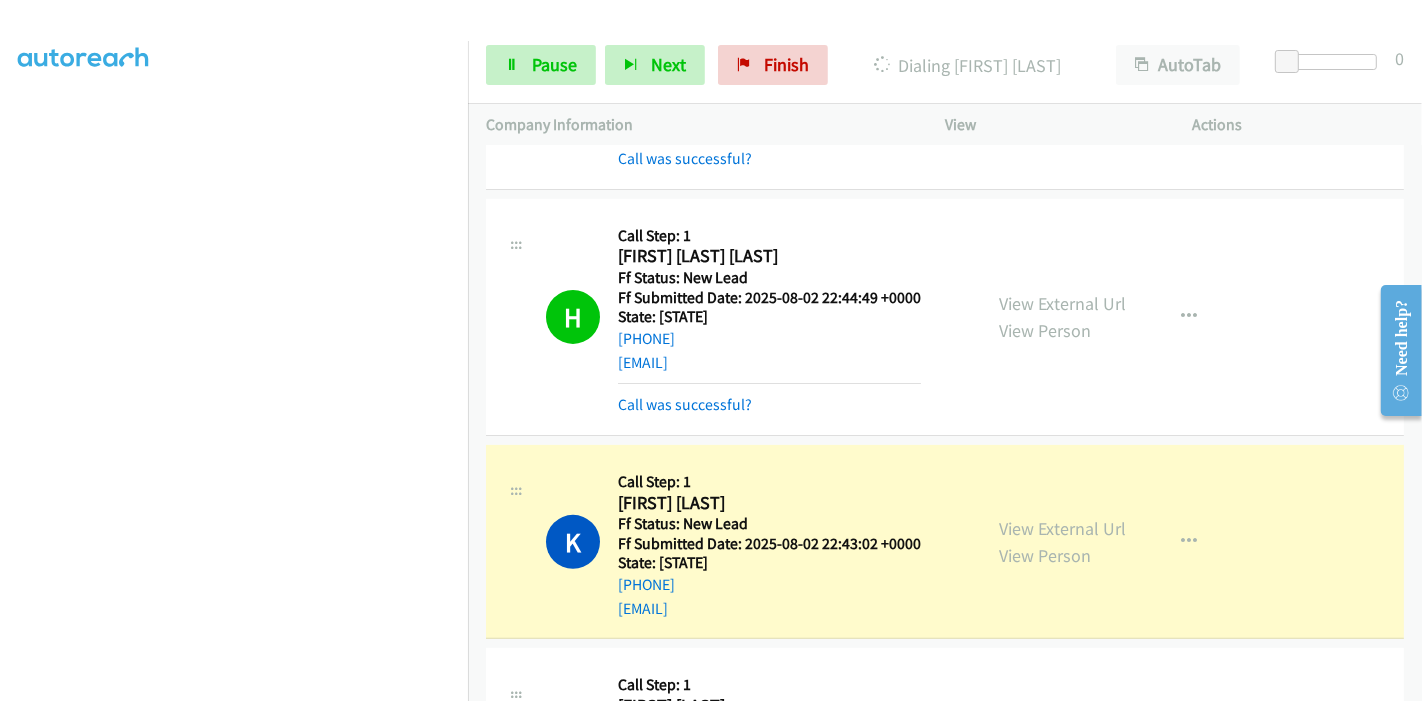 click on "View External Url
View Person" at bounding box center [1062, 542] 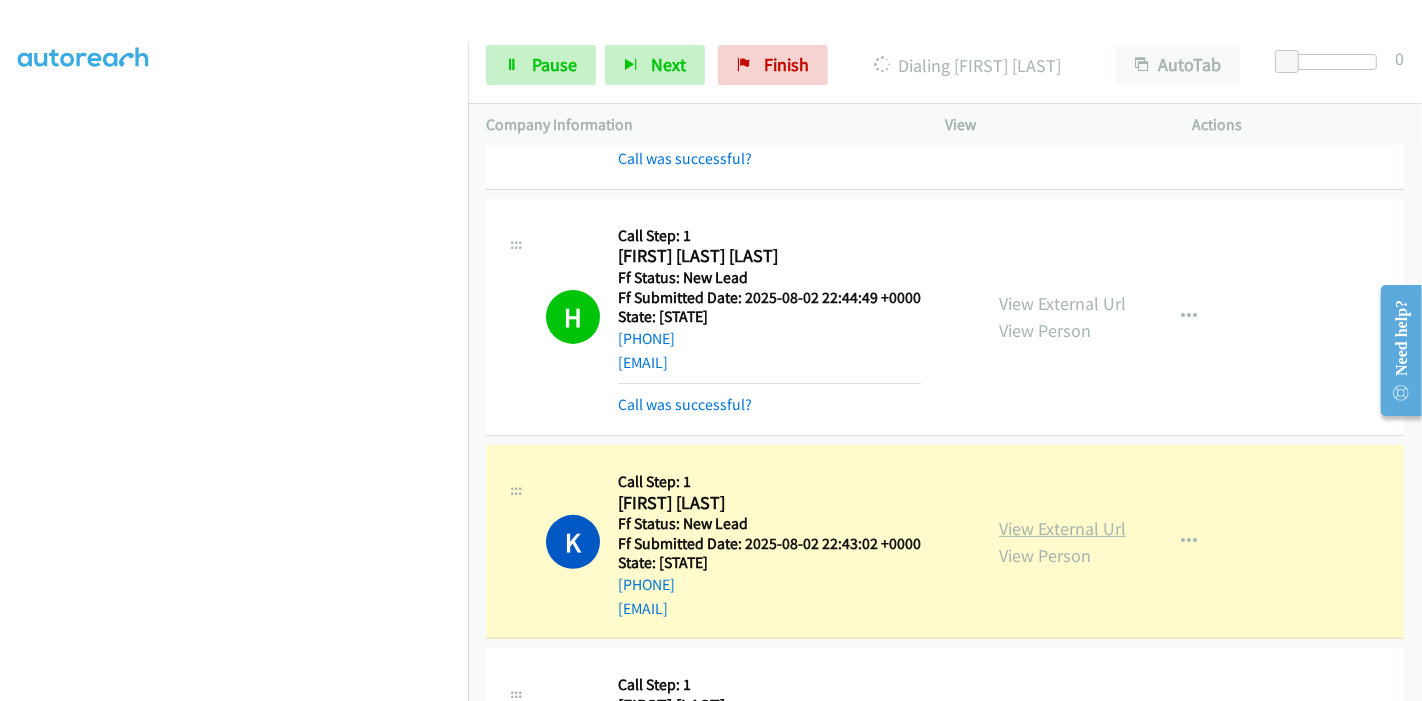 click on "View External Url" at bounding box center (1062, 528) 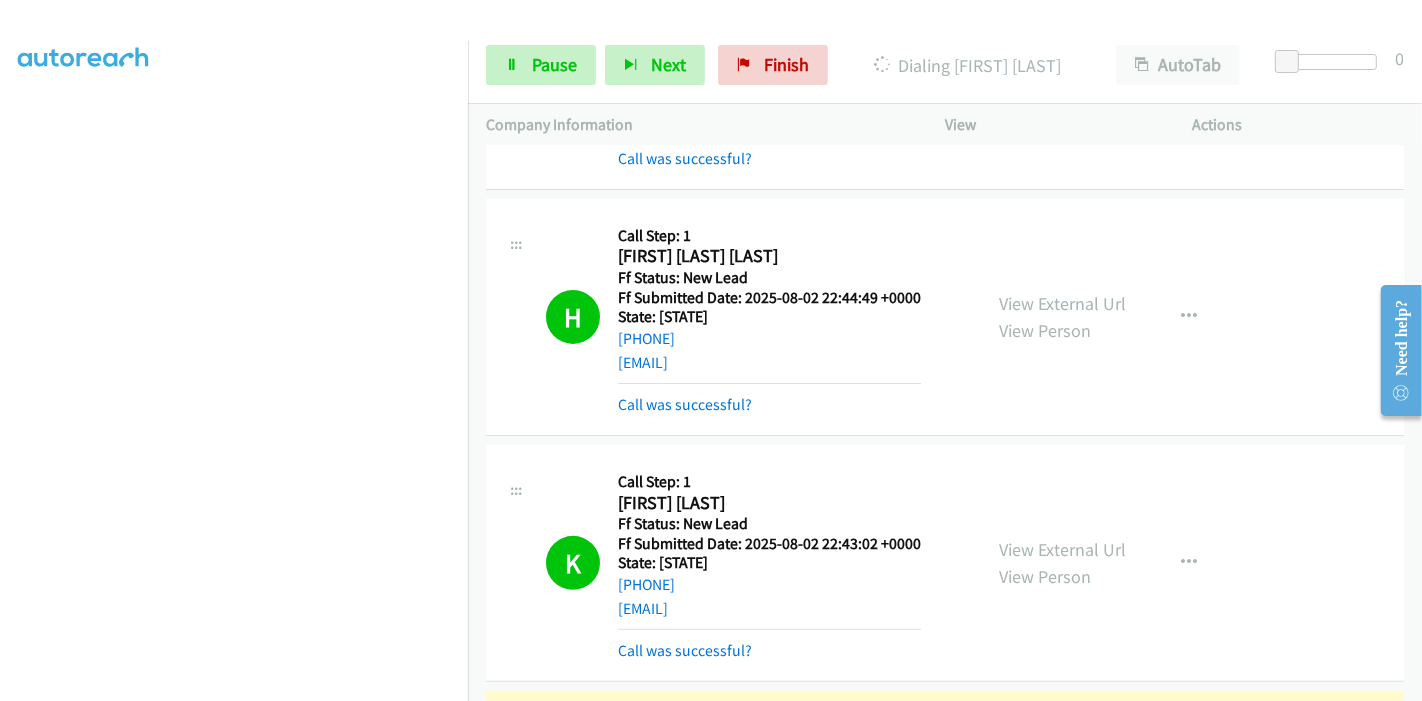 scroll, scrollTop: 311, scrollLeft: 0, axis: vertical 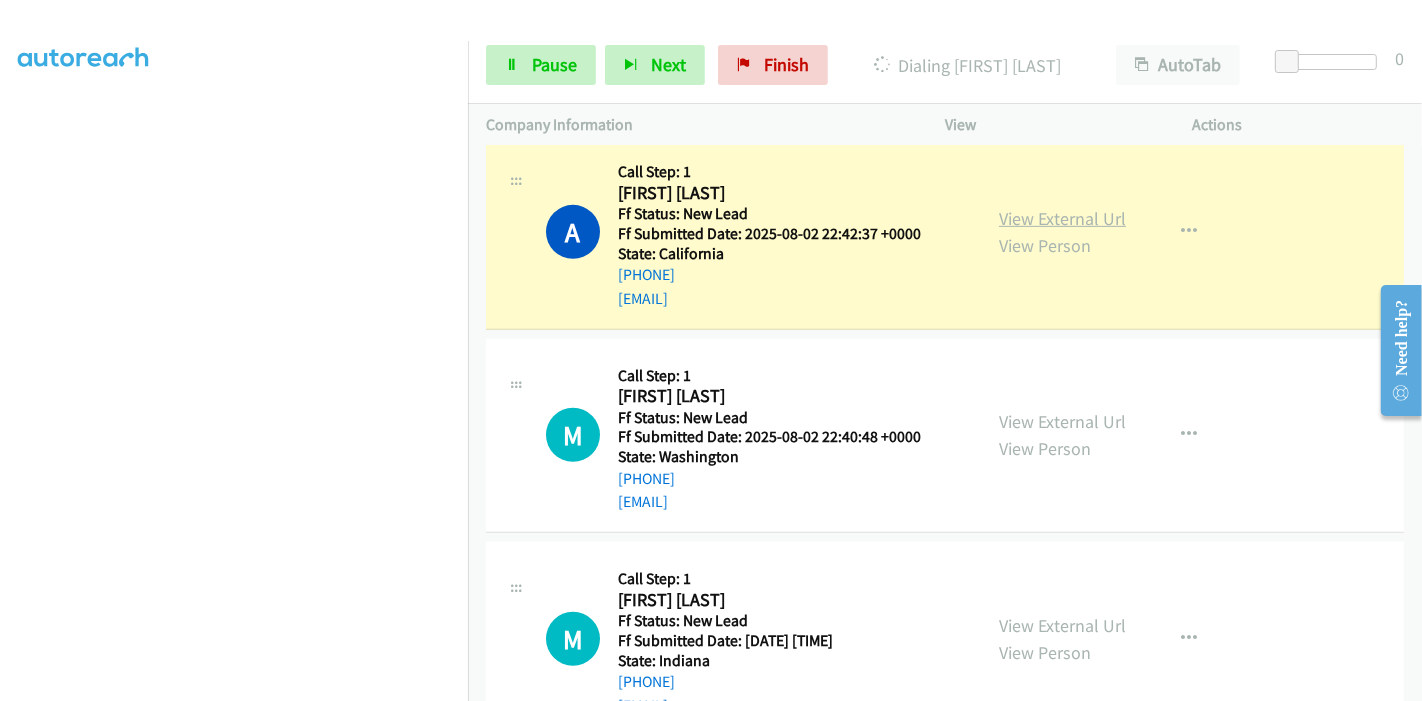 click on "View External Url" at bounding box center [1062, 218] 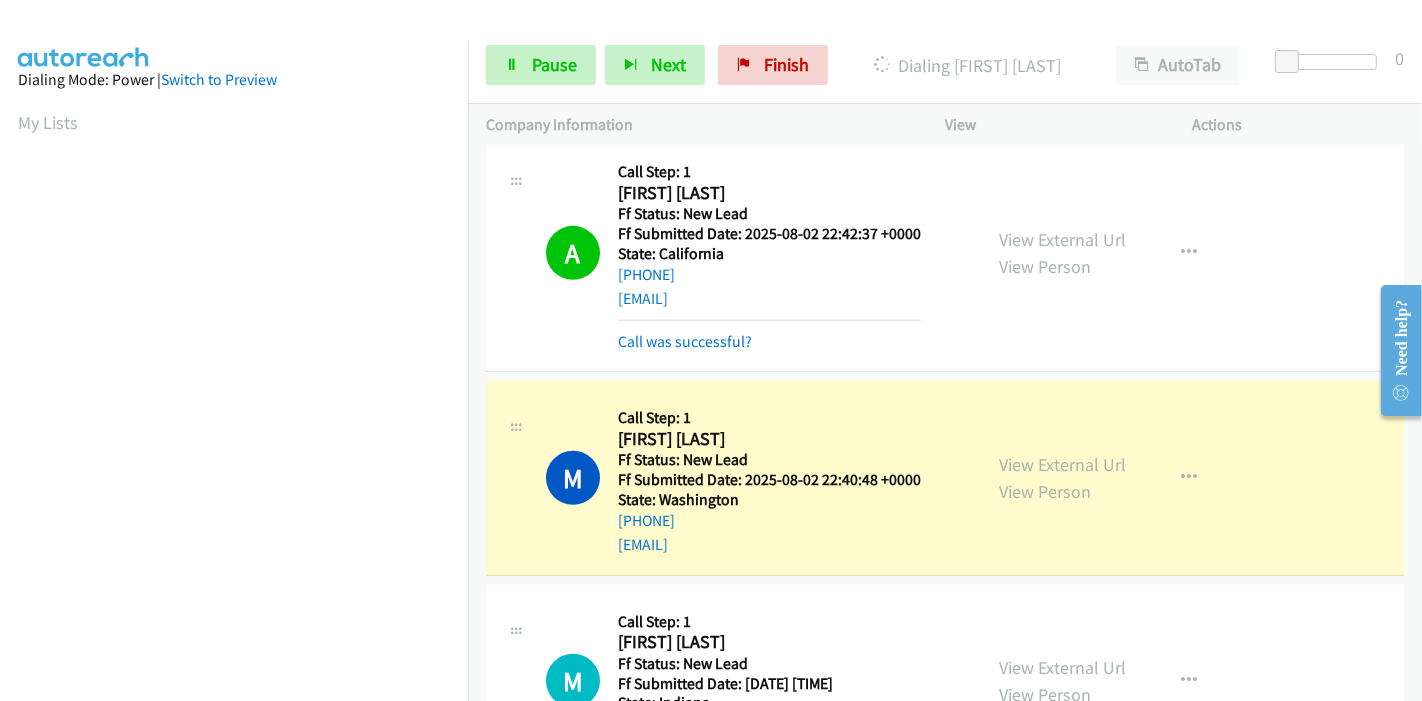 scroll, scrollTop: 422, scrollLeft: 0, axis: vertical 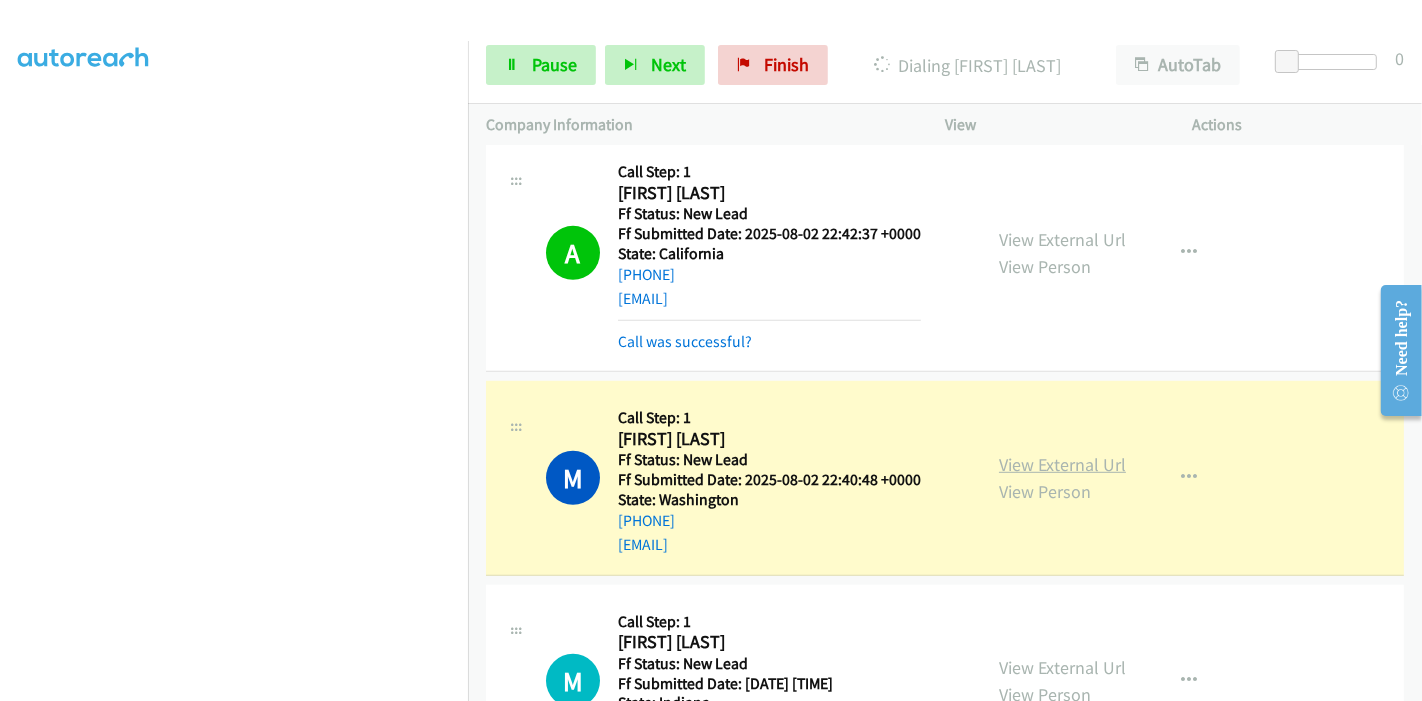 click on "View External Url" at bounding box center [1062, 464] 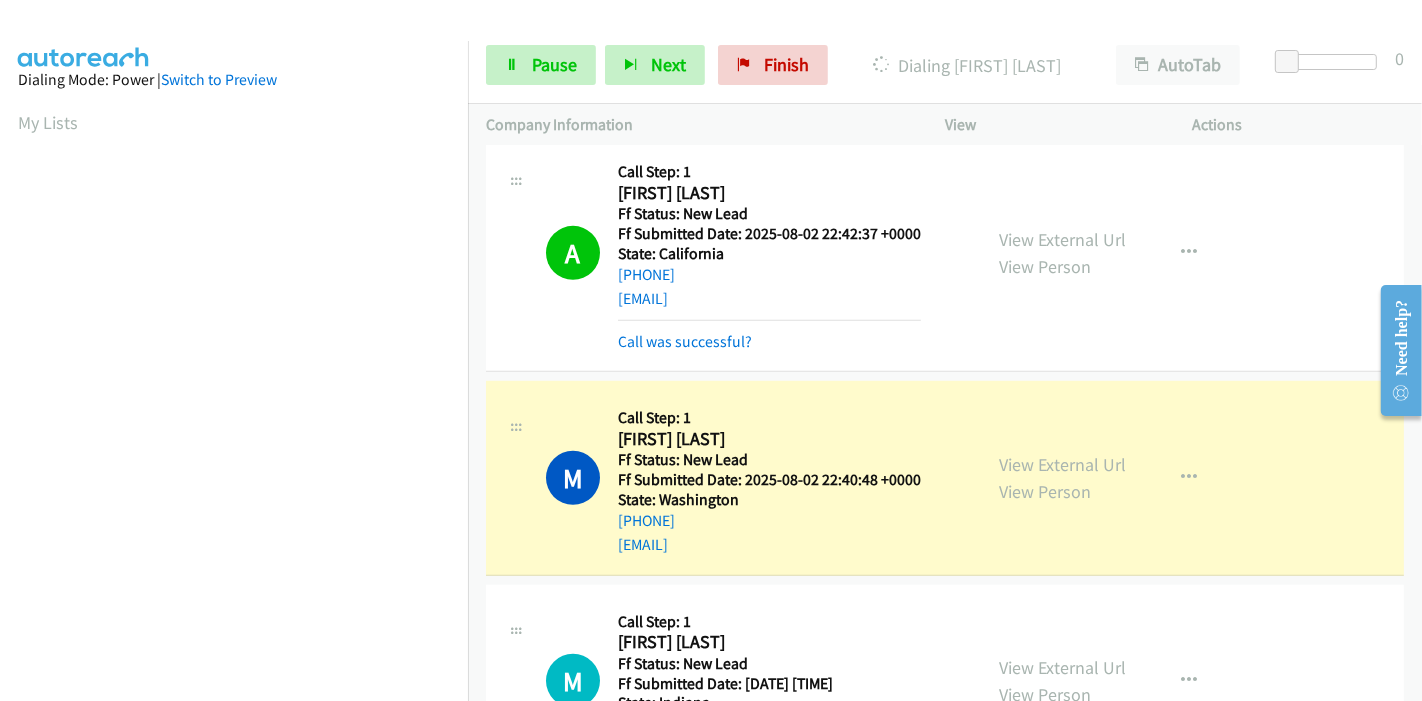scroll, scrollTop: 422, scrollLeft: 0, axis: vertical 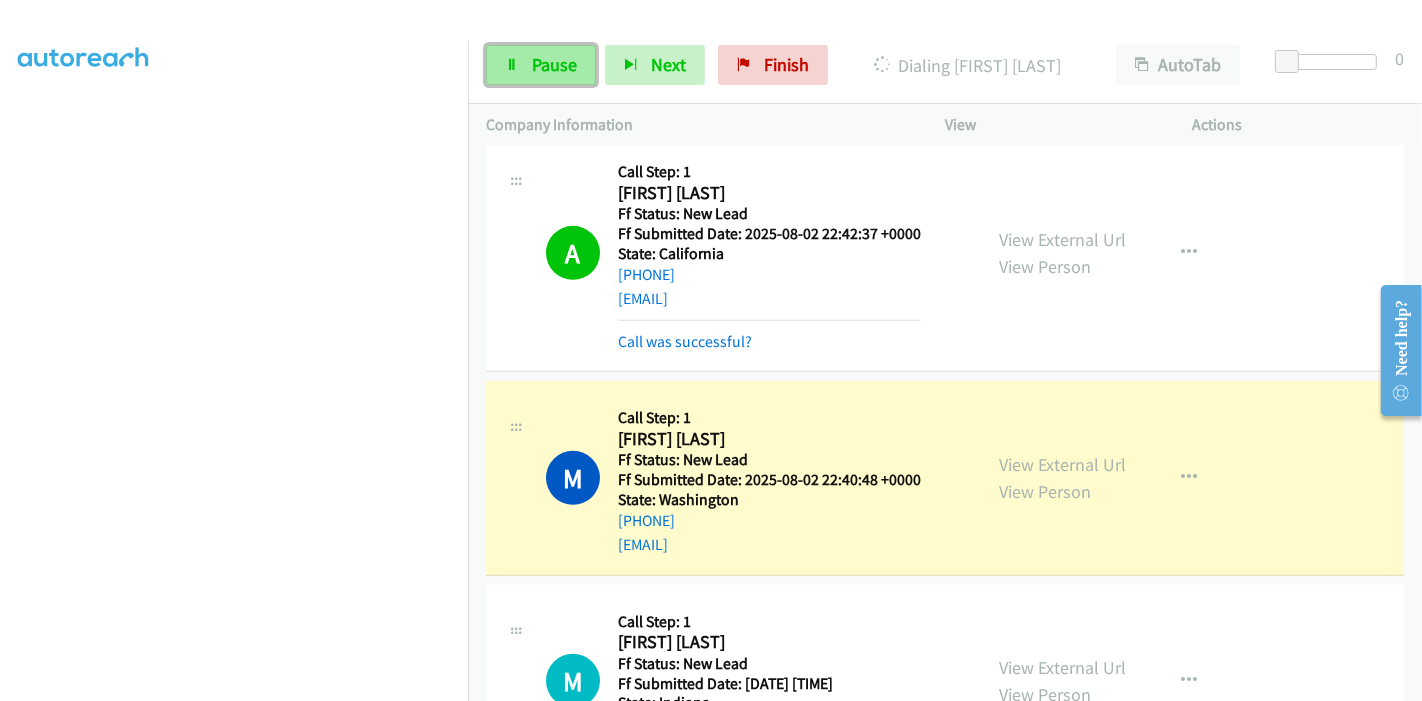 click on "Pause" at bounding box center [541, 65] 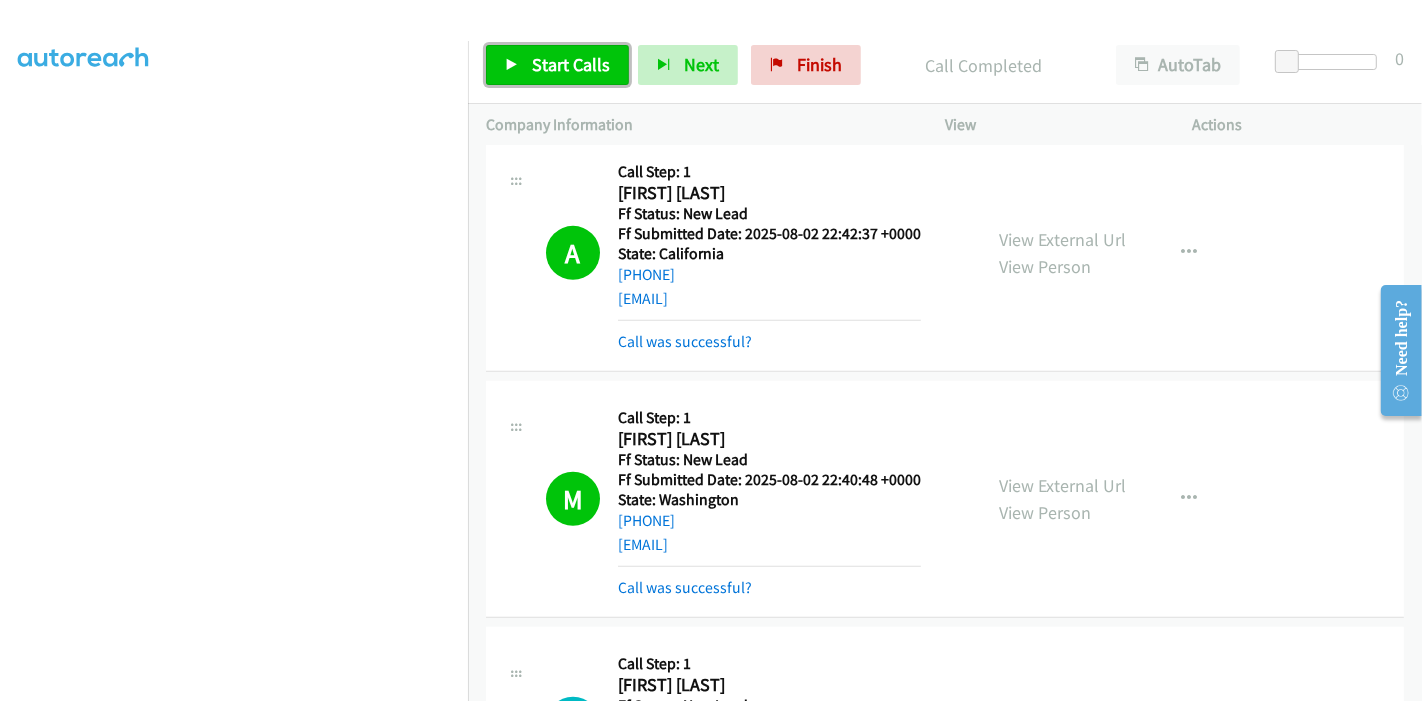 click on "Start Calls" at bounding box center [571, 64] 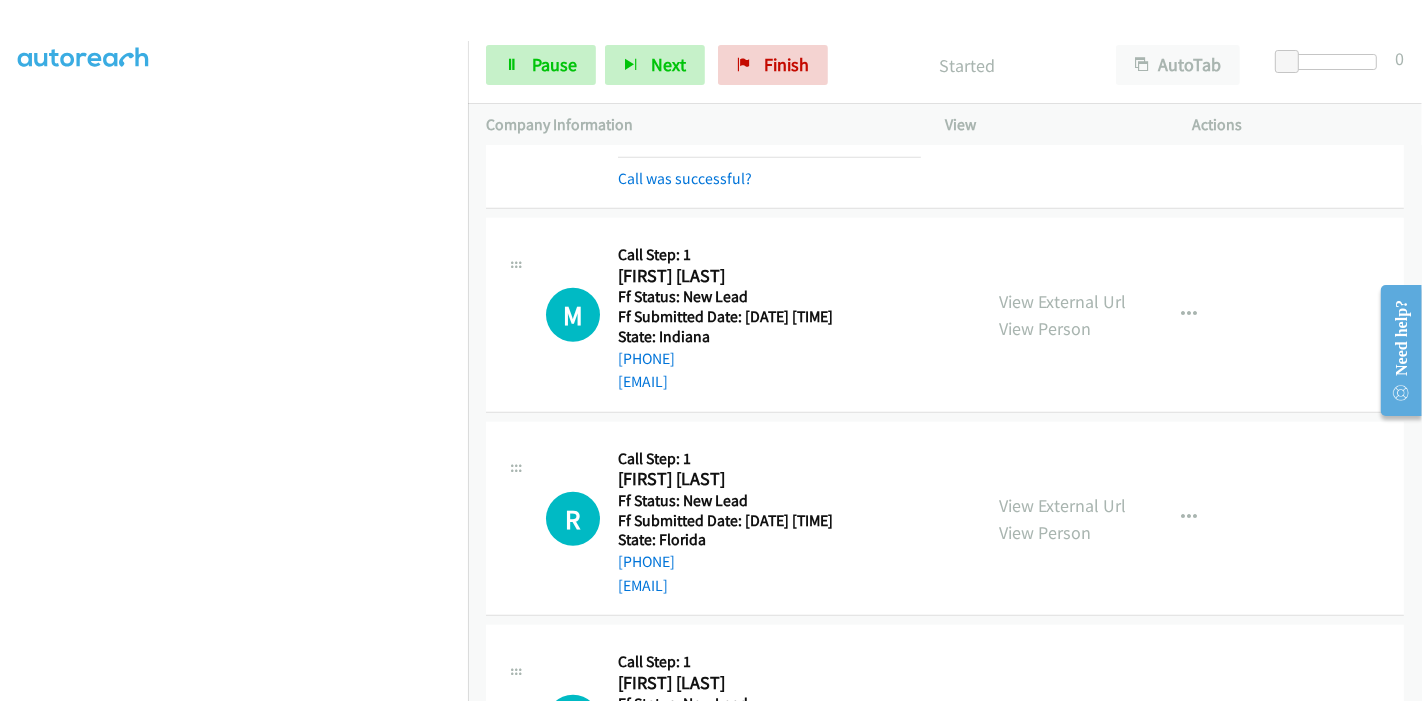 scroll, scrollTop: 1444, scrollLeft: 0, axis: vertical 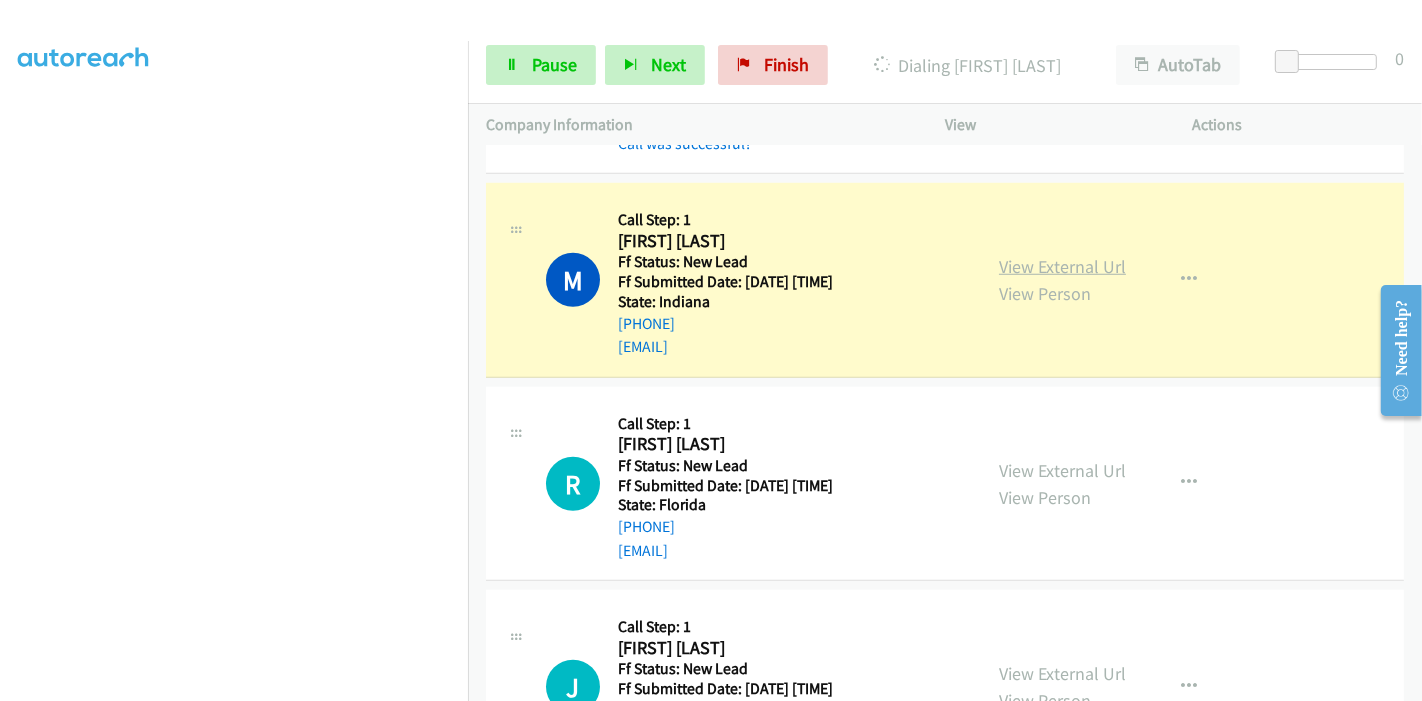 click on "View External Url" at bounding box center [1062, 266] 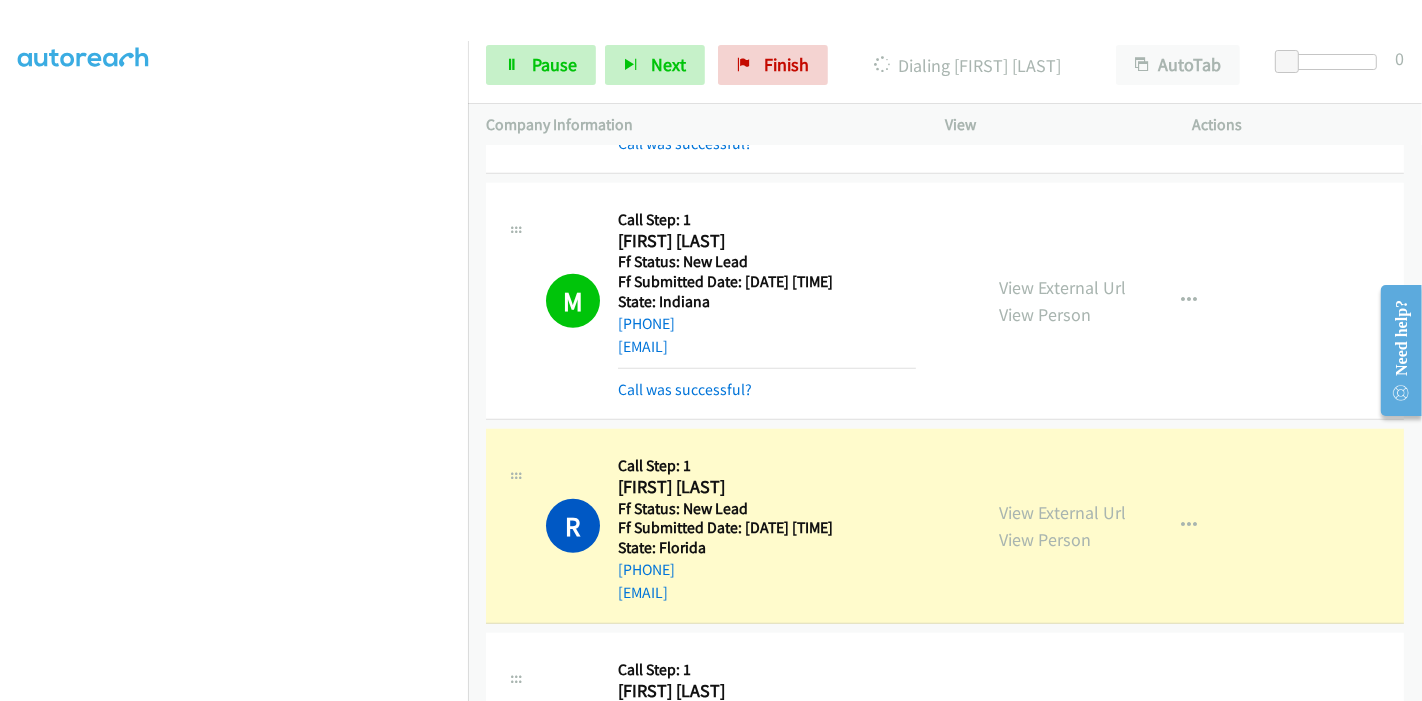 scroll, scrollTop: 0, scrollLeft: 0, axis: both 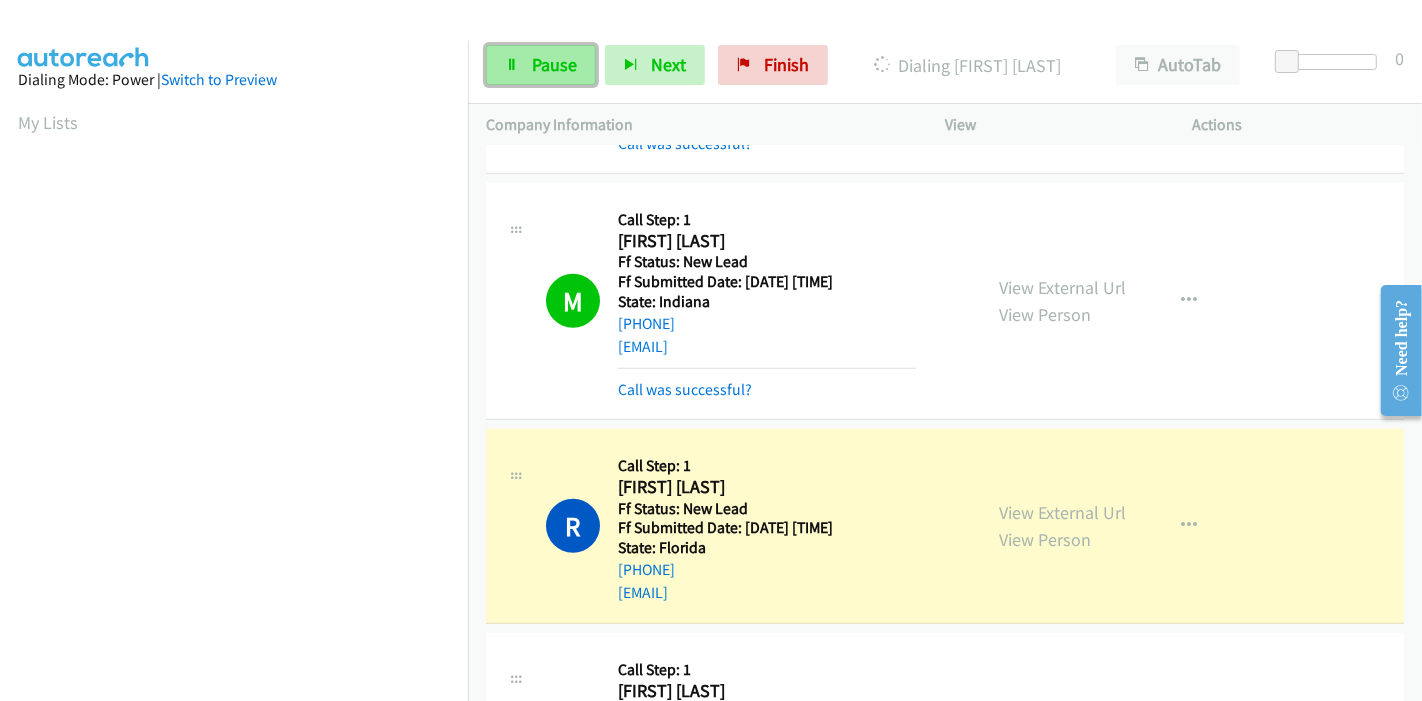 click on "Pause" at bounding box center [554, 64] 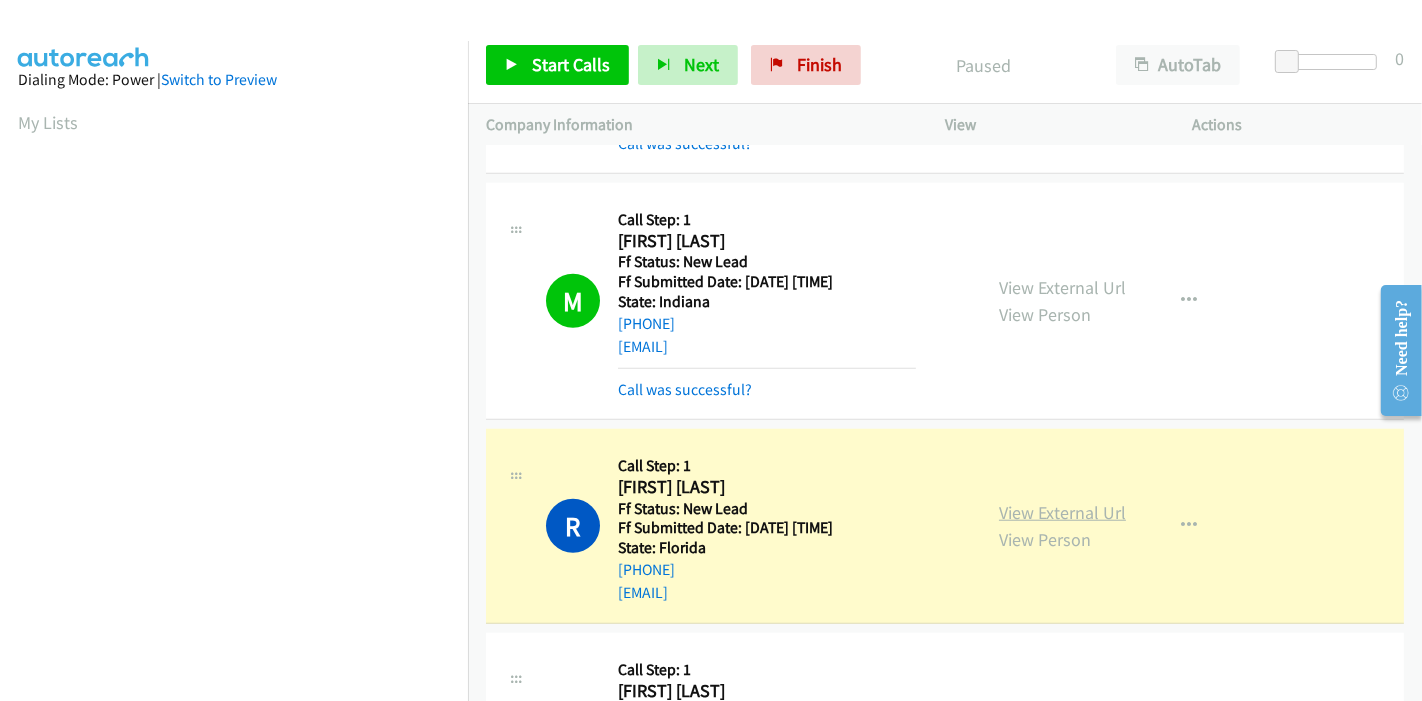 scroll, scrollTop: 422, scrollLeft: 0, axis: vertical 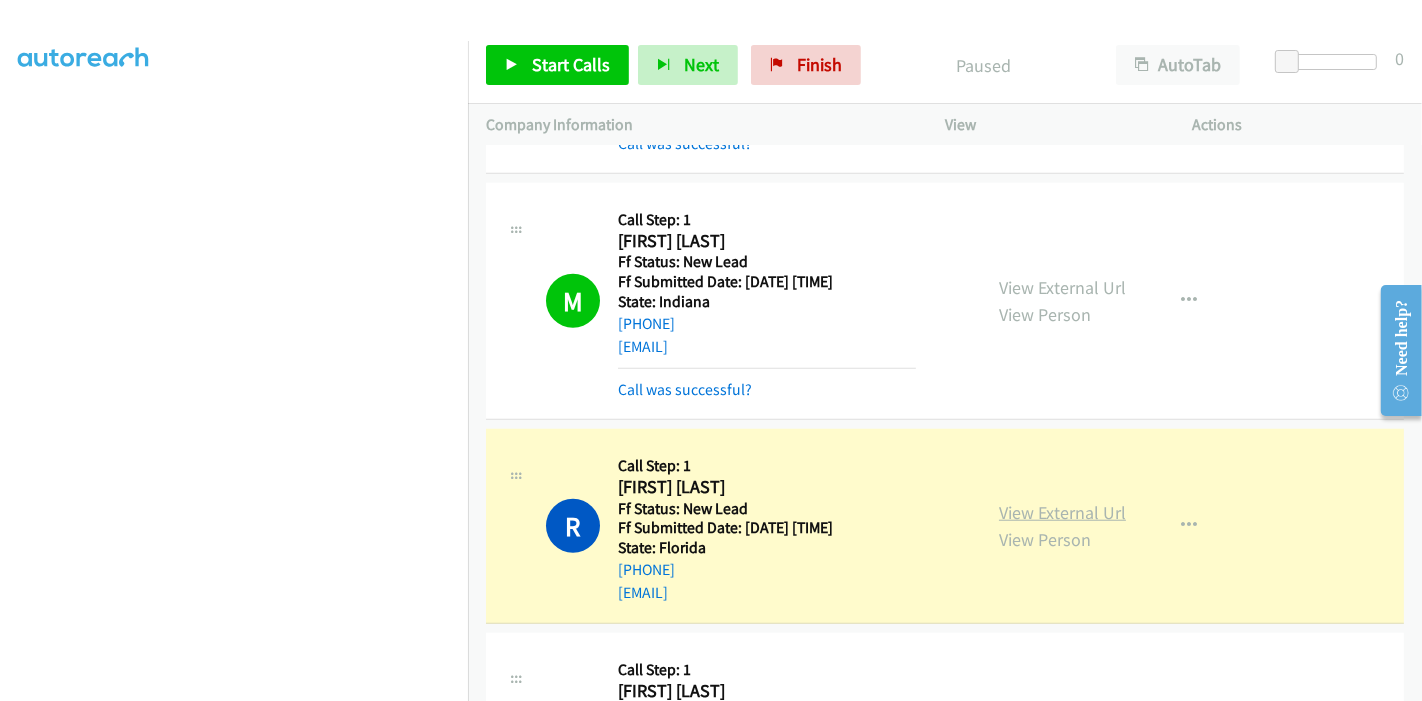 click on "View External Url" at bounding box center (1062, 512) 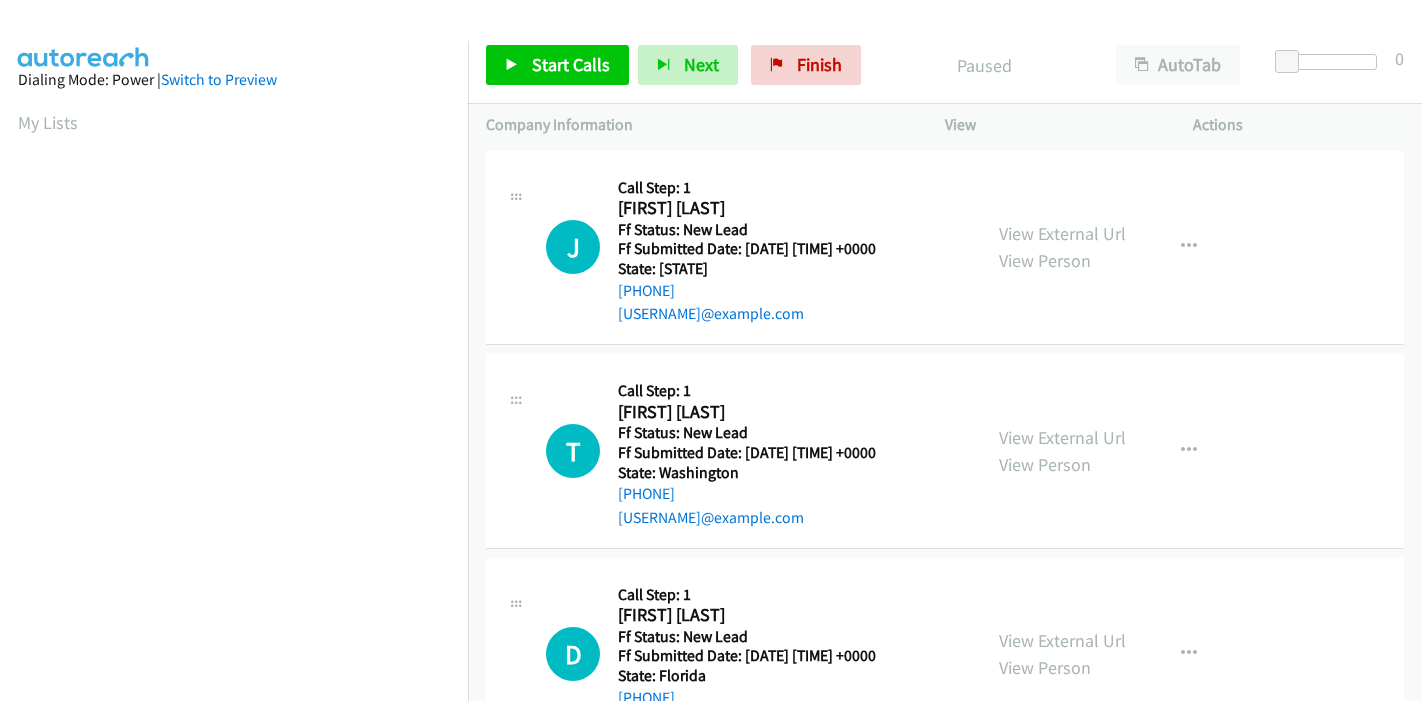 scroll, scrollTop: 0, scrollLeft: 0, axis: both 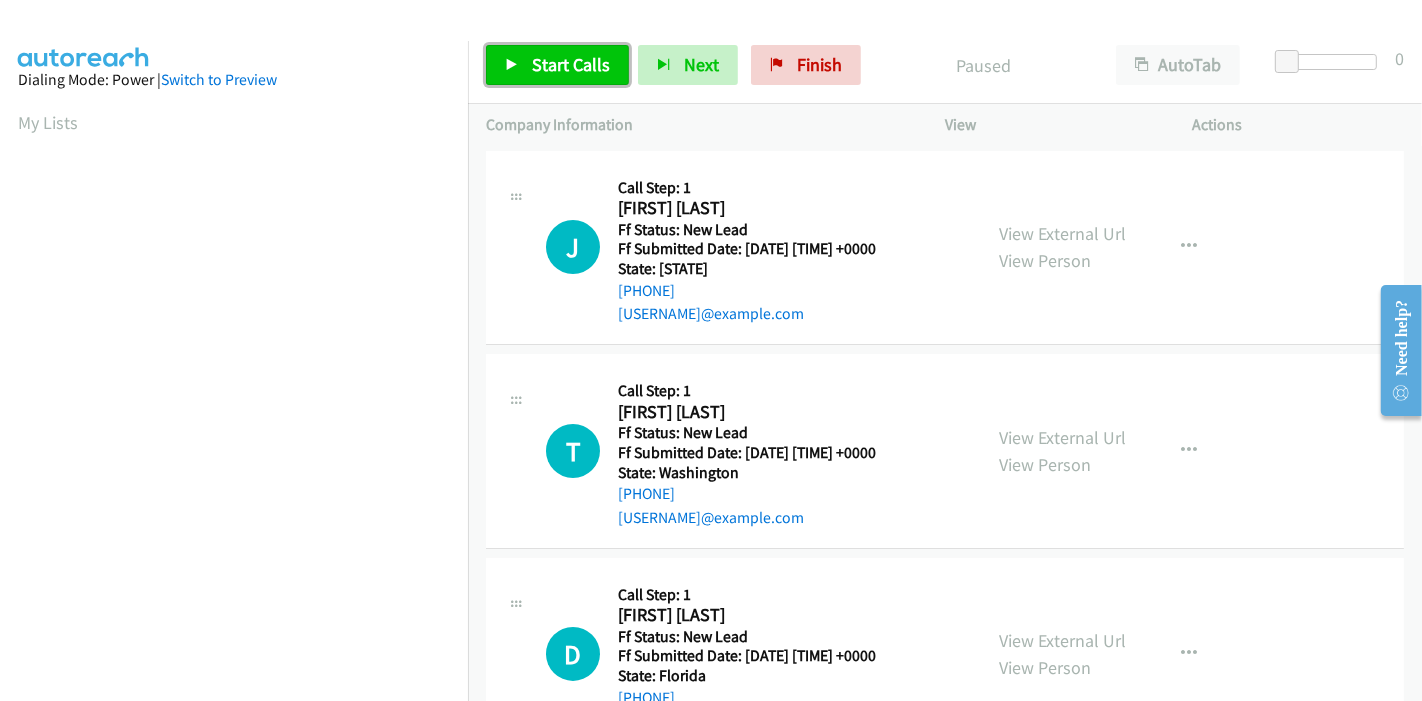 click on "Start Calls" at bounding box center (571, 64) 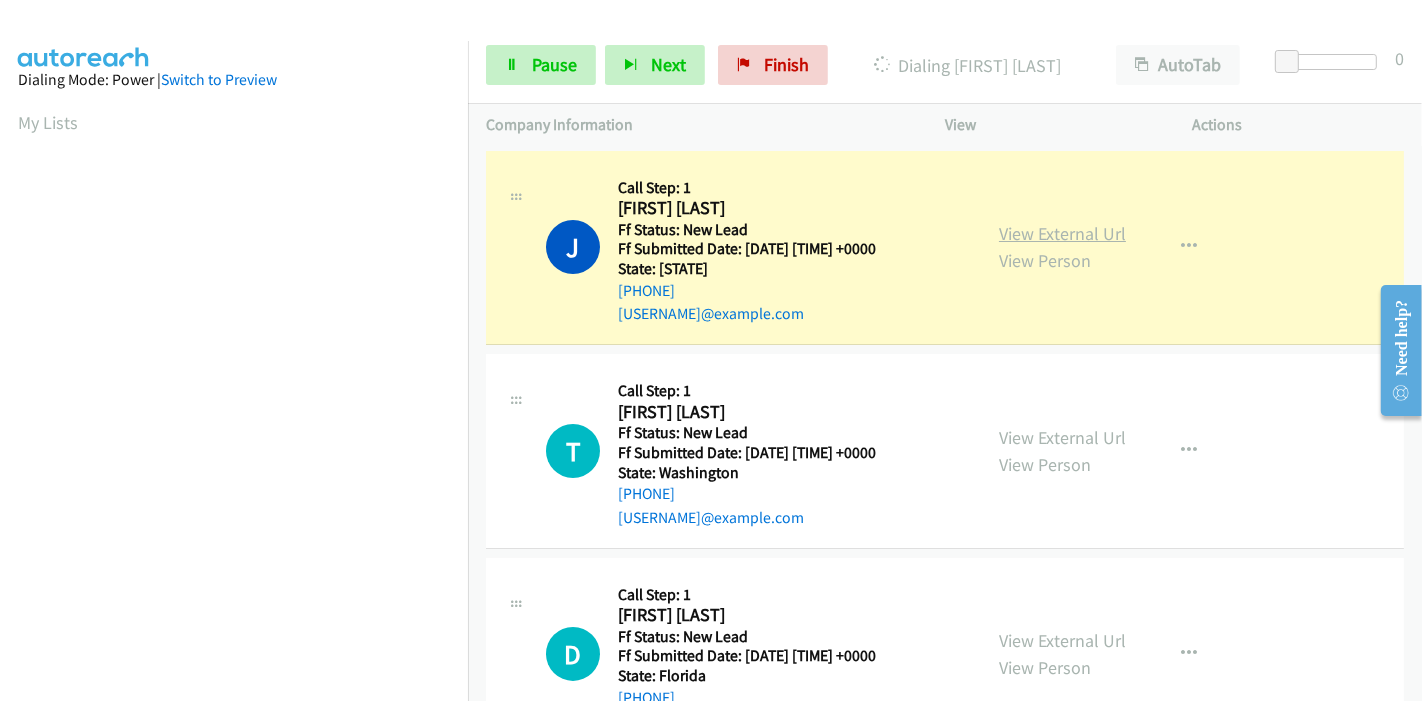 click on "View External Url" at bounding box center (1062, 233) 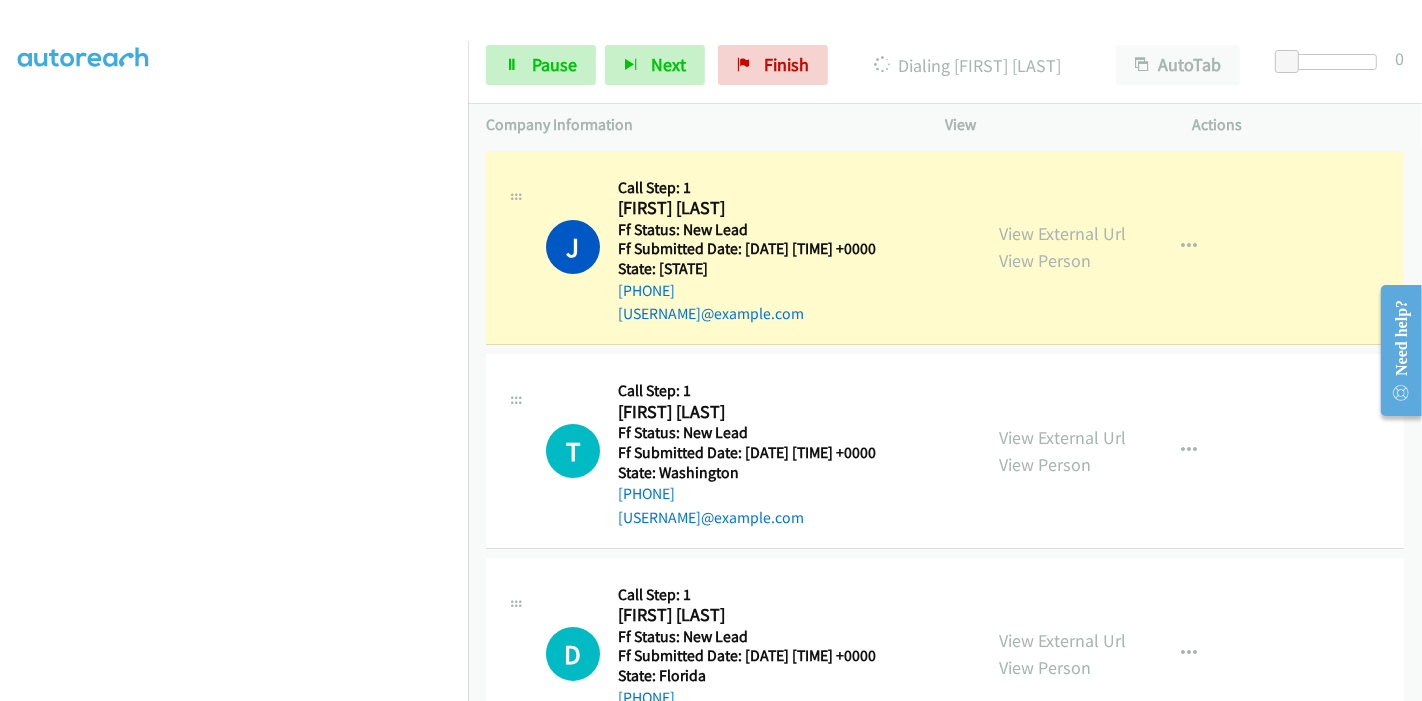 scroll, scrollTop: 0, scrollLeft: 0, axis: both 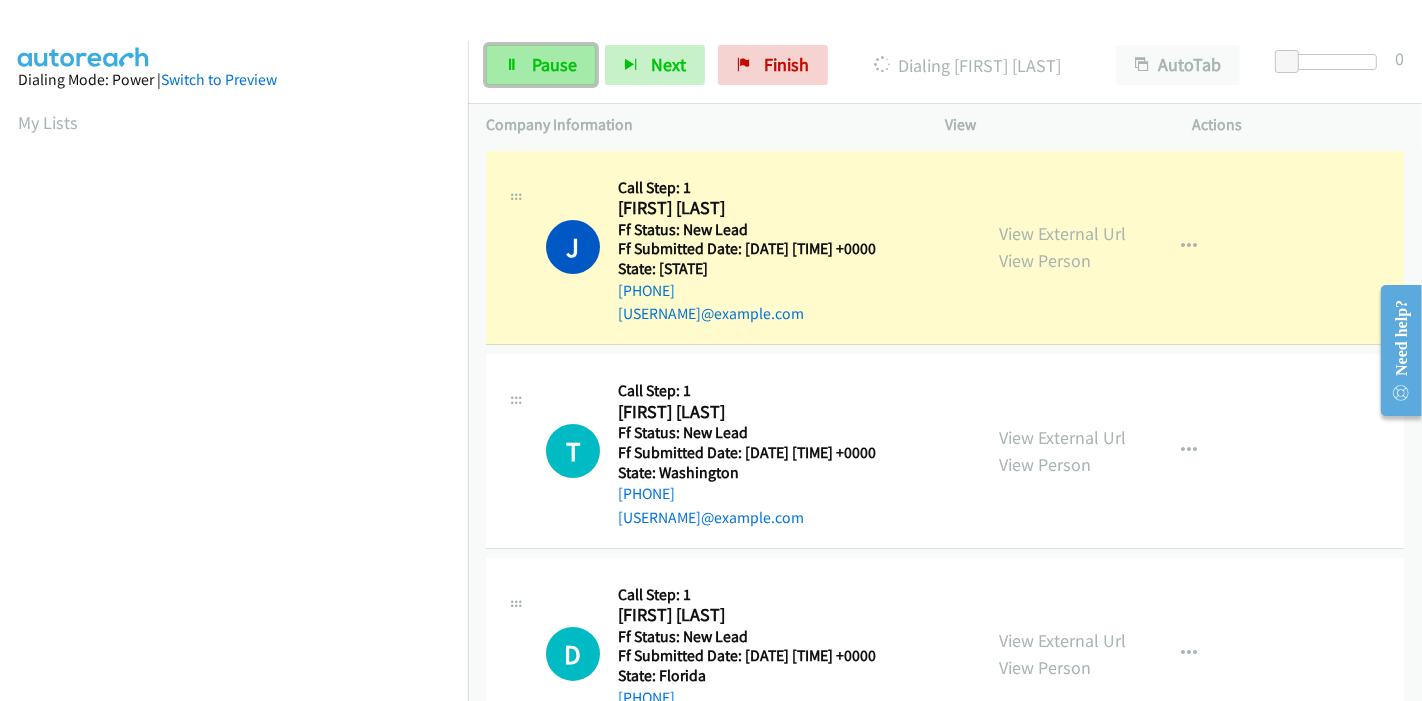 click on "Pause" at bounding box center [554, 64] 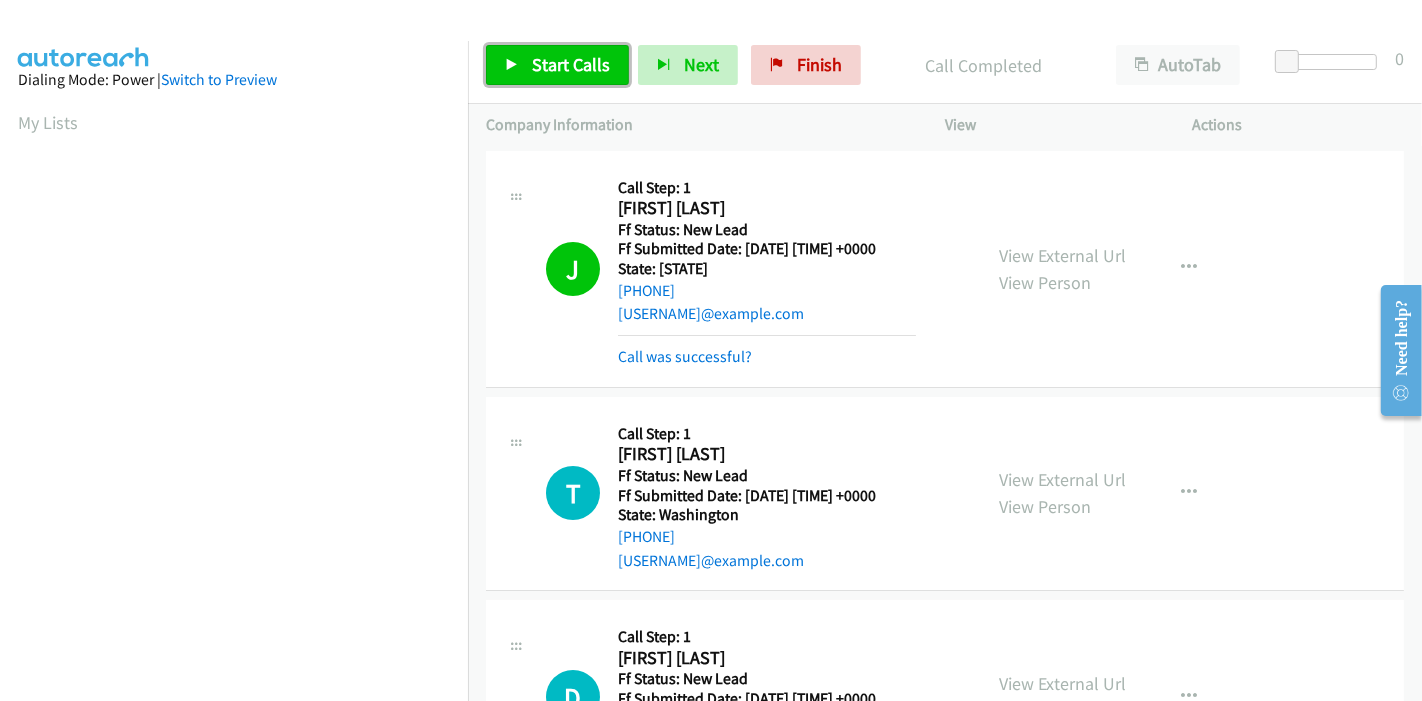 click on "Start Calls" at bounding box center (557, 65) 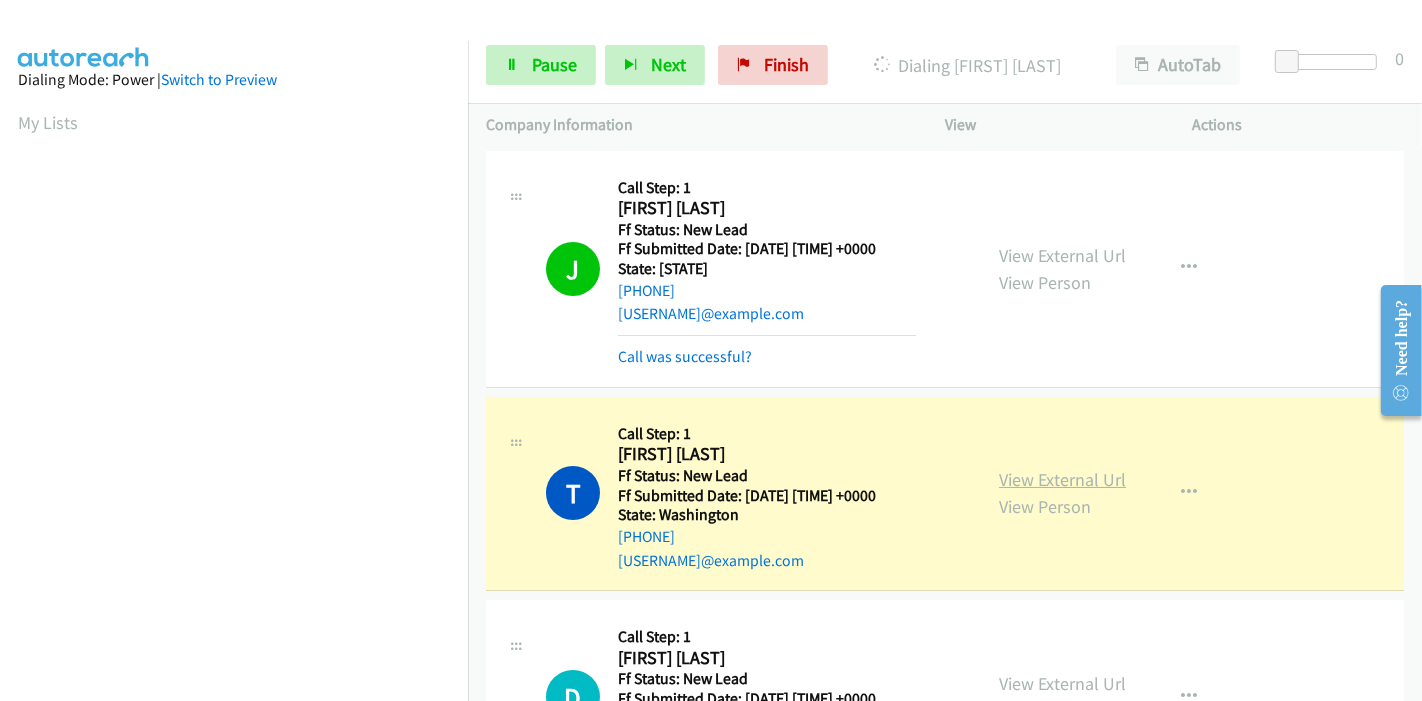 click on "View External Url" at bounding box center (1062, 479) 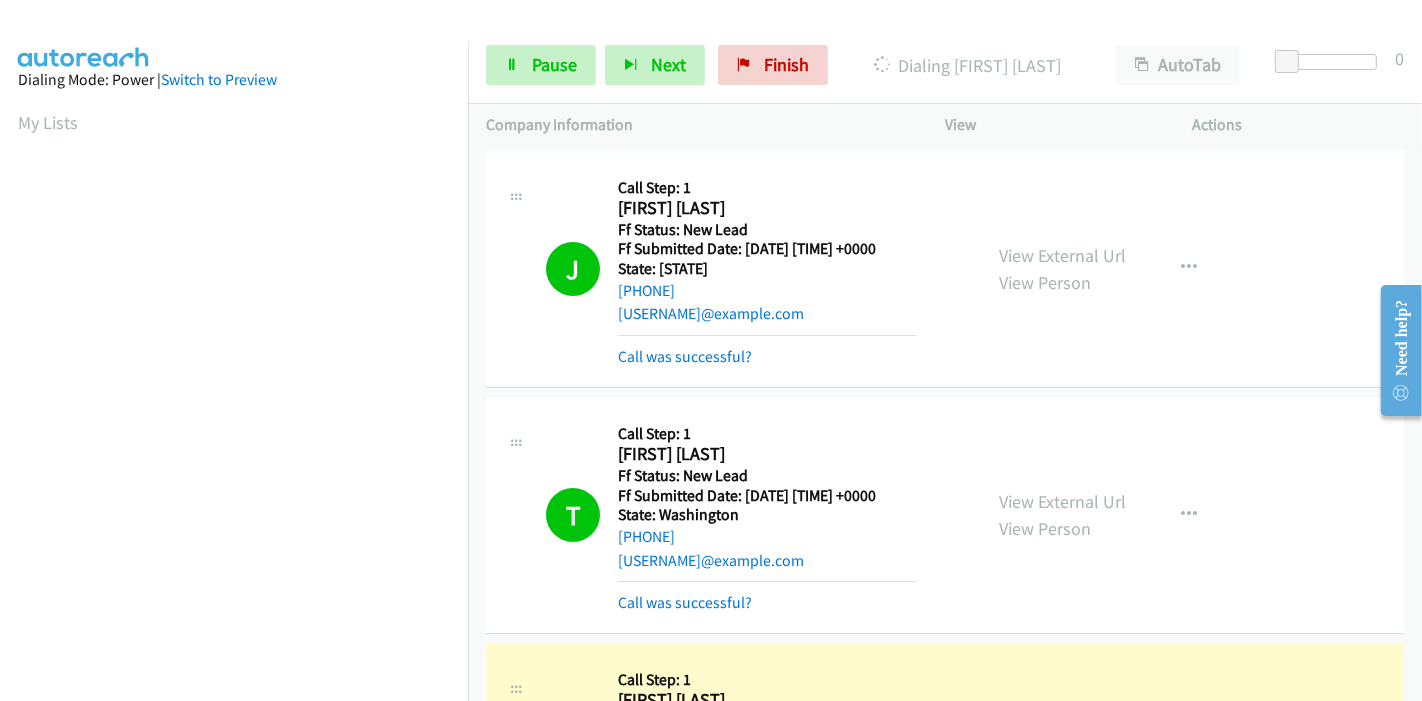 scroll, scrollTop: 422, scrollLeft: 0, axis: vertical 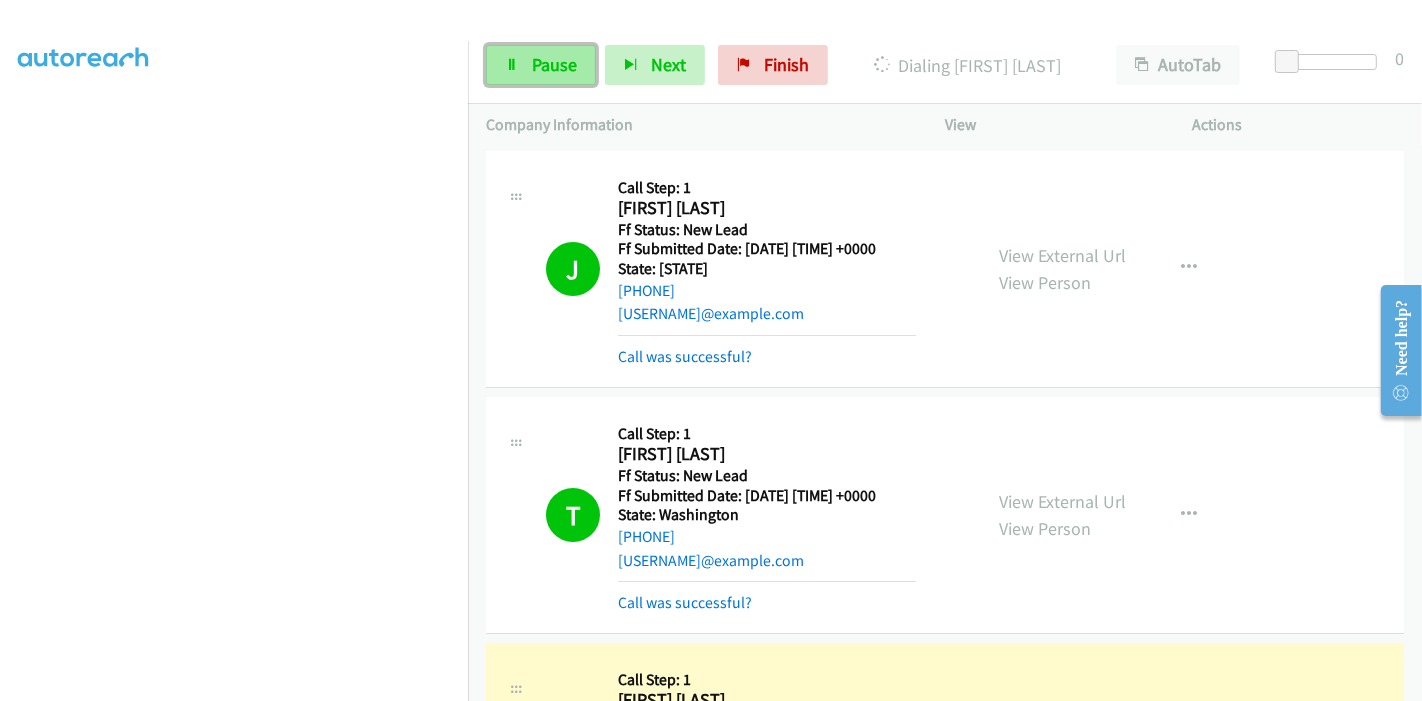 click on "Pause" at bounding box center (541, 65) 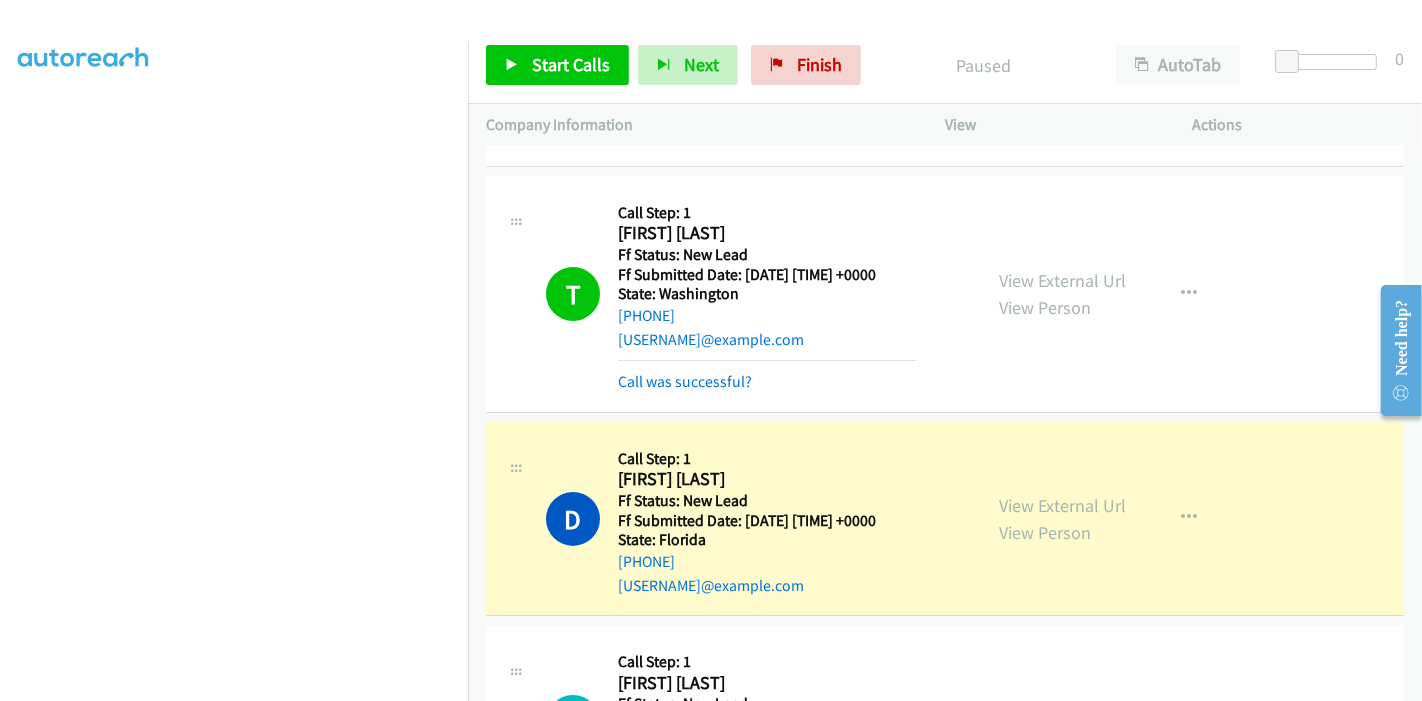 scroll, scrollTop: 222, scrollLeft: 0, axis: vertical 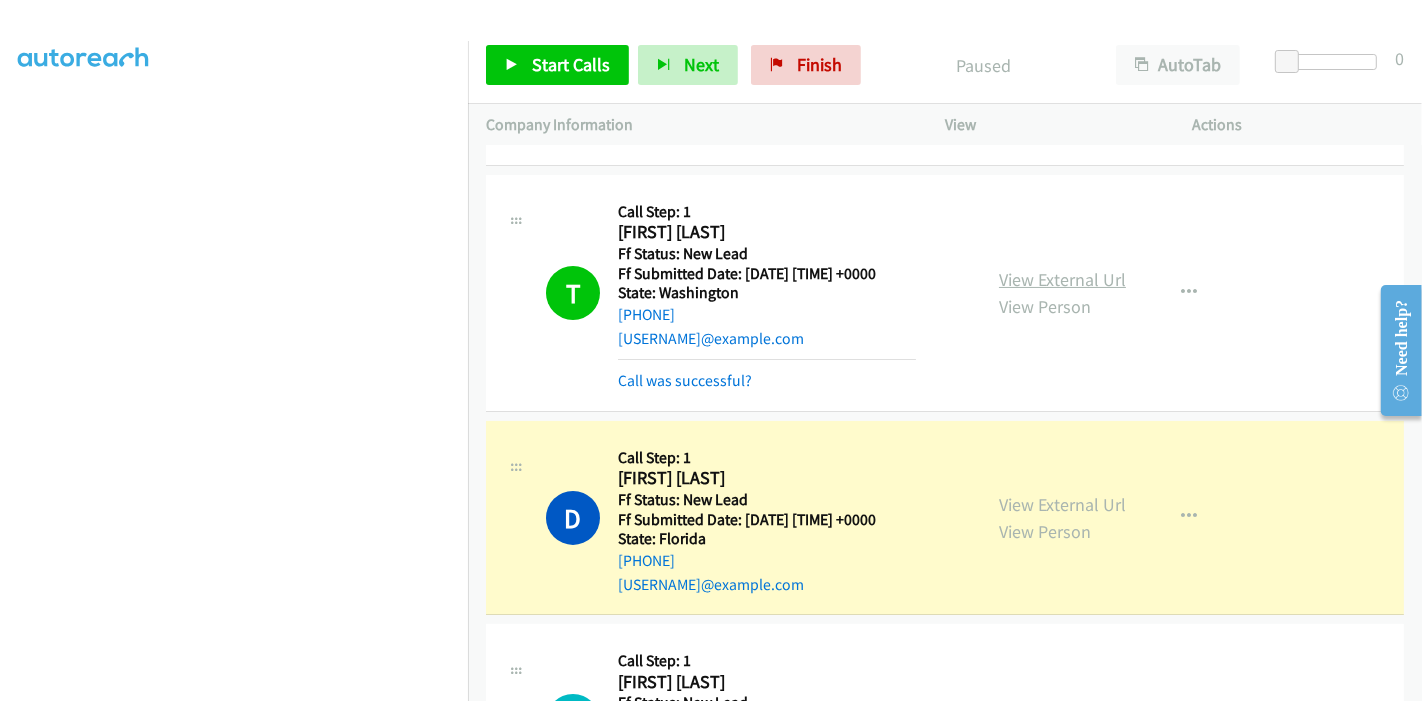 click on "View External Url" at bounding box center [1062, 279] 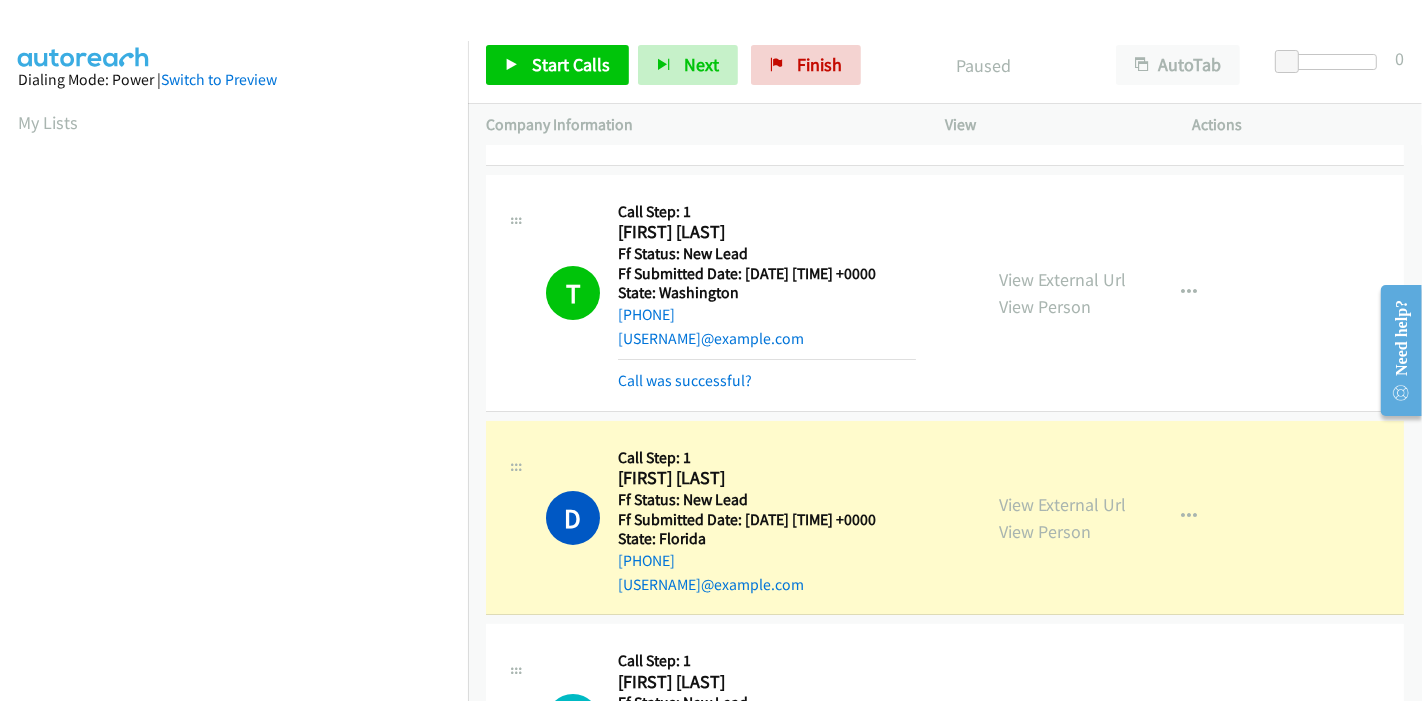 scroll, scrollTop: 422, scrollLeft: 0, axis: vertical 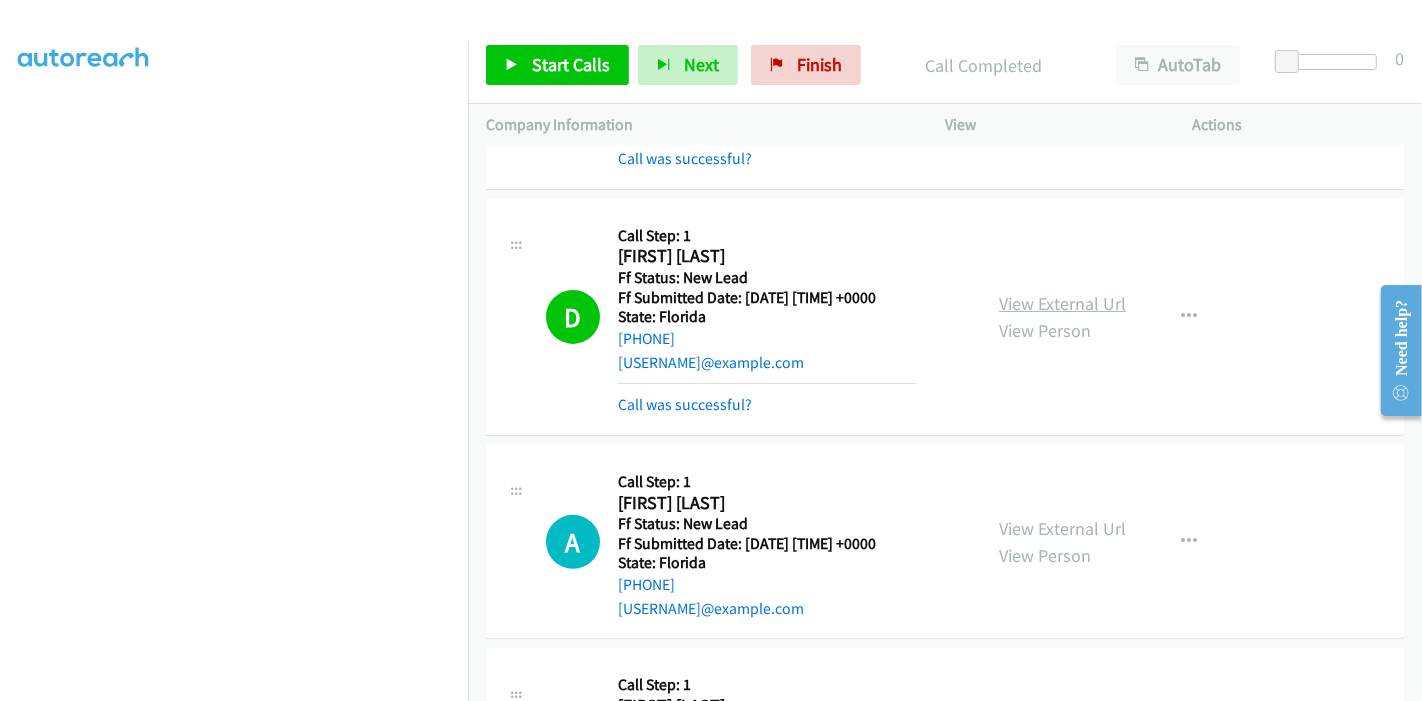 click on "View External Url" at bounding box center (1062, 303) 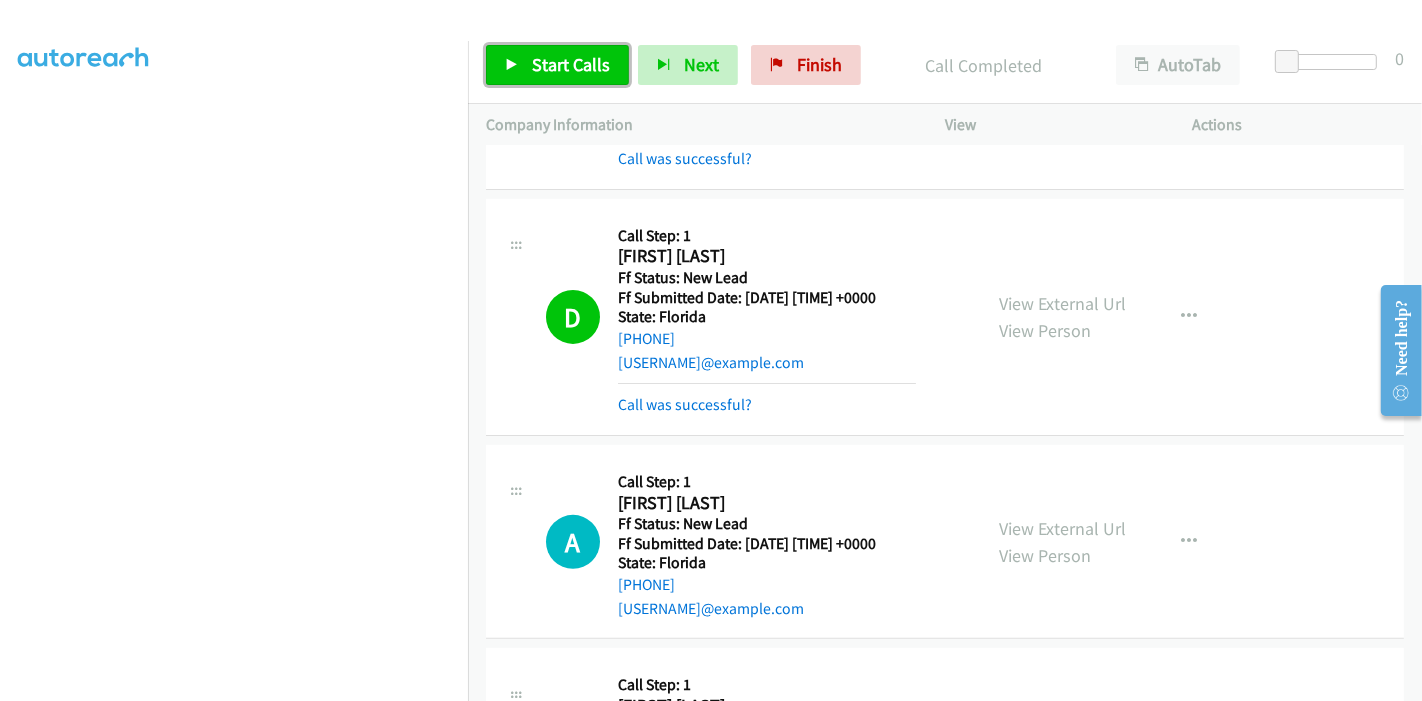 click on "Start Calls" at bounding box center (557, 65) 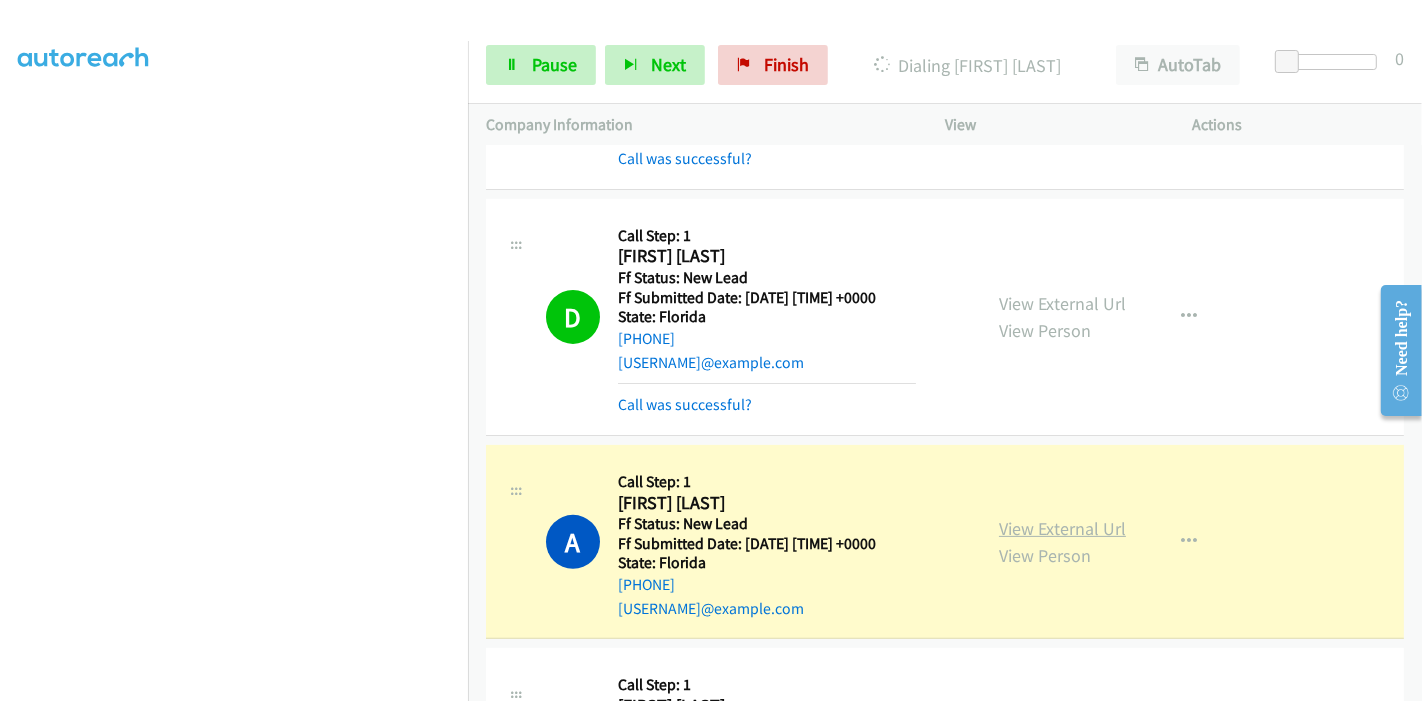 click on "View External Url" at bounding box center (1062, 528) 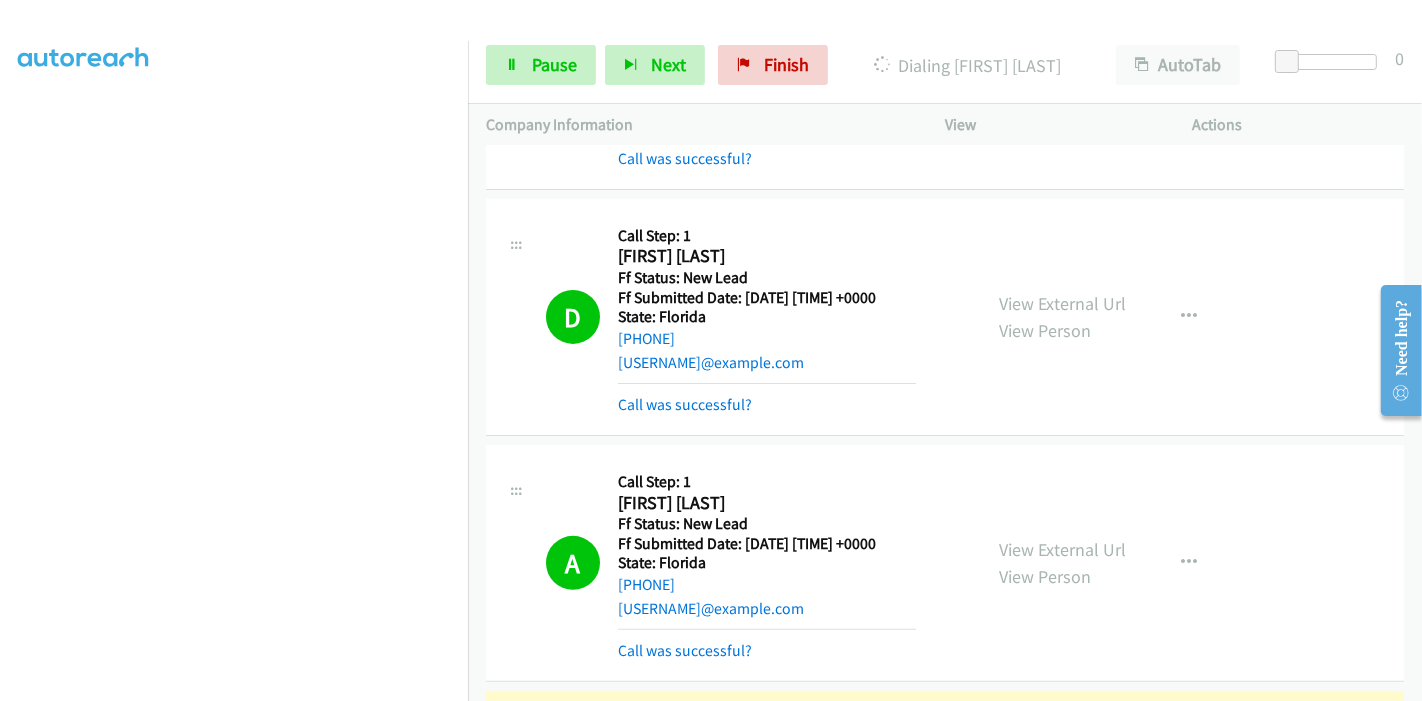 scroll, scrollTop: 0, scrollLeft: 0, axis: both 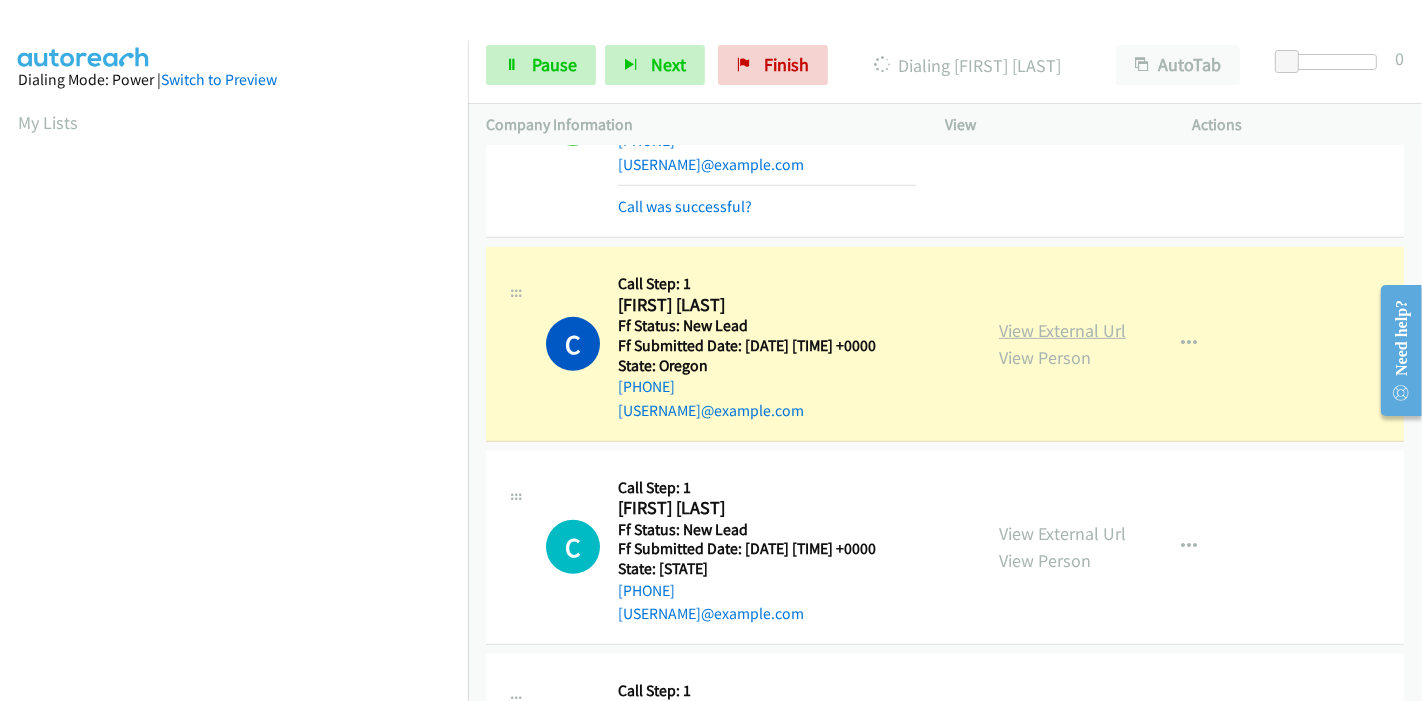 click on "View External Url" at bounding box center [1062, 330] 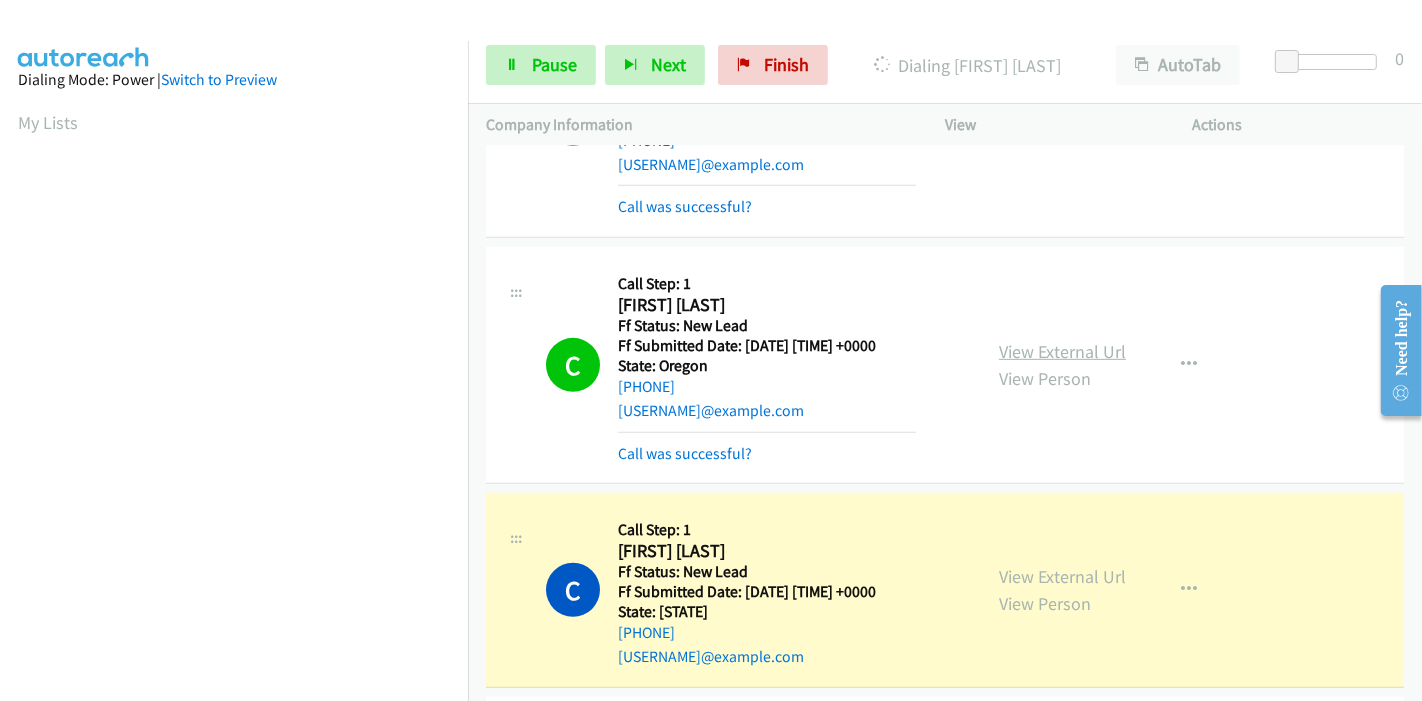 scroll, scrollTop: 422, scrollLeft: 0, axis: vertical 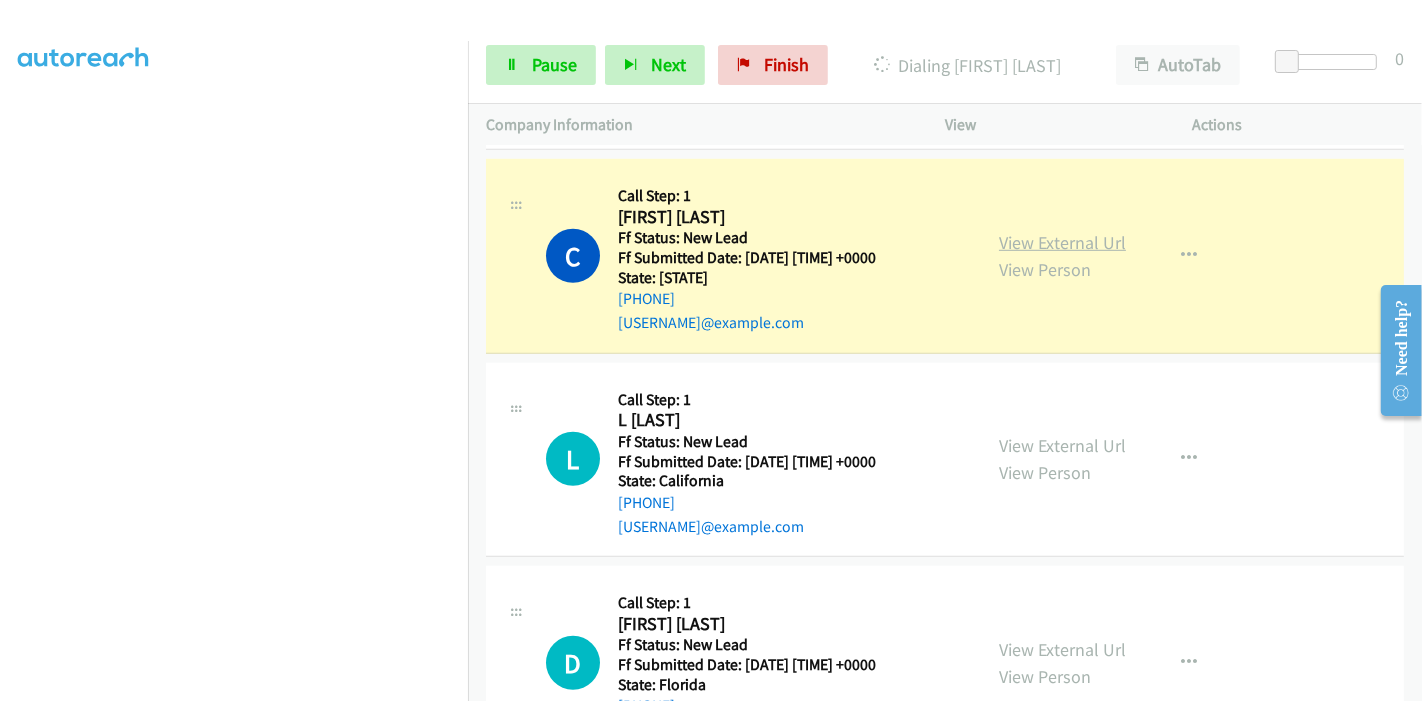 click on "View External Url" at bounding box center (1062, 242) 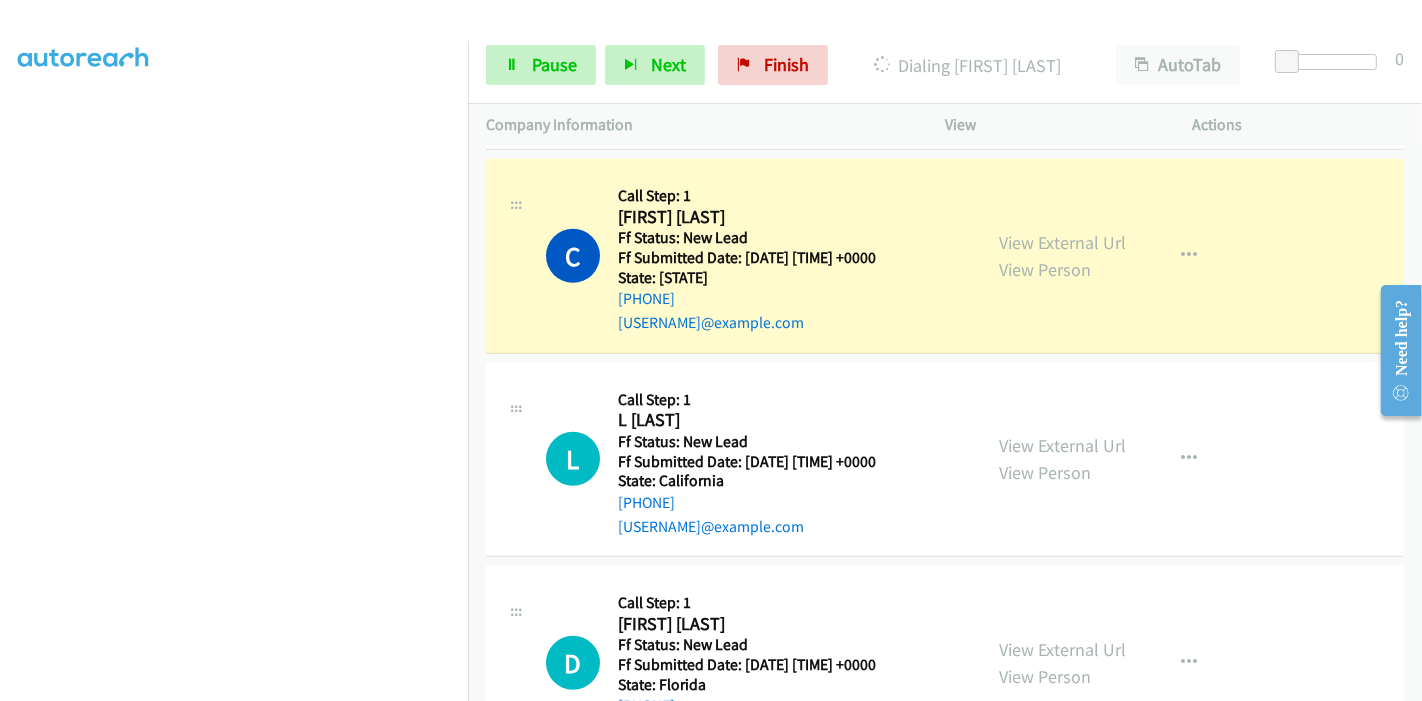 scroll, scrollTop: 0, scrollLeft: 0, axis: both 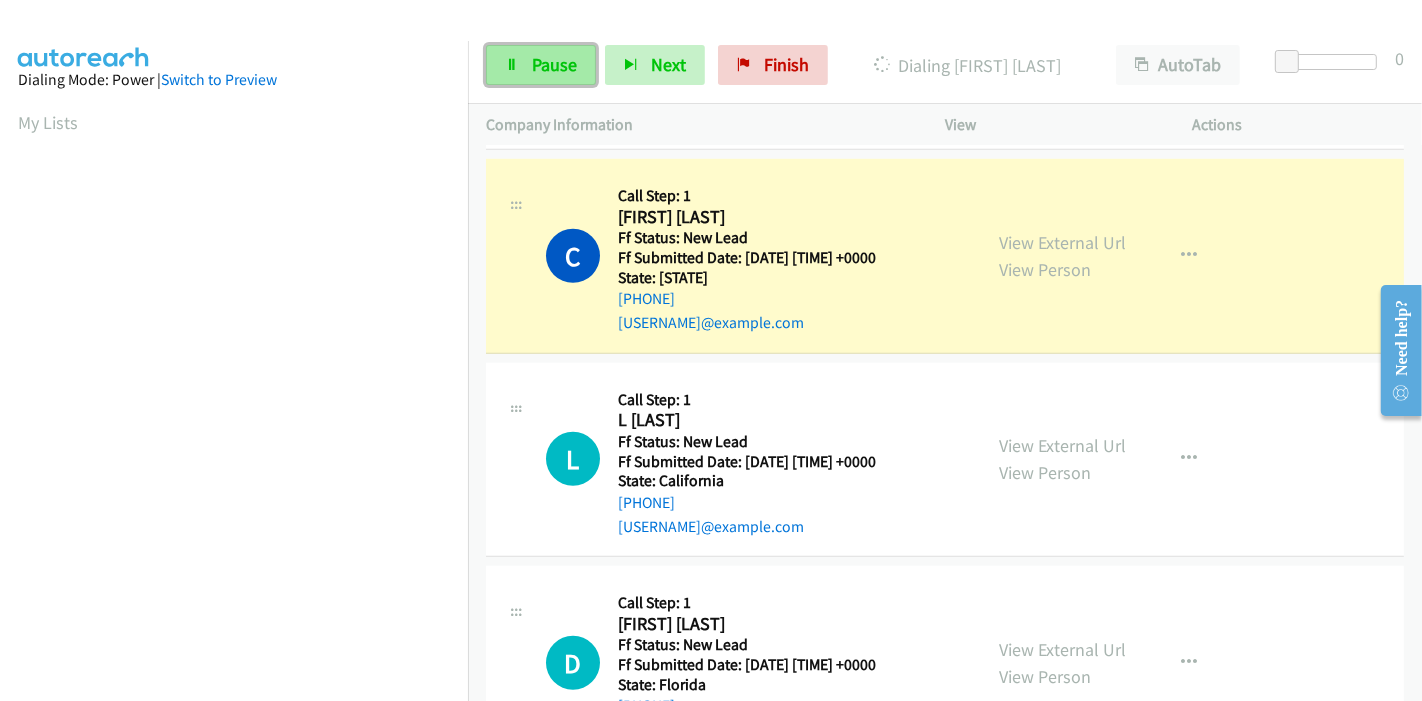 click on "Pause" at bounding box center [554, 64] 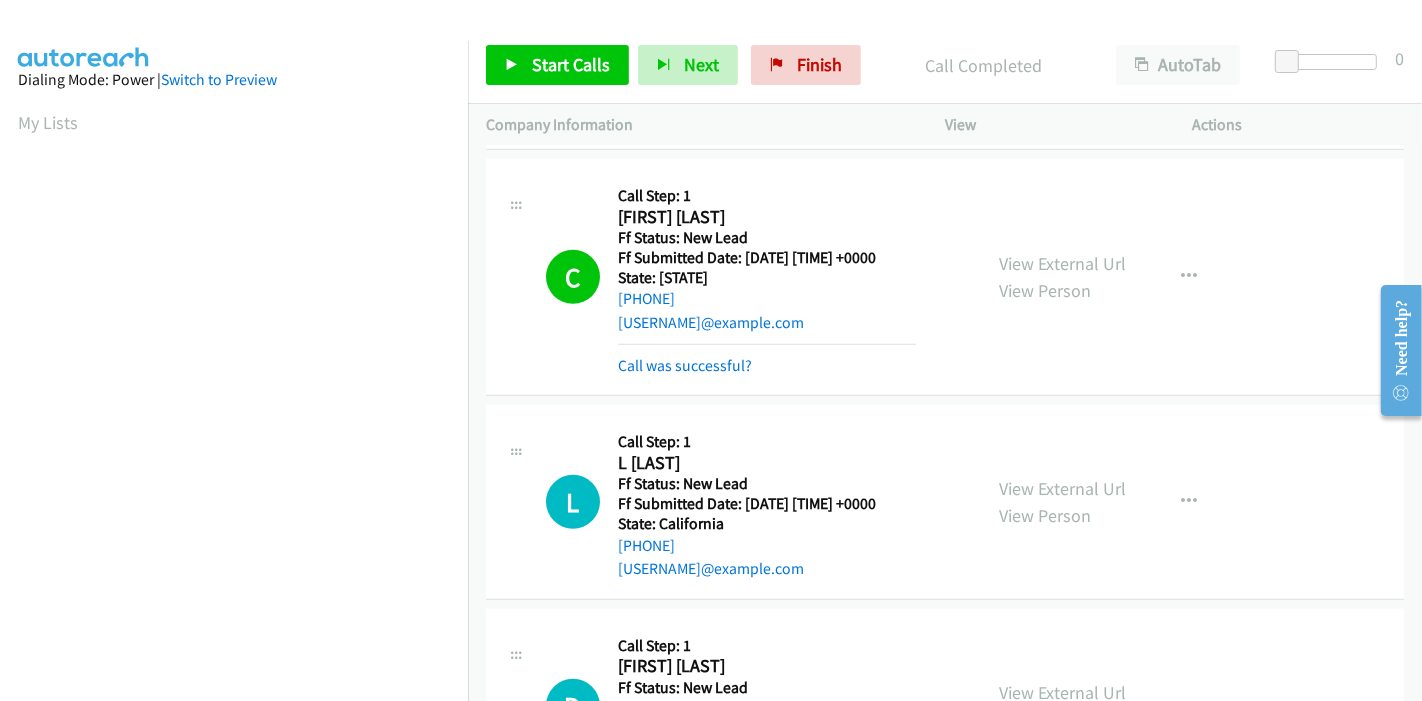 scroll, scrollTop: 422, scrollLeft: 0, axis: vertical 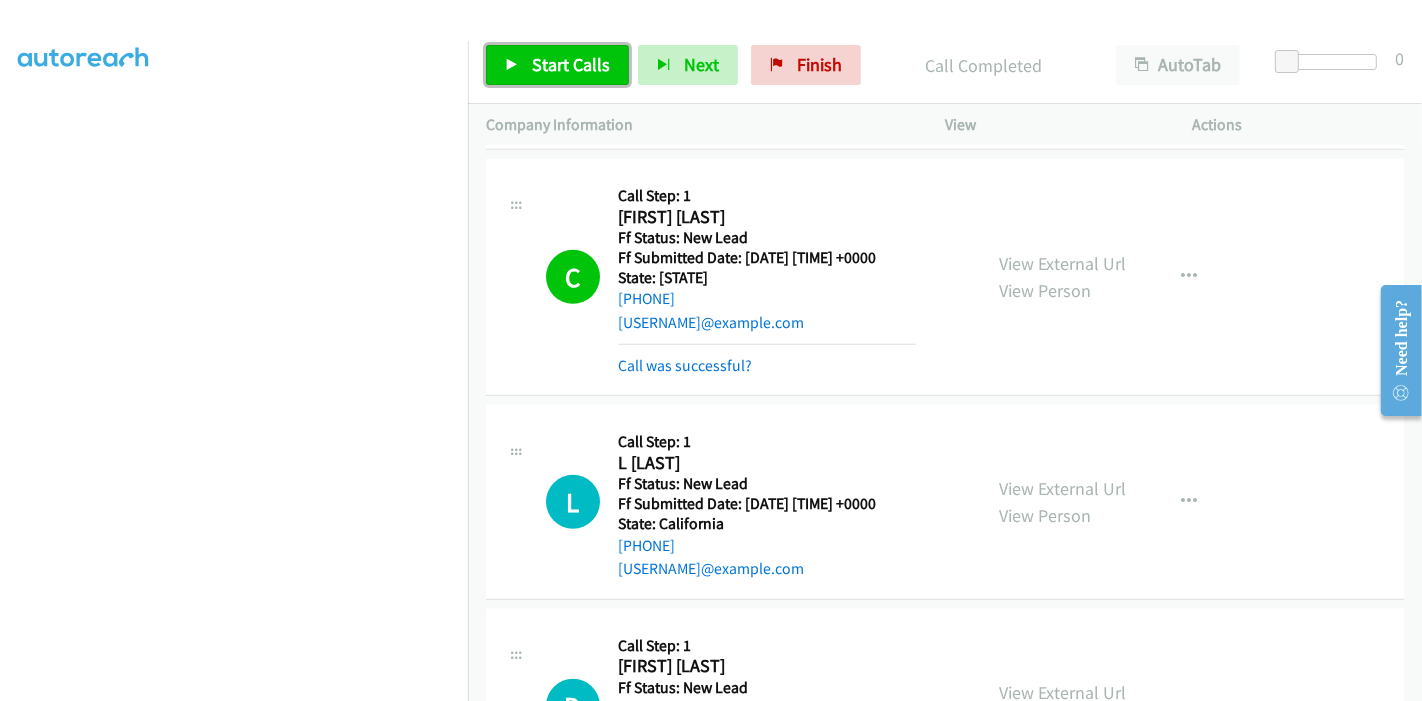 click on "Start Calls" at bounding box center (571, 64) 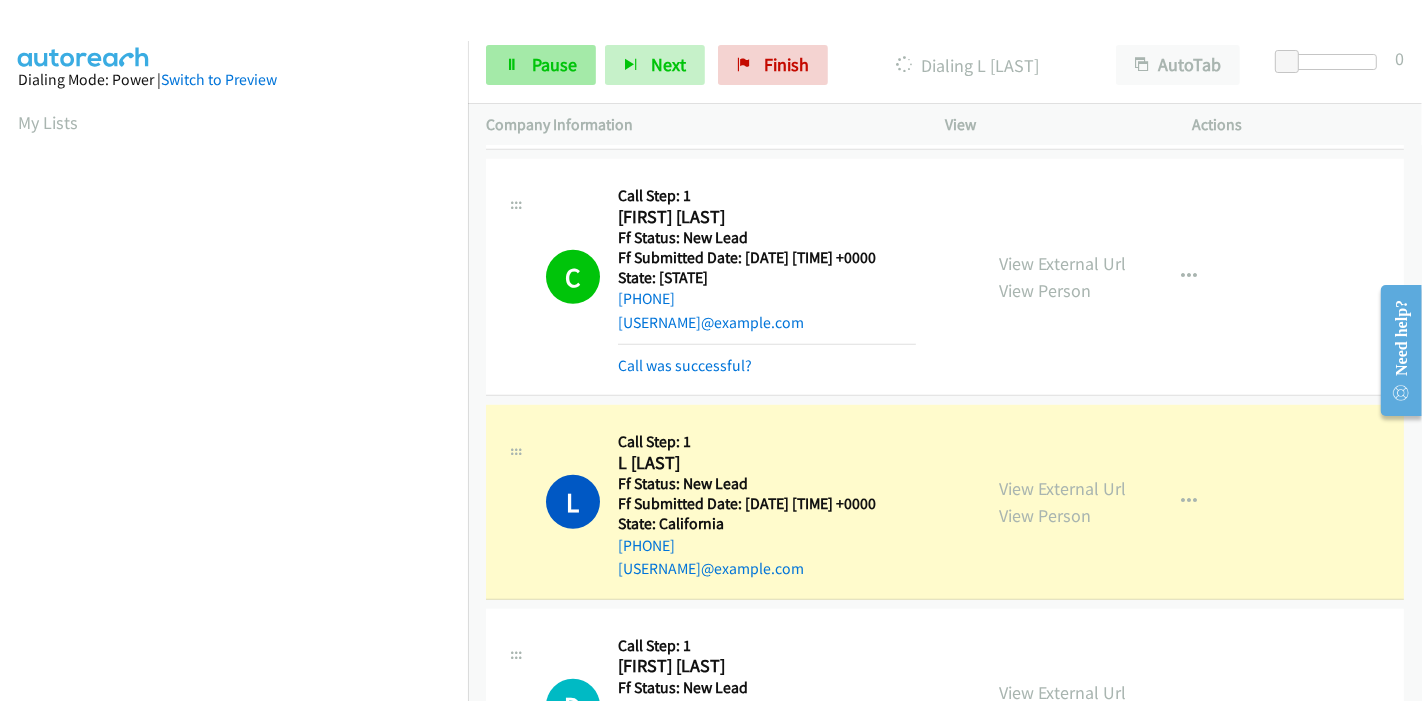 scroll, scrollTop: 422, scrollLeft: 0, axis: vertical 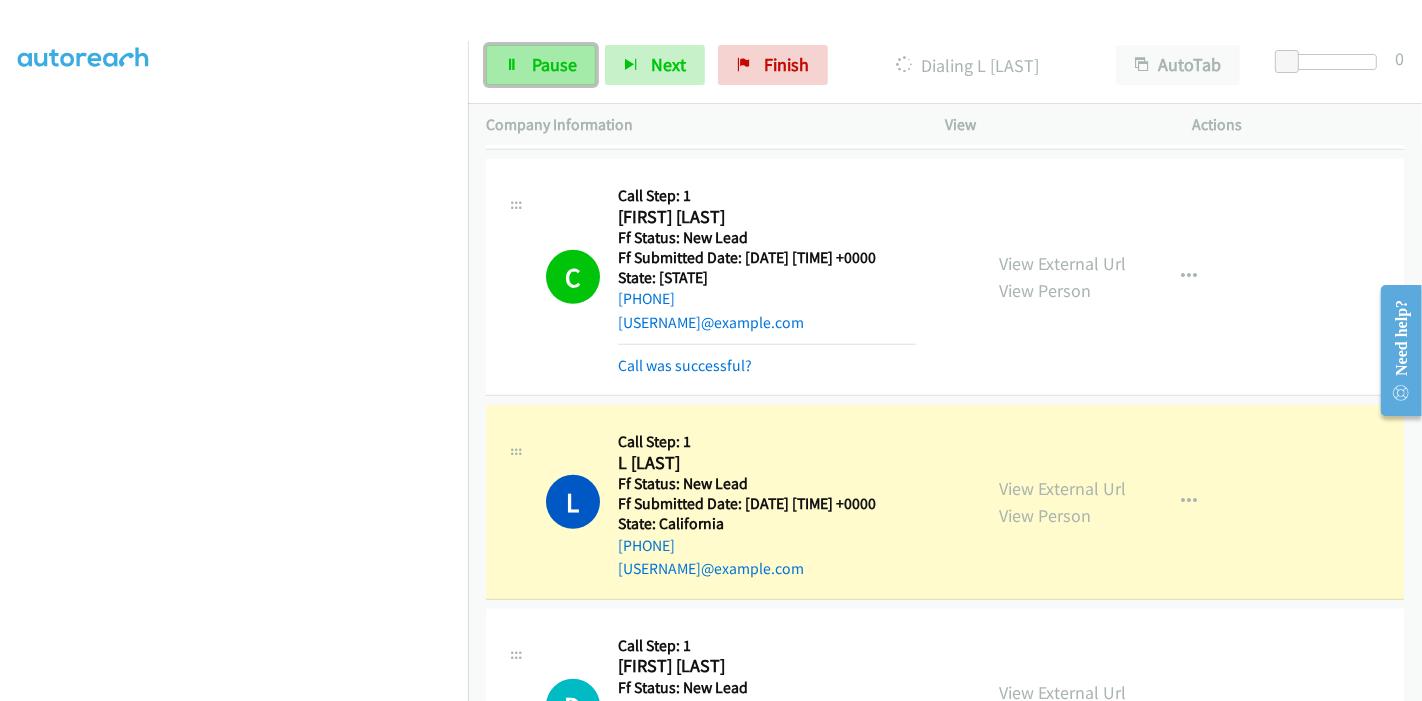 click on "Pause" at bounding box center [554, 64] 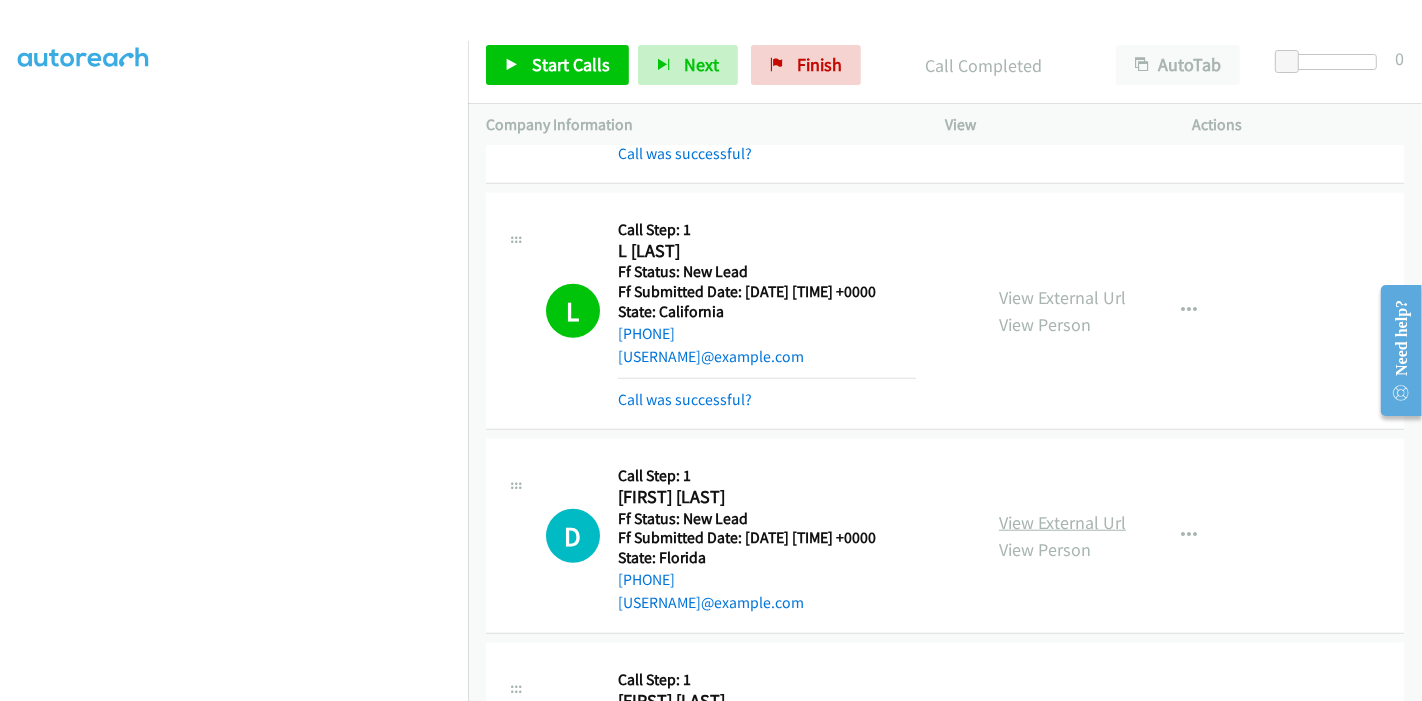 scroll, scrollTop: 1444, scrollLeft: 0, axis: vertical 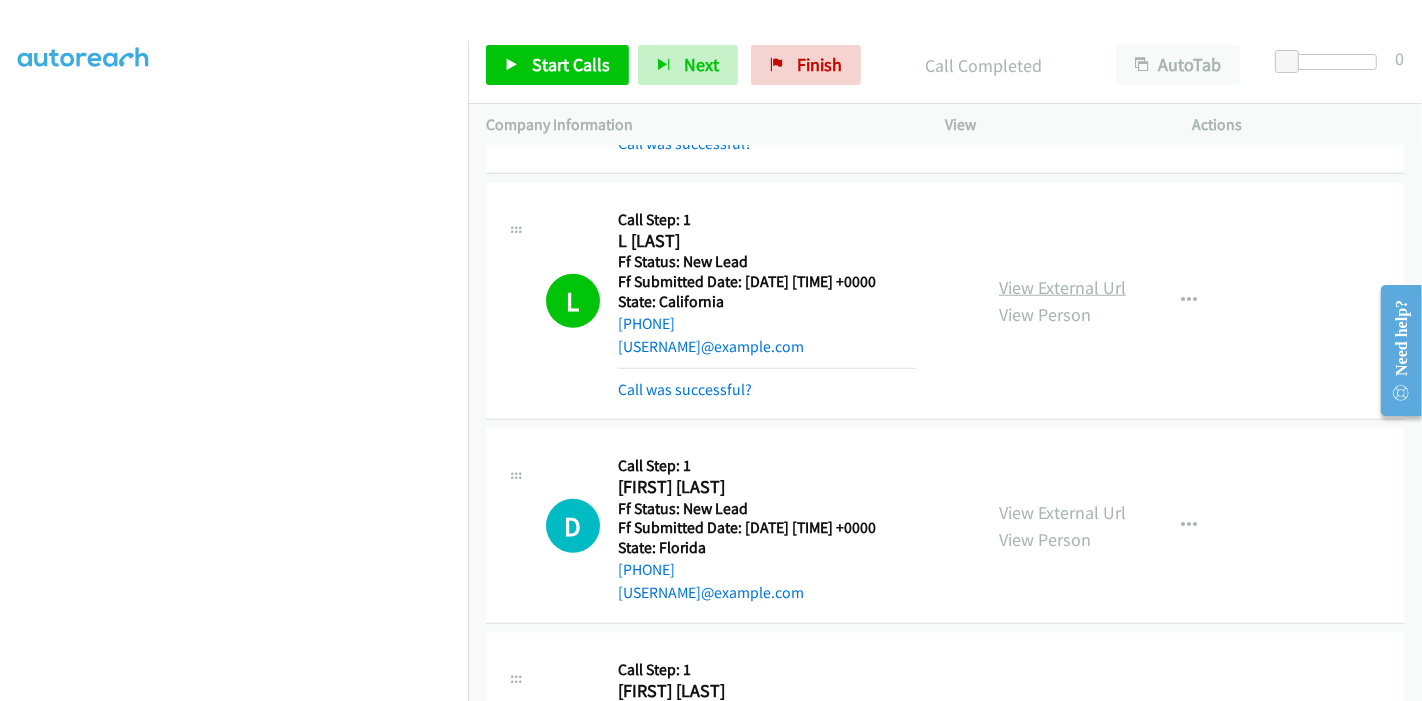 click on "View External Url" at bounding box center (1062, 287) 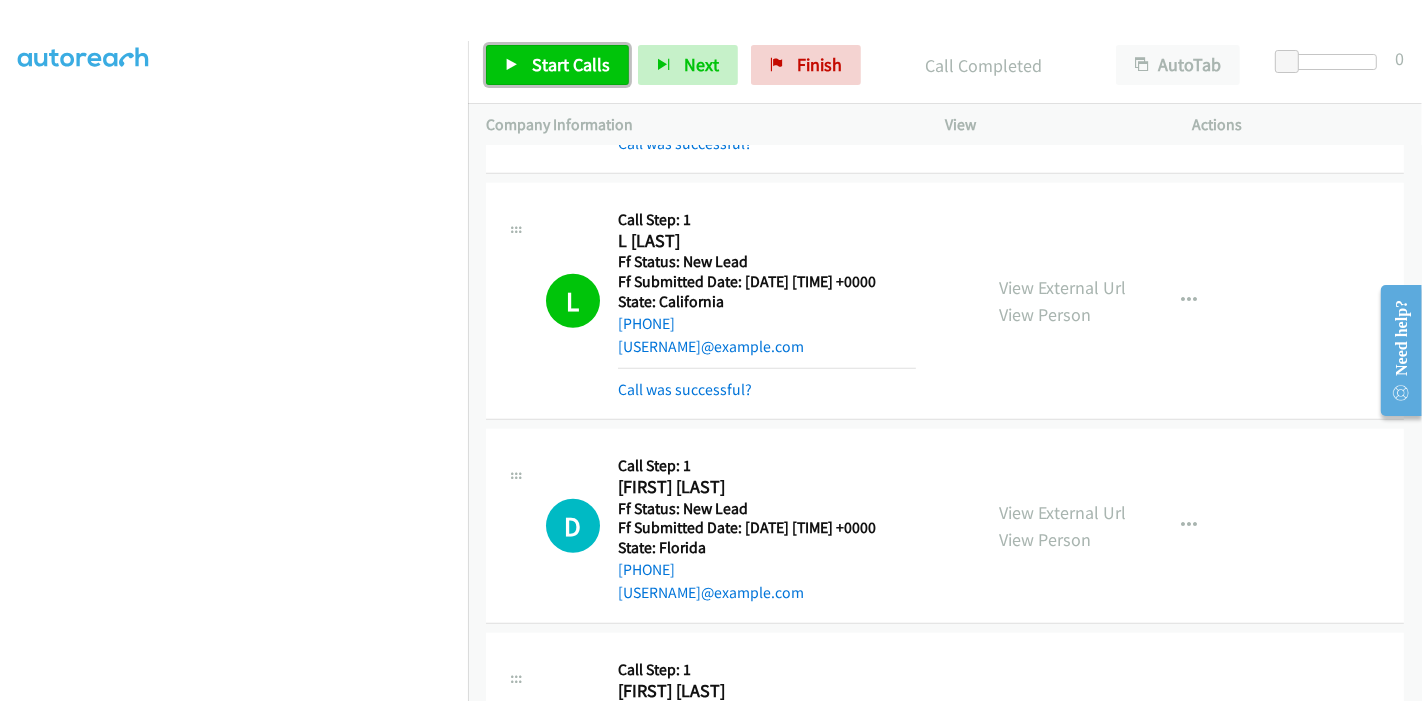 click on "Start Calls" at bounding box center (571, 64) 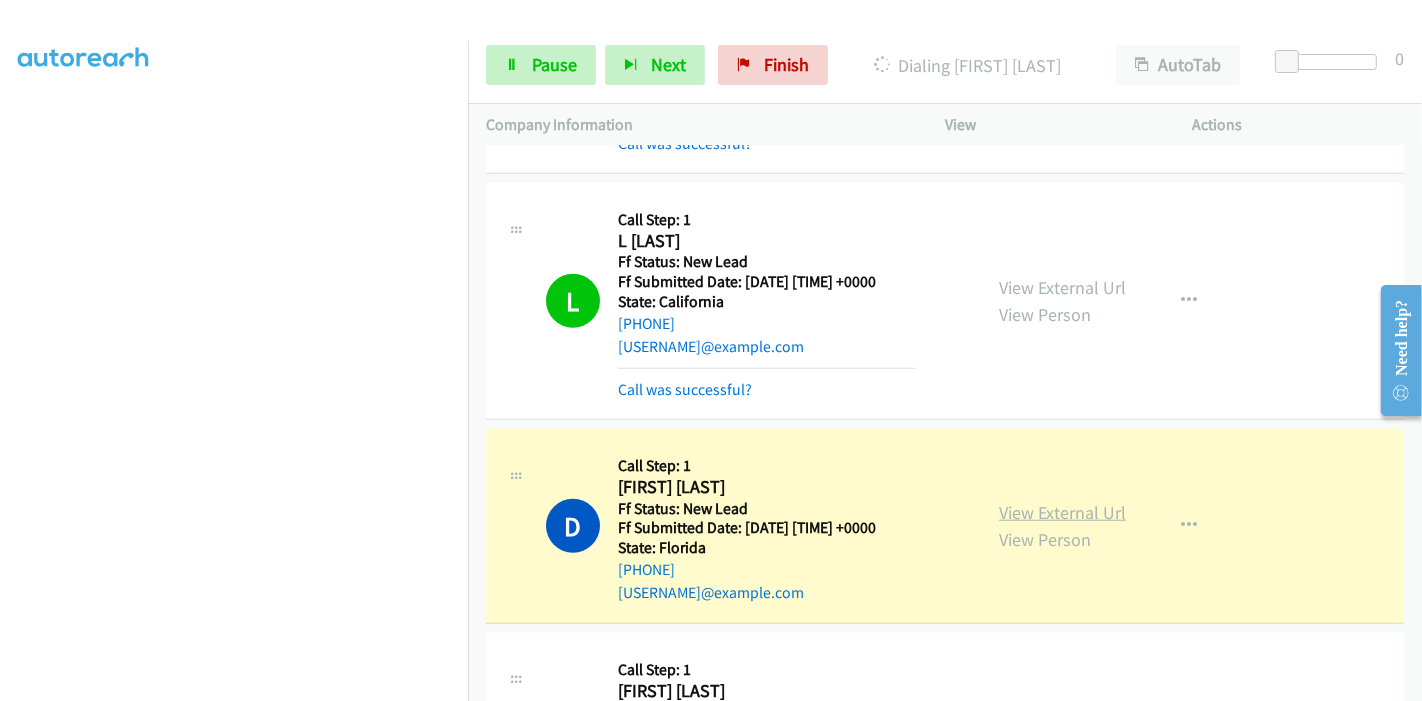 click on "View External Url" at bounding box center [1062, 512] 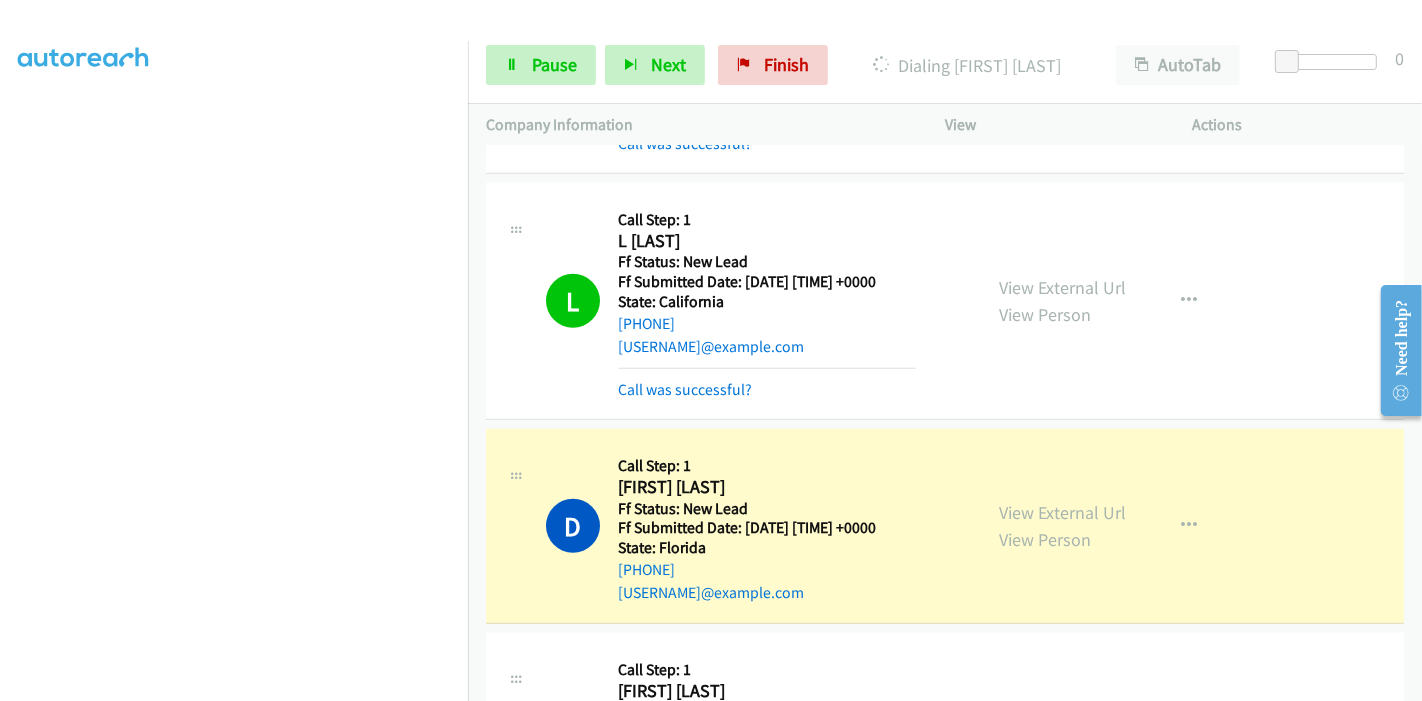 scroll, scrollTop: 0, scrollLeft: 0, axis: both 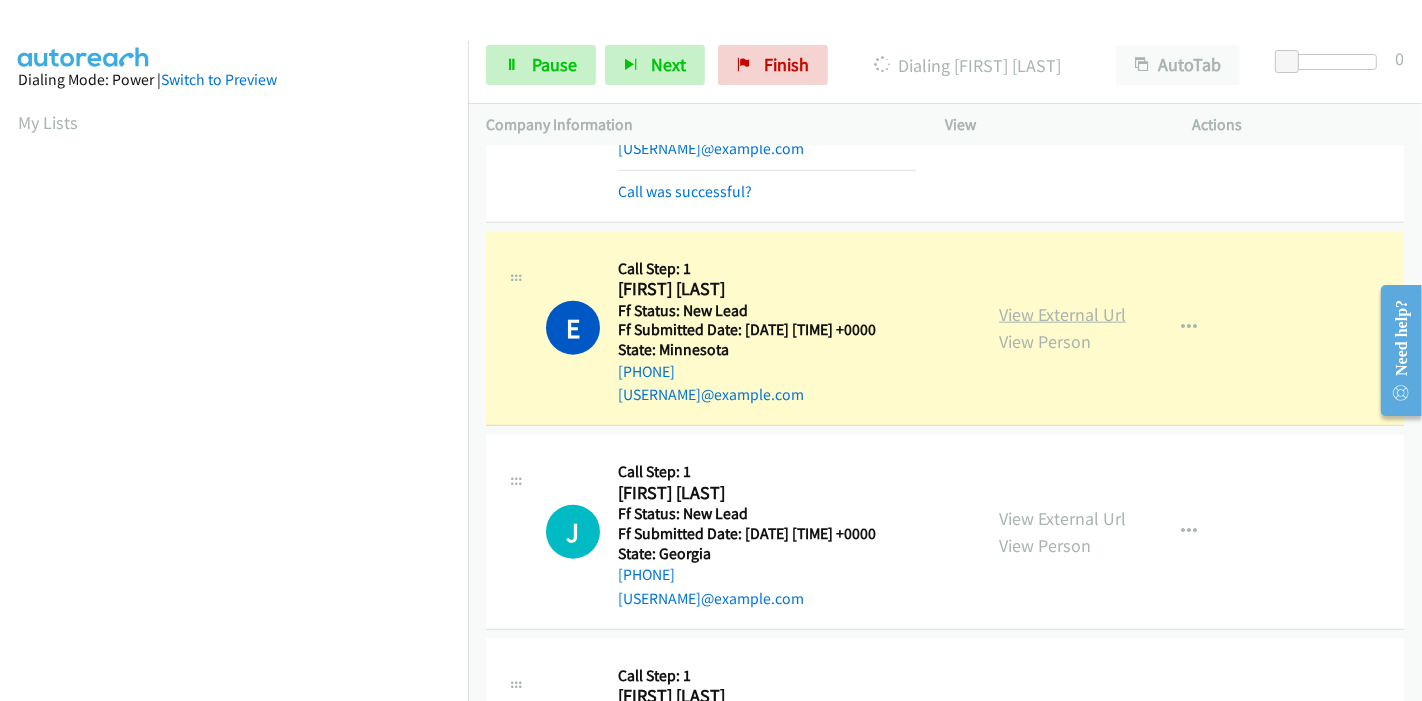click on "View External Url" at bounding box center [1062, 314] 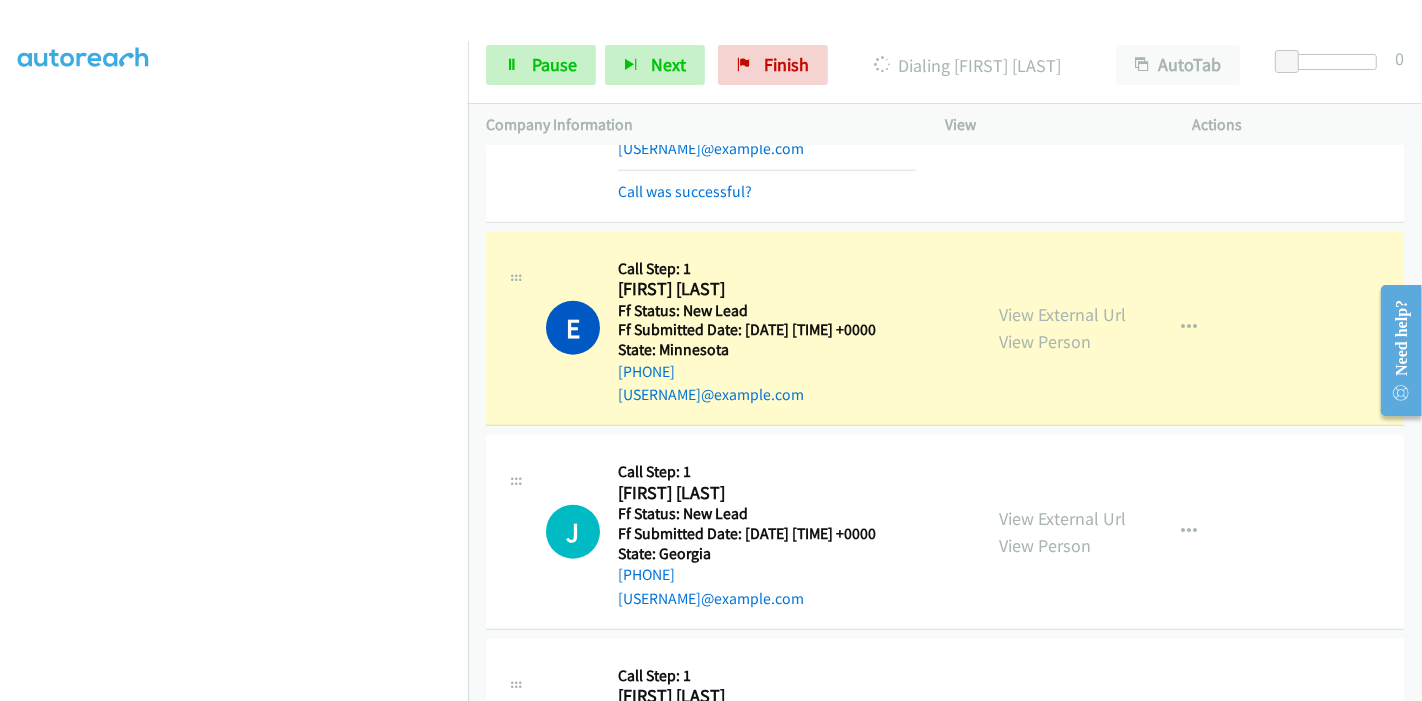 scroll, scrollTop: 0, scrollLeft: 0, axis: both 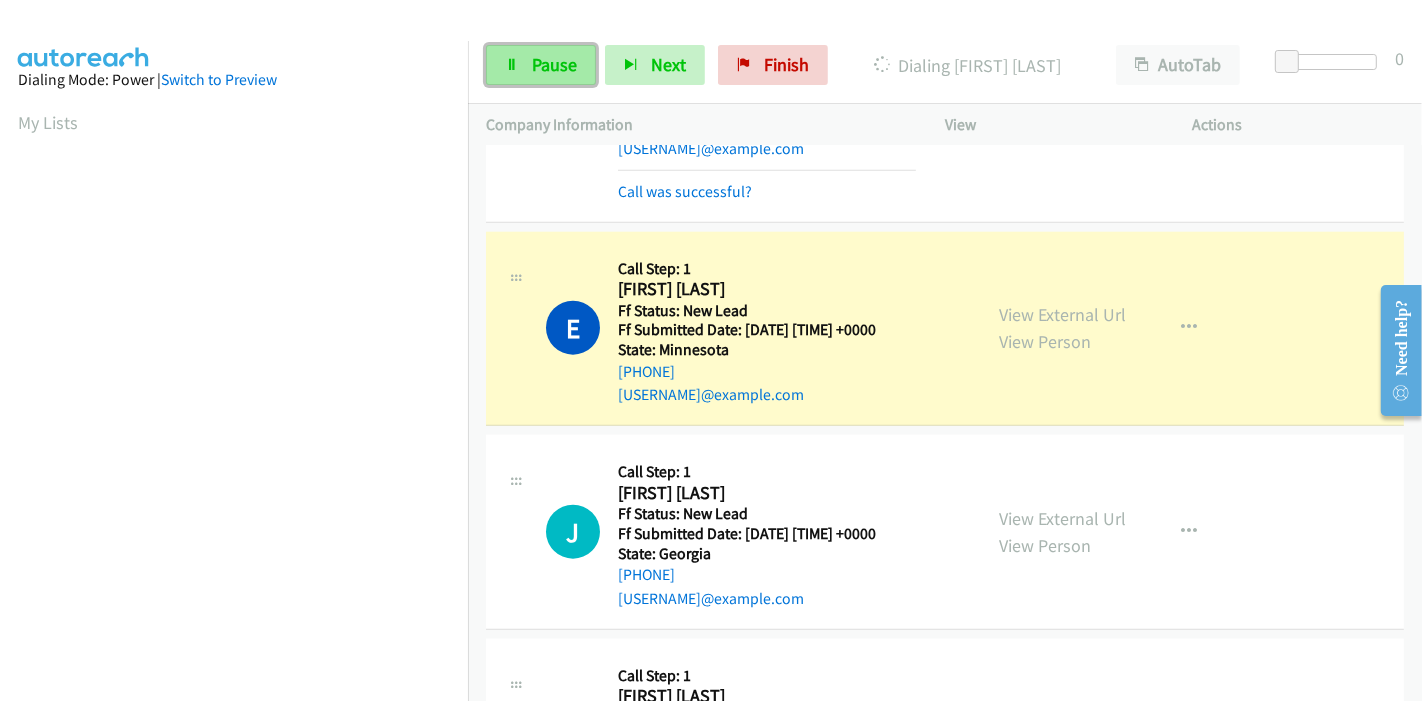 drag, startPoint x: 542, startPoint y: 75, endPoint x: 530, endPoint y: 69, distance: 13.416408 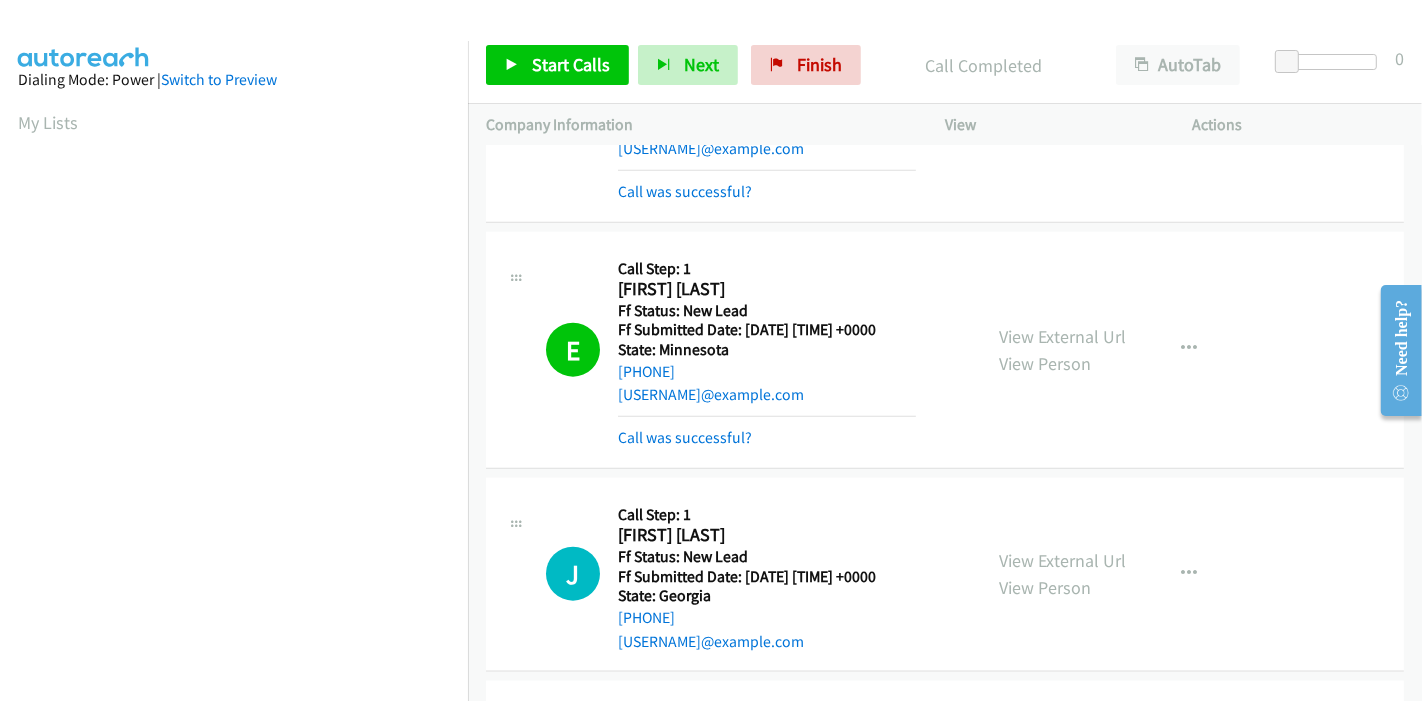 scroll, scrollTop: 422, scrollLeft: 0, axis: vertical 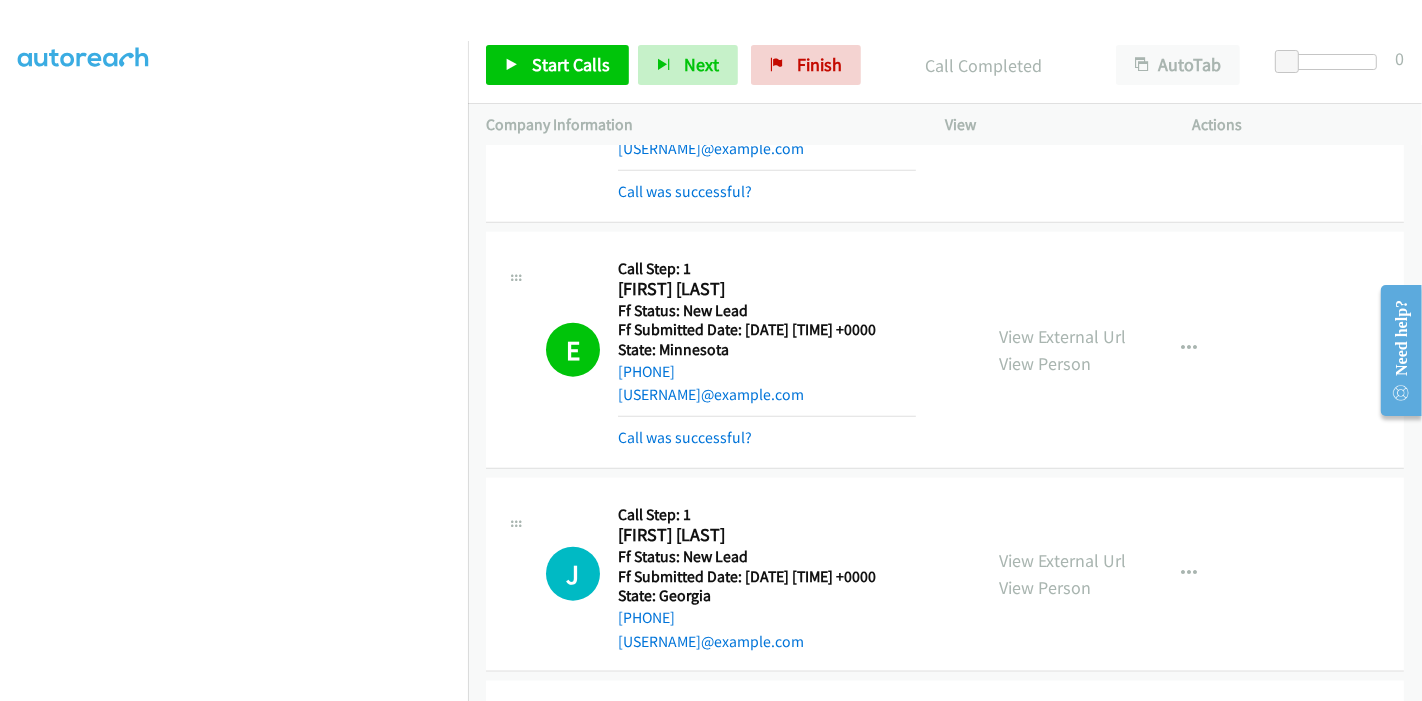 click on "Start Calls
Pause
Next
Finish
Call Completed
AutoTab
AutoTab
0" at bounding box center [945, 65] 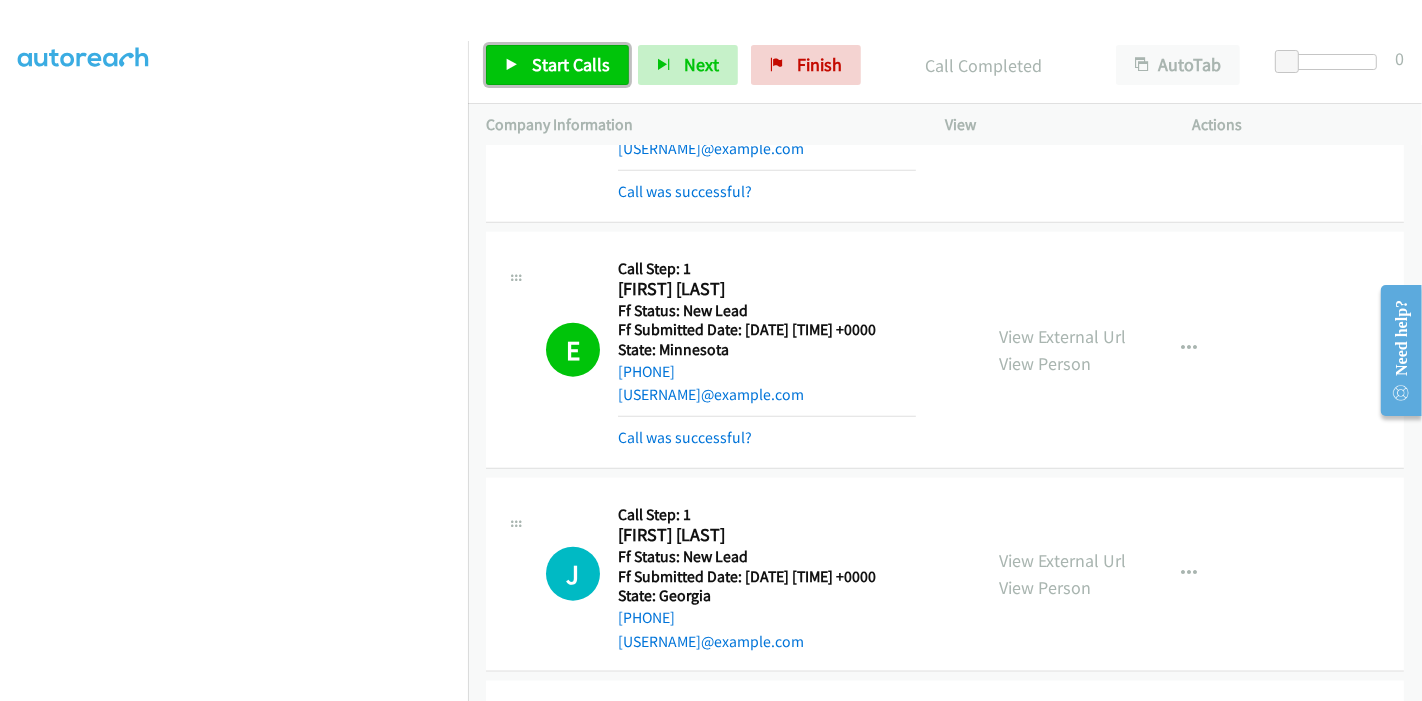 click on "Start Calls" at bounding box center (571, 64) 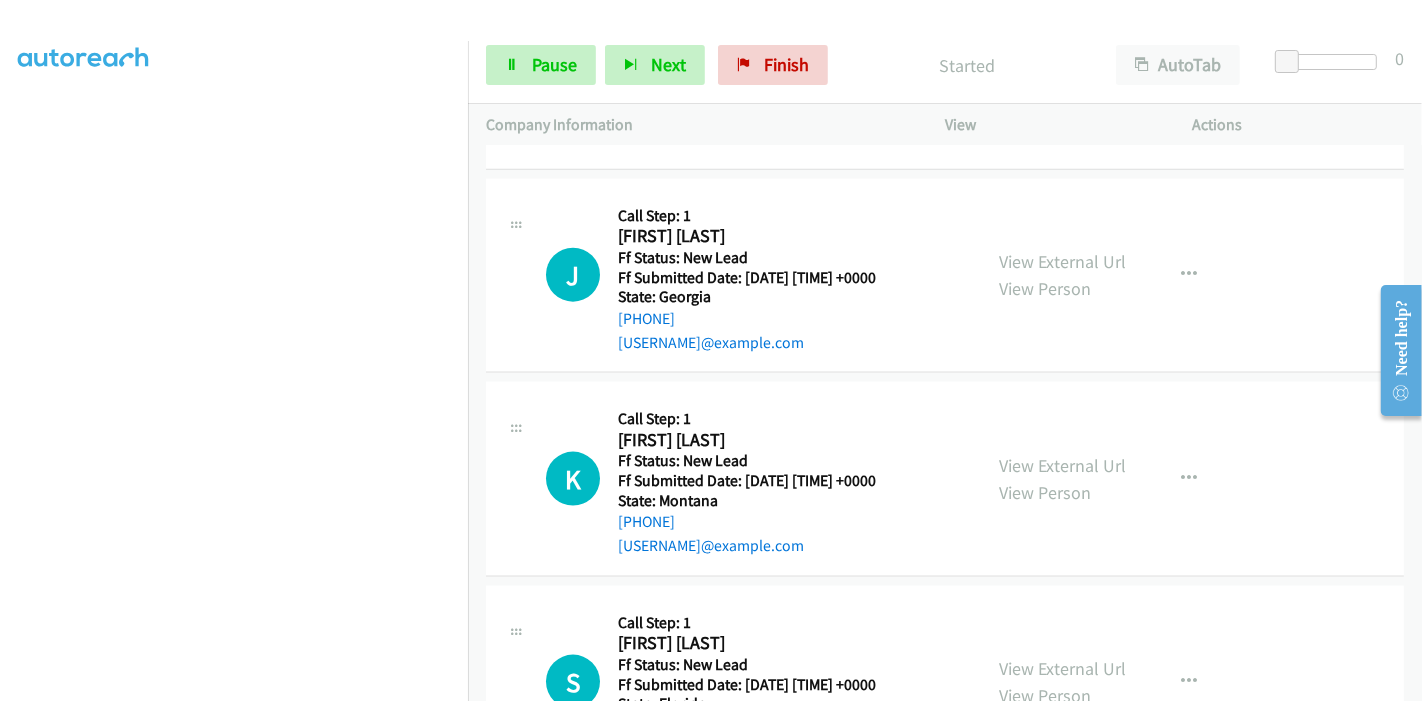 scroll, scrollTop: 2222, scrollLeft: 0, axis: vertical 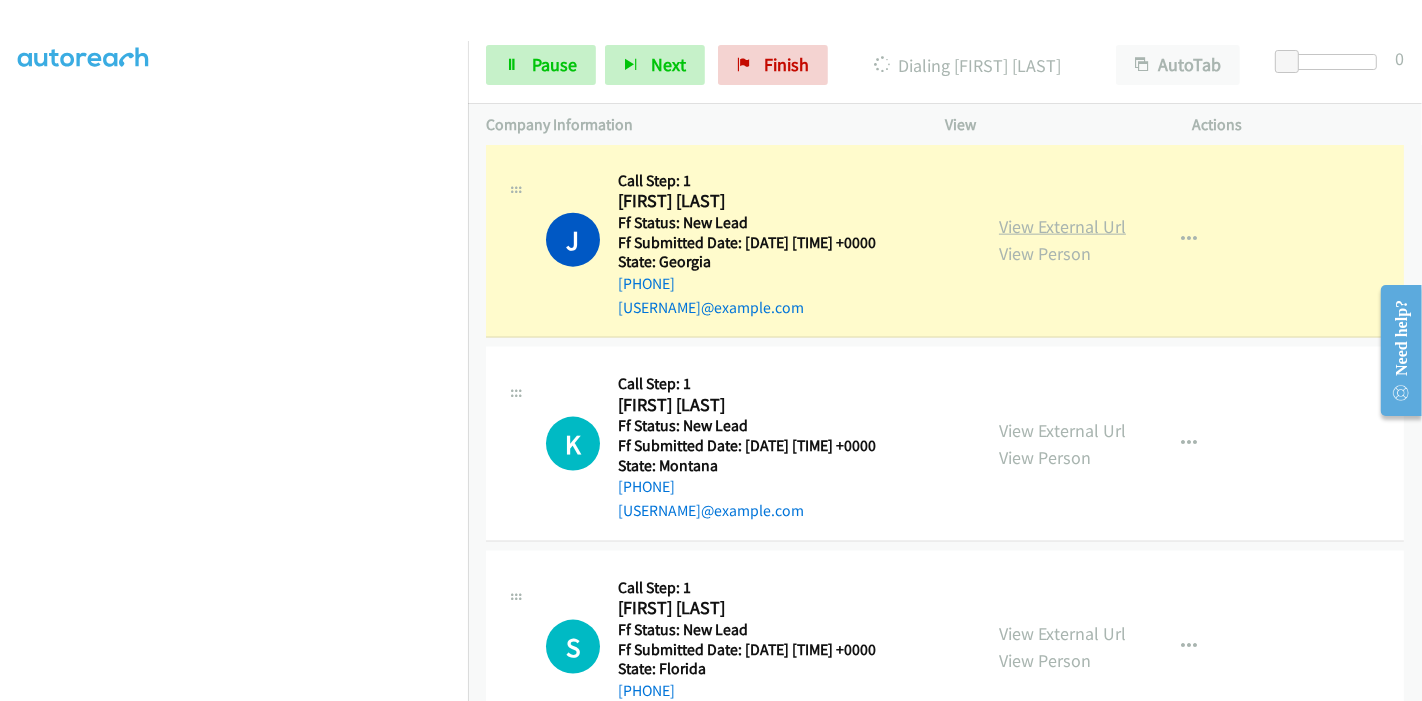 click on "View External Url" at bounding box center [1062, 226] 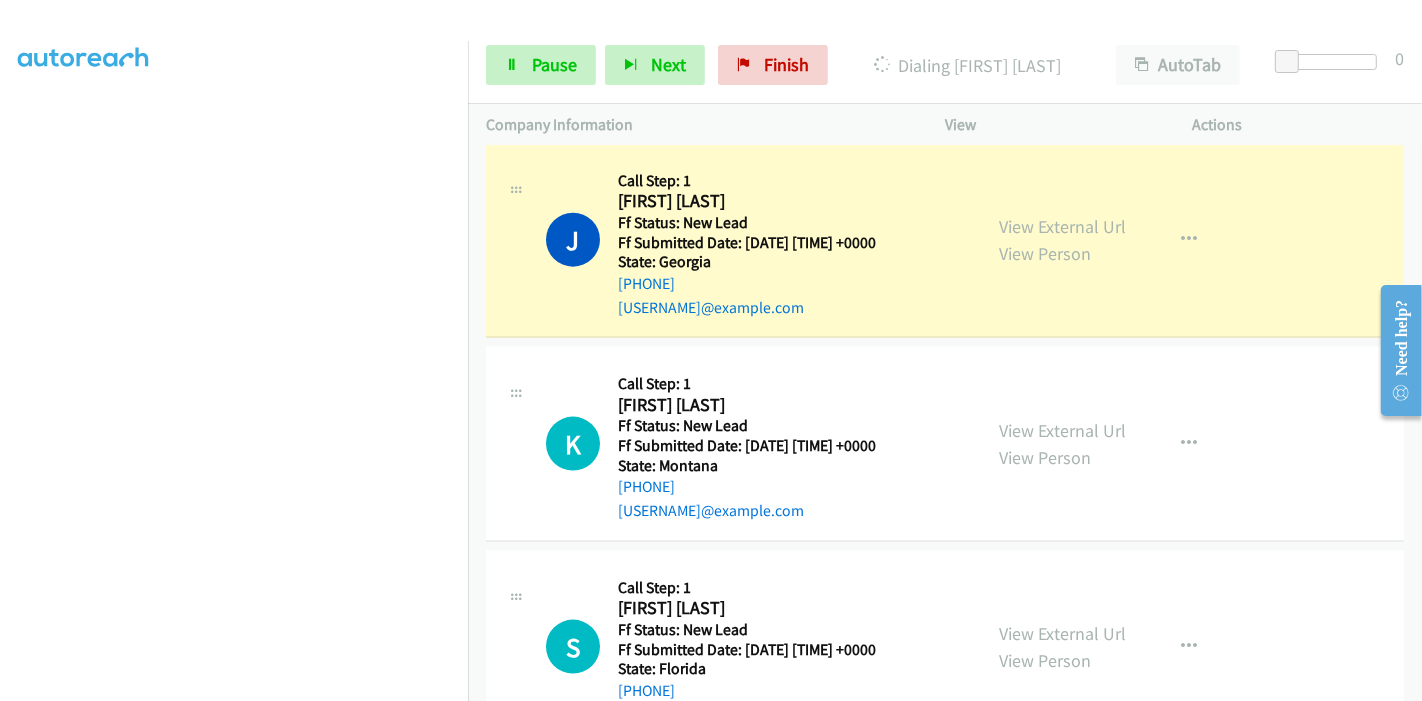 scroll, scrollTop: 422, scrollLeft: 0, axis: vertical 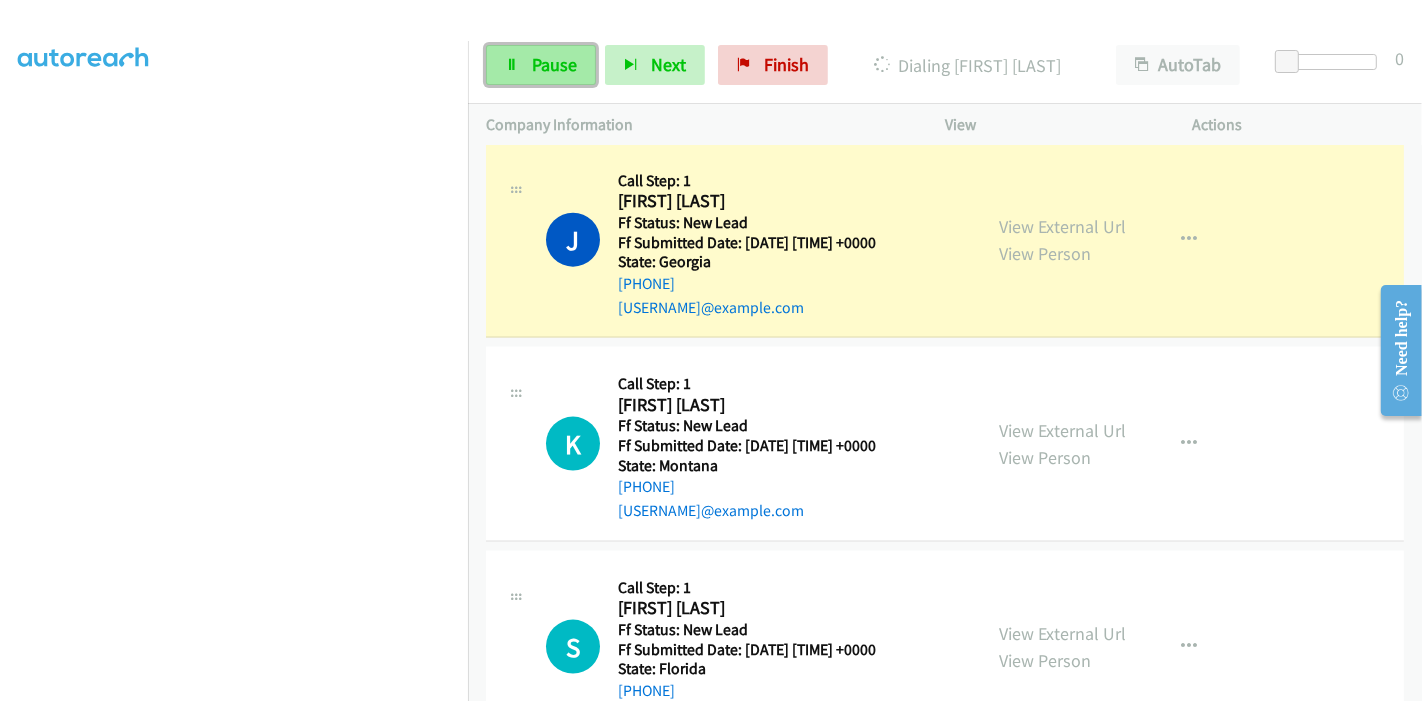click on "Pause" at bounding box center (541, 65) 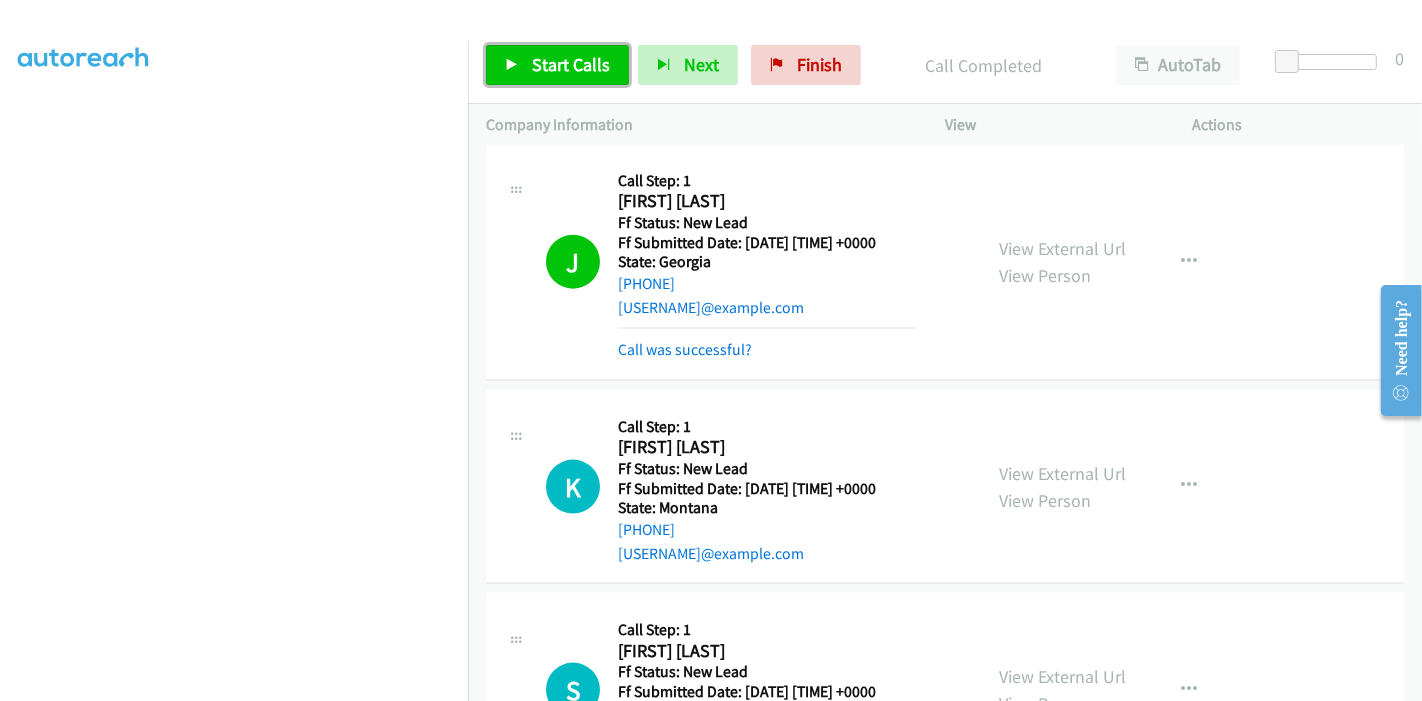 click on "Start Calls" at bounding box center [571, 64] 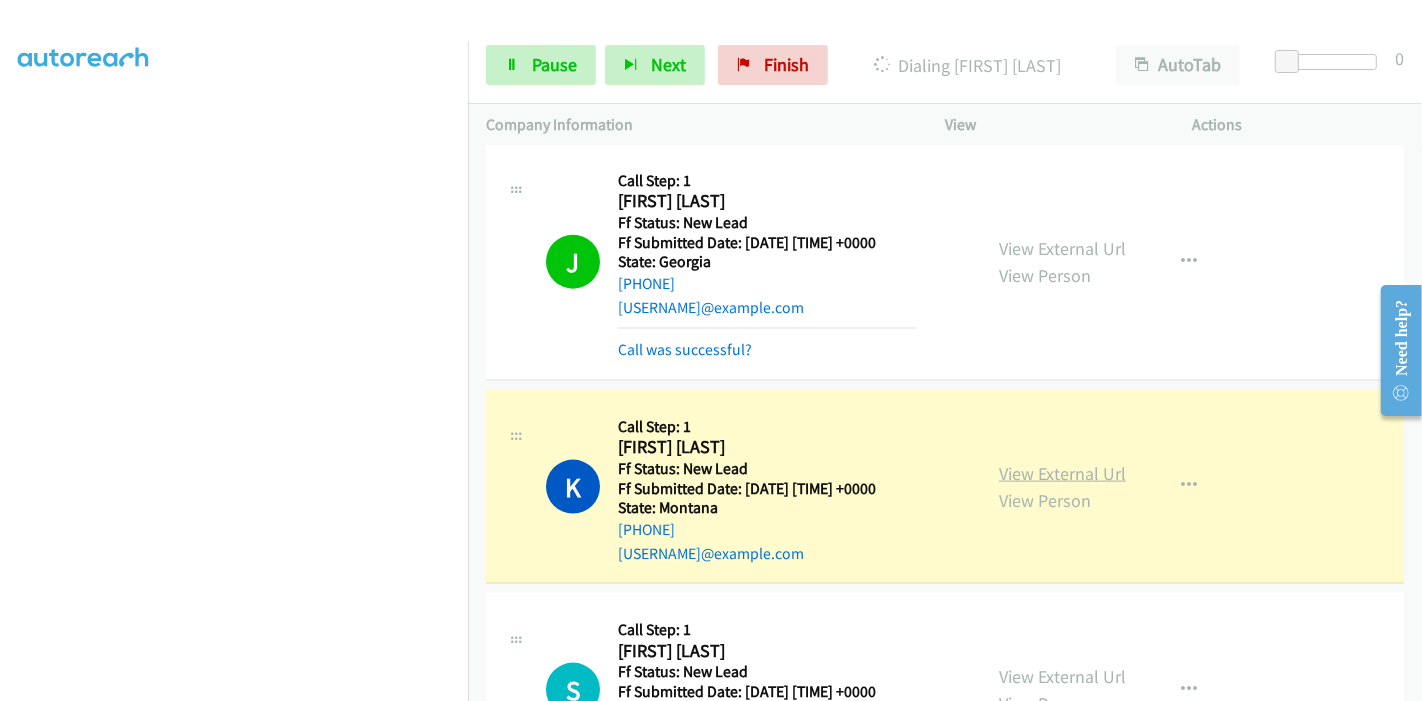 click on "View External Url" at bounding box center [1062, 473] 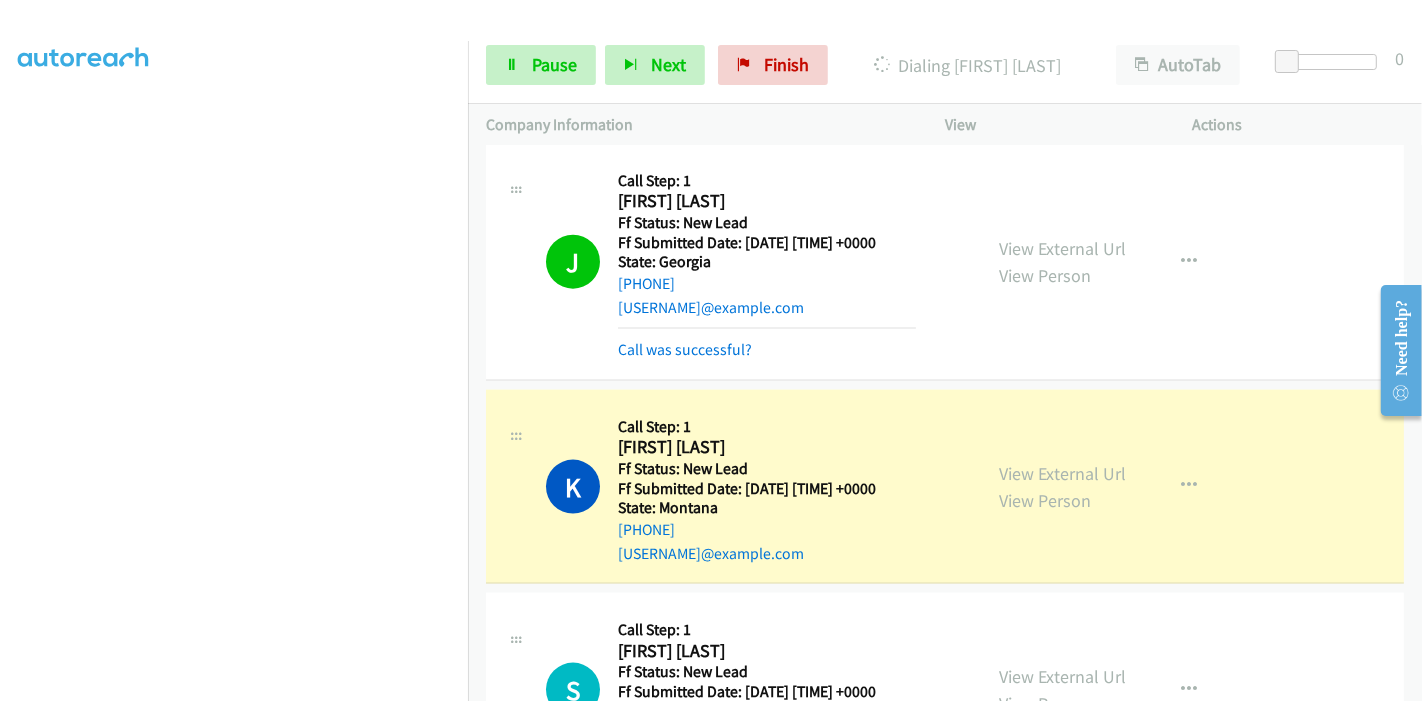 scroll, scrollTop: 0, scrollLeft: 0, axis: both 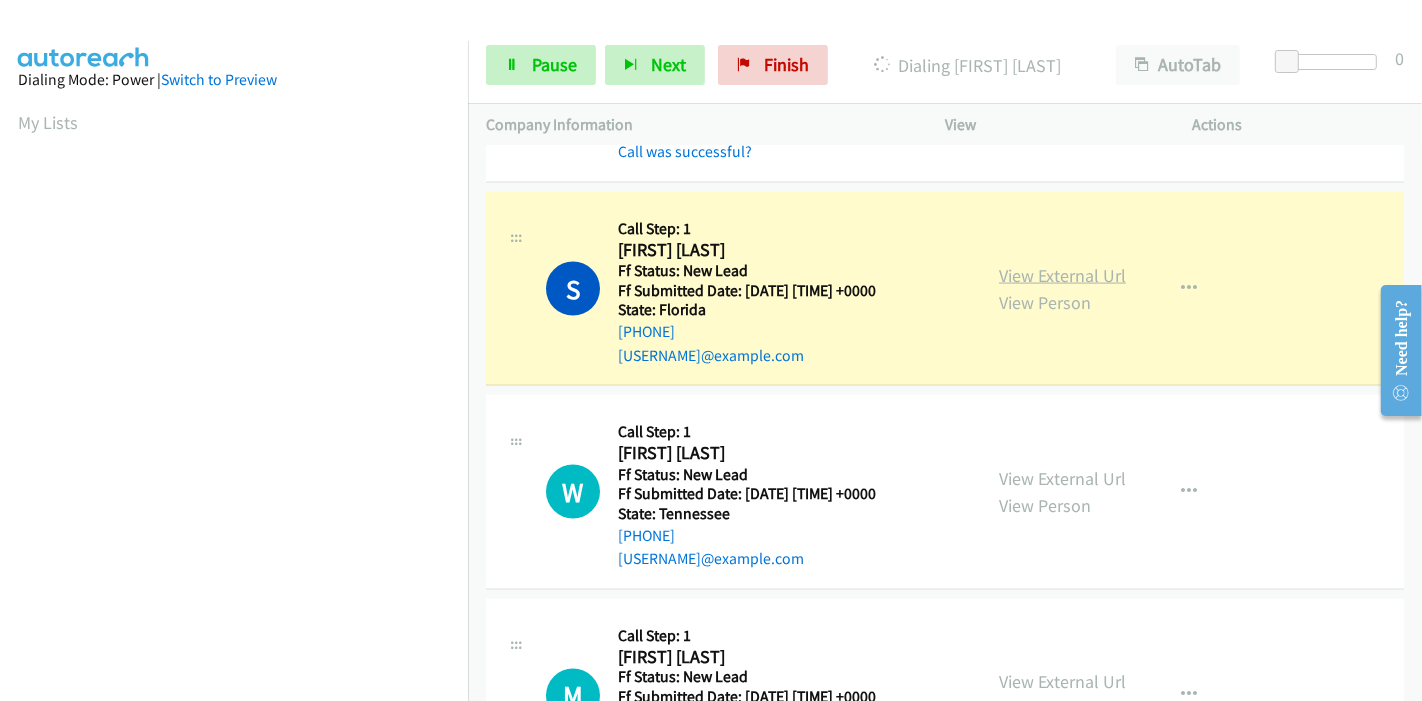 click on "View External Url" at bounding box center [1062, 275] 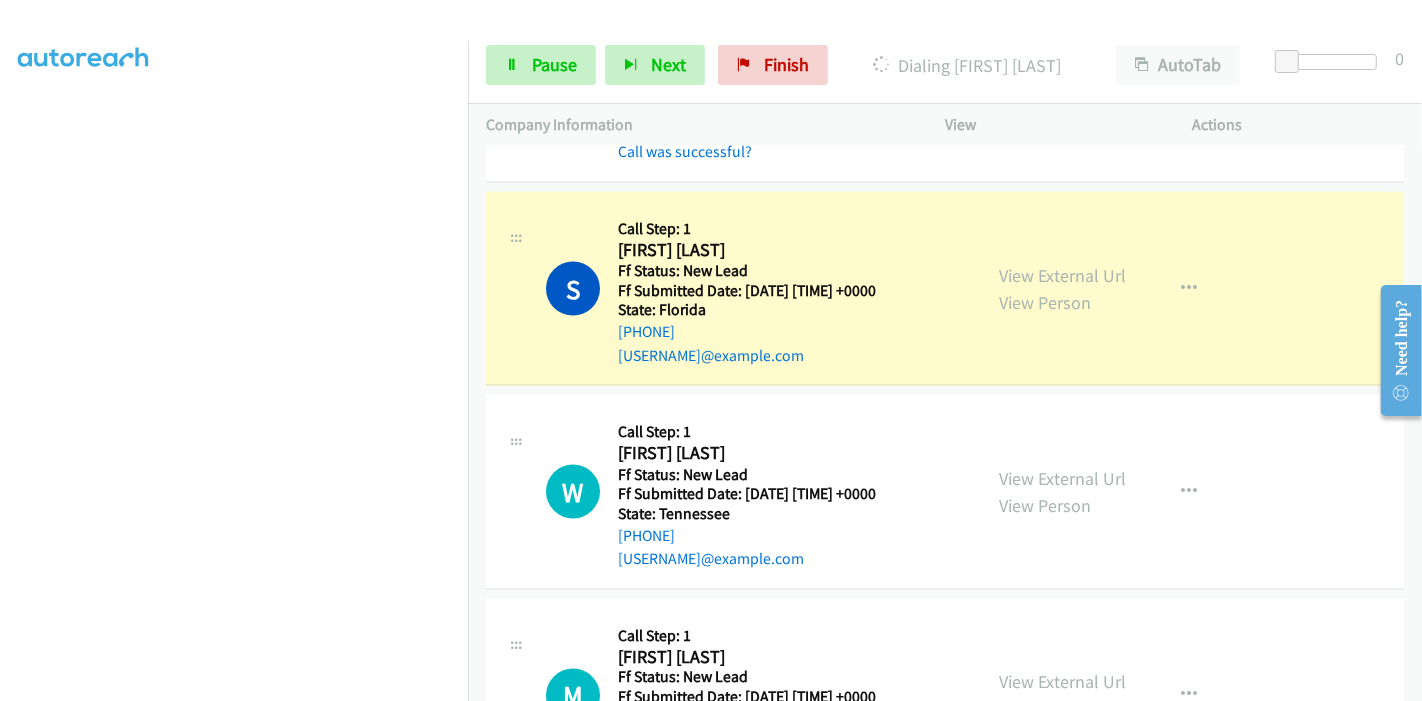 scroll, scrollTop: 0, scrollLeft: 0, axis: both 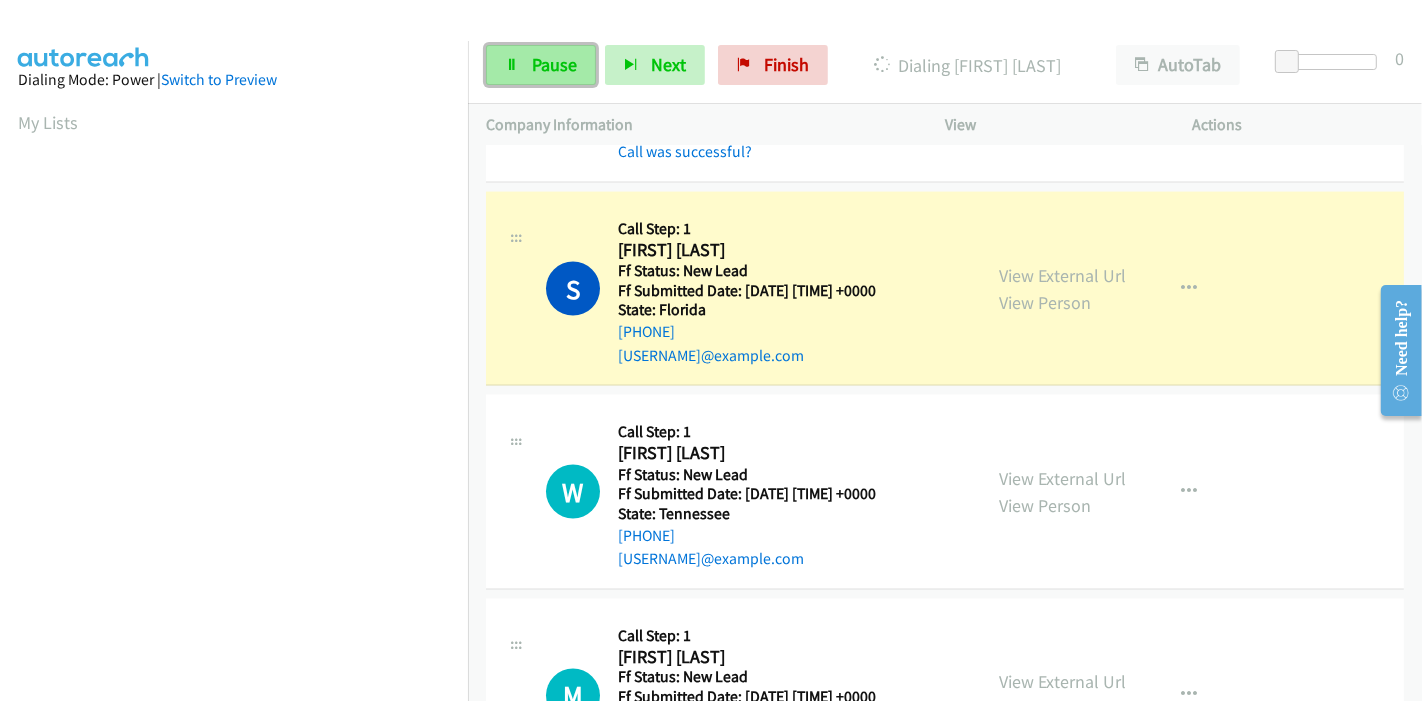 click on "Pause" at bounding box center [554, 64] 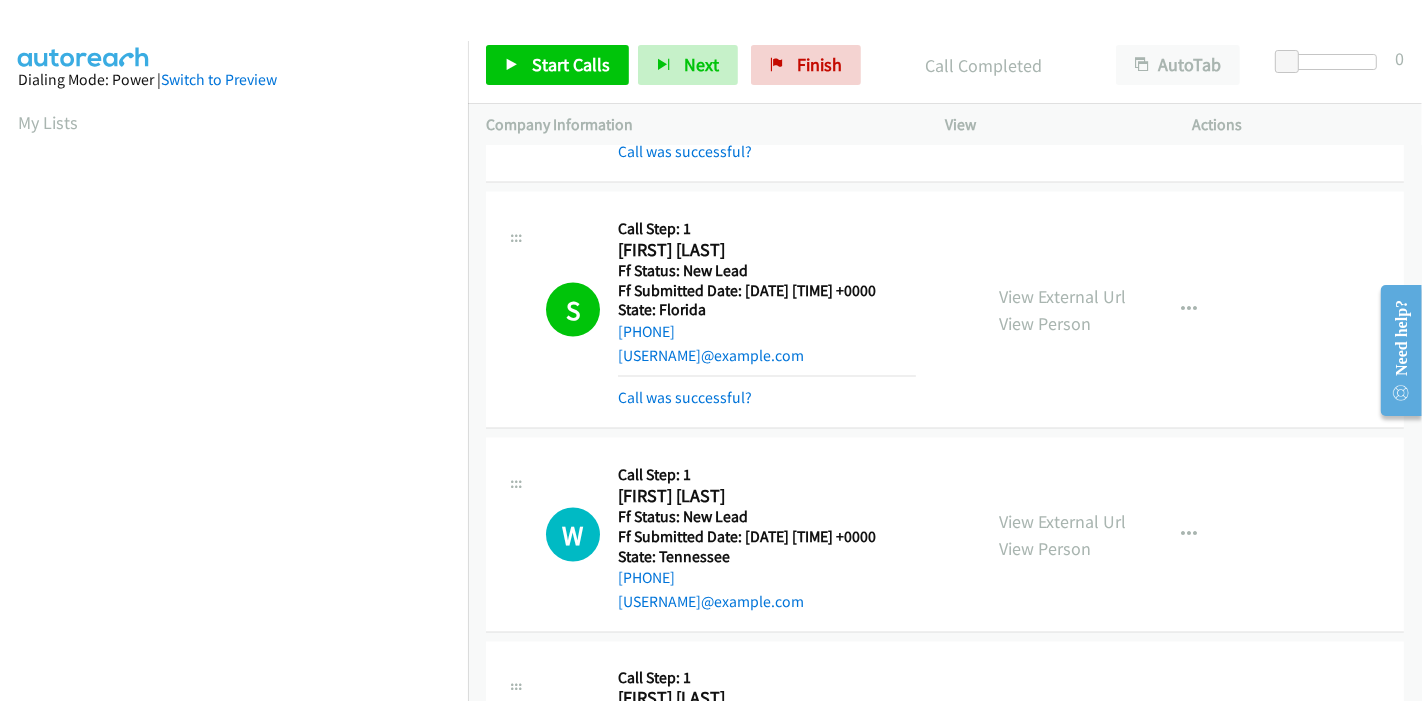scroll, scrollTop: 2777, scrollLeft: 0, axis: vertical 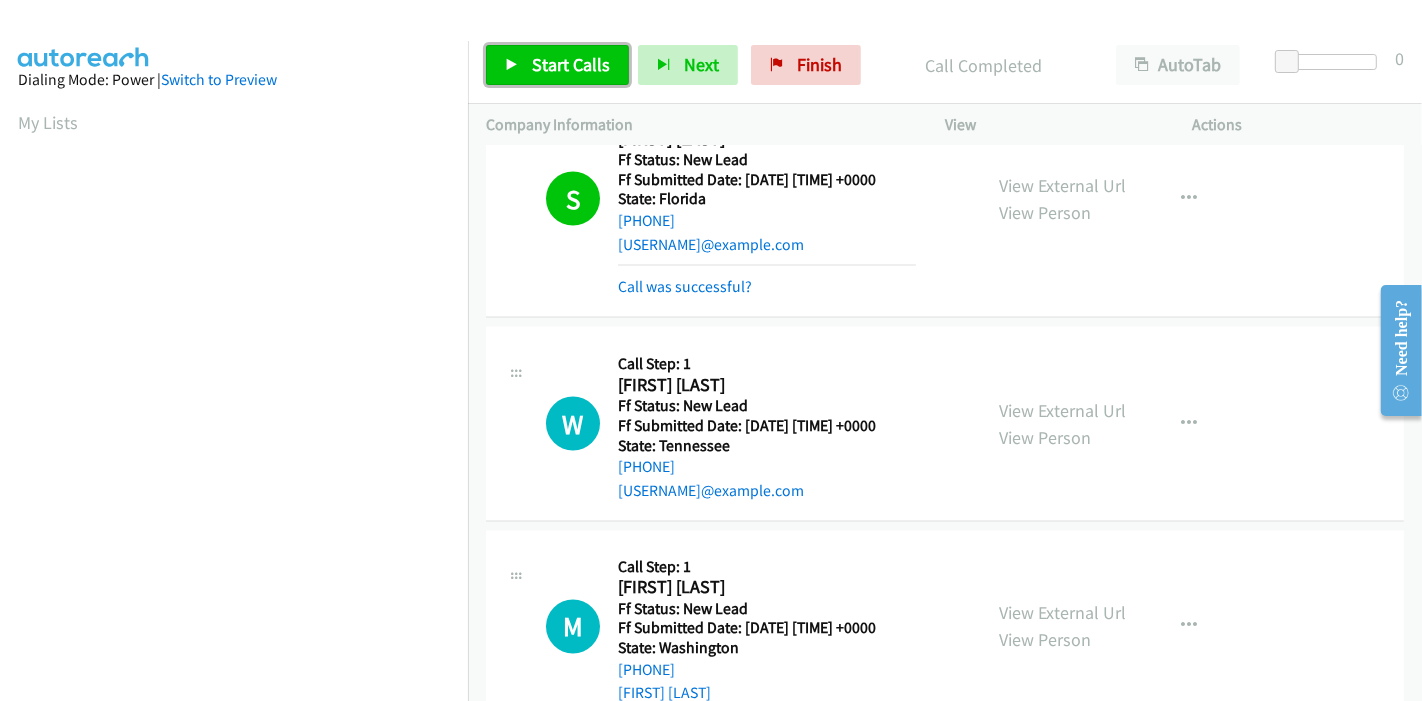 drag, startPoint x: 592, startPoint y: 57, endPoint x: 583, endPoint y: 50, distance: 11.401754 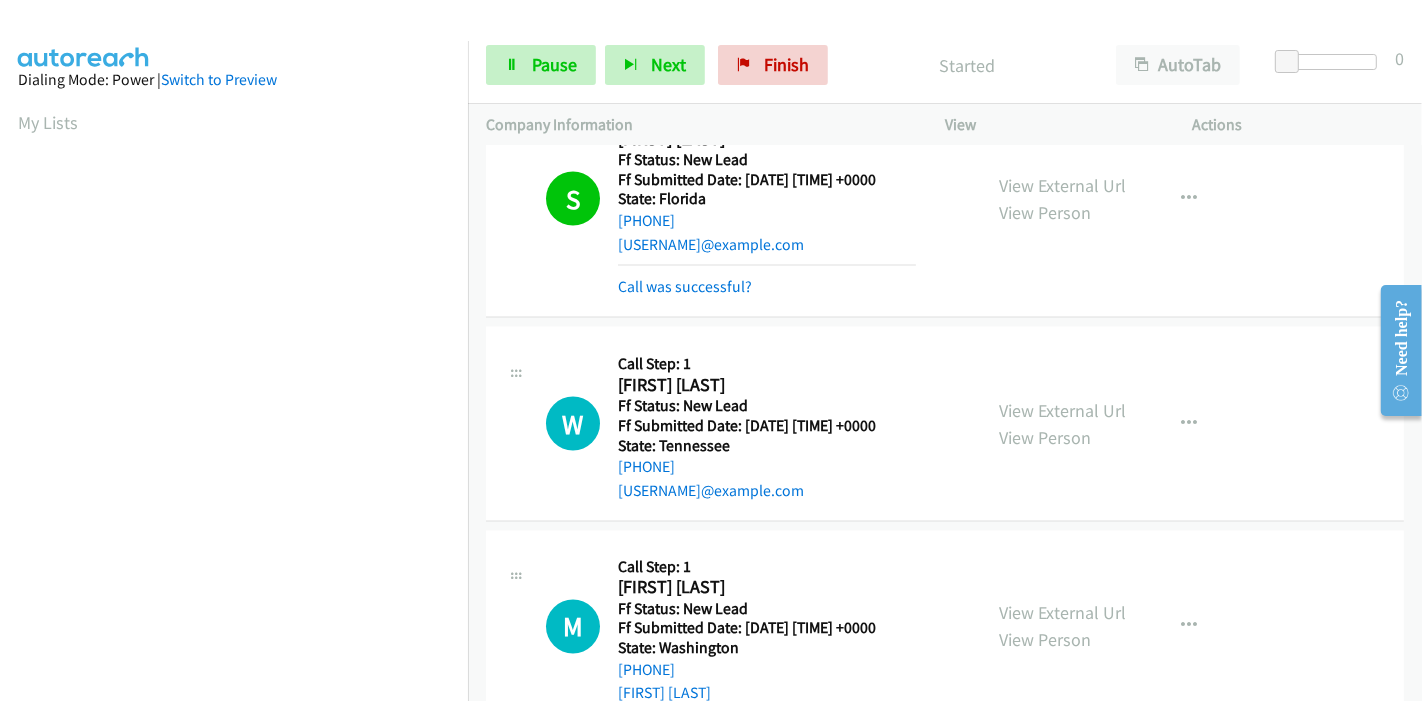 scroll, scrollTop: 2888, scrollLeft: 0, axis: vertical 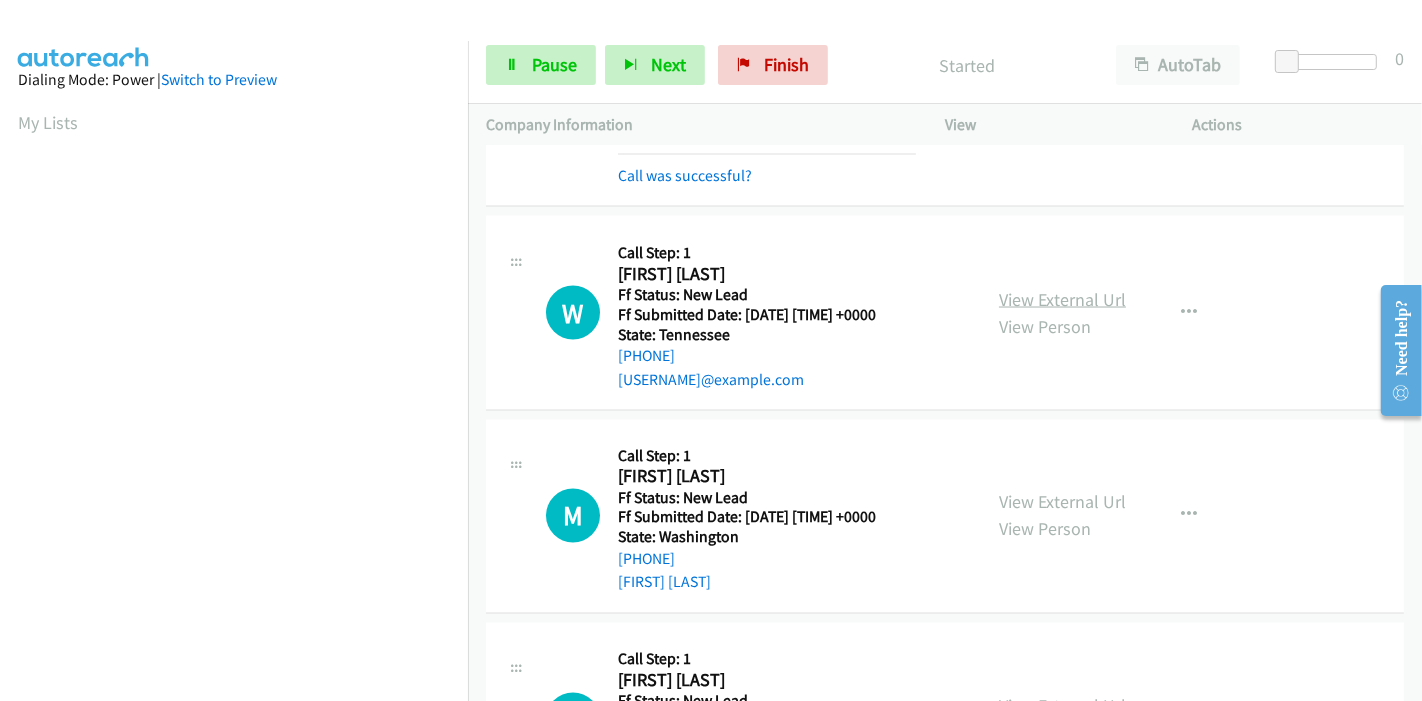 click on "View External Url" at bounding box center [1062, 299] 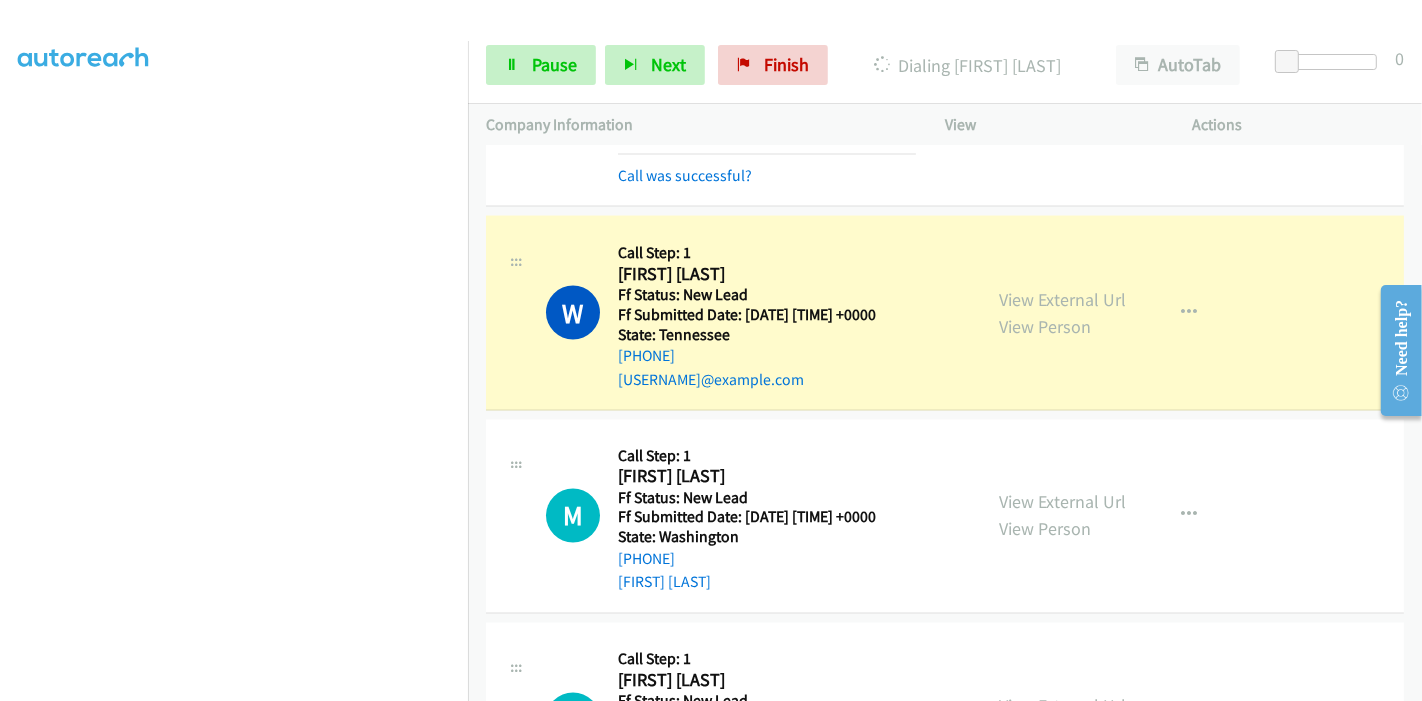 scroll, scrollTop: 0, scrollLeft: 0, axis: both 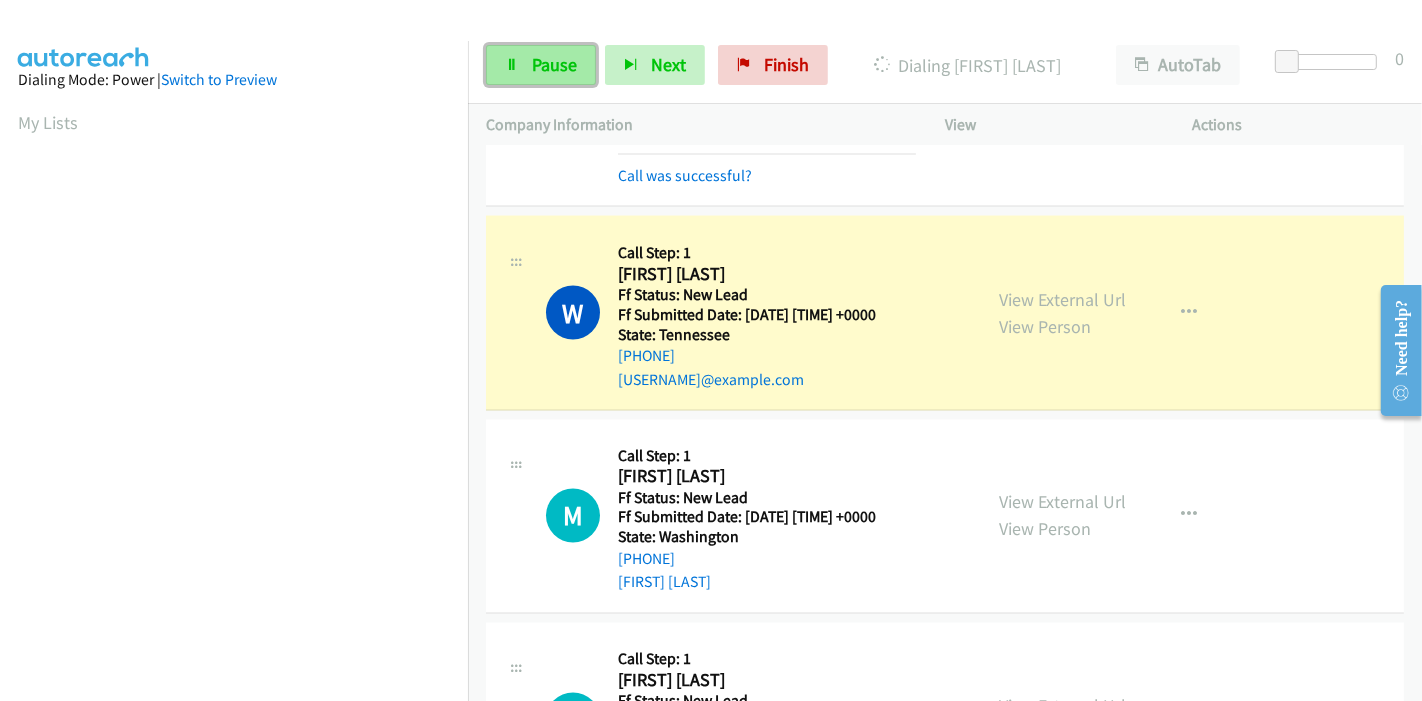 click on "Pause" at bounding box center (554, 64) 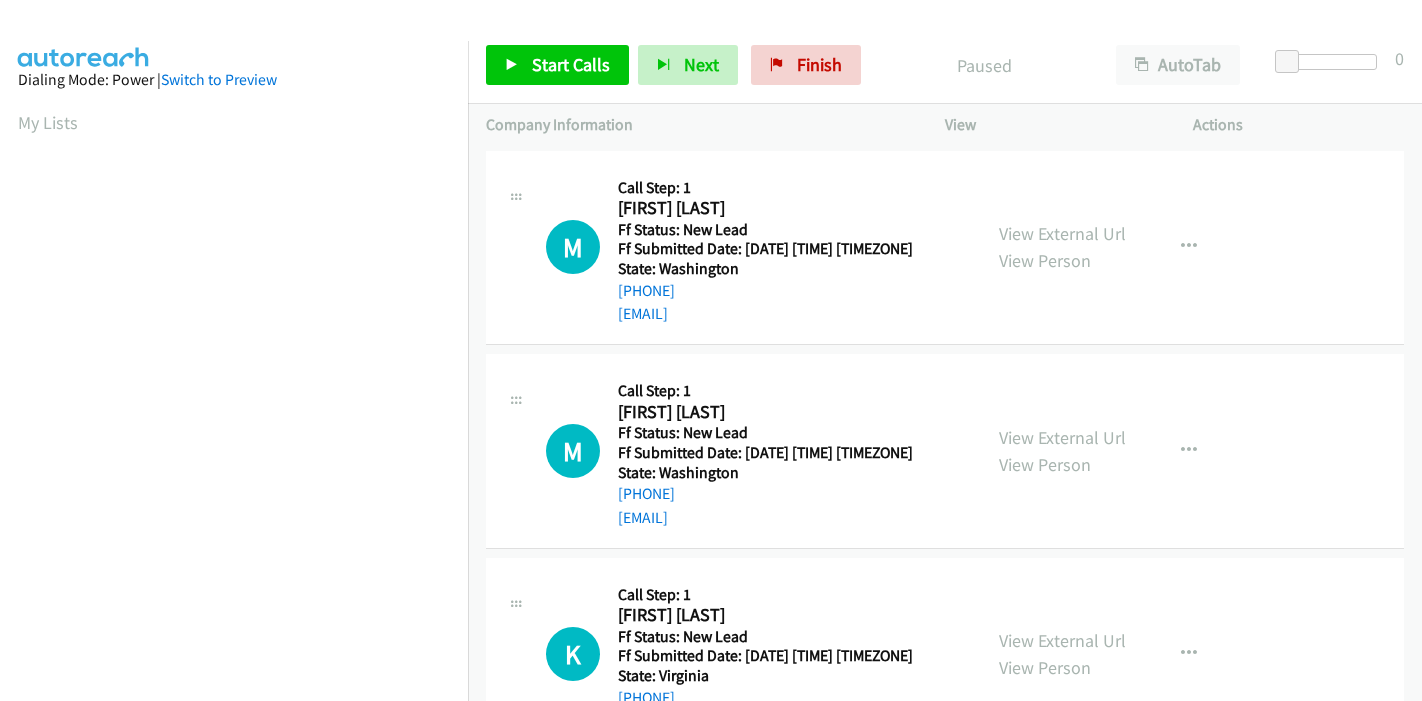 scroll, scrollTop: 0, scrollLeft: 0, axis: both 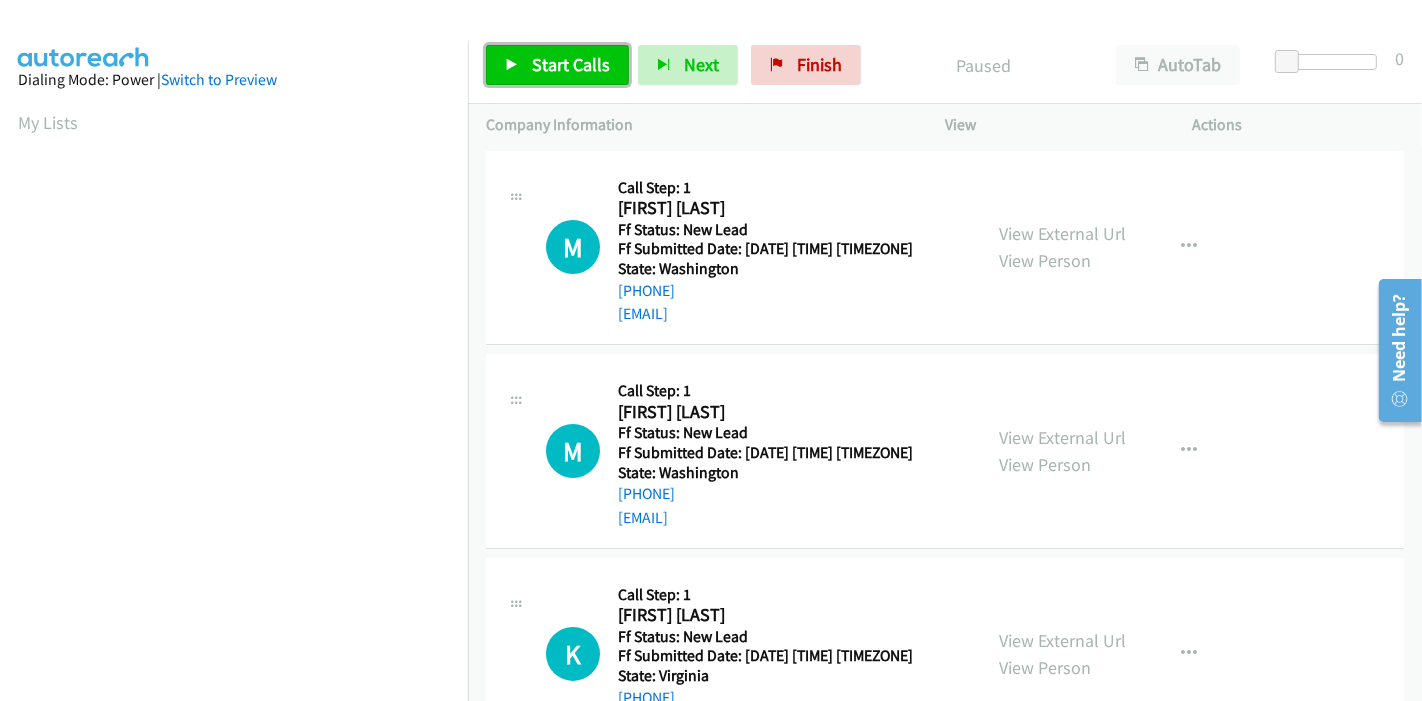 drag, startPoint x: 550, startPoint y: 70, endPoint x: 542, endPoint y: 49, distance: 22.472204 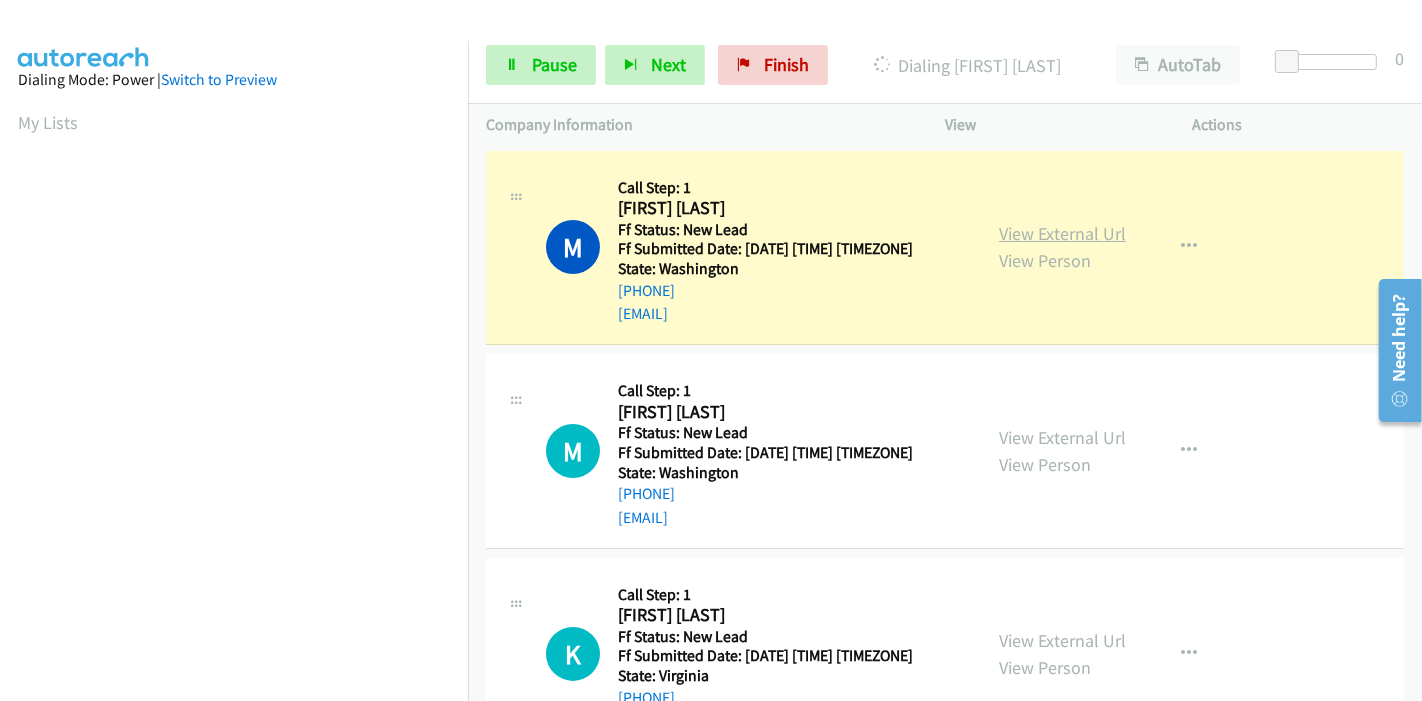 click on "View External Url" at bounding box center [1062, 233] 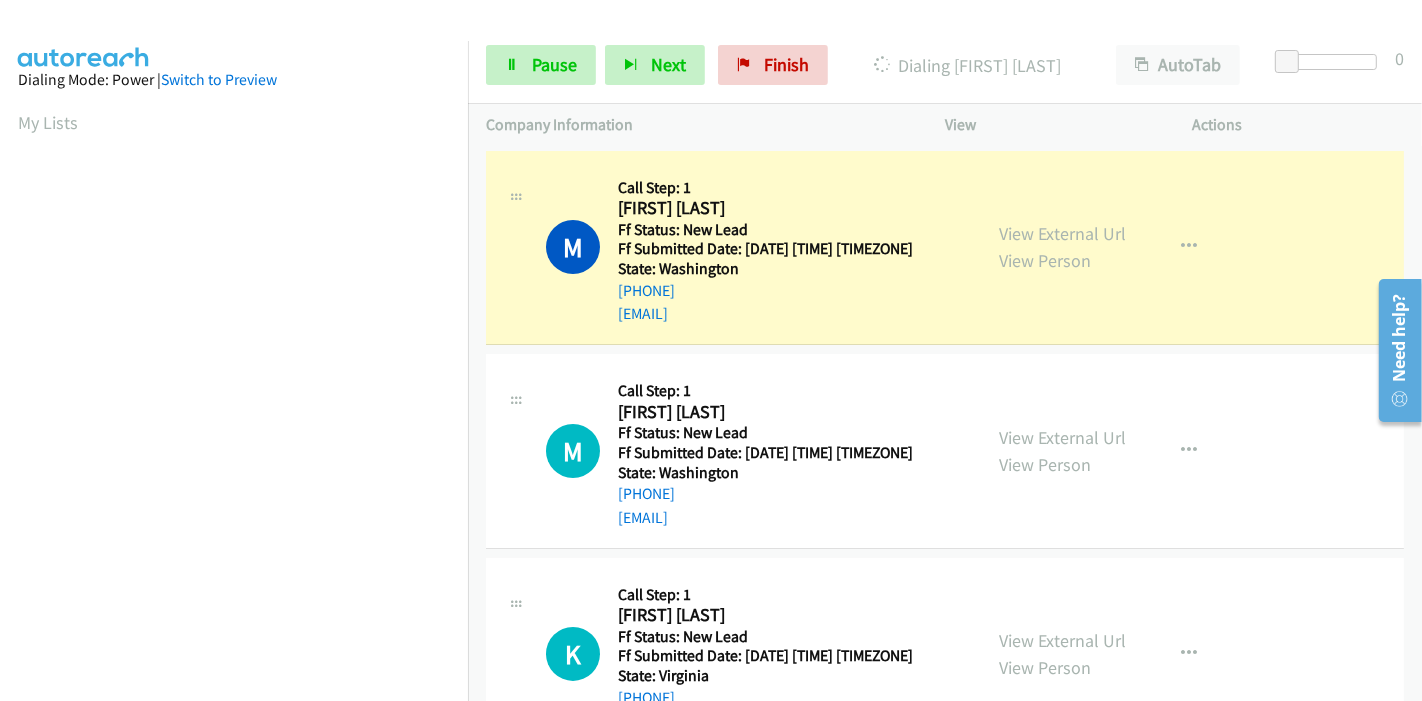scroll, scrollTop: 0, scrollLeft: 0, axis: both 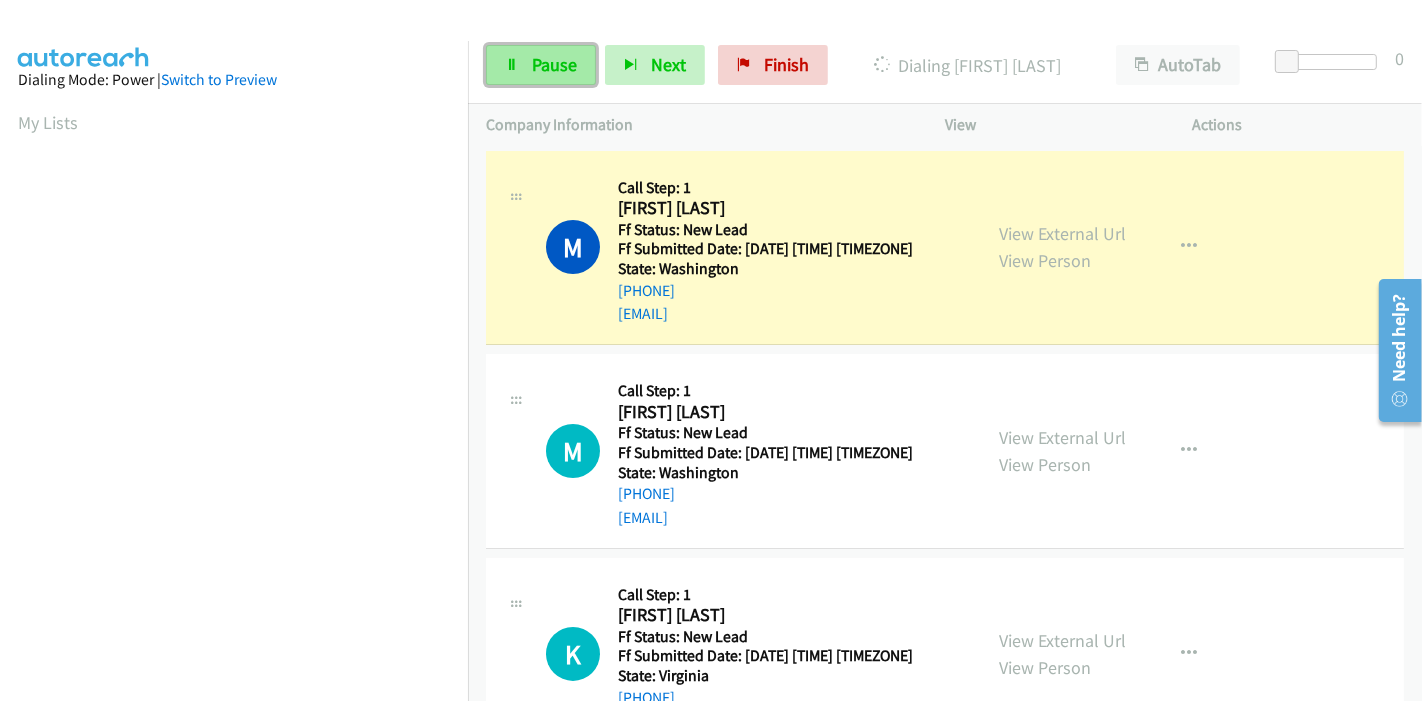 click on "Pause" at bounding box center [554, 64] 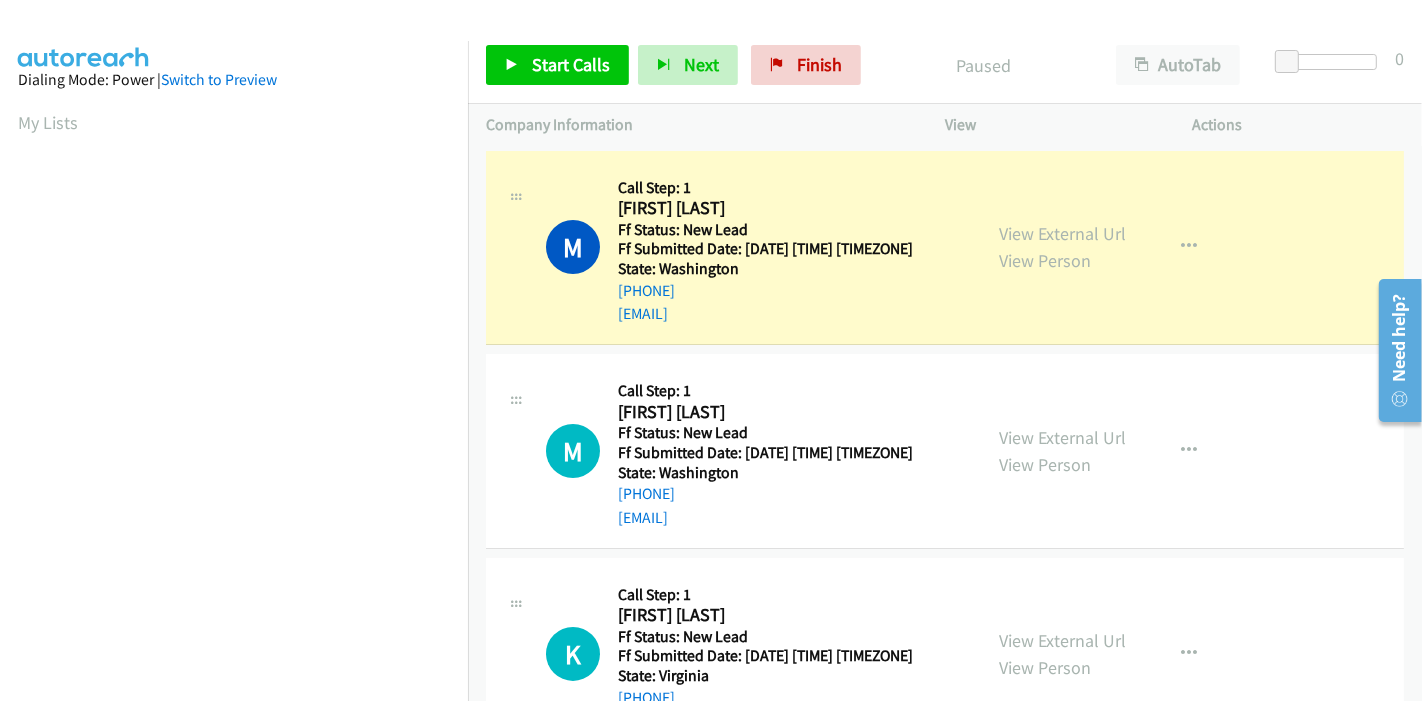 scroll, scrollTop: 422, scrollLeft: 0, axis: vertical 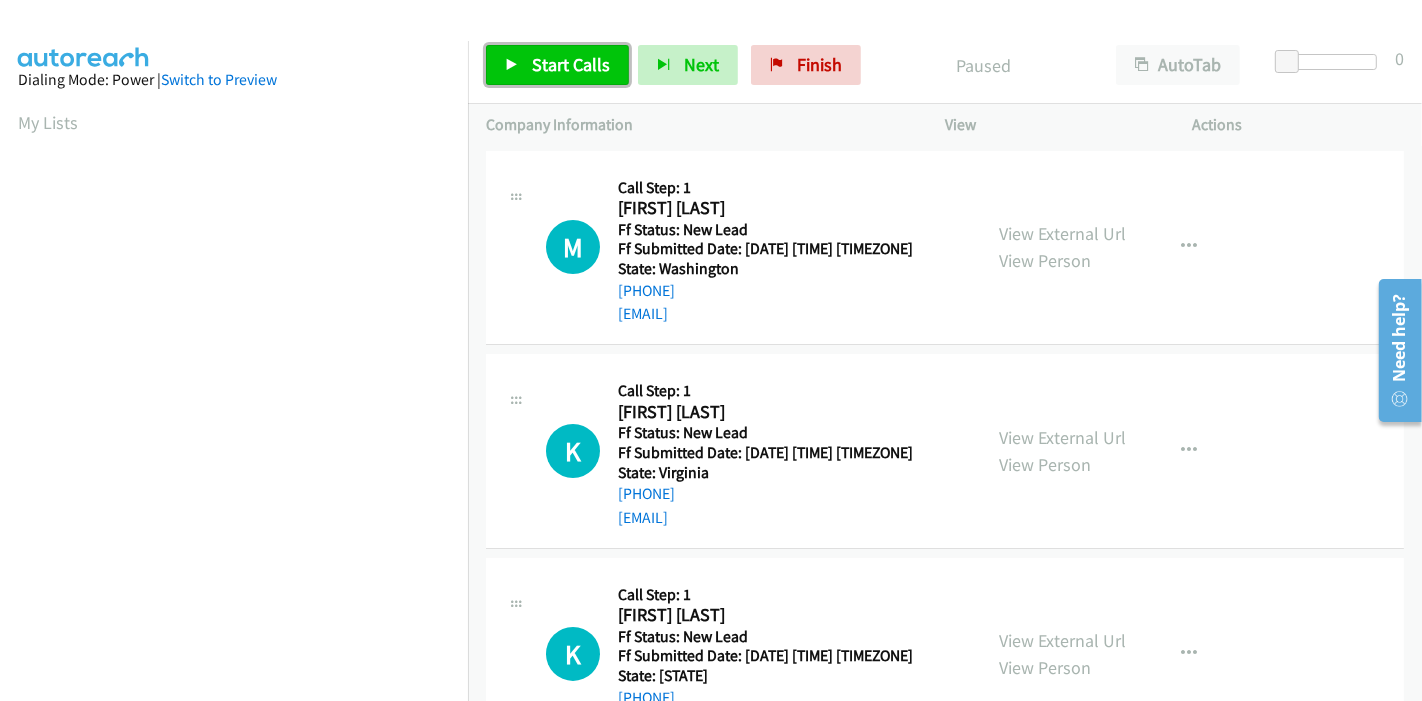click on "Start Calls" at bounding box center (557, 65) 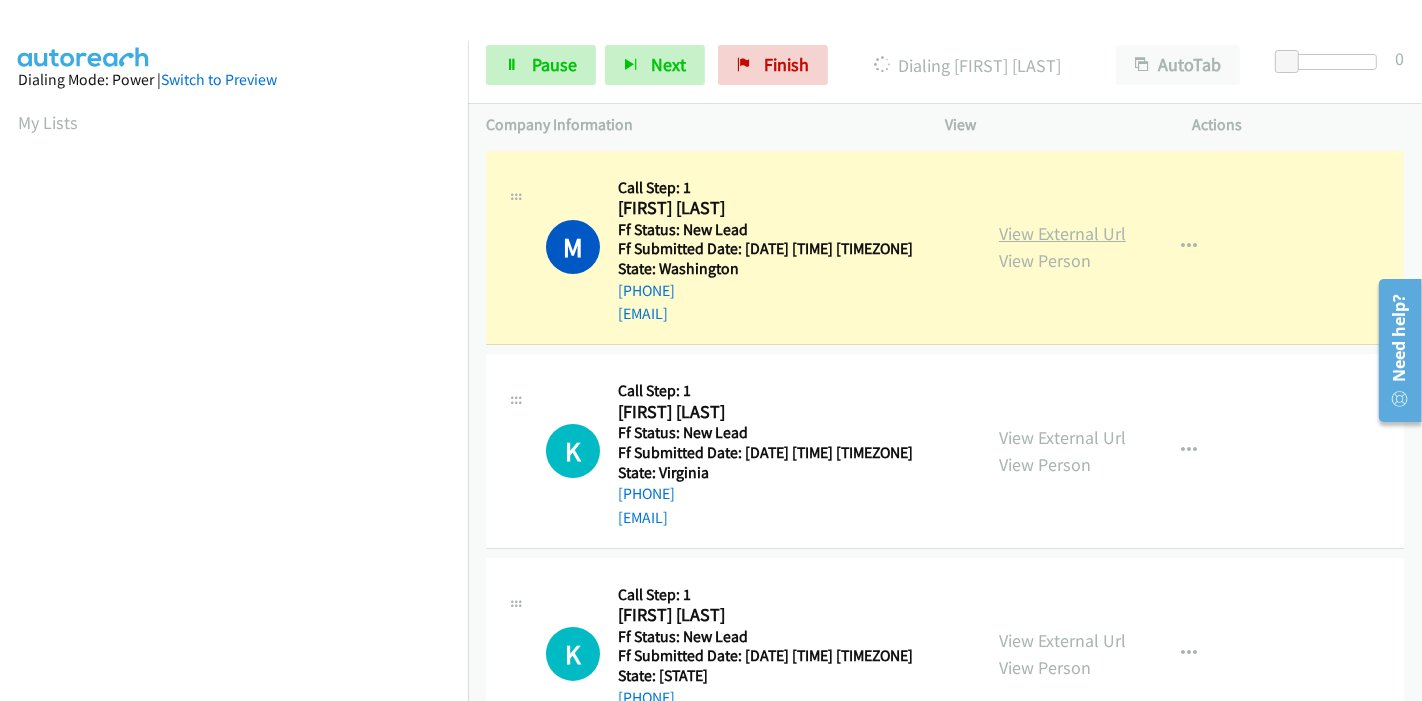 click on "View External Url" at bounding box center [1062, 233] 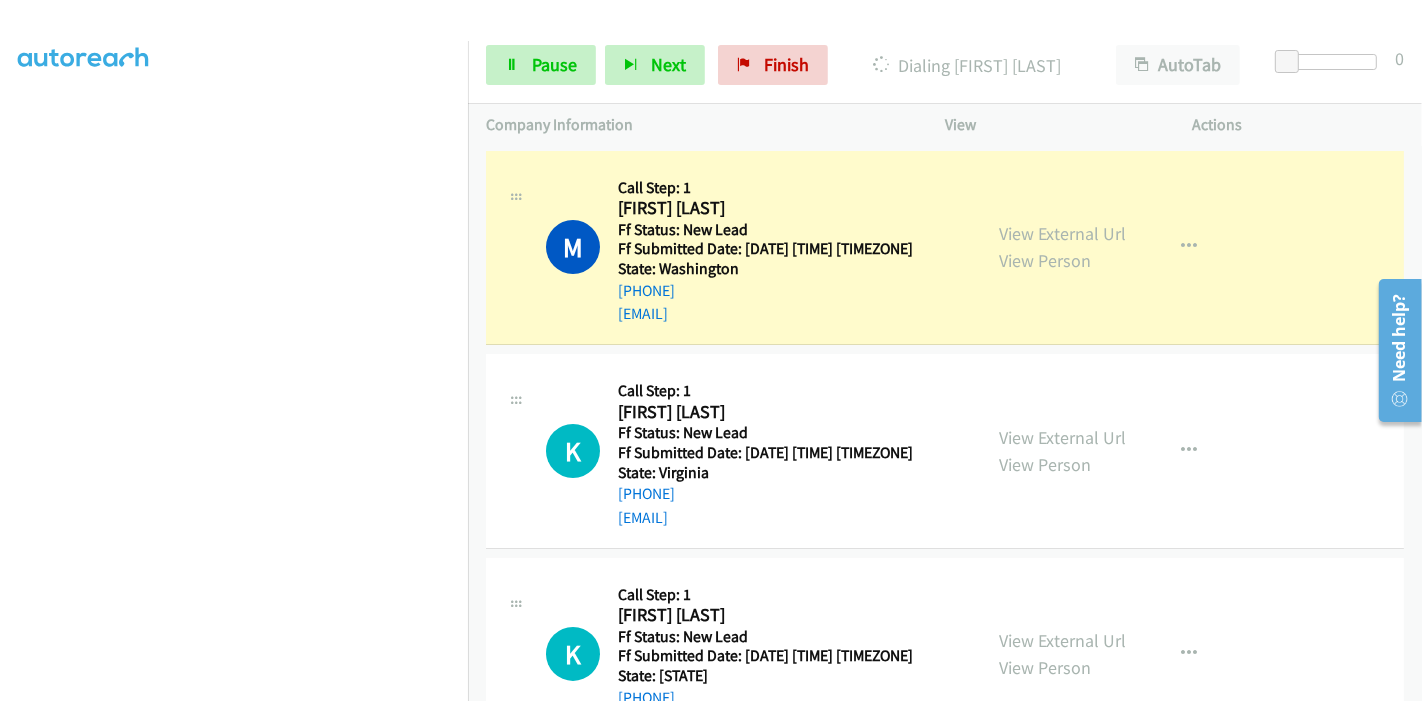 scroll, scrollTop: 422, scrollLeft: 0, axis: vertical 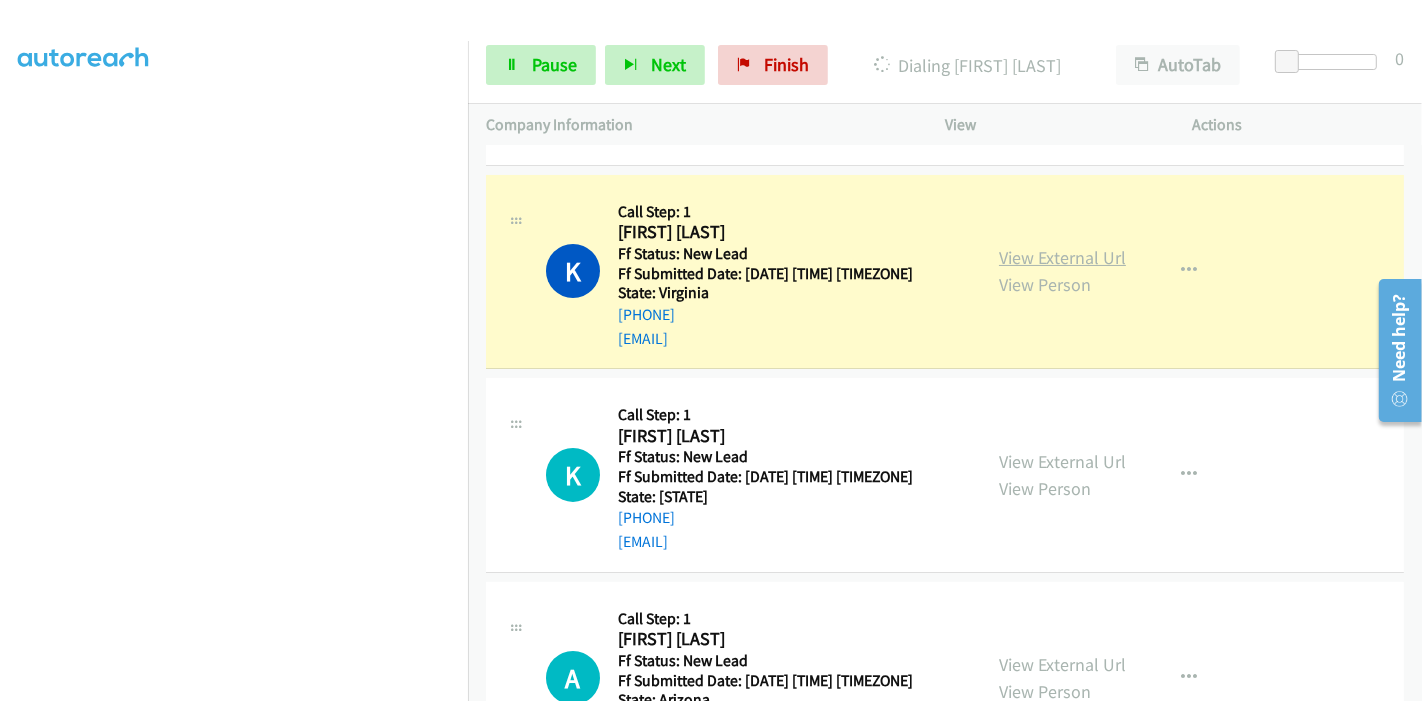click on "View External Url" at bounding box center [1062, 257] 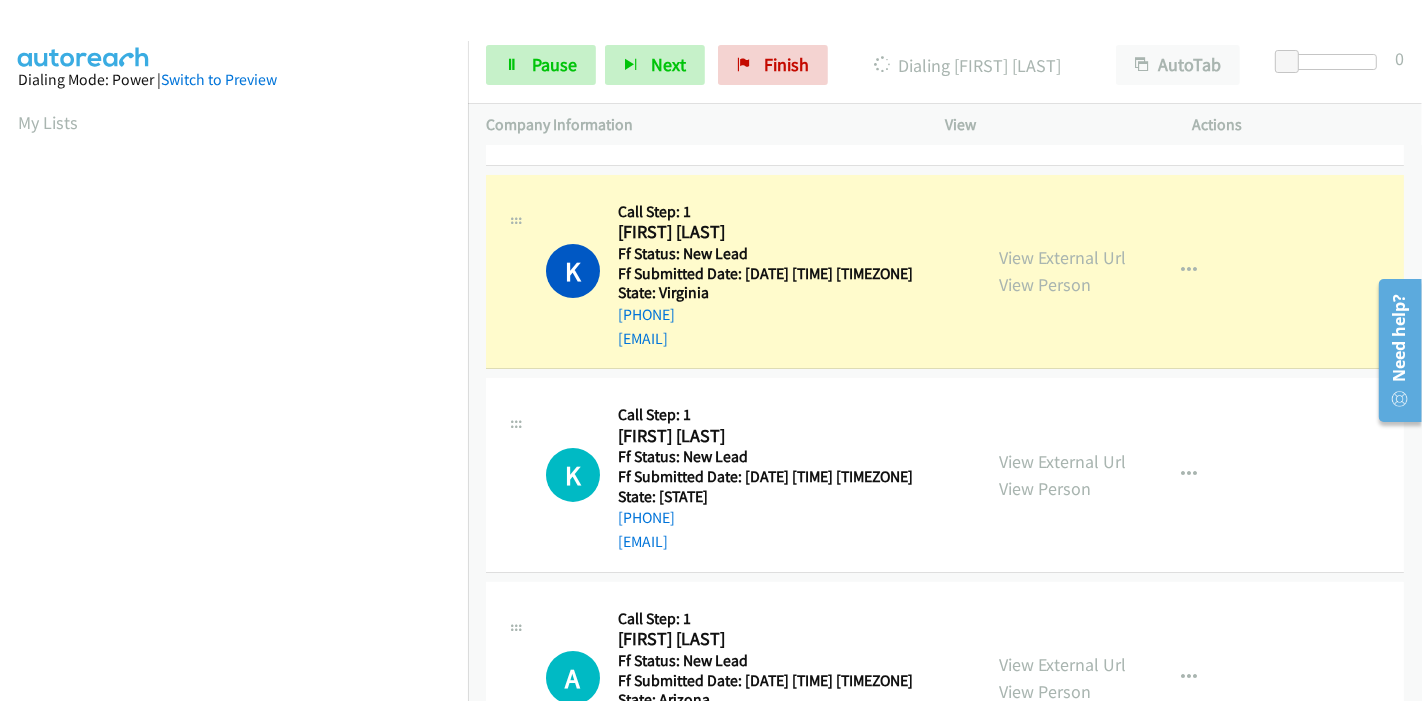 scroll, scrollTop: 422, scrollLeft: 0, axis: vertical 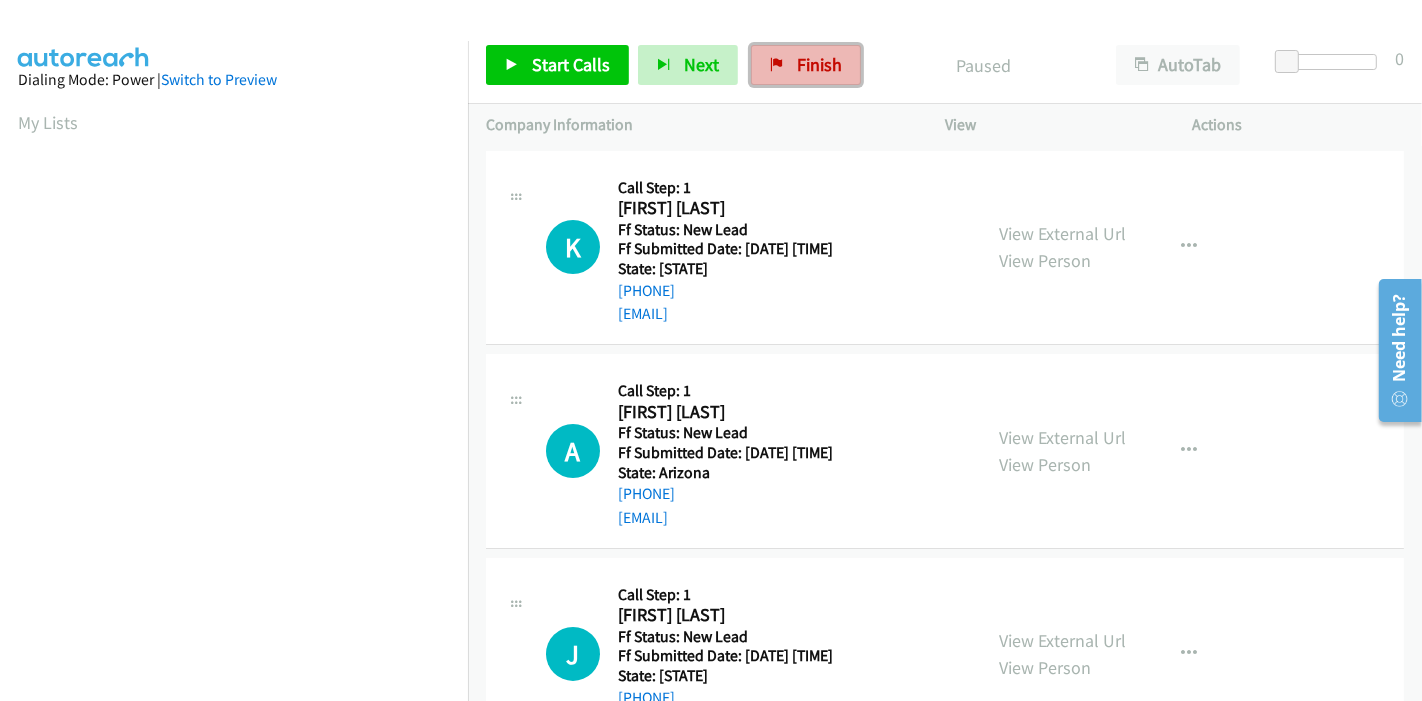 click on "Finish" at bounding box center (819, 64) 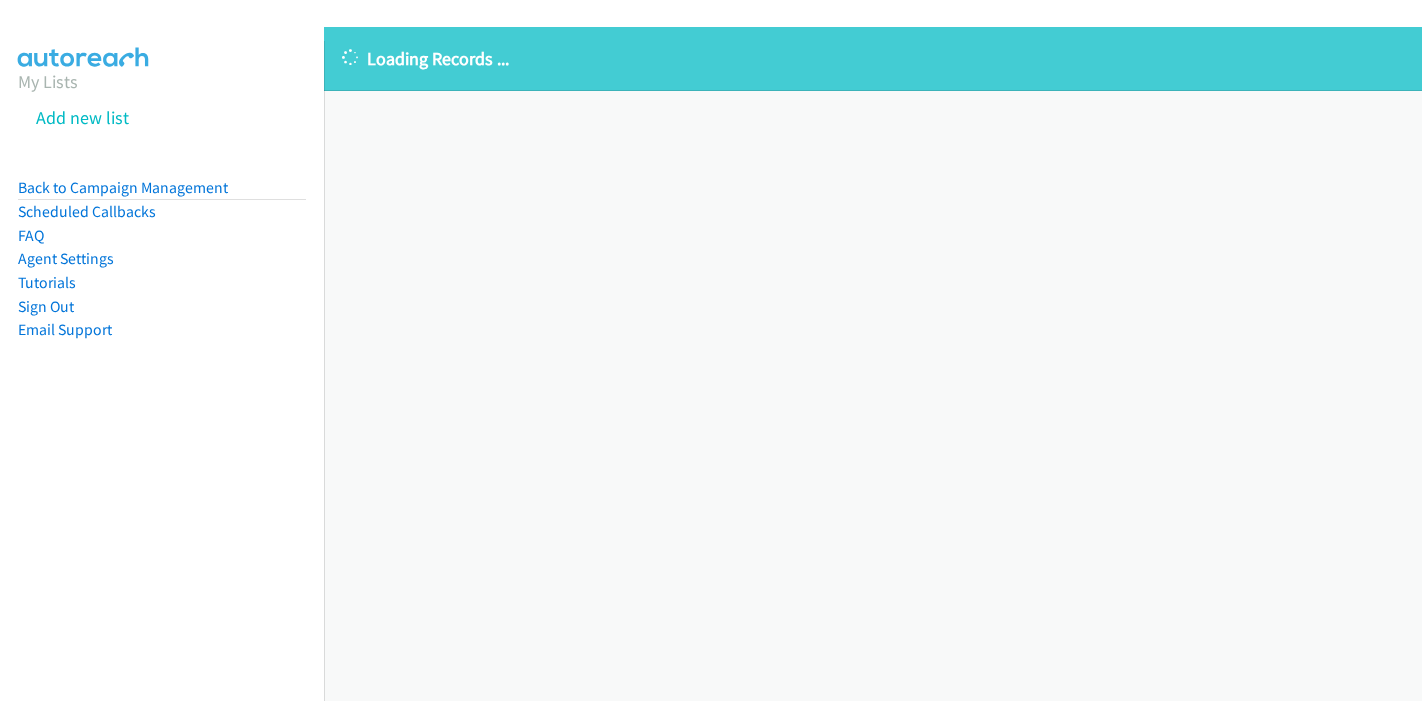 scroll, scrollTop: 0, scrollLeft: 0, axis: both 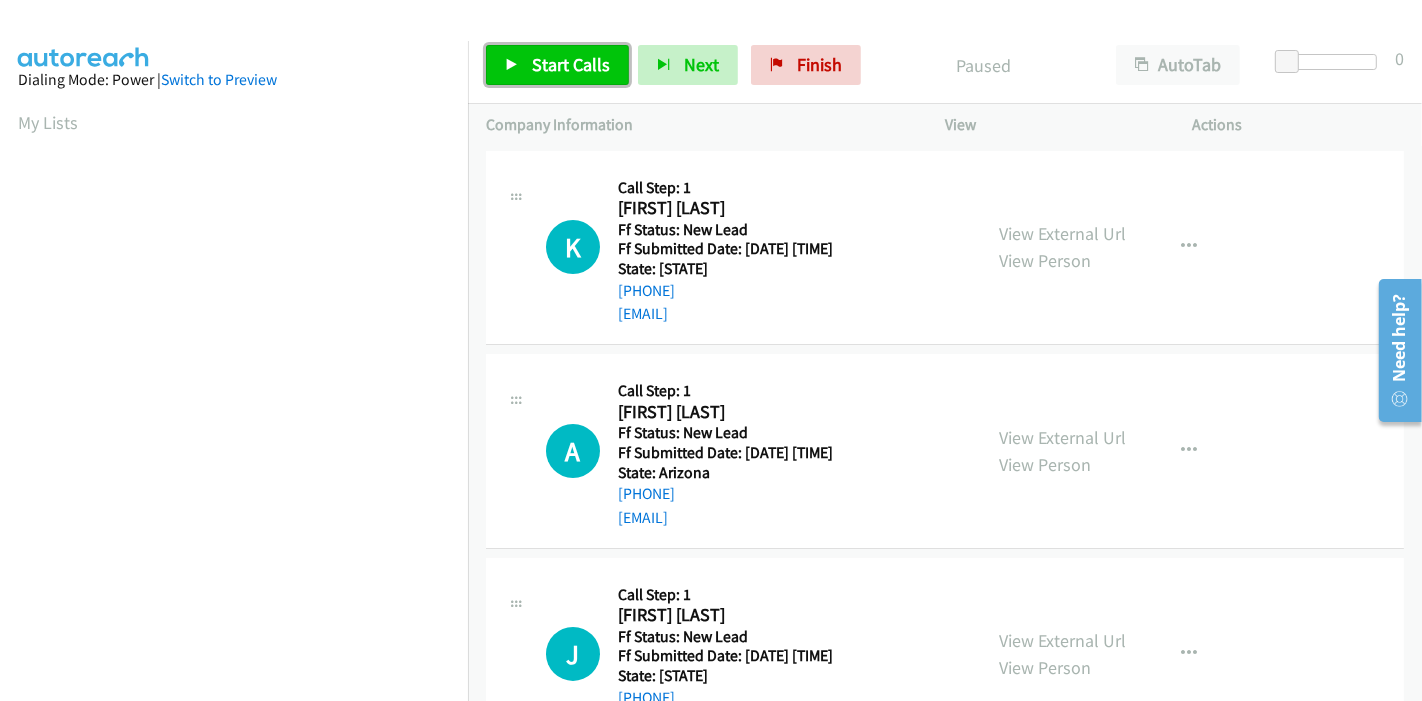 click on "Start Calls" at bounding box center (571, 64) 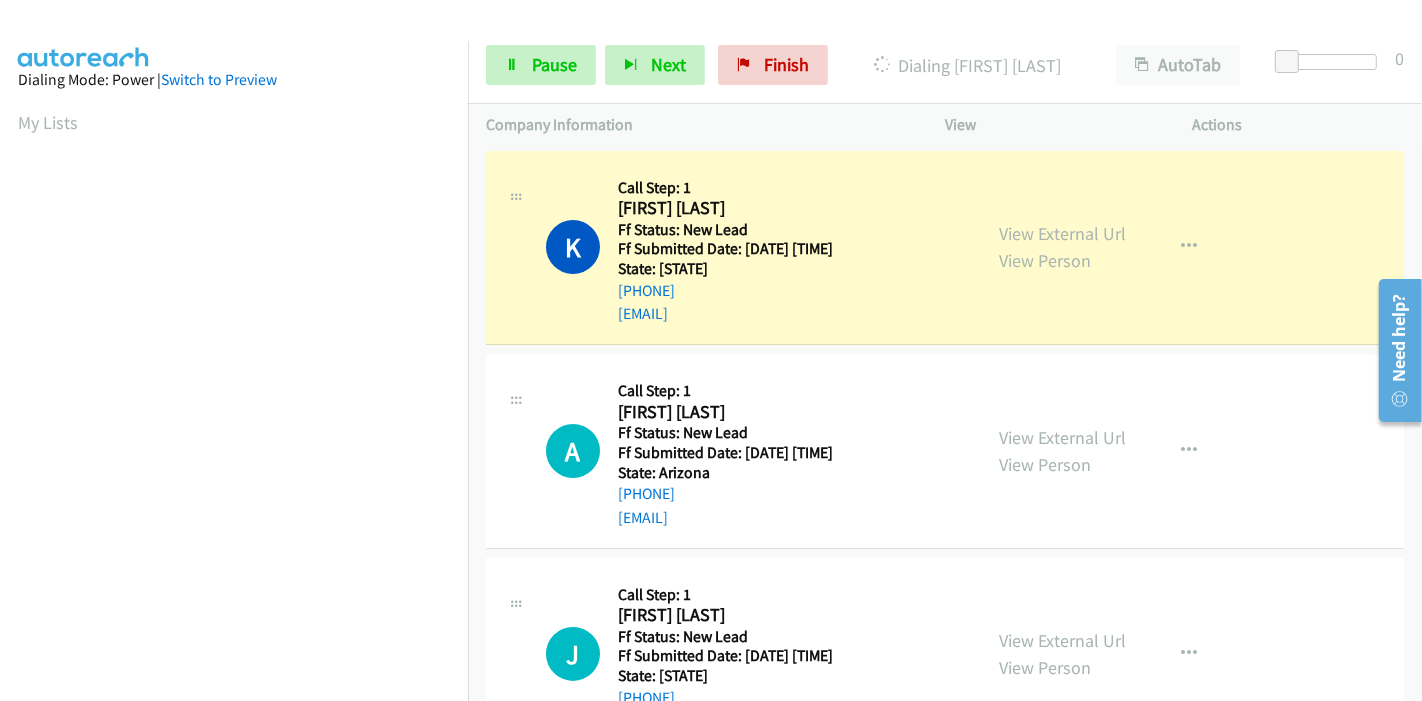 scroll, scrollTop: 422, scrollLeft: 0, axis: vertical 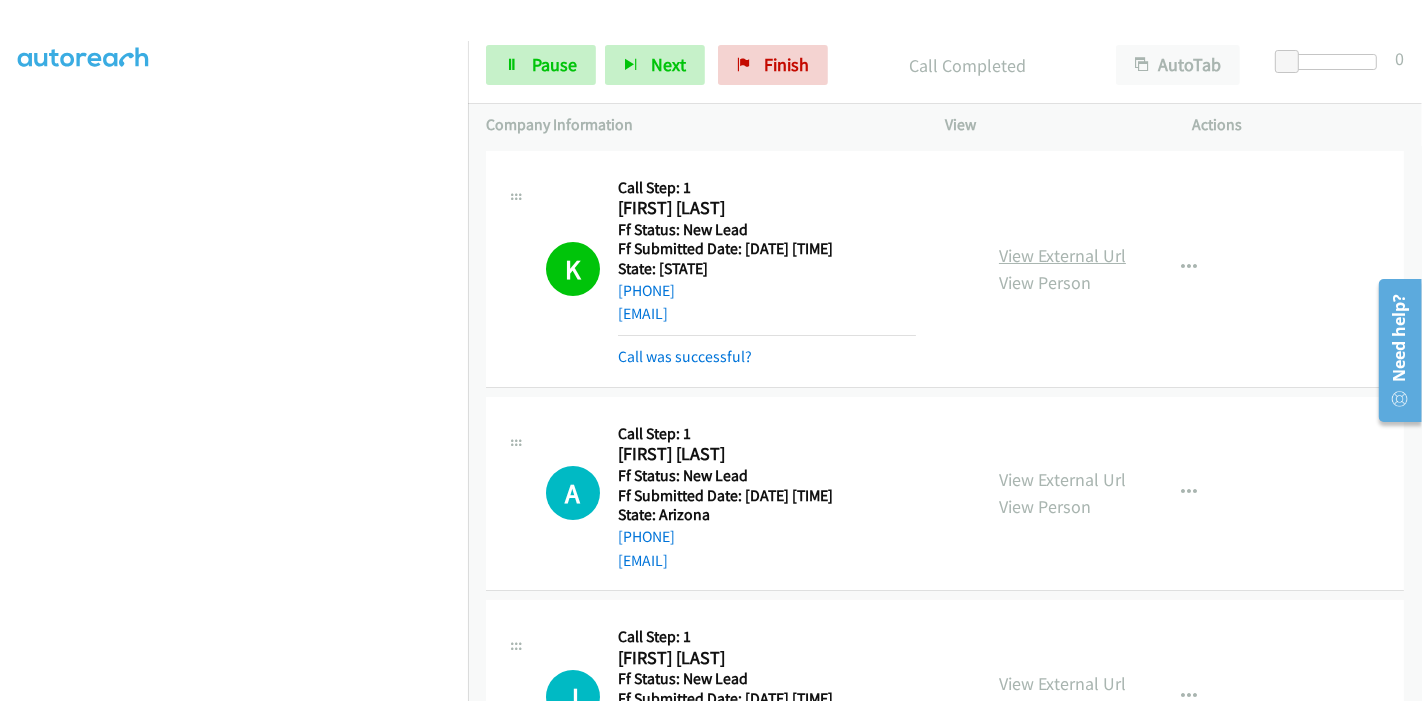 click on "View External Url" at bounding box center (1062, 255) 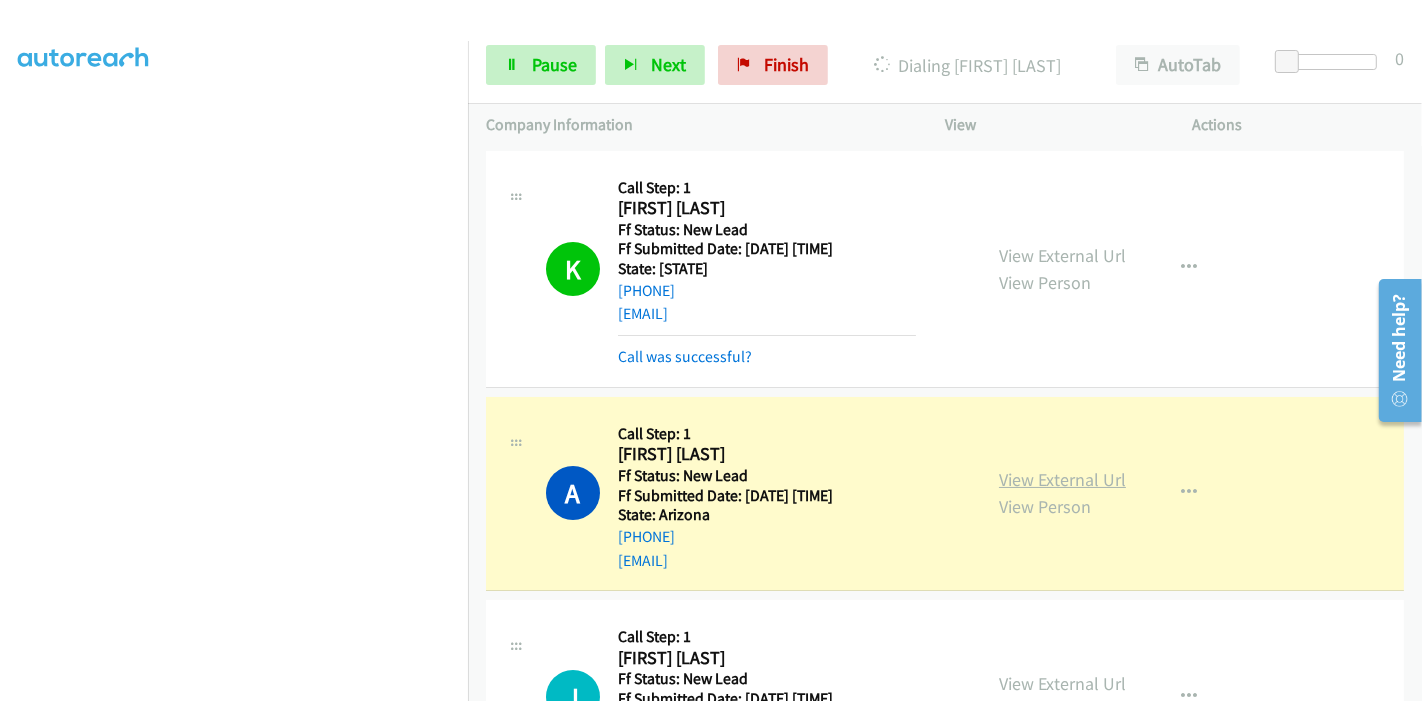 click on "View External Url" at bounding box center (1062, 479) 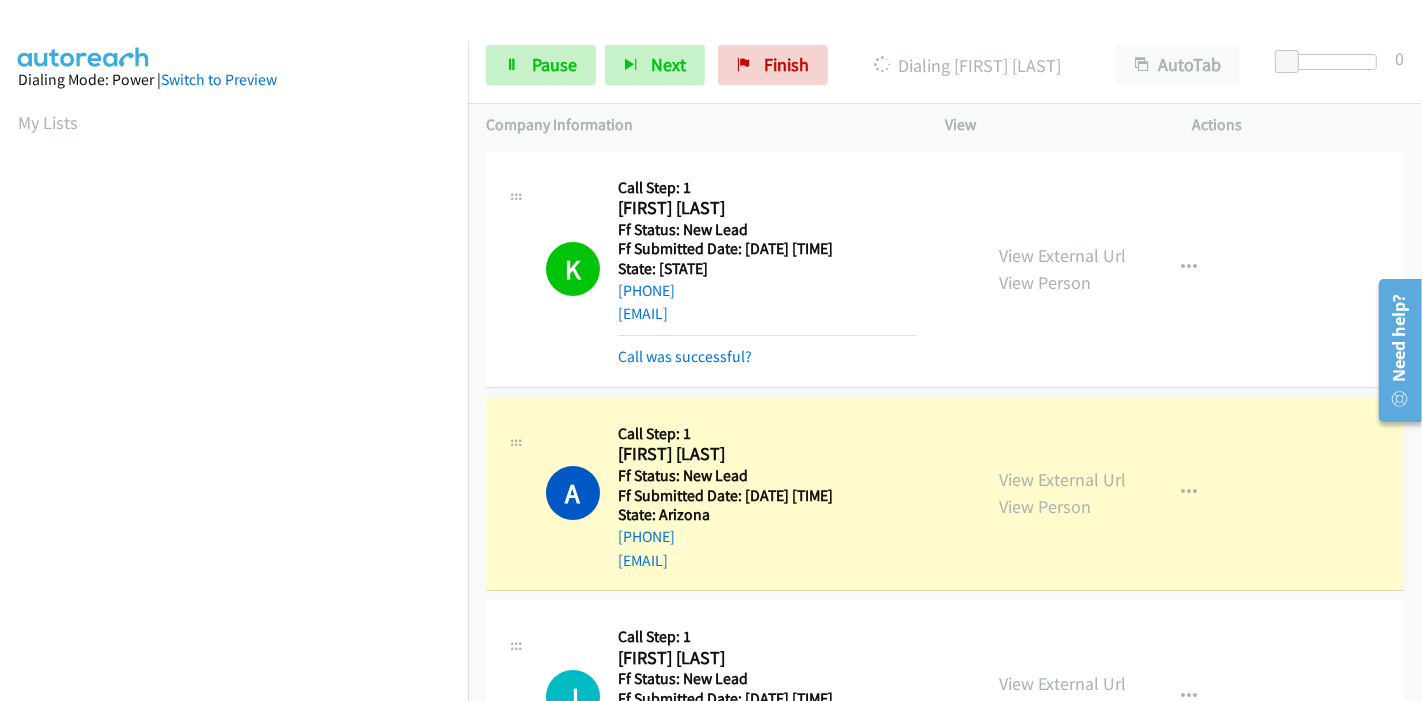 scroll, scrollTop: 422, scrollLeft: 0, axis: vertical 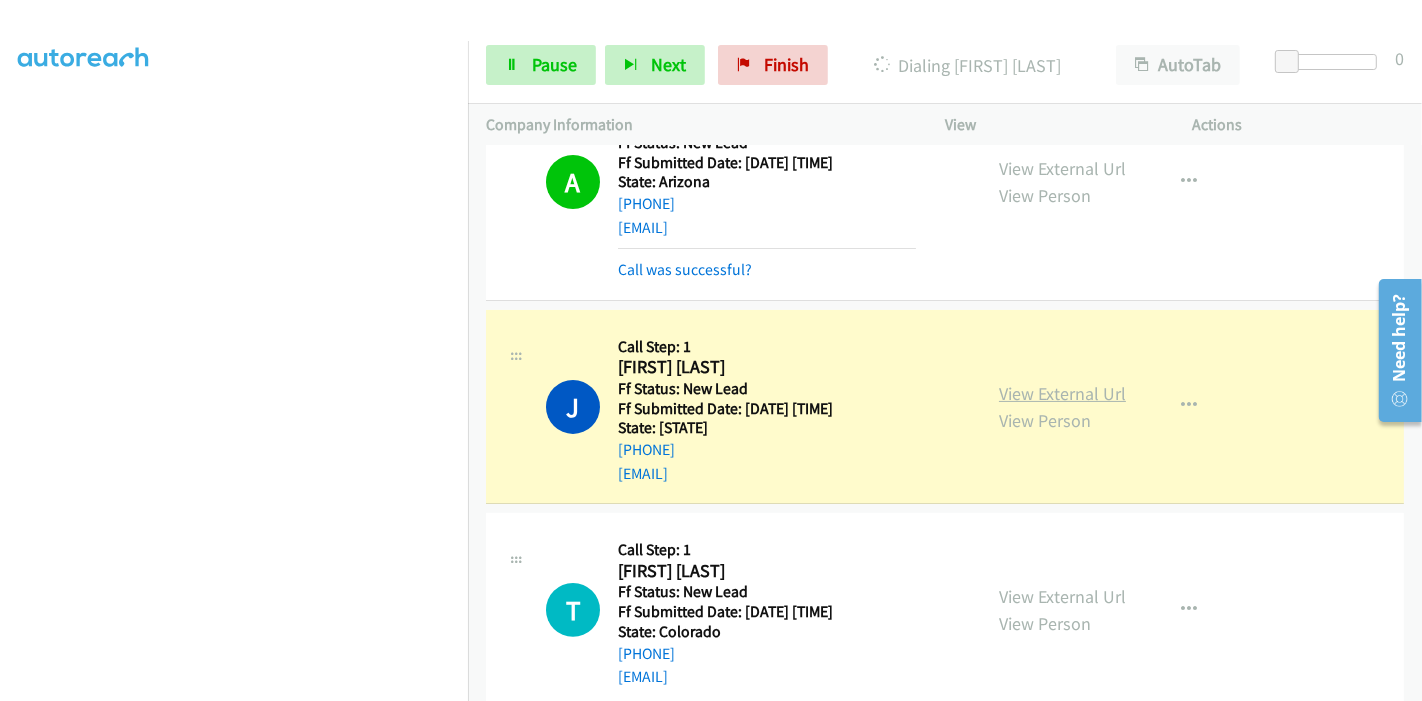 click on "View External Url" at bounding box center (1062, 393) 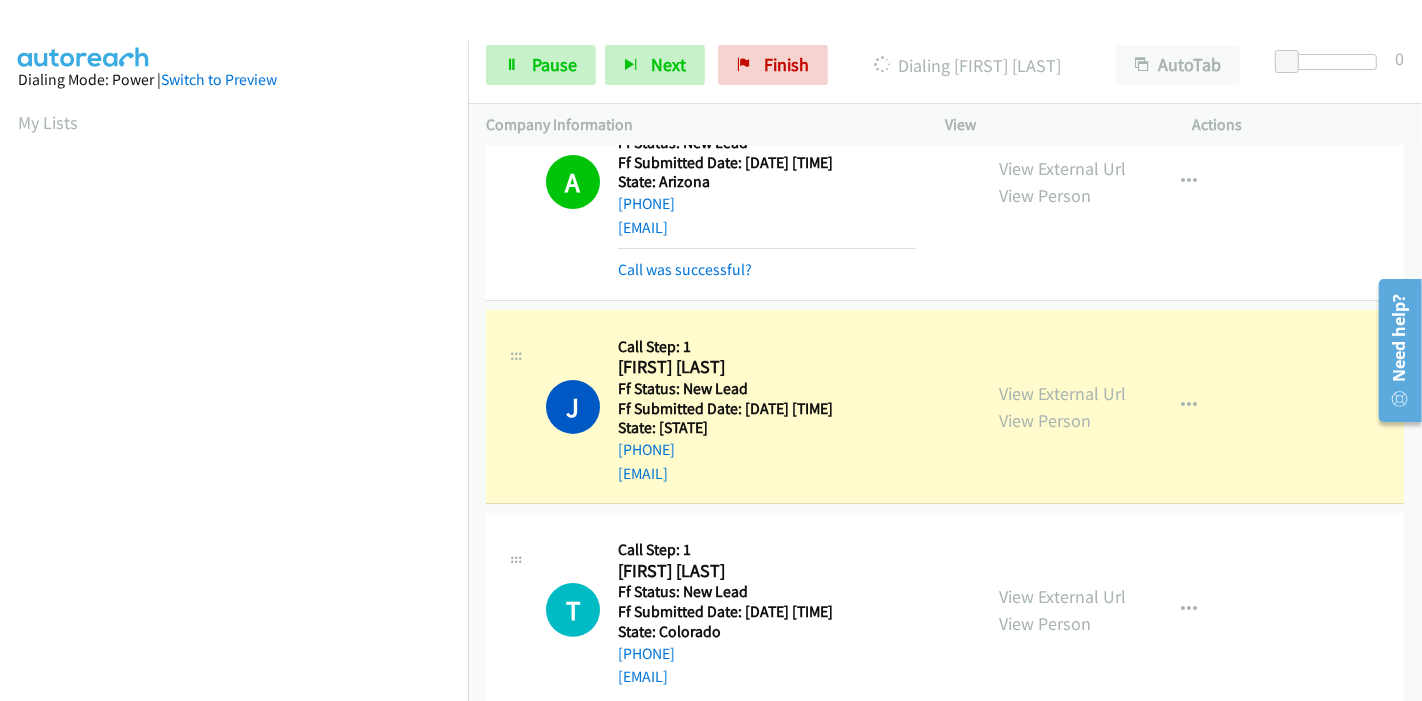 scroll, scrollTop: 422, scrollLeft: 0, axis: vertical 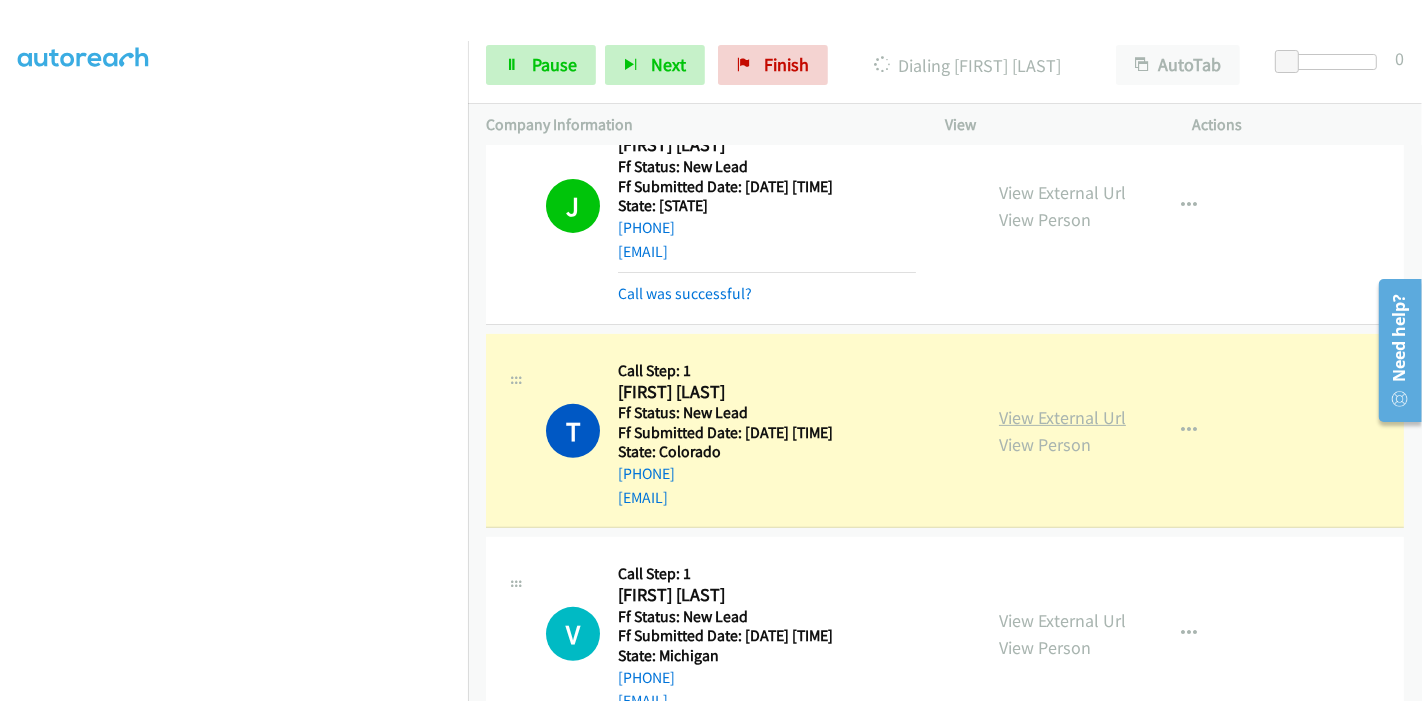 click on "View External Url" at bounding box center (1062, 417) 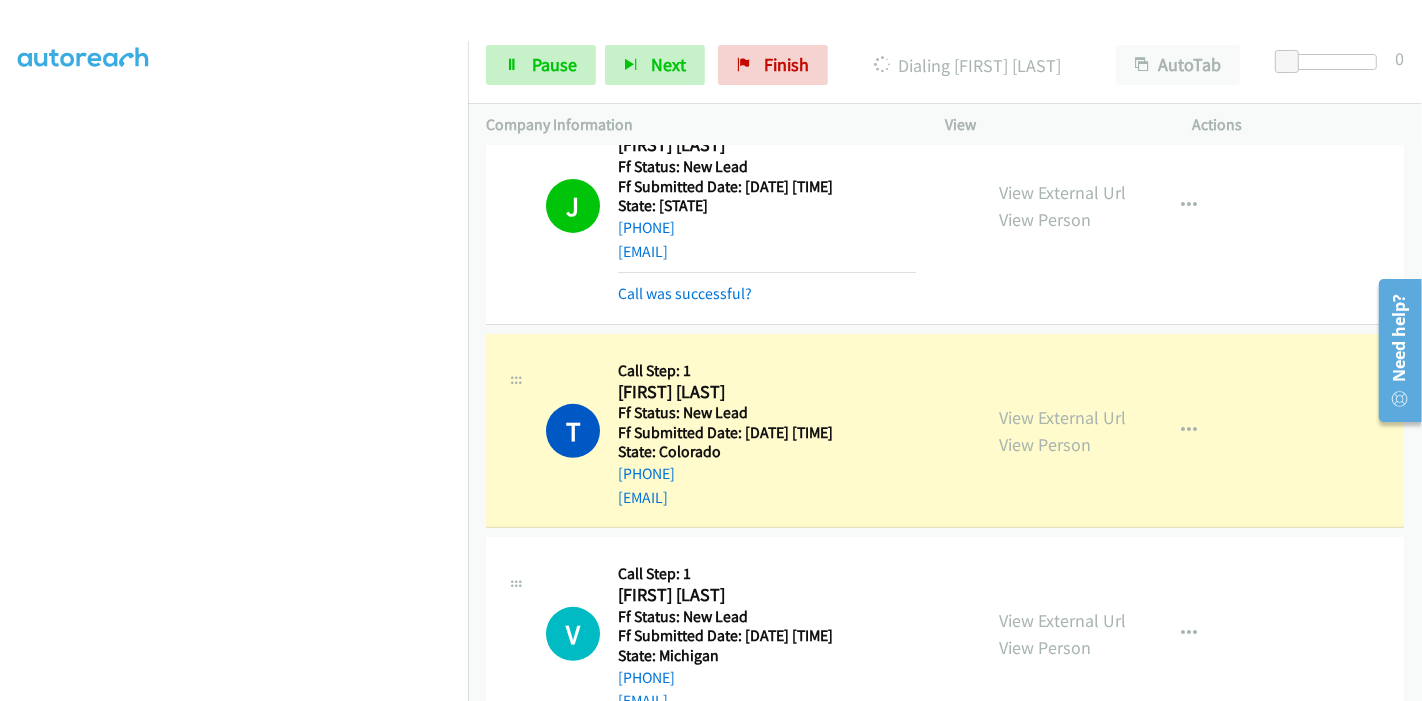 scroll, scrollTop: 0, scrollLeft: 0, axis: both 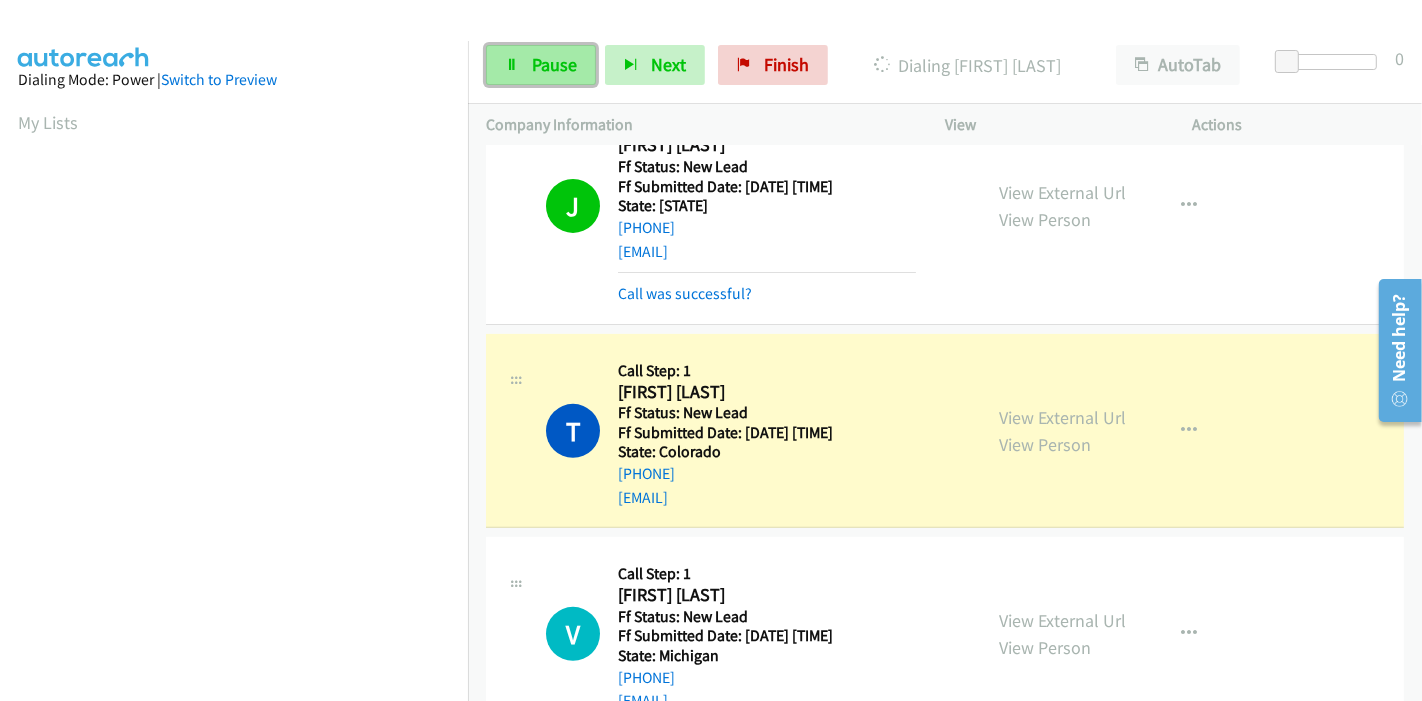 click on "Pause" at bounding box center (554, 64) 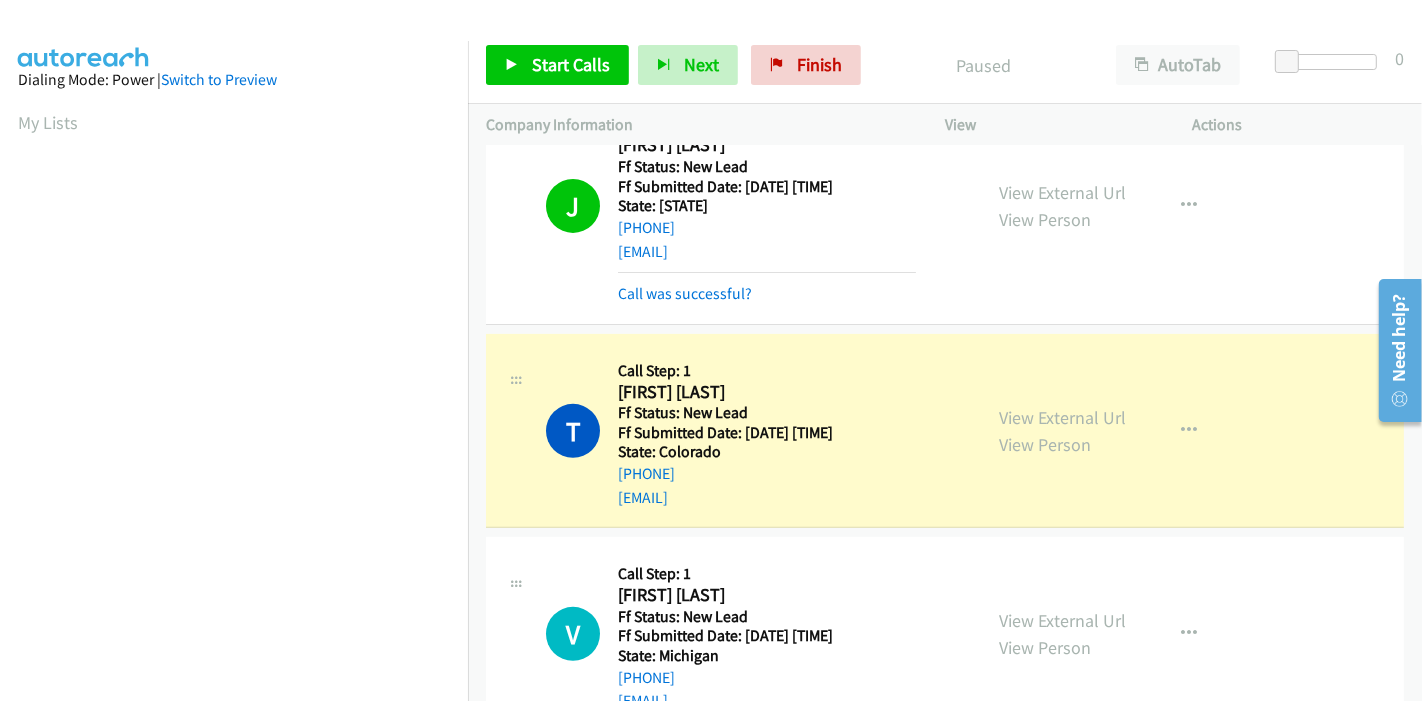 scroll, scrollTop: 422, scrollLeft: 0, axis: vertical 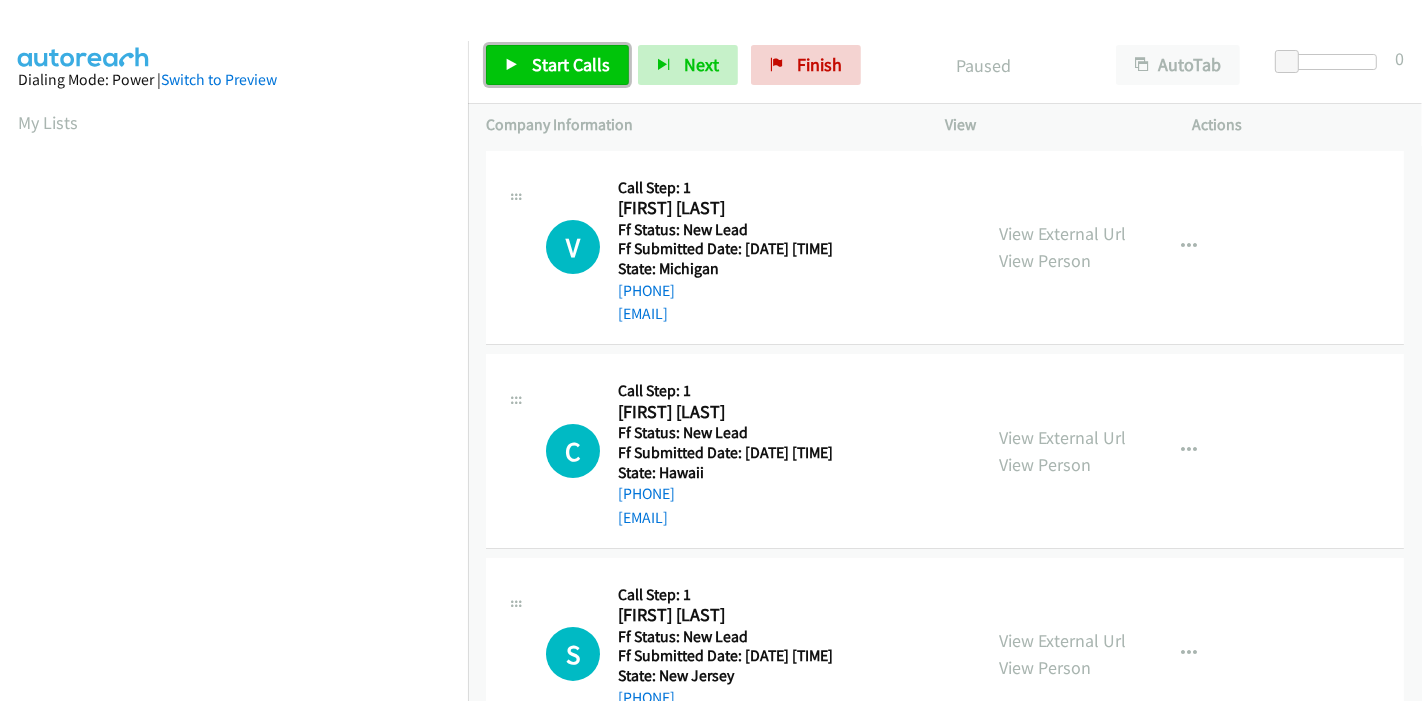 click on "Start Calls" at bounding box center (557, 65) 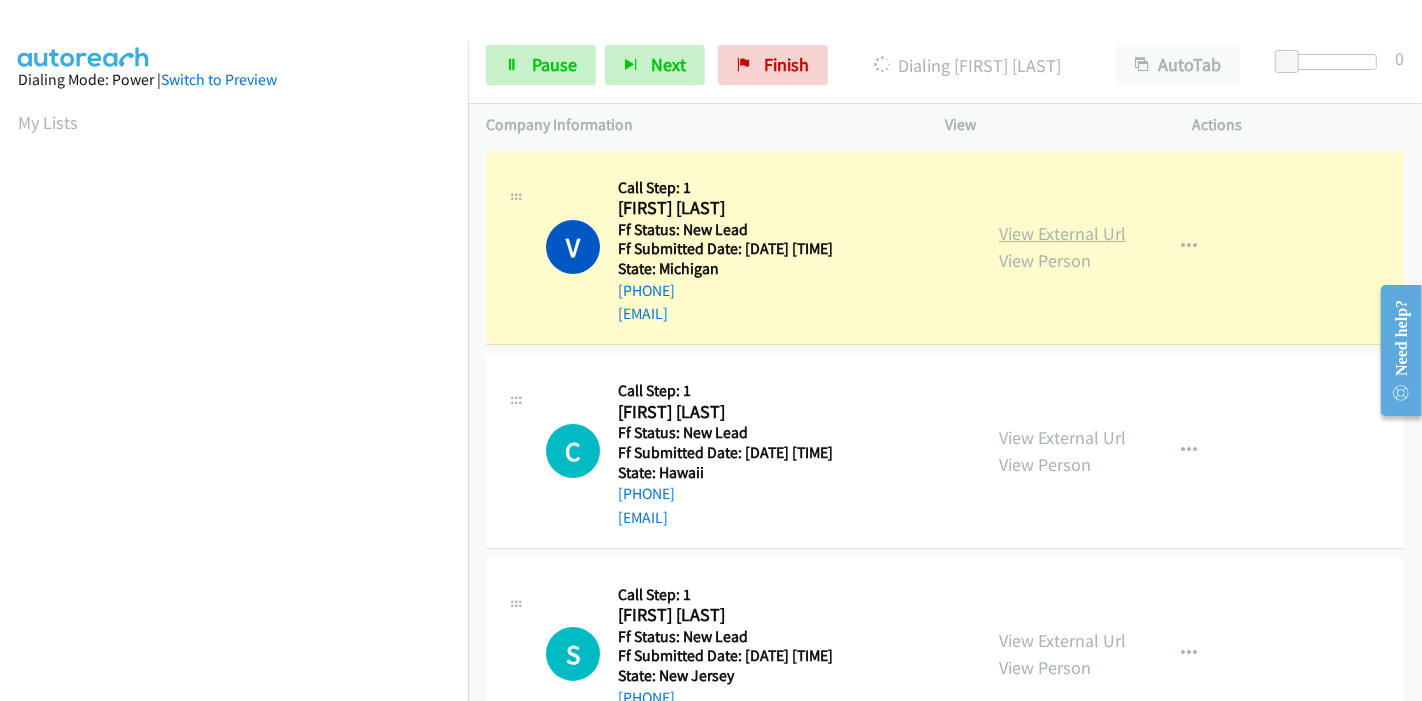 click on "View External Url" at bounding box center [1062, 233] 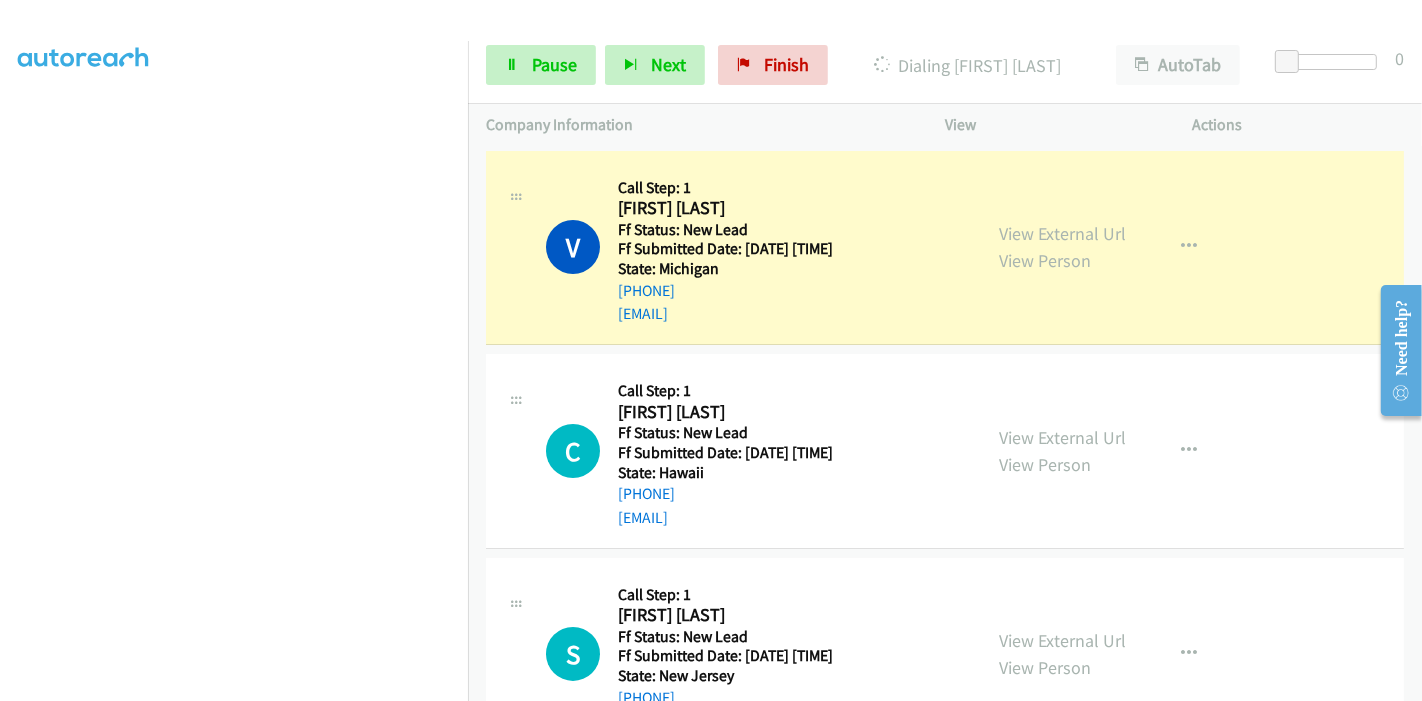 scroll, scrollTop: 422, scrollLeft: 0, axis: vertical 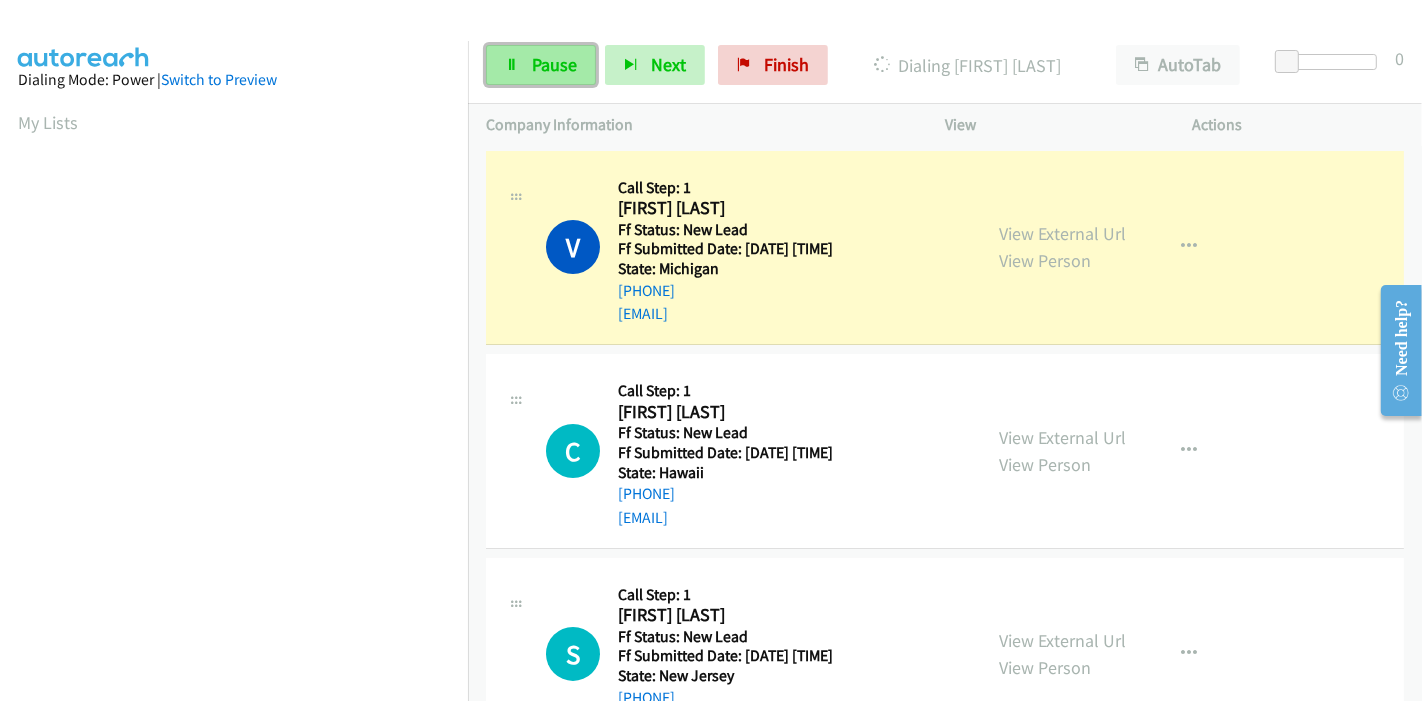 click on "Pause" at bounding box center [554, 64] 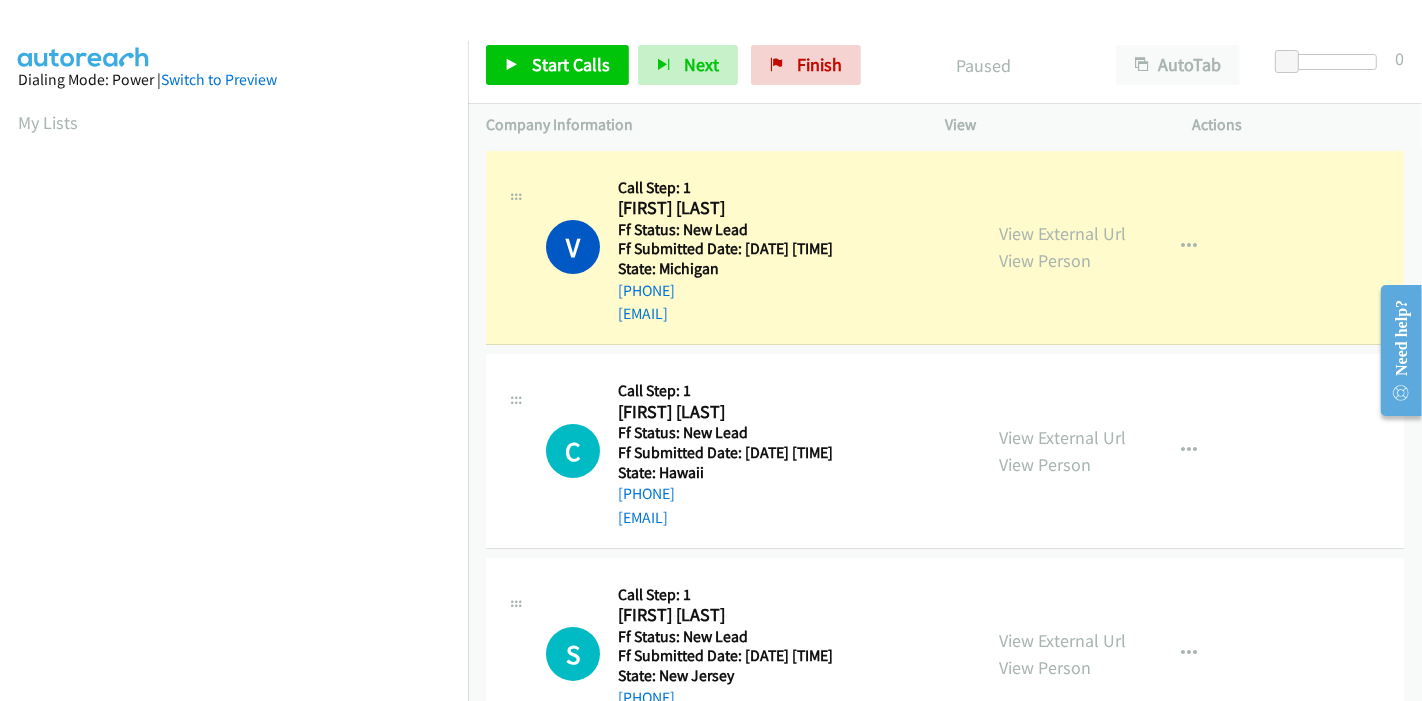 scroll, scrollTop: 422, scrollLeft: 0, axis: vertical 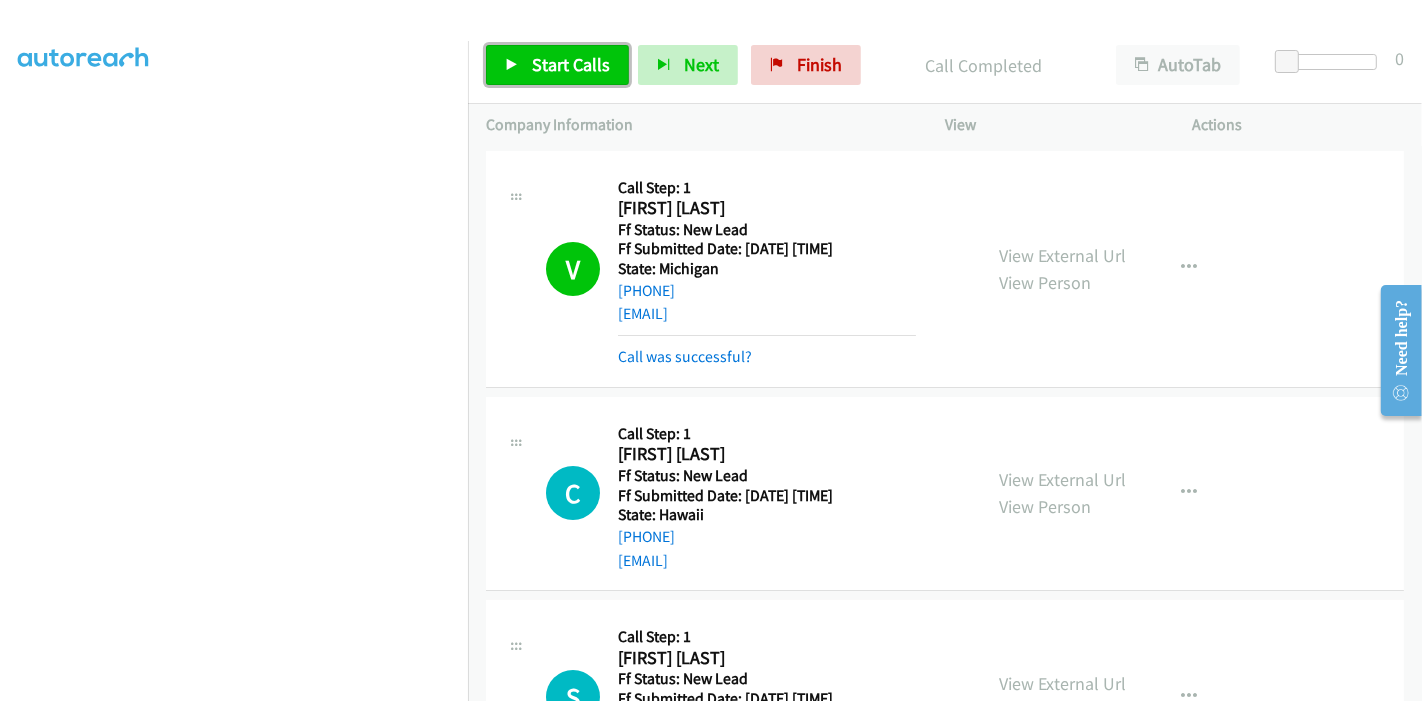 click on "Start Calls" at bounding box center (557, 65) 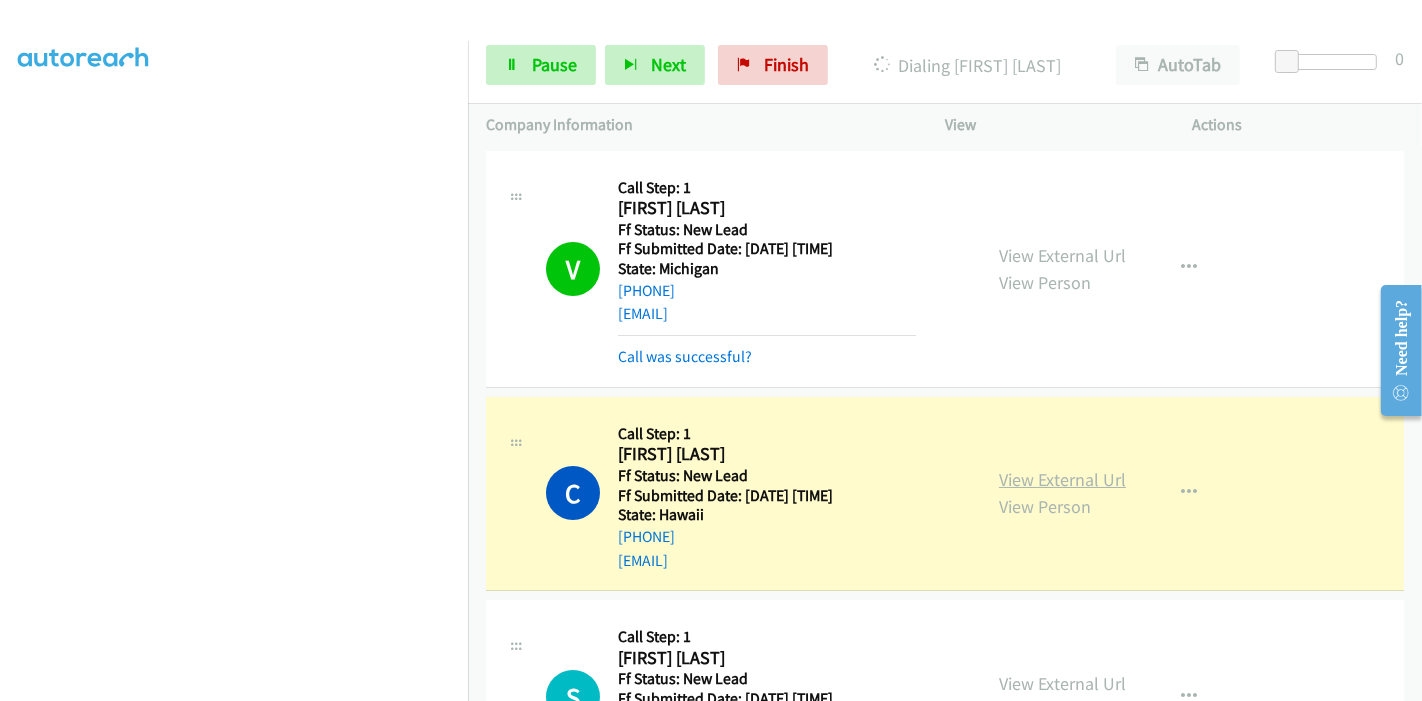 click on "View External Url" at bounding box center [1062, 479] 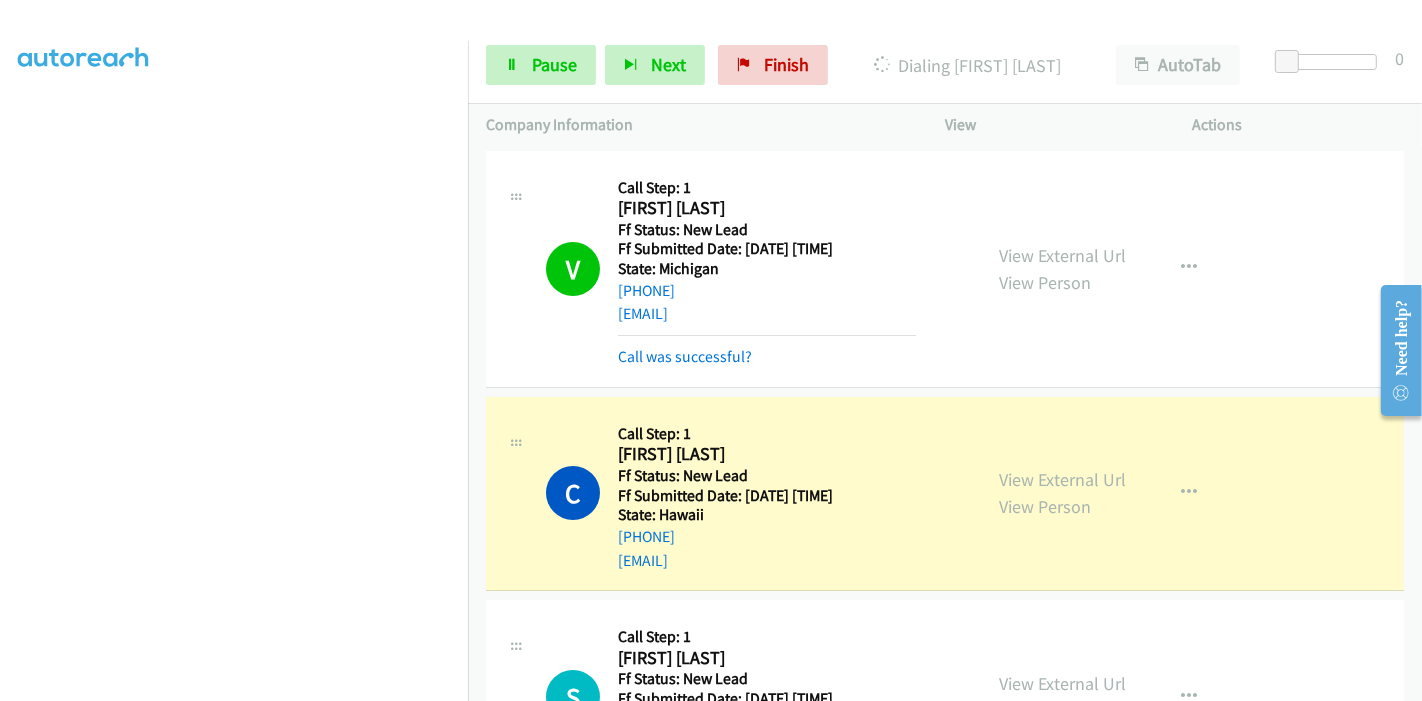 scroll, scrollTop: 422, scrollLeft: 0, axis: vertical 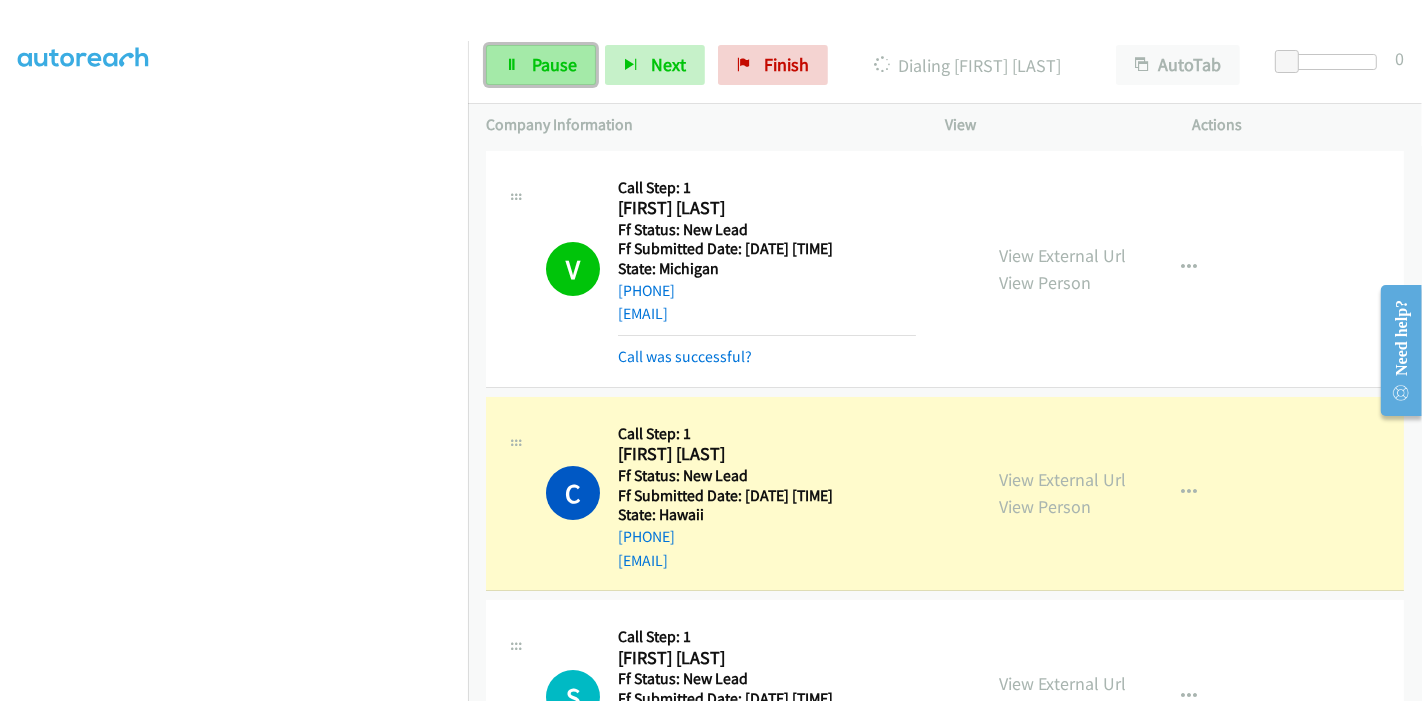 click on "Pause" at bounding box center (554, 64) 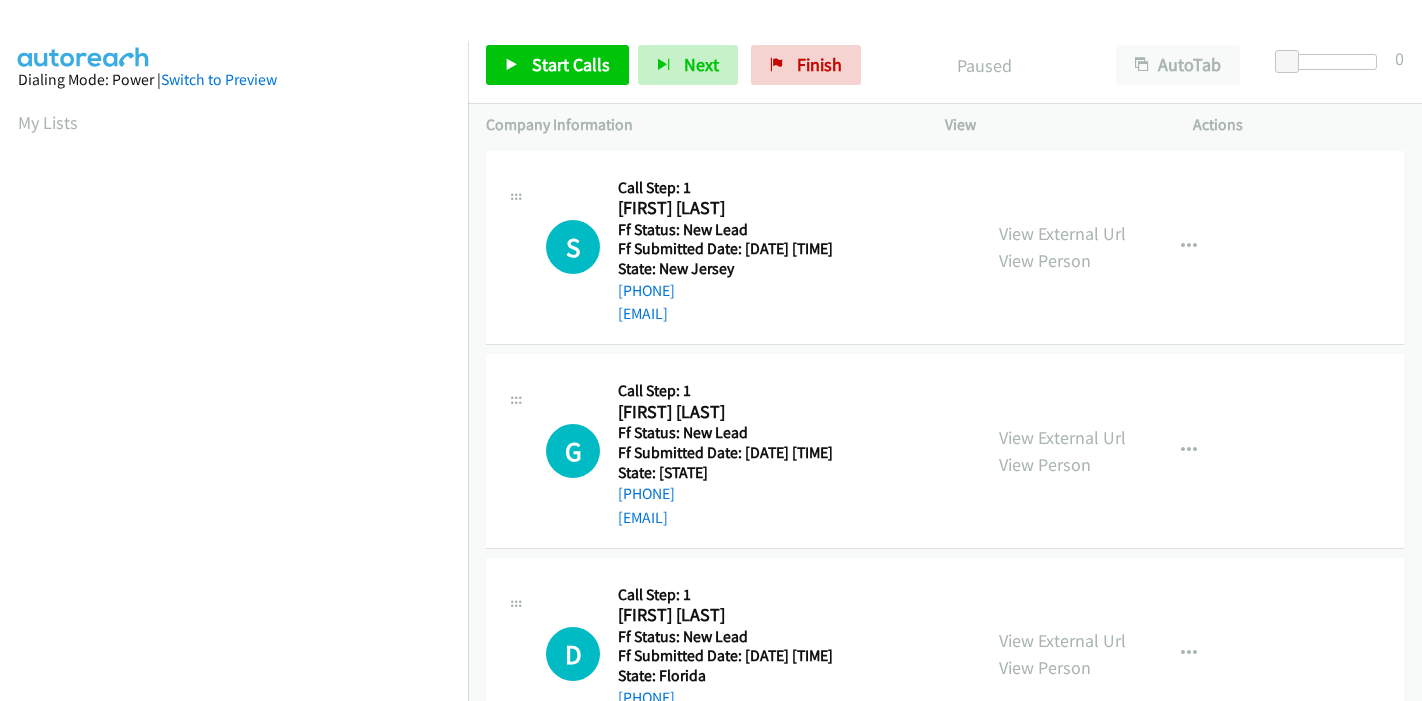 scroll, scrollTop: 0, scrollLeft: 0, axis: both 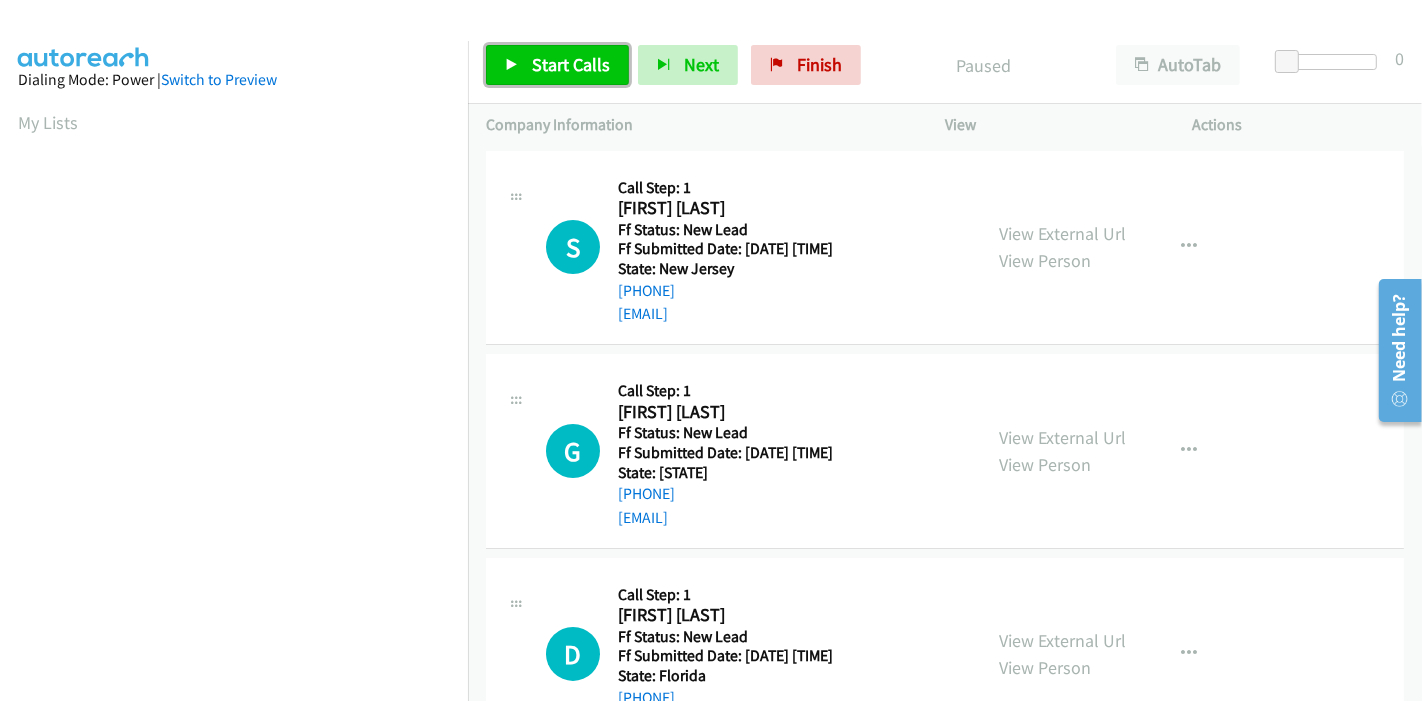 click on "Start Calls" at bounding box center [557, 65] 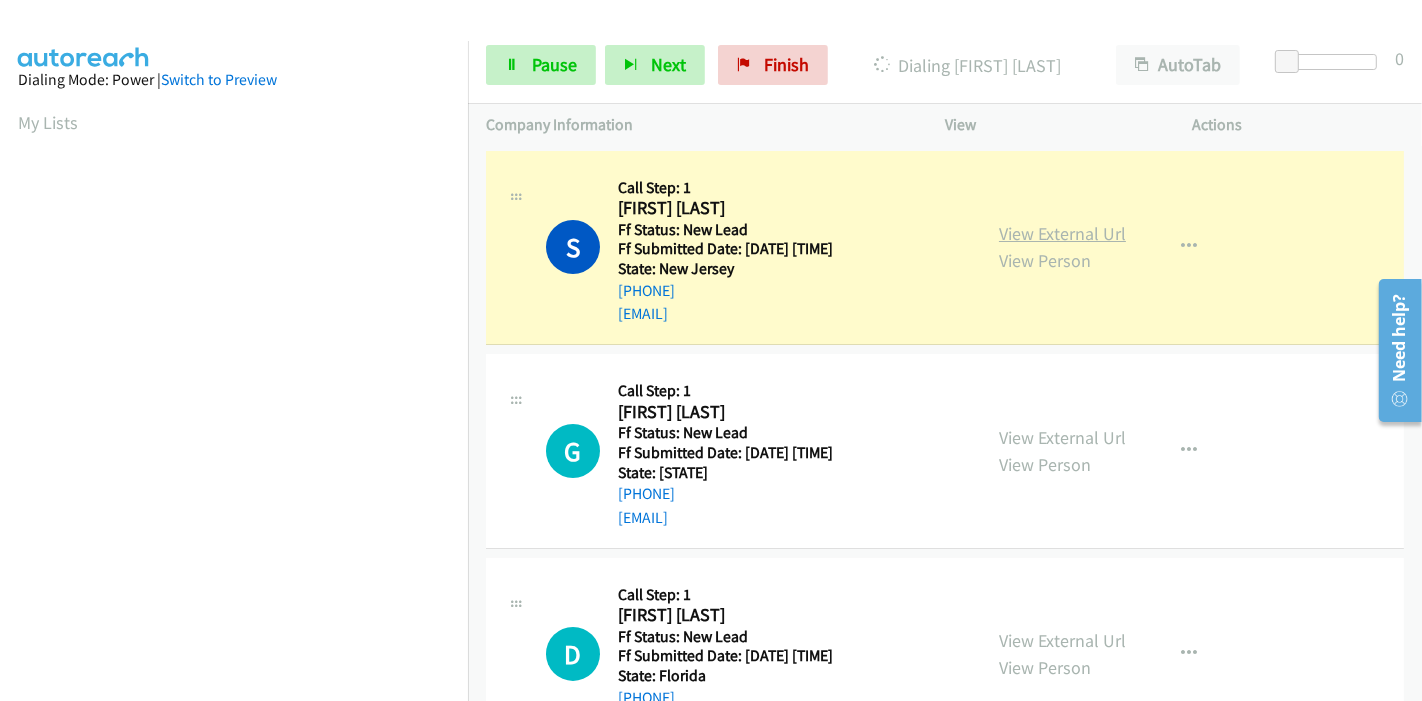 click on "View External Url" at bounding box center (1062, 233) 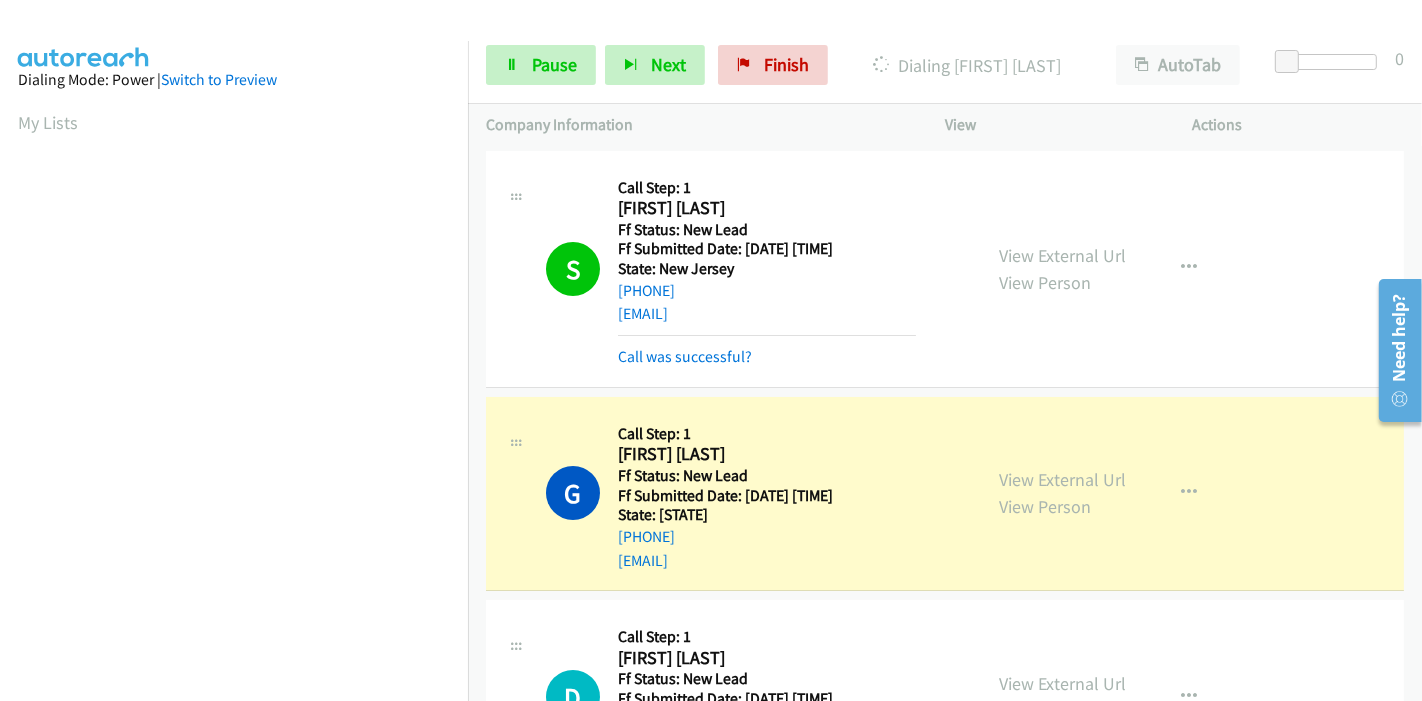 scroll, scrollTop: 422, scrollLeft: 0, axis: vertical 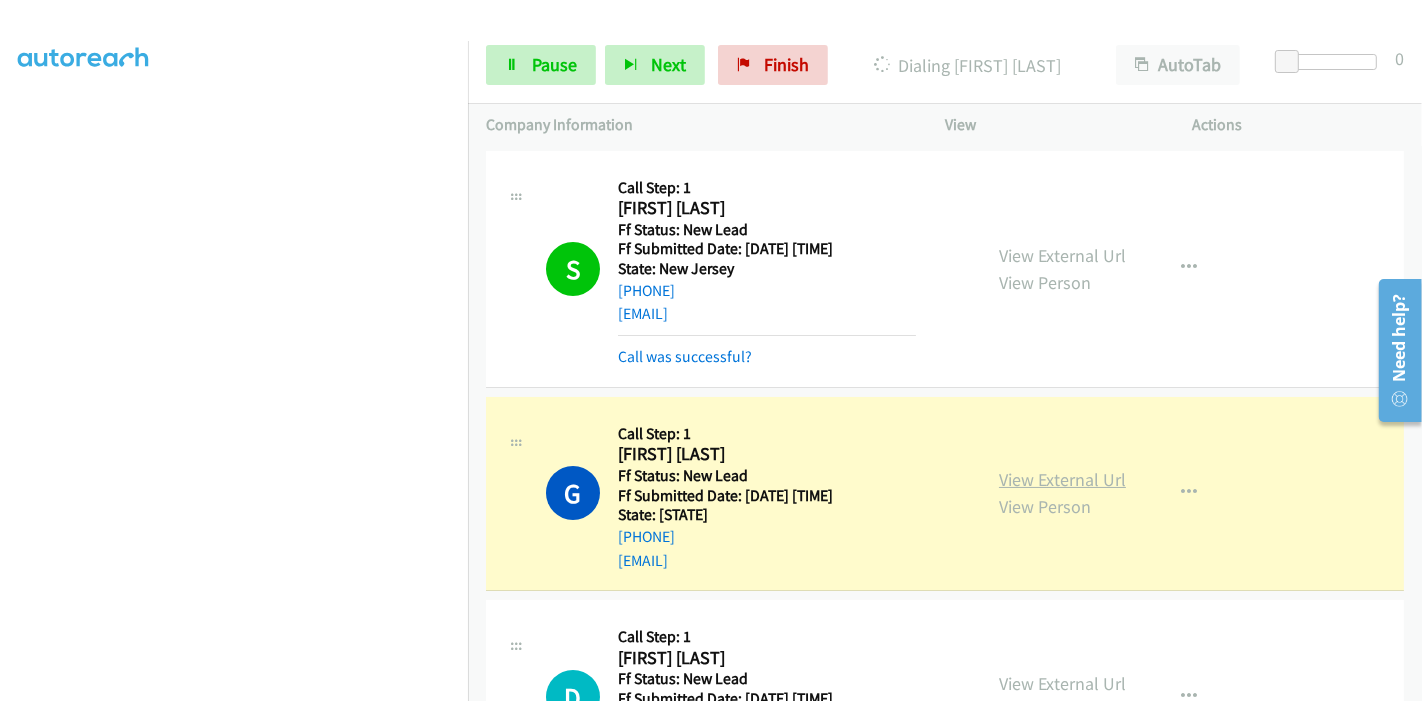 click on "View External Url" at bounding box center (1062, 479) 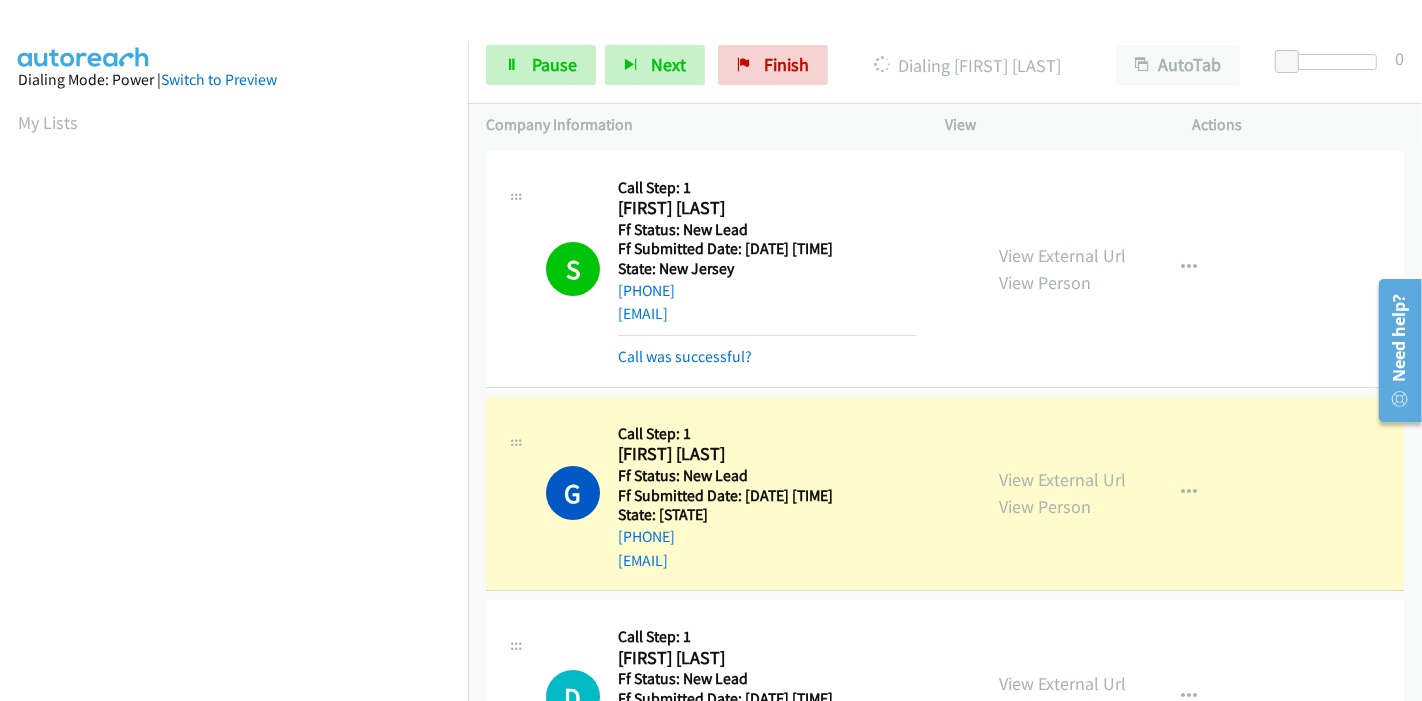 scroll, scrollTop: 422, scrollLeft: 0, axis: vertical 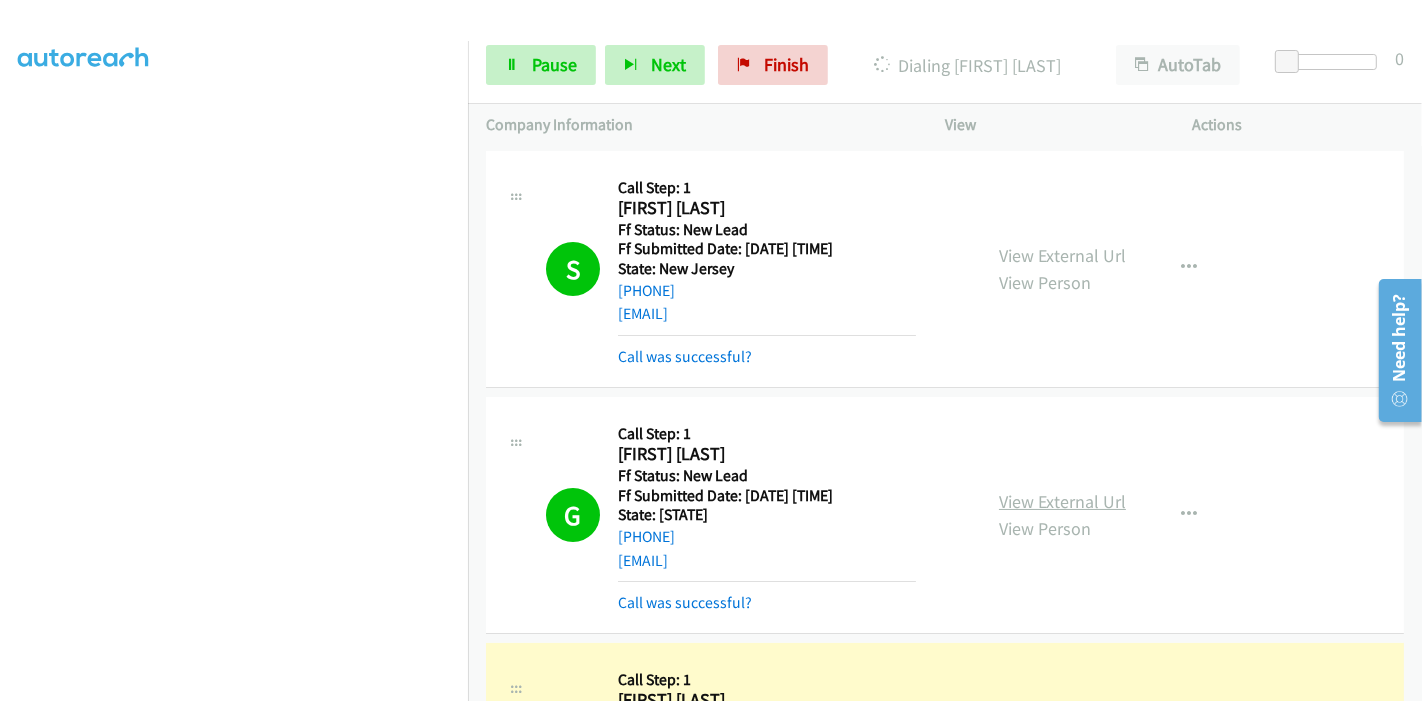 click on "View External Url" at bounding box center [1062, 501] 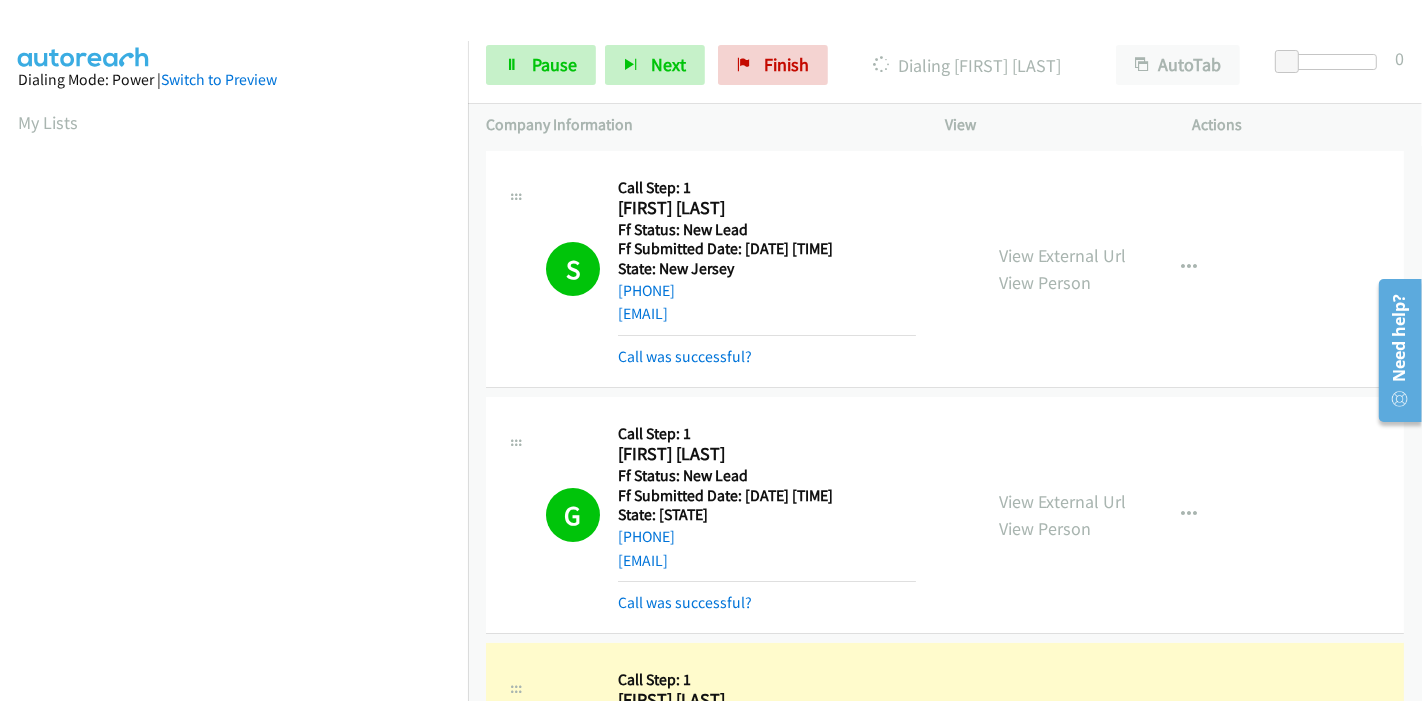 scroll, scrollTop: 422, scrollLeft: 0, axis: vertical 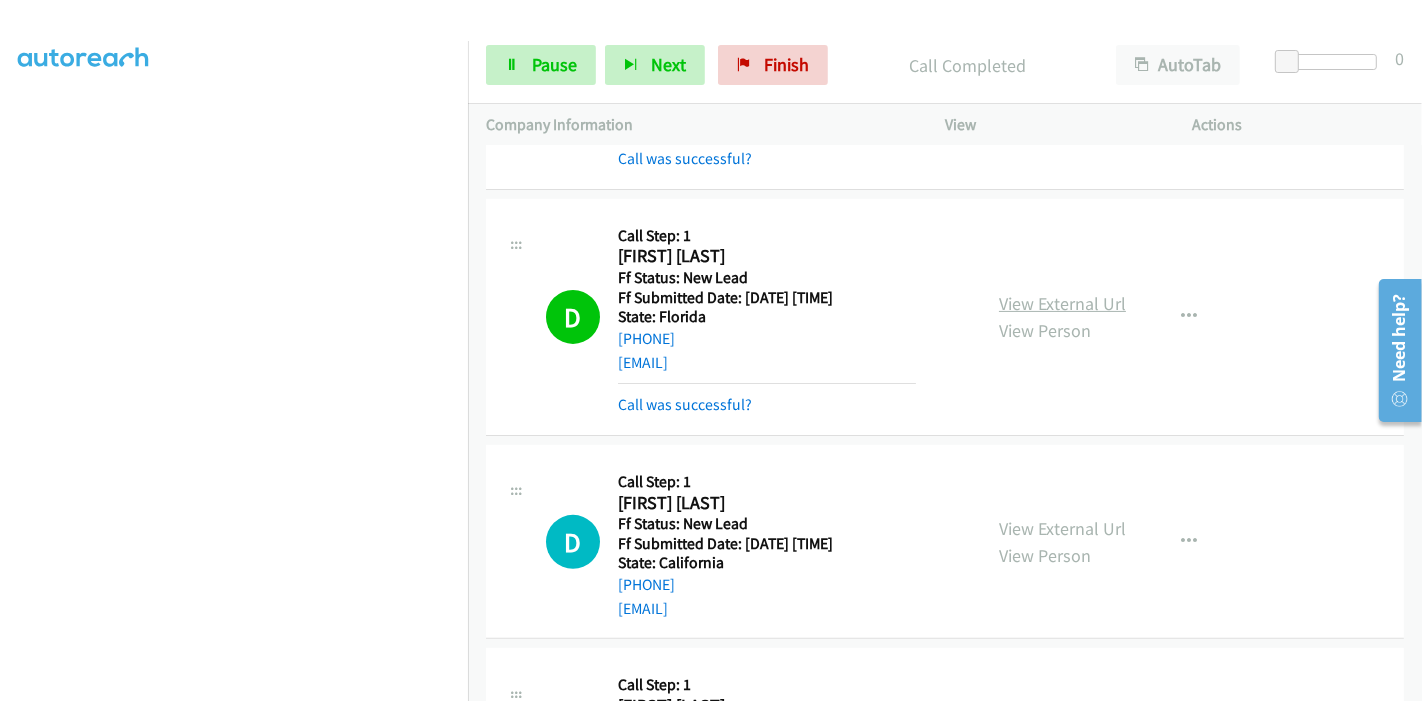 click on "View External Url" at bounding box center (1062, 303) 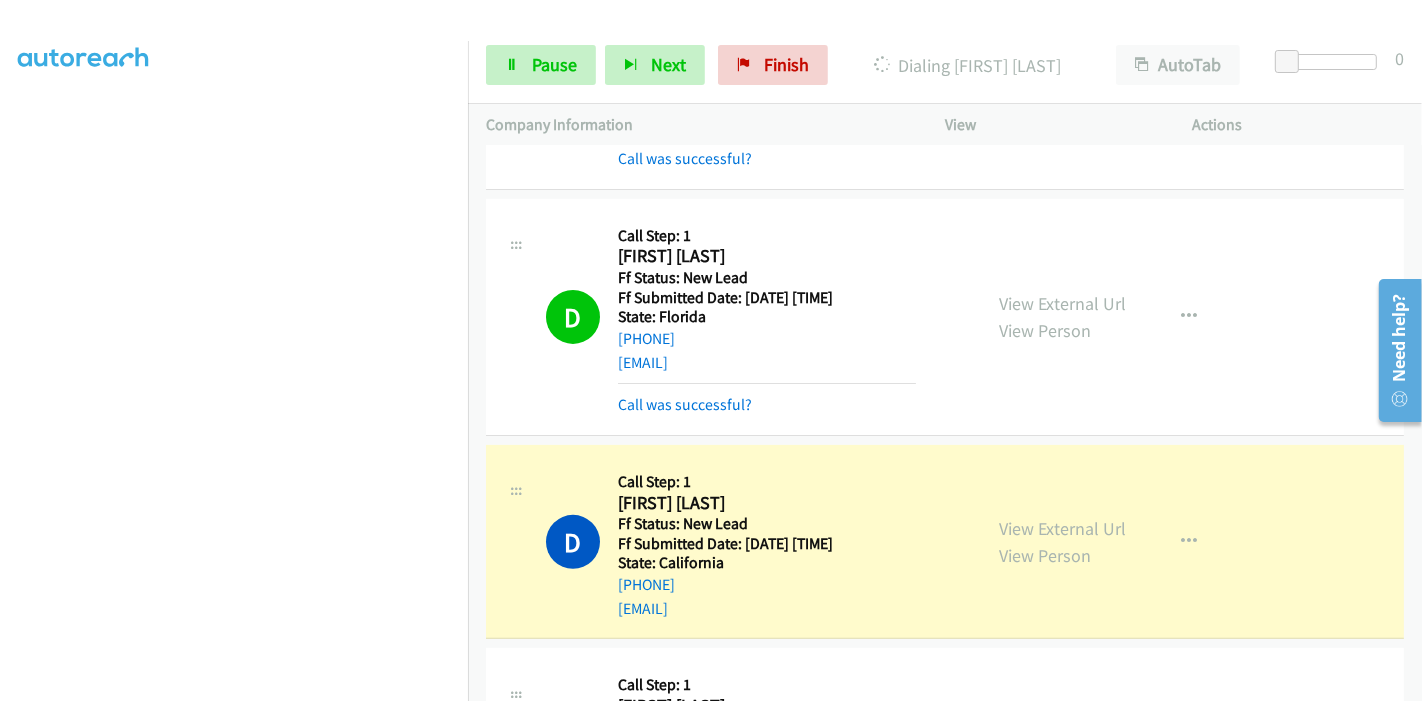 scroll, scrollTop: 0, scrollLeft: 0, axis: both 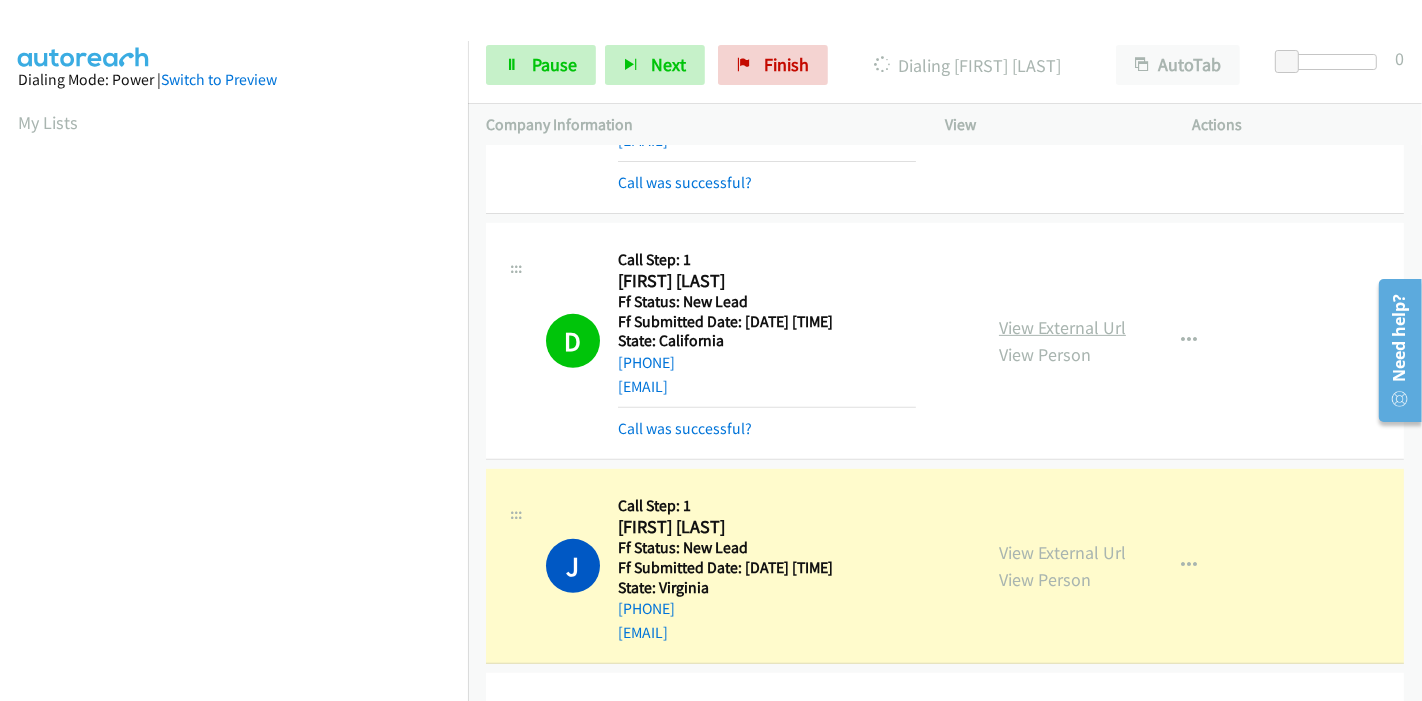 click on "View External Url" at bounding box center [1062, 327] 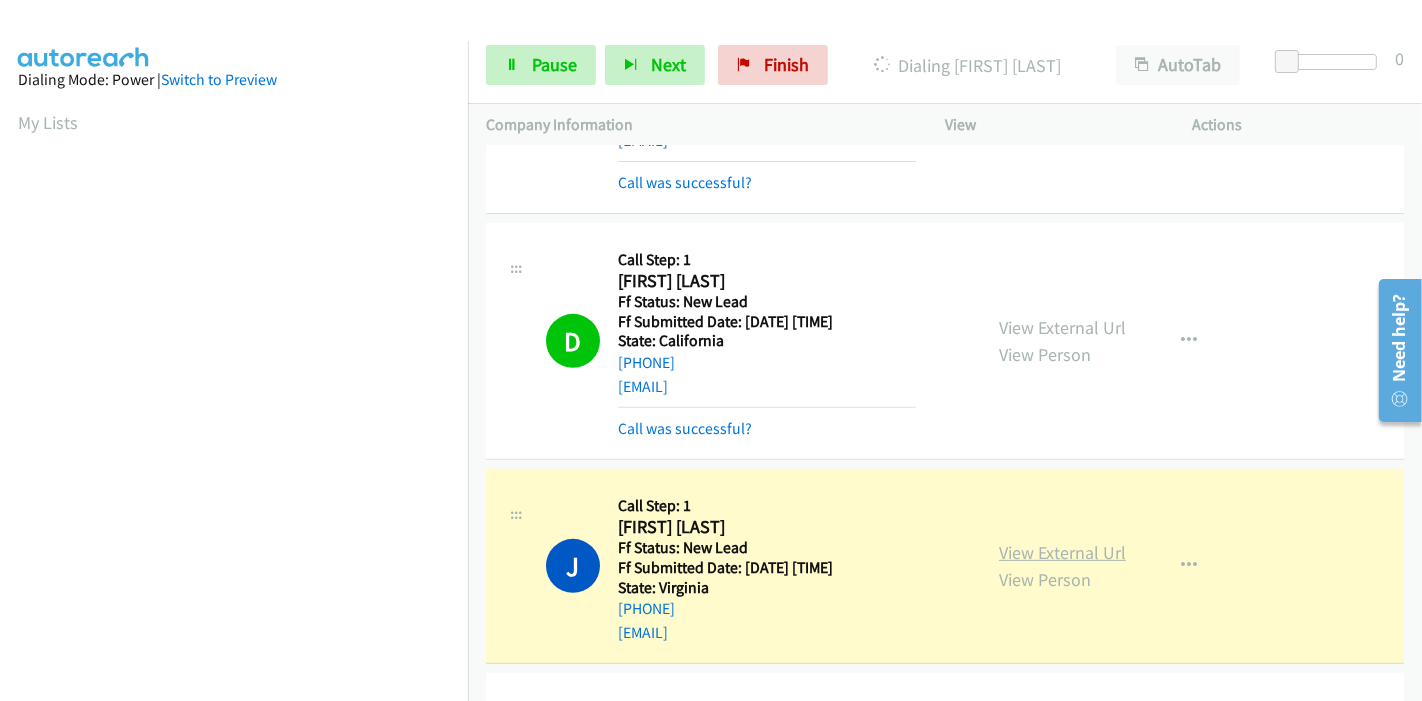 click on "View External Url" at bounding box center (1062, 552) 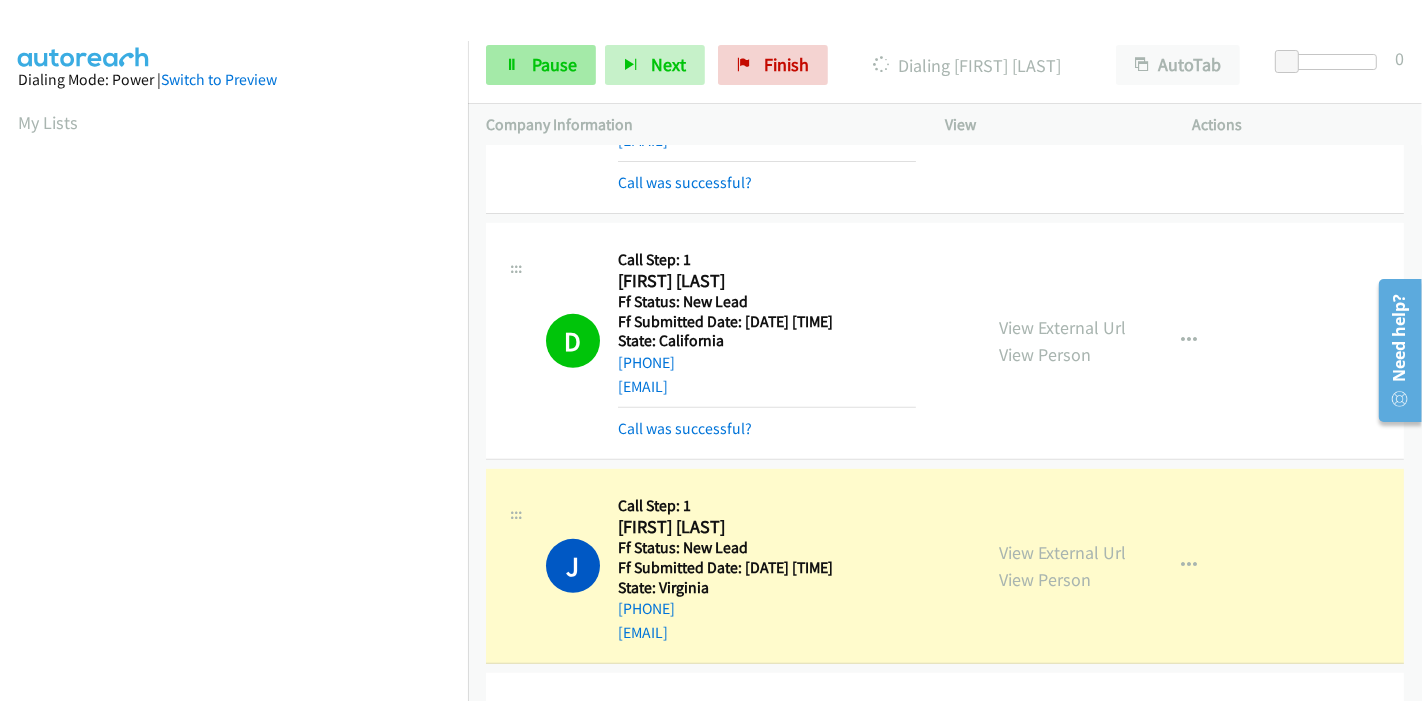 scroll, scrollTop: 422, scrollLeft: 0, axis: vertical 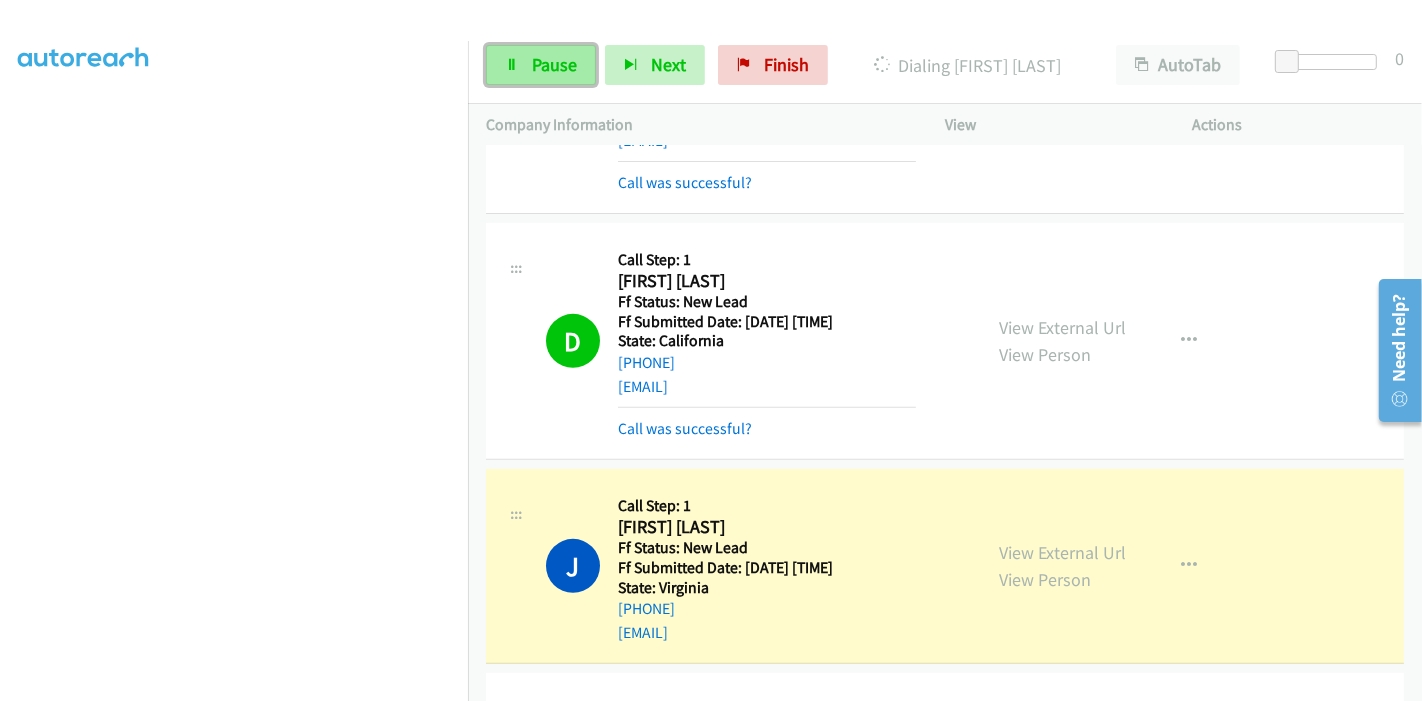 click on "Pause" at bounding box center (541, 65) 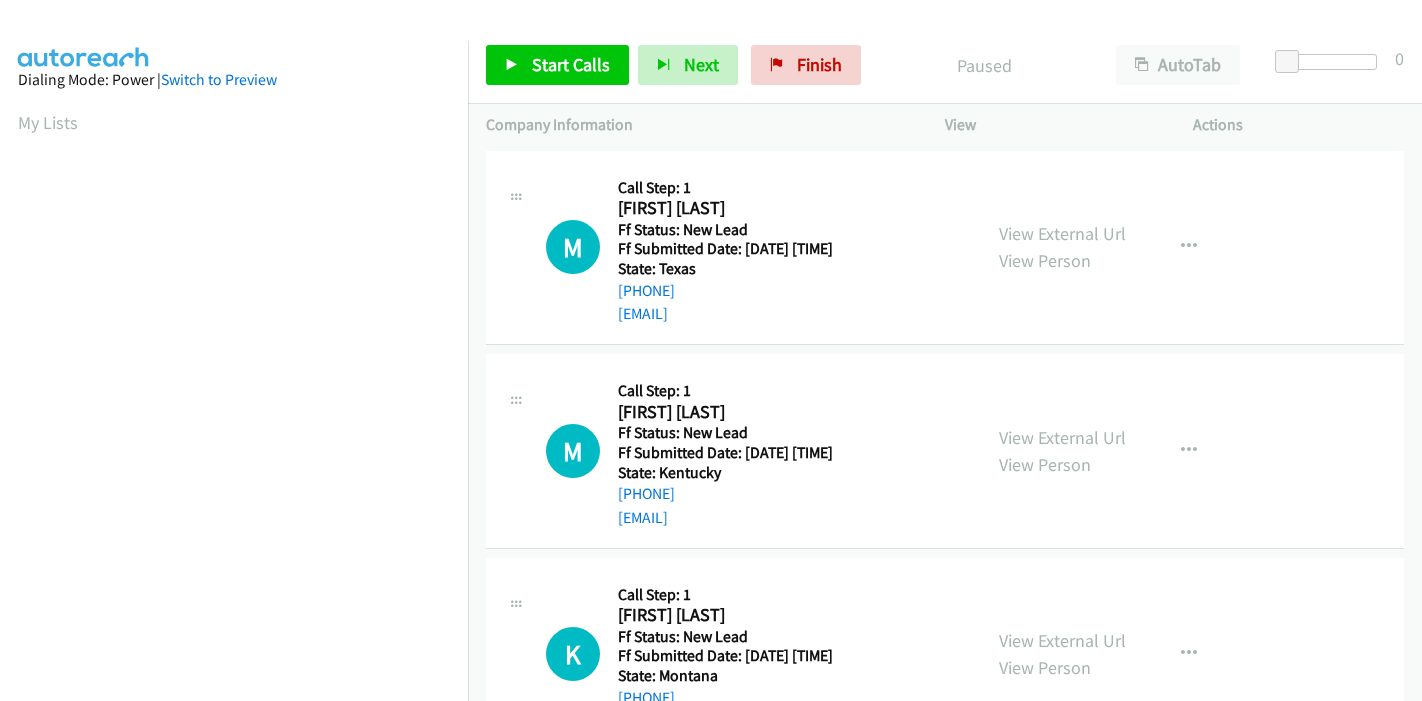 scroll, scrollTop: 0, scrollLeft: 0, axis: both 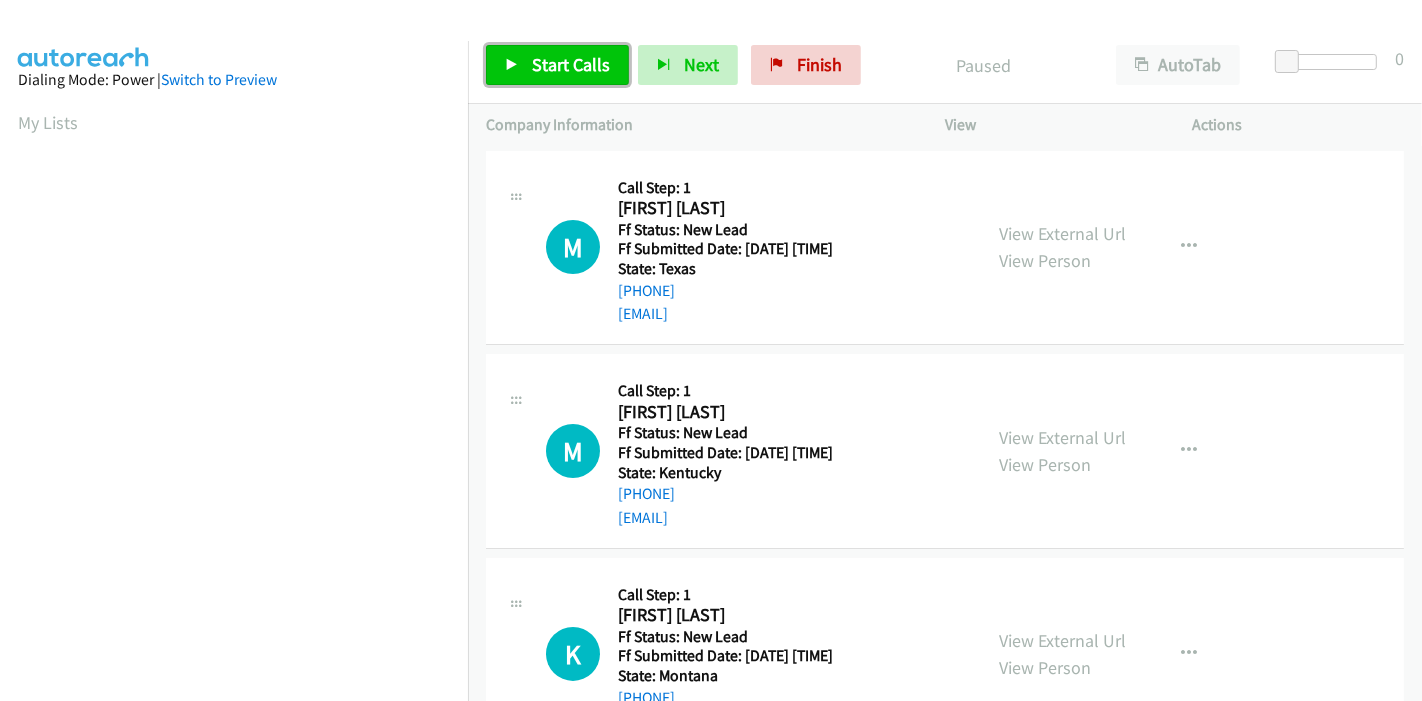 click on "Start Calls" at bounding box center [571, 64] 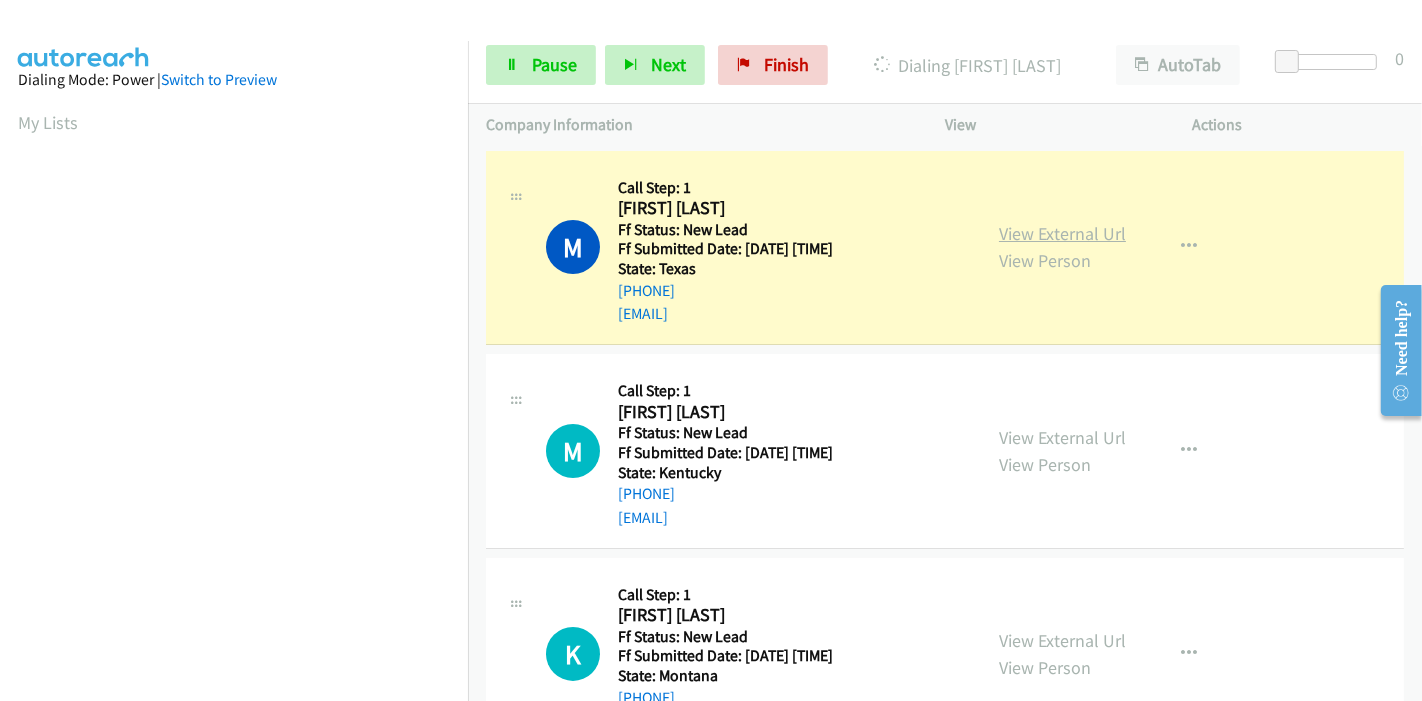 click on "View External Url" at bounding box center (1062, 233) 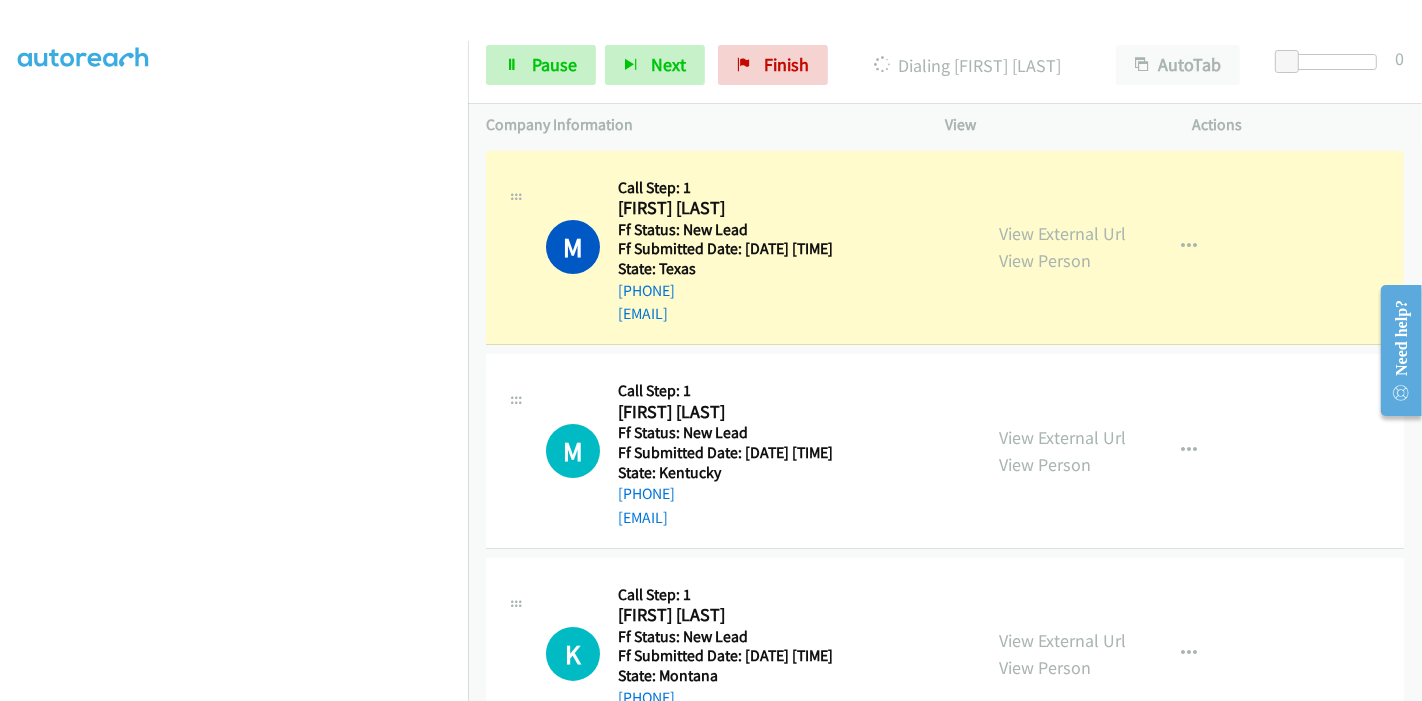 scroll, scrollTop: 0, scrollLeft: 0, axis: both 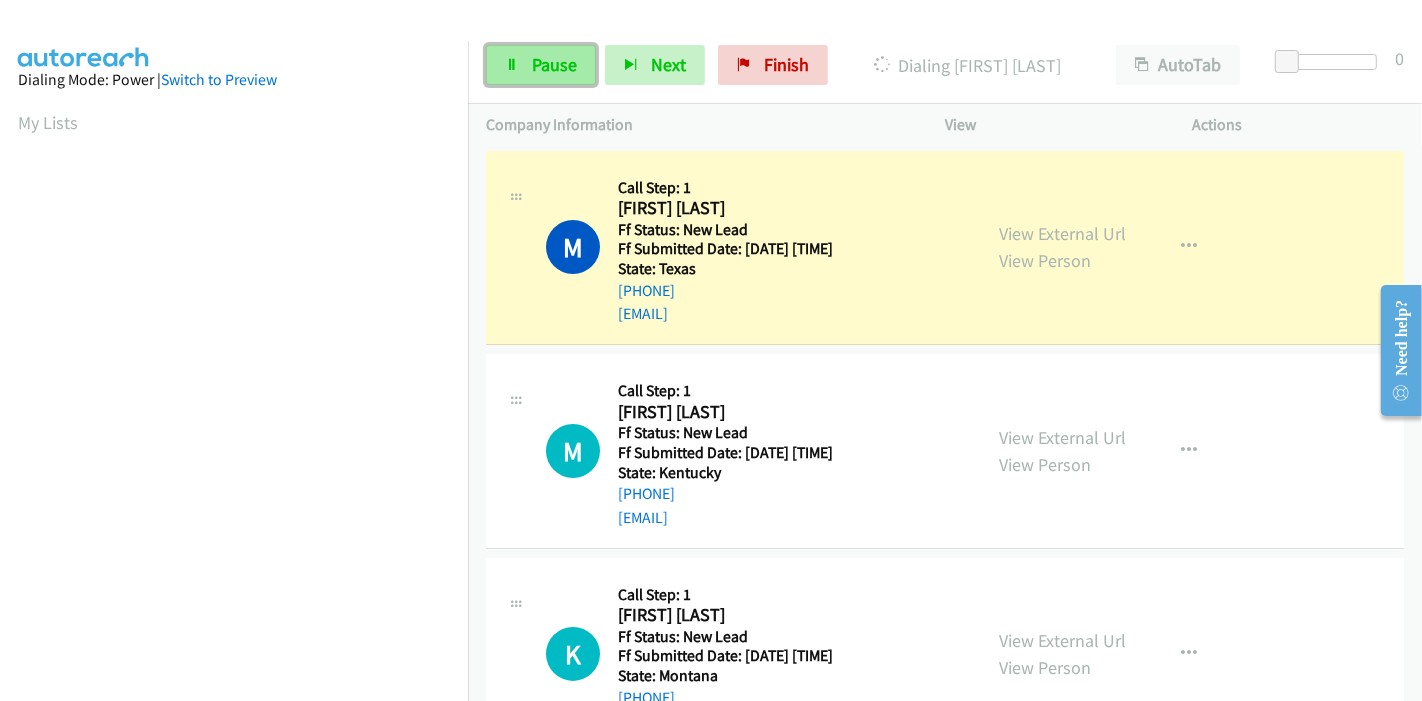 click on "Pause" at bounding box center (541, 65) 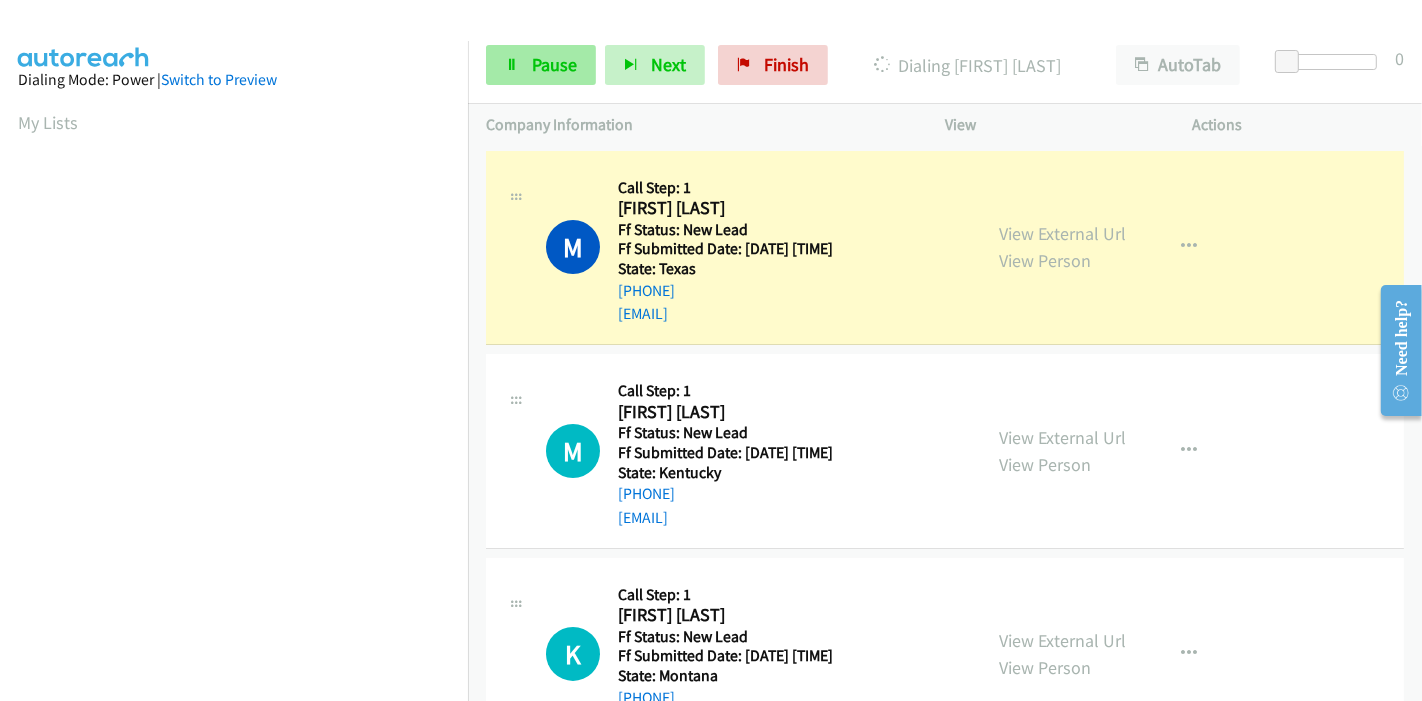 scroll, scrollTop: 422, scrollLeft: 0, axis: vertical 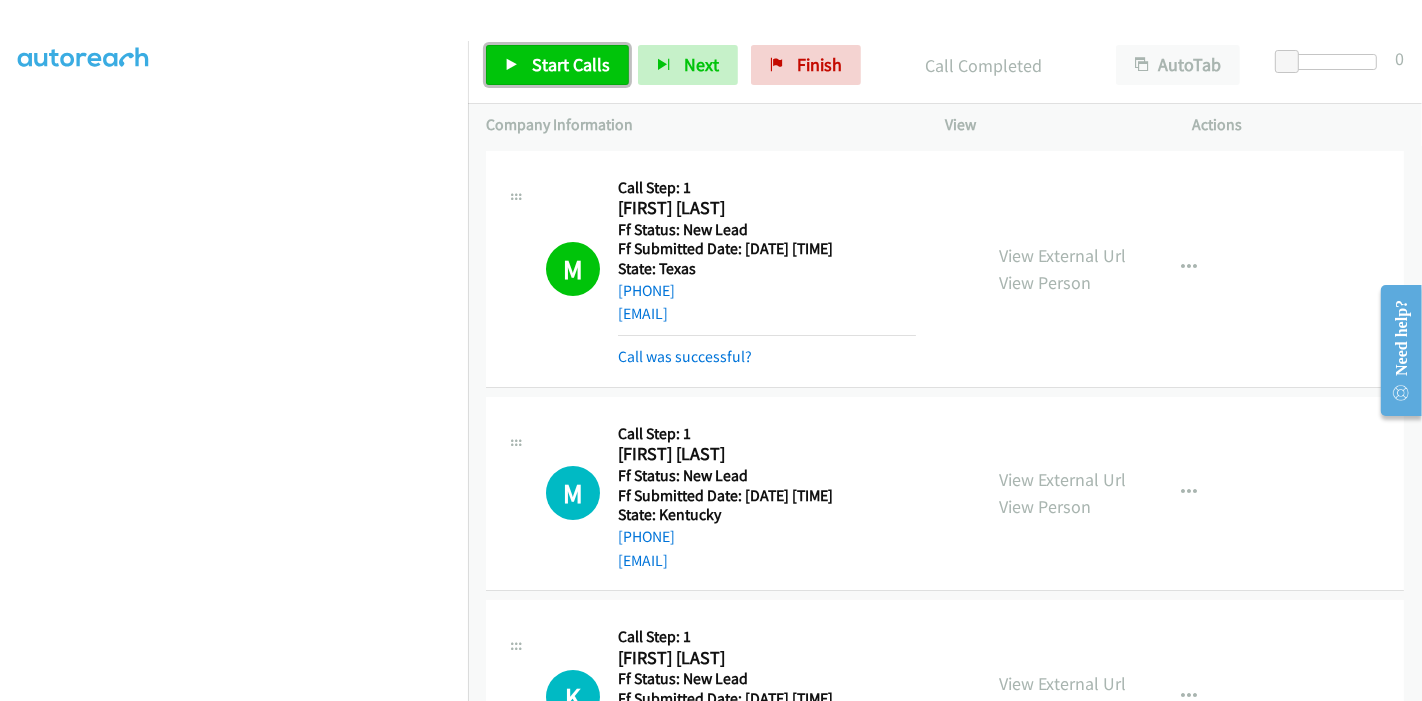 click on "Start Calls" at bounding box center [557, 65] 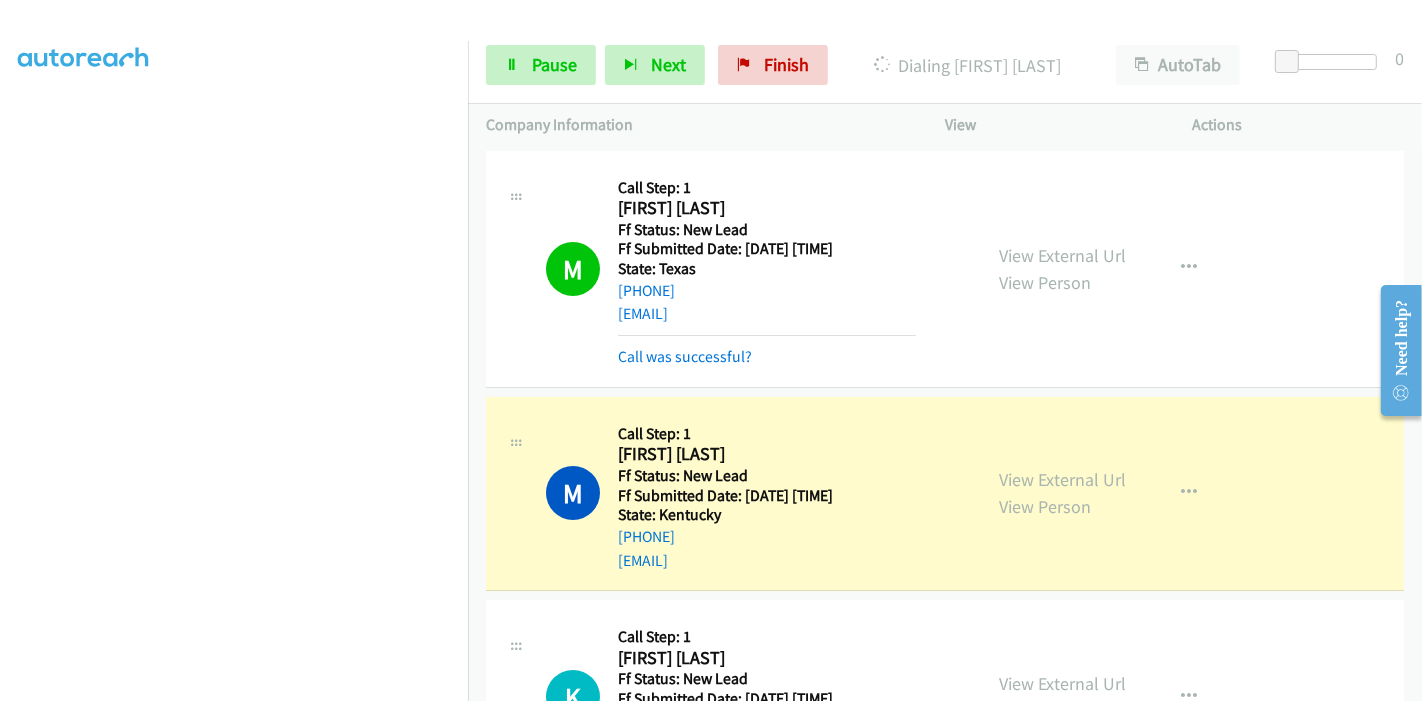 scroll, scrollTop: 311, scrollLeft: 0, axis: vertical 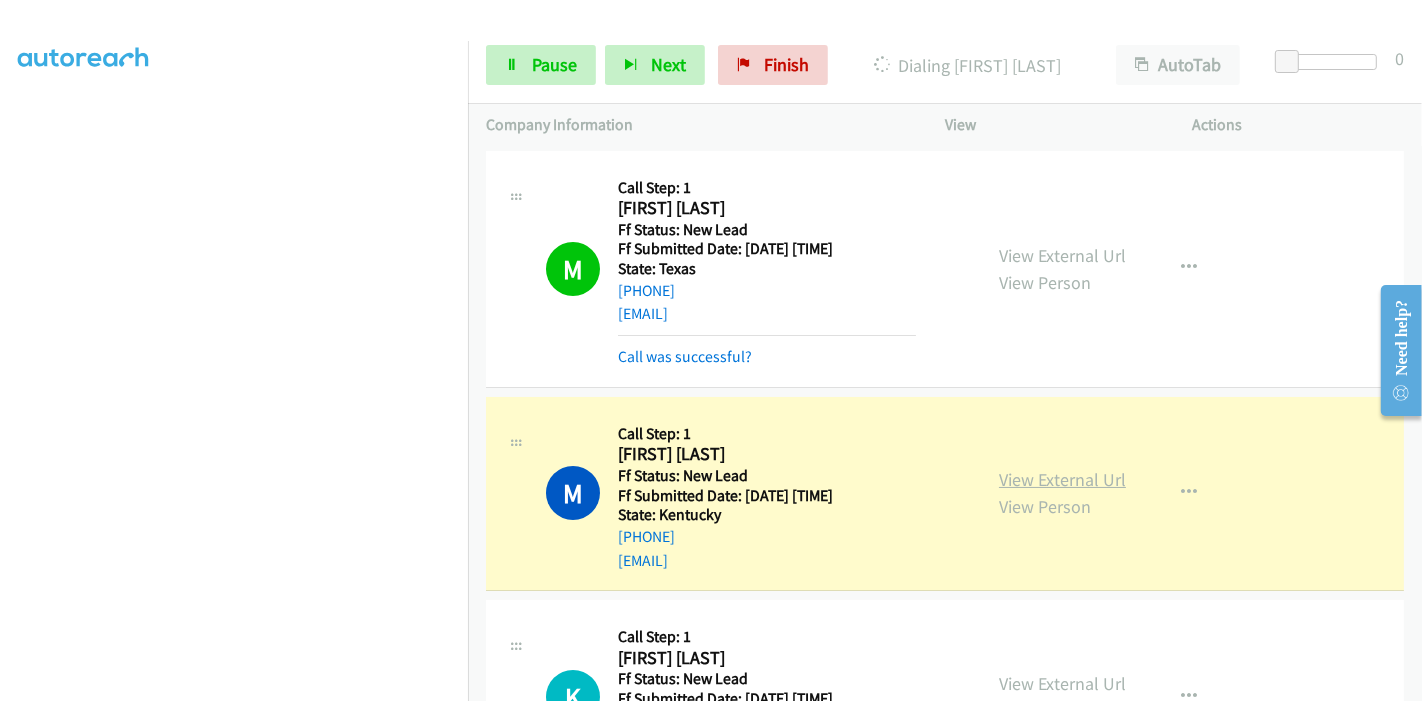 click on "View External Url" at bounding box center [1062, 479] 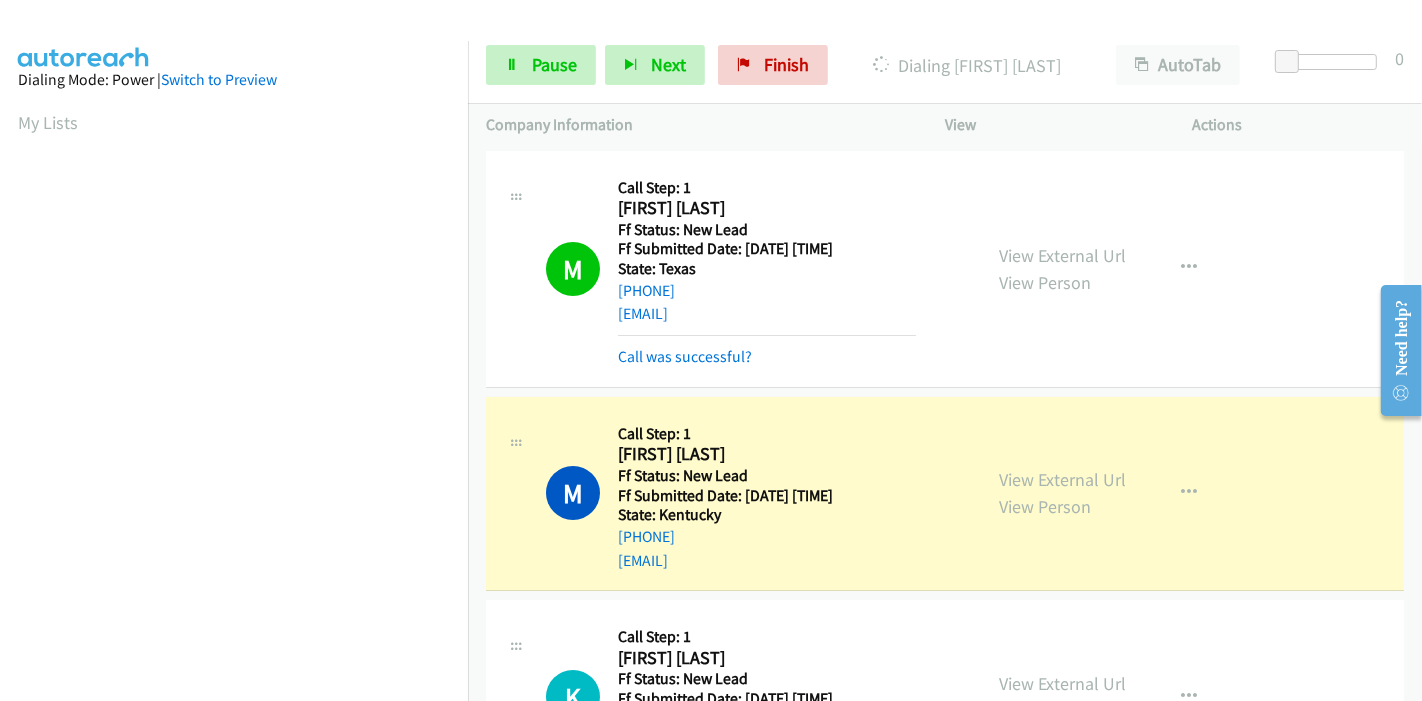 scroll, scrollTop: 422, scrollLeft: 0, axis: vertical 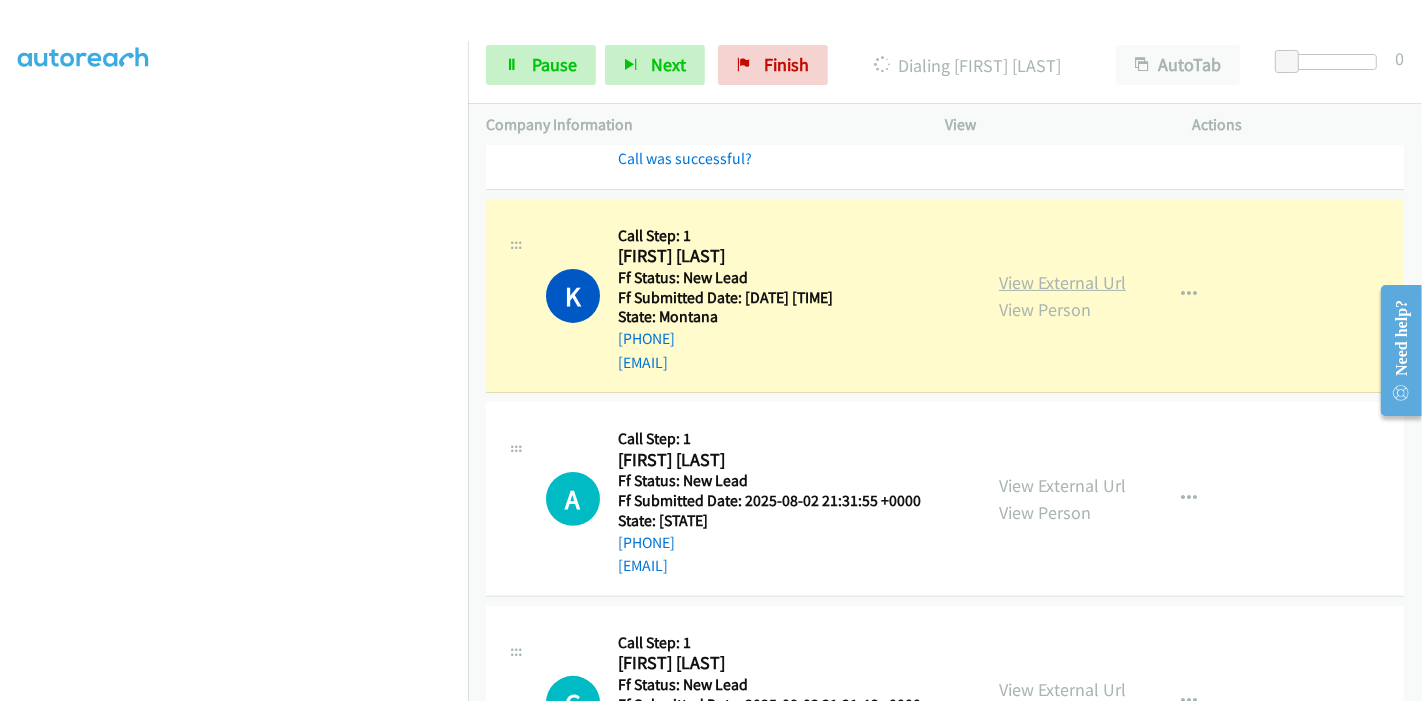 click on "View External Url" at bounding box center (1062, 282) 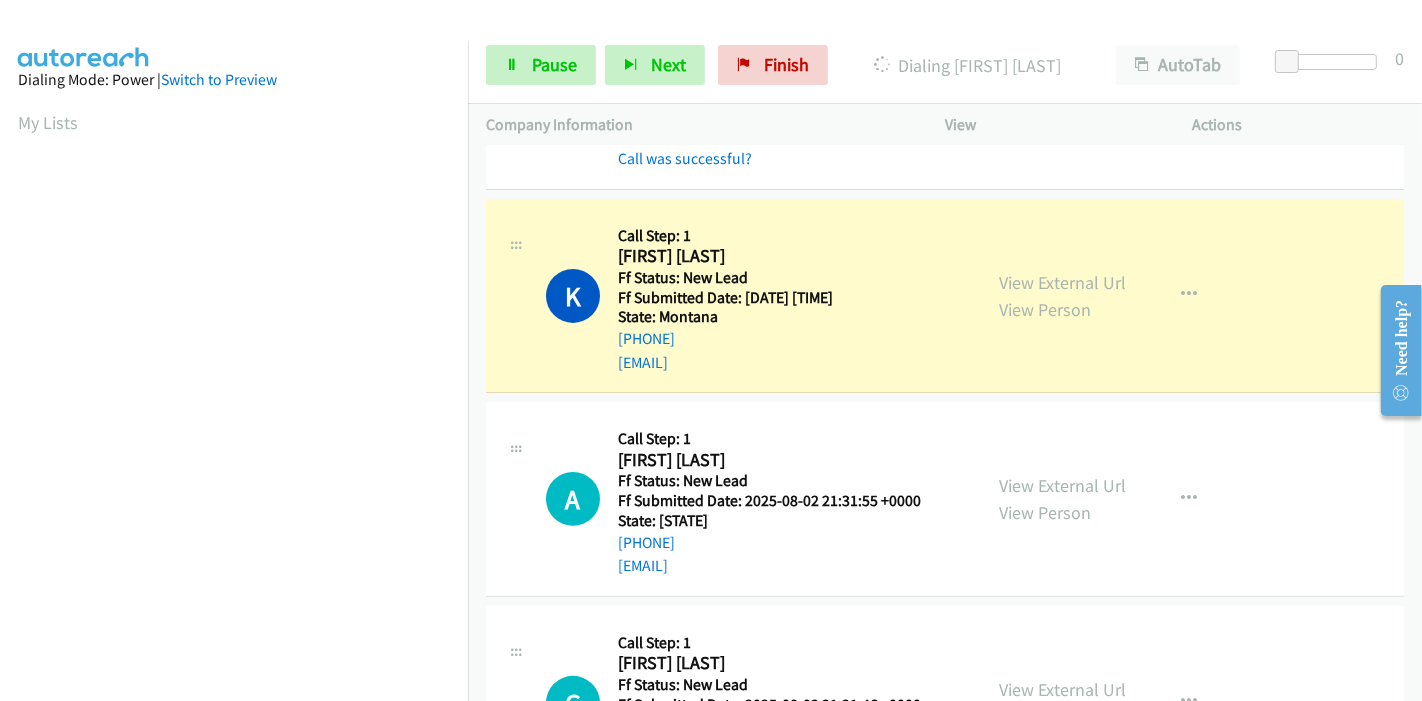 scroll, scrollTop: 422, scrollLeft: 0, axis: vertical 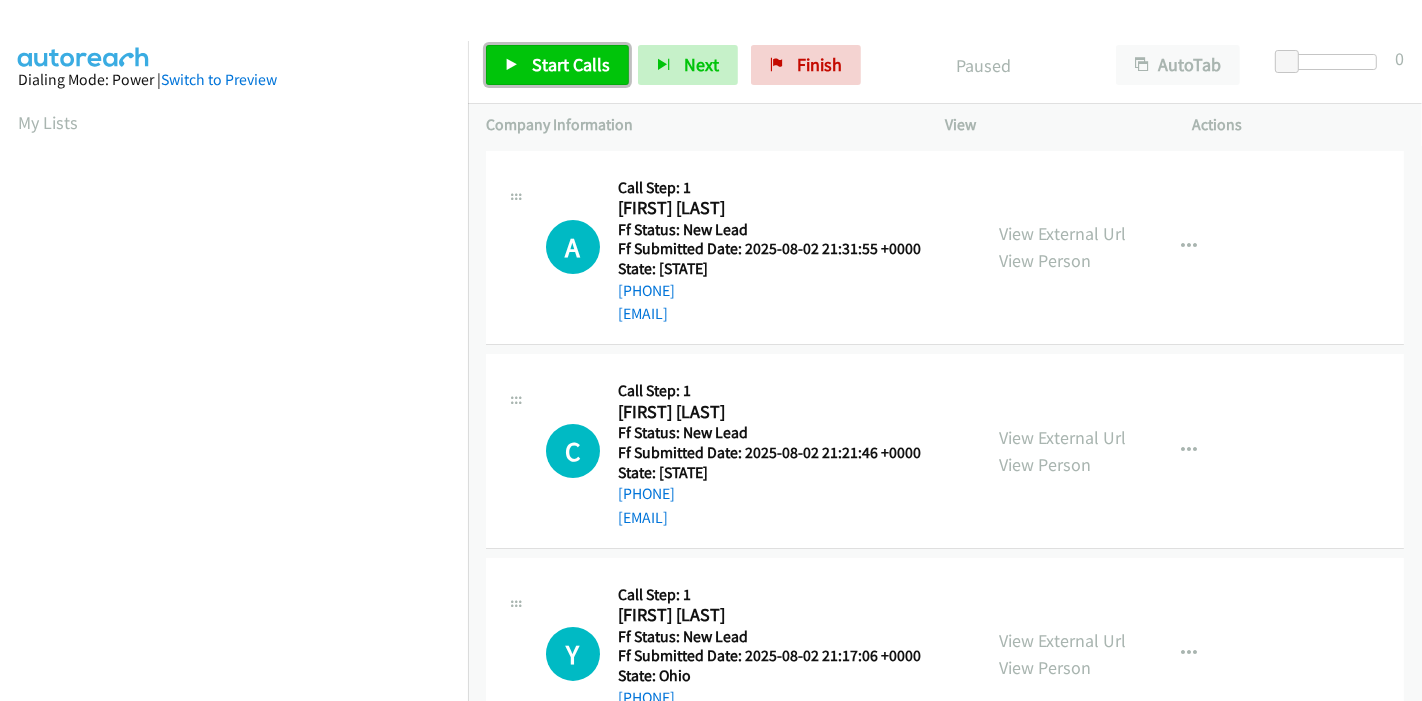 click on "Start Calls" at bounding box center (571, 64) 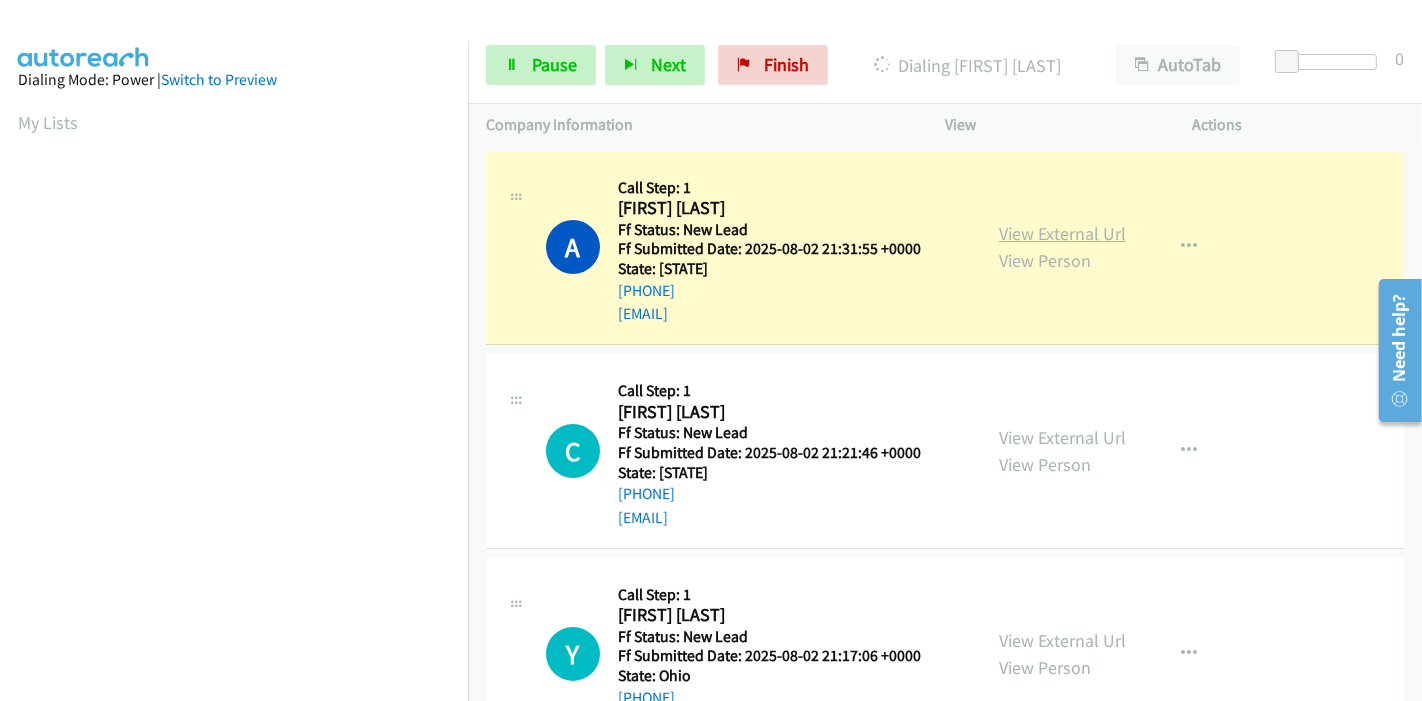 click on "View External Url" at bounding box center (1062, 233) 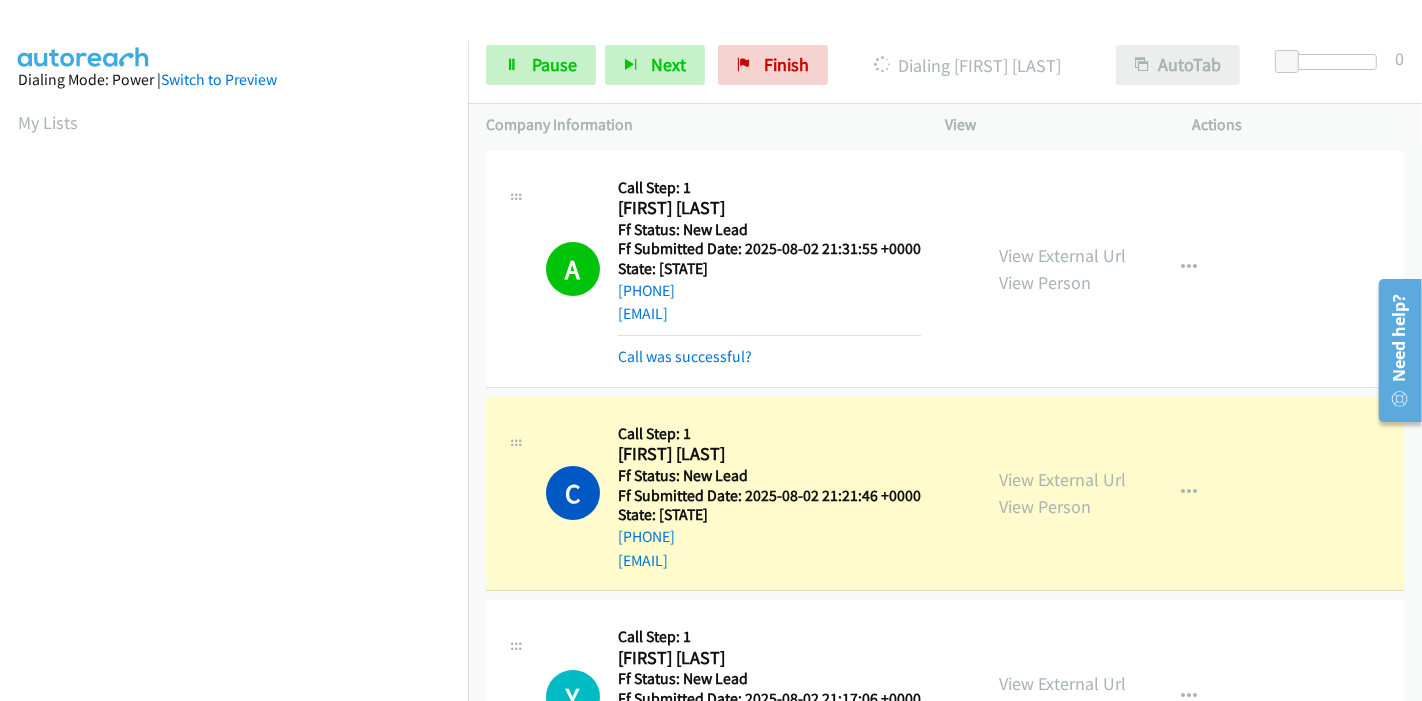 scroll, scrollTop: 422, scrollLeft: 0, axis: vertical 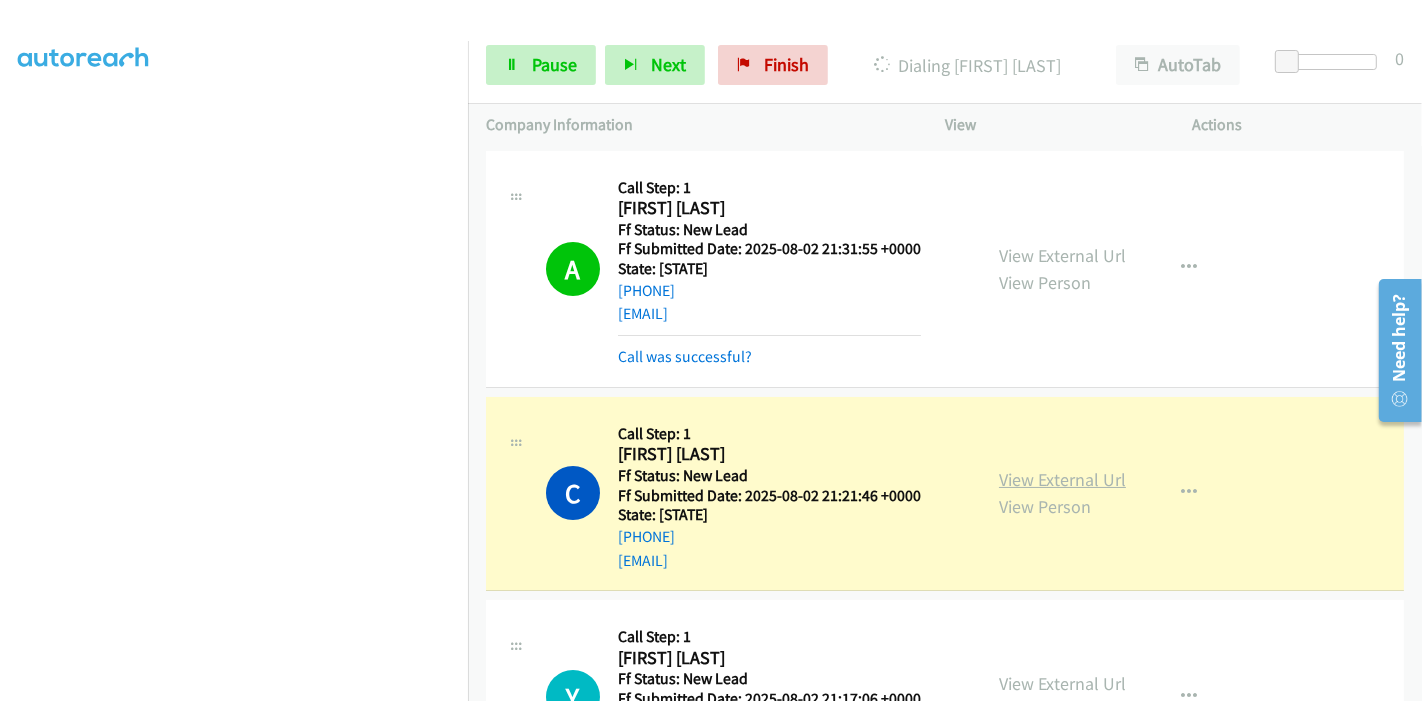 click on "View External Url" at bounding box center (1062, 479) 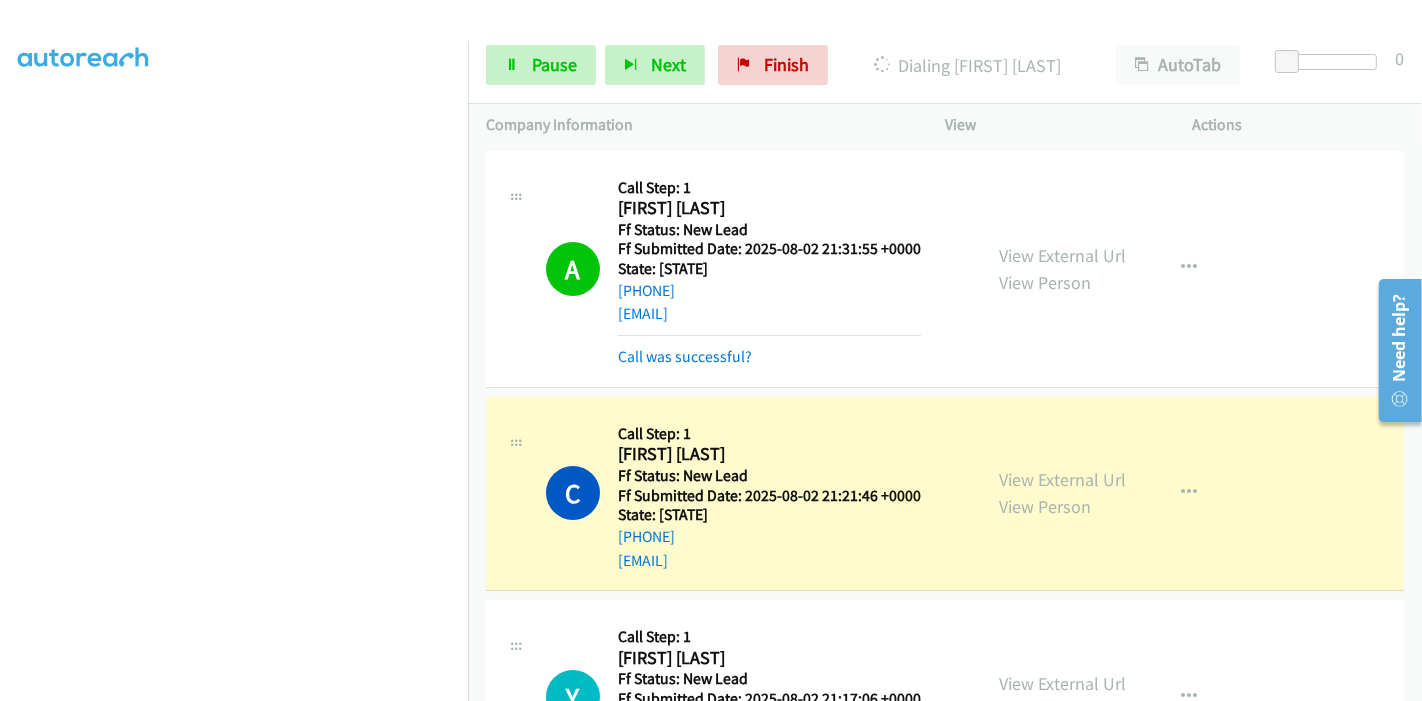 scroll, scrollTop: 0, scrollLeft: 0, axis: both 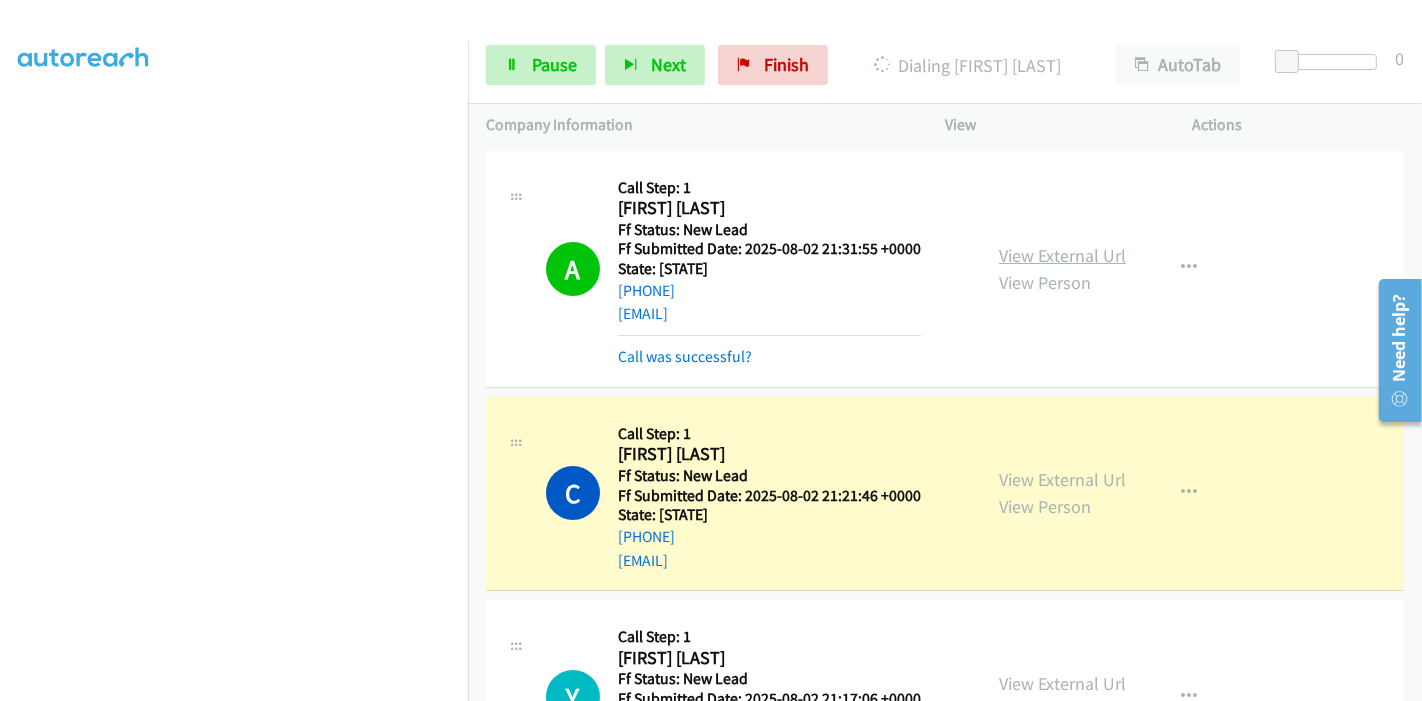 click on "View External Url" at bounding box center (1062, 255) 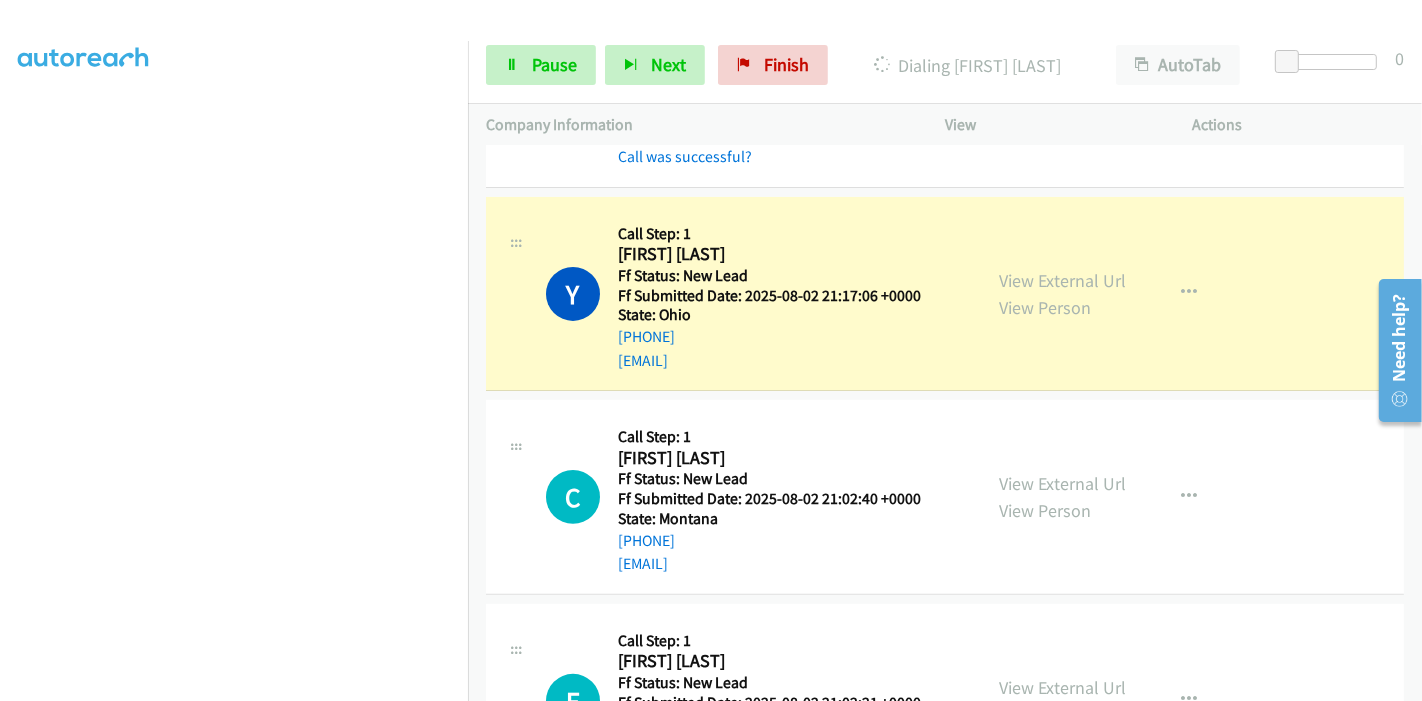 scroll, scrollTop: 555, scrollLeft: 0, axis: vertical 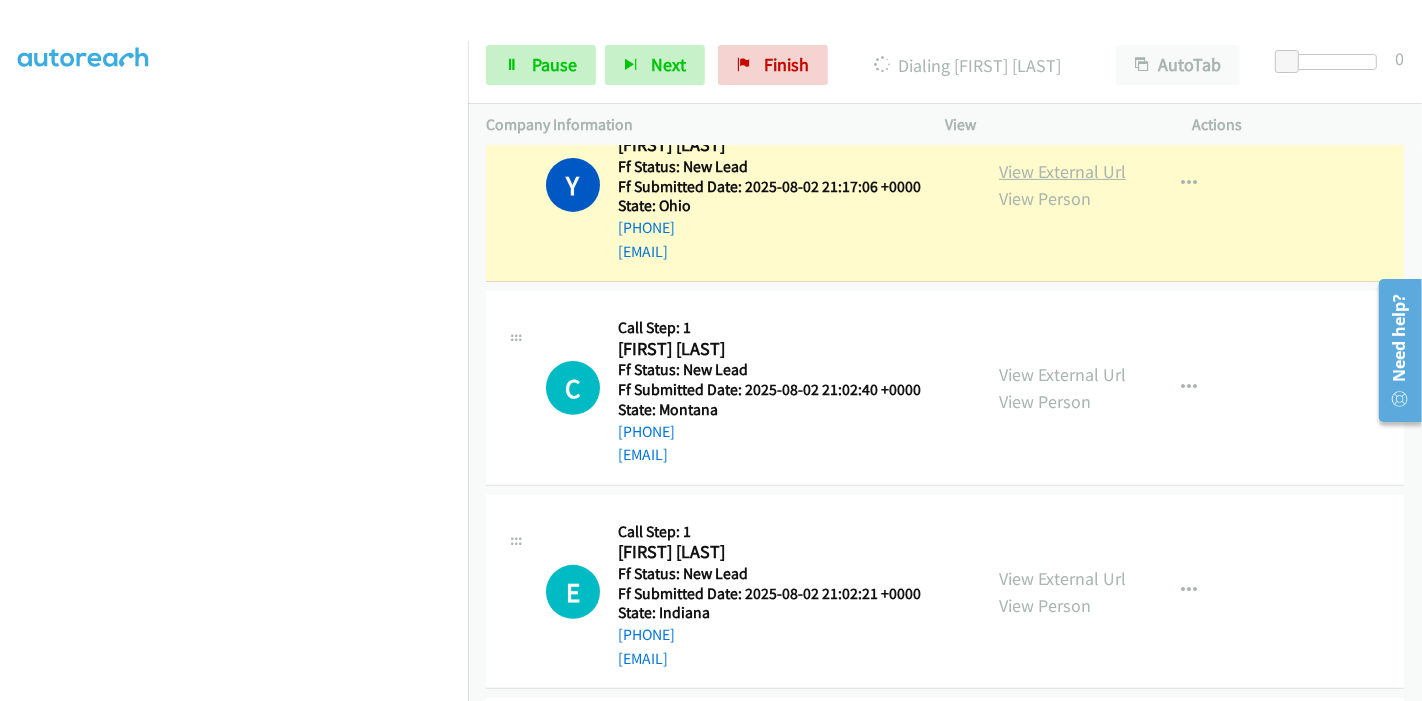 click on "View External Url" at bounding box center [1062, 171] 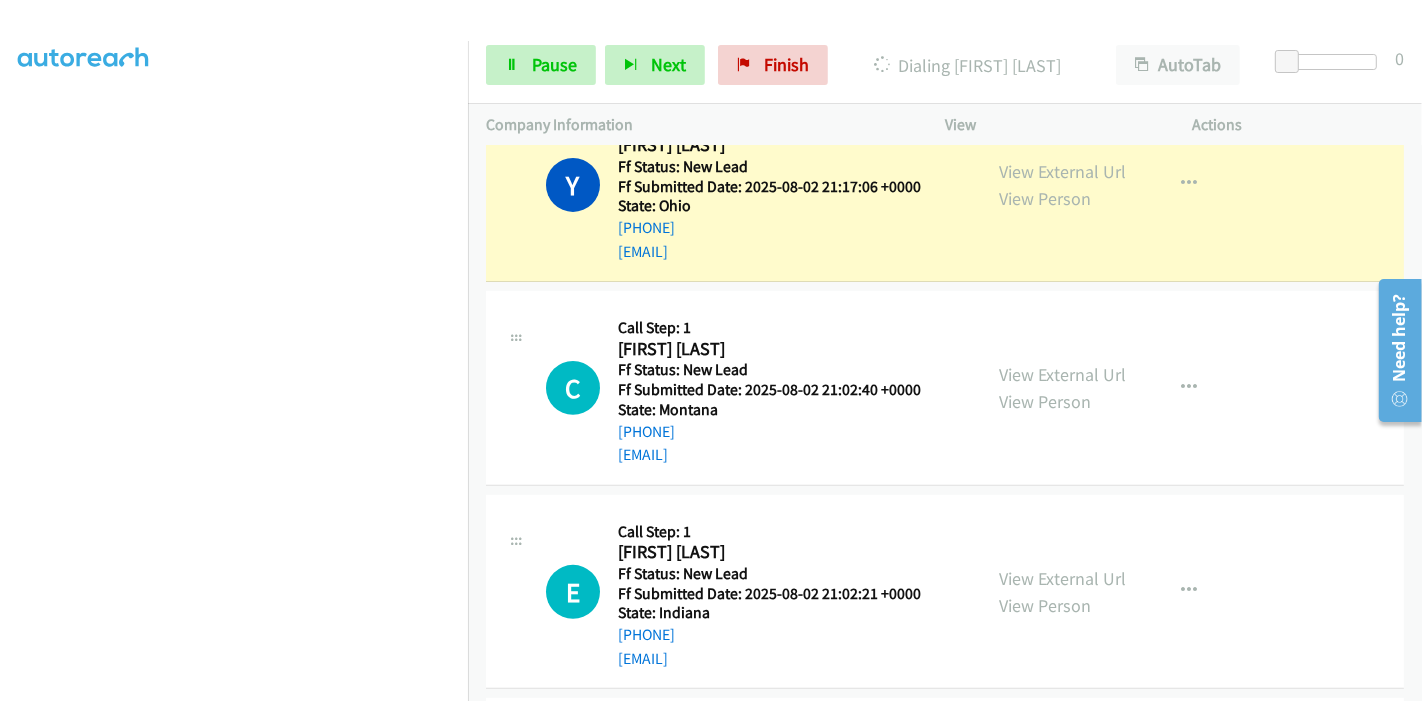 scroll, scrollTop: 422, scrollLeft: 0, axis: vertical 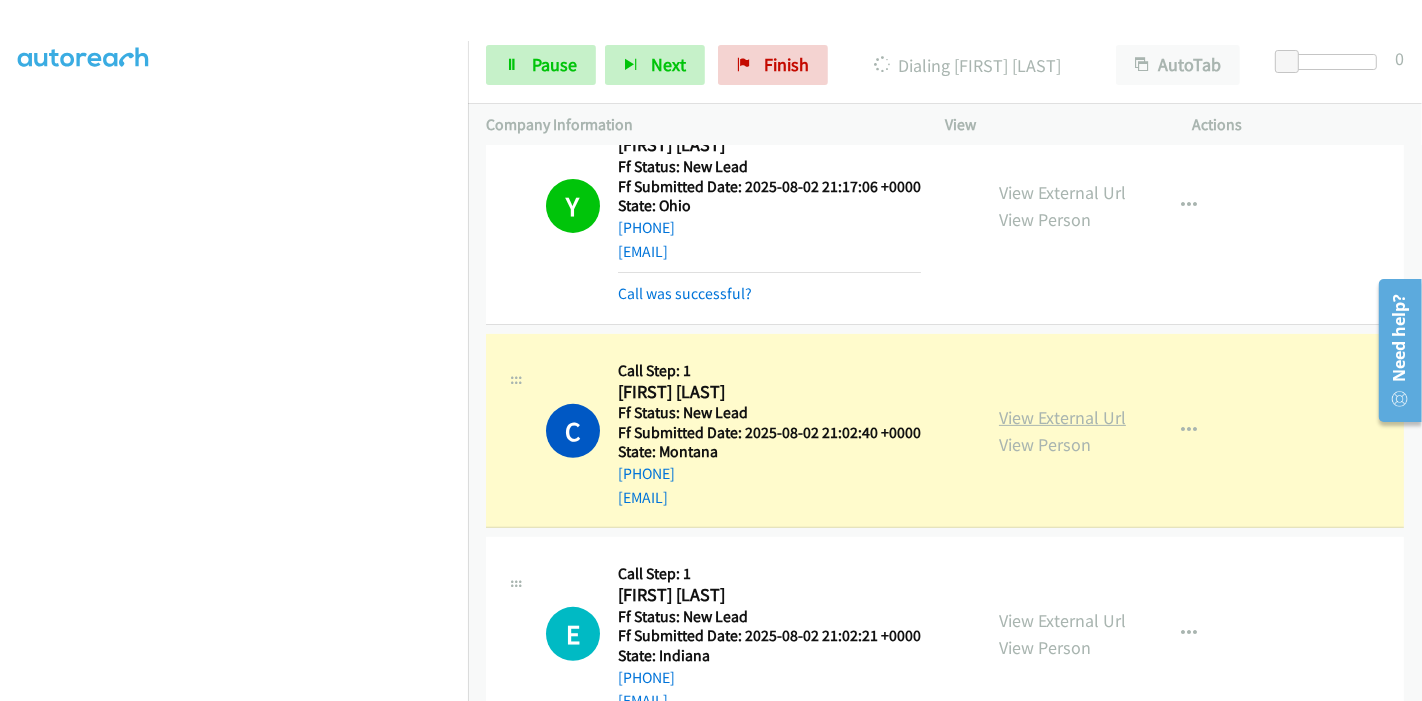 click on "View External Url" at bounding box center (1062, 417) 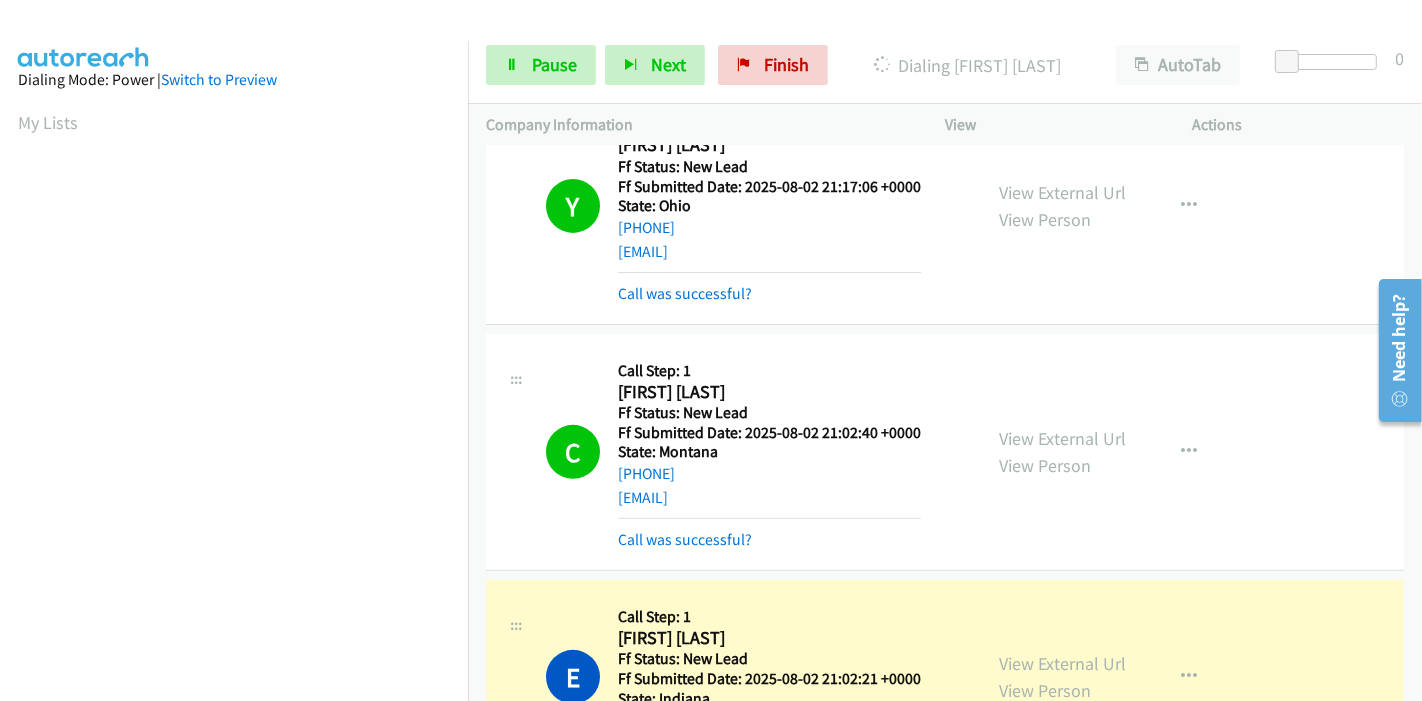 scroll, scrollTop: 422, scrollLeft: 0, axis: vertical 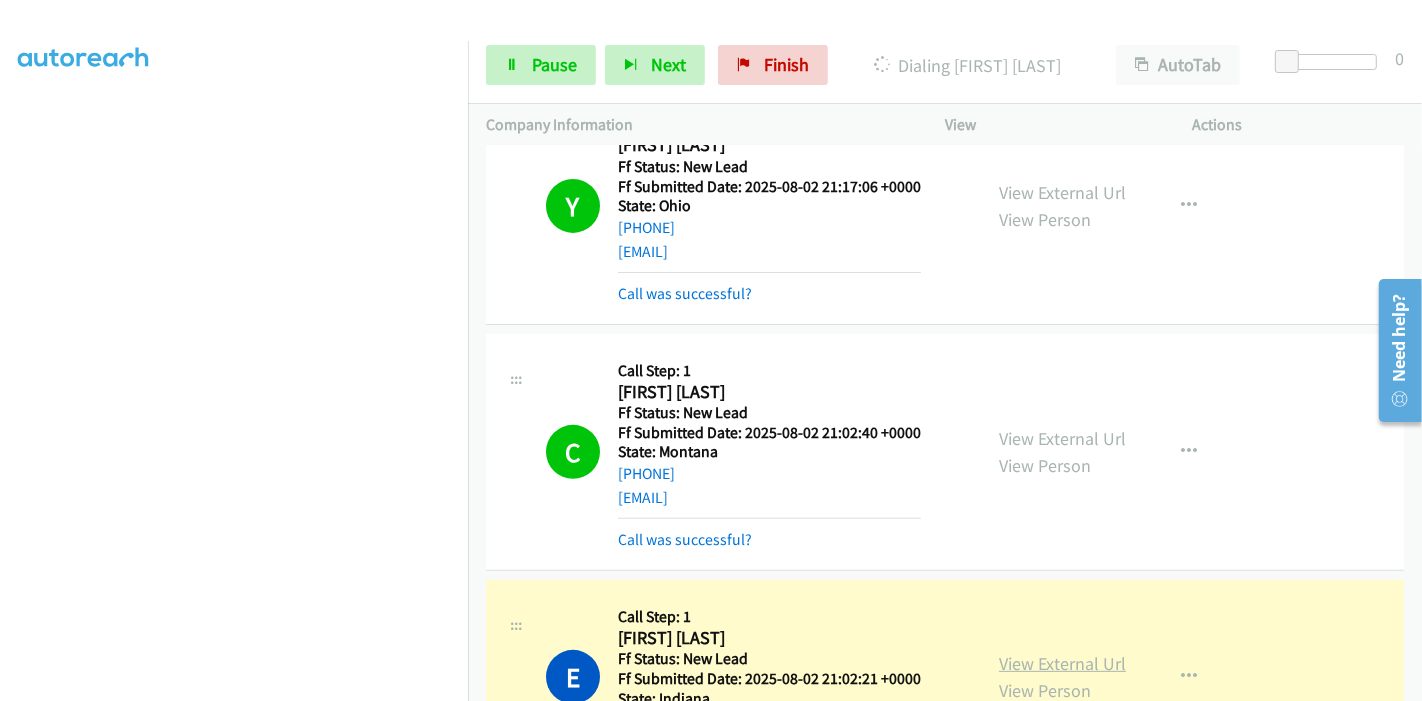 click on "View External Url" at bounding box center [1062, 663] 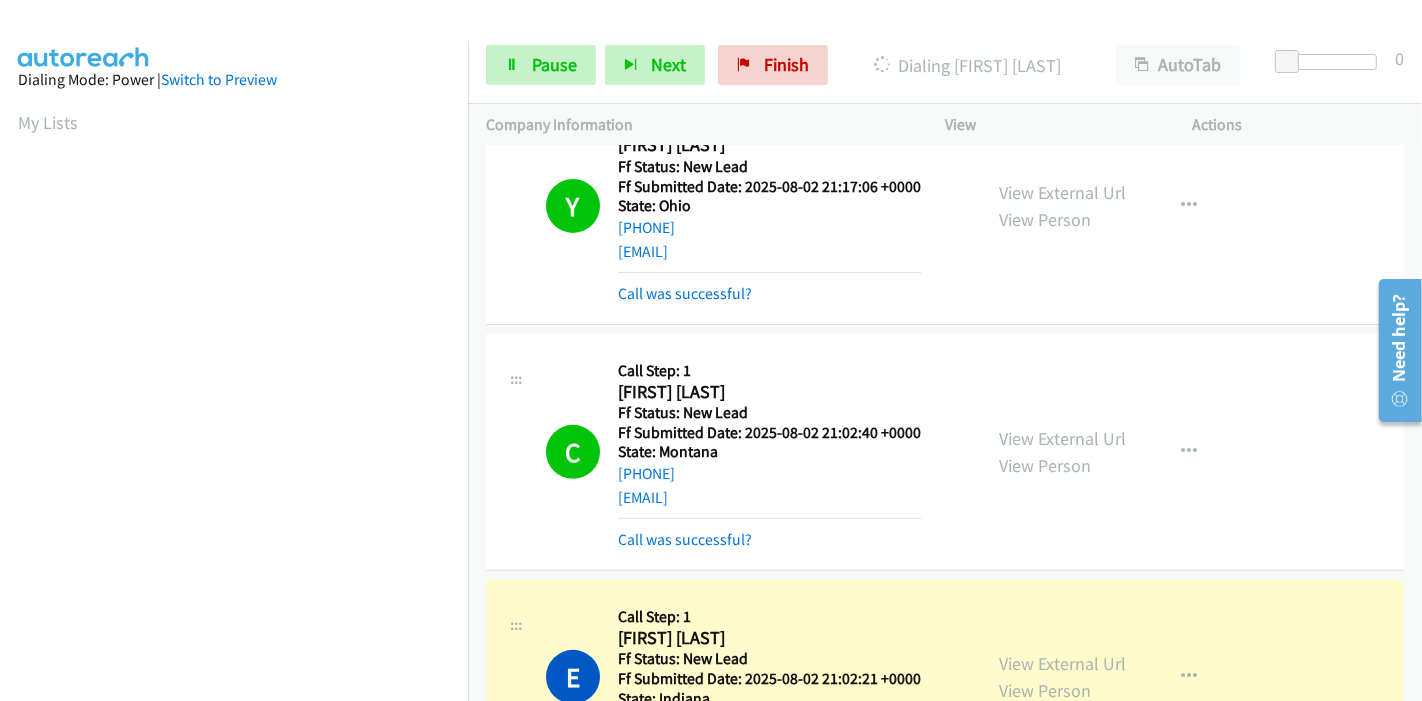 scroll, scrollTop: 422, scrollLeft: 0, axis: vertical 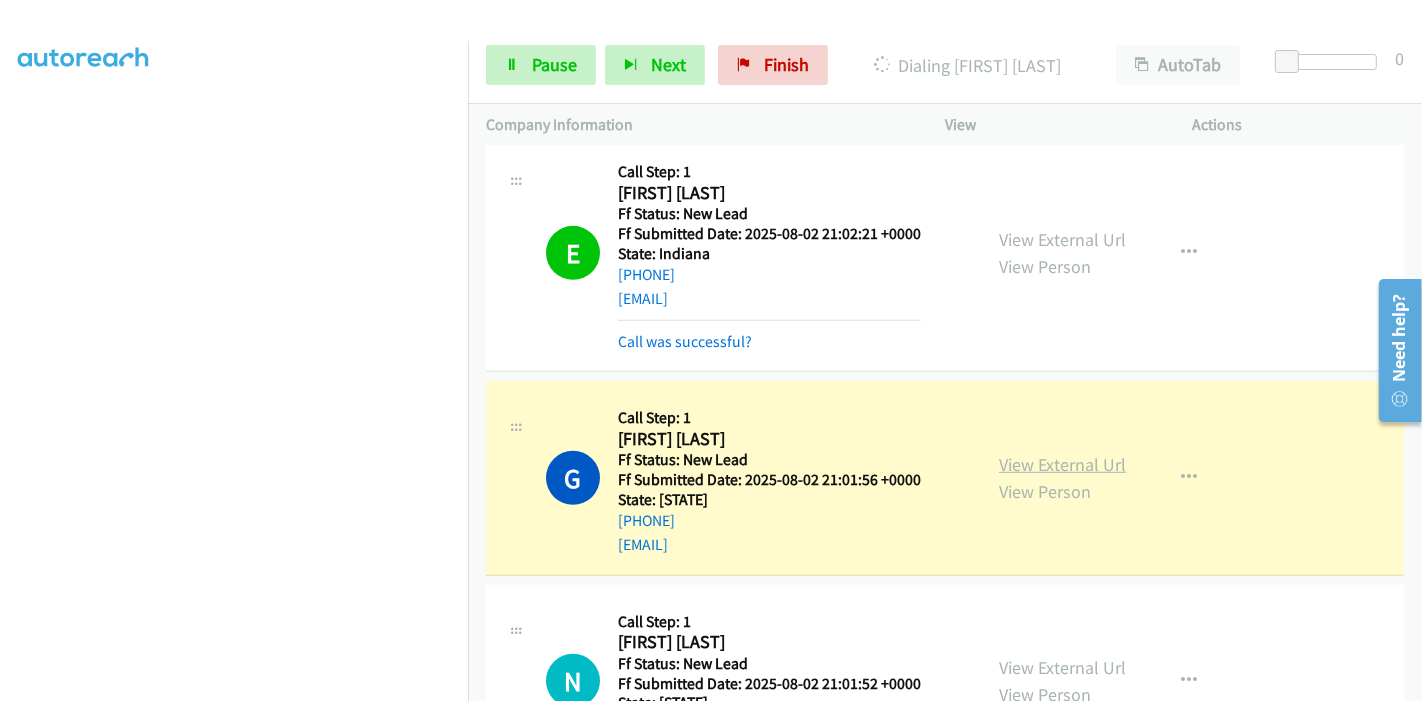 click on "View External Url" at bounding box center [1062, 464] 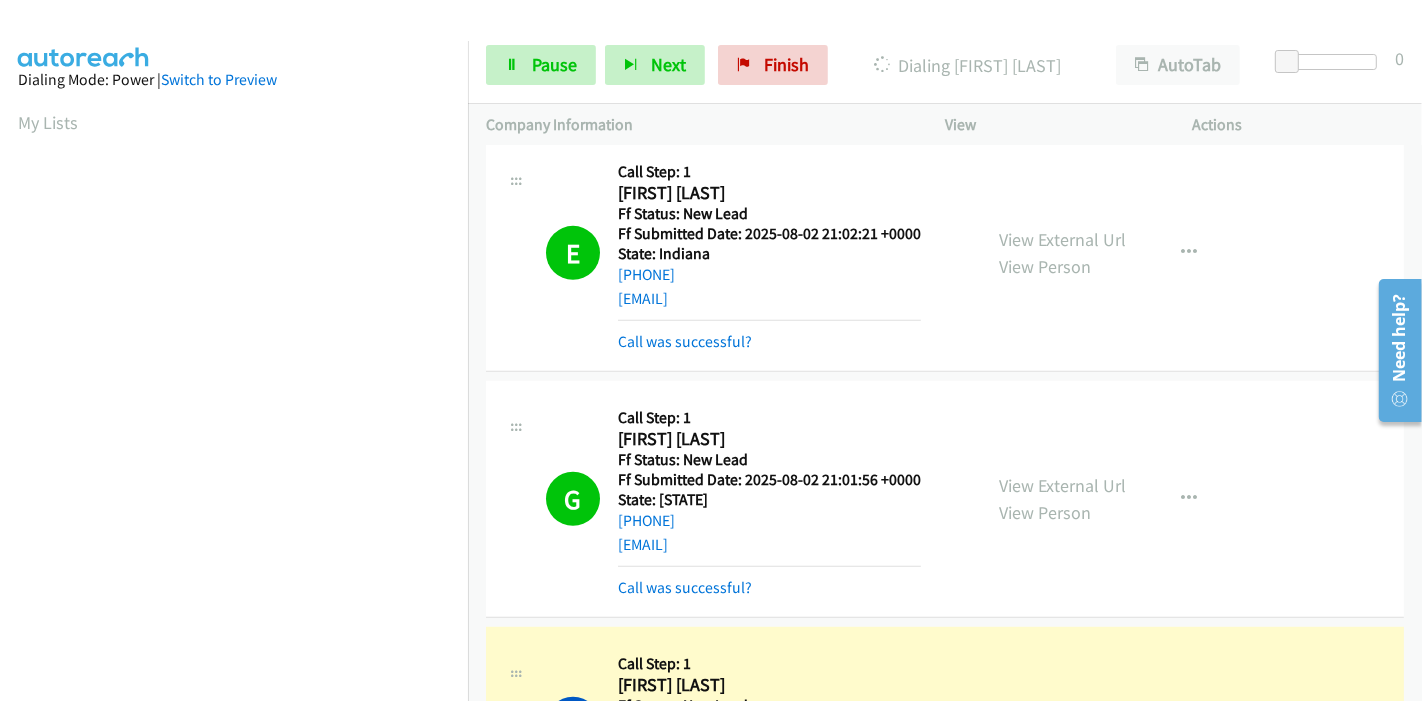 scroll, scrollTop: 422, scrollLeft: 0, axis: vertical 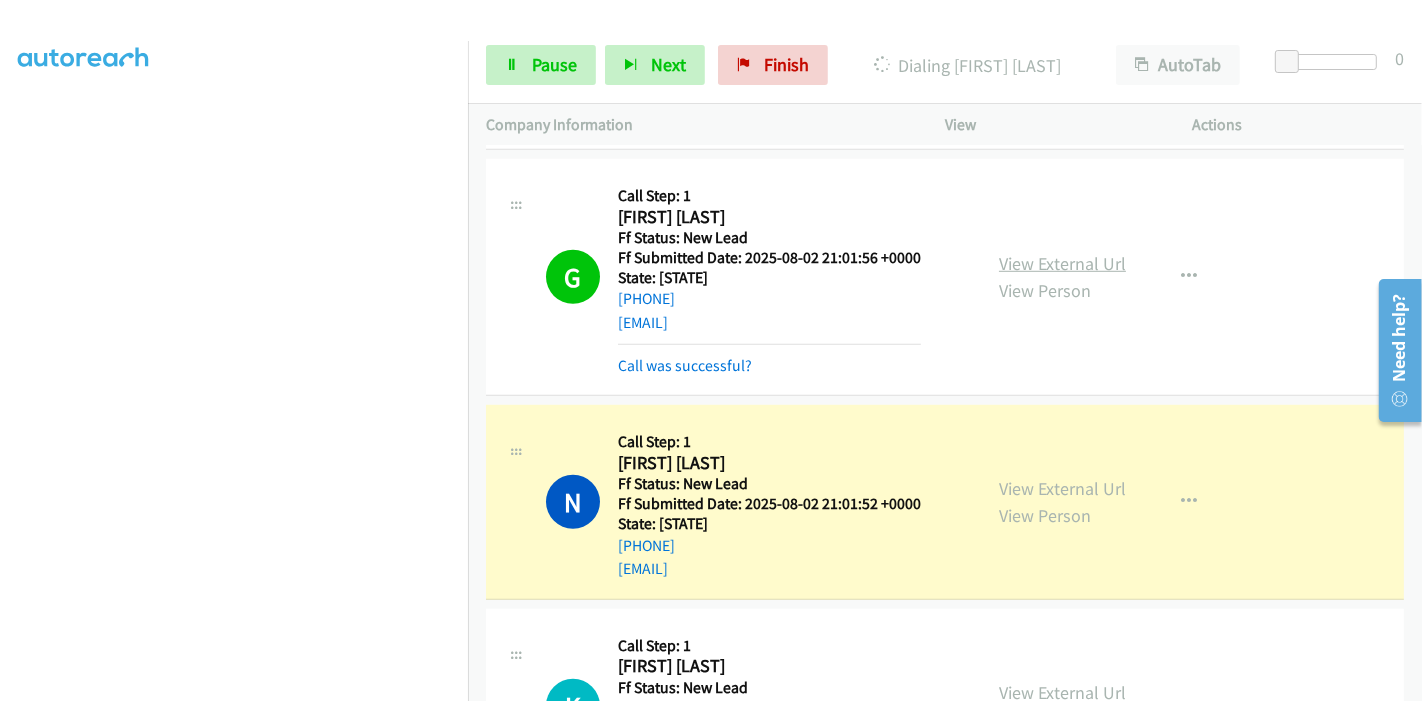 click on "View External Url" at bounding box center (1062, 263) 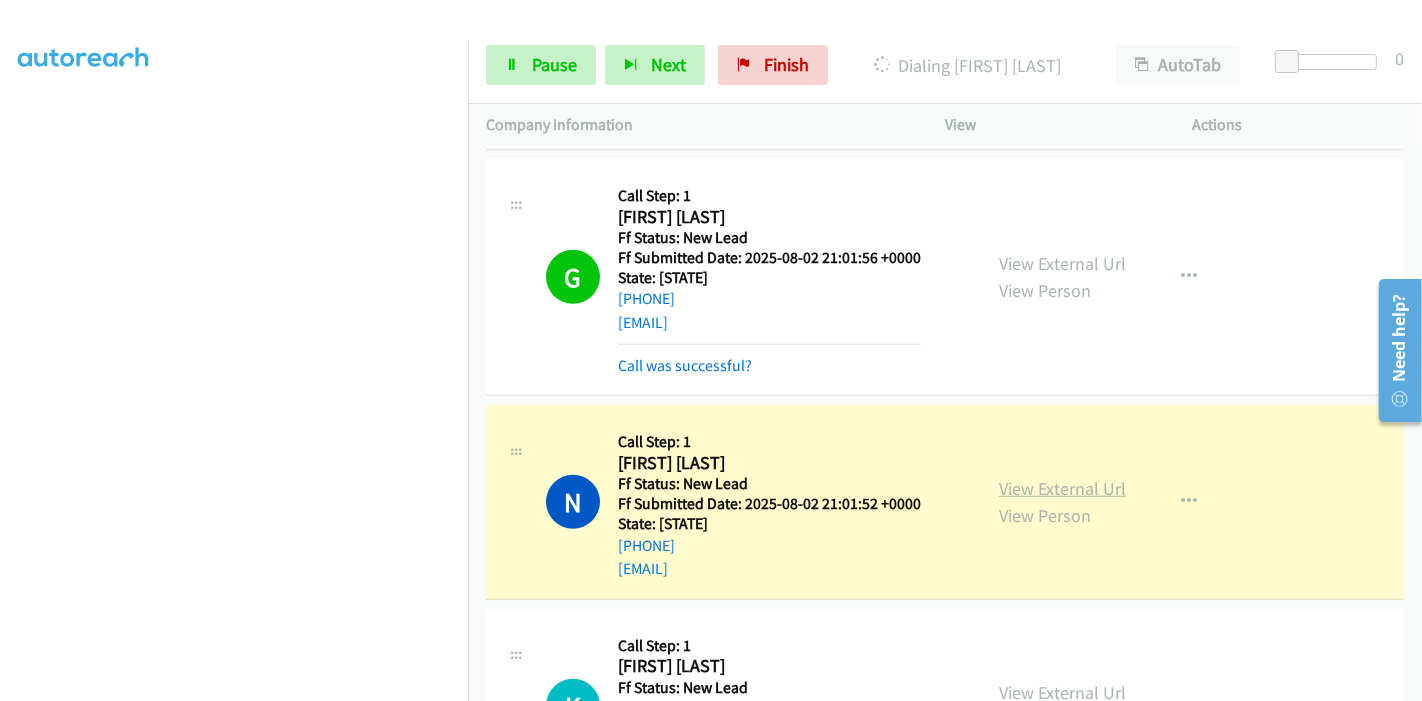 click on "View External Url" at bounding box center (1062, 488) 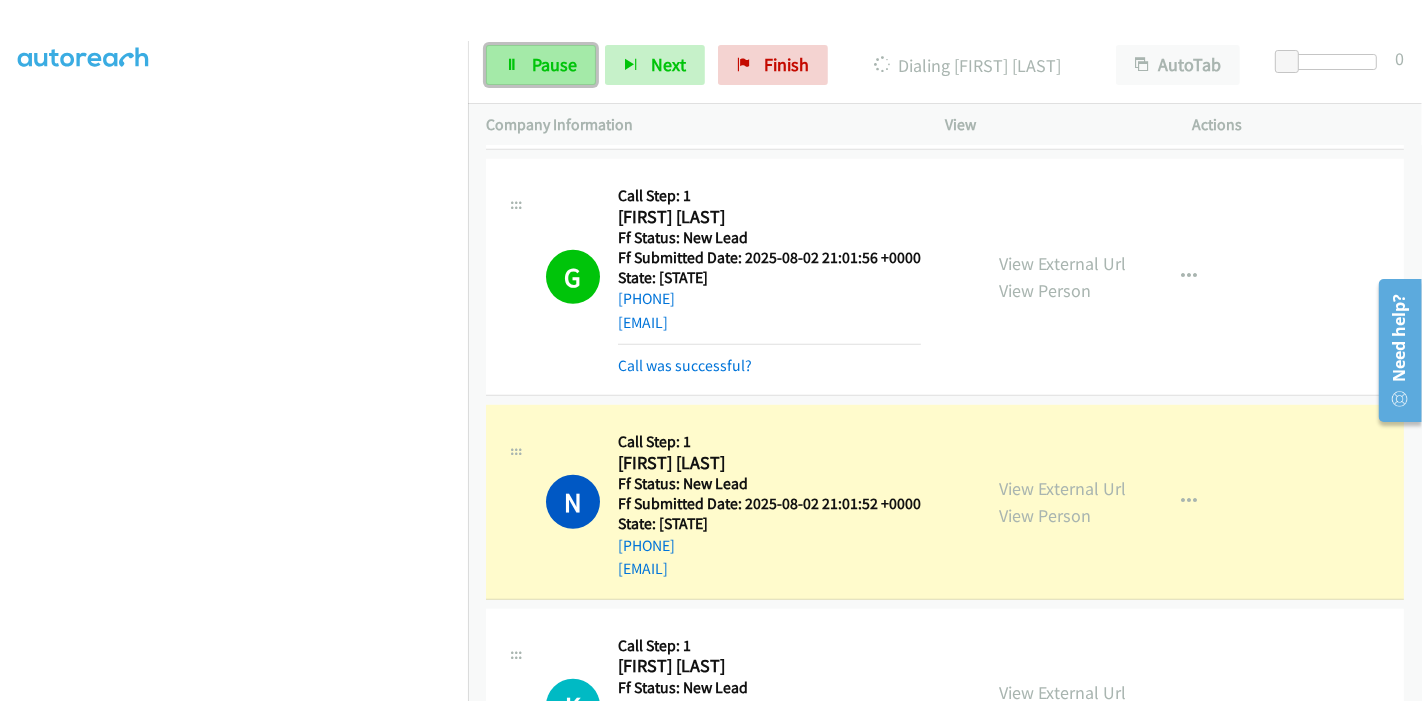 click on "Pause" at bounding box center (541, 65) 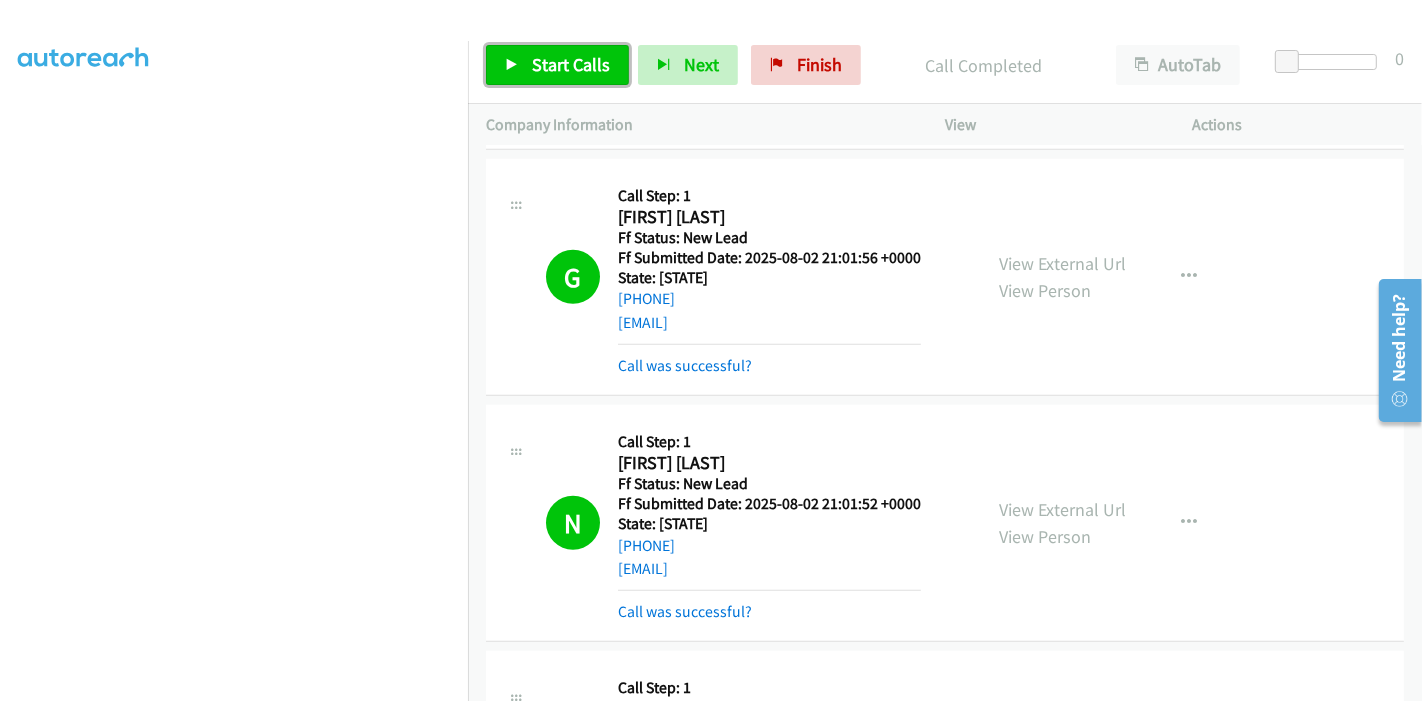 click on "Start Calls" at bounding box center [571, 64] 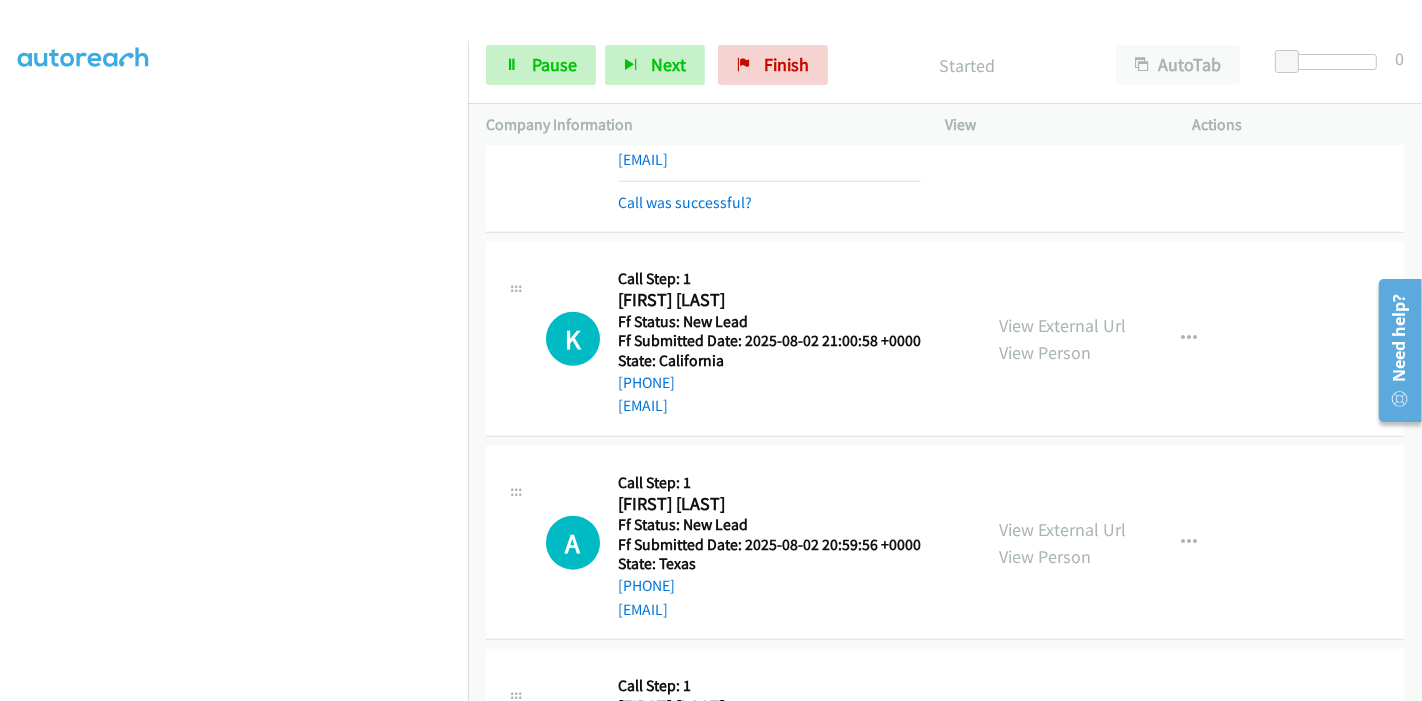 scroll, scrollTop: 1666, scrollLeft: 0, axis: vertical 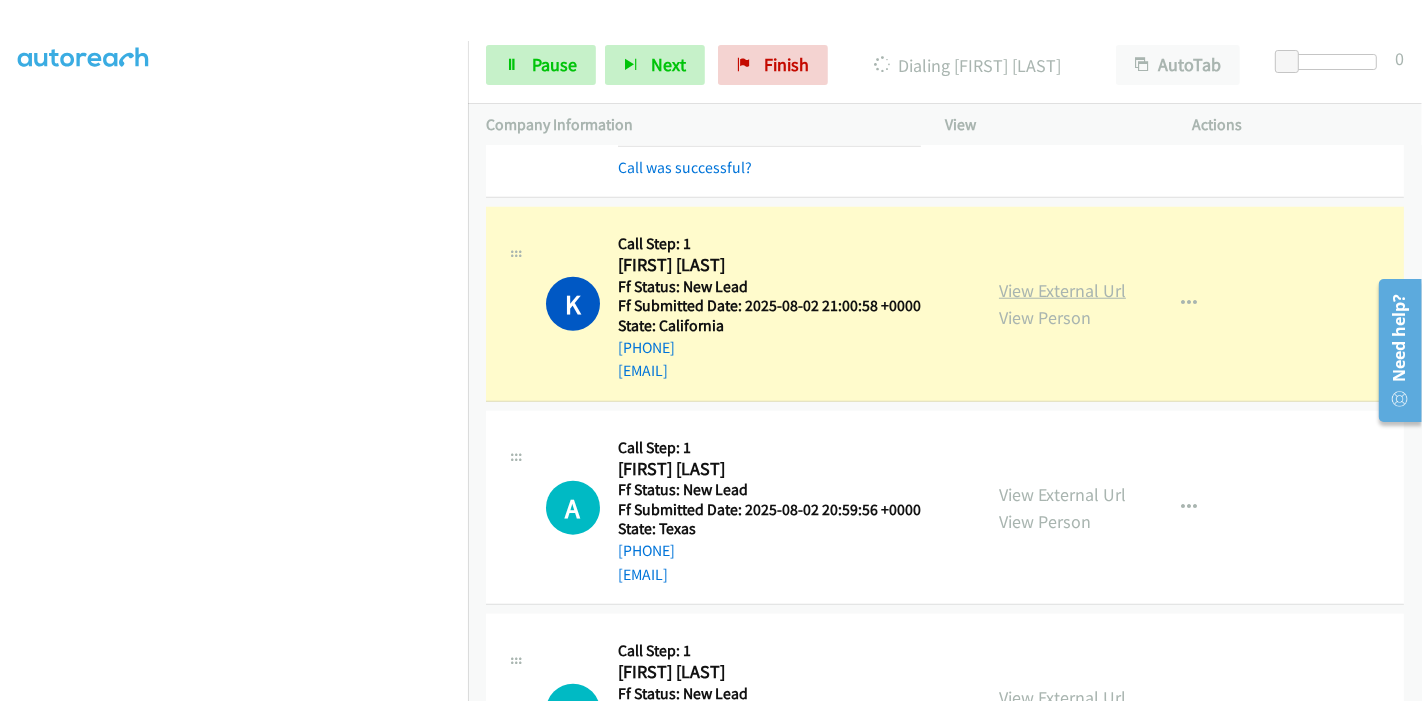 click on "View External Url" at bounding box center [1062, 290] 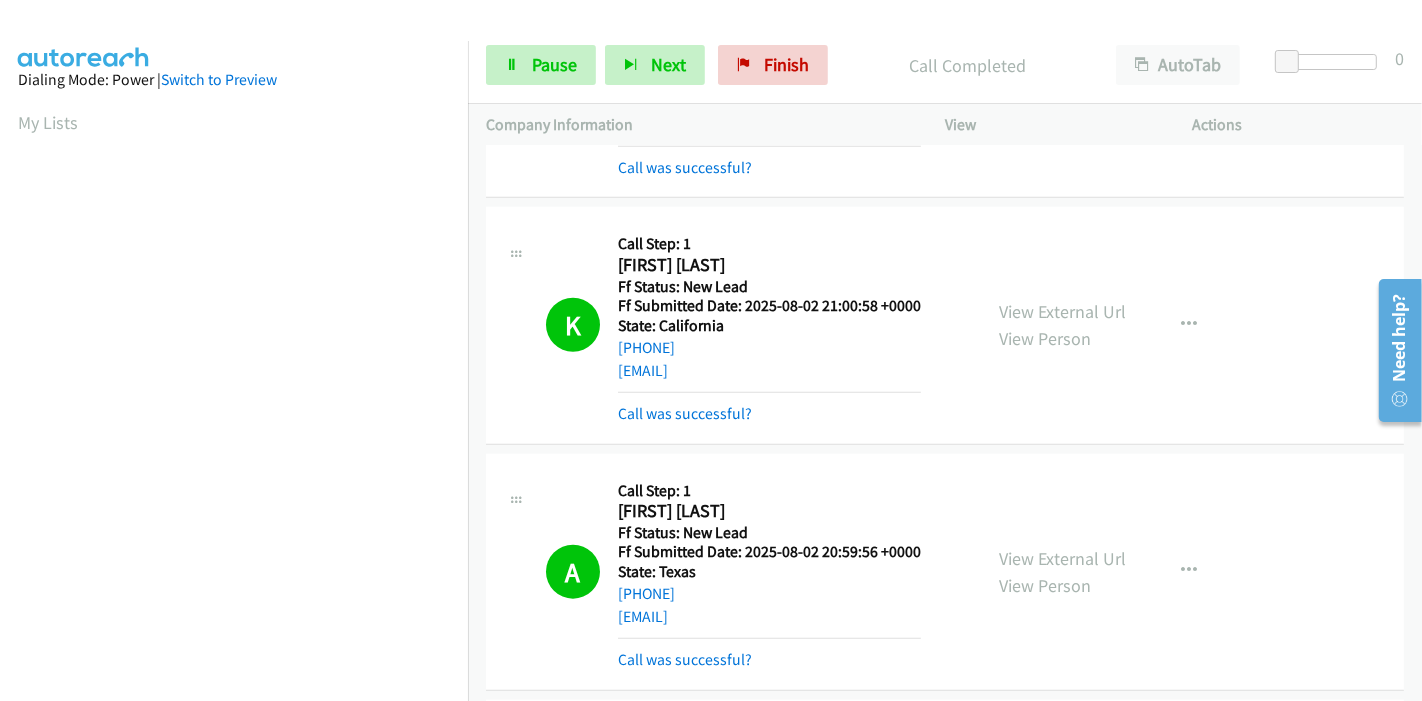 scroll, scrollTop: 422, scrollLeft: 0, axis: vertical 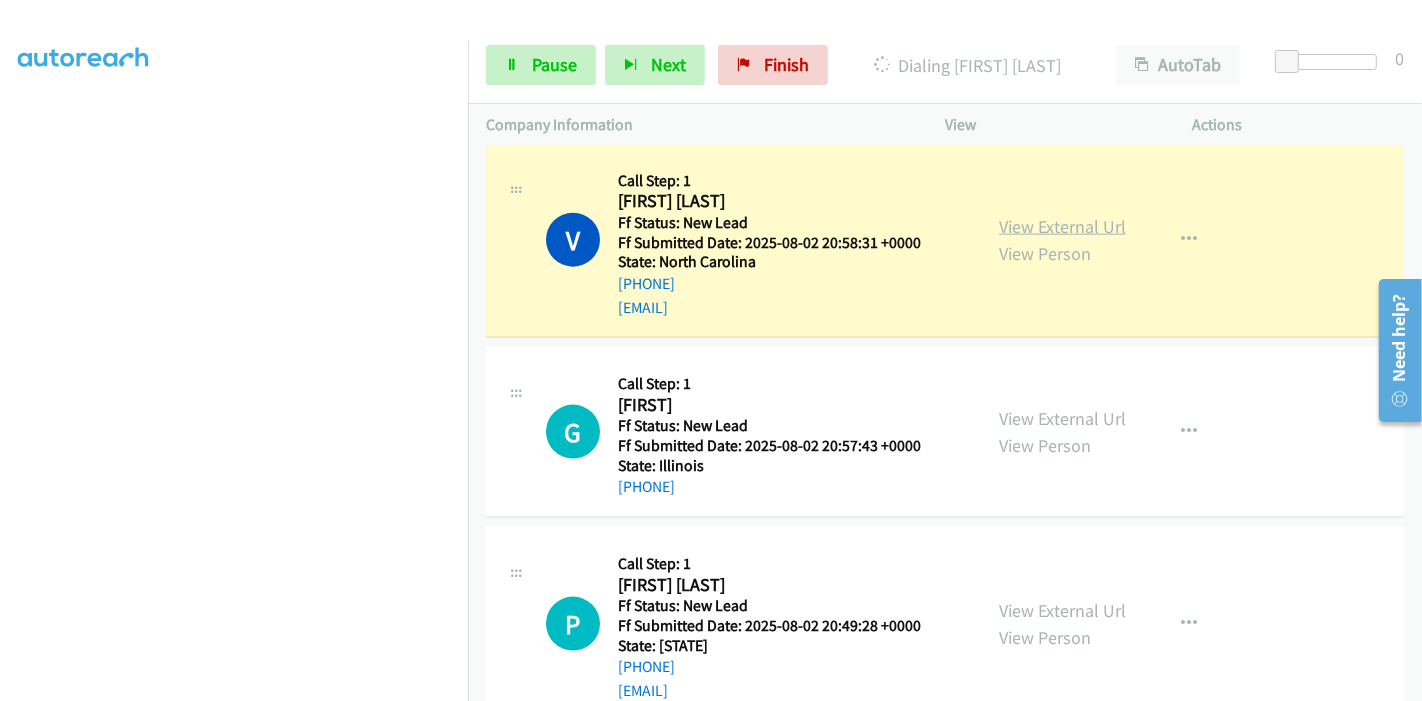 click on "View External Url" at bounding box center [1062, 226] 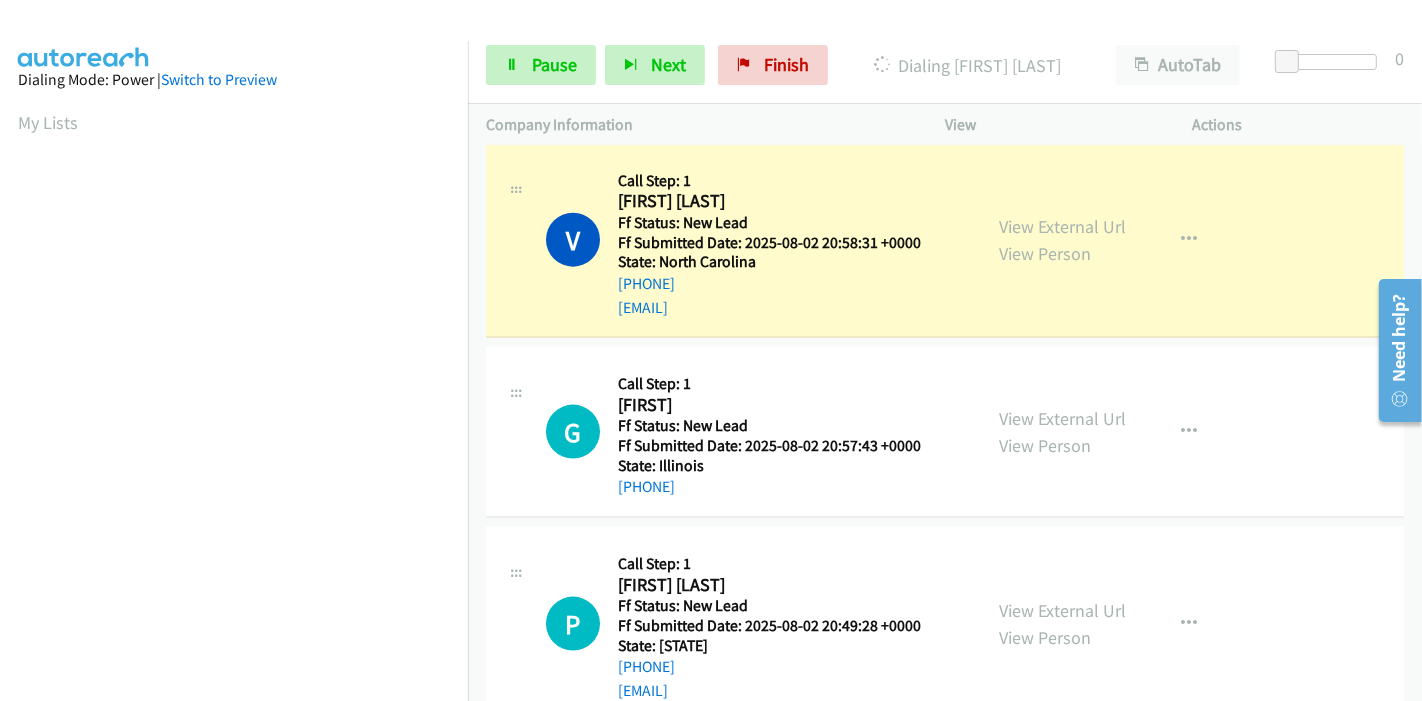 scroll, scrollTop: 422, scrollLeft: 0, axis: vertical 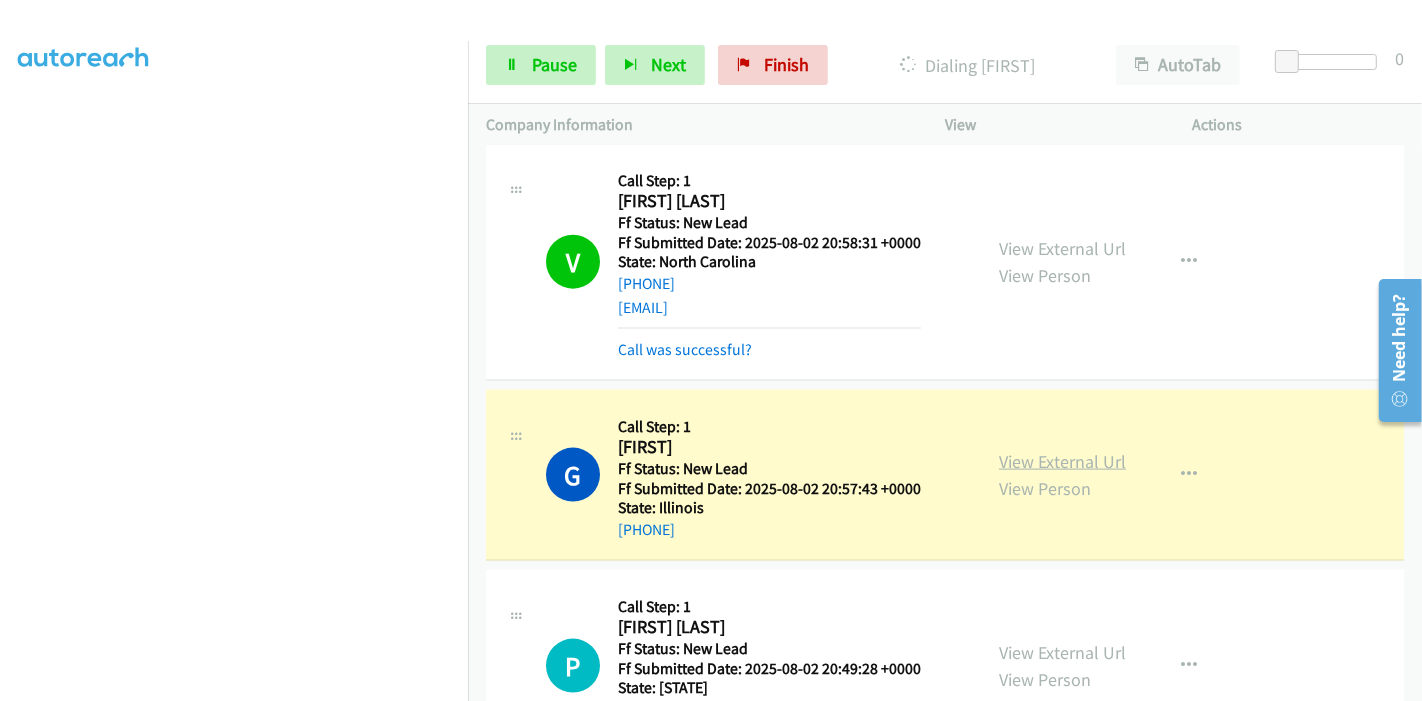 click on "View External Url" at bounding box center (1062, 461) 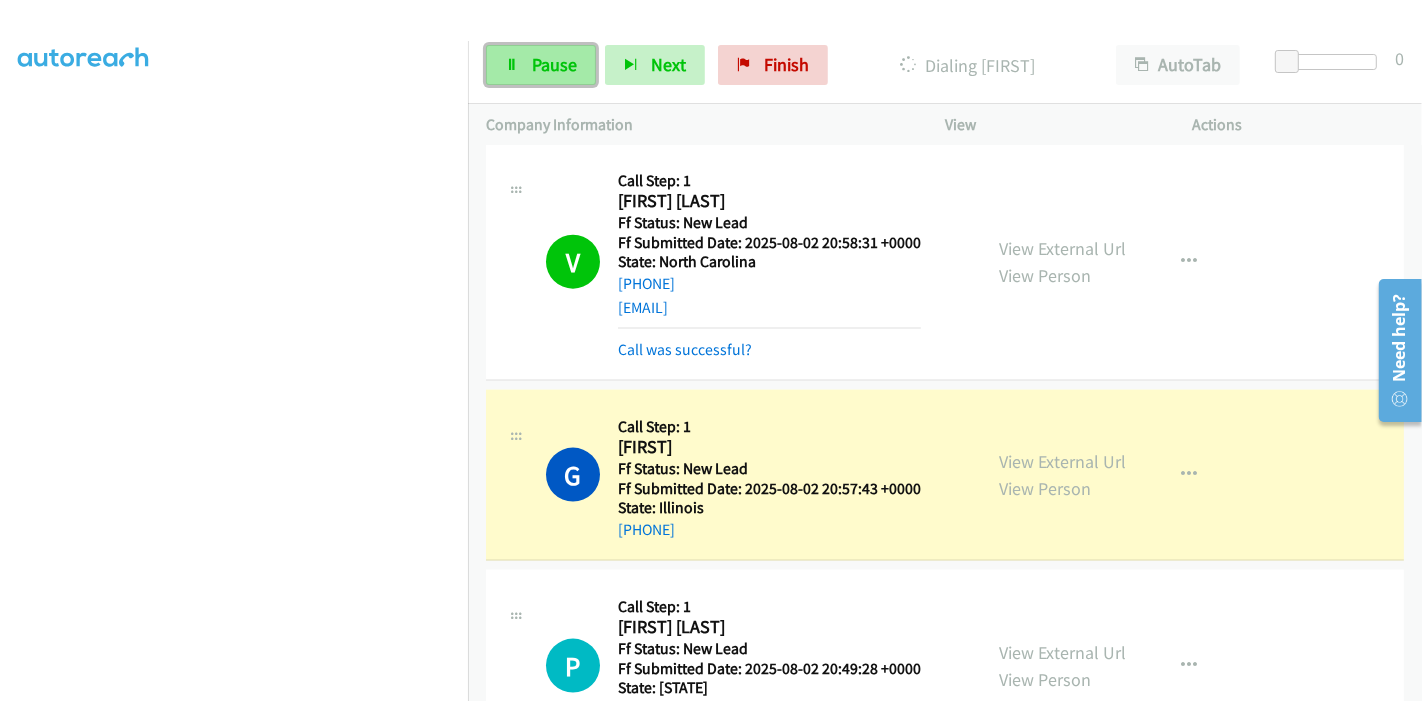 click on "Pause" at bounding box center [541, 65] 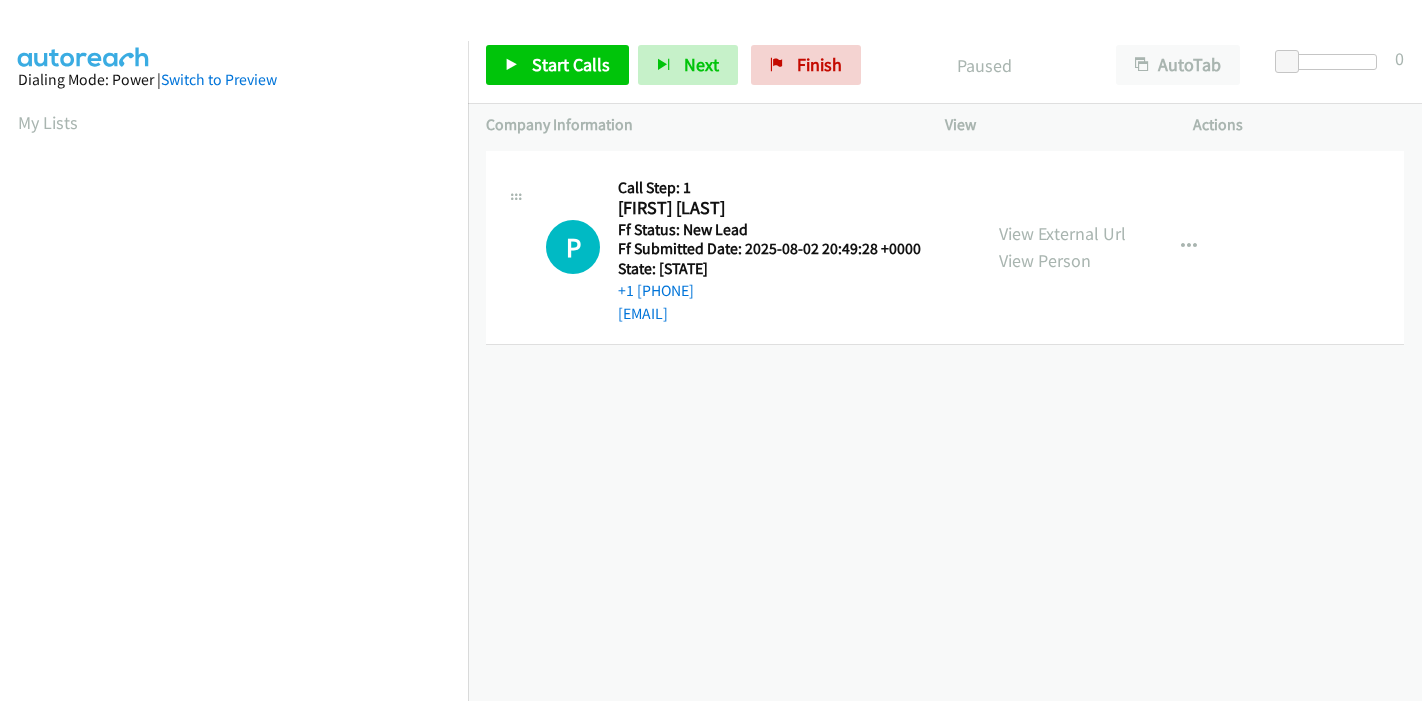 scroll, scrollTop: 0, scrollLeft: 0, axis: both 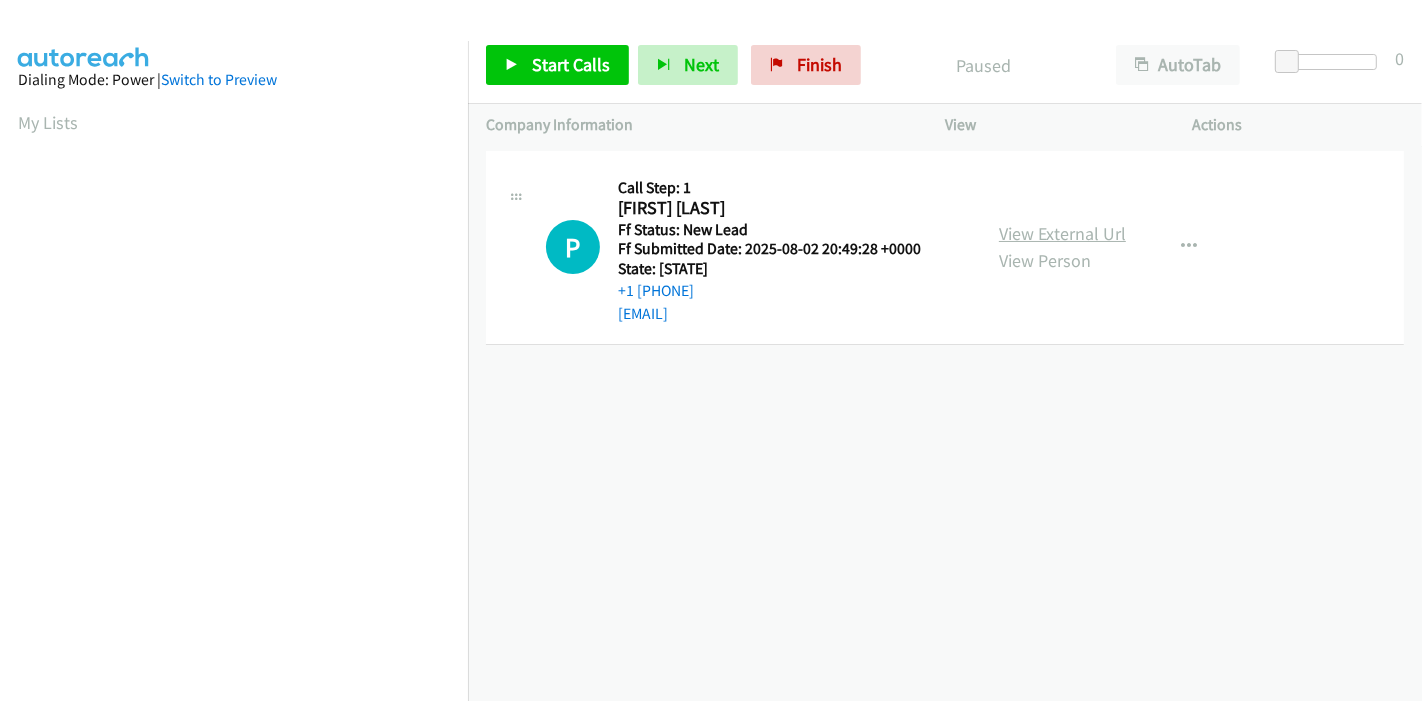 click on "View External Url" at bounding box center (1062, 233) 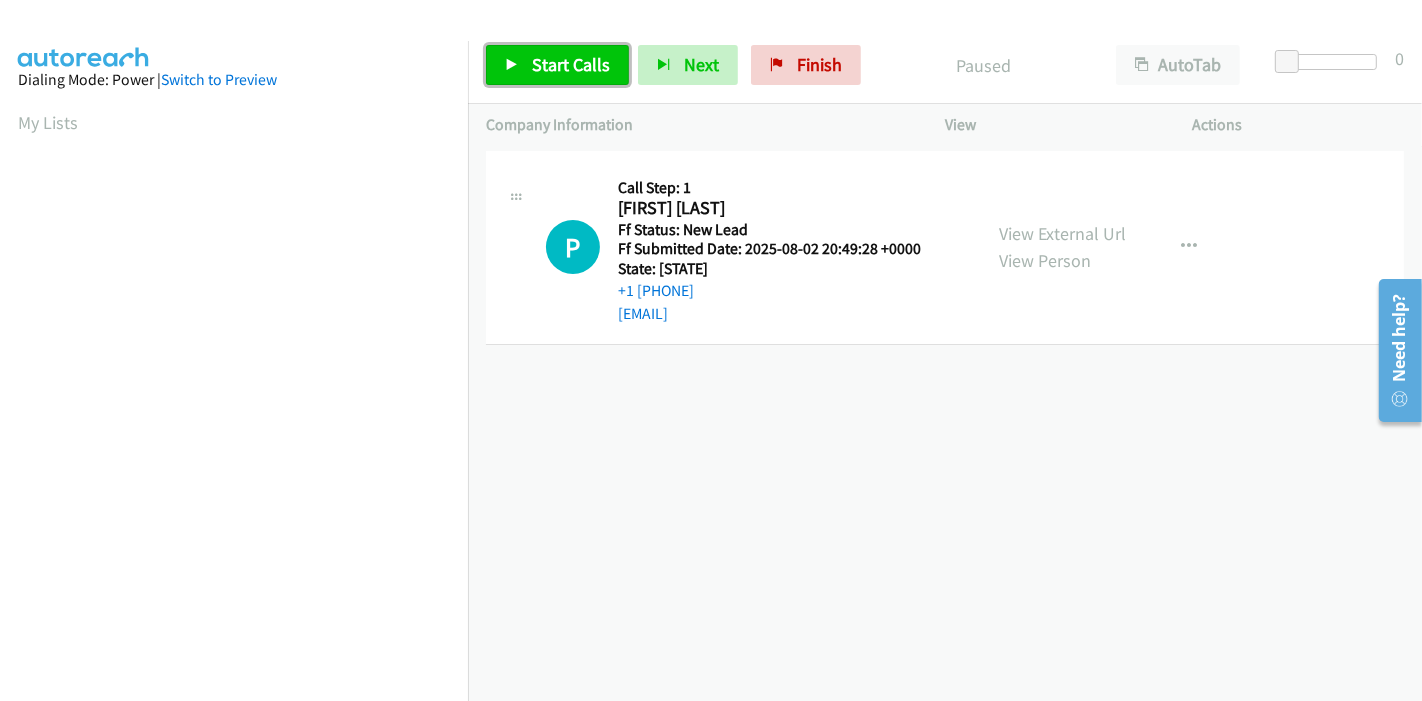 click on "Start Calls" at bounding box center (557, 65) 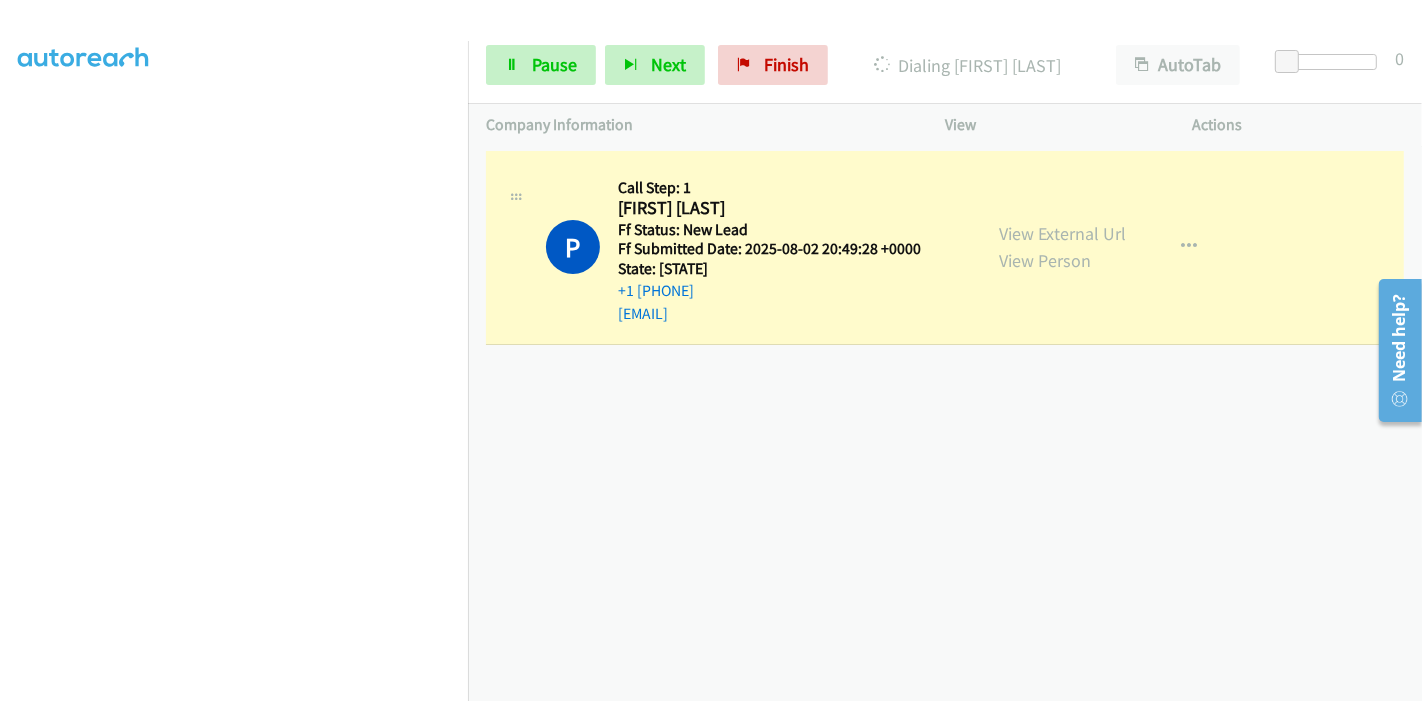 scroll, scrollTop: 422, scrollLeft: 0, axis: vertical 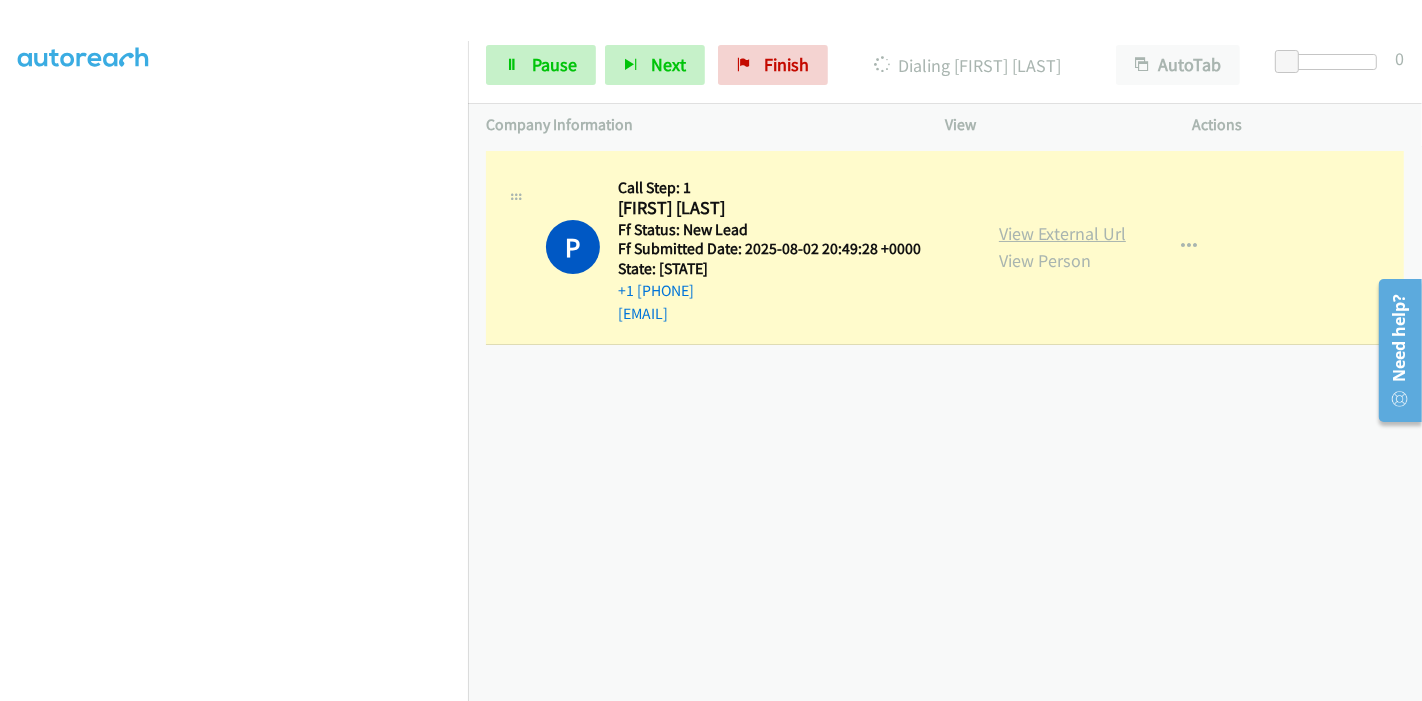click on "View External Url" at bounding box center (1062, 233) 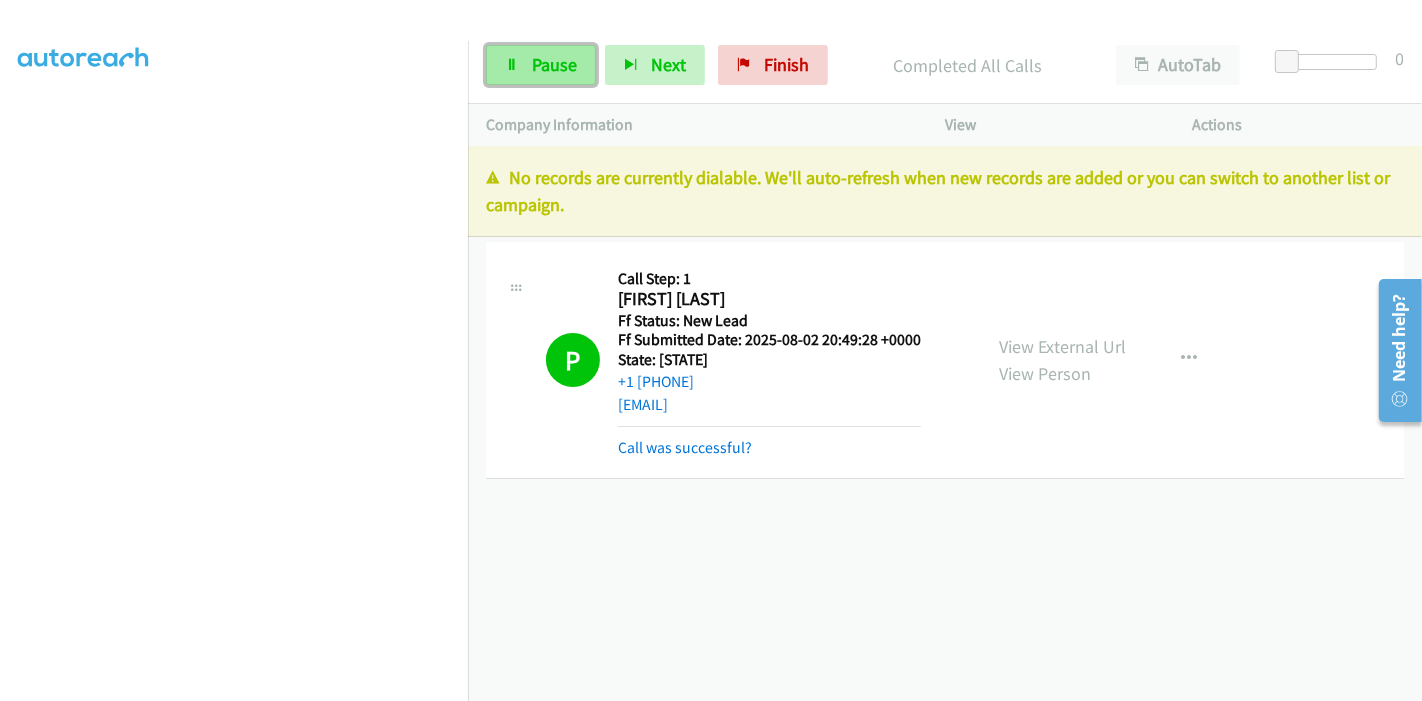 click on "Pause" at bounding box center (541, 65) 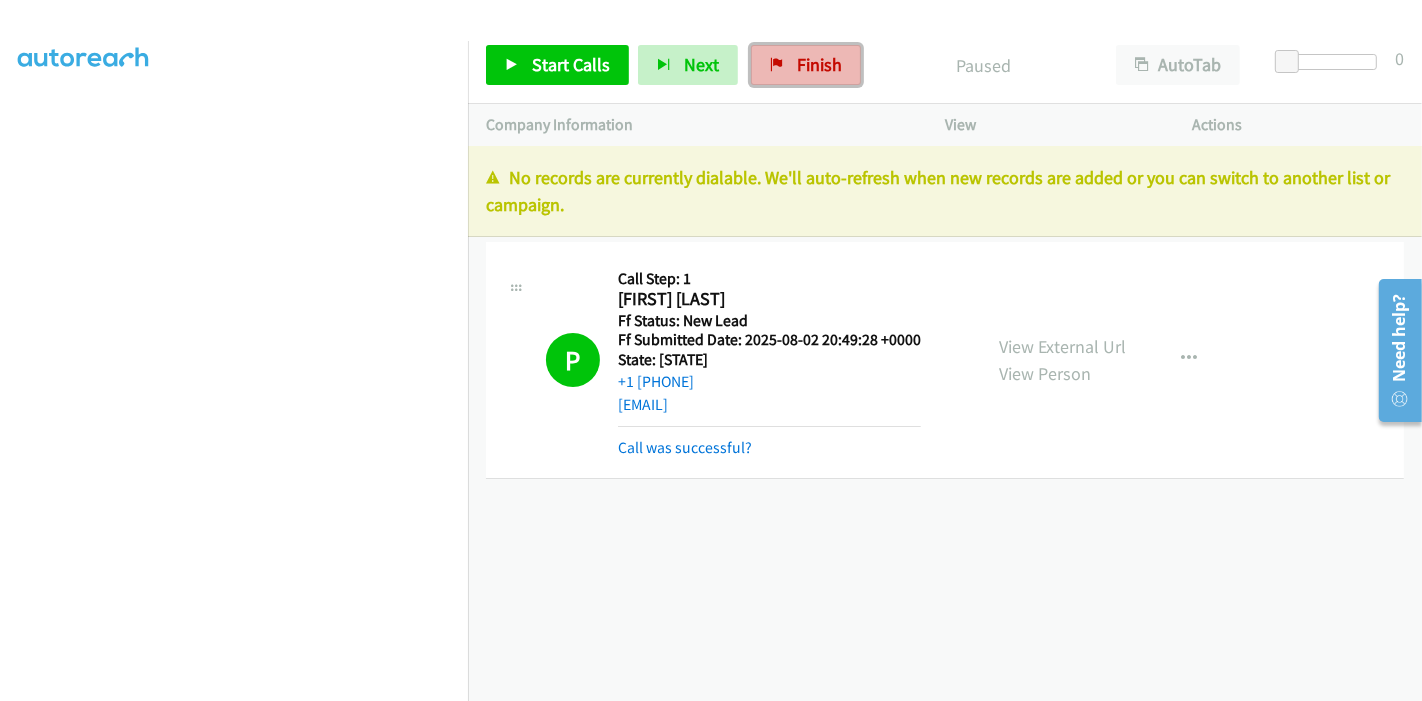 click on "Finish" at bounding box center (806, 65) 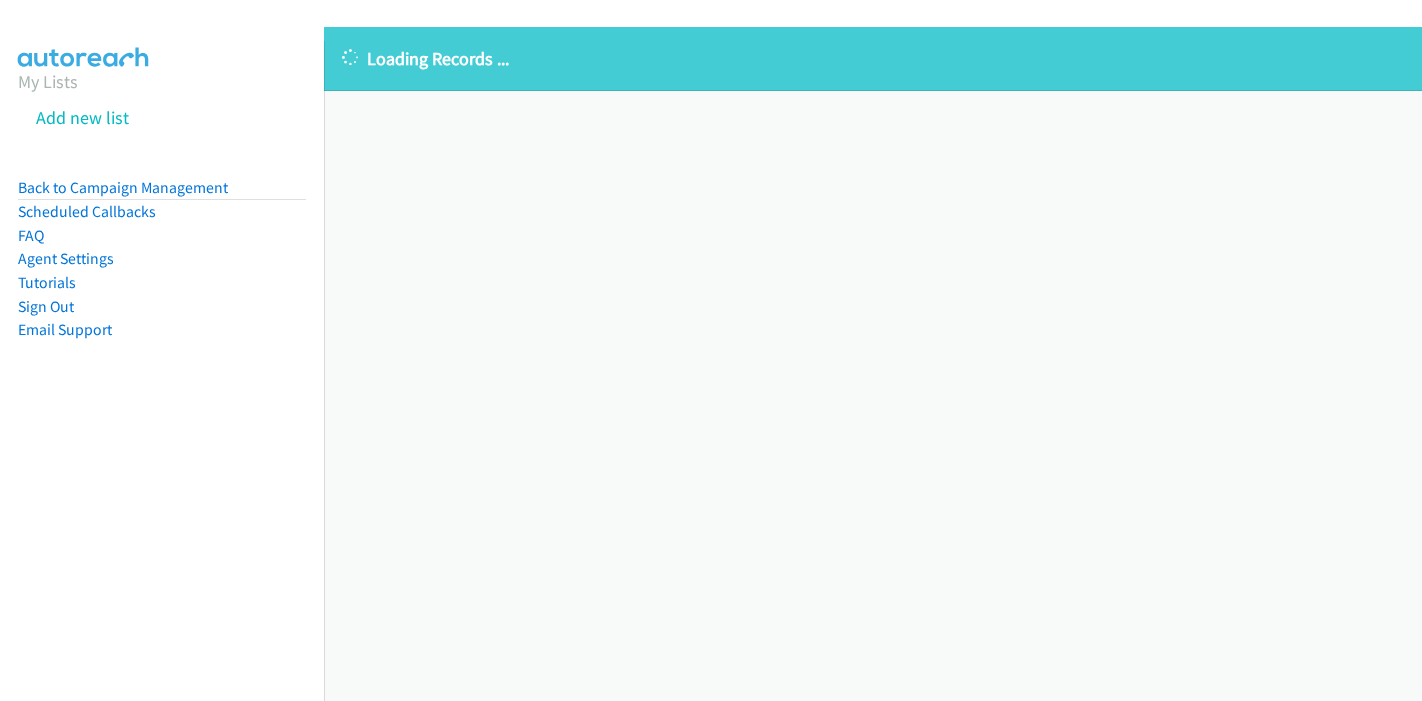 scroll, scrollTop: 0, scrollLeft: 0, axis: both 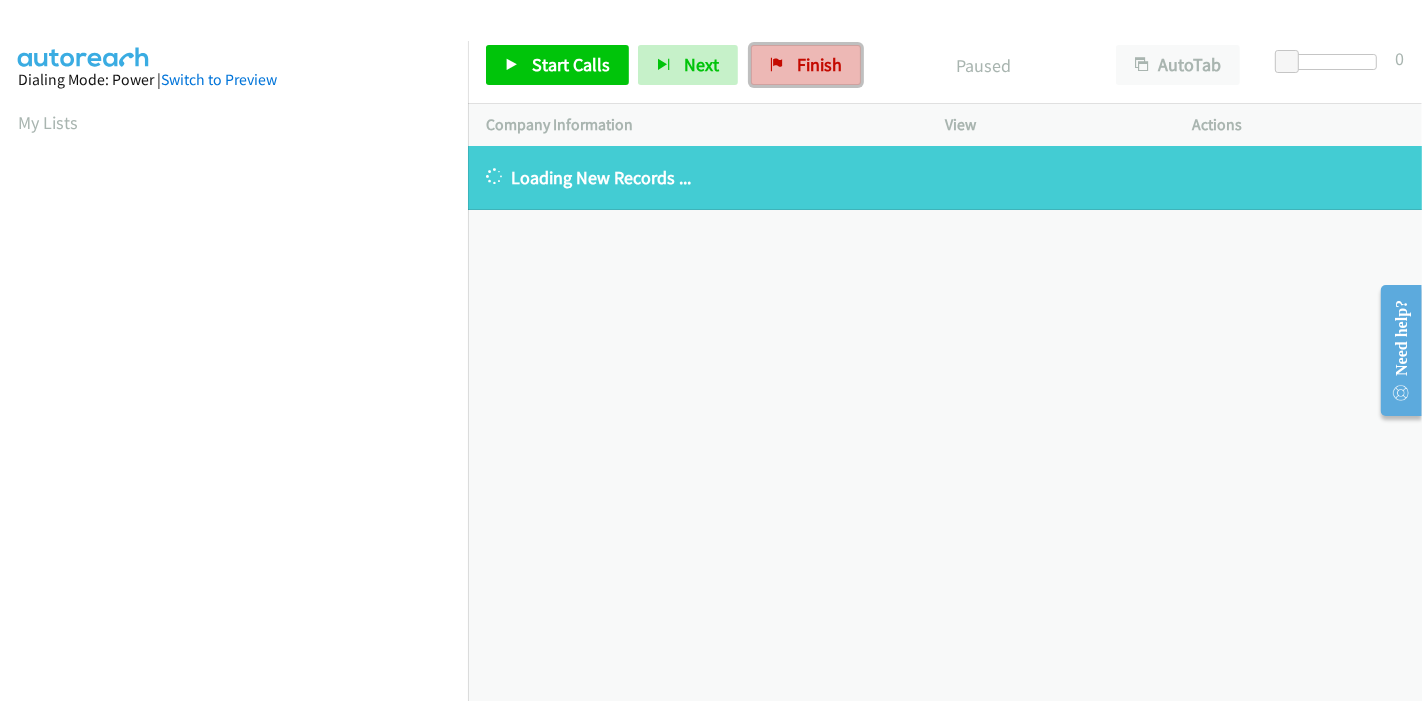 click on "Finish" at bounding box center [806, 65] 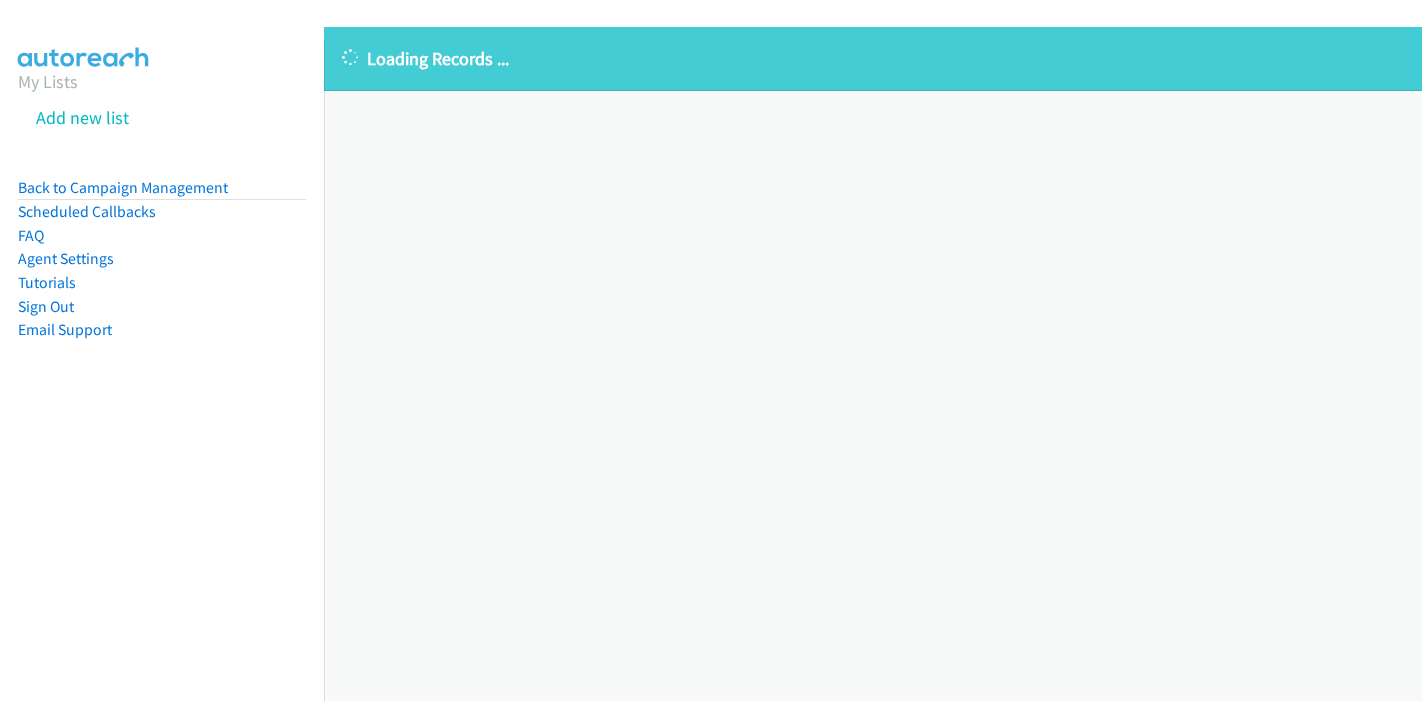 scroll, scrollTop: 0, scrollLeft: 0, axis: both 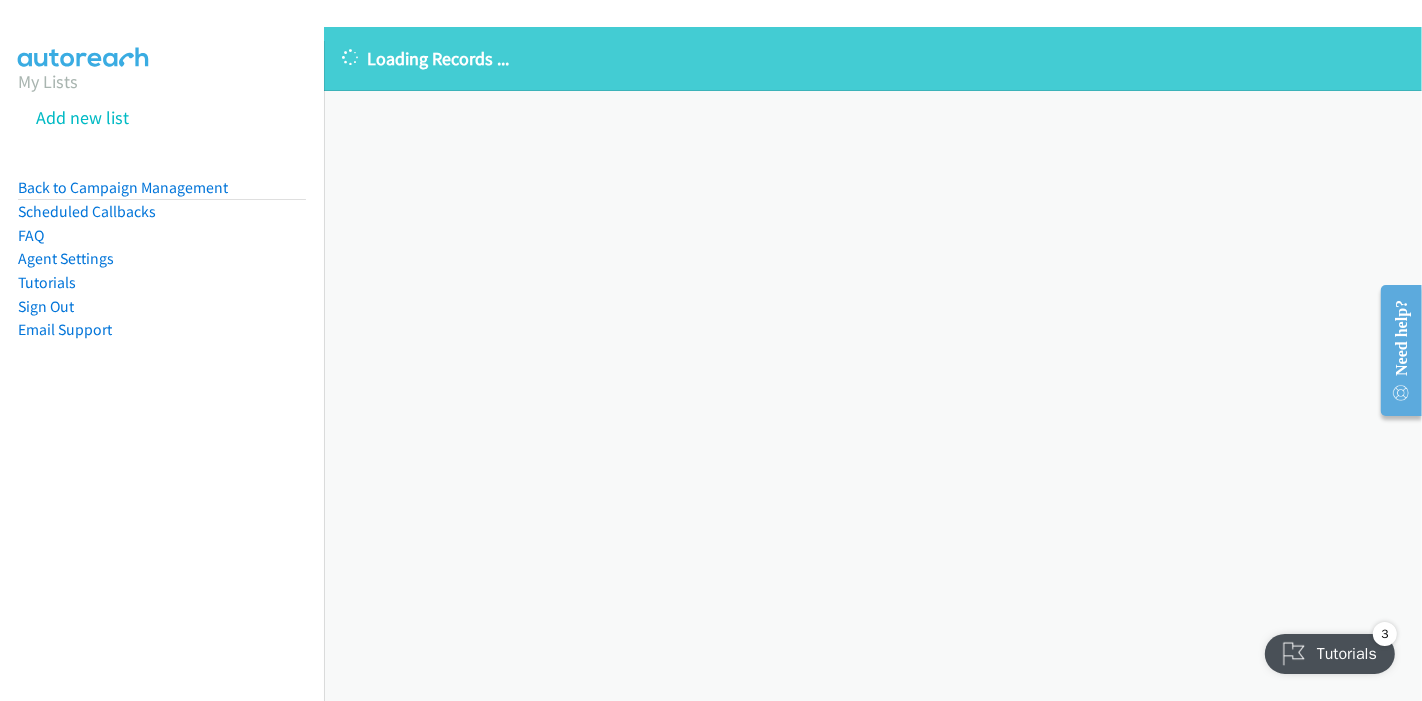 drag, startPoint x: 0, startPoint y: 526, endPoint x: 75, endPoint y: 541, distance: 76.48529 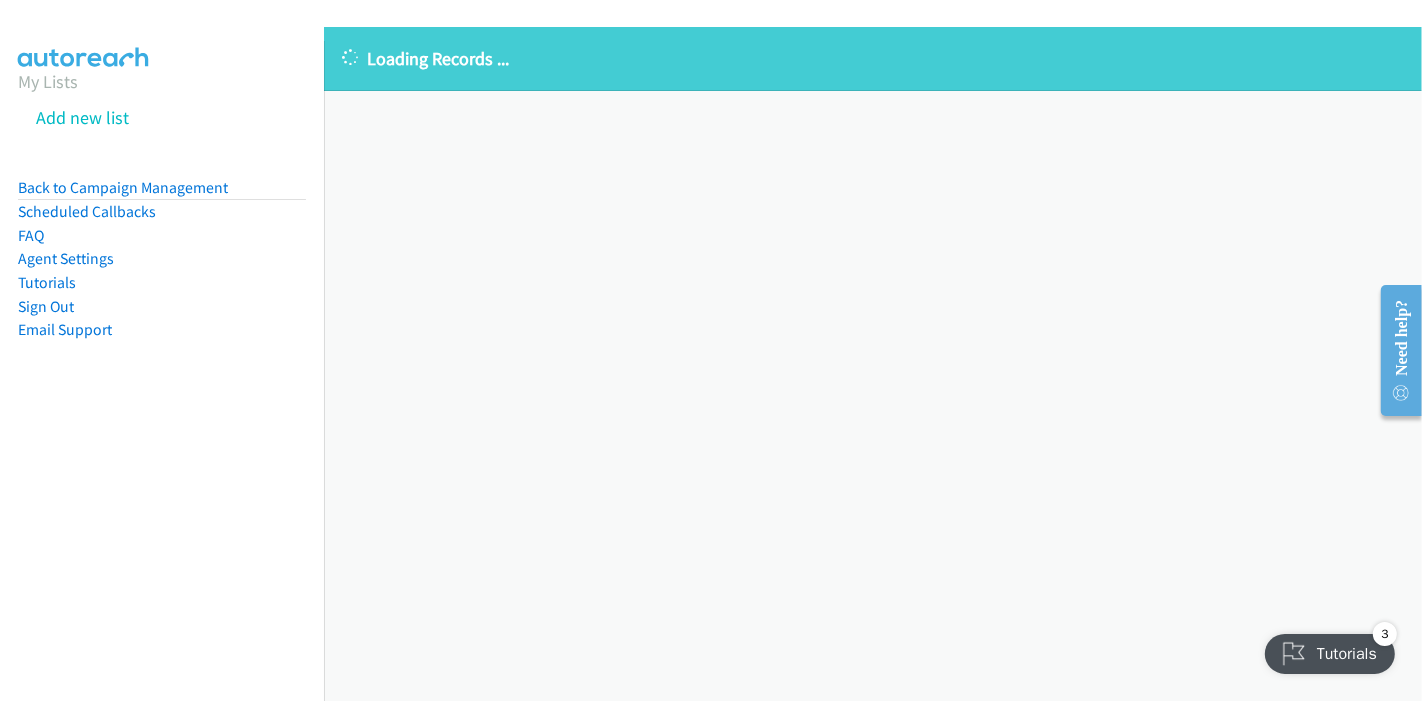 click on "My Lists
Add new list
Back to Campaign Management
Scheduled Callbacks
FAQ
Agent Settings
Tutorials
Sign Out
Compact View
Email Support" at bounding box center [162, 391] 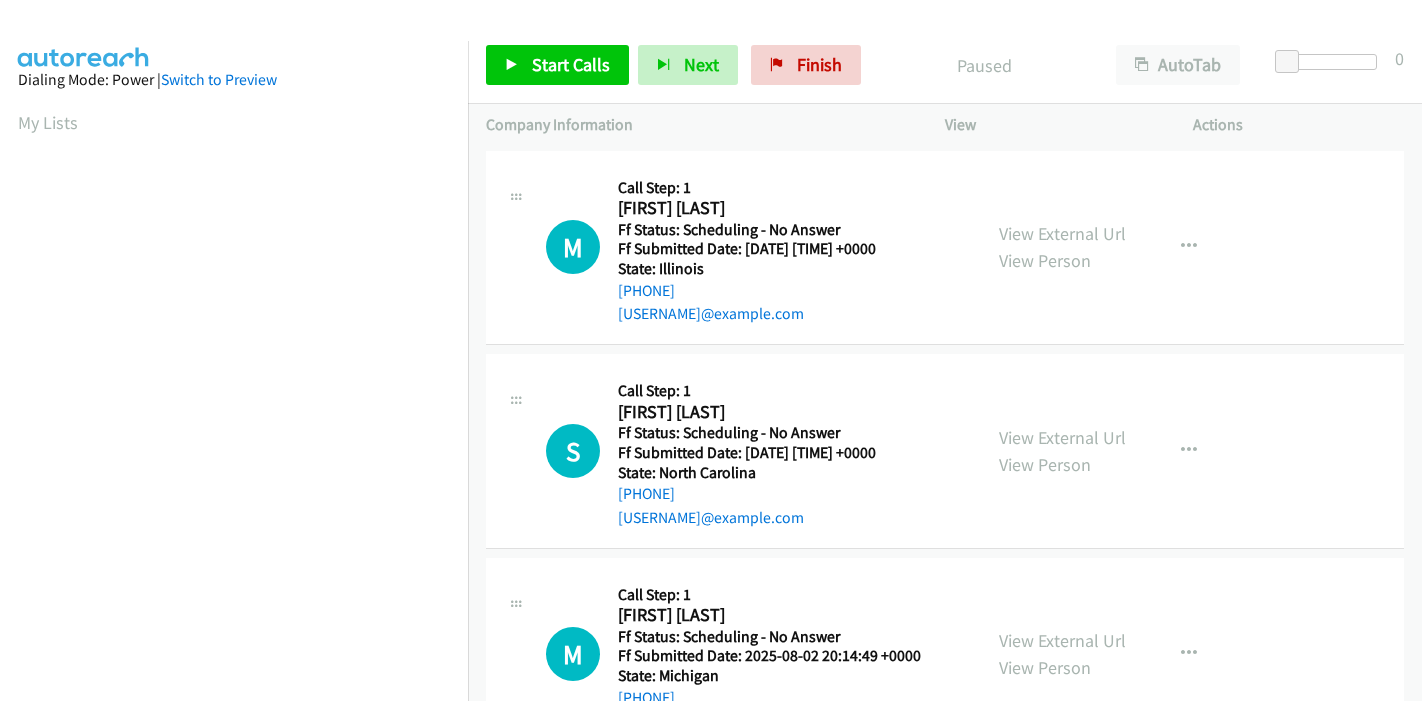 scroll, scrollTop: 0, scrollLeft: 0, axis: both 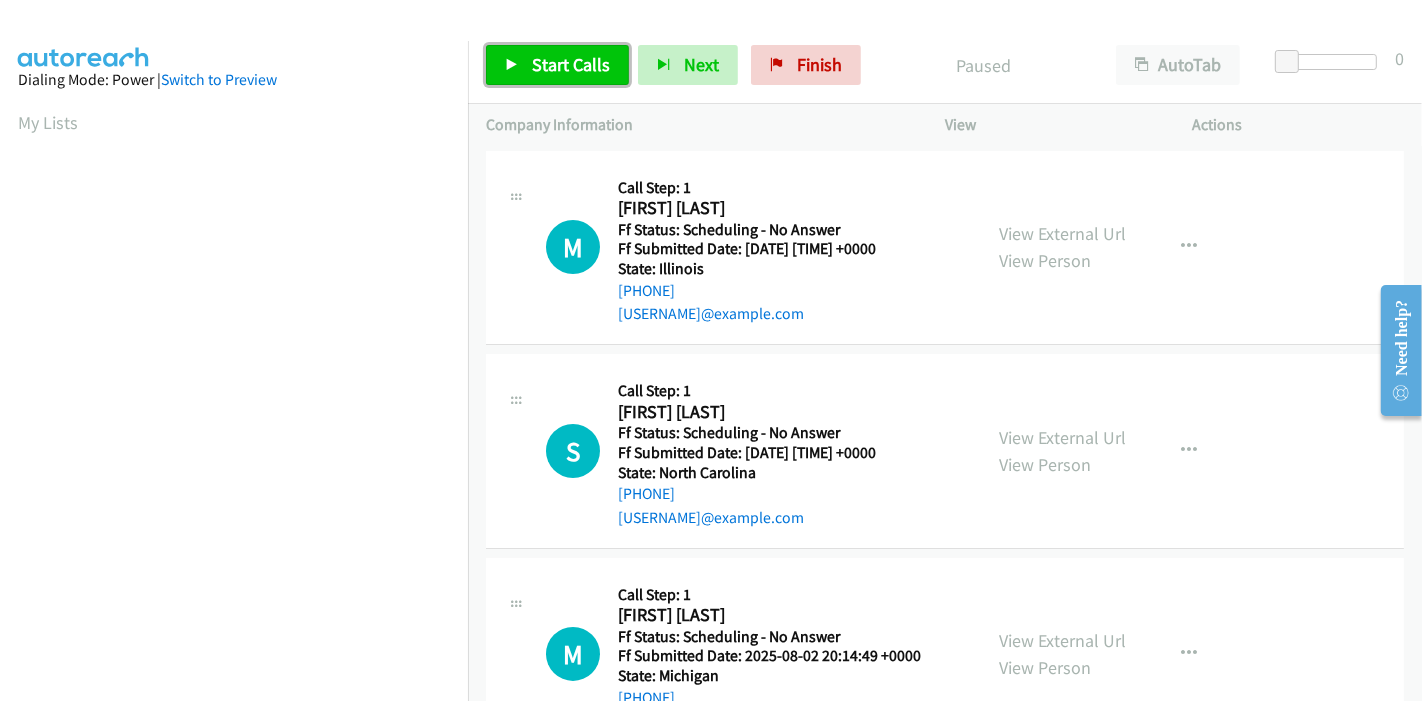click on "Start Calls" at bounding box center (571, 64) 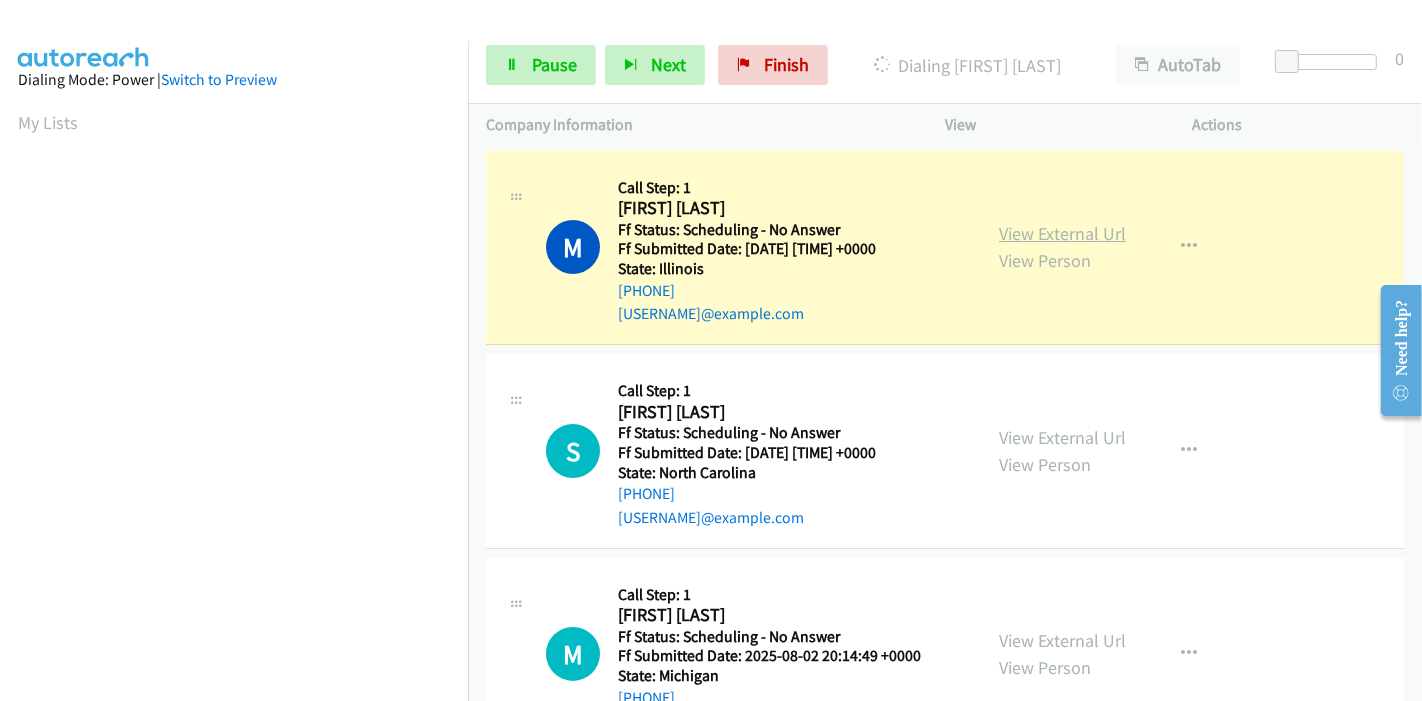 click on "View External Url" at bounding box center (1062, 233) 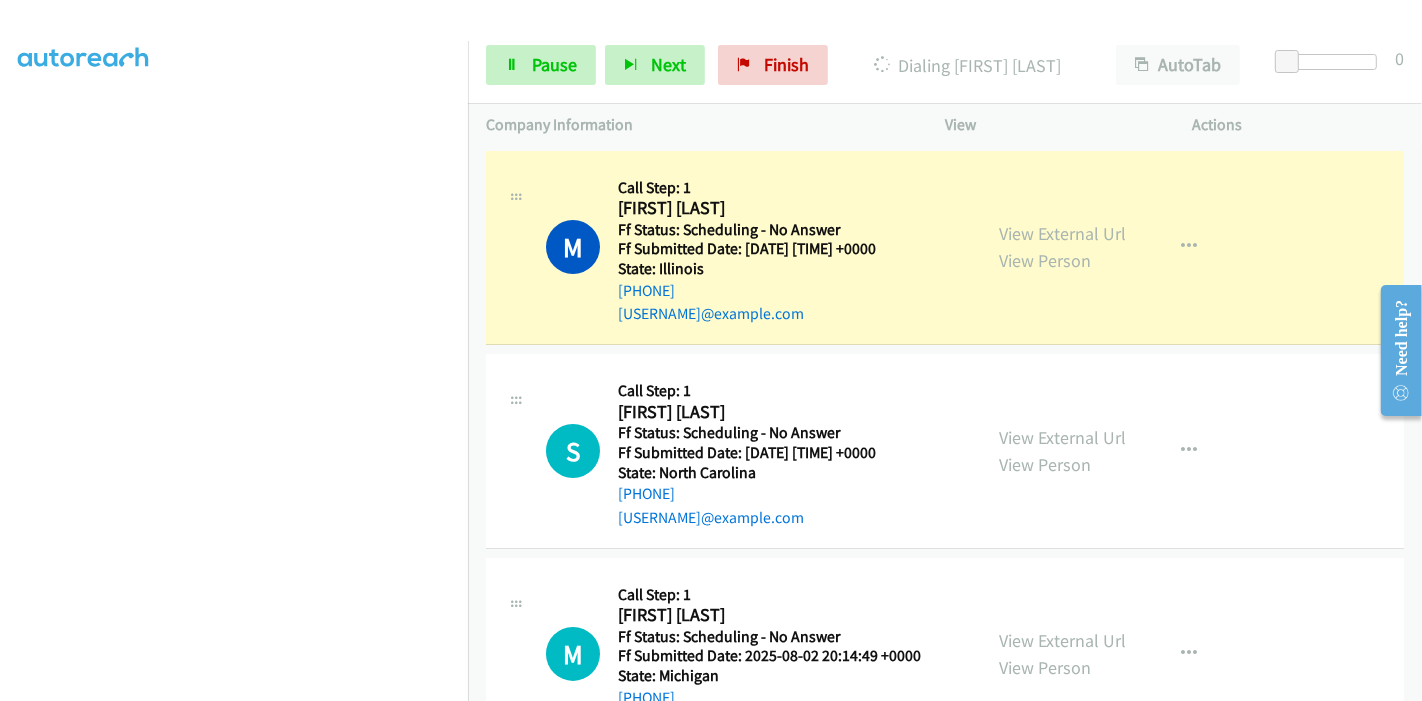 scroll, scrollTop: 422, scrollLeft: 0, axis: vertical 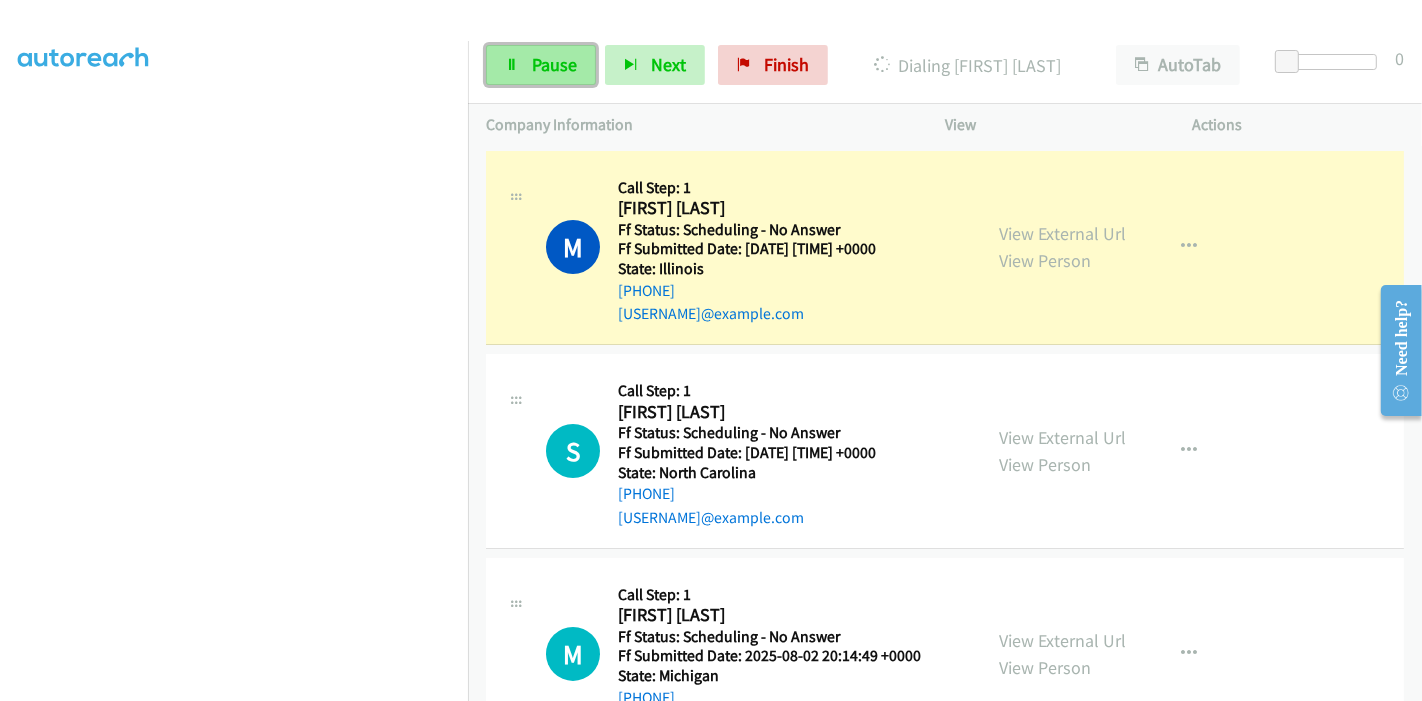 click on "Pause" at bounding box center (541, 65) 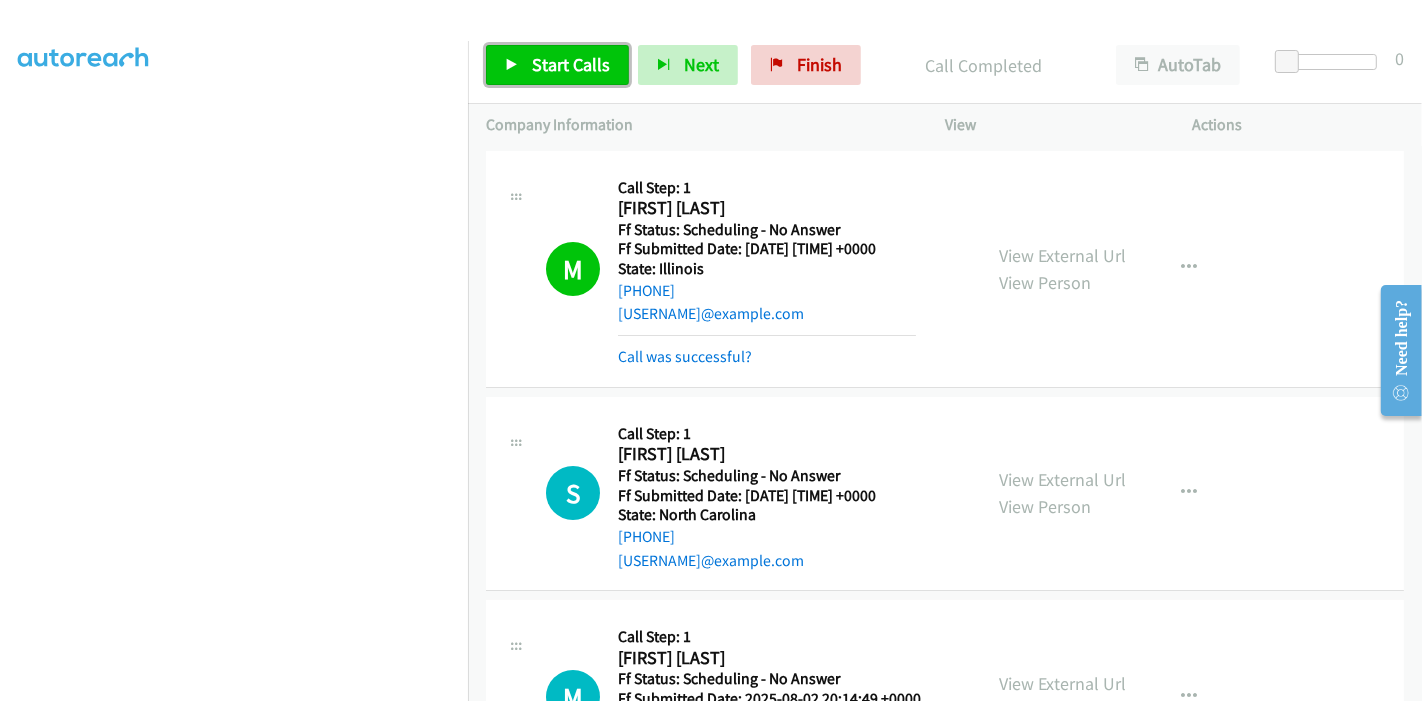 click on "Start Calls" at bounding box center [557, 65] 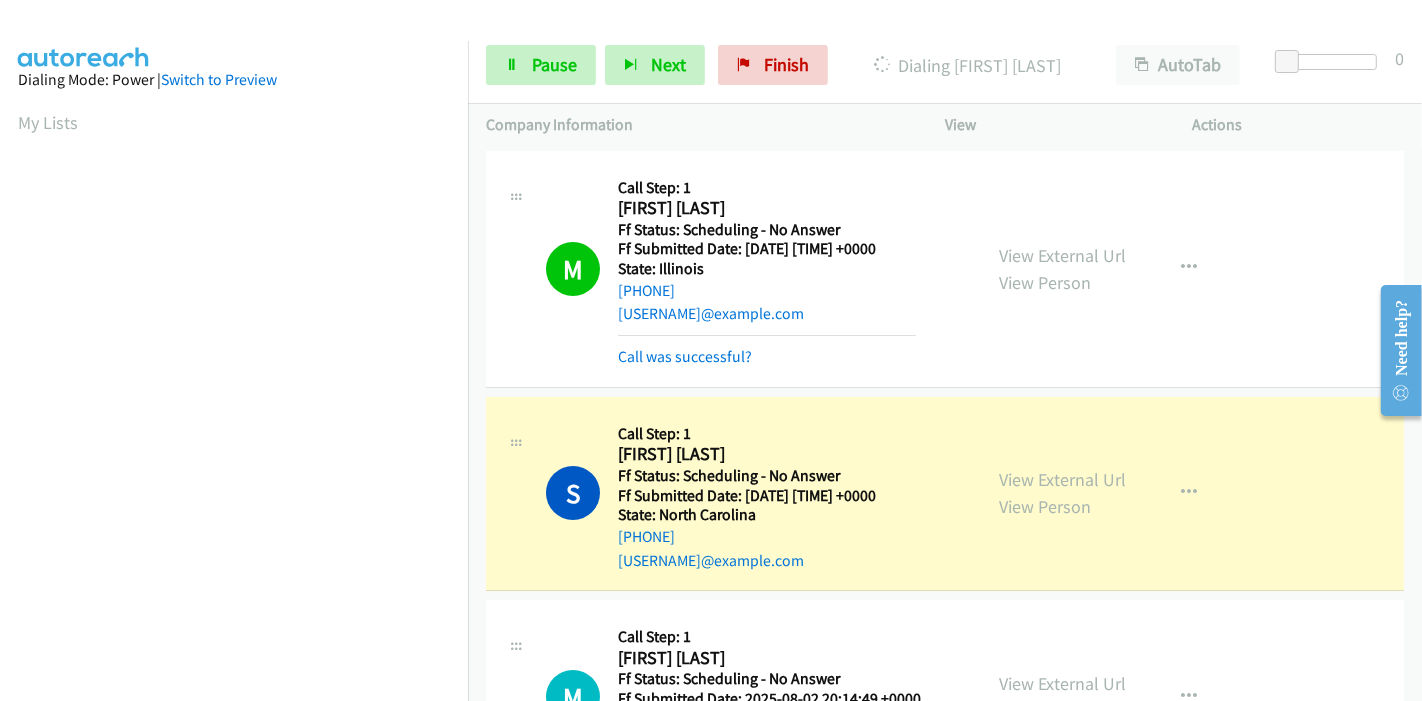 scroll, scrollTop: 422, scrollLeft: 0, axis: vertical 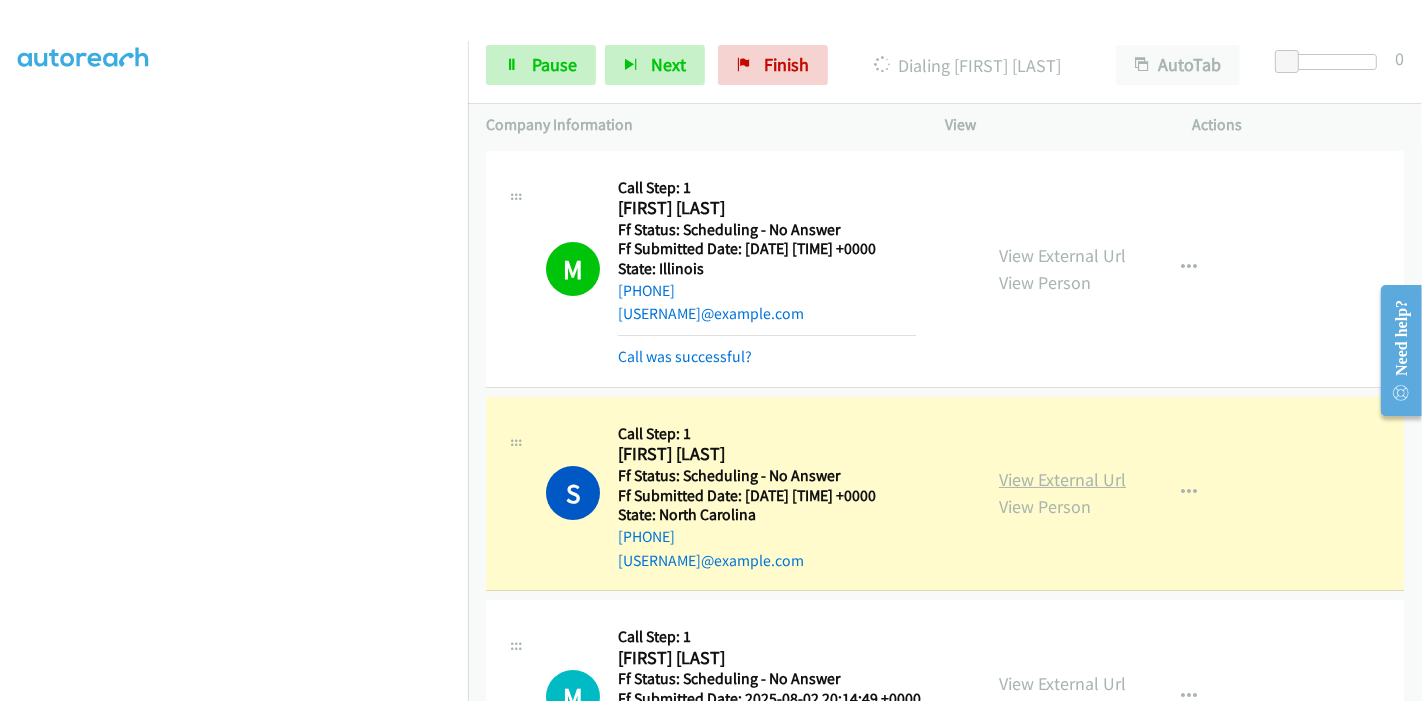 click on "View External Url" at bounding box center [1062, 479] 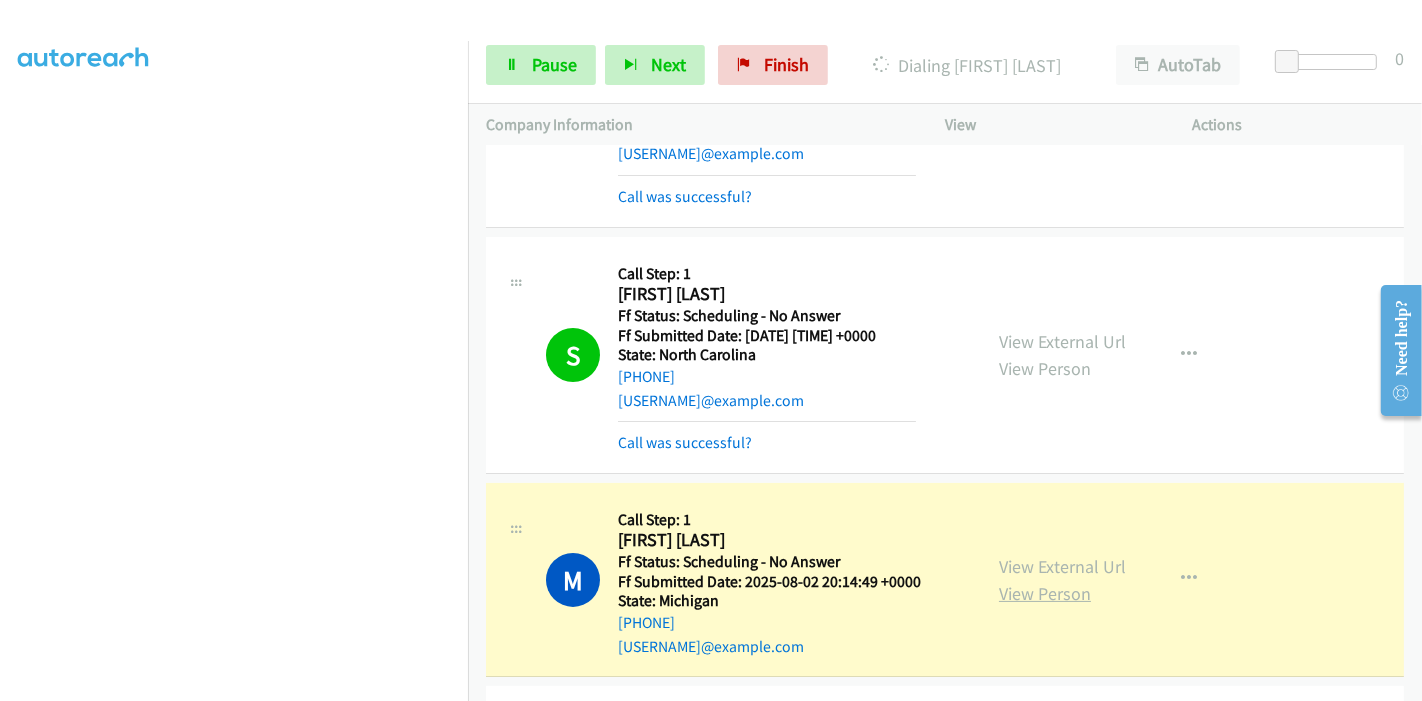 scroll, scrollTop: 333, scrollLeft: 0, axis: vertical 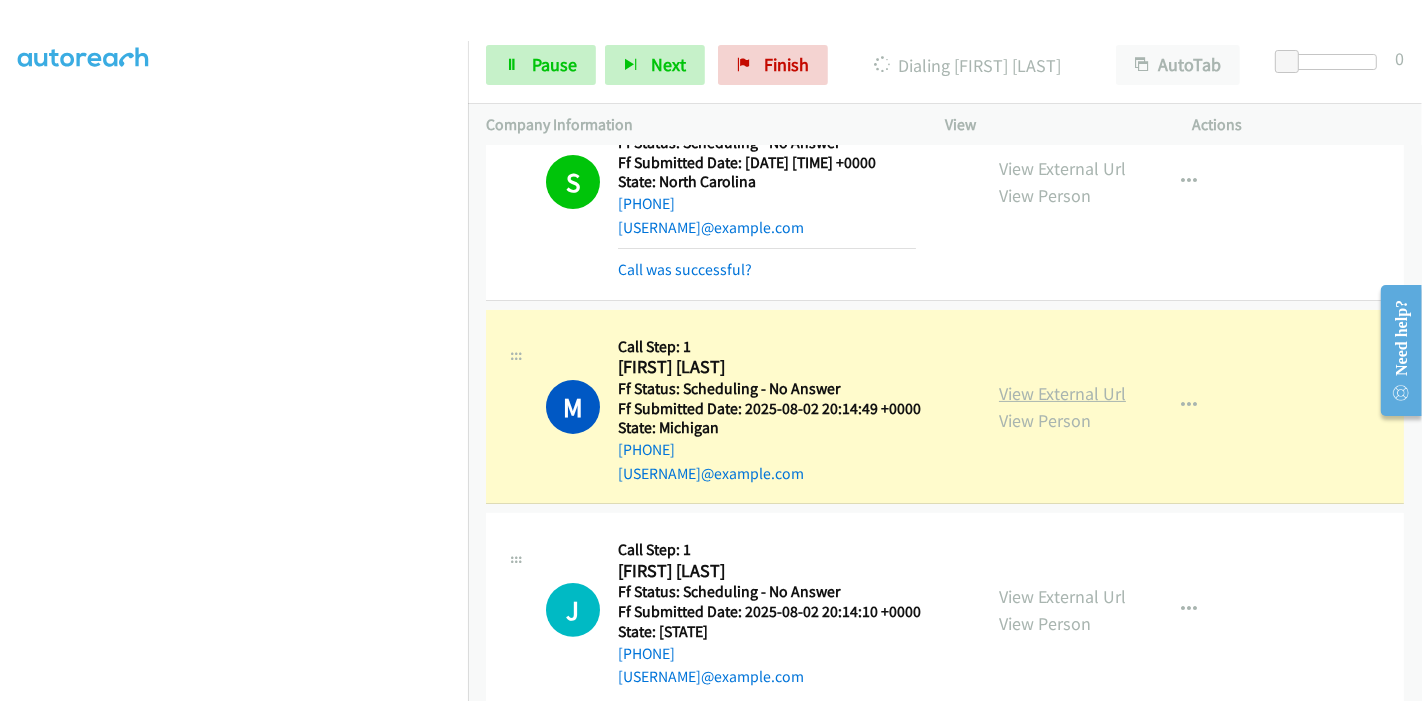 click on "View External Url" at bounding box center [1062, 393] 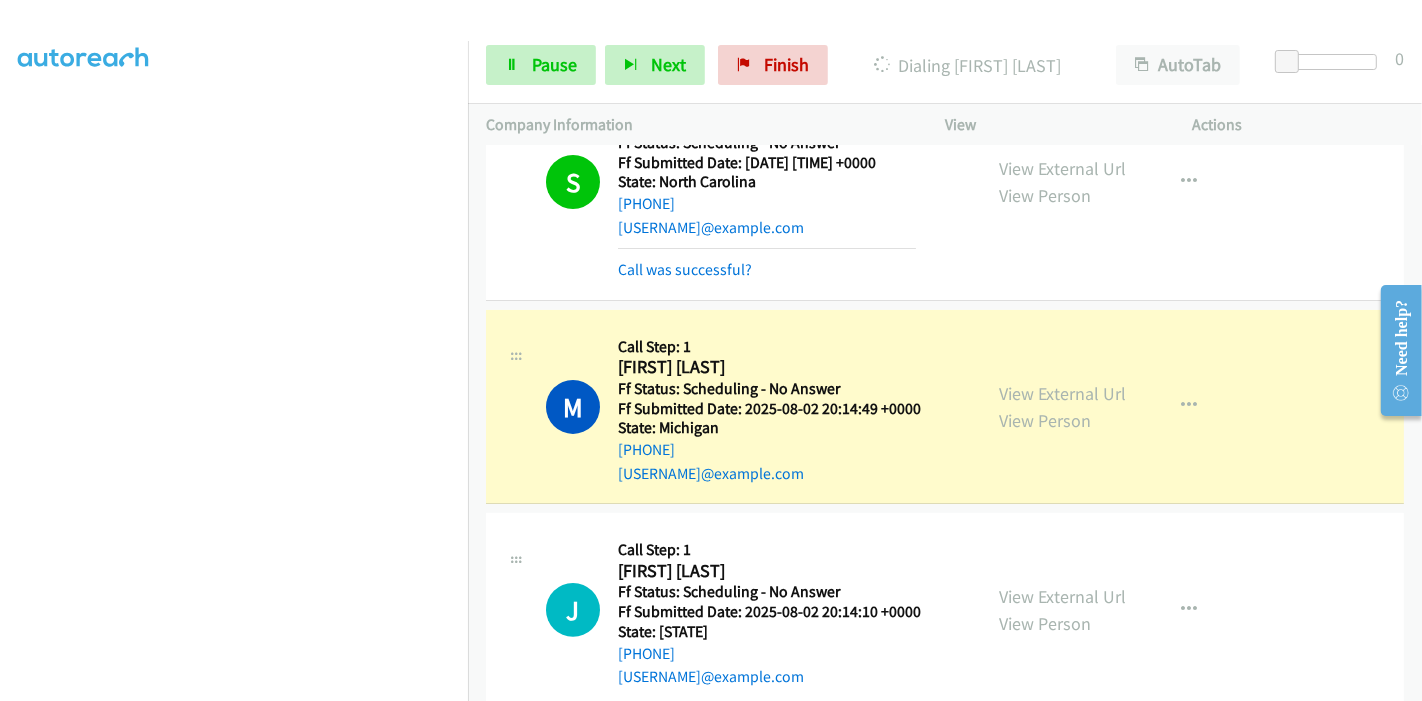 scroll, scrollTop: 0, scrollLeft: 0, axis: both 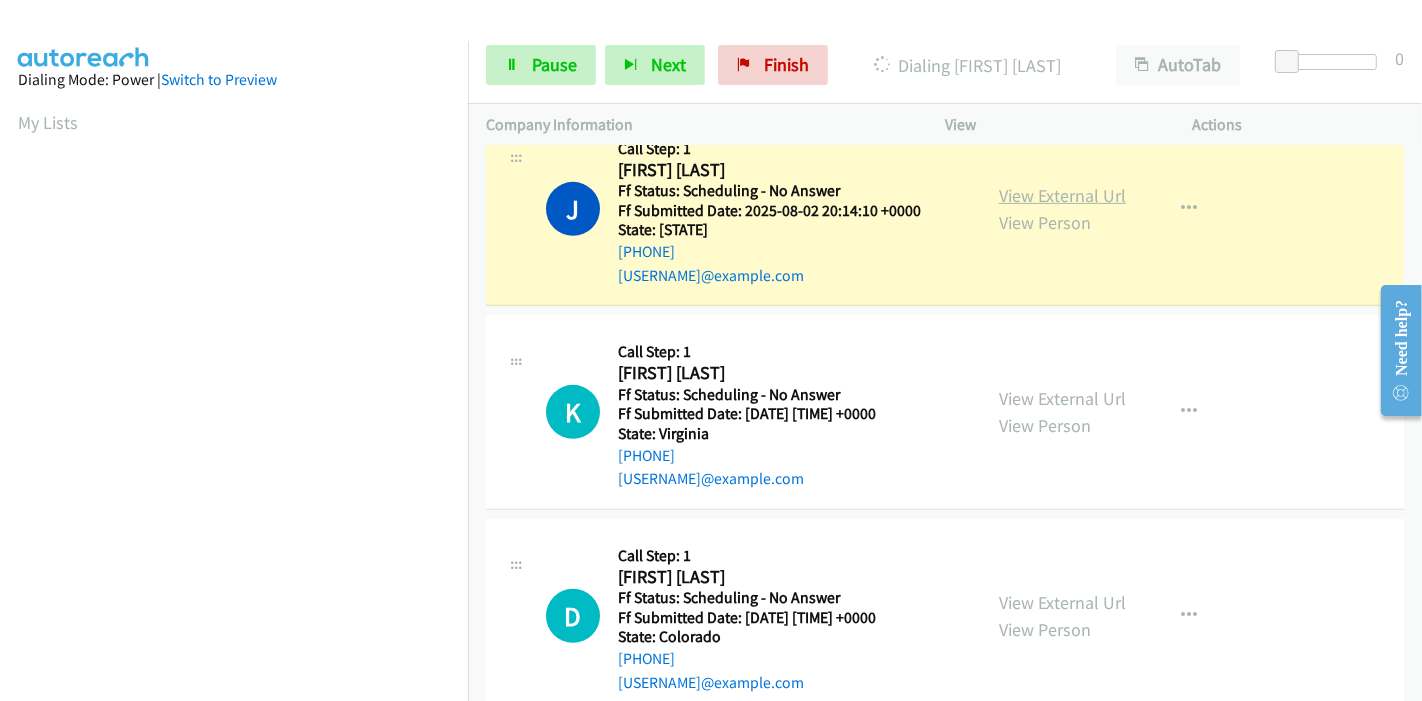 click on "View External Url" at bounding box center (1062, 195) 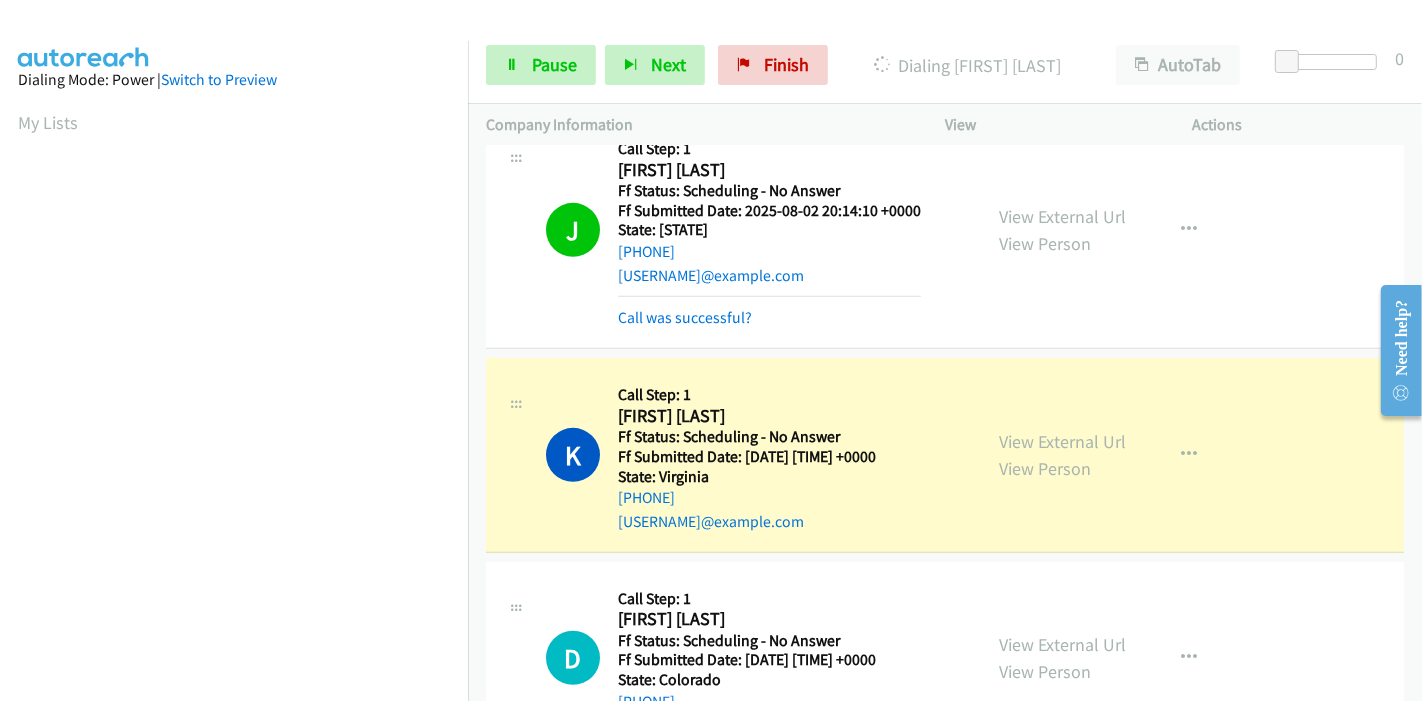scroll, scrollTop: 422, scrollLeft: 0, axis: vertical 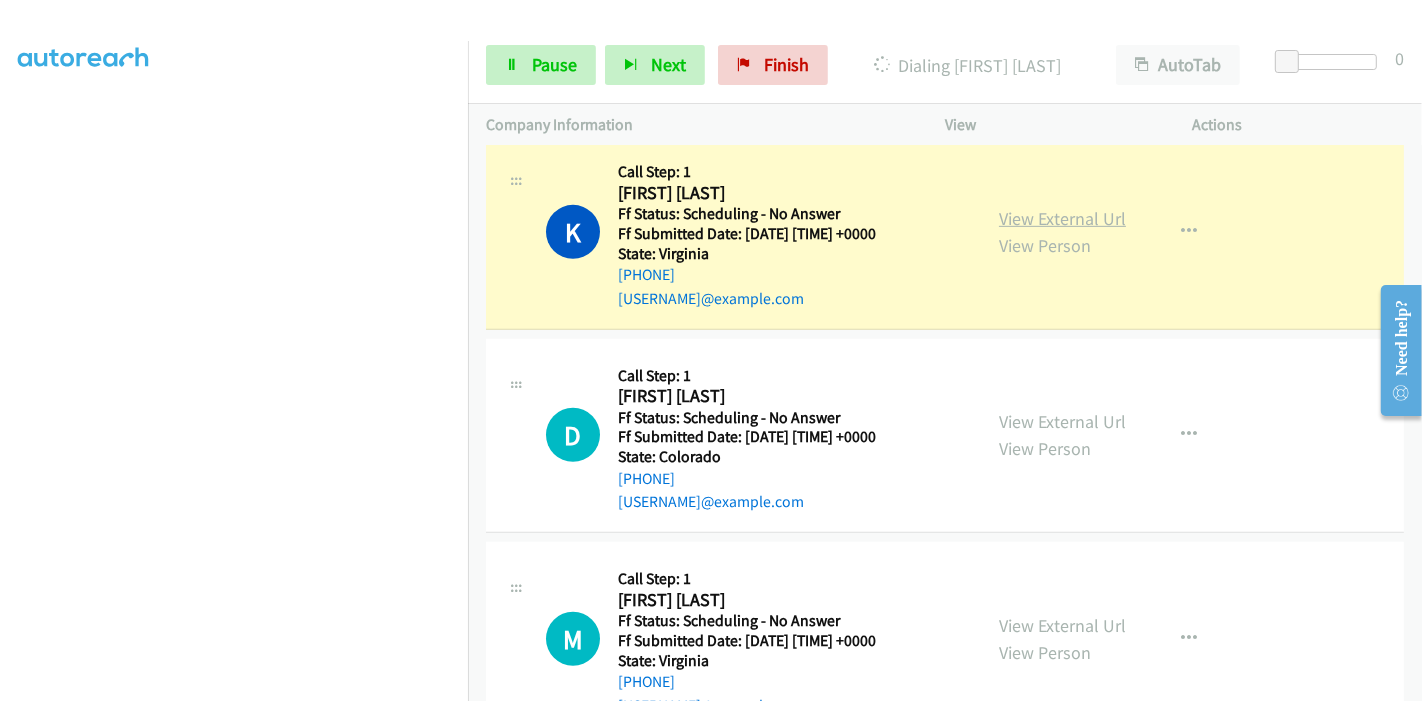 click on "View External Url" at bounding box center [1062, 218] 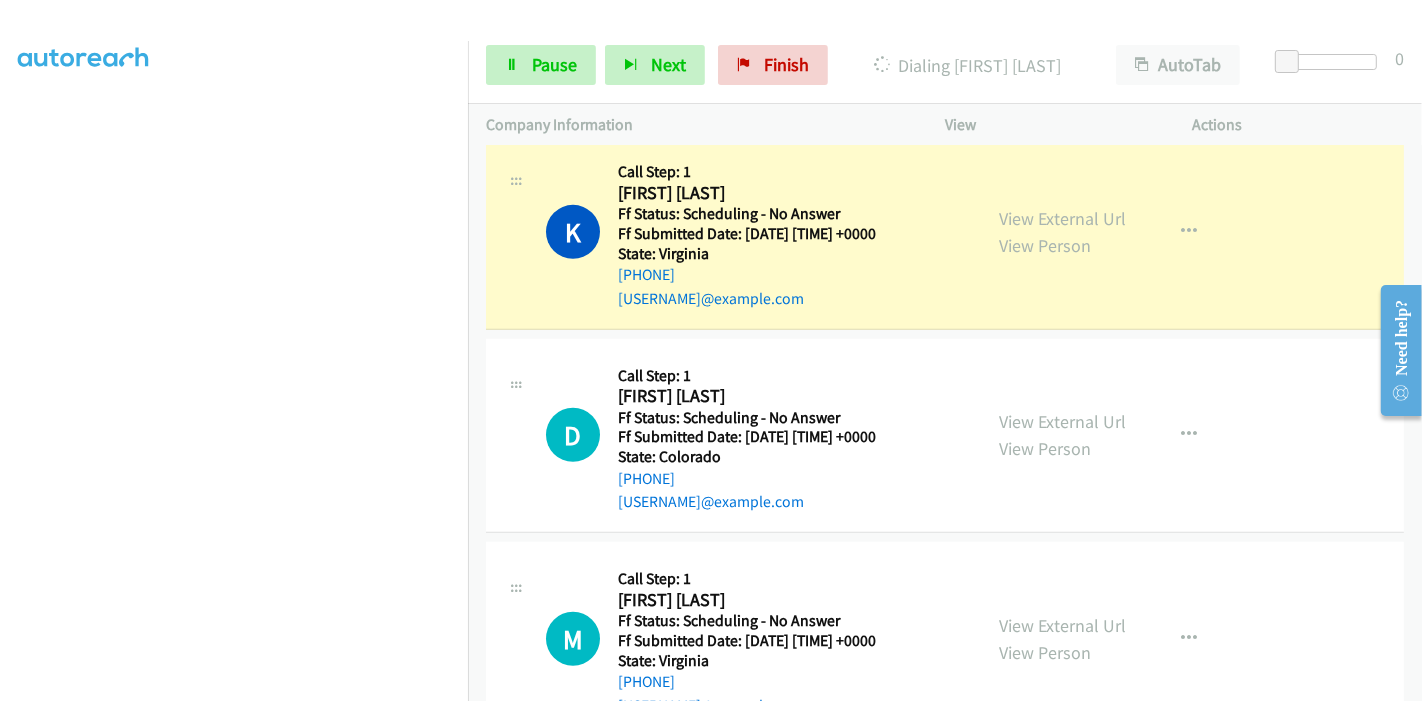 scroll, scrollTop: 0, scrollLeft: 0, axis: both 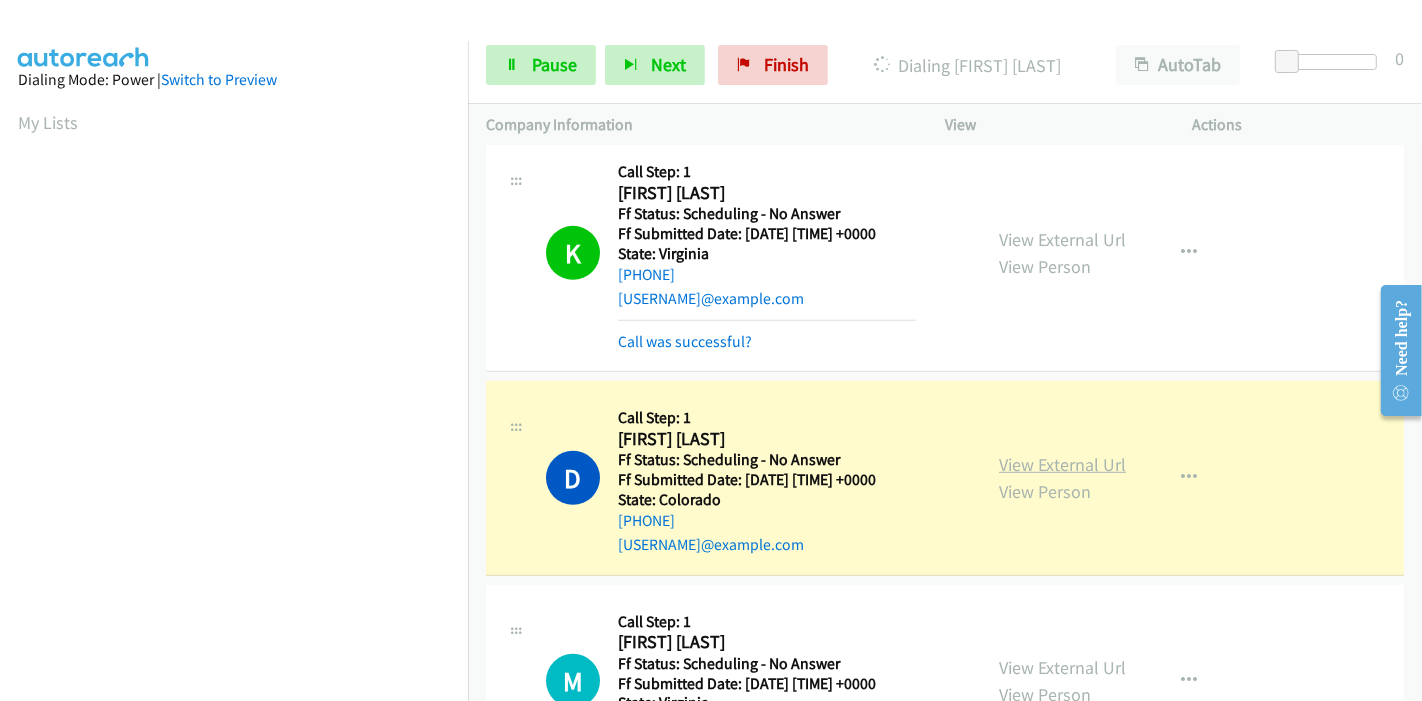 click on "View External Url" at bounding box center [1062, 464] 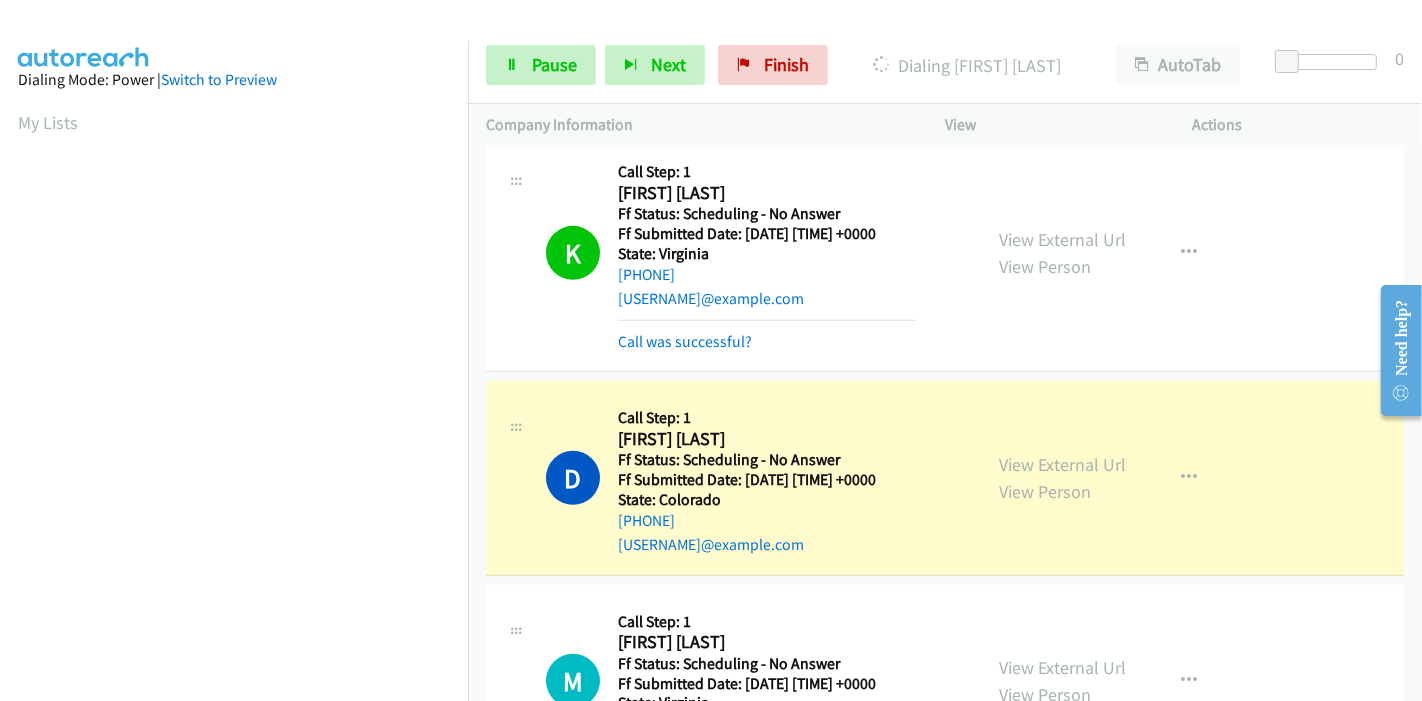 scroll, scrollTop: 422, scrollLeft: 0, axis: vertical 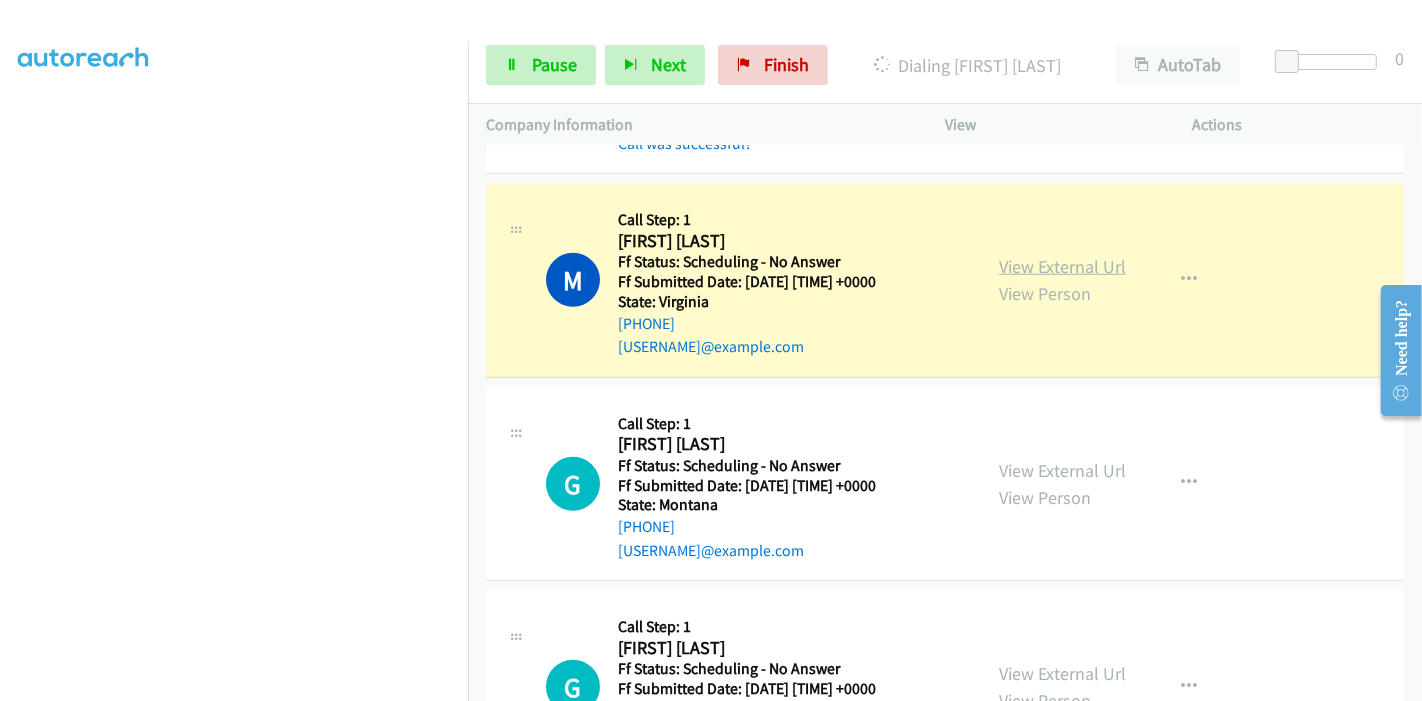click on "View External Url" at bounding box center (1062, 266) 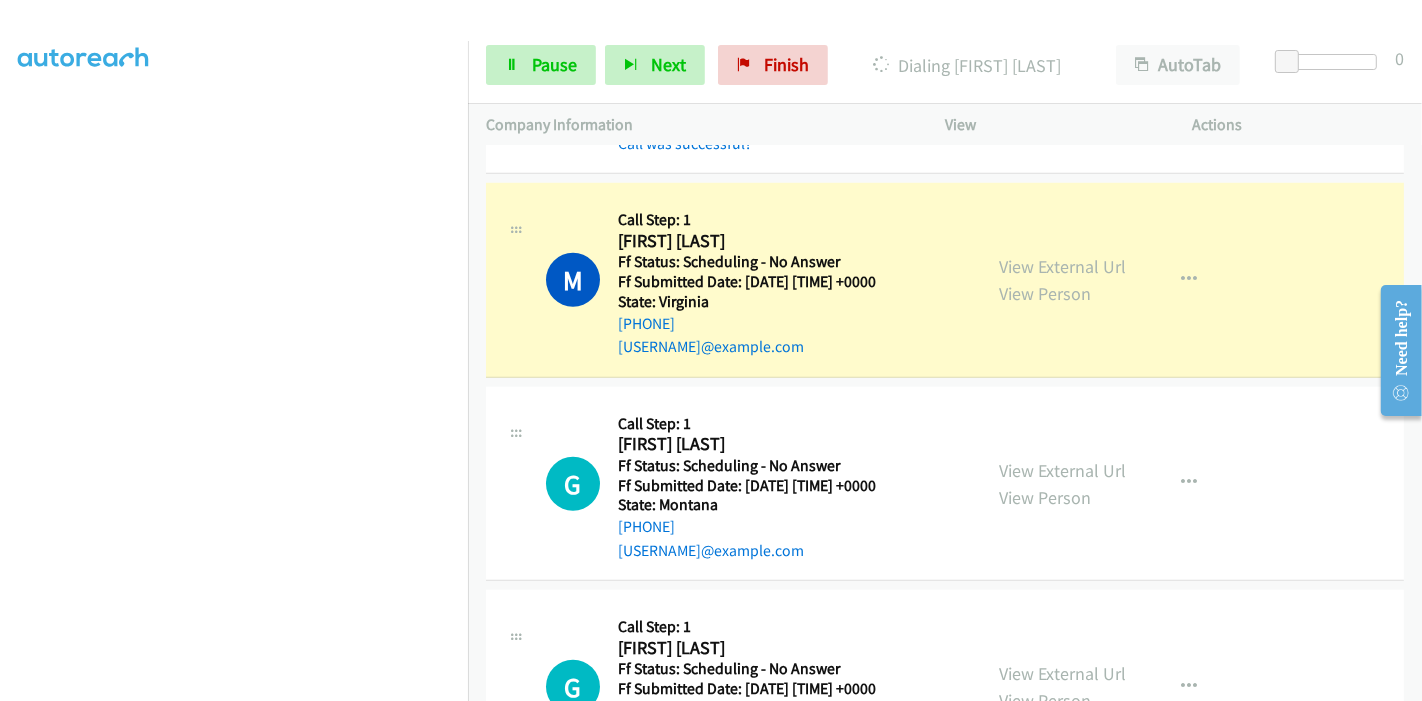 scroll, scrollTop: 0, scrollLeft: 0, axis: both 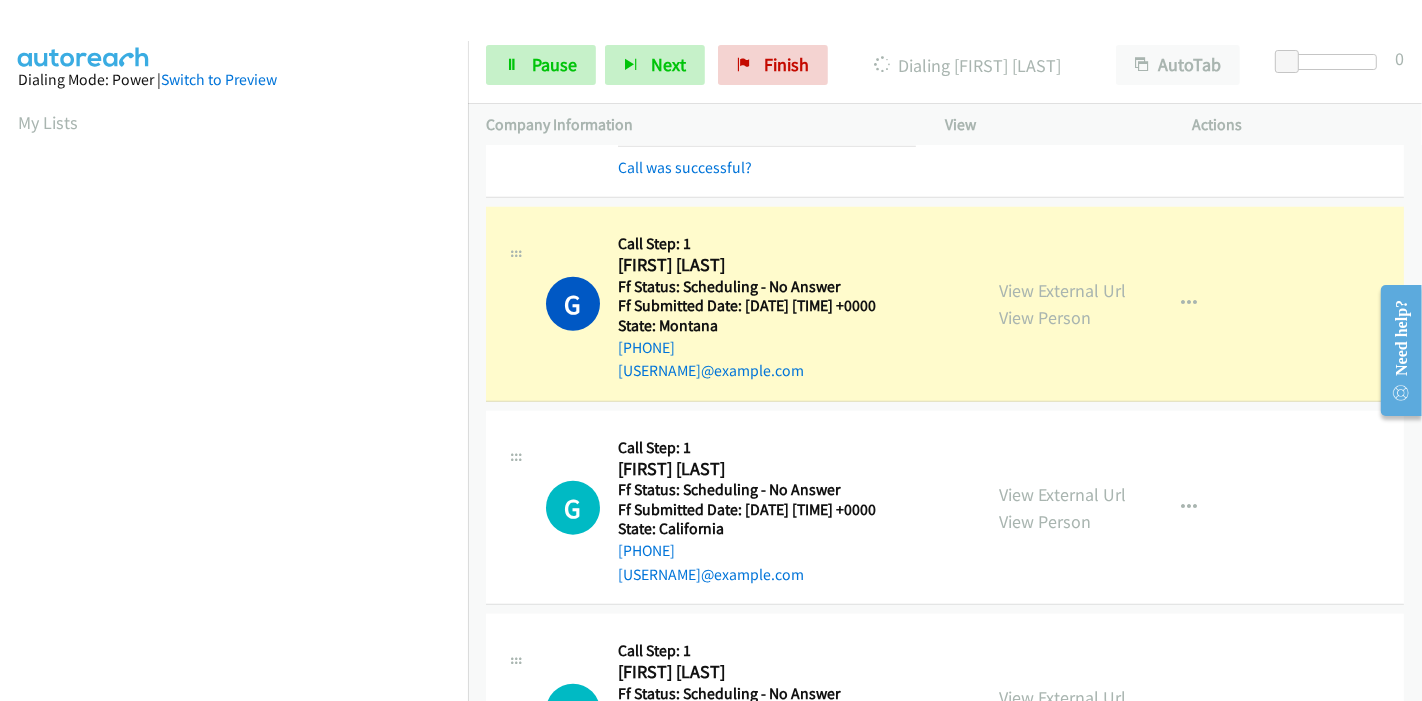 click on "View External Url
View Person
View External Url
Email
Schedule/Manage Callback
Skip Call
Add to do not call list" at bounding box center (1114, 304) 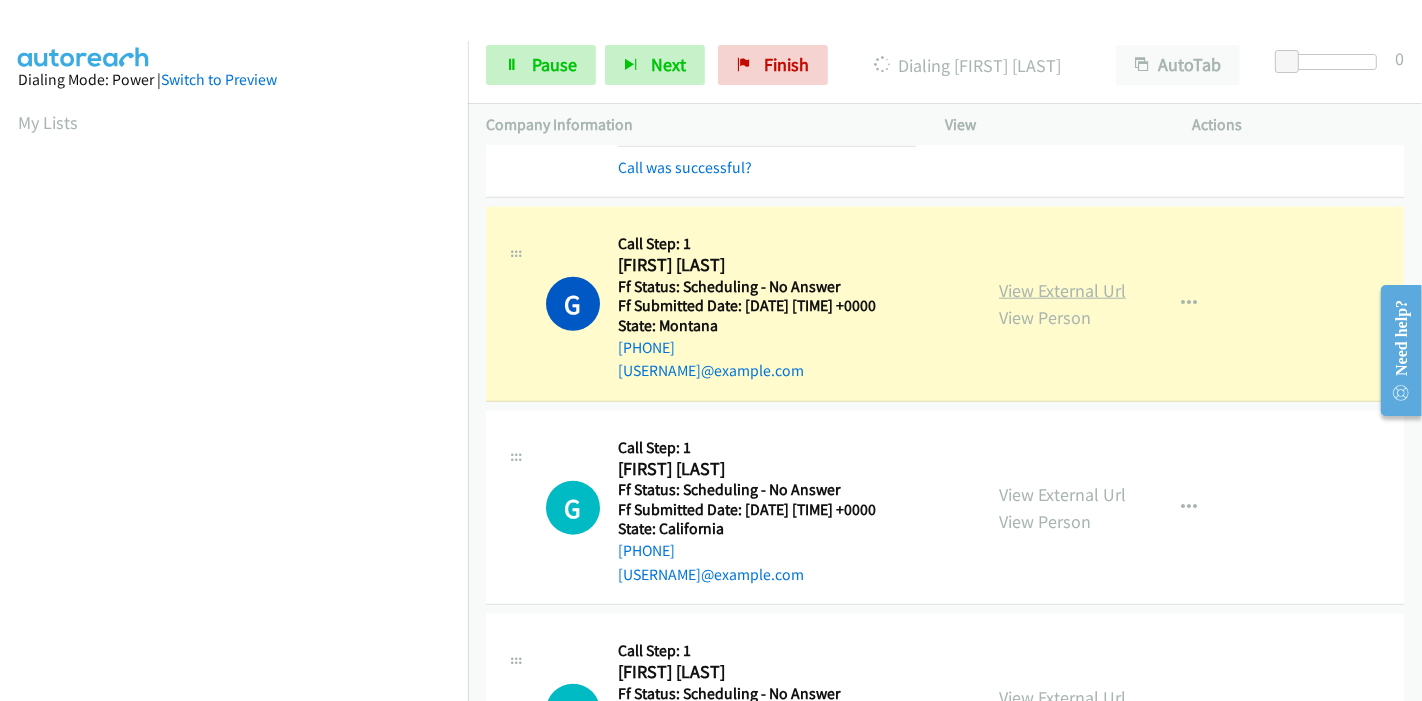 click on "View External Url" at bounding box center (1062, 290) 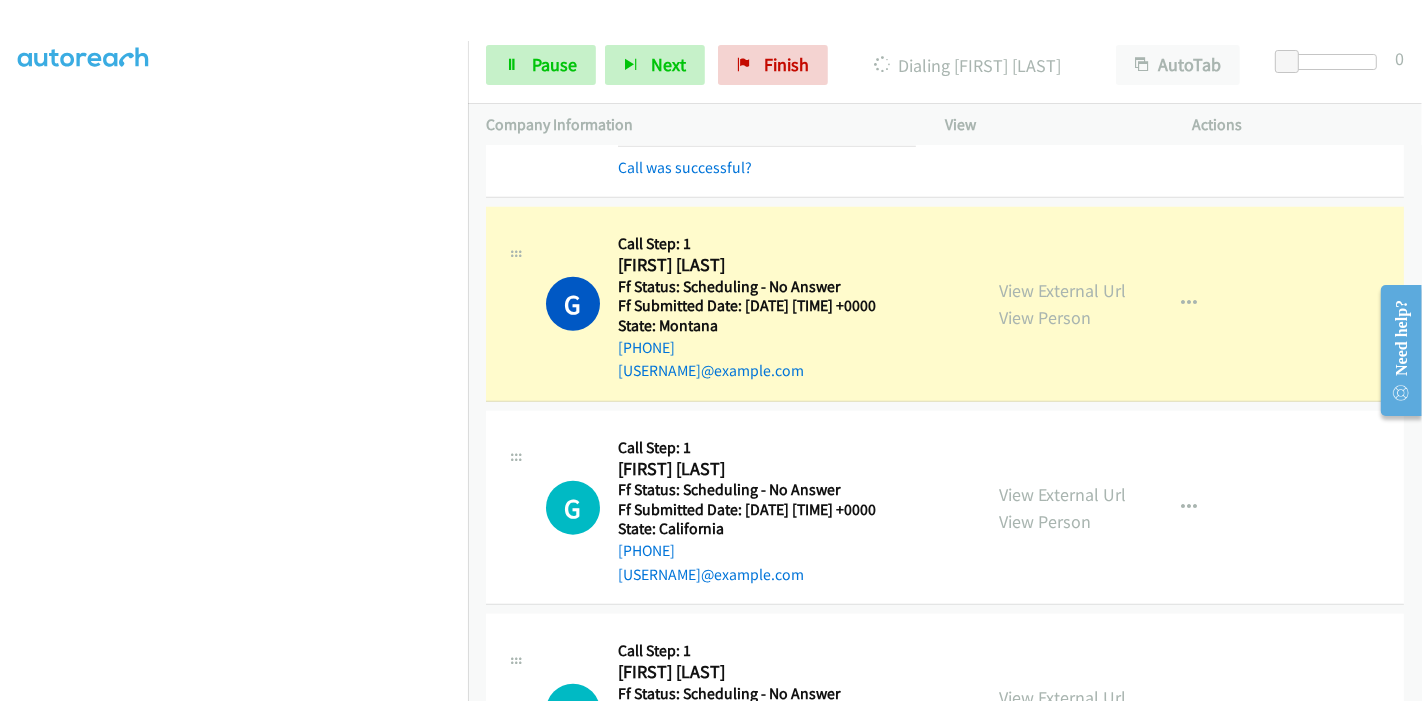 scroll, scrollTop: 0, scrollLeft: 0, axis: both 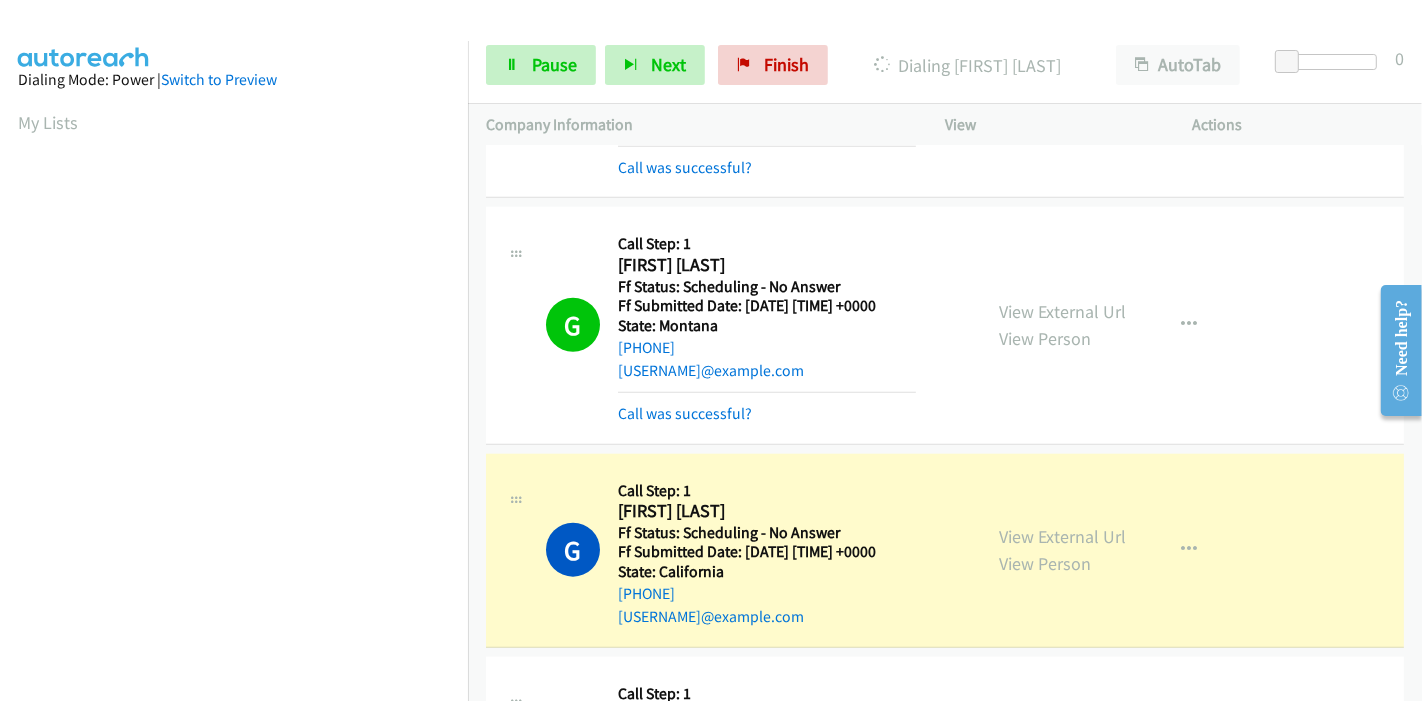click on "View External Url
View Person
View External Url
Email
Schedule/Manage Callback
Skip Call
Add to do not call list" at bounding box center (1114, 551) 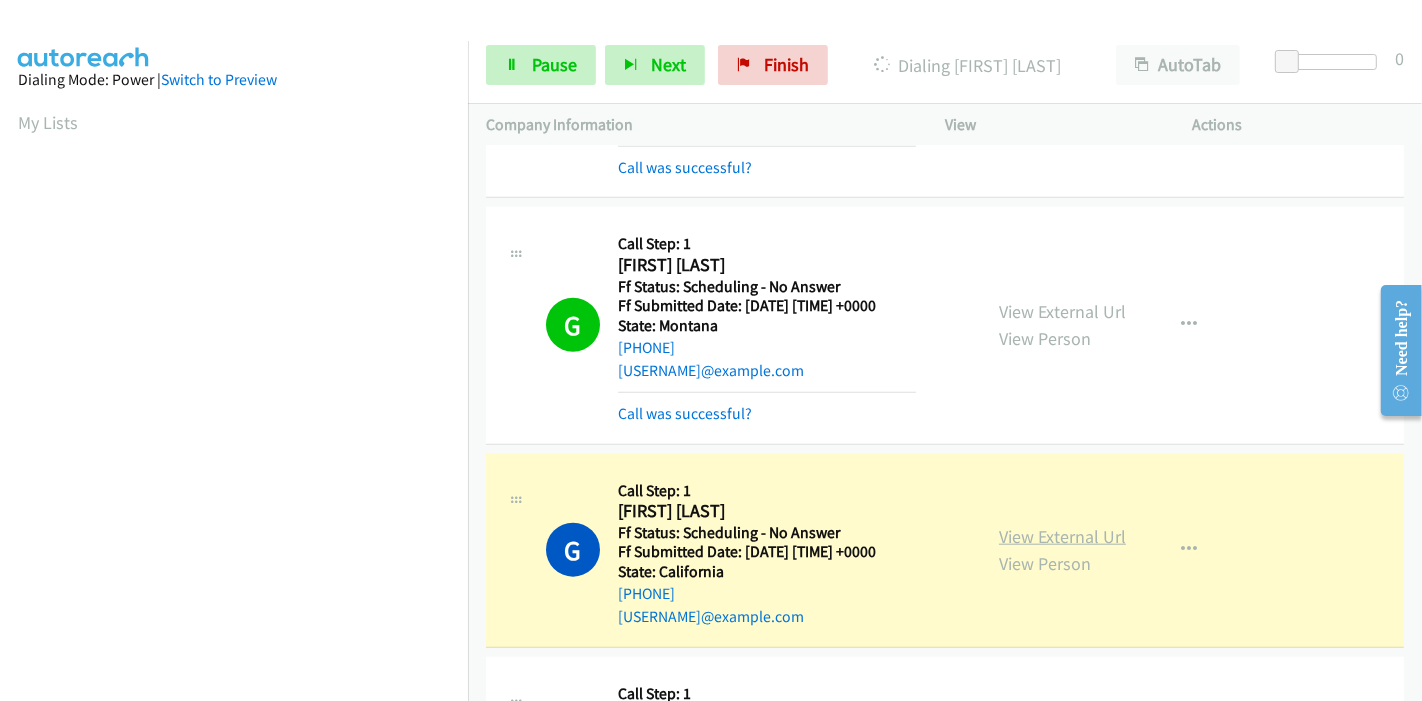 click on "View External Url" at bounding box center (1062, 536) 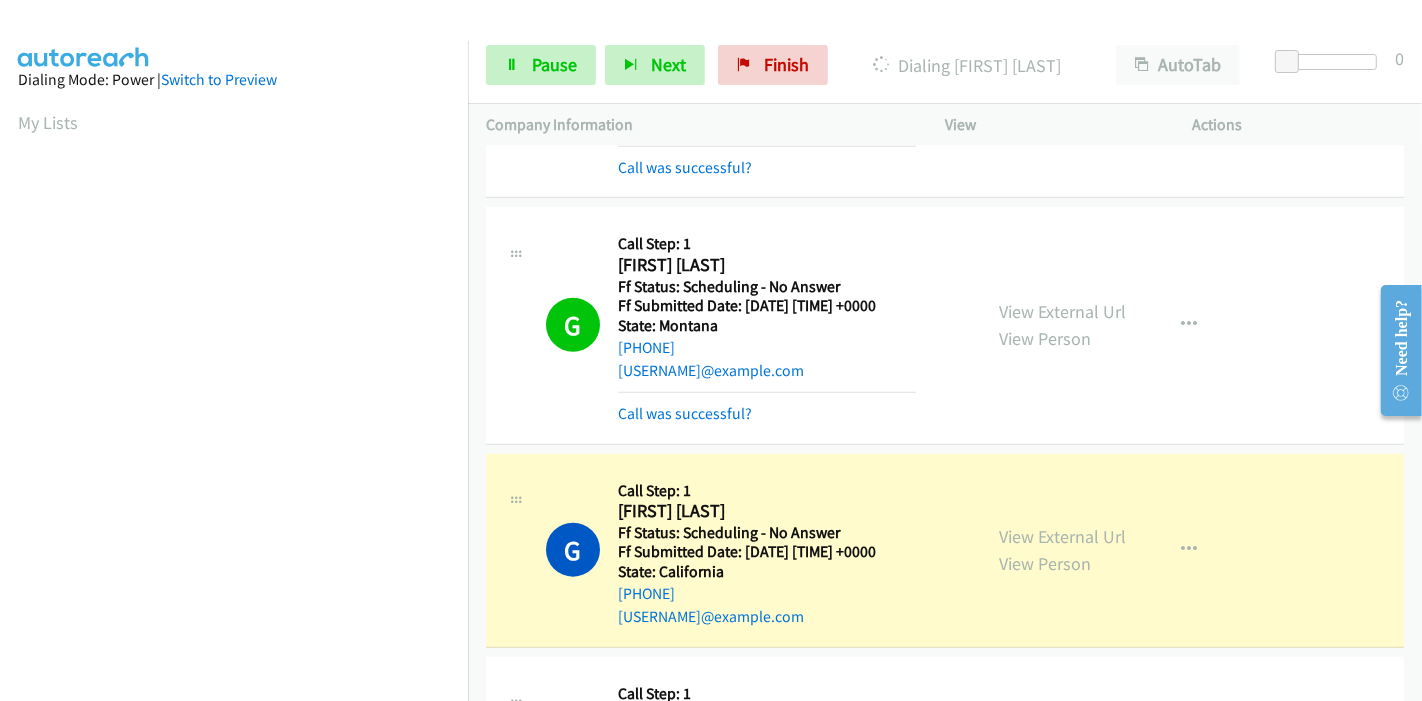 scroll, scrollTop: 422, scrollLeft: 0, axis: vertical 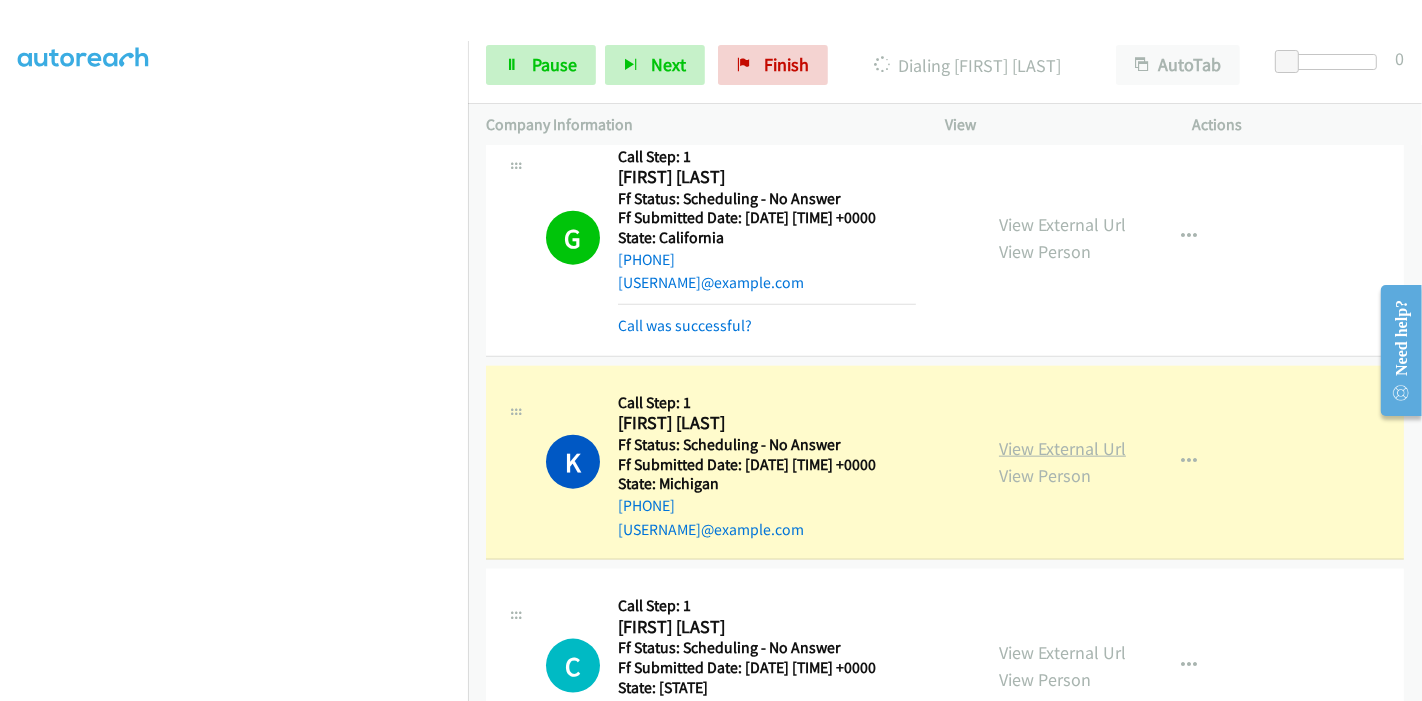 click on "View External Url" at bounding box center (1062, 448) 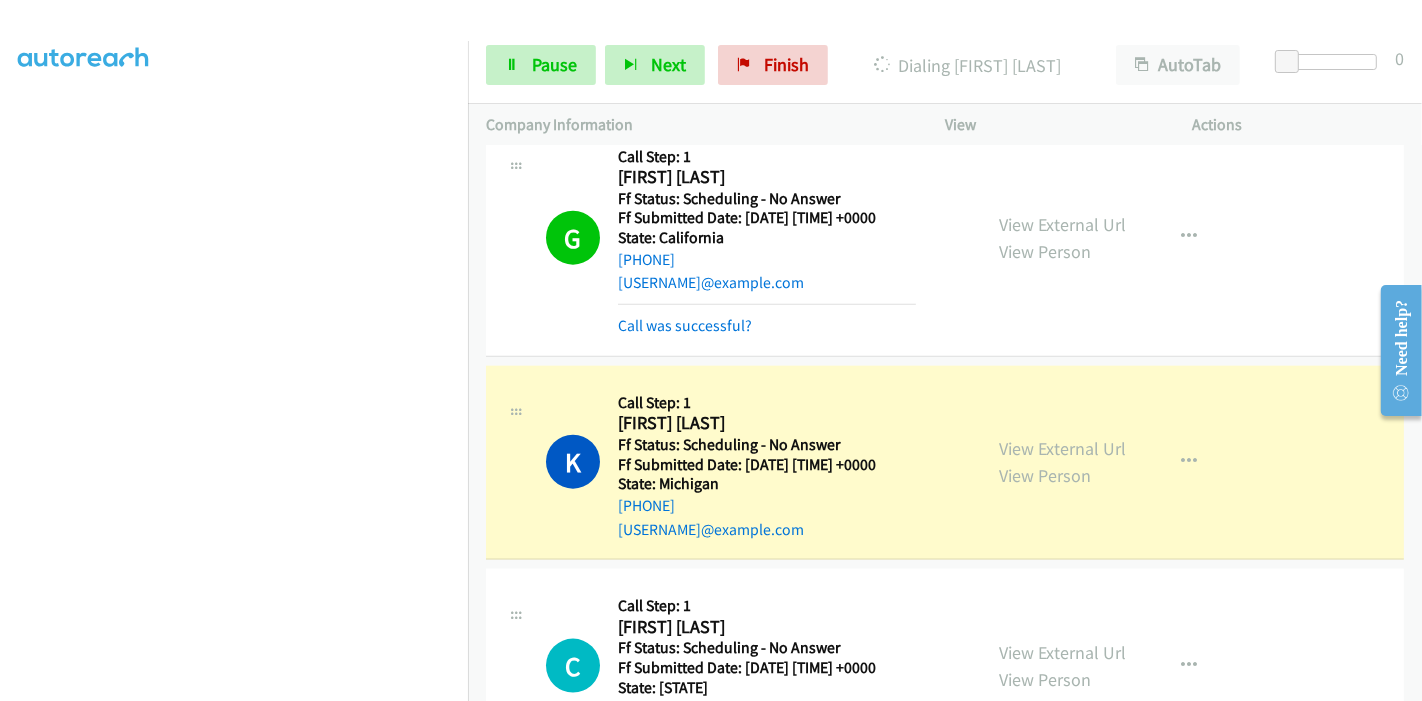 scroll, scrollTop: 0, scrollLeft: 0, axis: both 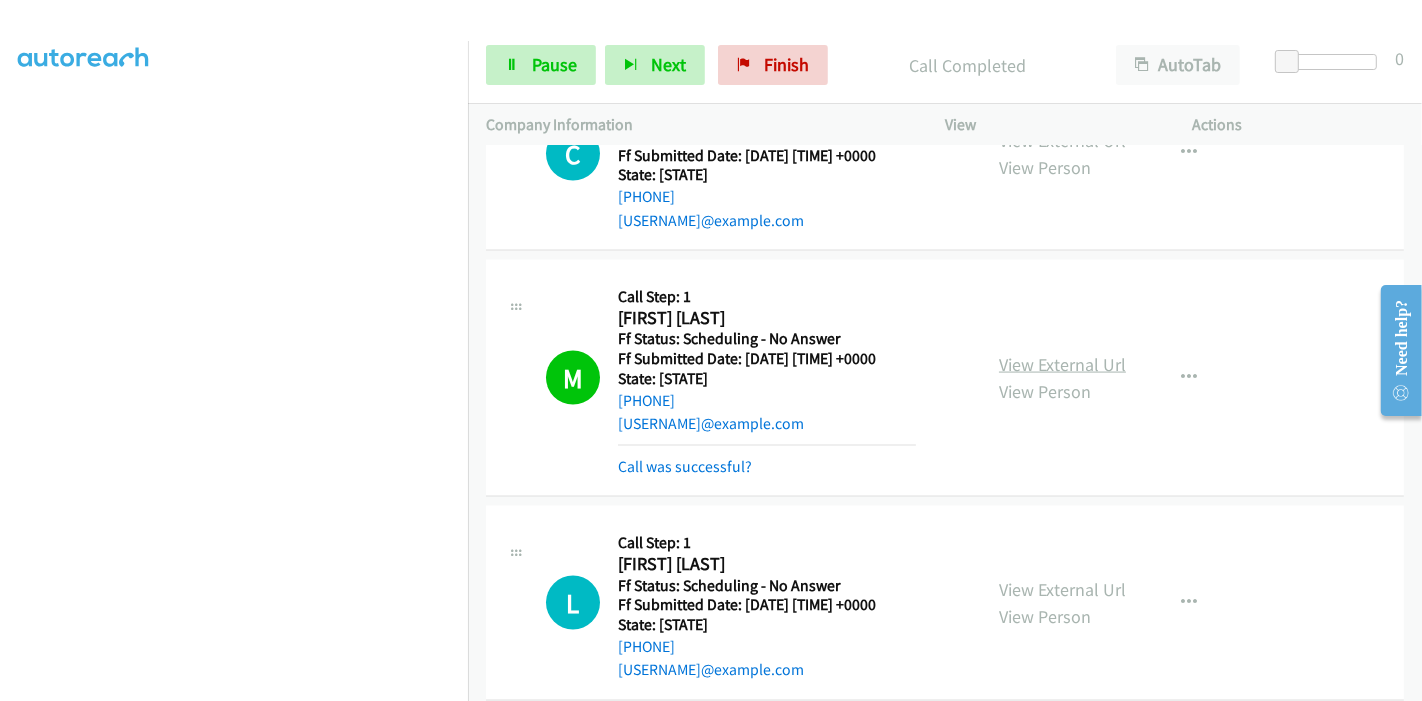 click on "View External Url" at bounding box center (1062, 364) 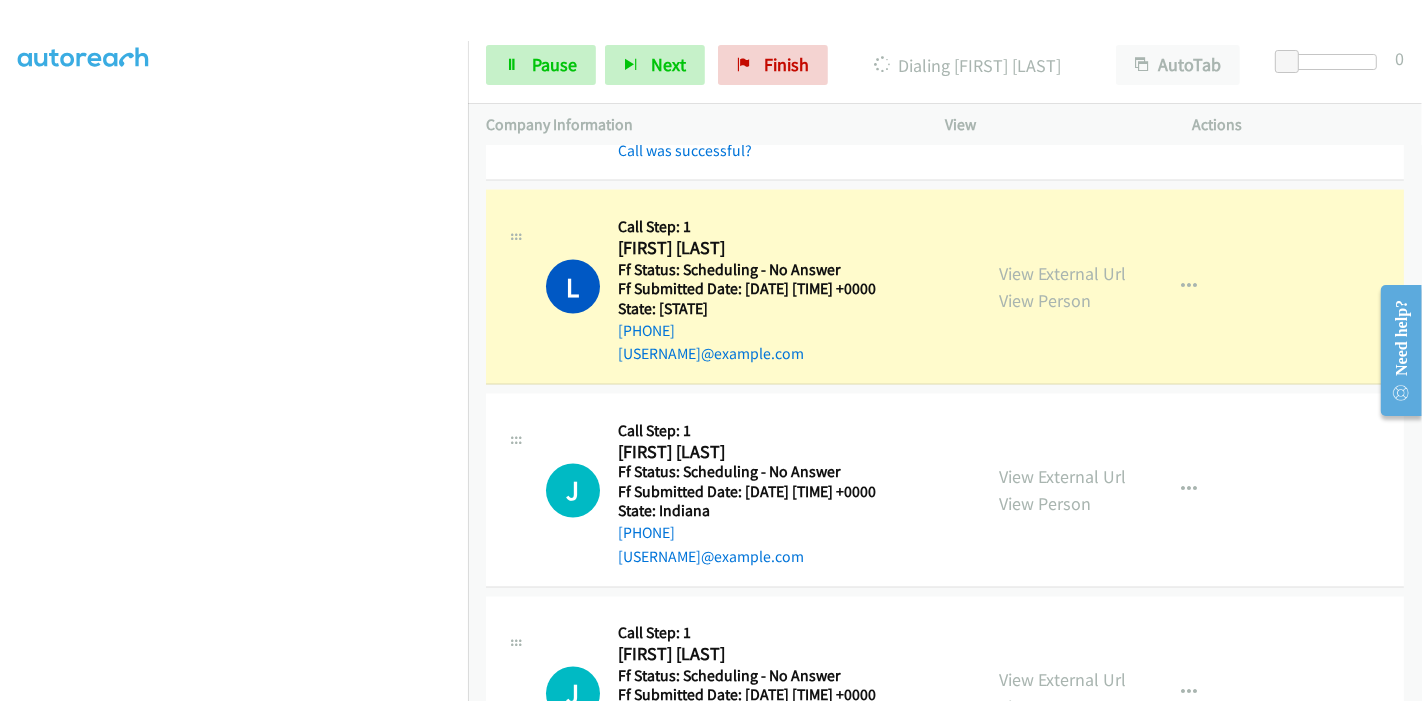 scroll, scrollTop: 2888, scrollLeft: 0, axis: vertical 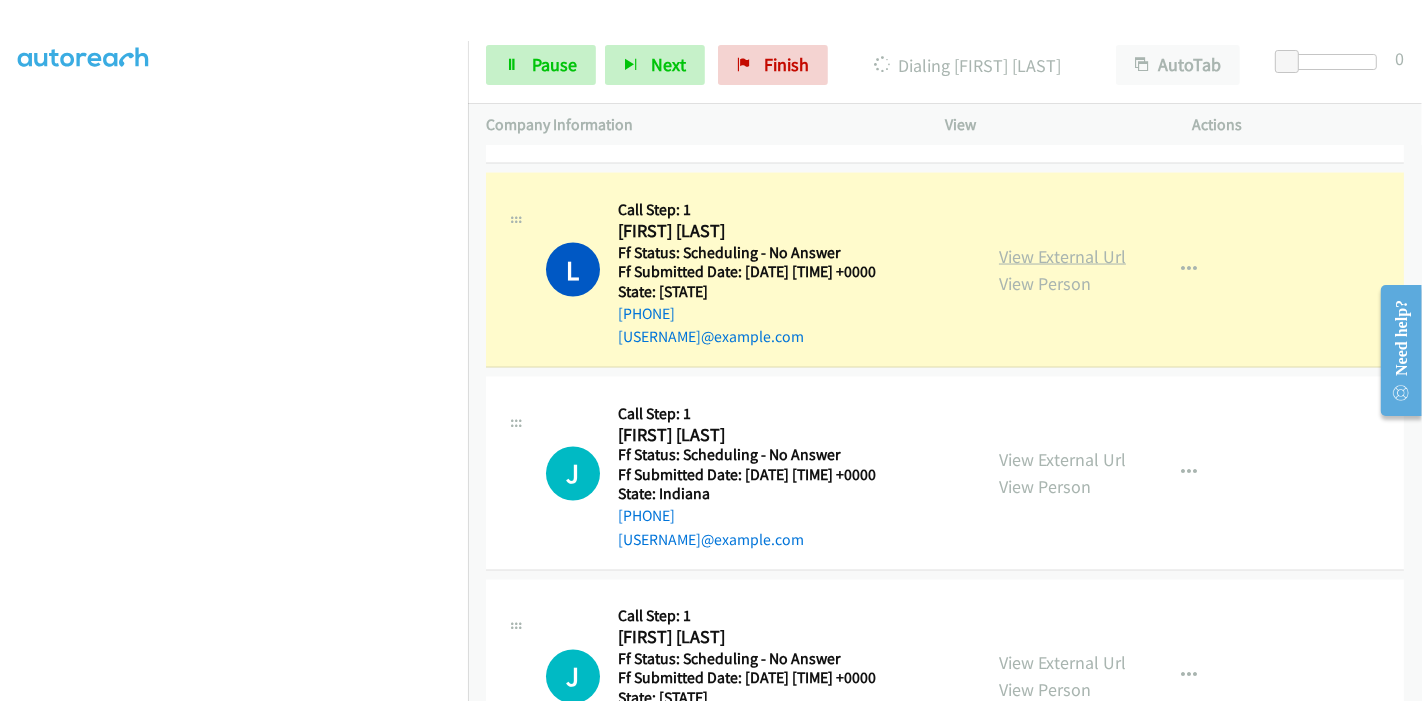 click on "View External Url" at bounding box center (1062, 256) 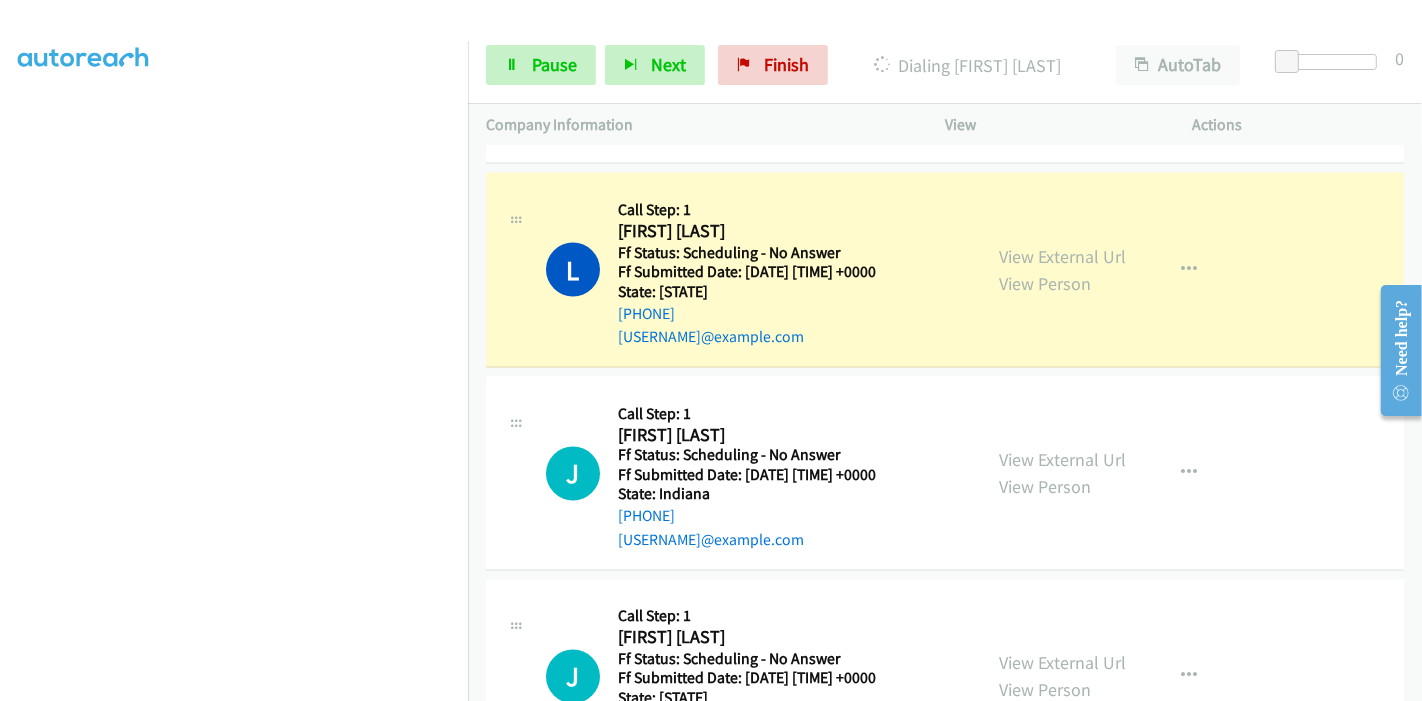scroll, scrollTop: 422, scrollLeft: 0, axis: vertical 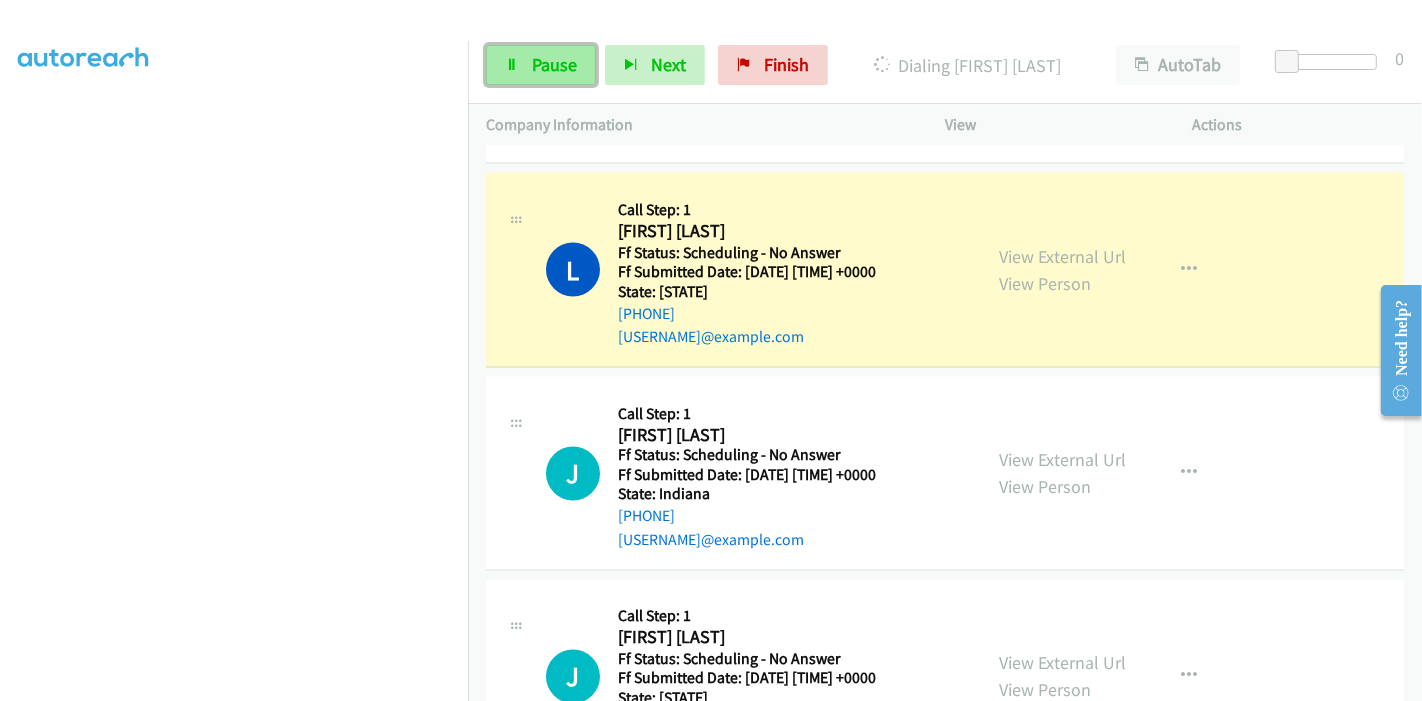 click on "Pause" at bounding box center [554, 64] 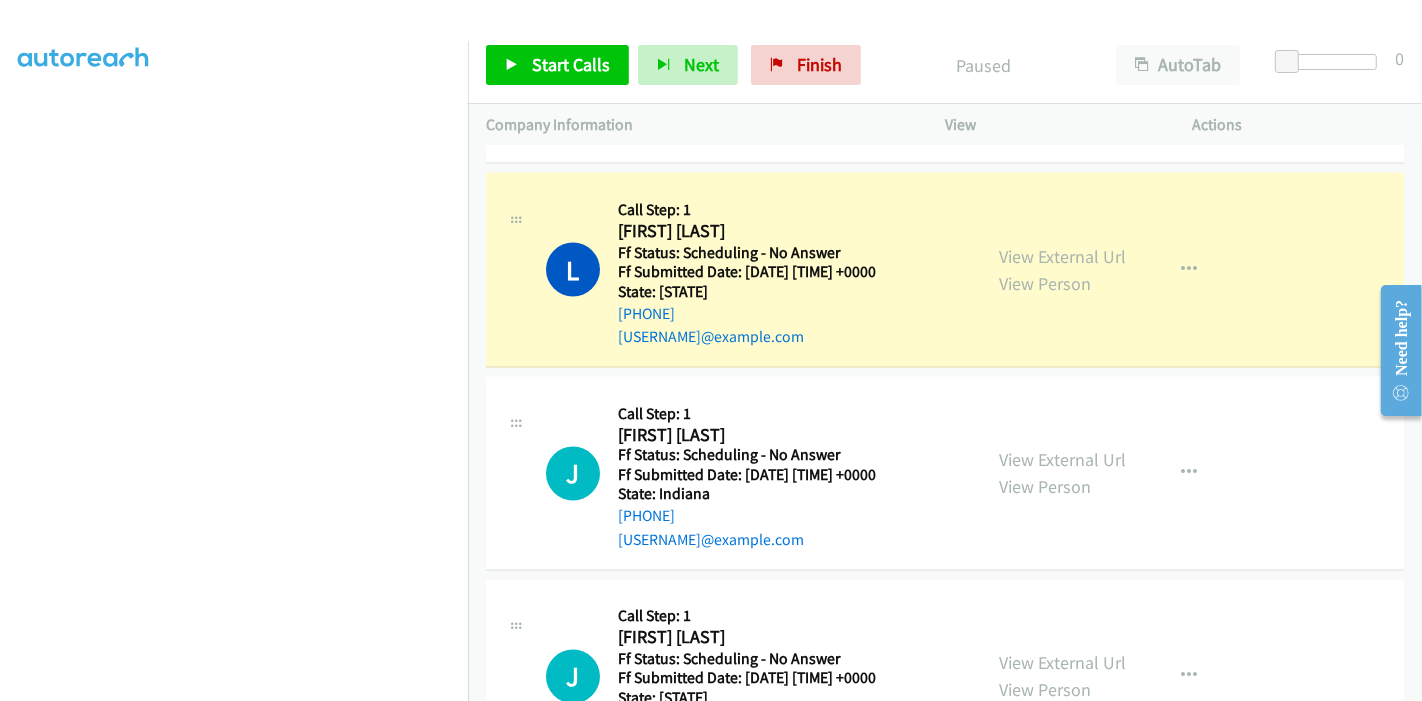 scroll, scrollTop: 0, scrollLeft: 0, axis: both 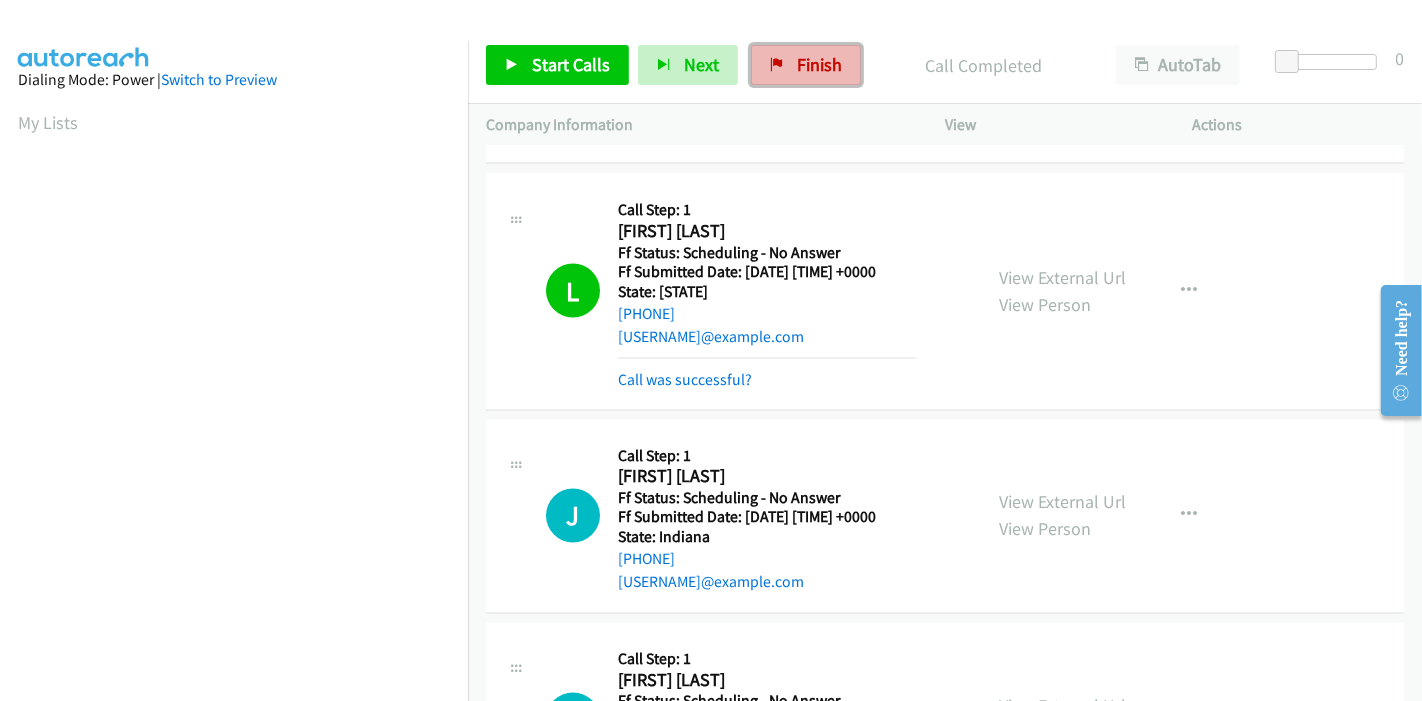 click on "Finish" at bounding box center (819, 64) 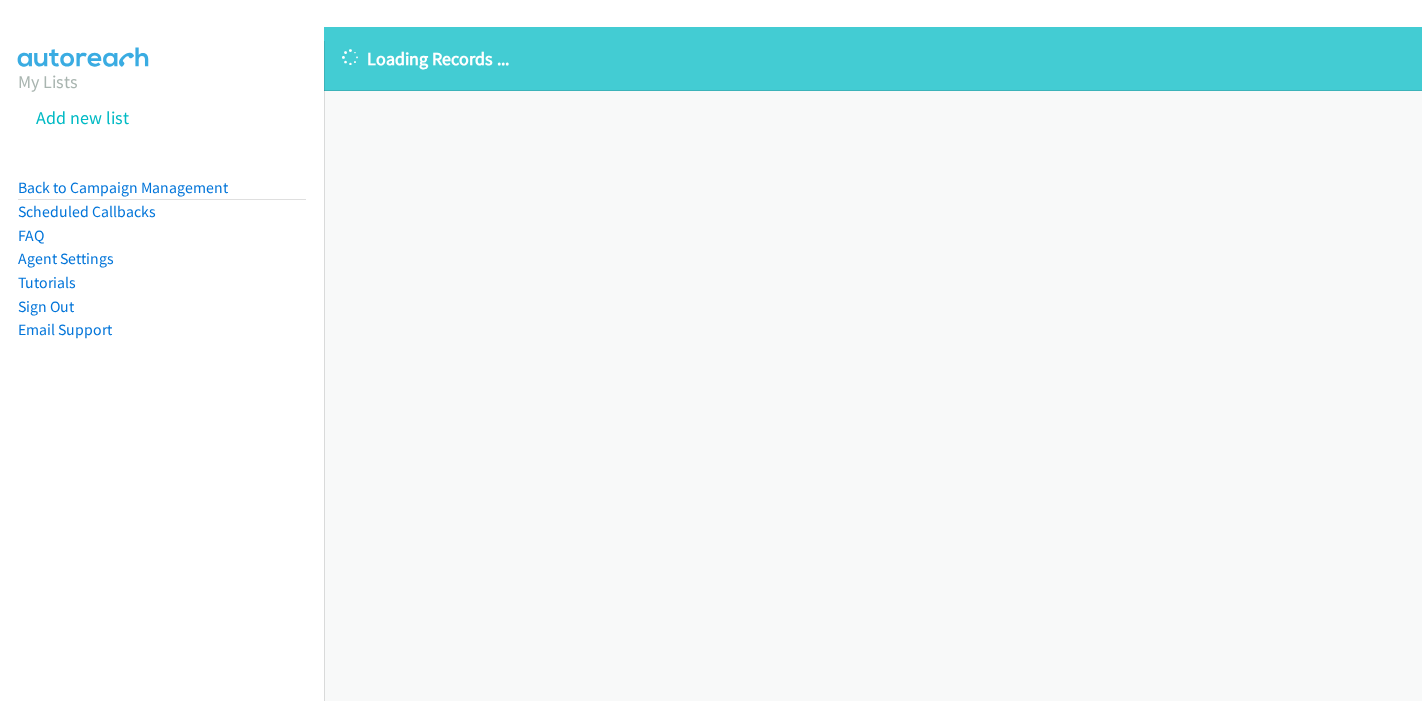 scroll, scrollTop: 0, scrollLeft: 0, axis: both 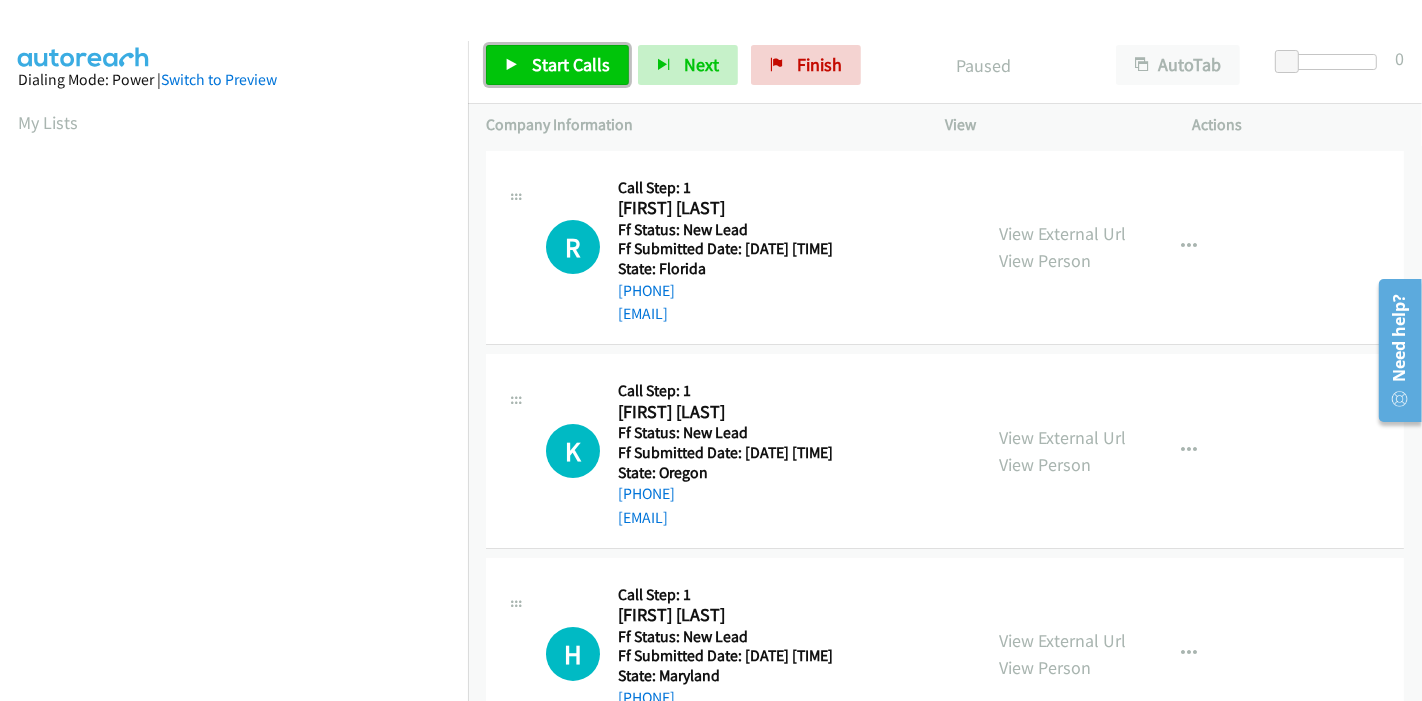 click on "Start Calls" at bounding box center [571, 64] 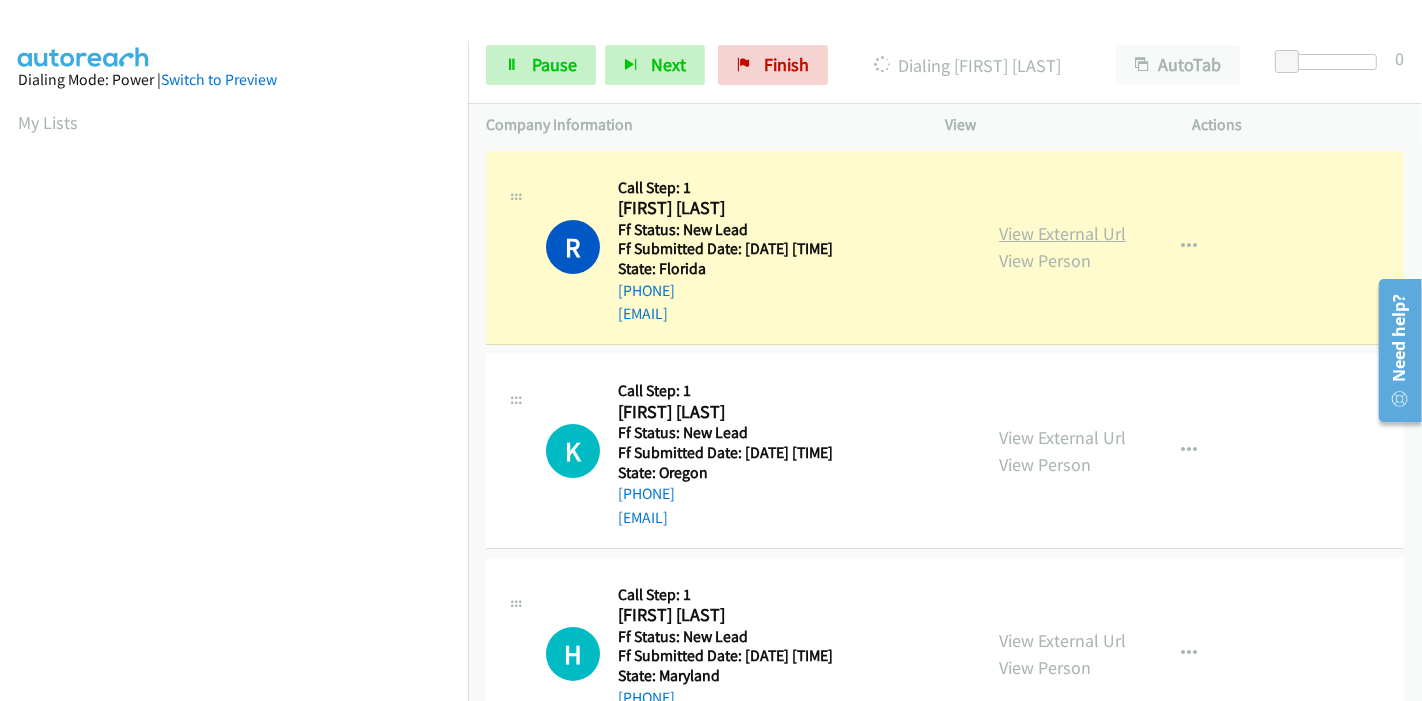 click on "View External Url" at bounding box center [1062, 233] 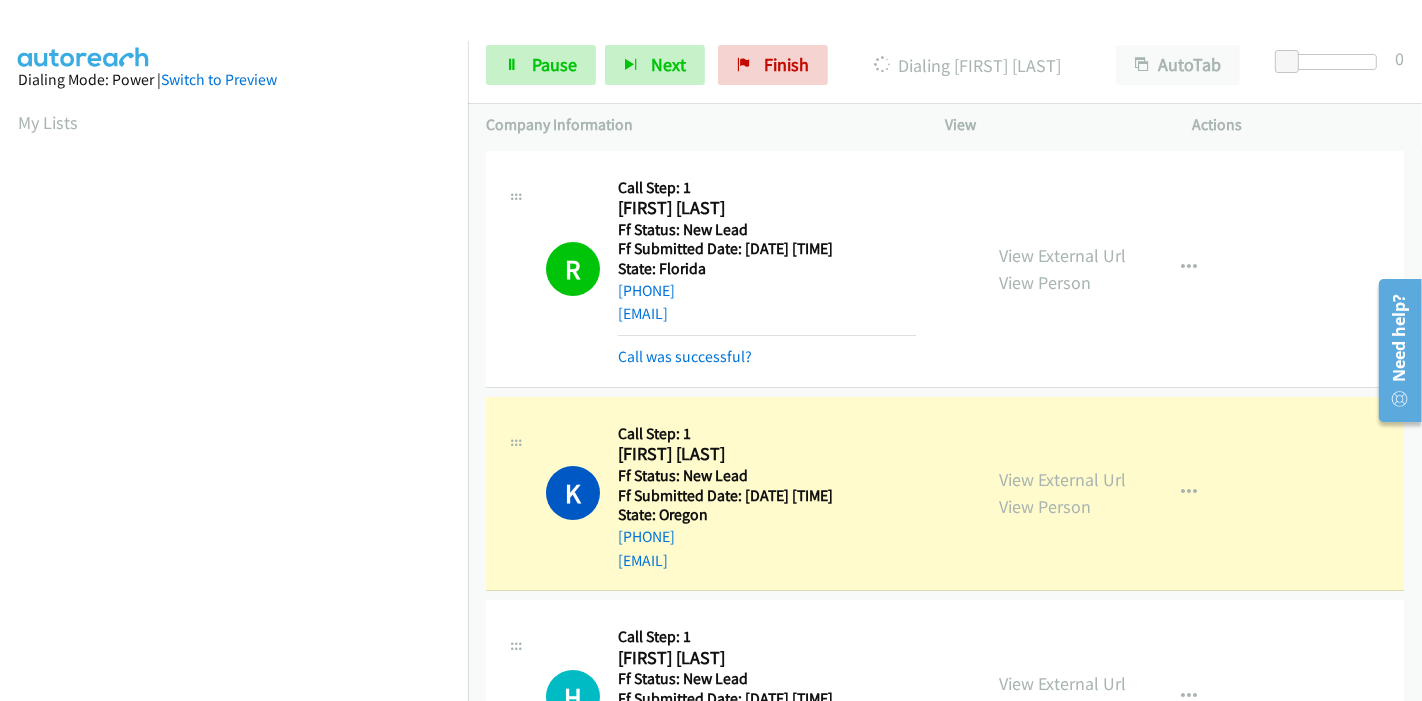 scroll, scrollTop: 422, scrollLeft: 0, axis: vertical 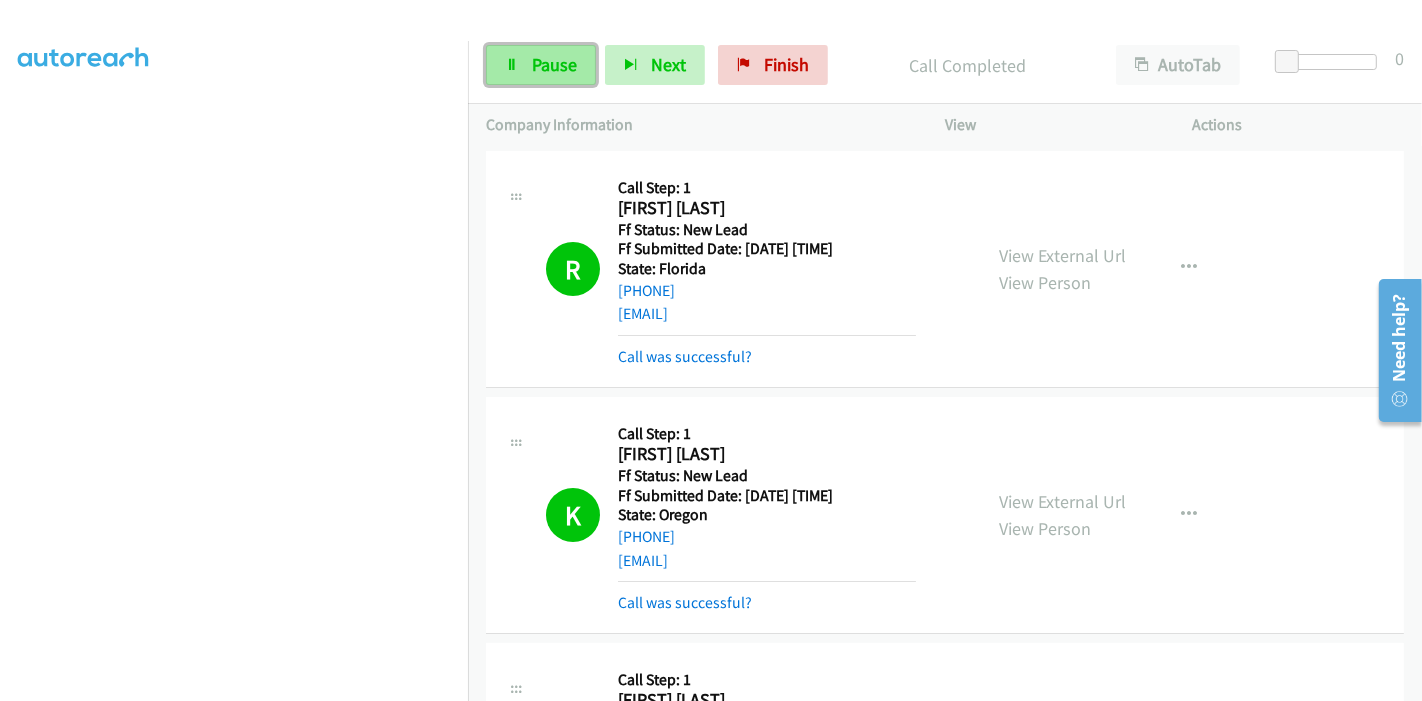 click on "Pause" at bounding box center (554, 64) 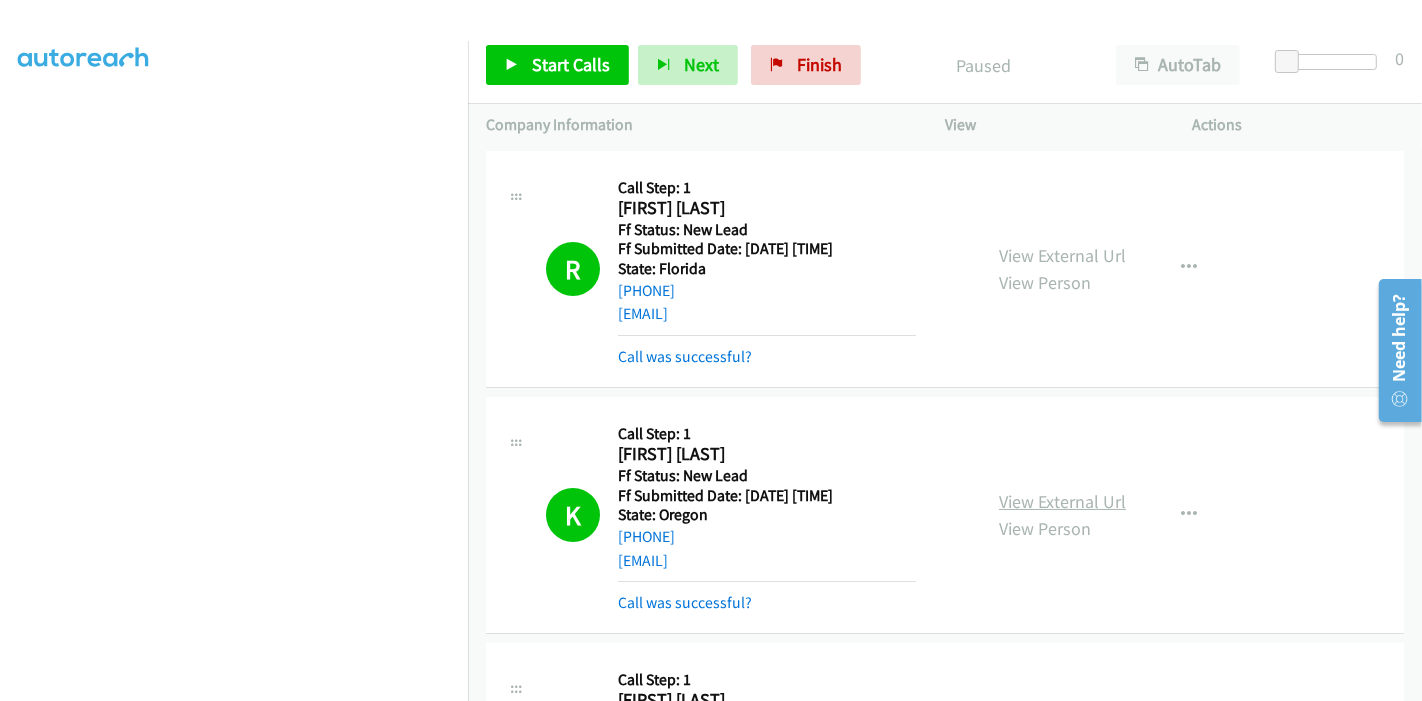 click on "View External Url" at bounding box center (1062, 501) 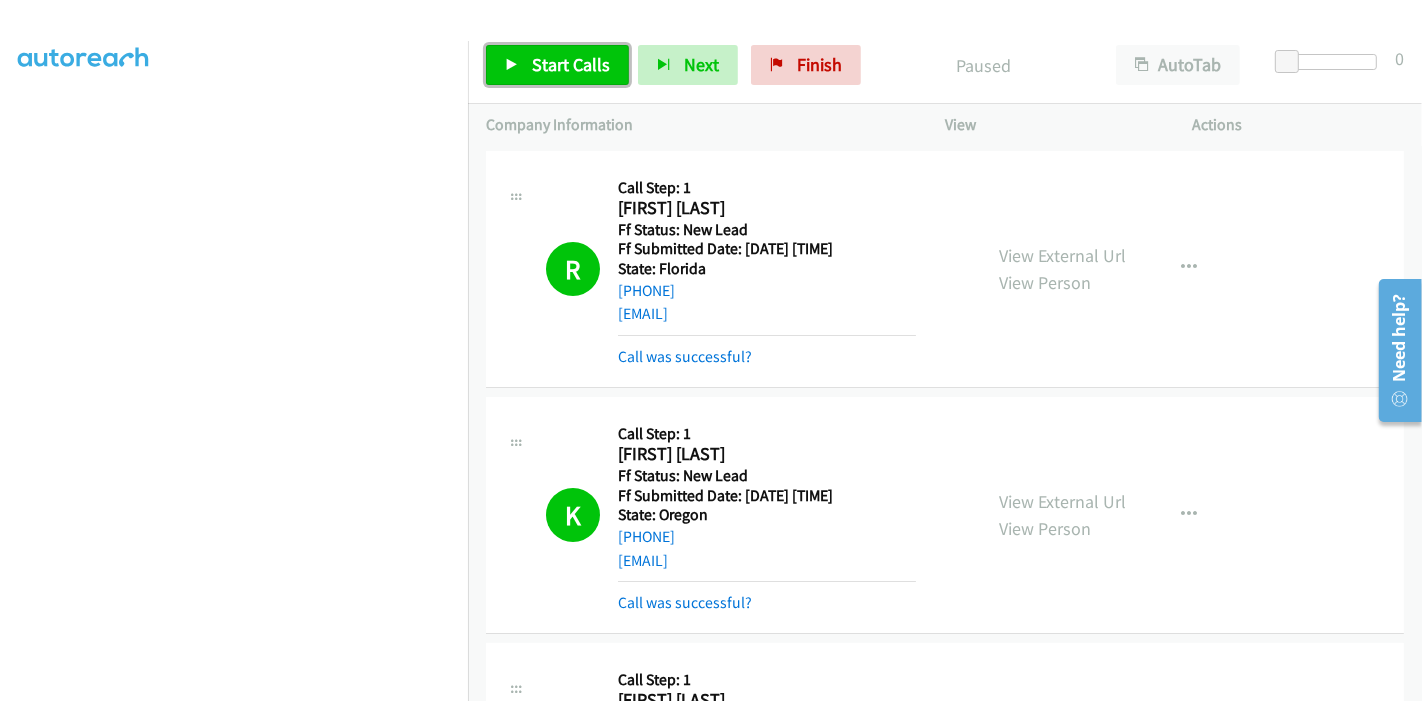 click on "Start Calls" at bounding box center [571, 64] 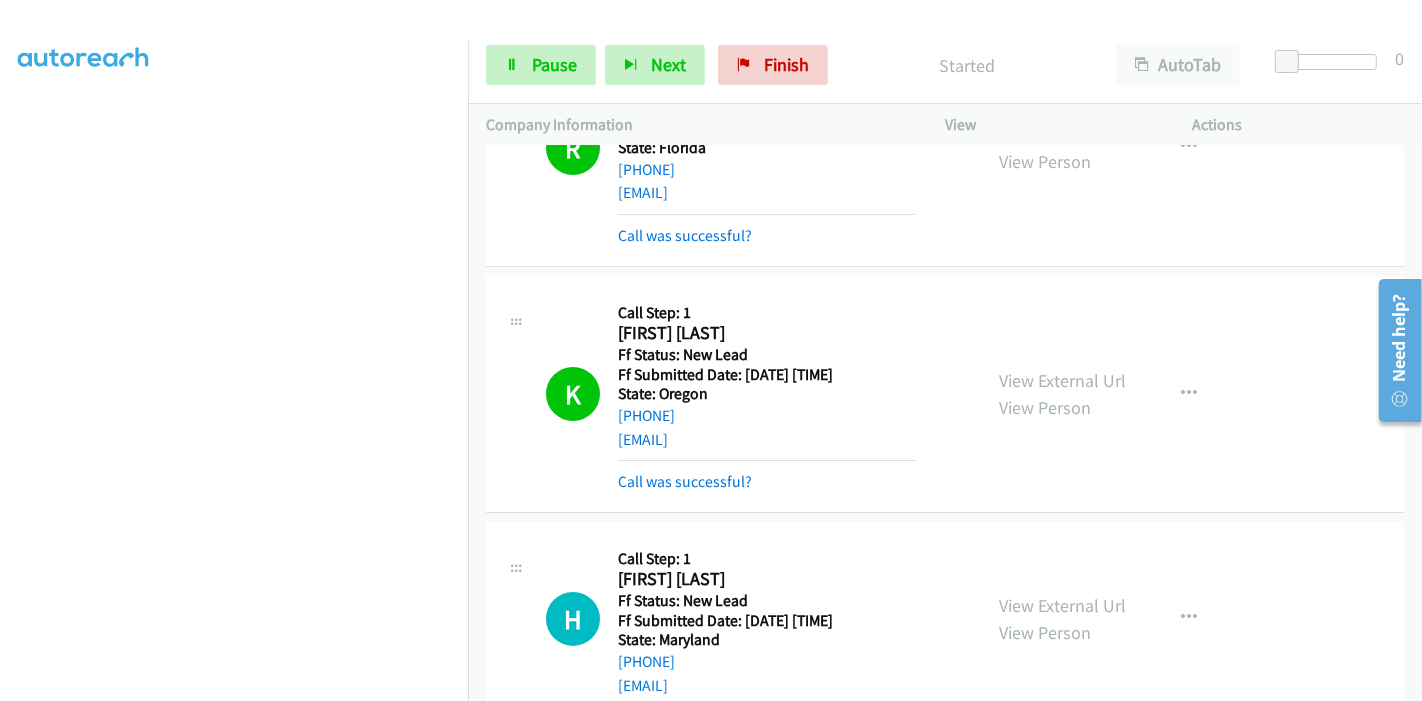 scroll, scrollTop: 333, scrollLeft: 0, axis: vertical 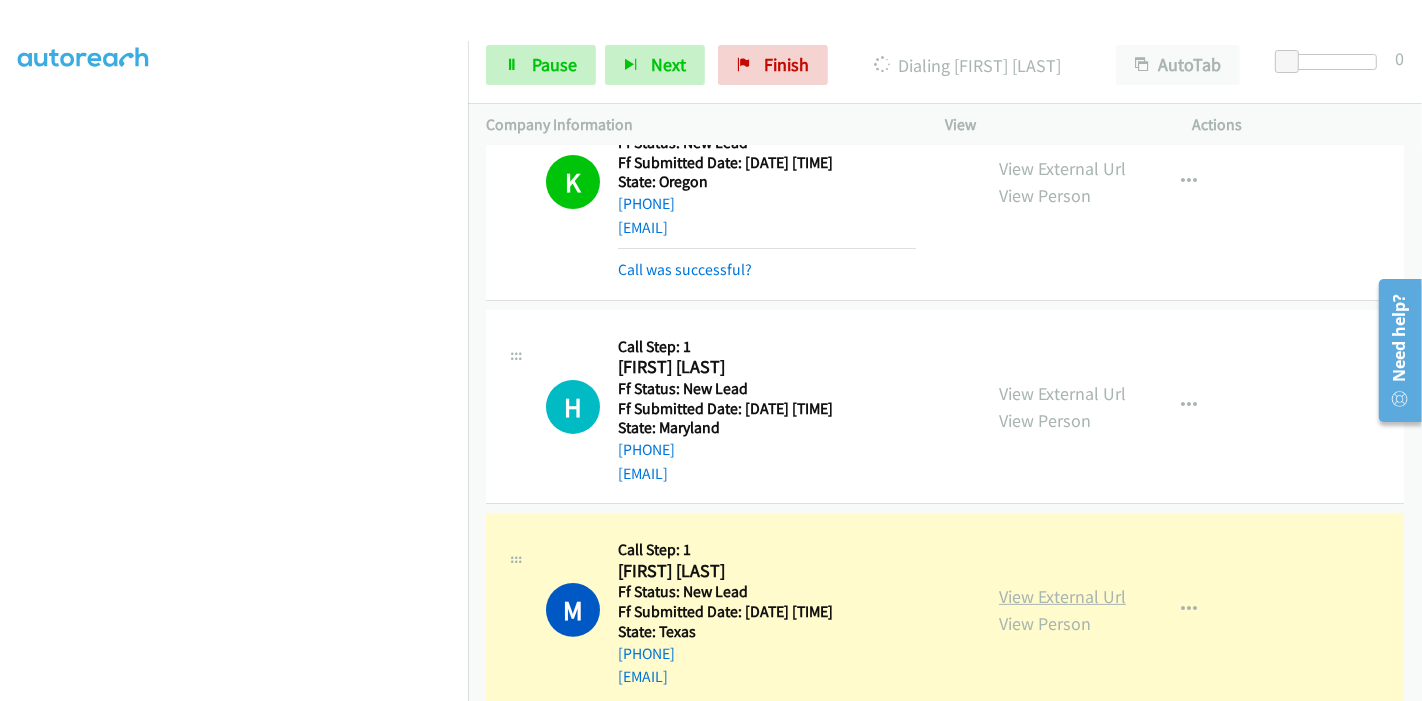 click on "View External Url" at bounding box center (1062, 596) 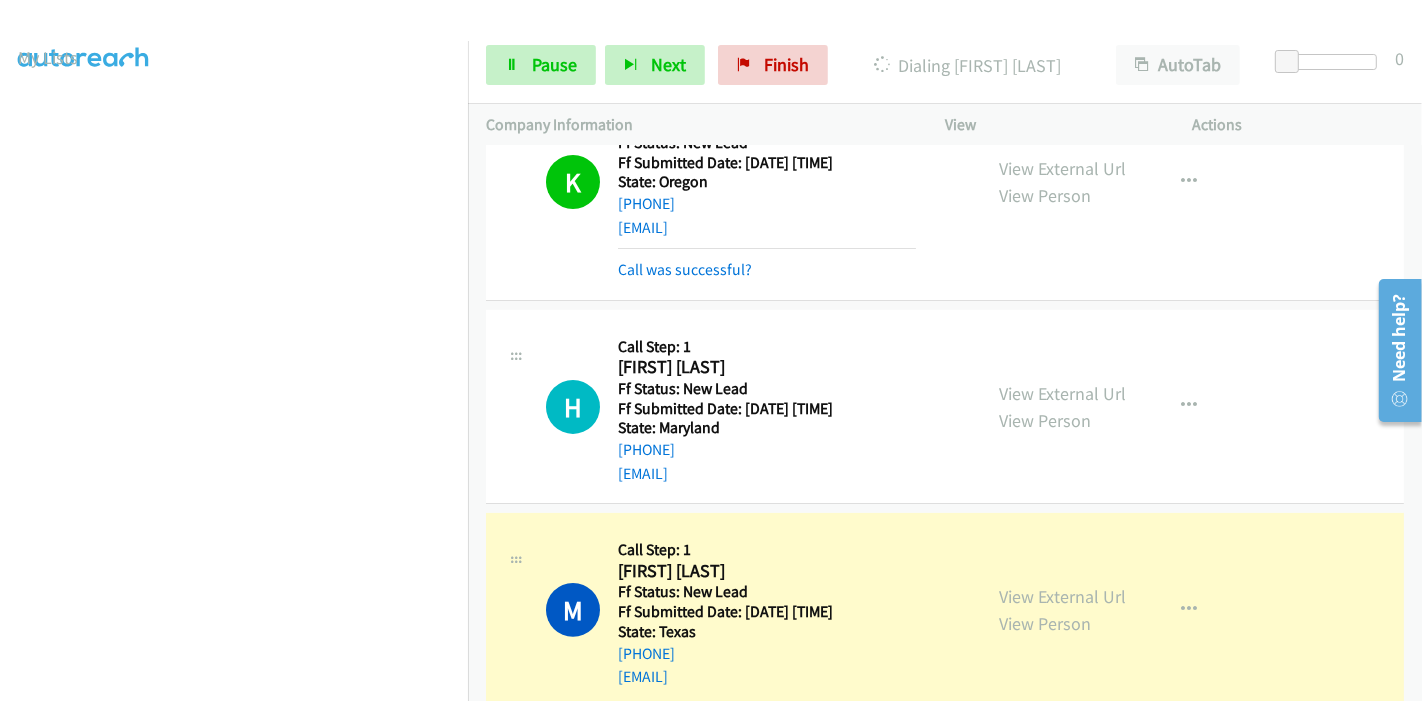 scroll, scrollTop: 0, scrollLeft: 0, axis: both 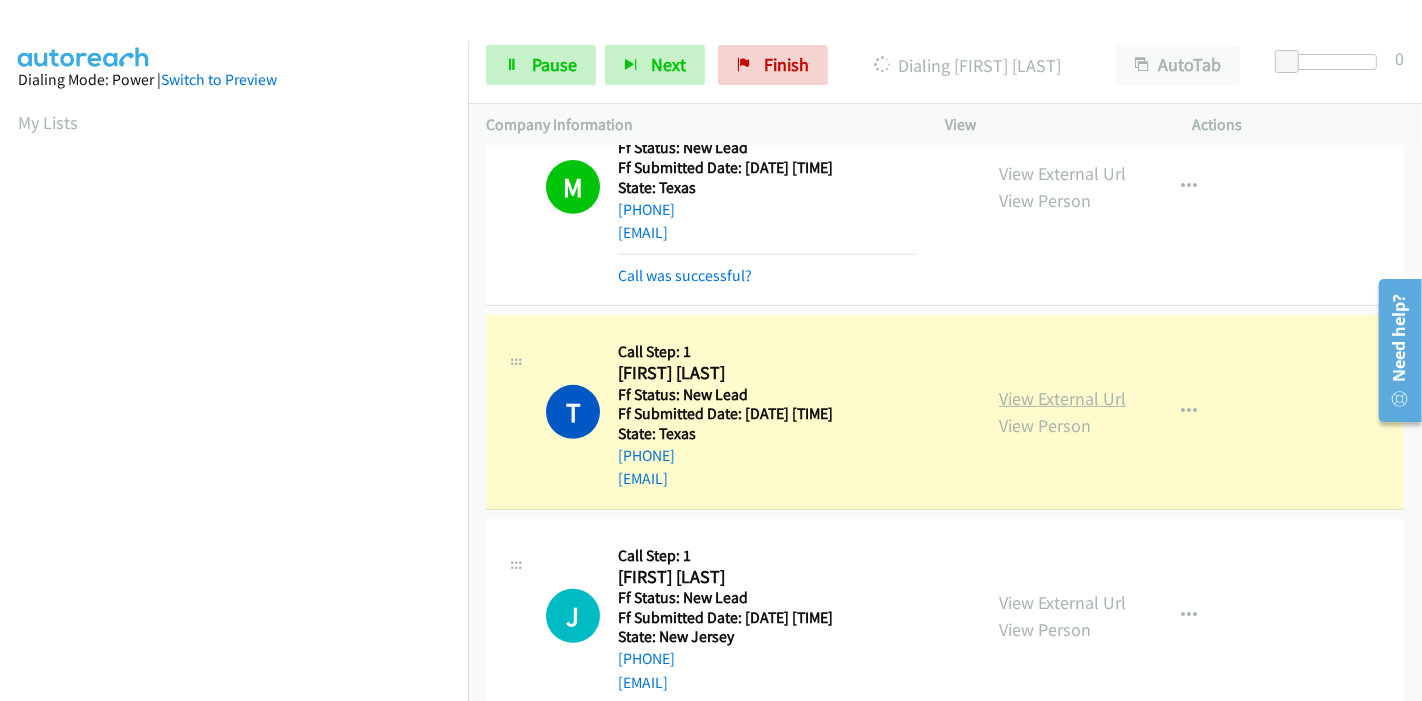 click on "View External Url" at bounding box center (1062, 398) 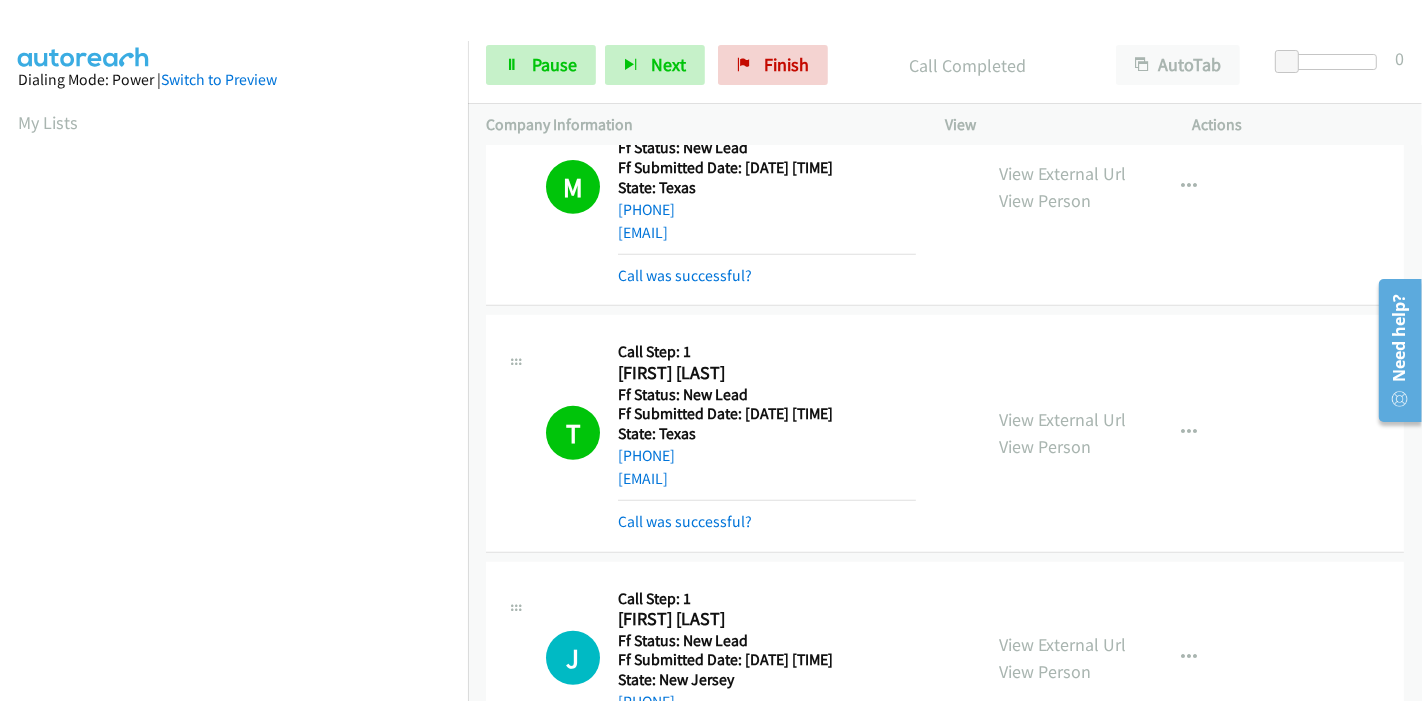 scroll, scrollTop: 422, scrollLeft: 0, axis: vertical 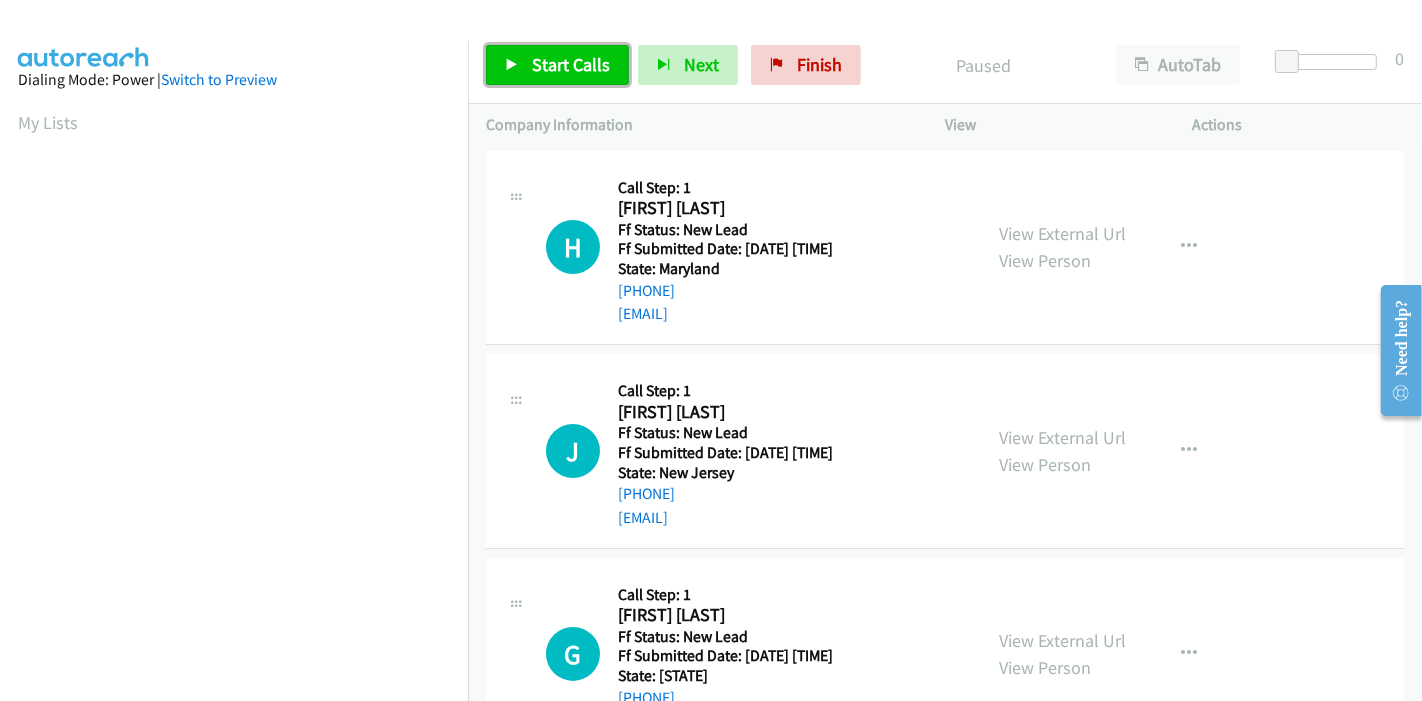 click on "Start Calls" at bounding box center [571, 64] 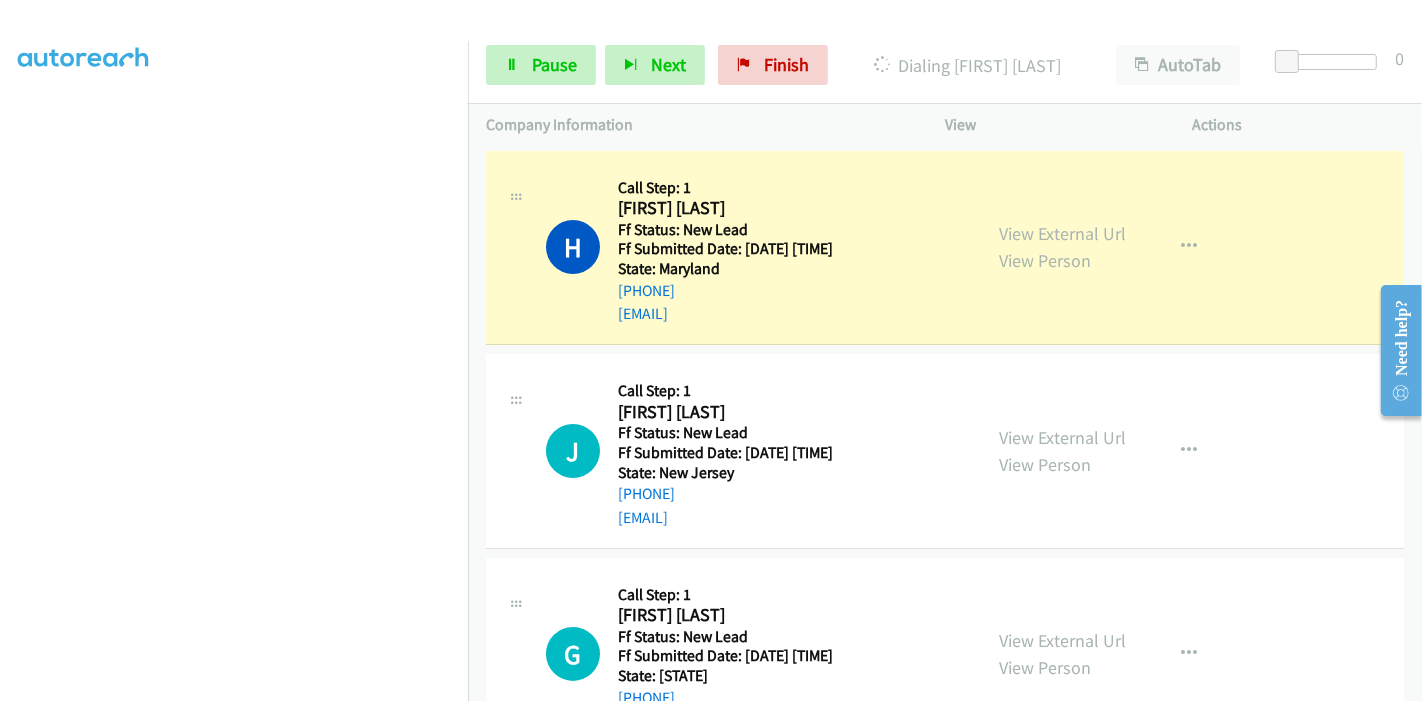 scroll, scrollTop: 0, scrollLeft: 0, axis: both 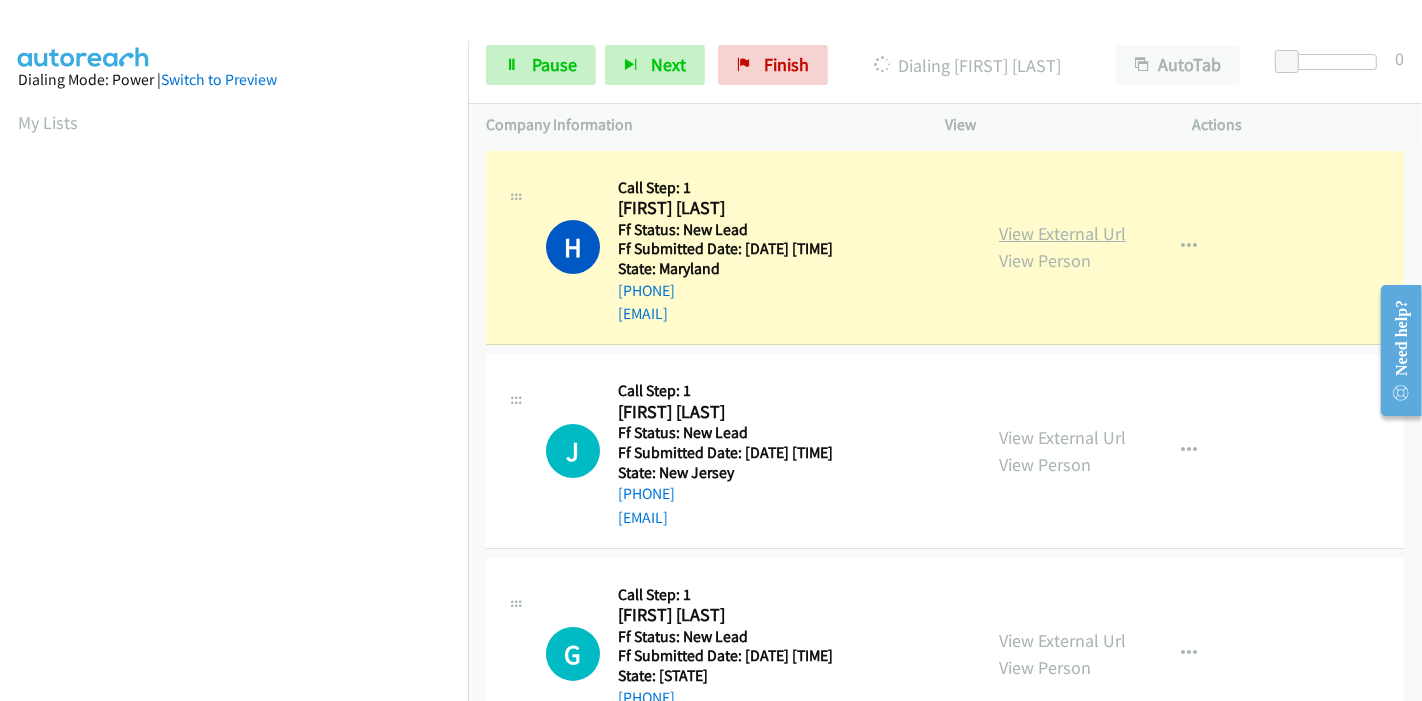 click on "View External Url" at bounding box center (1062, 233) 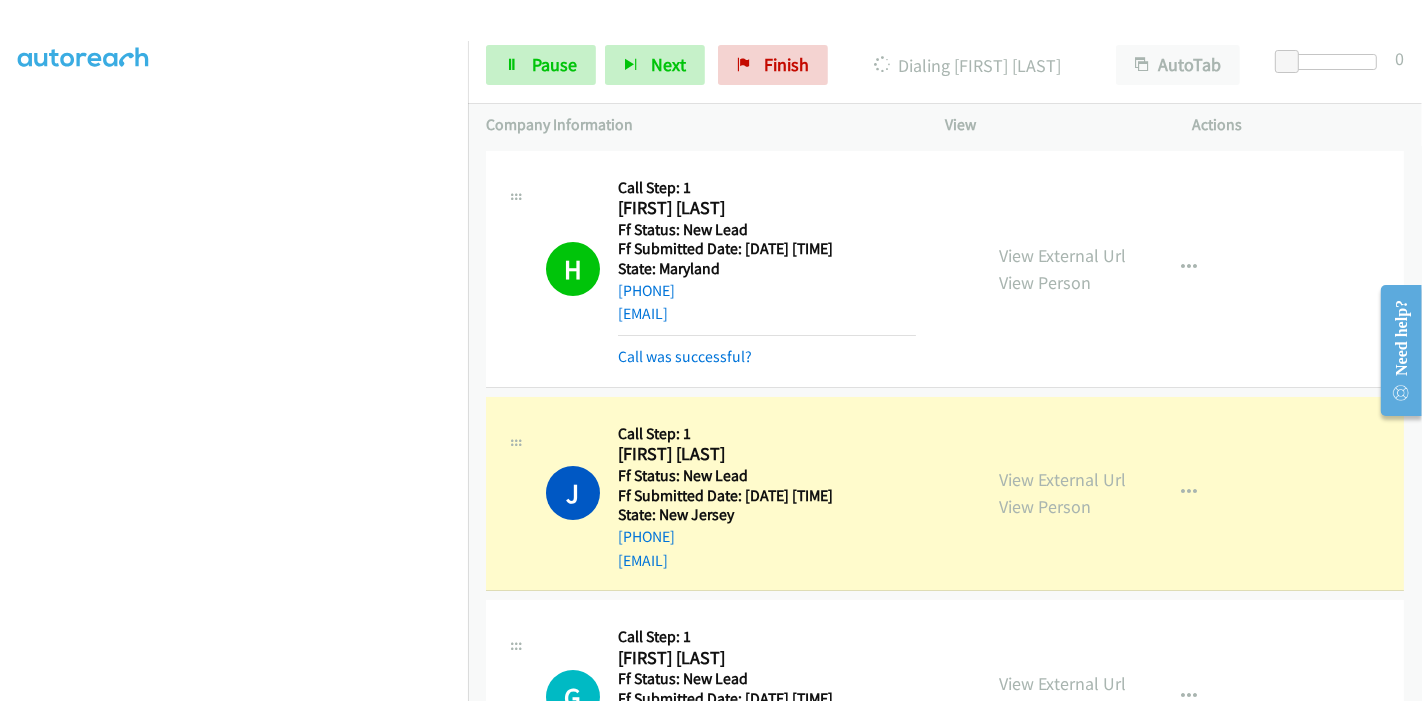 scroll, scrollTop: 0, scrollLeft: 0, axis: both 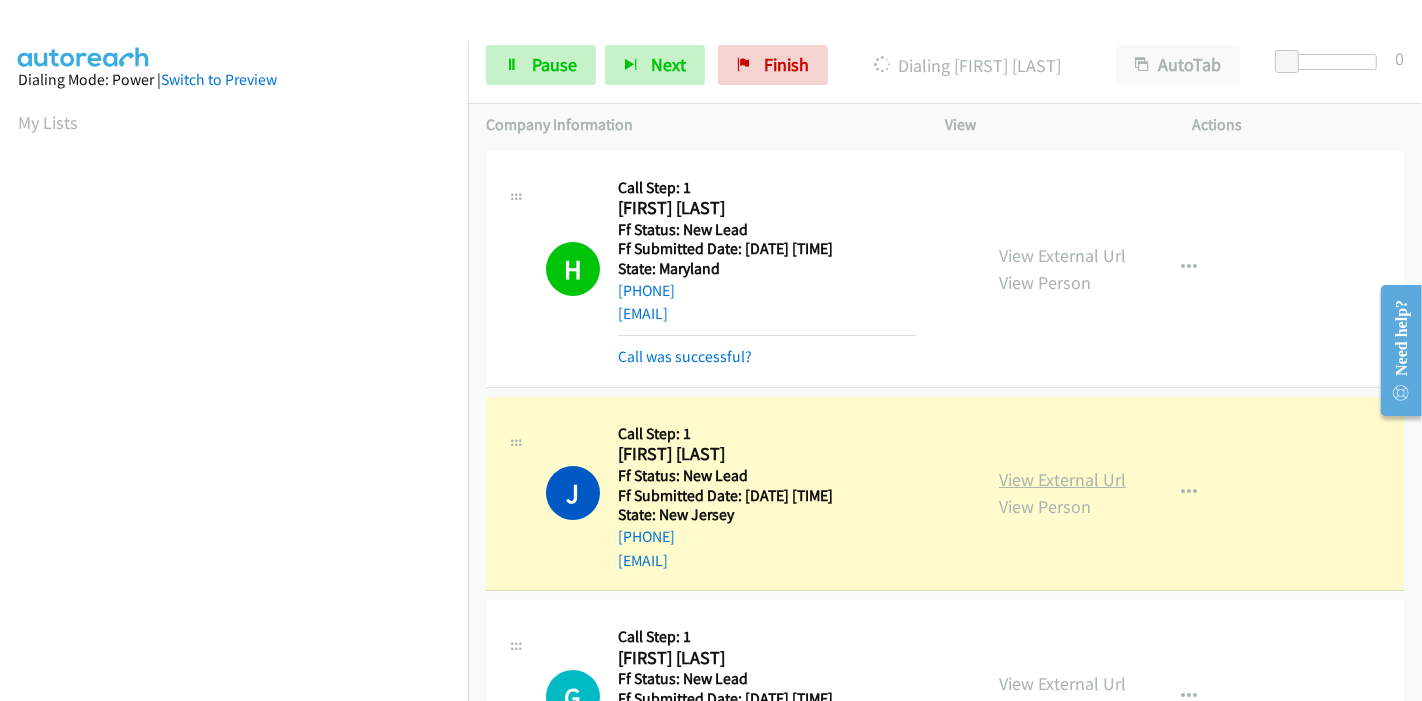 click on "View External Url" at bounding box center (1062, 479) 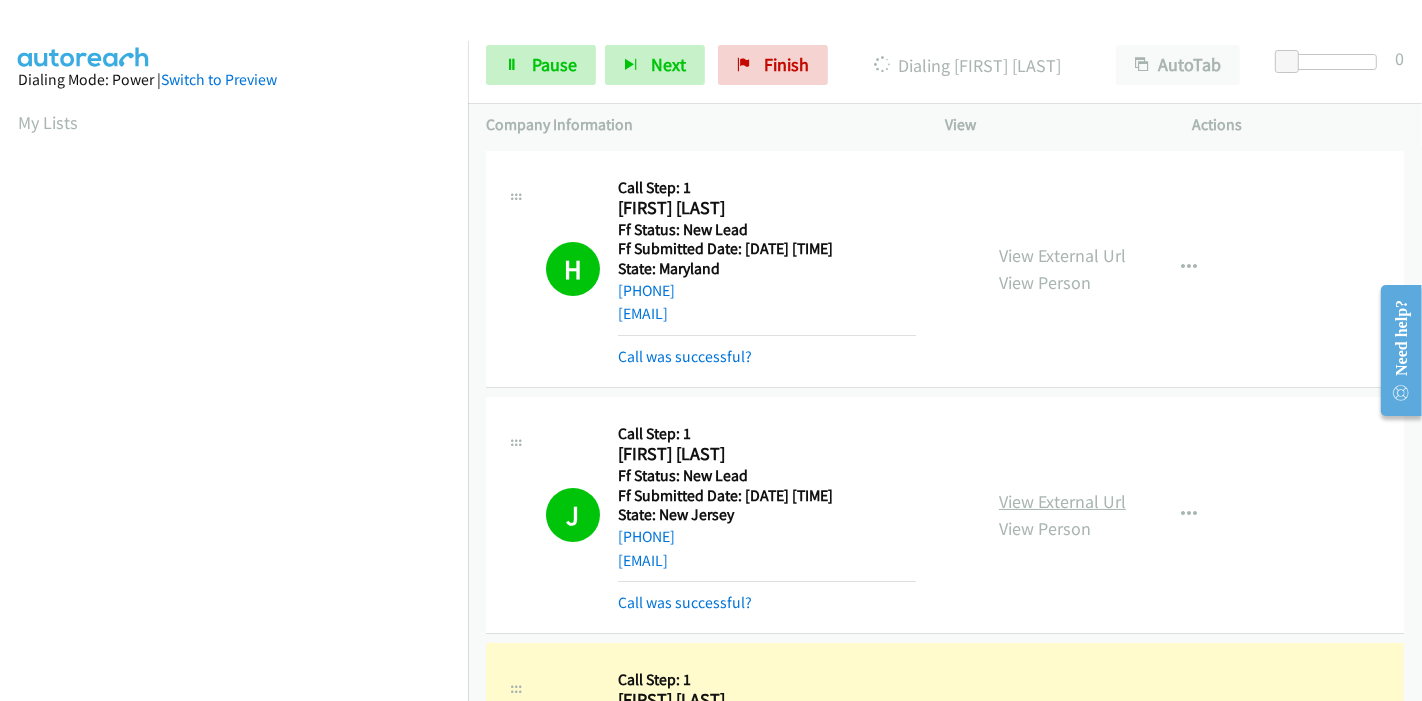 scroll, scrollTop: 422, scrollLeft: 0, axis: vertical 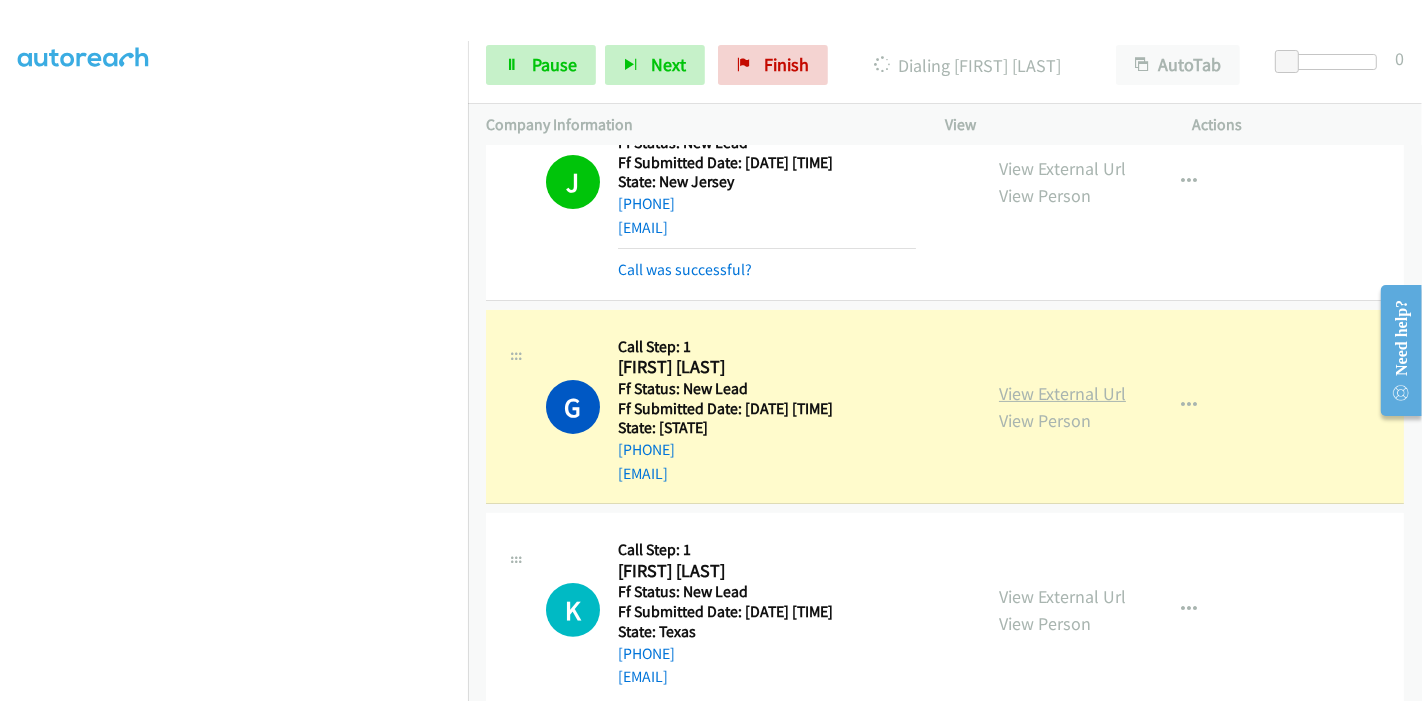 click on "View External Url" at bounding box center (1062, 393) 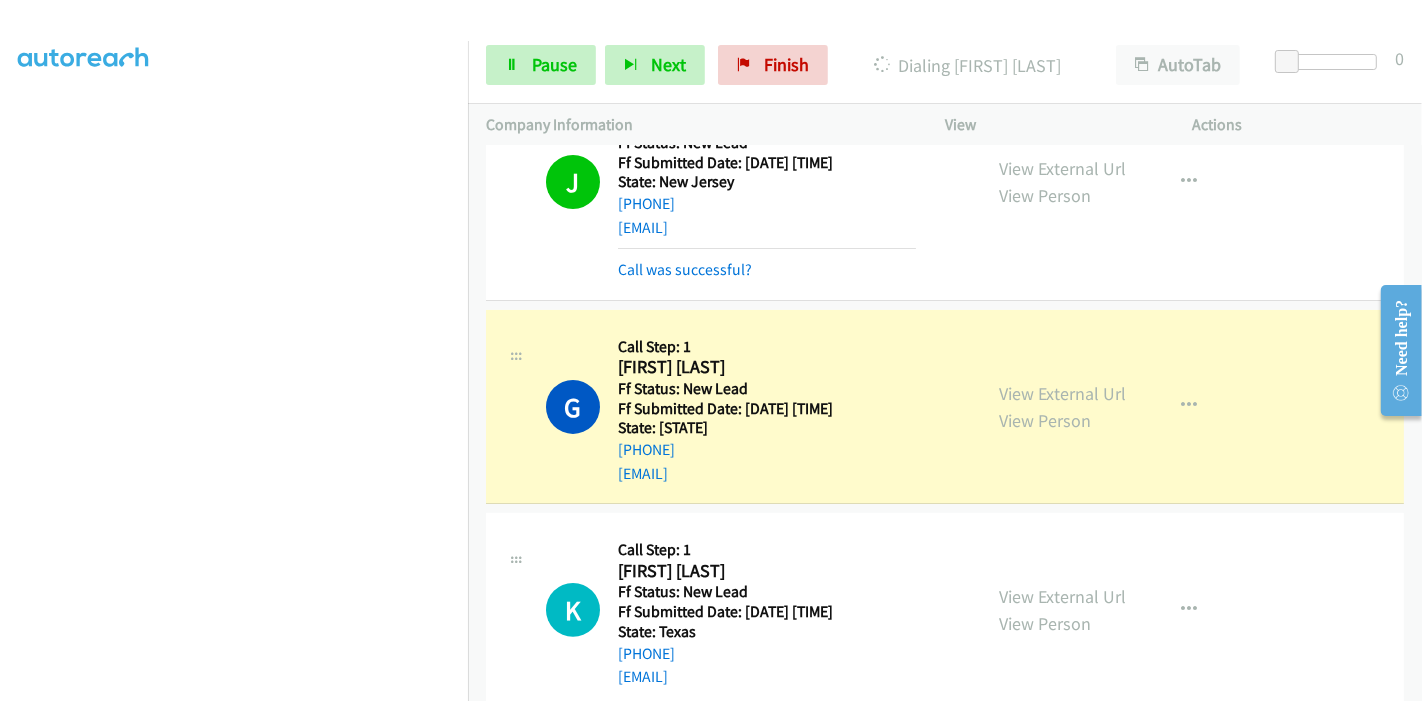 scroll, scrollTop: 0, scrollLeft: 0, axis: both 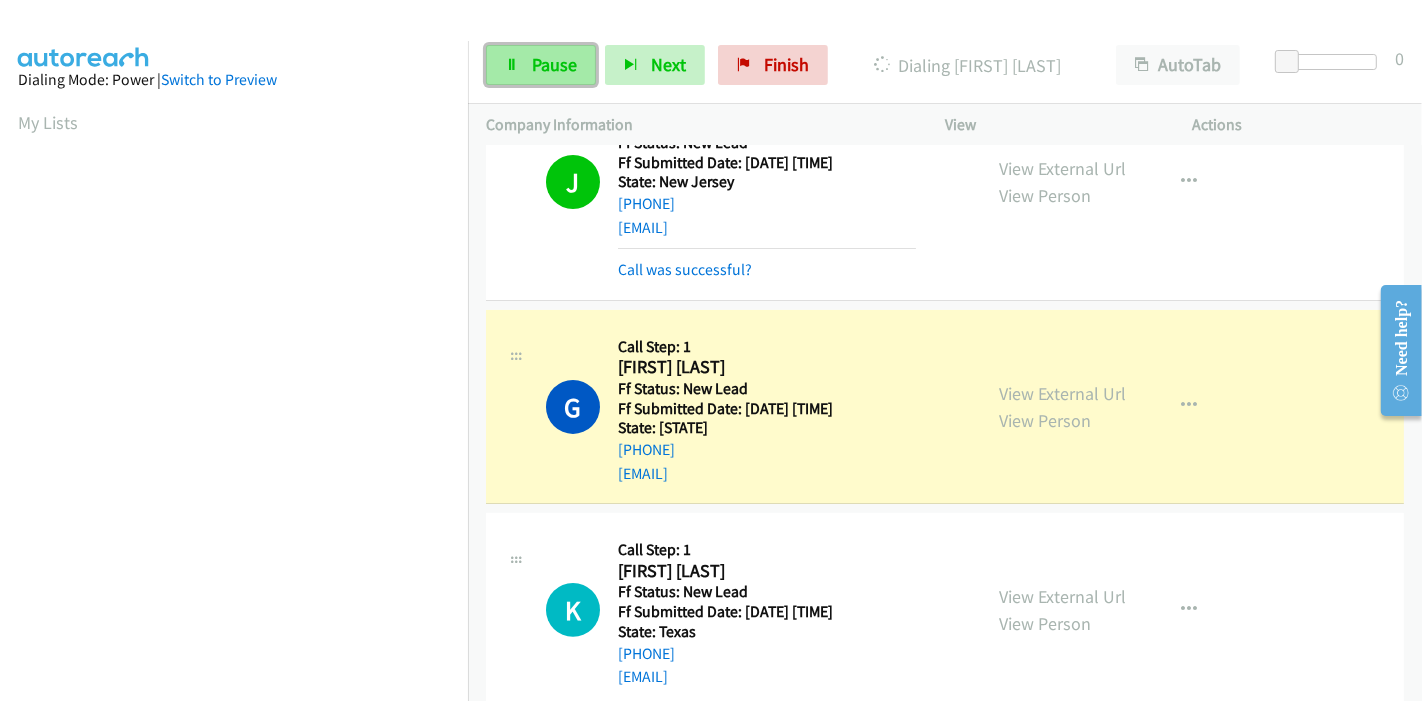 click on "Pause" at bounding box center (554, 64) 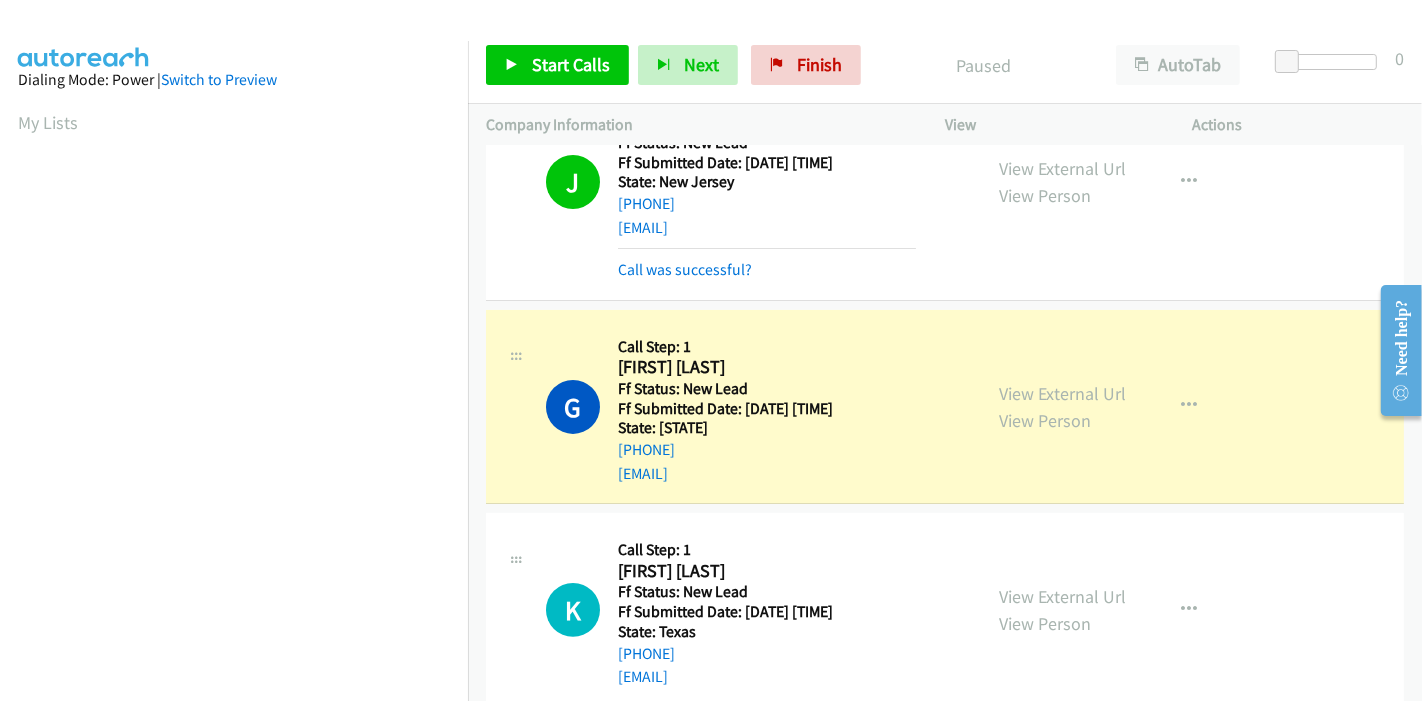 scroll, scrollTop: 422, scrollLeft: 0, axis: vertical 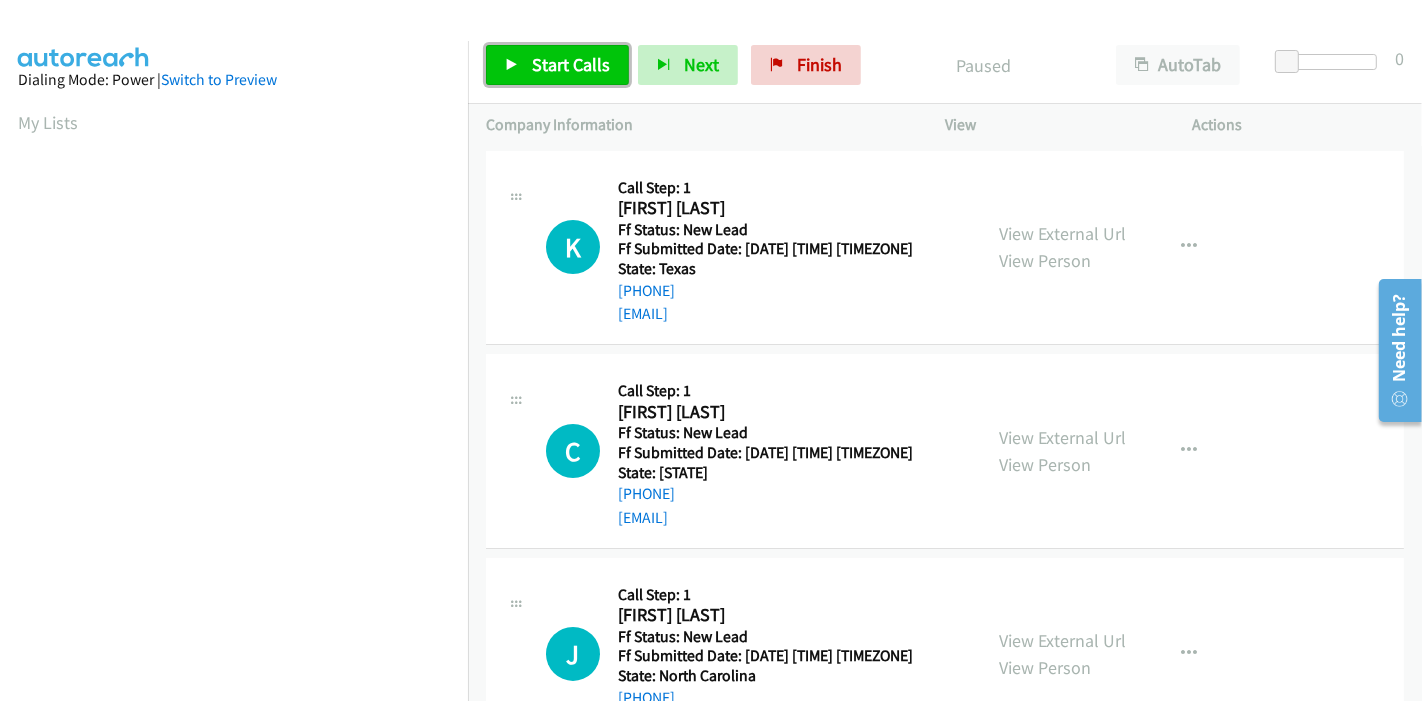 click on "Start Calls" at bounding box center [571, 64] 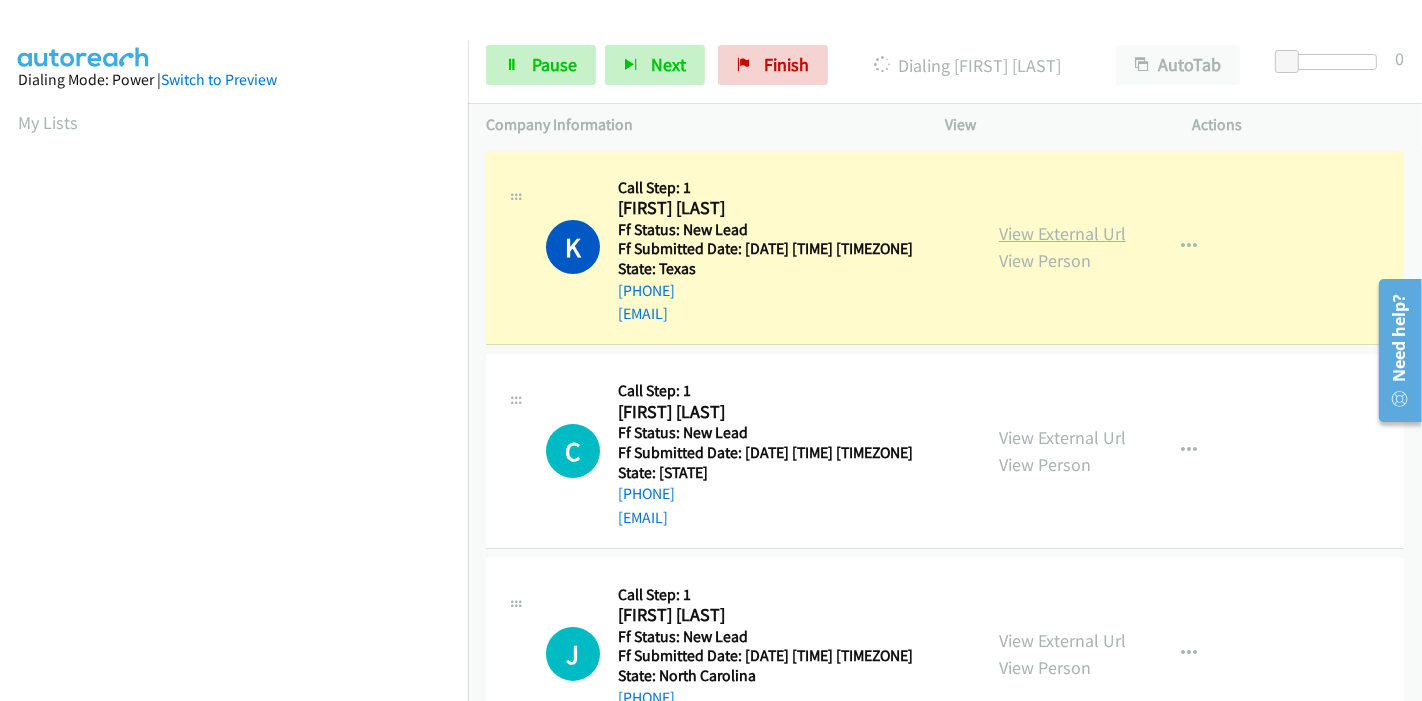 click on "View External Url" at bounding box center [1062, 233] 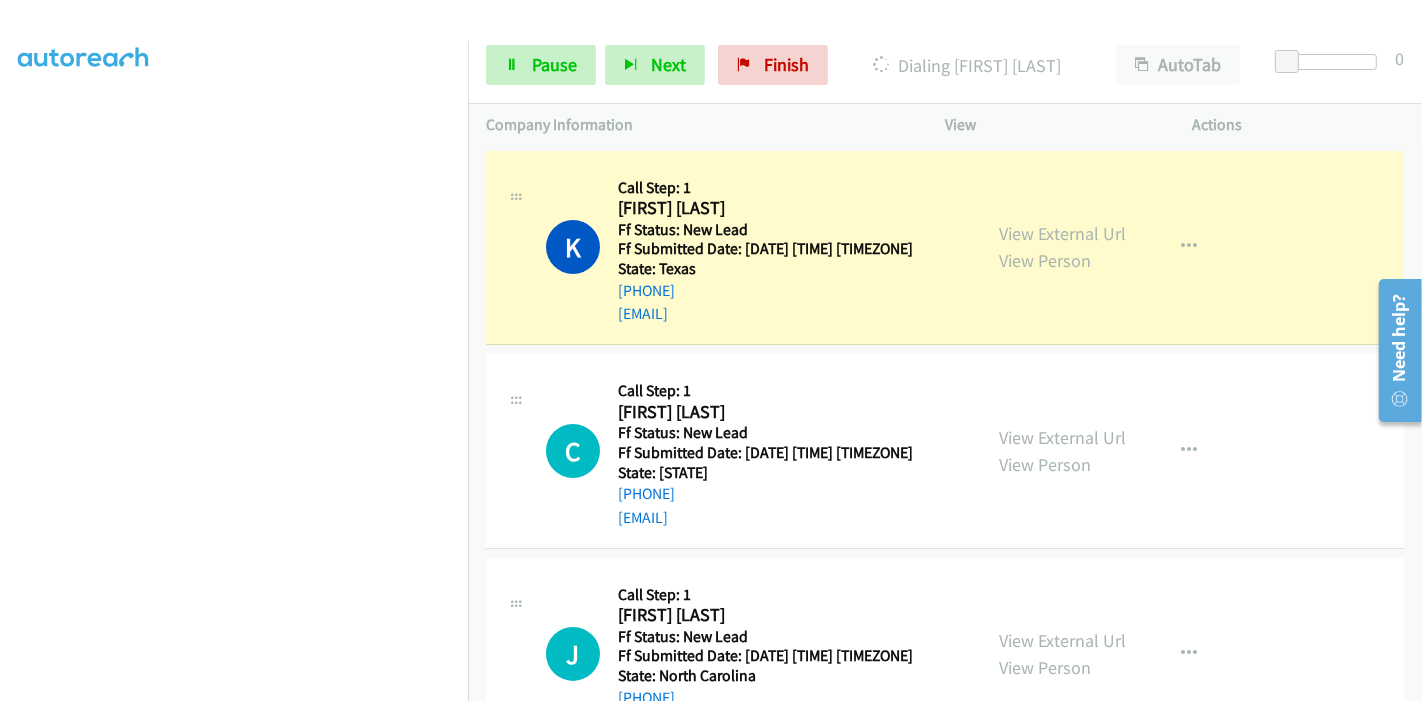 scroll, scrollTop: 0, scrollLeft: 0, axis: both 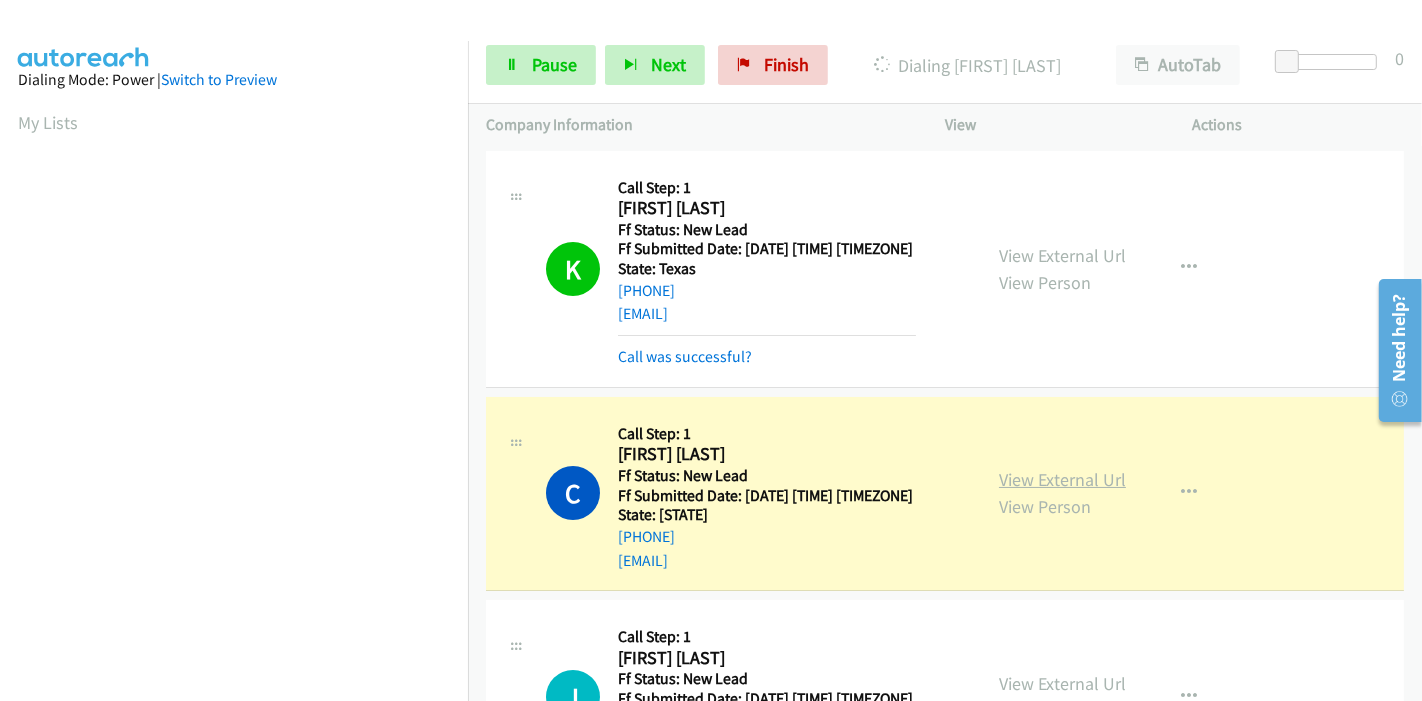 click on "View External Url" at bounding box center (1062, 479) 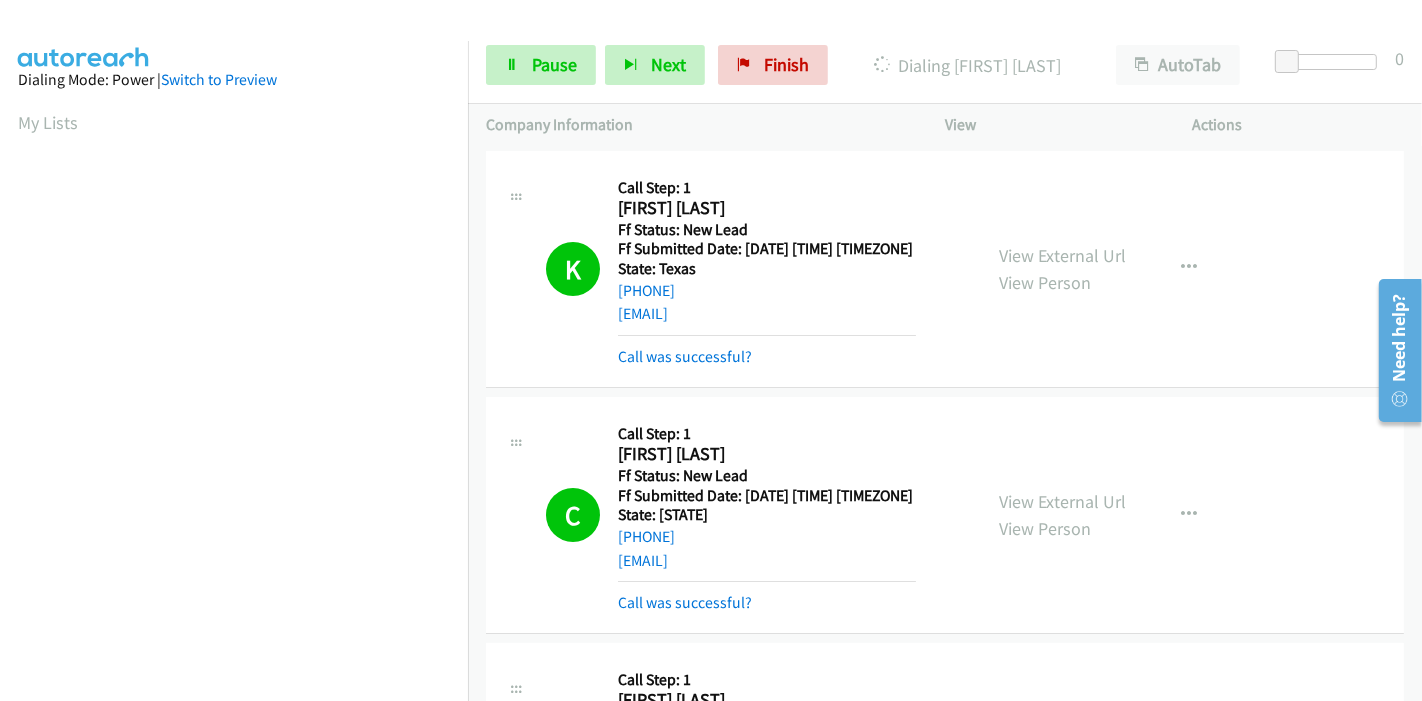 scroll, scrollTop: 422, scrollLeft: 0, axis: vertical 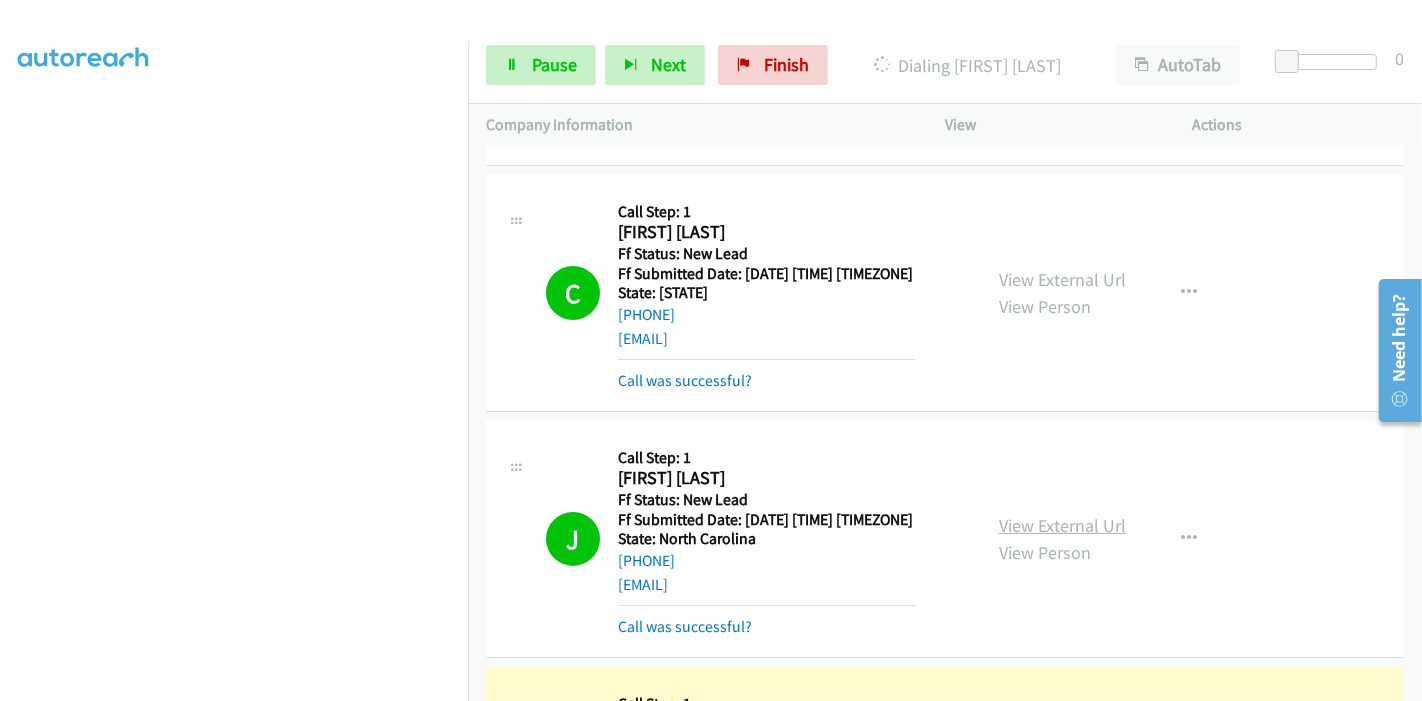 click on "View External Url" at bounding box center (1062, 525) 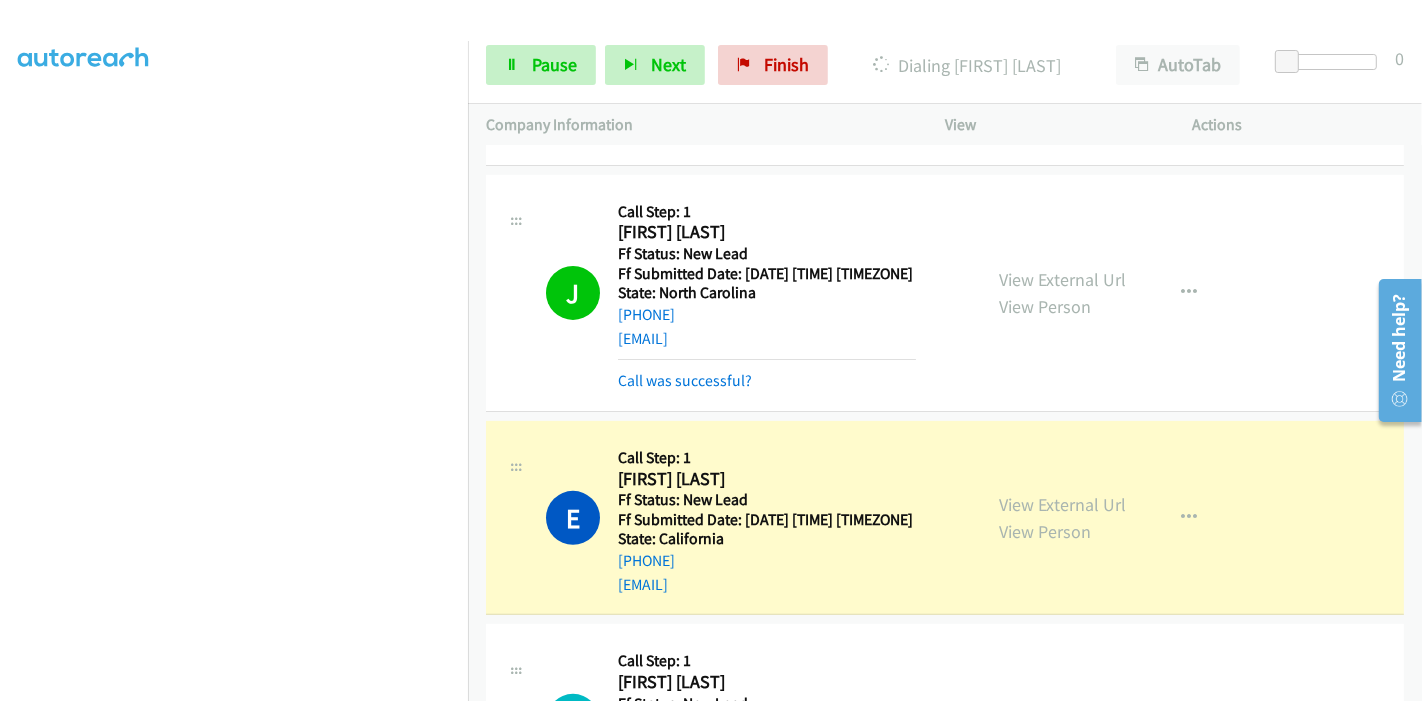 scroll, scrollTop: 666, scrollLeft: 0, axis: vertical 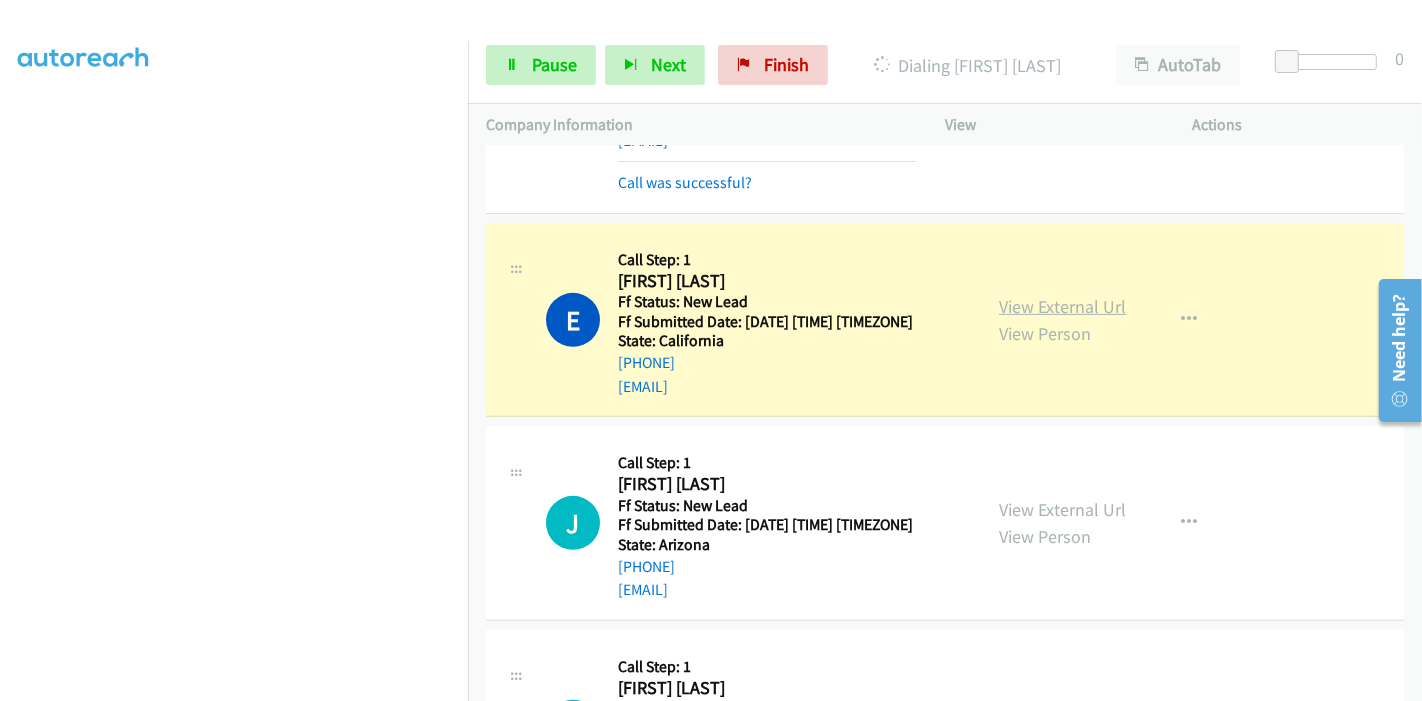 drag, startPoint x: 1070, startPoint y: 306, endPoint x: 1054, endPoint y: 309, distance: 16.27882 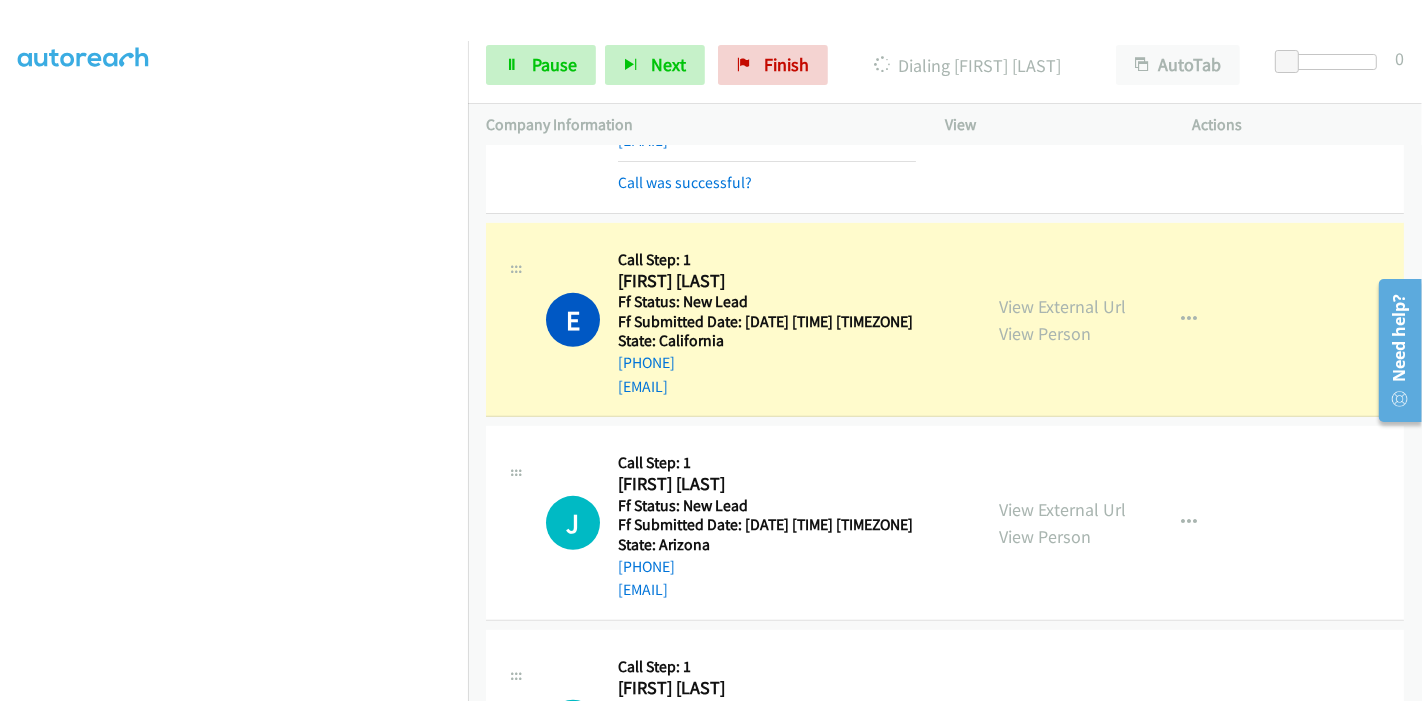 scroll, scrollTop: 0, scrollLeft: 0, axis: both 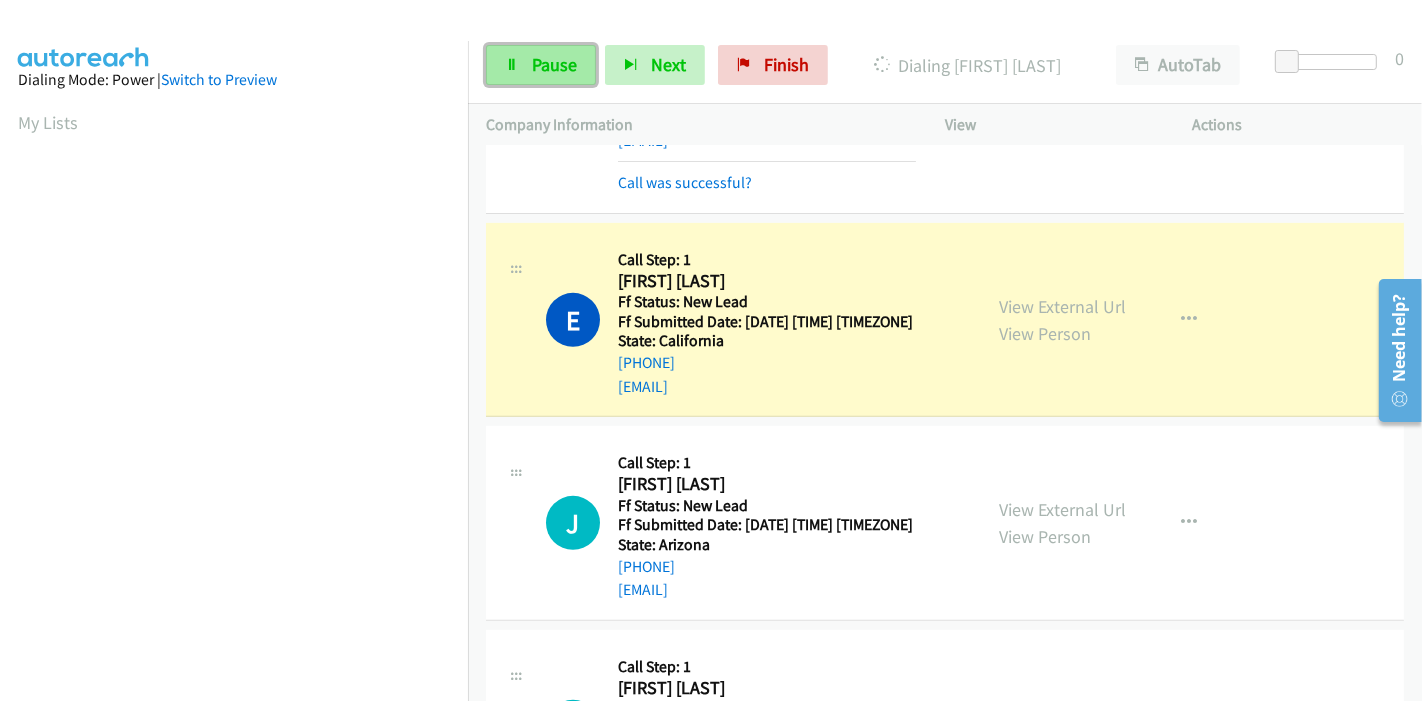 click on "Pause" at bounding box center (554, 64) 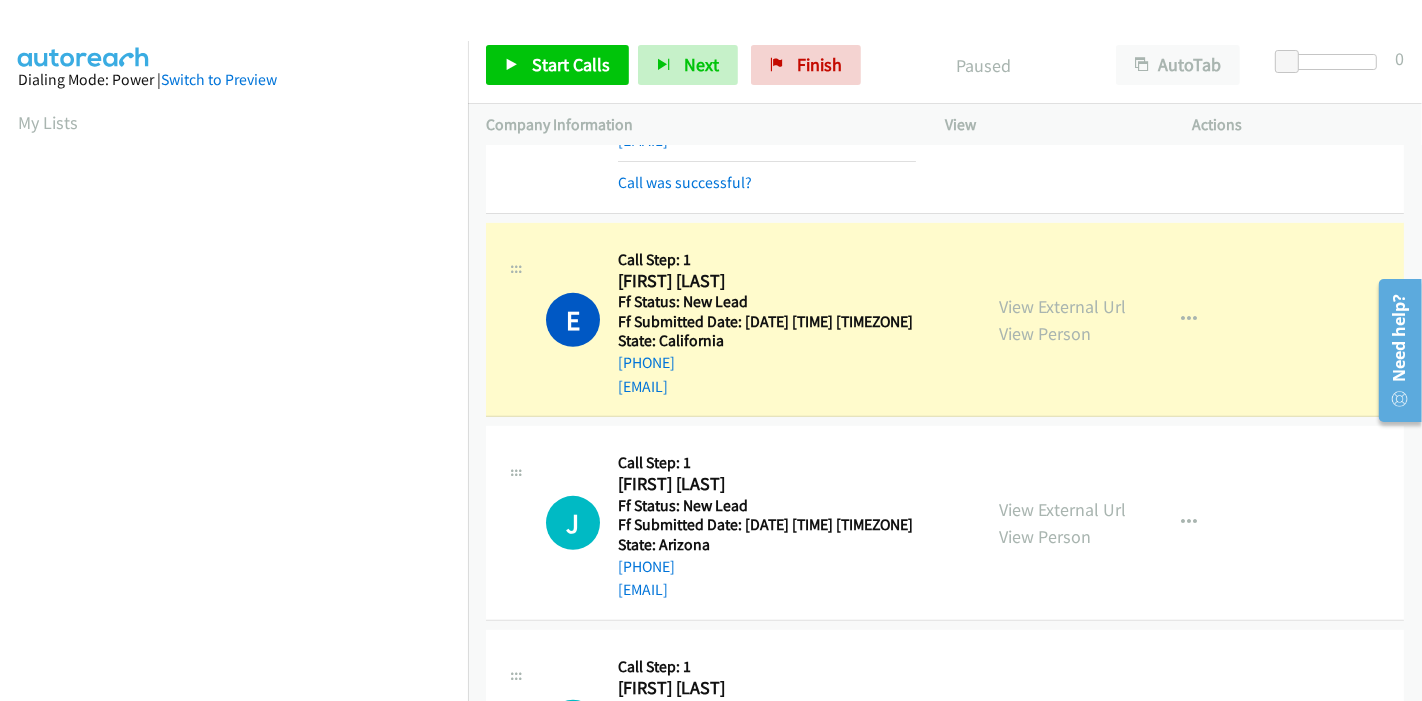 scroll, scrollTop: 422, scrollLeft: 0, axis: vertical 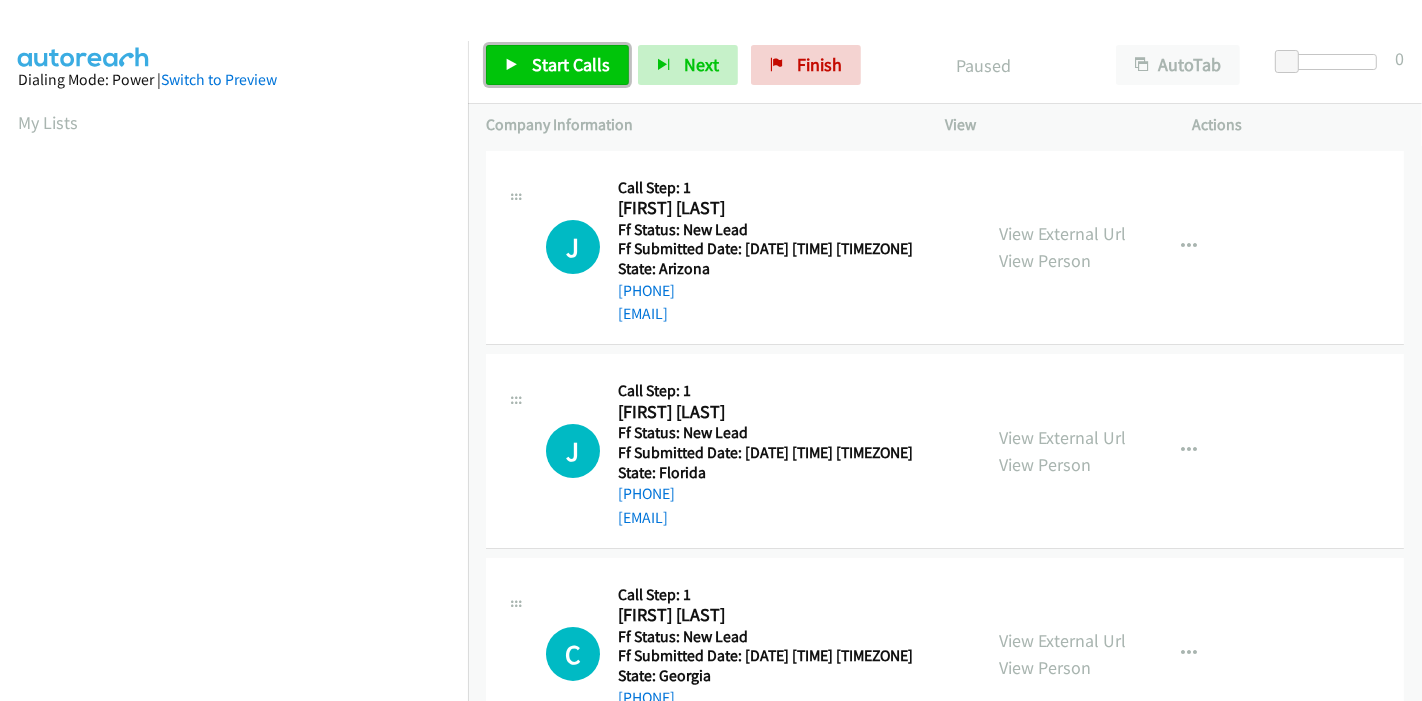 click on "Start Calls" at bounding box center [571, 64] 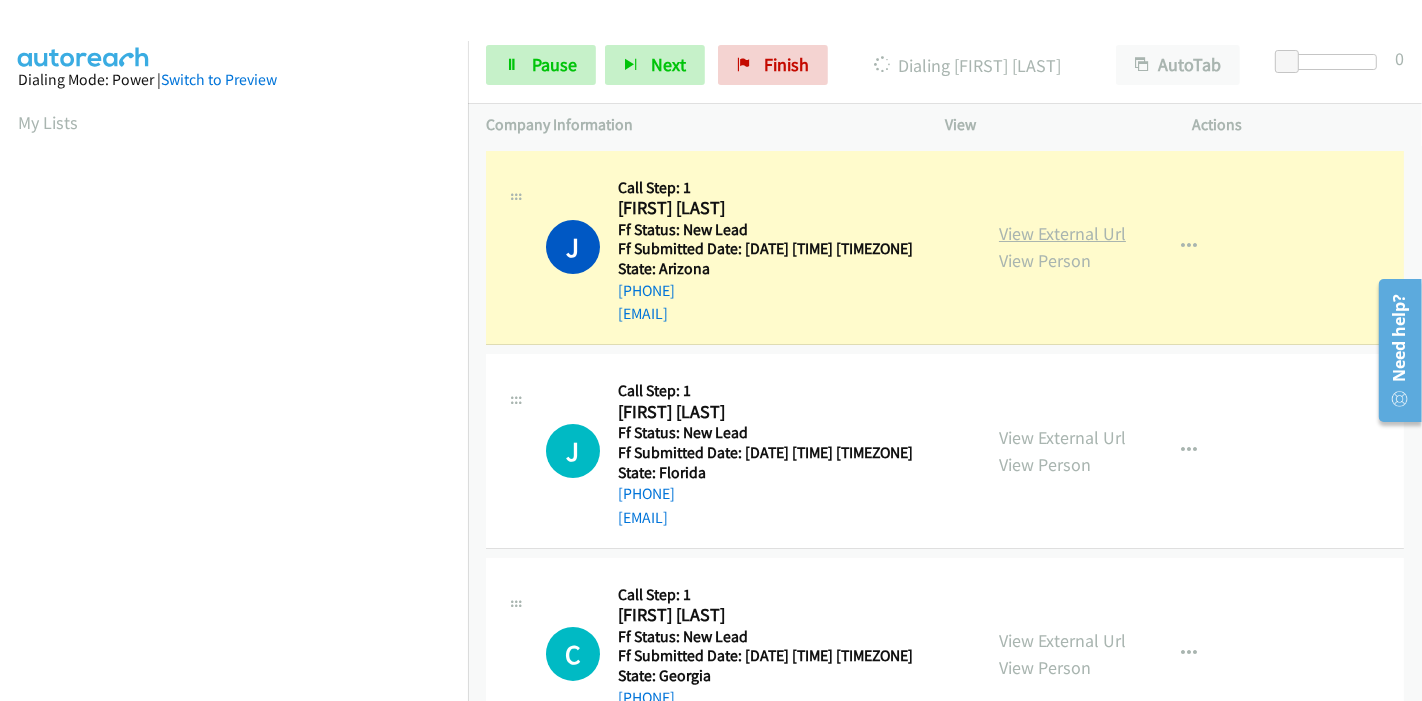click on "View External Url" at bounding box center (1062, 233) 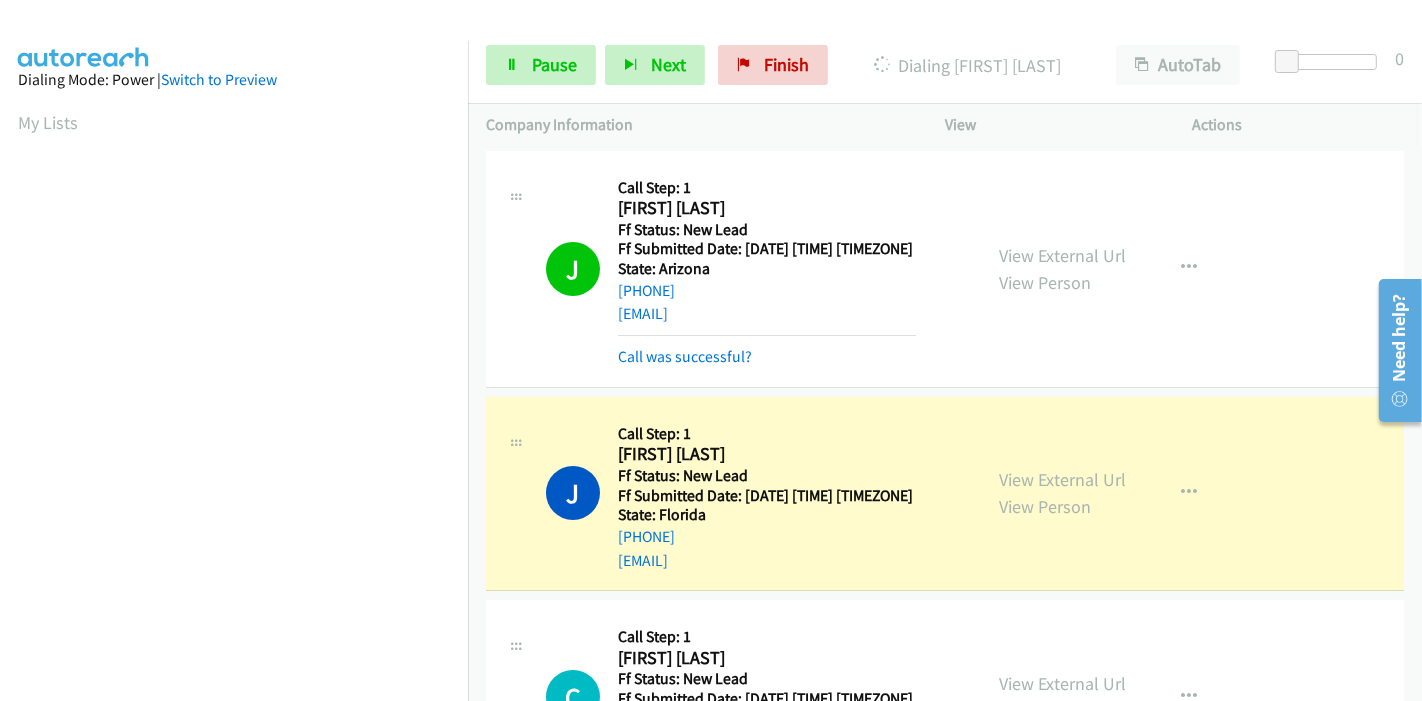 scroll, scrollTop: 422, scrollLeft: 0, axis: vertical 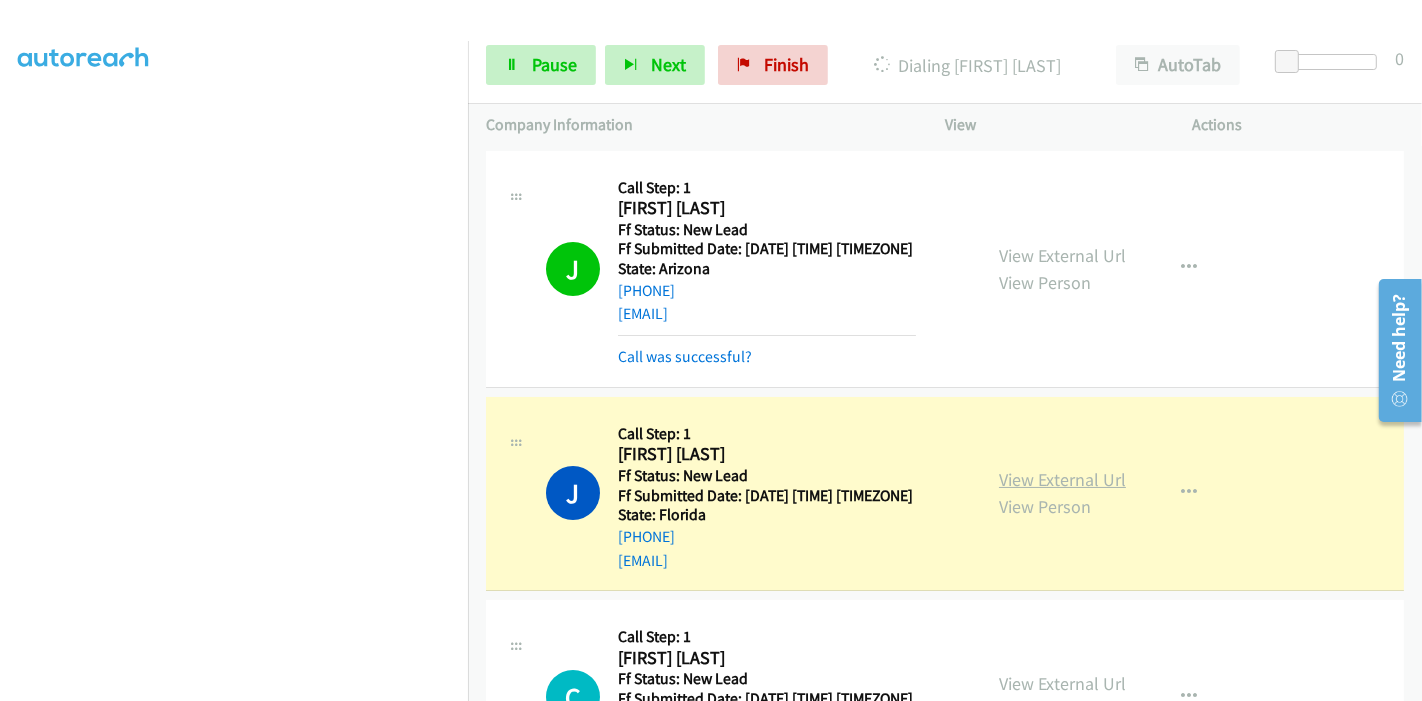 click on "View External Url" at bounding box center [1062, 479] 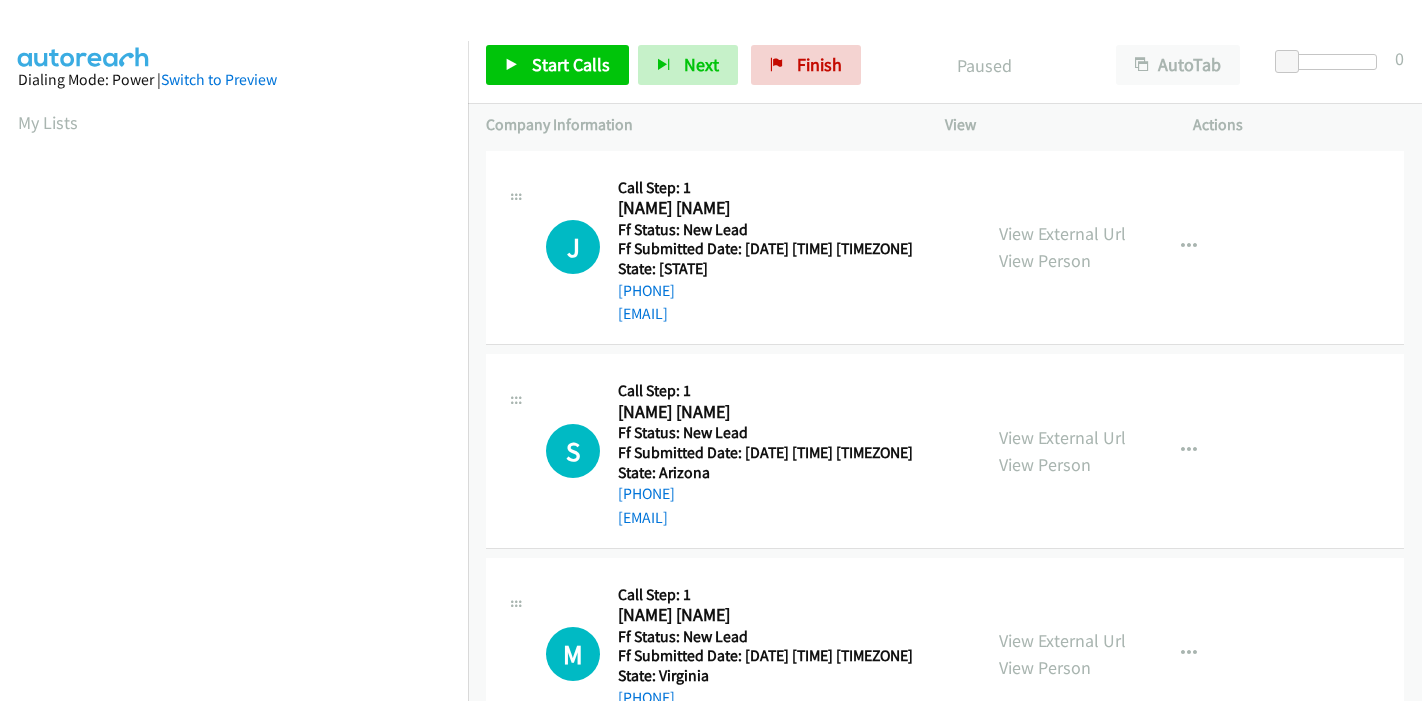scroll, scrollTop: 0, scrollLeft: 0, axis: both 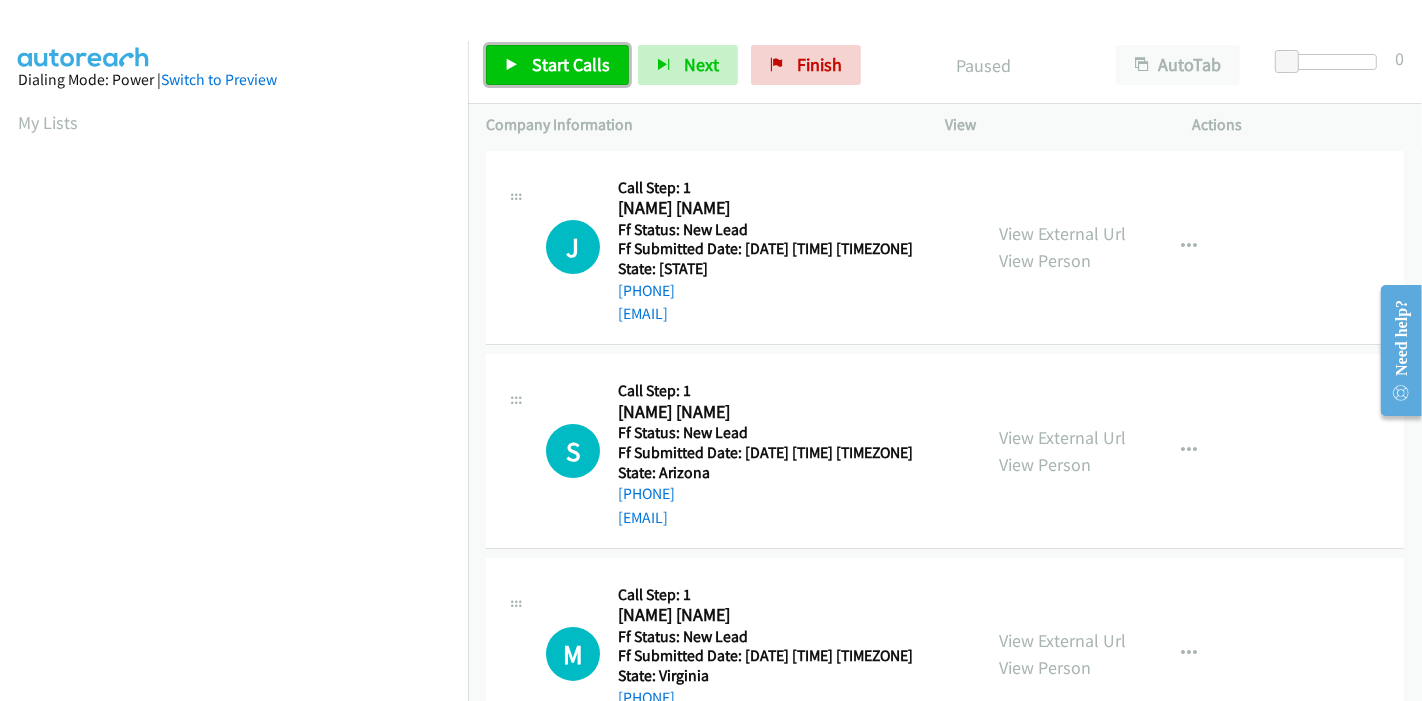 click on "Start Calls" at bounding box center [571, 64] 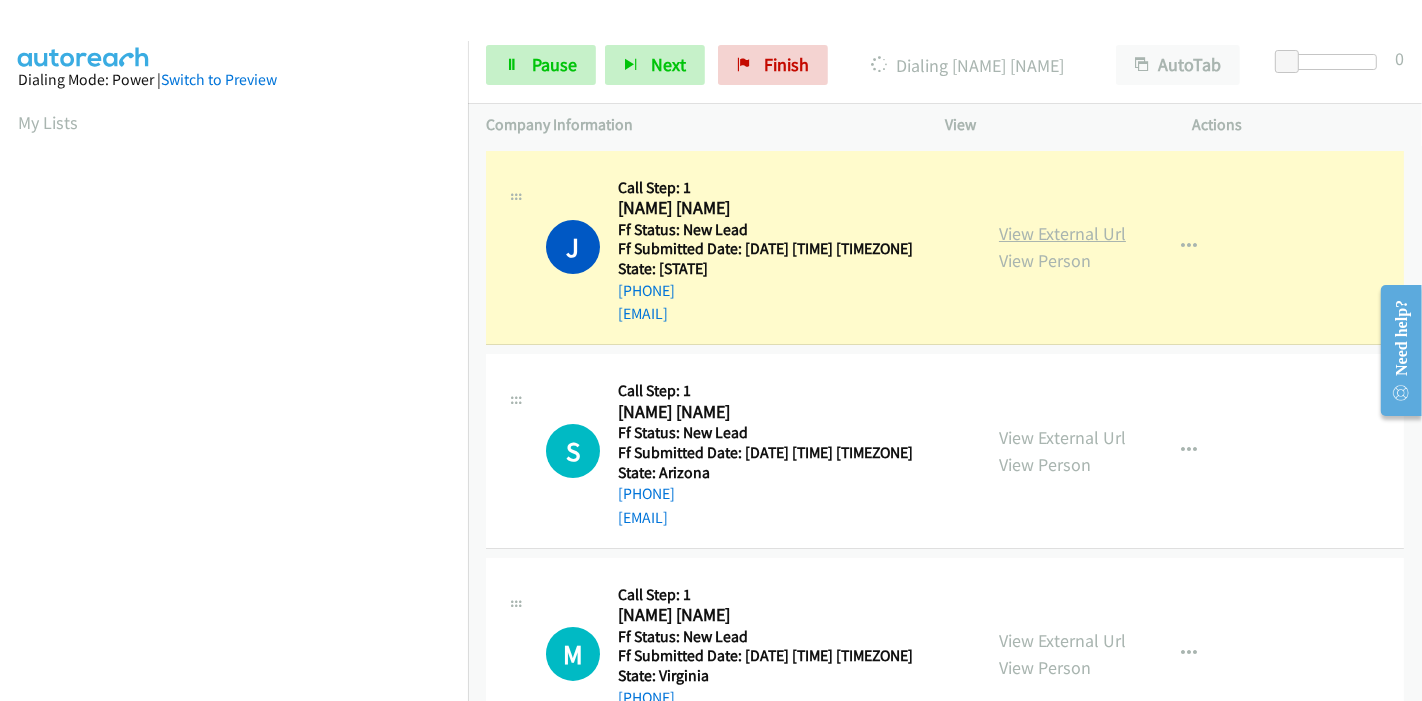 click on "View External Url" at bounding box center (1062, 233) 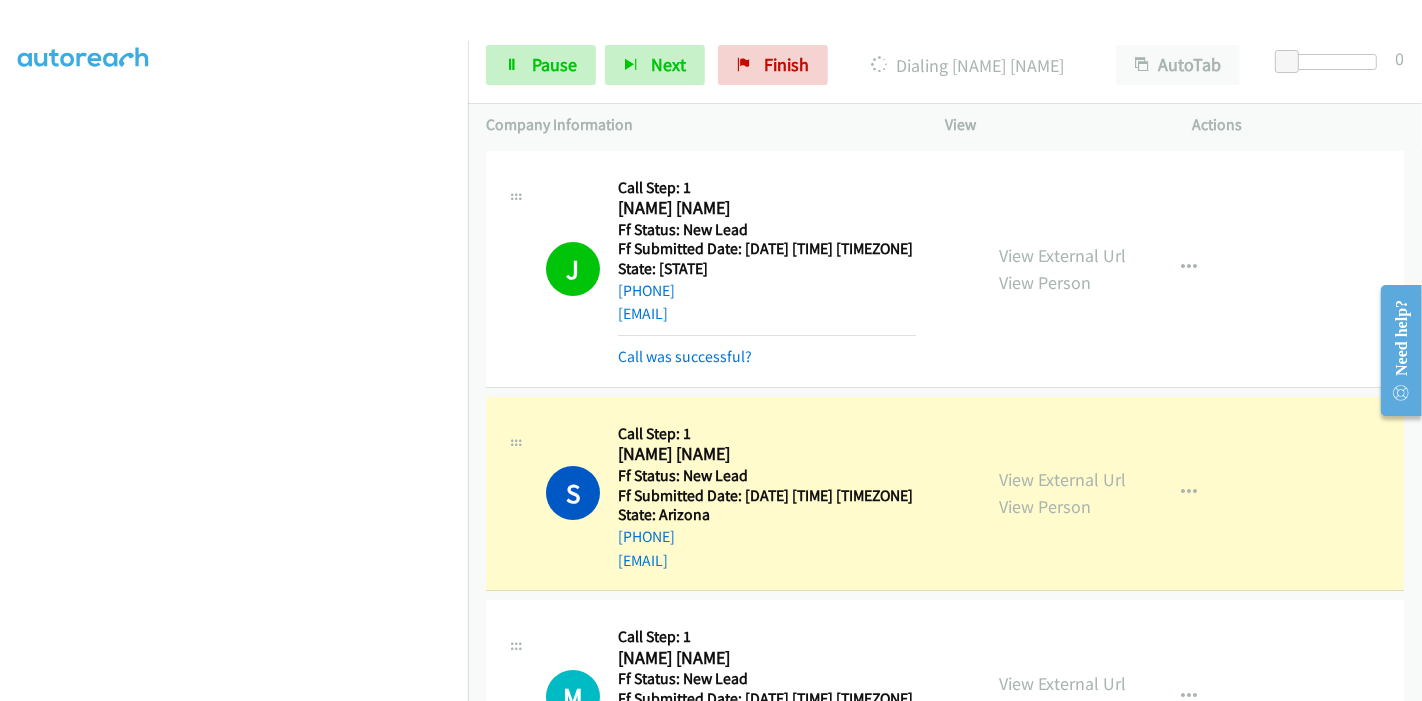 scroll, scrollTop: 0, scrollLeft: 0, axis: both 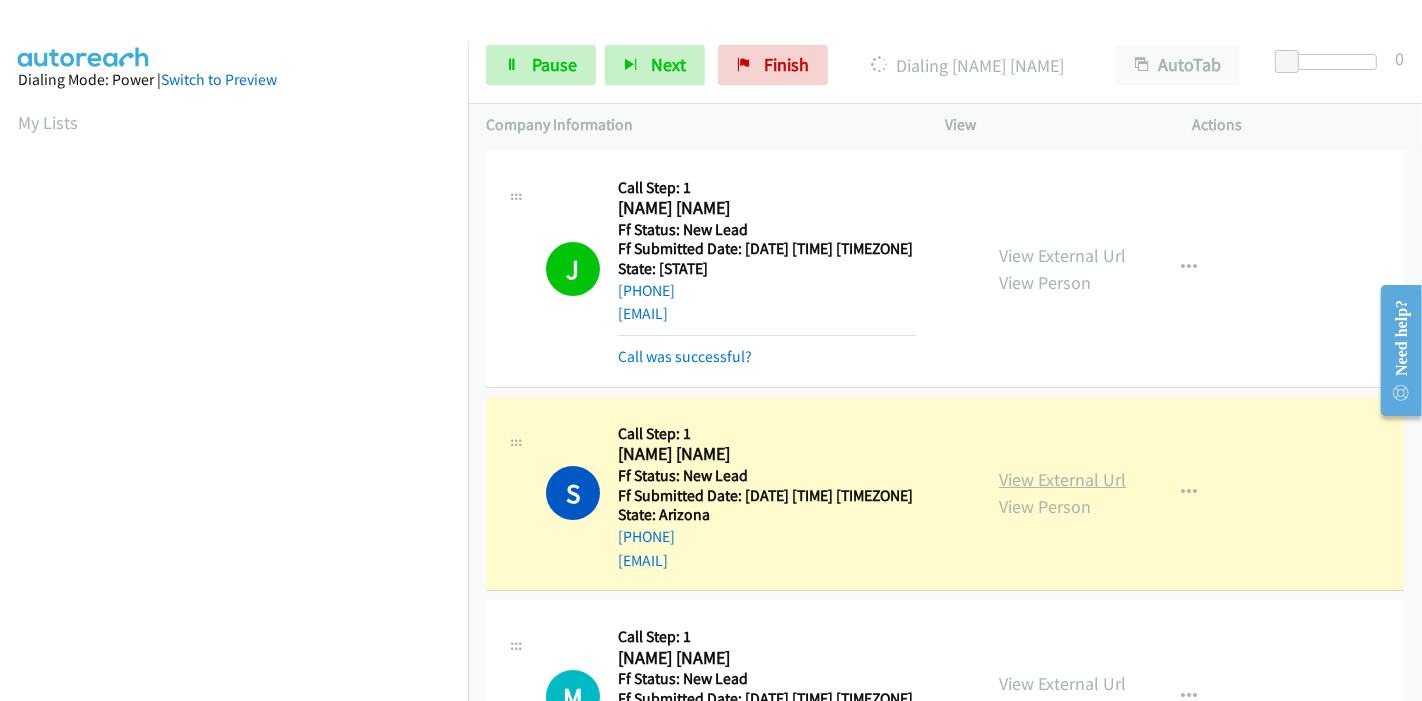 click on "View External Url" at bounding box center (1062, 479) 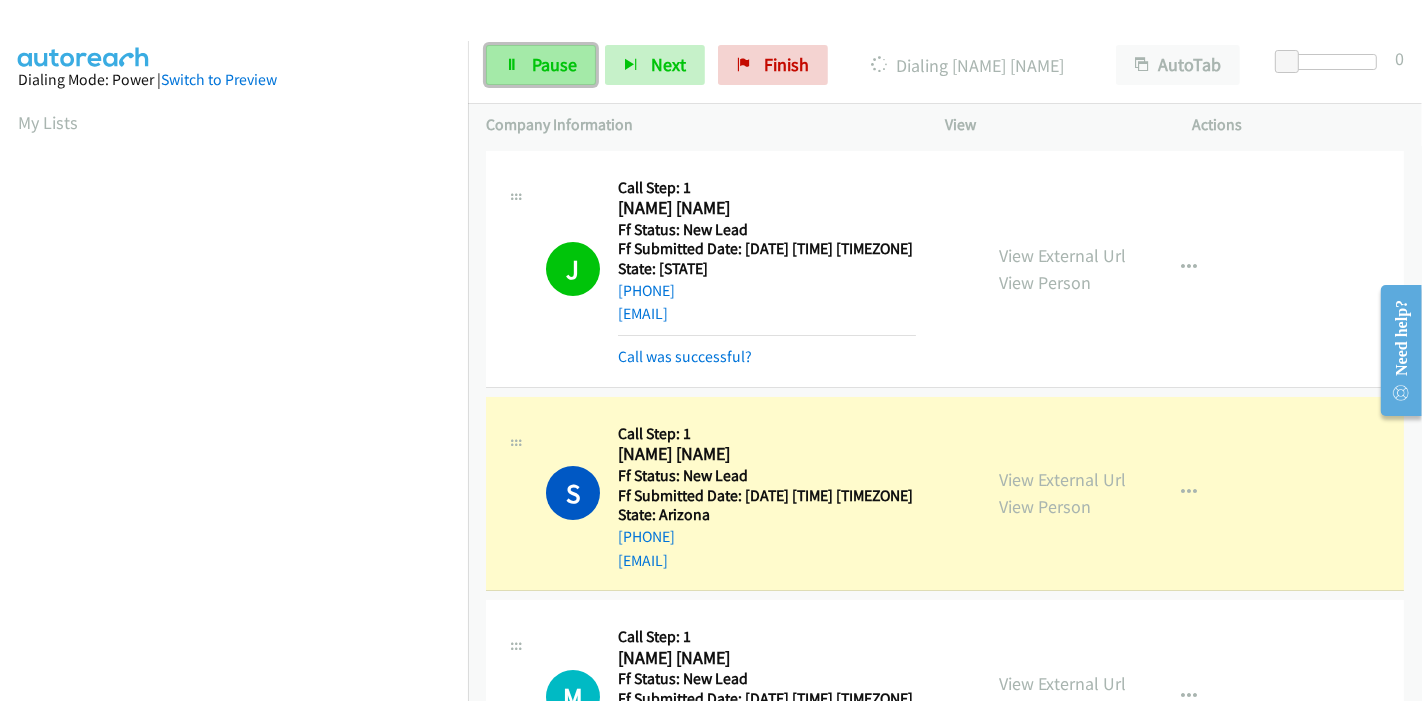 scroll, scrollTop: 422, scrollLeft: 0, axis: vertical 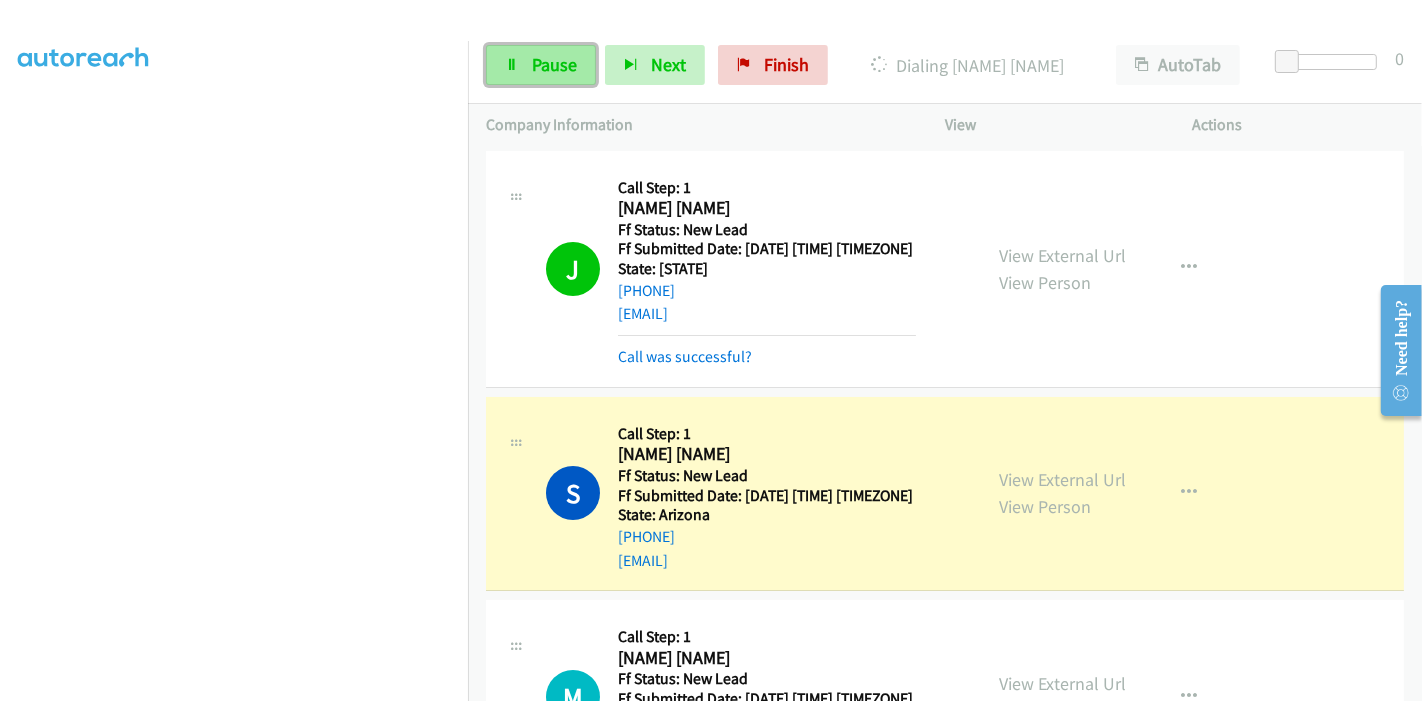 click on "Pause" at bounding box center (541, 65) 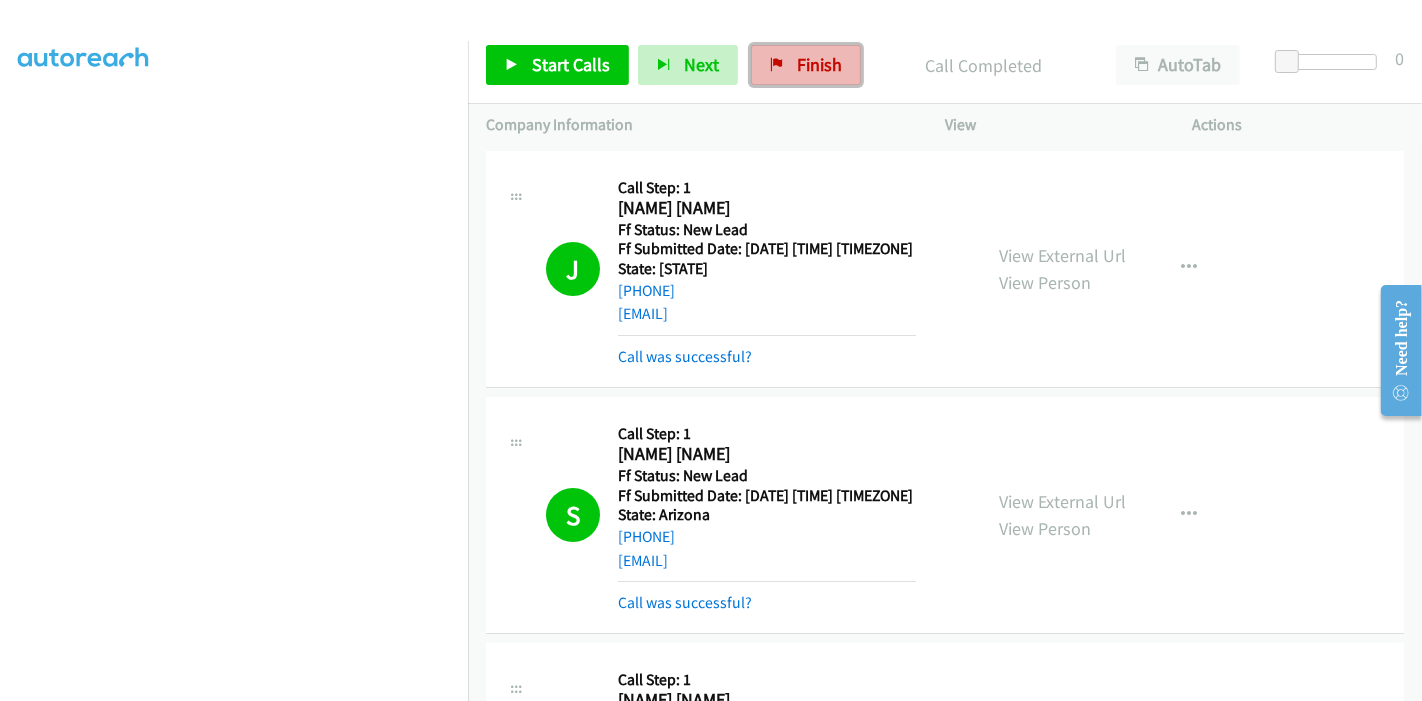 click on "Finish" at bounding box center (806, 65) 